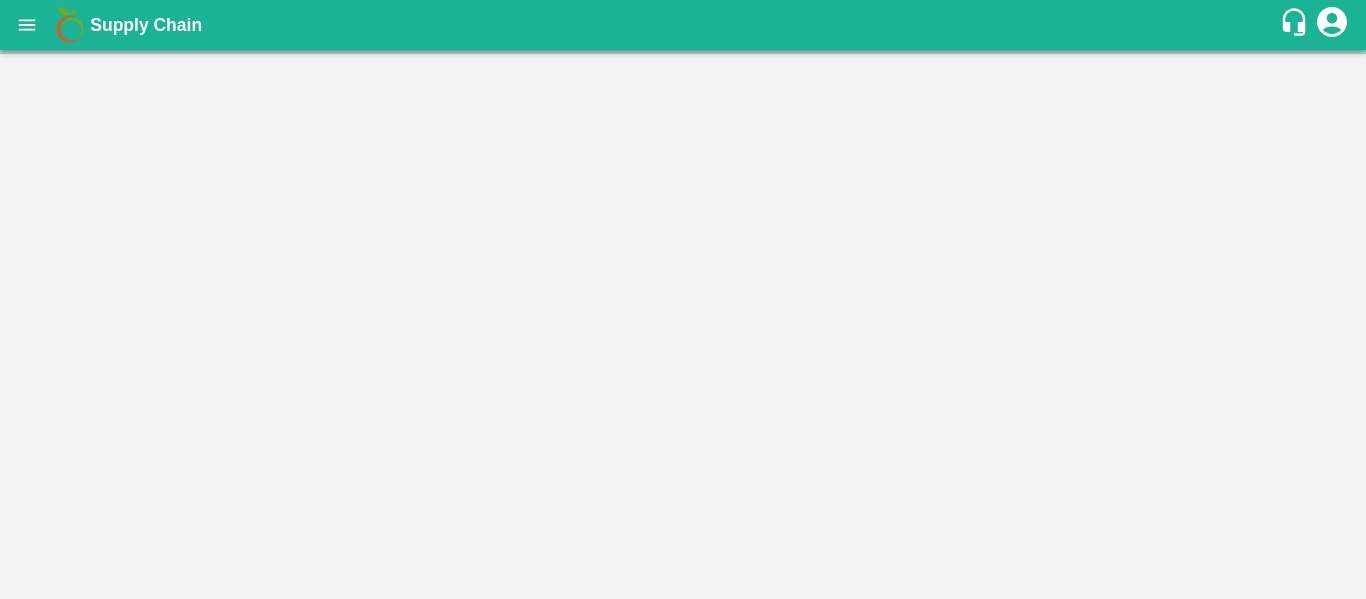scroll, scrollTop: 0, scrollLeft: 0, axis: both 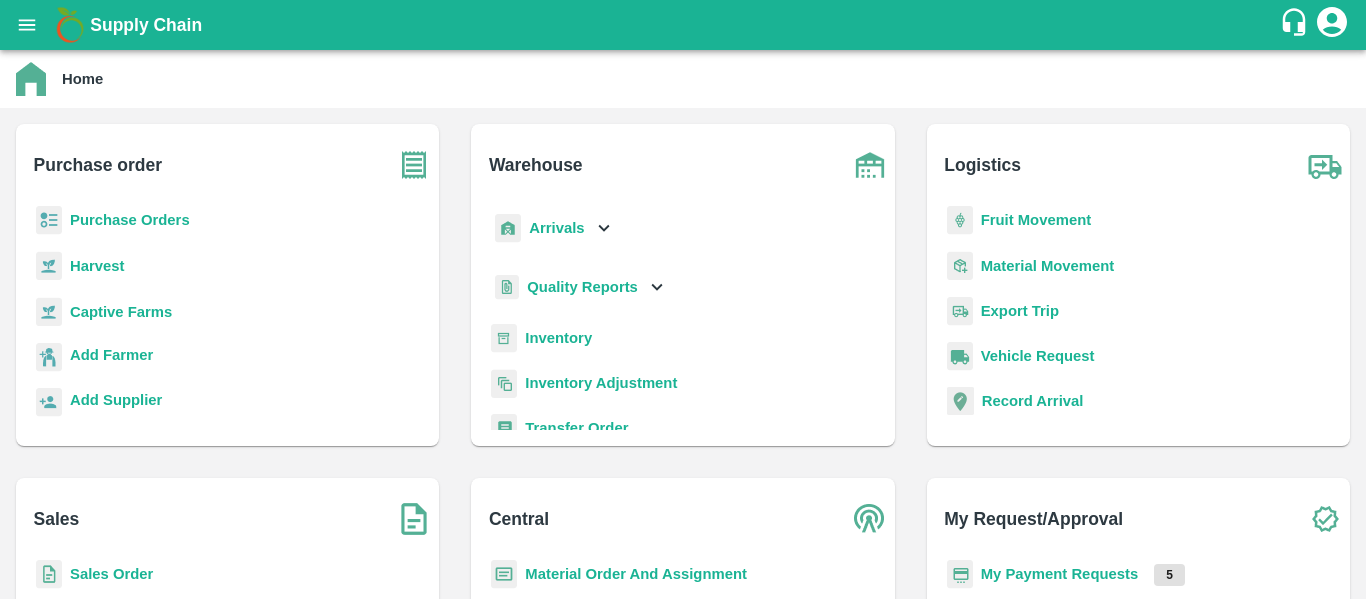 click on "Purchase Orders" at bounding box center [130, 220] 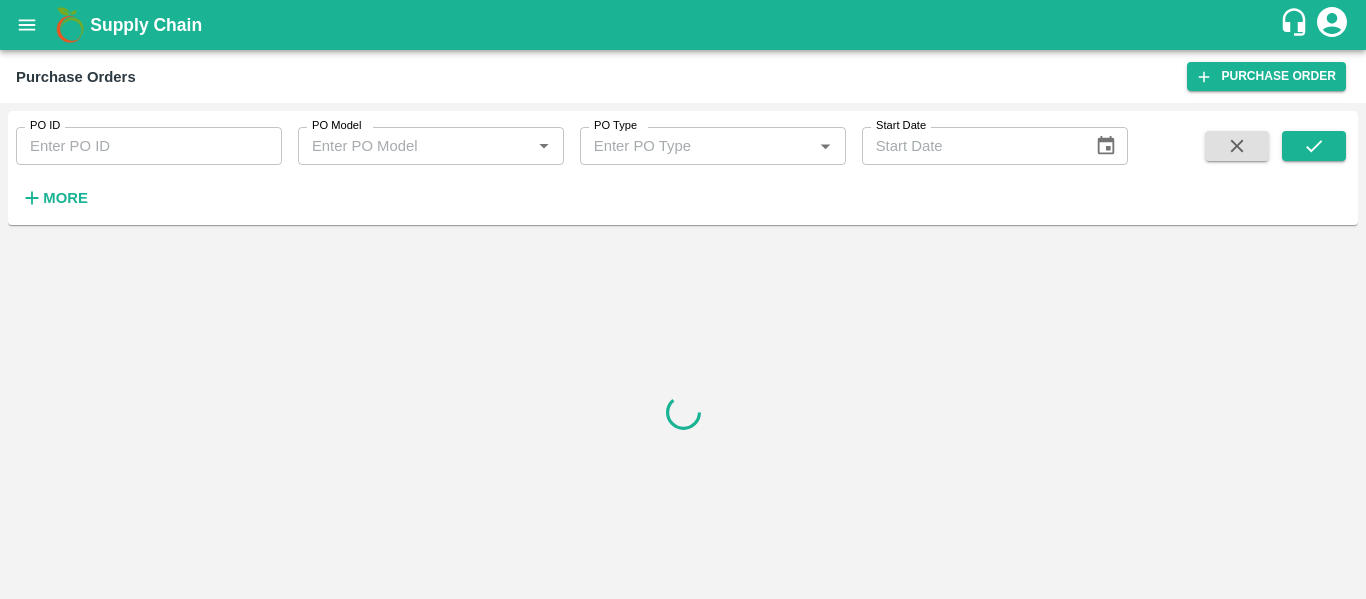 scroll, scrollTop: 0, scrollLeft: 0, axis: both 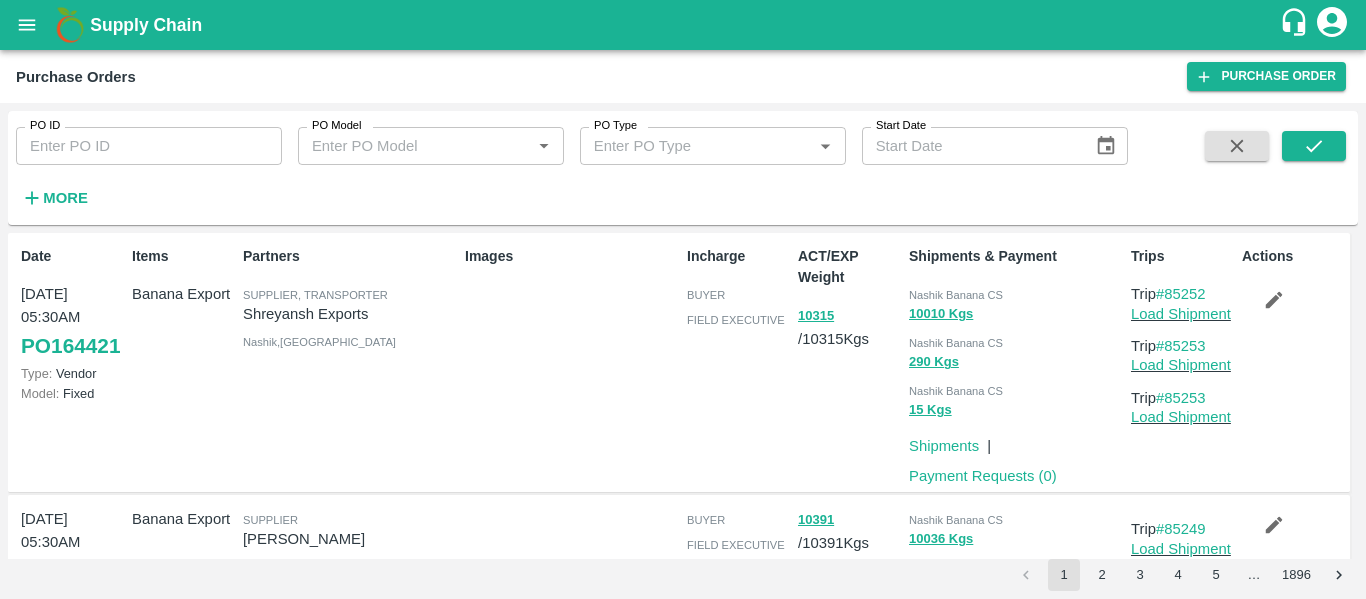 click at bounding box center [27, 25] 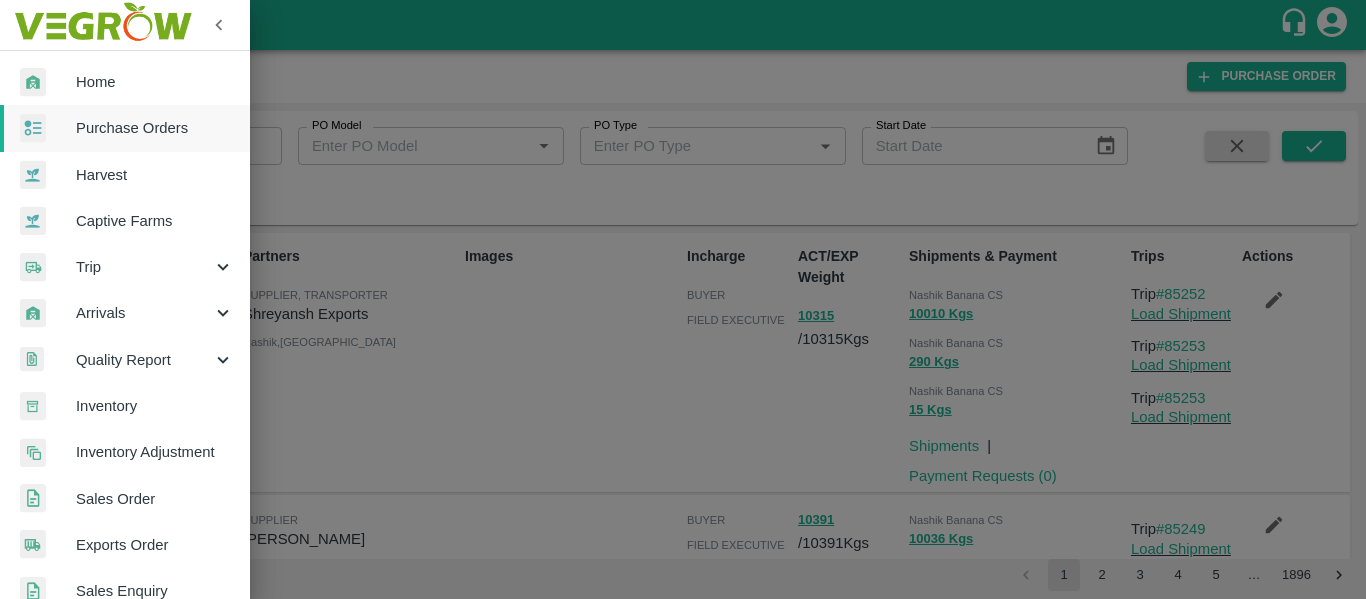 click on "Captive Farms" at bounding box center [155, 221] 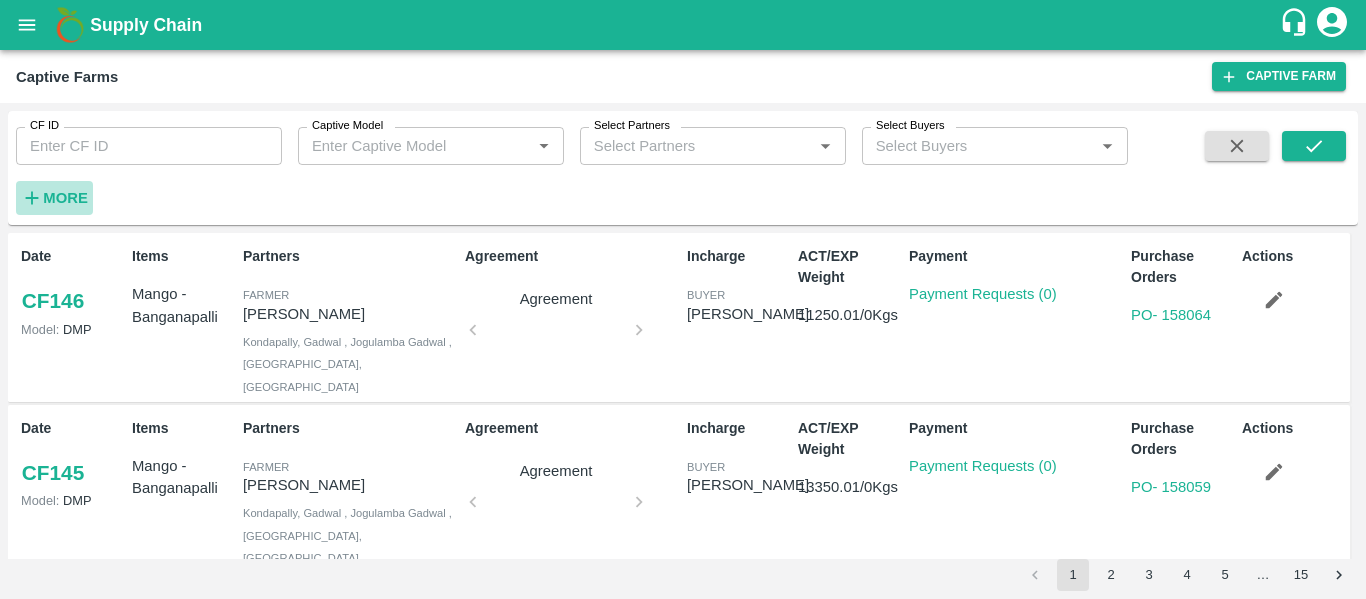 click on "More" at bounding box center (65, 198) 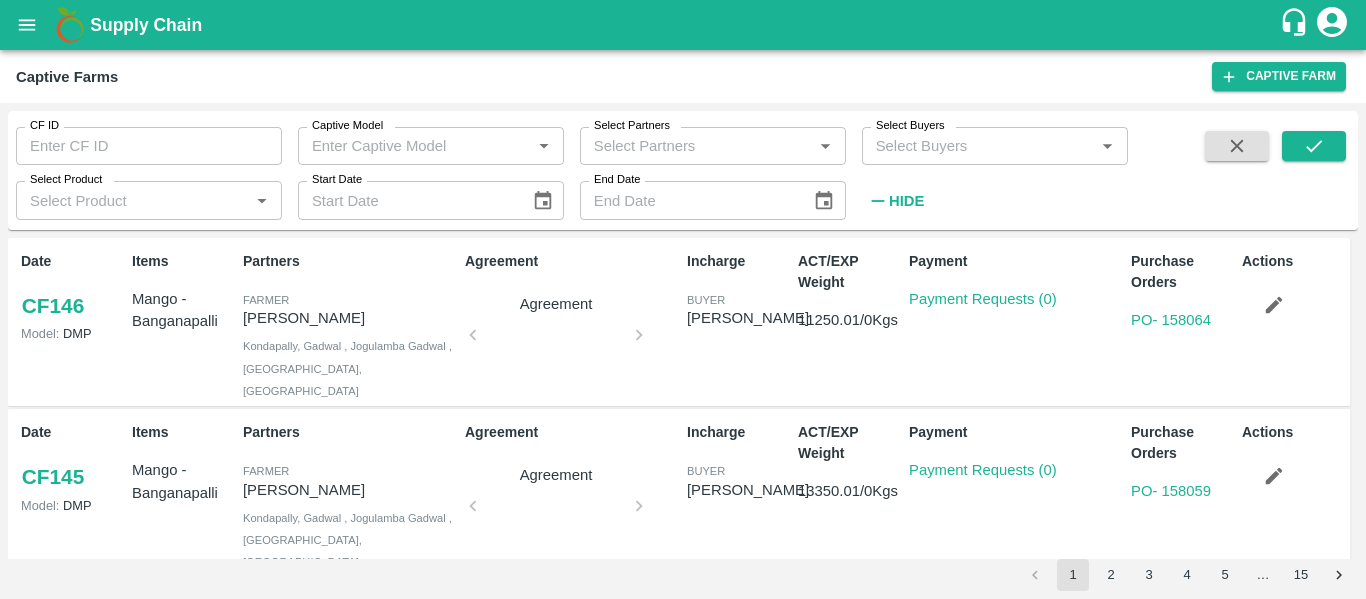 click on "Select Product" at bounding box center (132, 200) 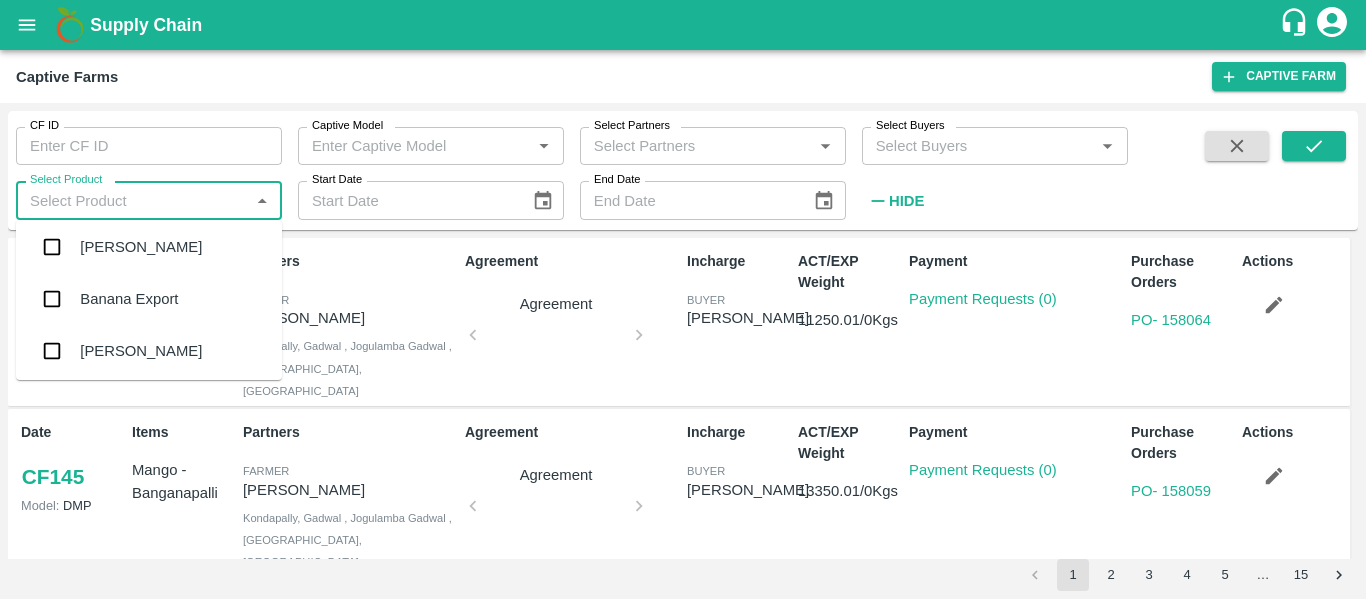 scroll, scrollTop: 164, scrollLeft: 0, axis: vertical 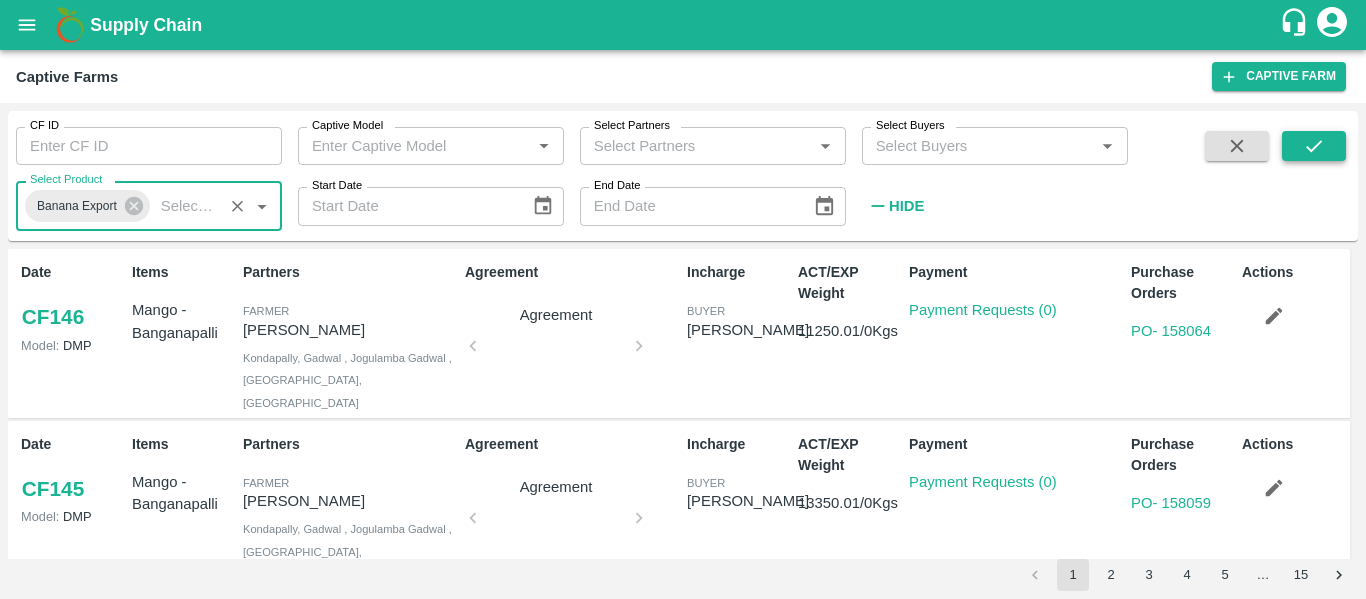 click 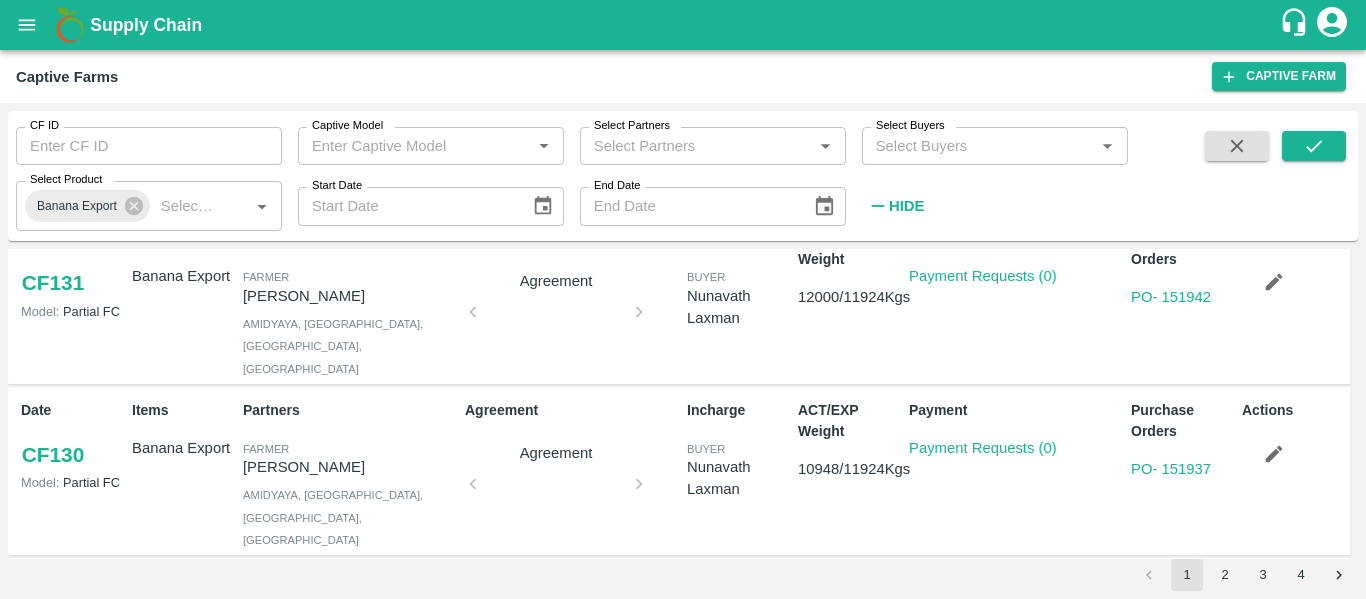 scroll, scrollTop: 0, scrollLeft: 0, axis: both 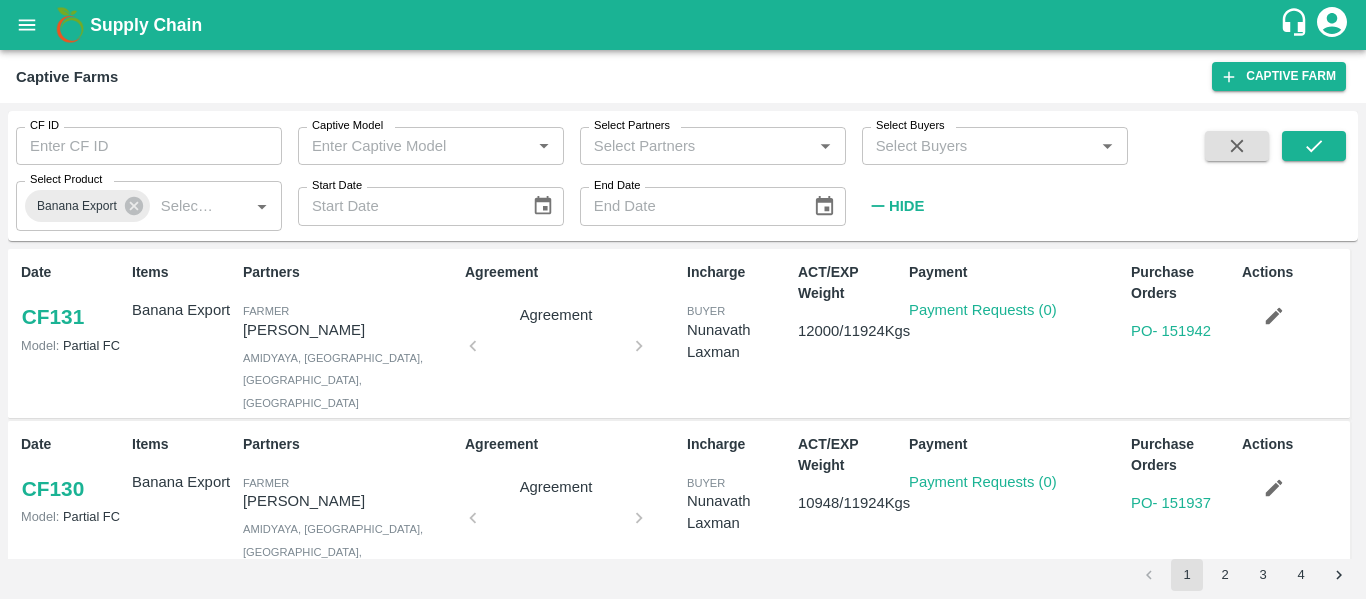 click on "CF ID" at bounding box center [149, 146] 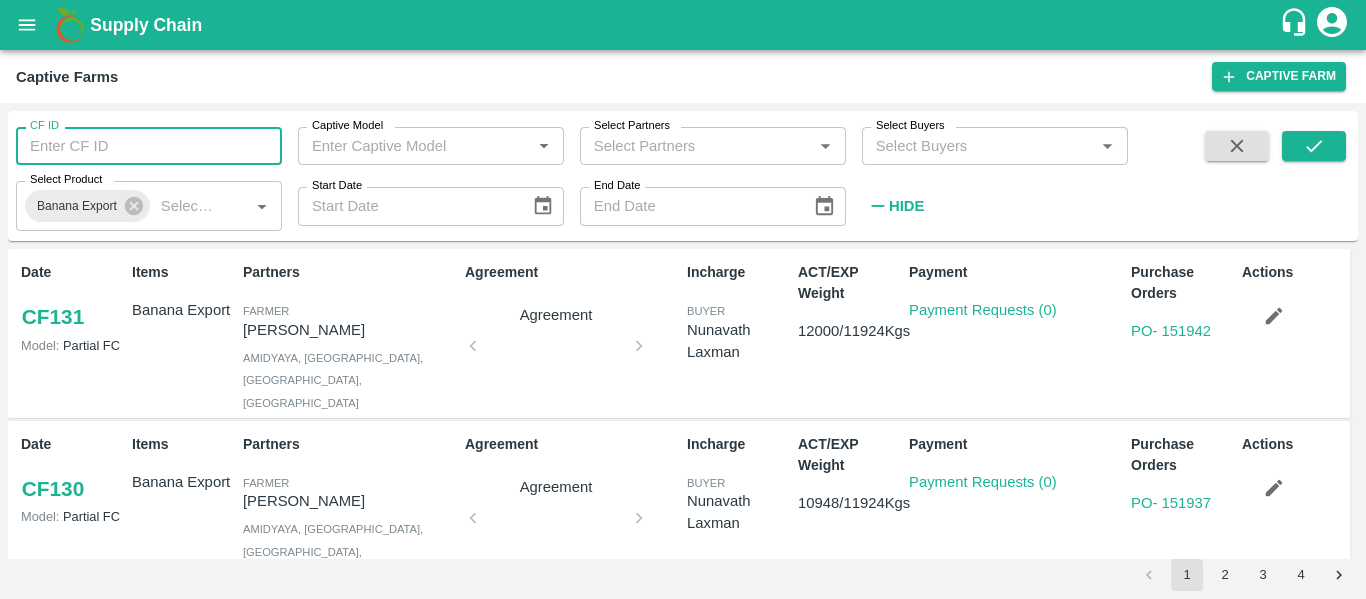 click on "CF ID" at bounding box center (149, 146) 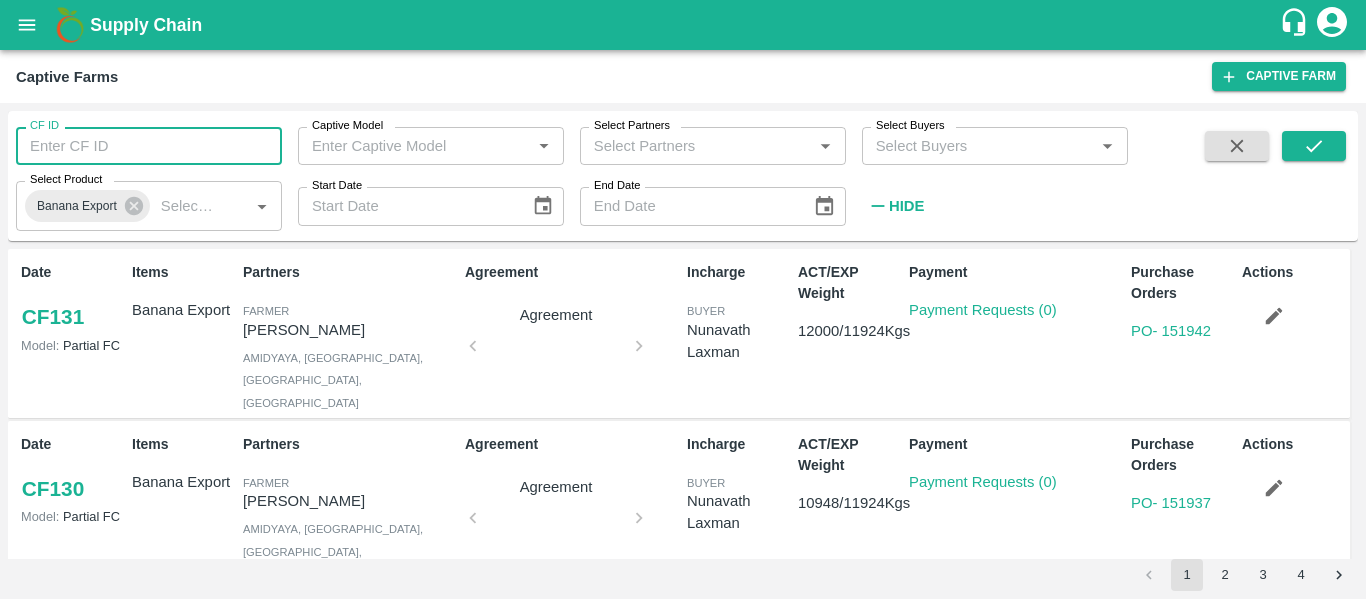 click at bounding box center (27, 25) 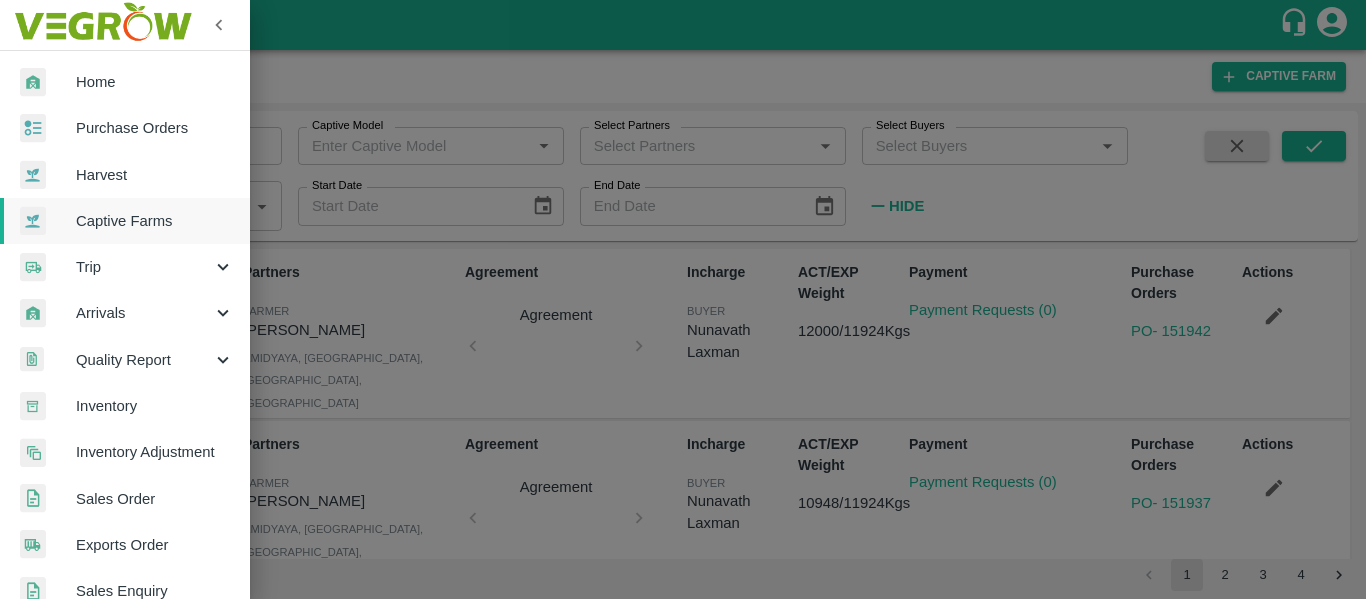 click on "Purchase Orders" at bounding box center [155, 128] 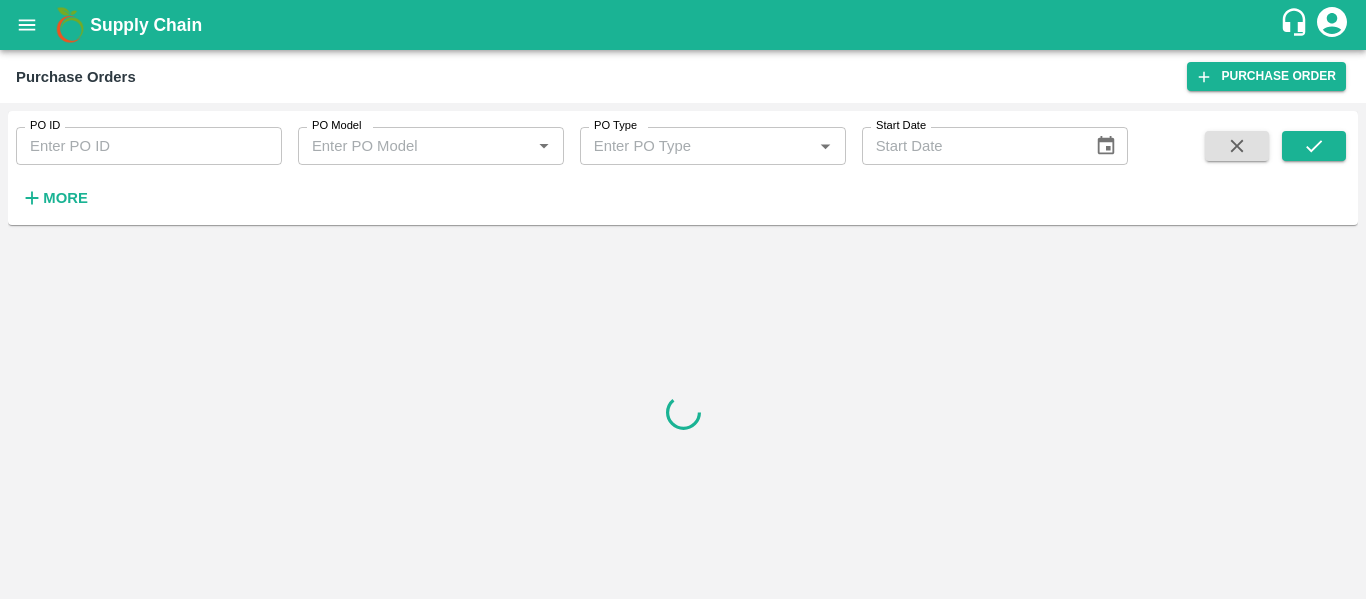 click on "PO ID" at bounding box center [149, 146] 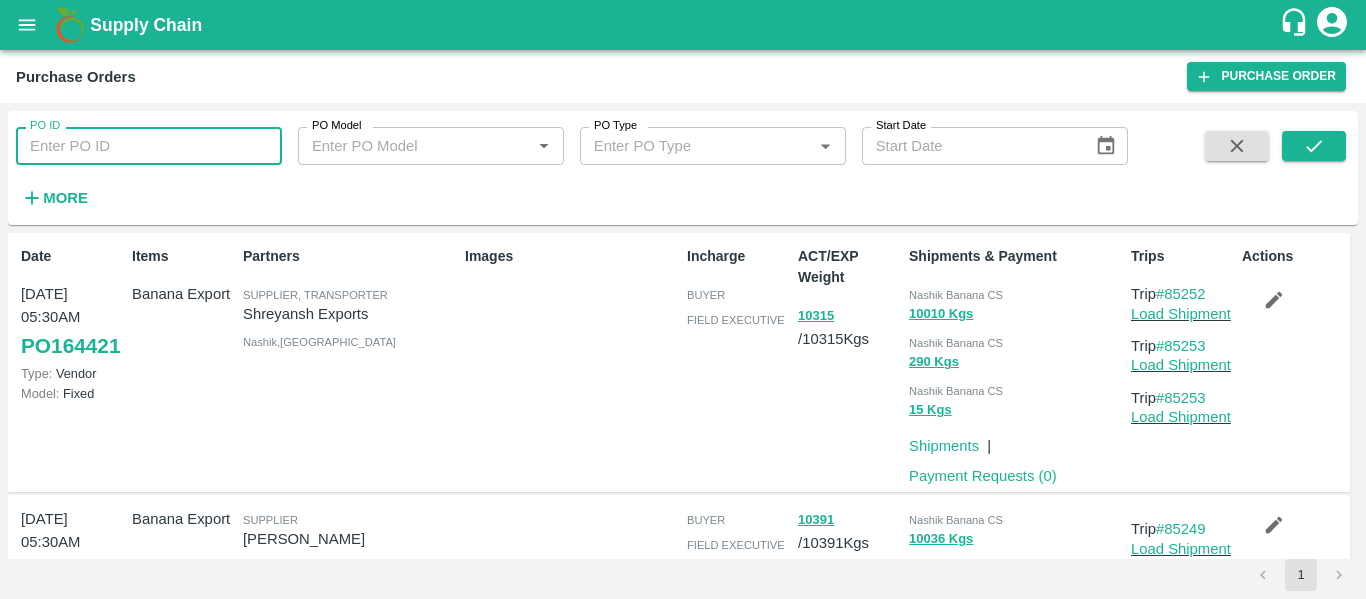 paste on "163664" 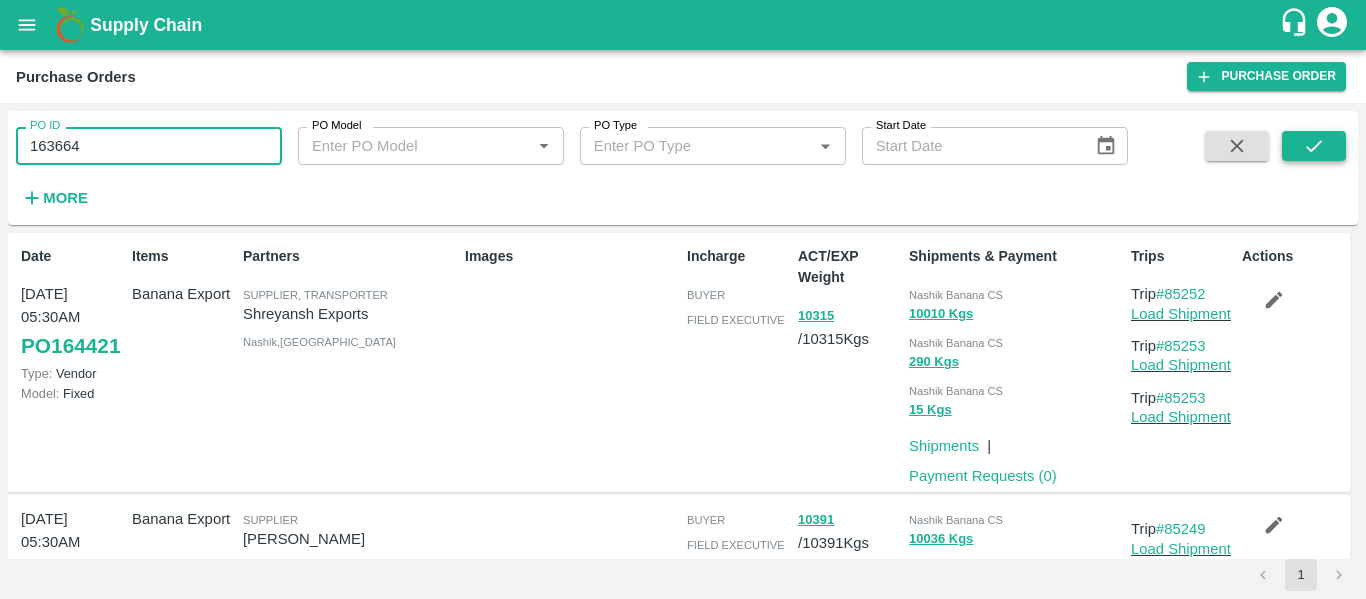 type on "163664" 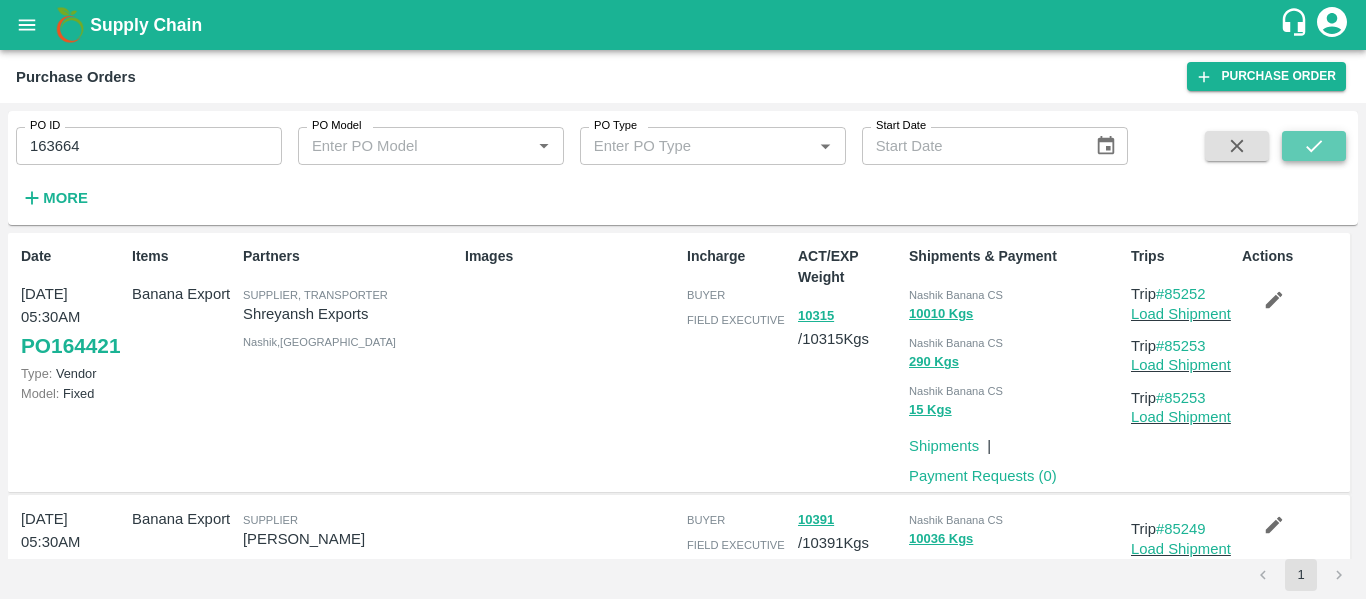 click at bounding box center (1314, 146) 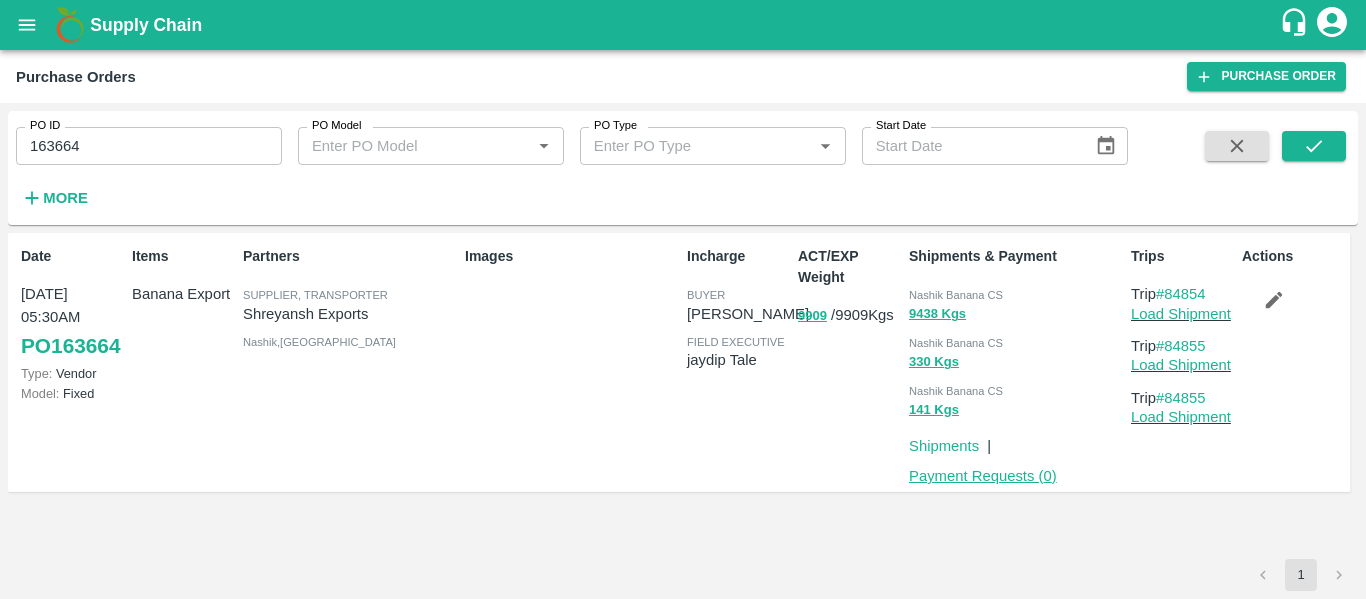 click on "Payment Requests ( 0 )" at bounding box center [983, 476] 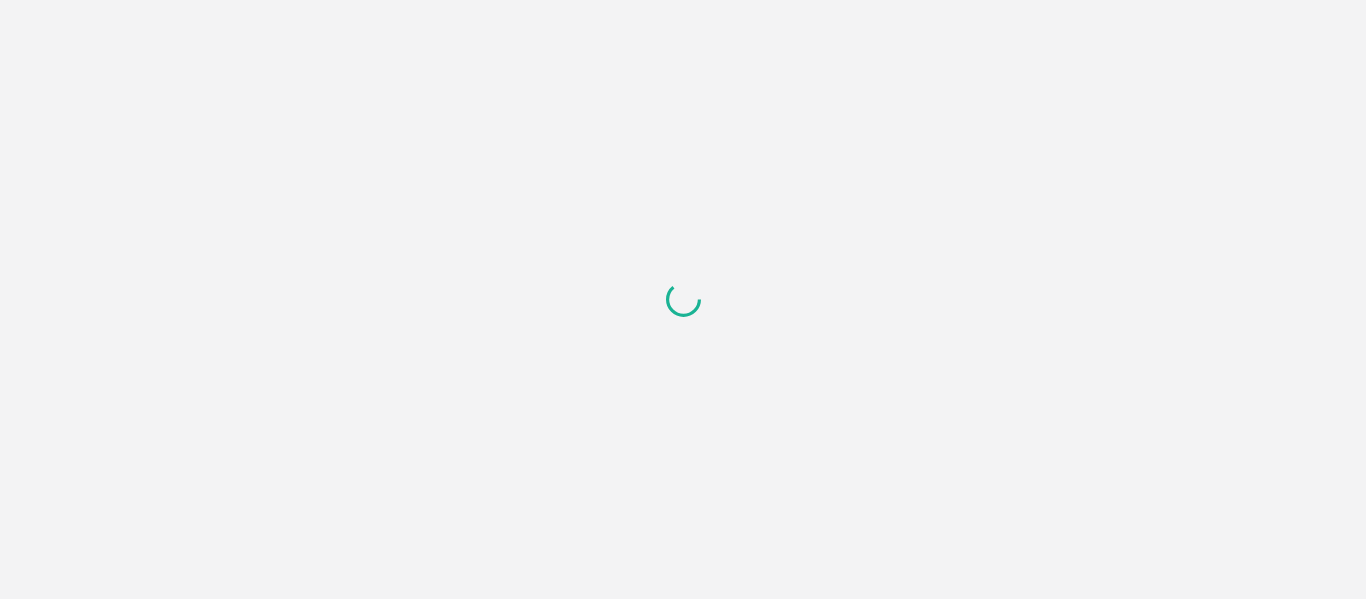 scroll, scrollTop: 0, scrollLeft: 0, axis: both 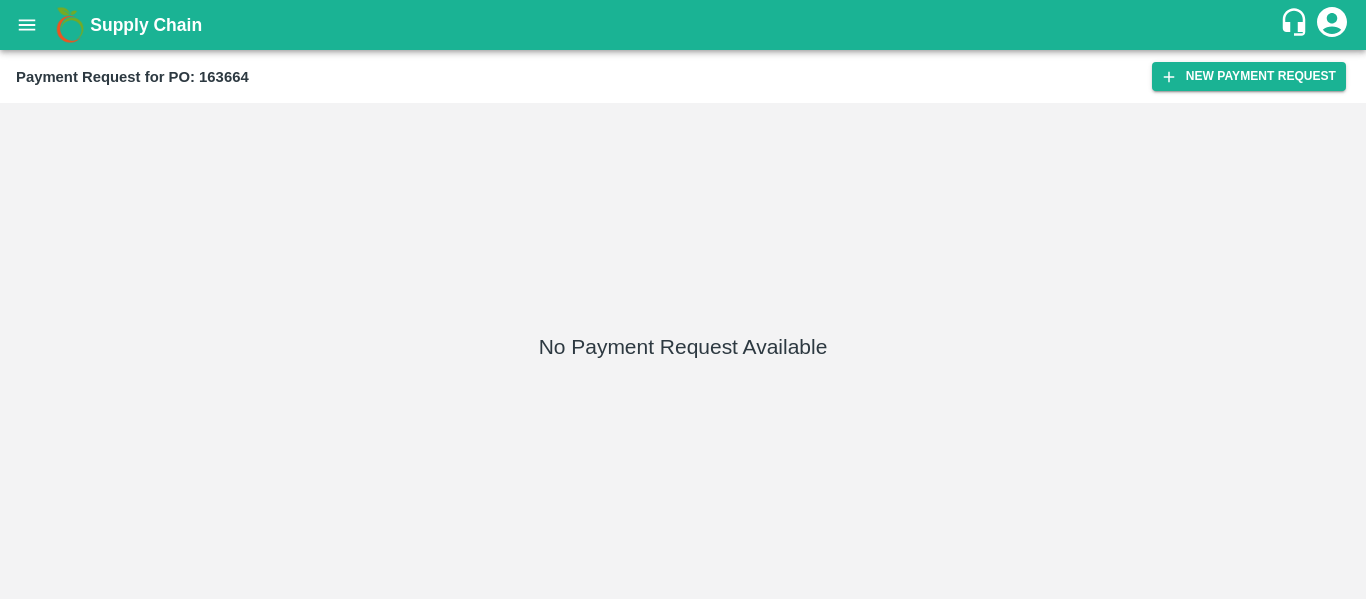 click on "New Payment Request" at bounding box center (1249, 76) 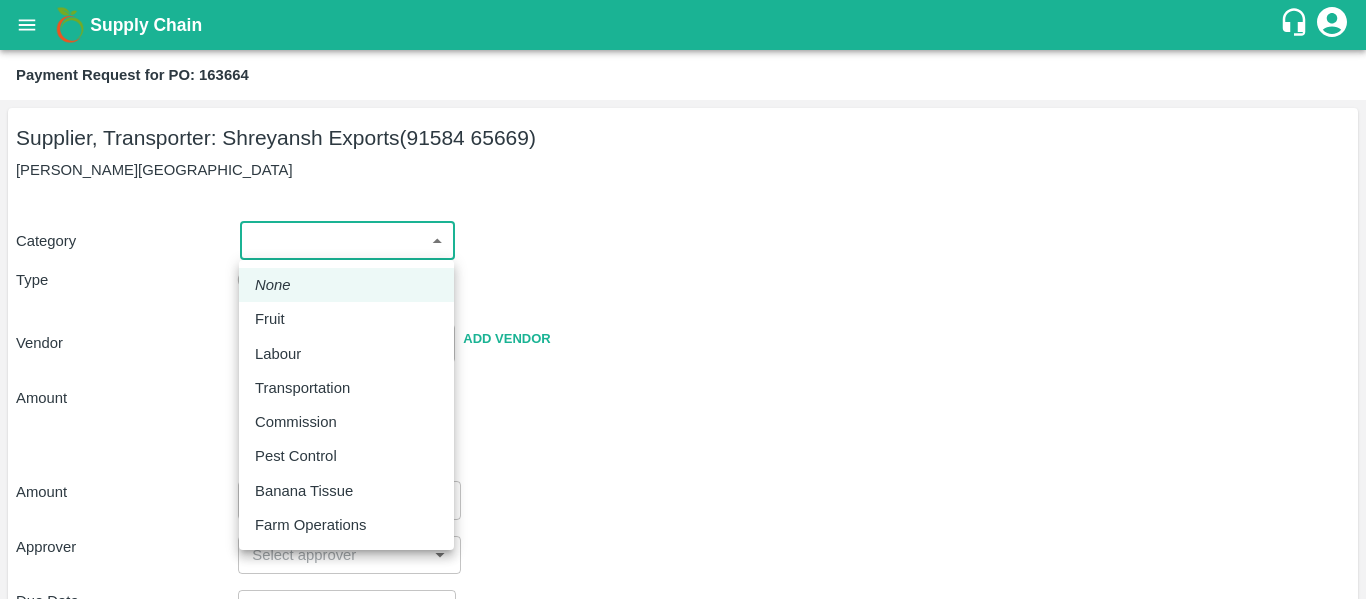 click on "Supply Chain Payment Request for PO: 163664 Supplier, Transporter:    Shreyansh Exports  (91584 65669) Nashik, Nashik Category ​ ​ Type Advance Bill Vendor ​ Add Vendor Amount Total value Per Kg ​ Amount ​ Approver ​ Due Date ​  Priority  Low  High Comment x ​ Attach bill Cancel Save Tembhurni PH Nashik CC Shahada Banana Export PH Savda Banana Export PH Nashik Banana CS Nikhil Subhash Mangvade Logout None Fruit Labour Transportation Commission Pest Control Banana Tissue Farm Operations" at bounding box center (683, 299) 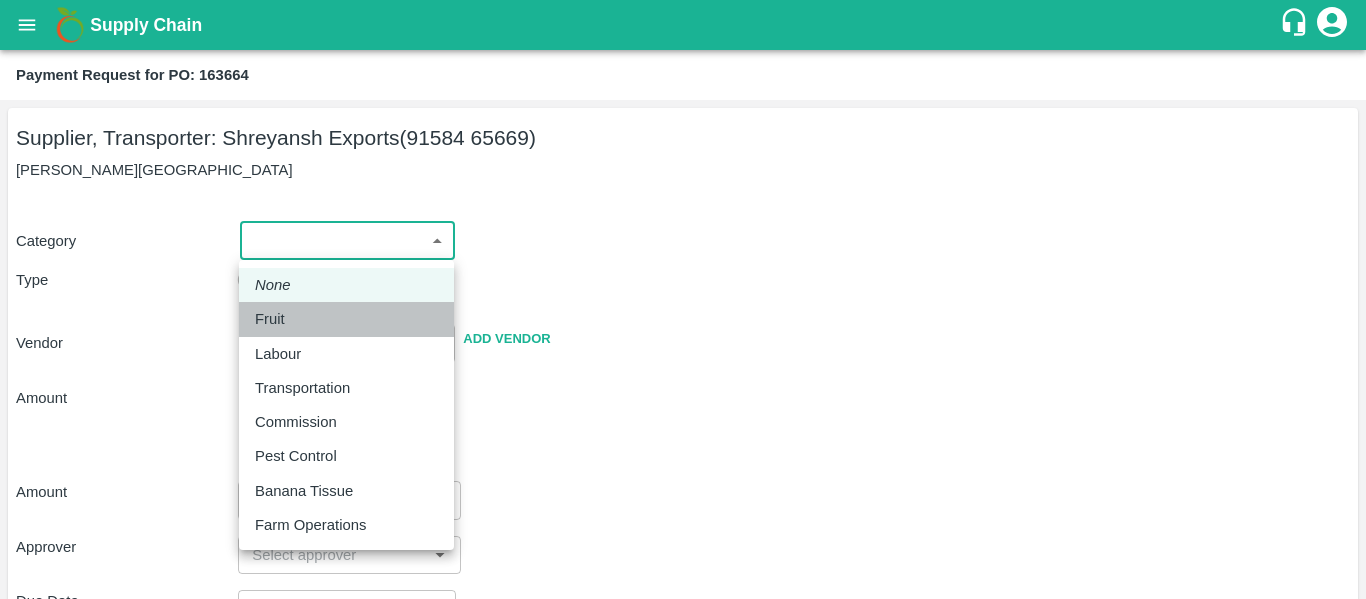 click on "Fruit" at bounding box center [270, 319] 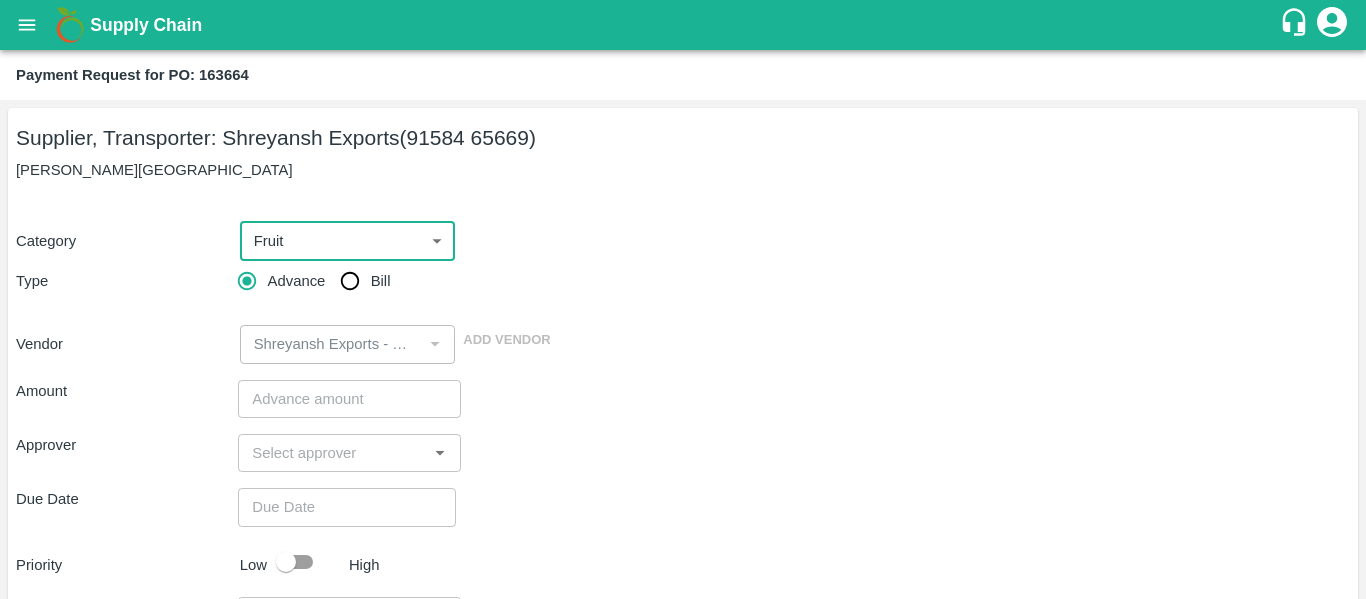 click on "Bill" at bounding box center [350, 281] 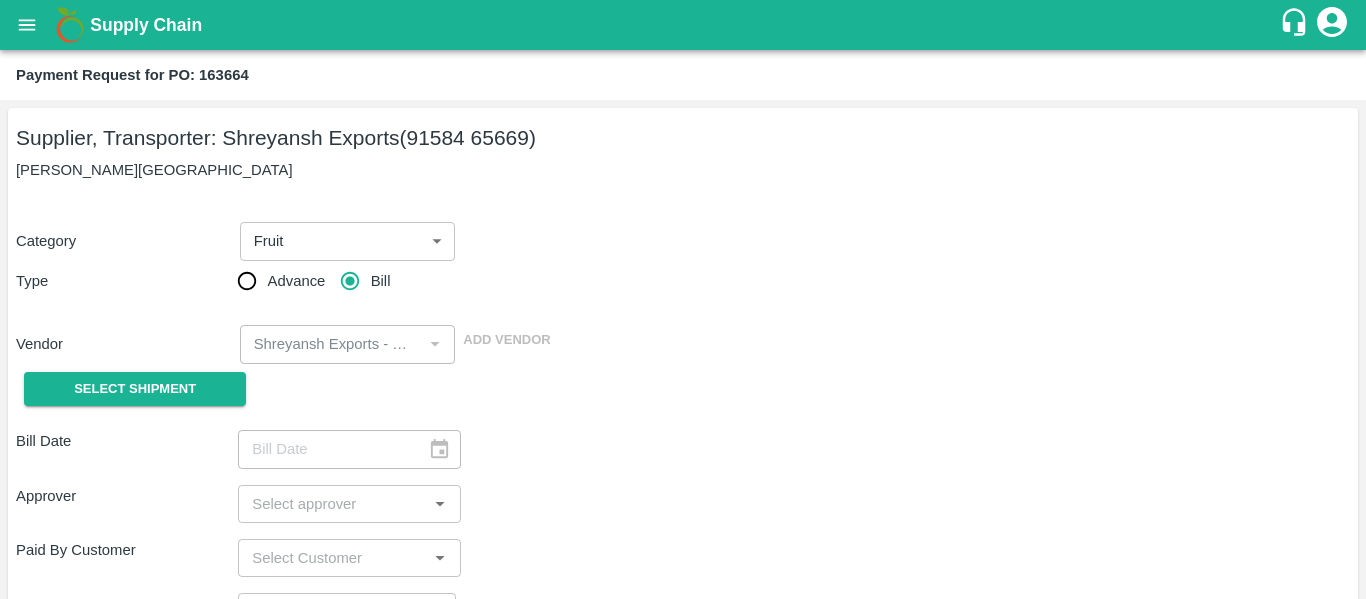click on "Select Shipment" at bounding box center (127, 389) 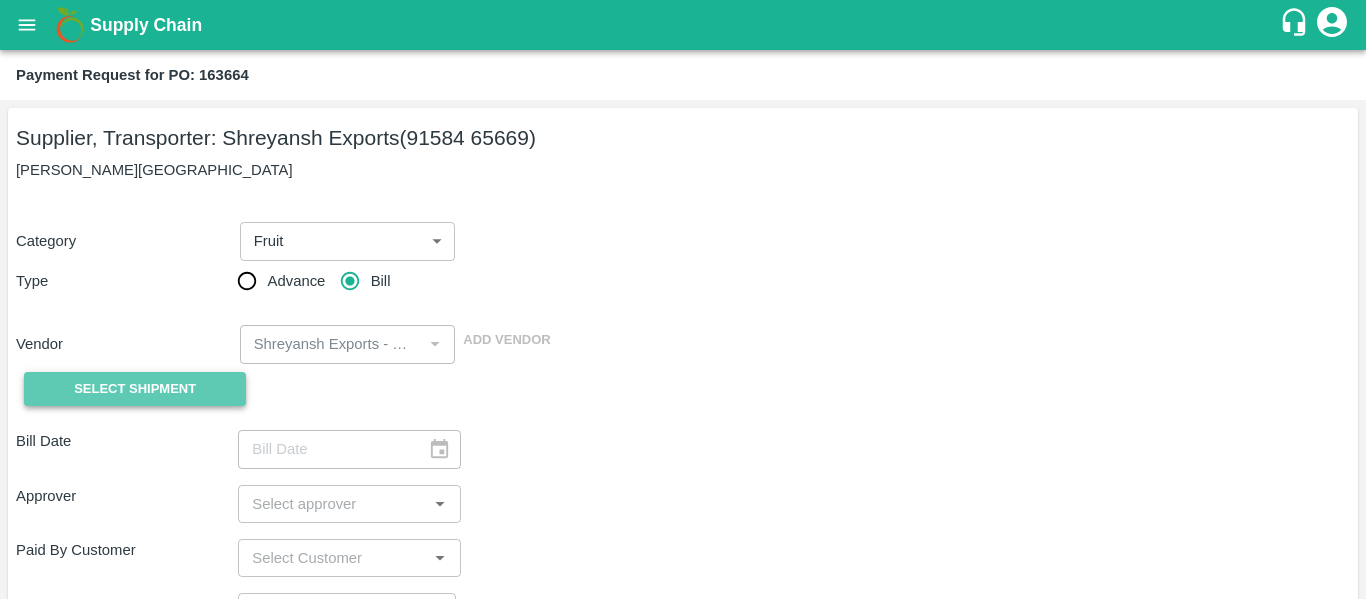 click on "Select Shipment" at bounding box center (135, 389) 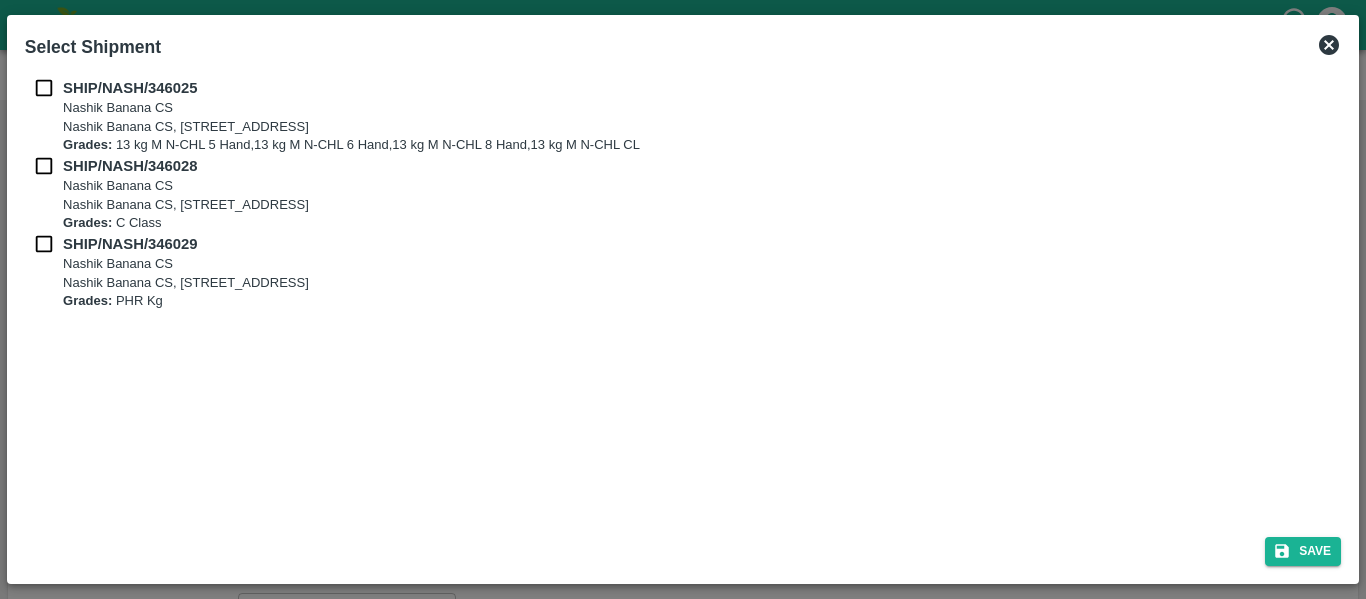 click on "SHIP/NASH/346025 Nashik Banana CS  Nashik Banana CS, Gat No. 314/2/1, A/p- Mohadi, Tal- Dindori, Dist- Nashik 422207, Maharashtra, India., India Grades:   13 kg M N-CHL 5 Hand,13 kg M N-CHL 6 Hand,13 kg M N-CHL 8 Hand,13 kg M N-CHL CL SHIP/NASH/346028 Nashik Banana CS  Nashik Banana CS, Gat No. 314/2/1, A/p- Mohadi, Tal- Dindori, Dist- Nashik 422207, Maharashtra, India., India Grades:   C Class SHIP/NASH/346029 Nashik Banana CS  Nashik Banana CS, Gat No. 314/2/1, A/p- Mohadi, Tal- Dindori, Dist- Nashik 422207, Maharashtra, India., India Grades:   PHR Kg" at bounding box center (683, 295) 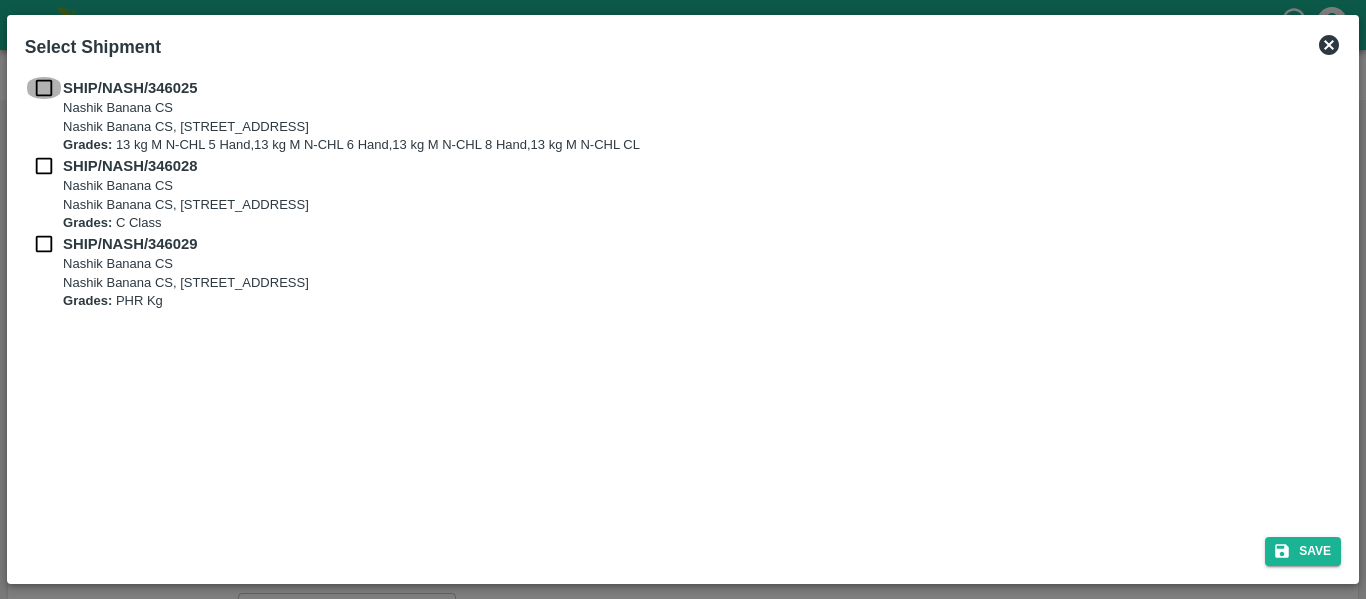 click at bounding box center [44, 88] 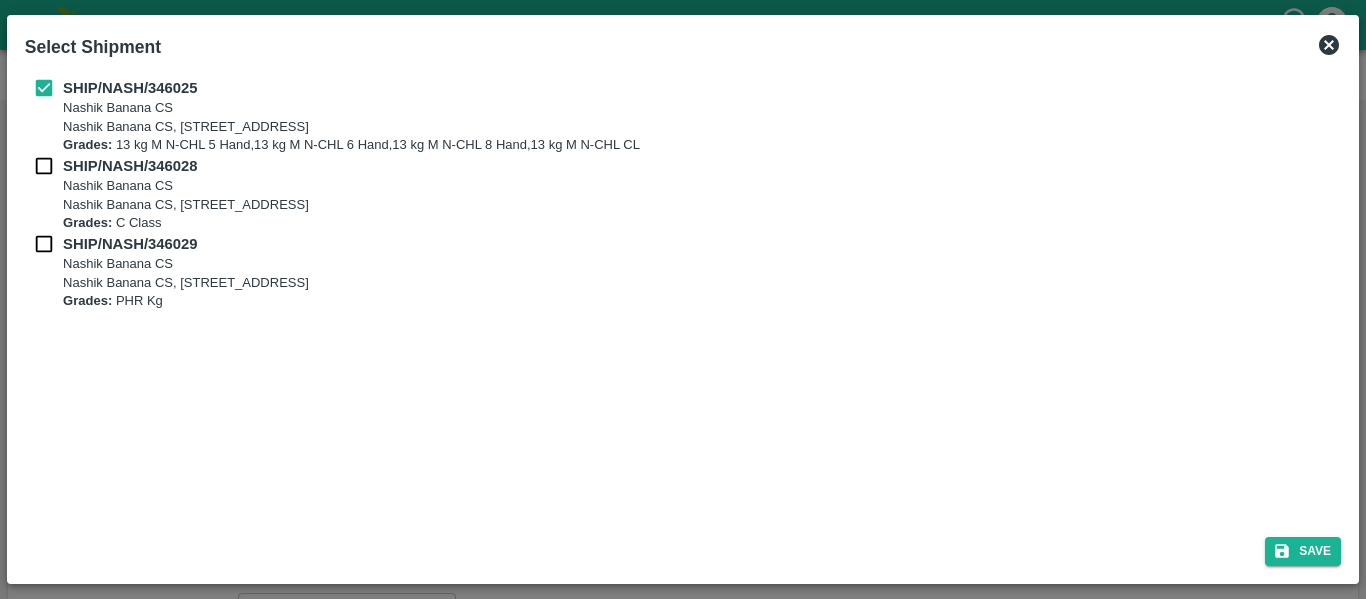 click on "SHIP/NASH/346025 Nashik Banana CS  Nashik Banana CS, Gat No. 314/2/1, A/p- Mohadi, Tal- Dindori, Dist- Nashik 422207, Maharashtra, India., India Grades:   13 kg M N-CHL 5 Hand,13 kg M N-CHL 6 Hand,13 kg M N-CHL 8 Hand,13 kg M N-CHL CL" at bounding box center (683, 116) 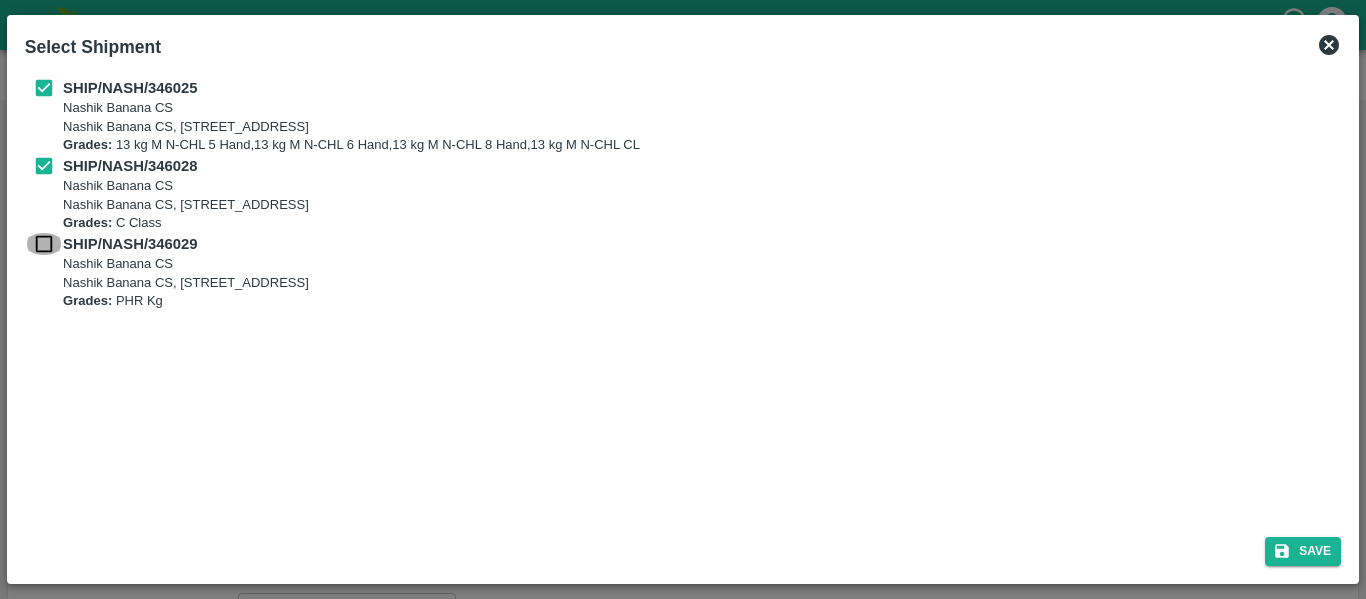 click at bounding box center (44, 244) 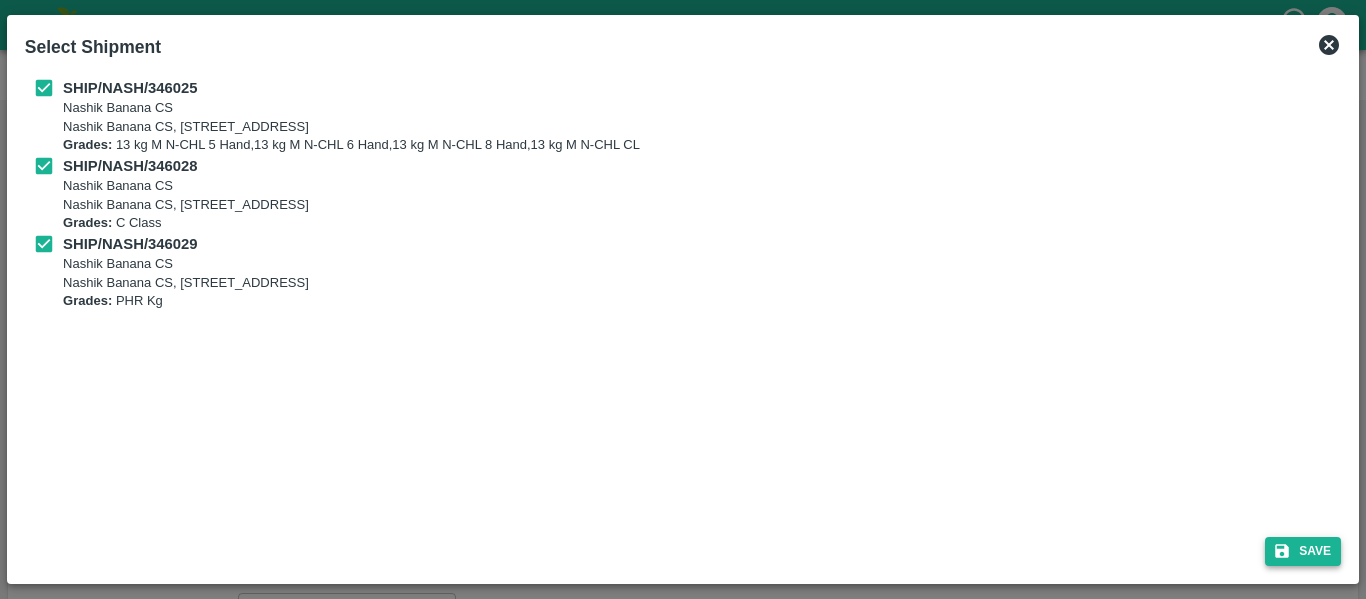 click on "Save" at bounding box center [1303, 551] 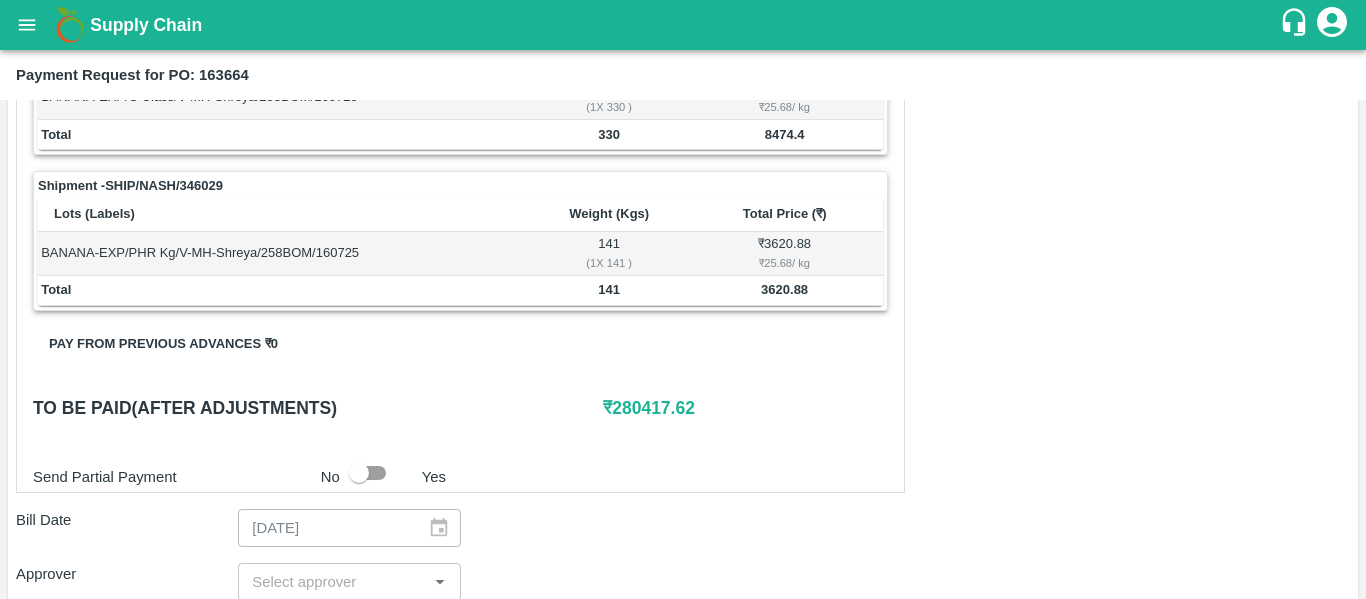 scroll, scrollTop: 1071, scrollLeft: 0, axis: vertical 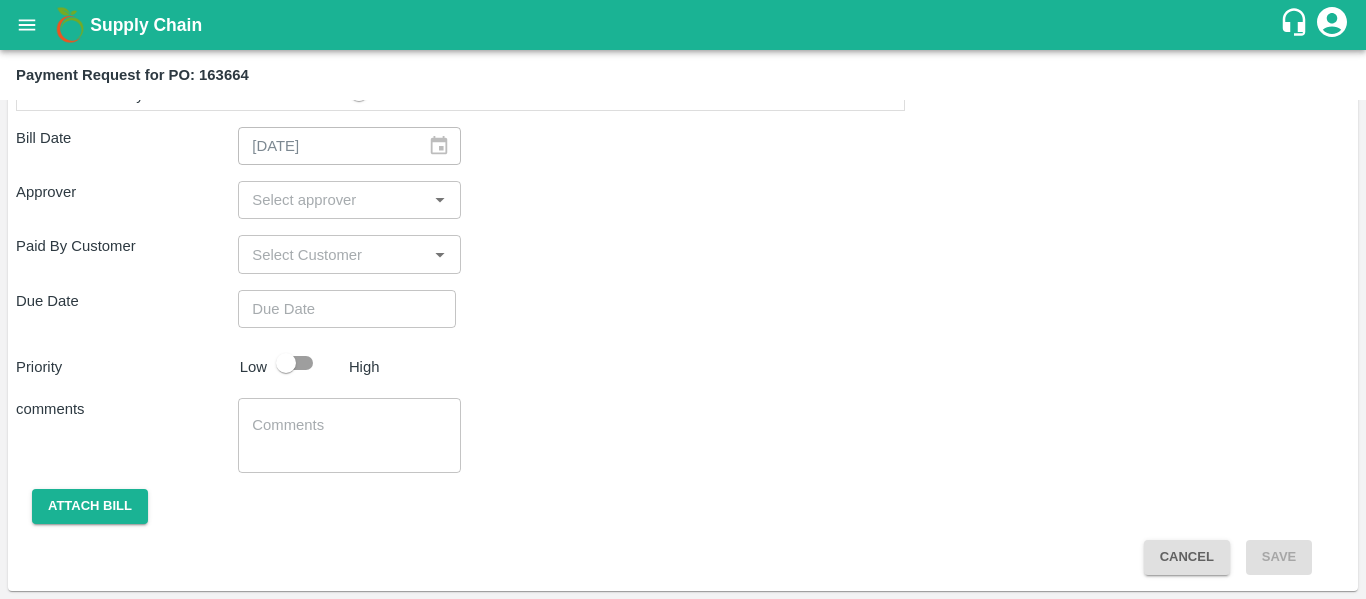 click at bounding box center (332, 200) 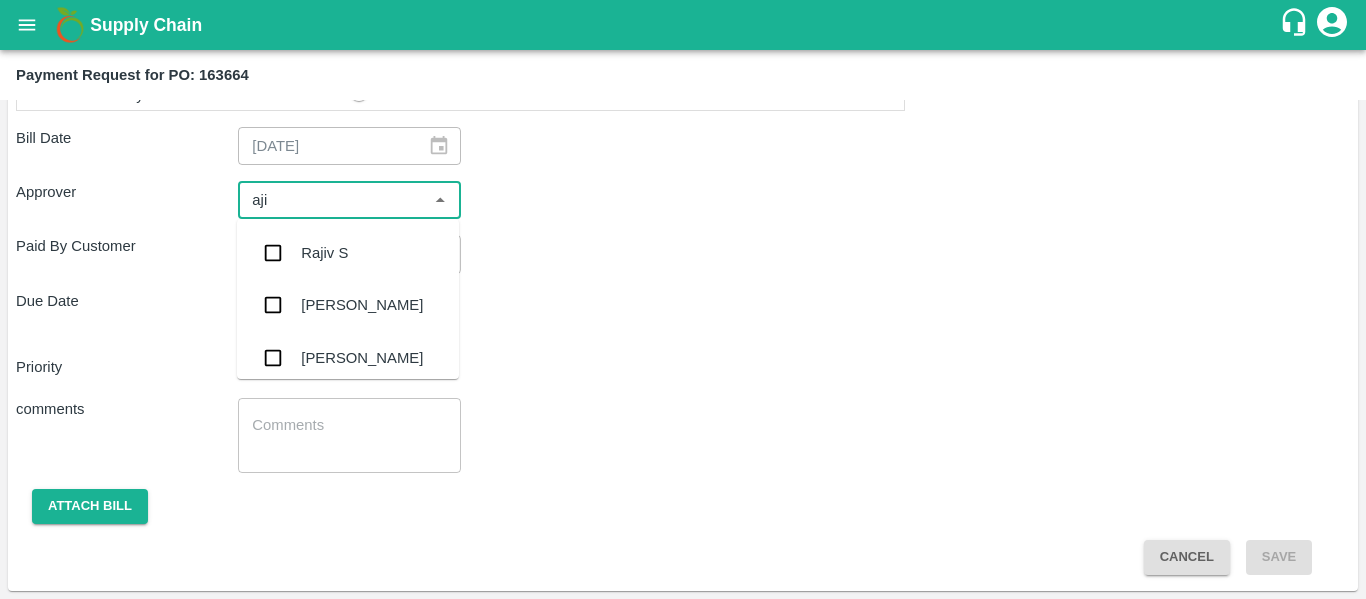 type on "ajit" 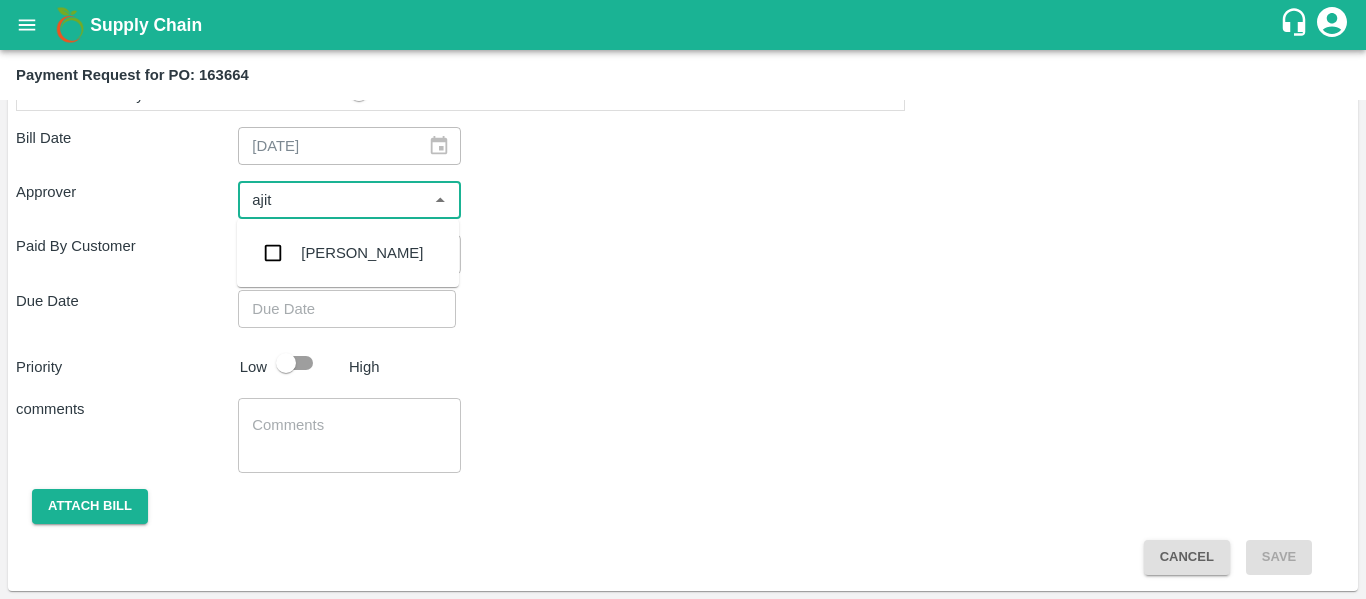 click on "[PERSON_NAME]" at bounding box center [362, 253] 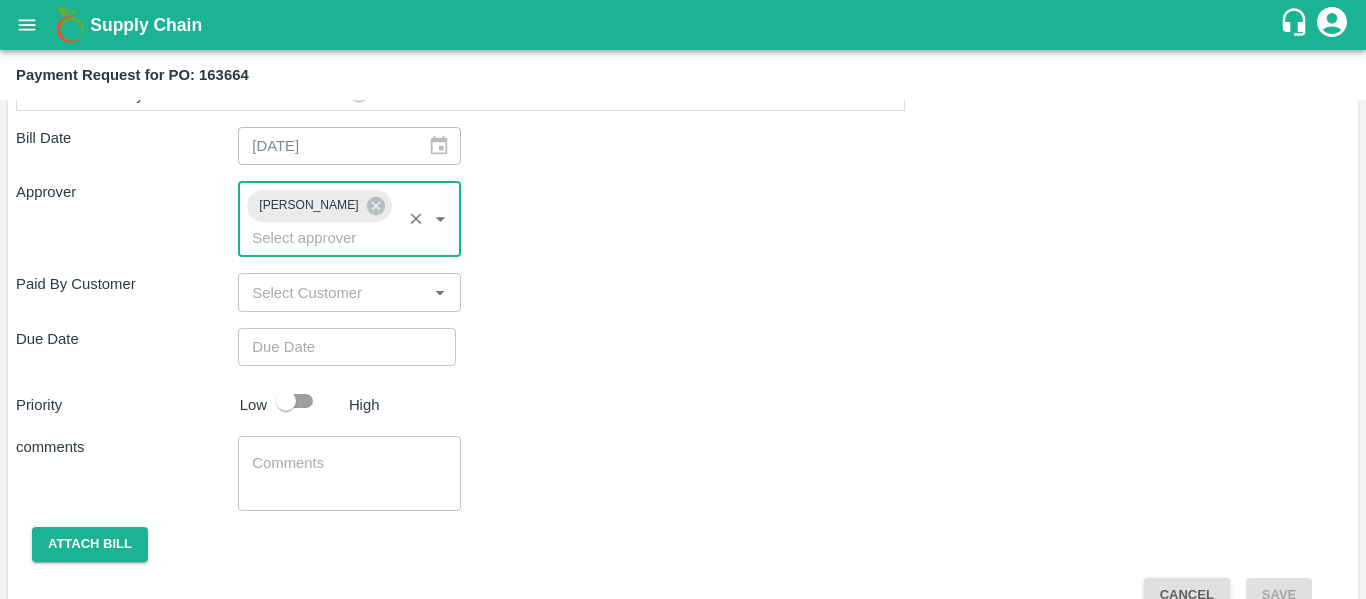 type on "DD/MM/YYYY hh:mm aa" 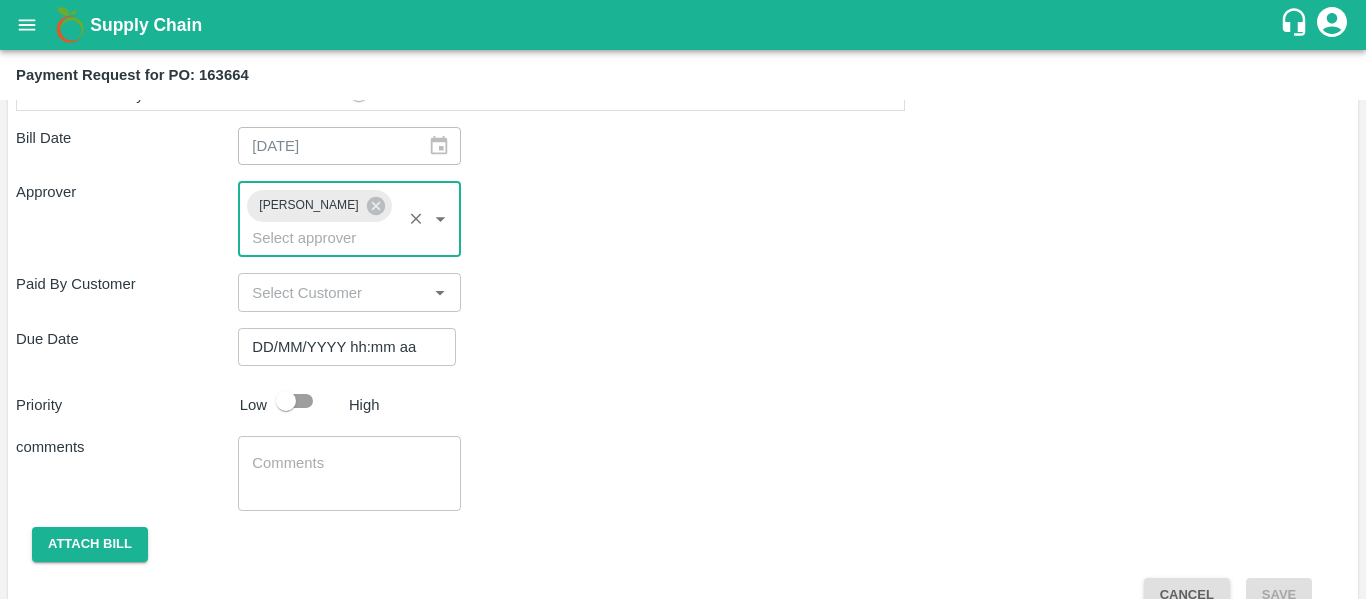 click on "DD/MM/YYYY hh:mm aa" at bounding box center (340, 347) 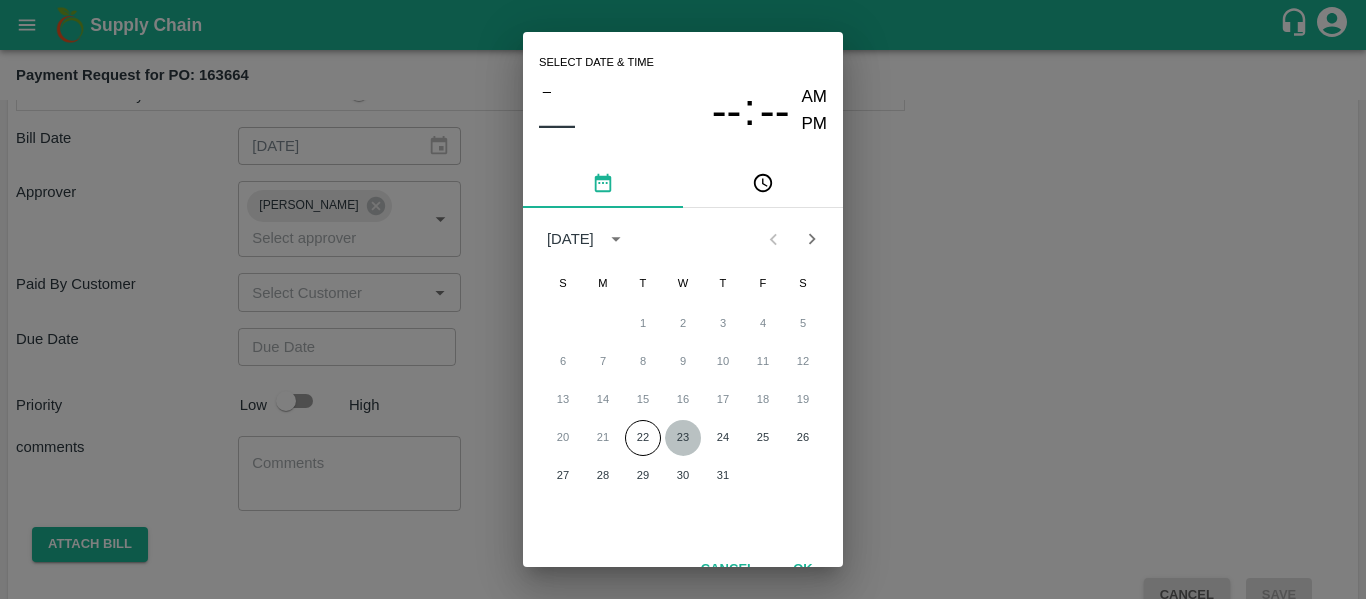 click on "23" at bounding box center (683, 438) 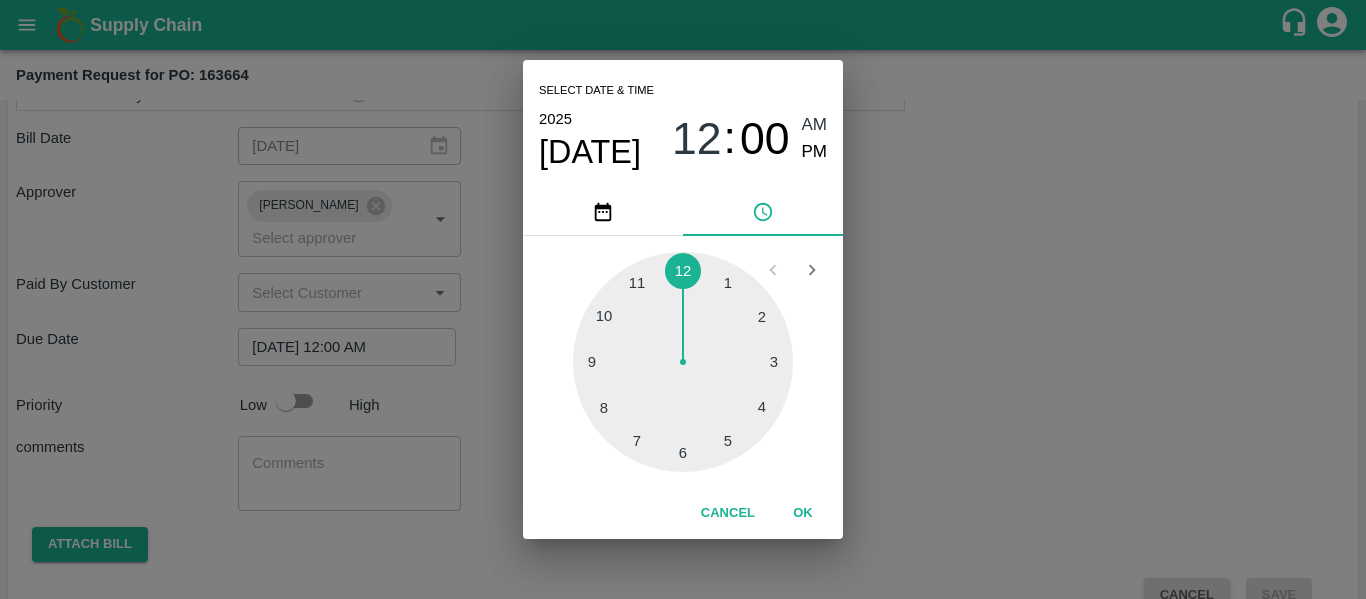 click on "Select date & time [DATE] 12 : 00 AM PM 1 2 3 4 5 6 7 8 9 10 11 12 Cancel OK" at bounding box center [683, 299] 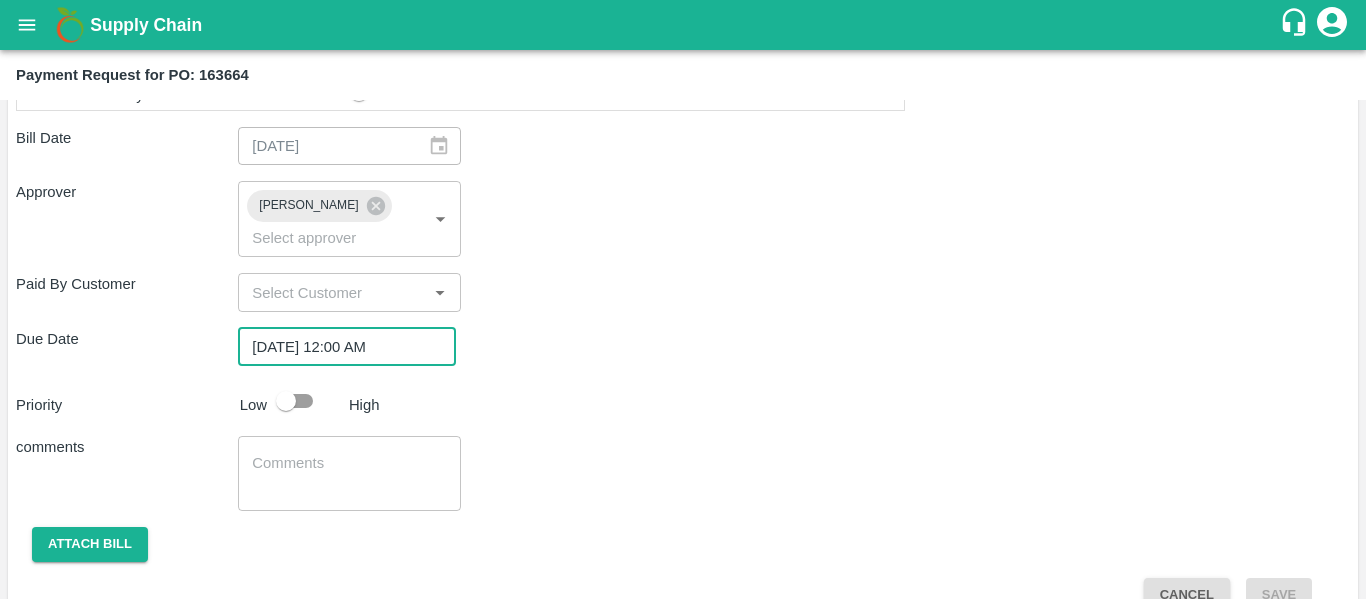 click at bounding box center (286, 401) 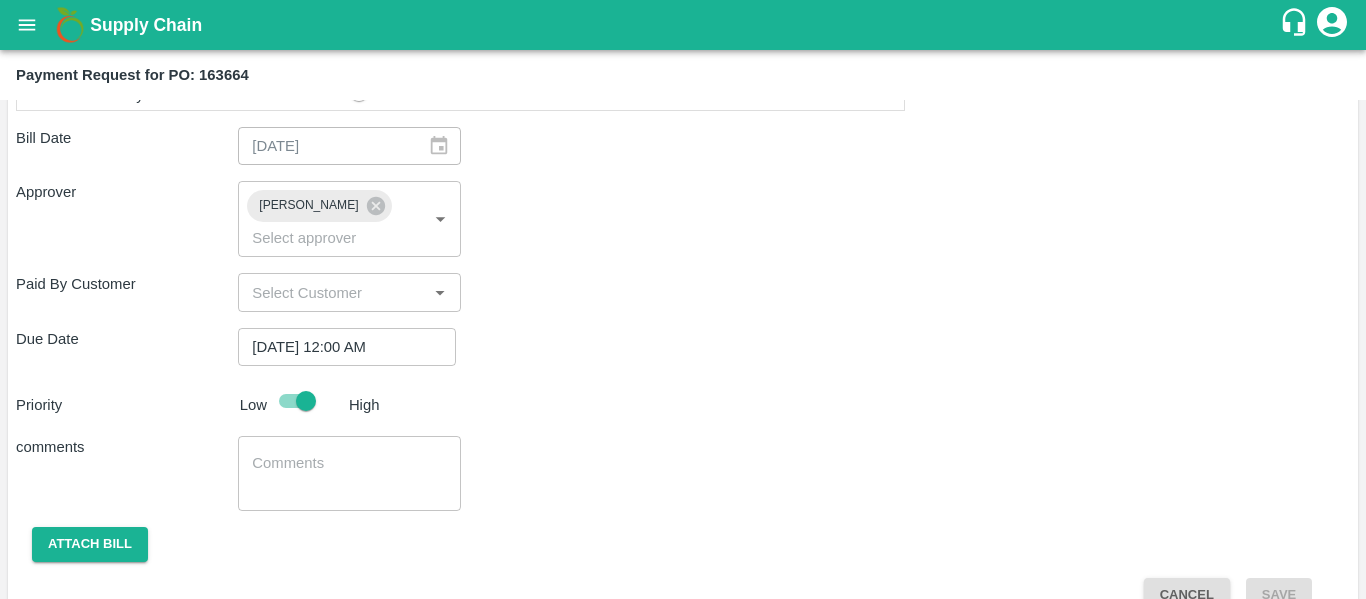 click at bounding box center [349, 474] 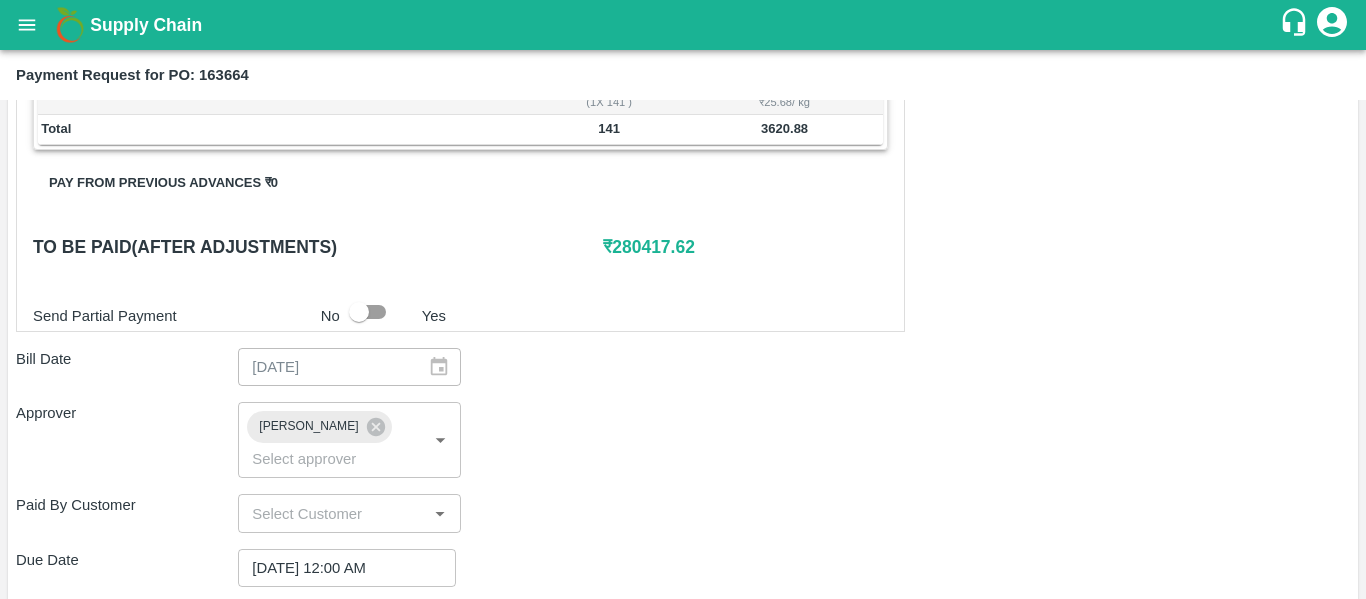 scroll, scrollTop: 849, scrollLeft: 0, axis: vertical 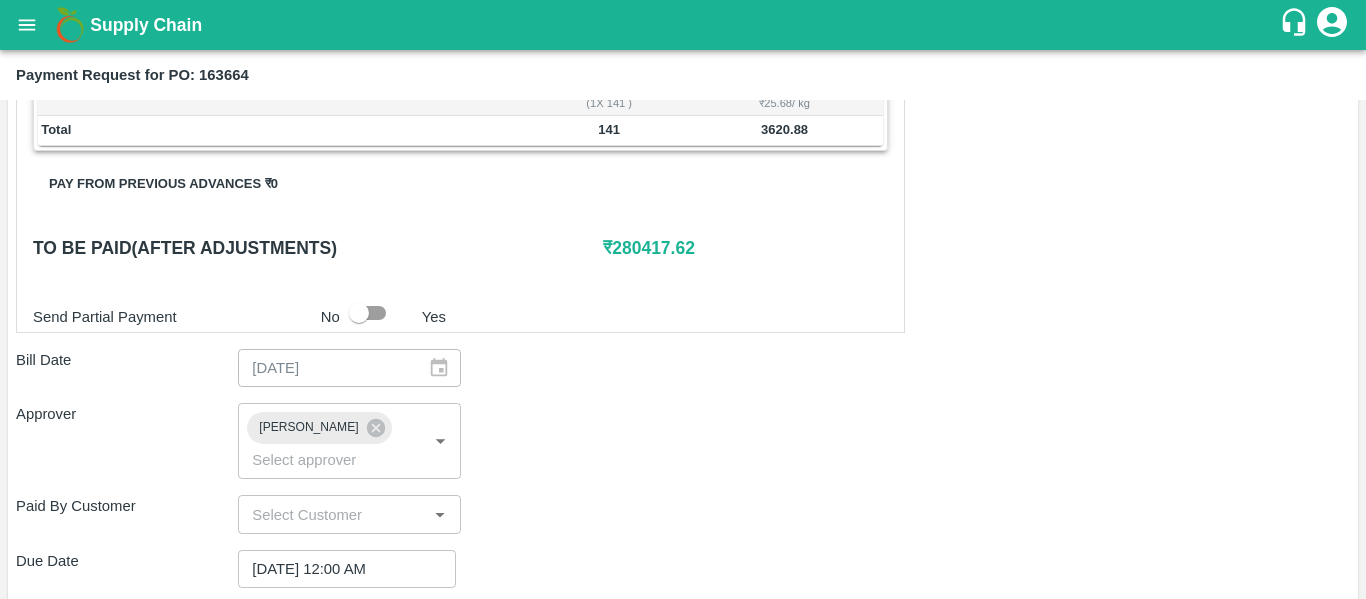 type on "Fruit Bill" 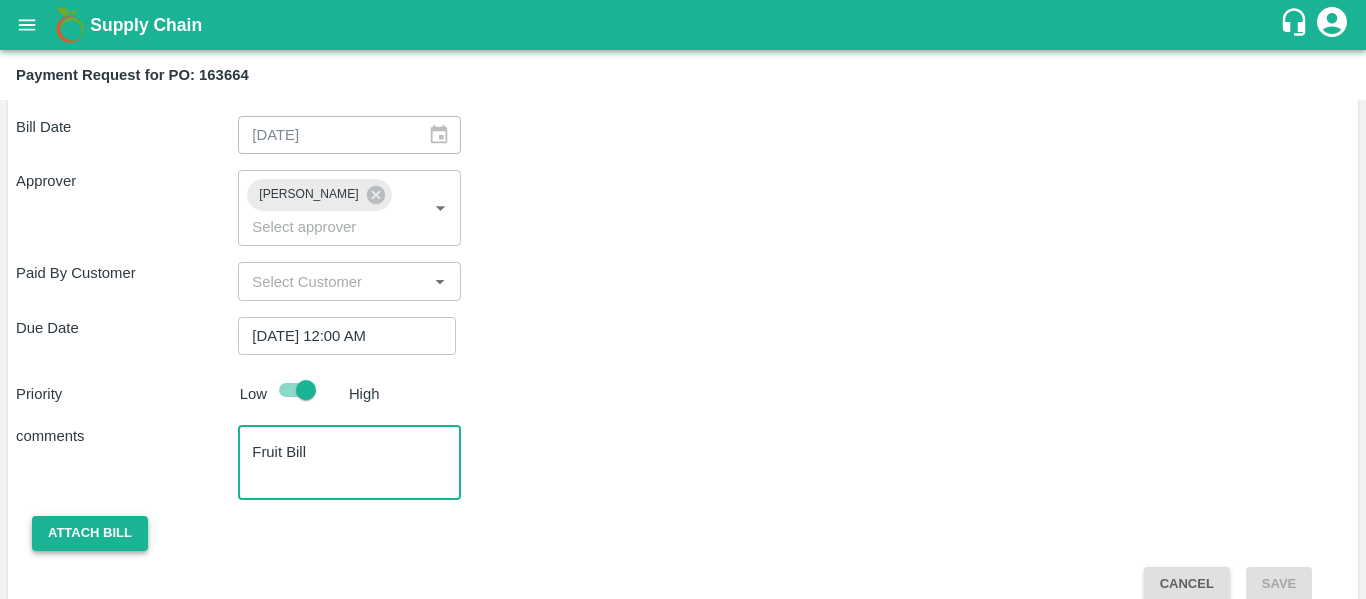 click on "Attach bill" at bounding box center (90, 533) 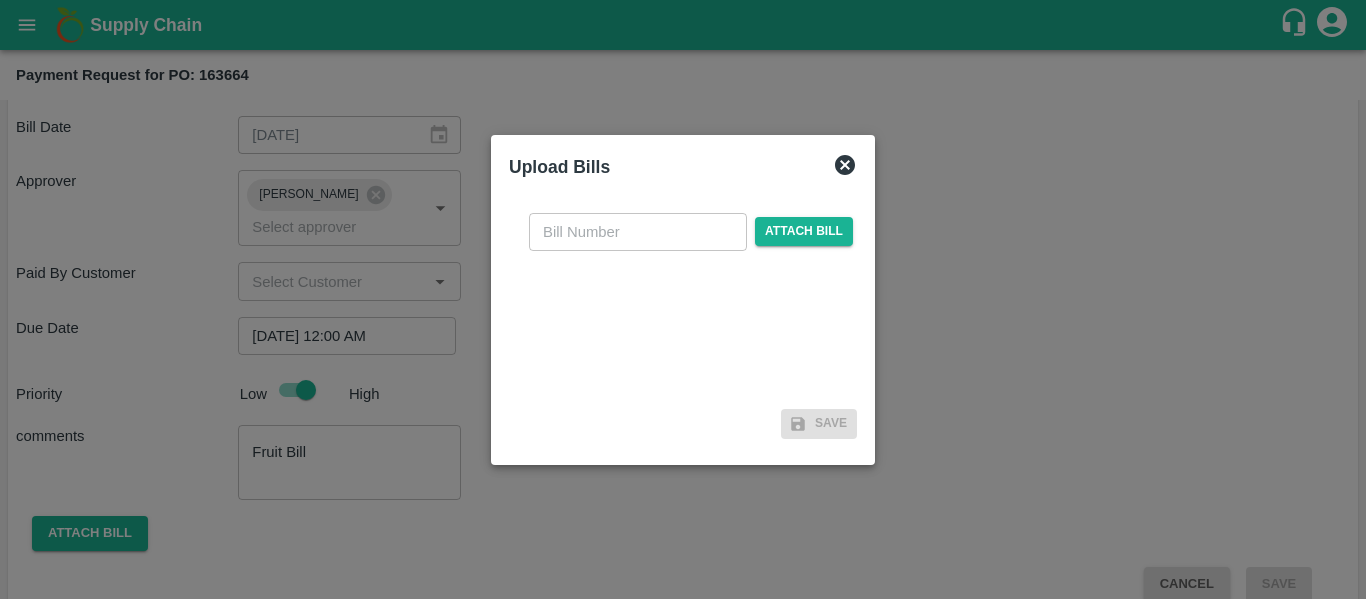 click at bounding box center [638, 232] 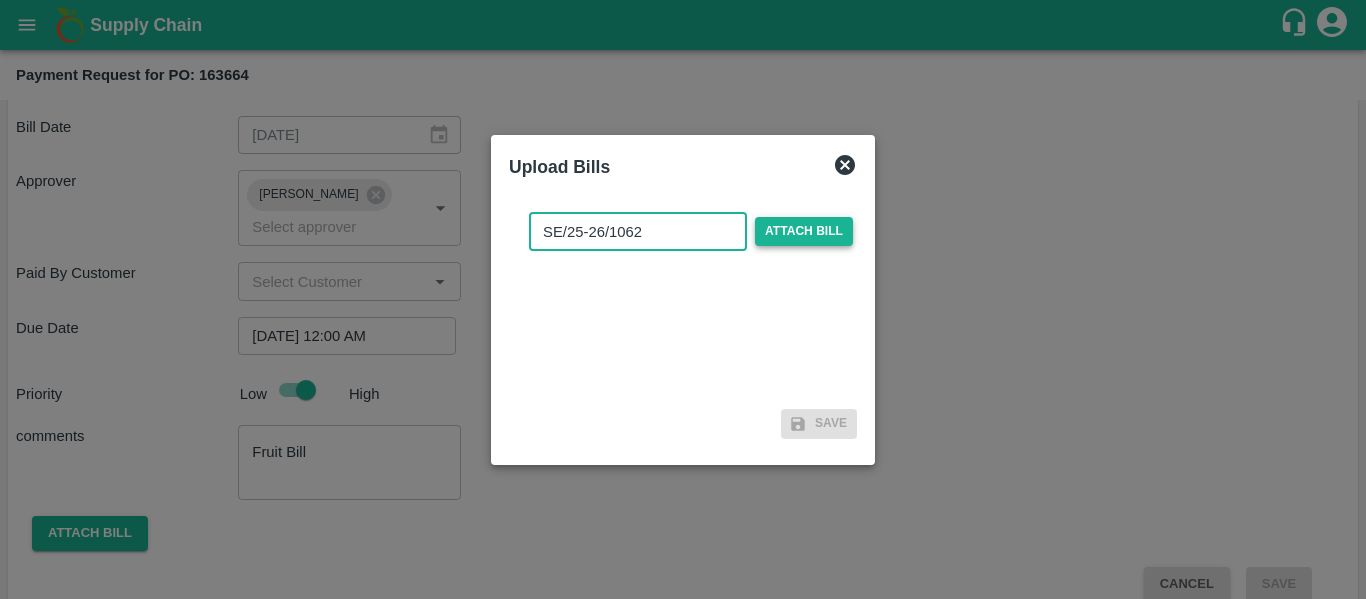type on "SE/25-26/1062" 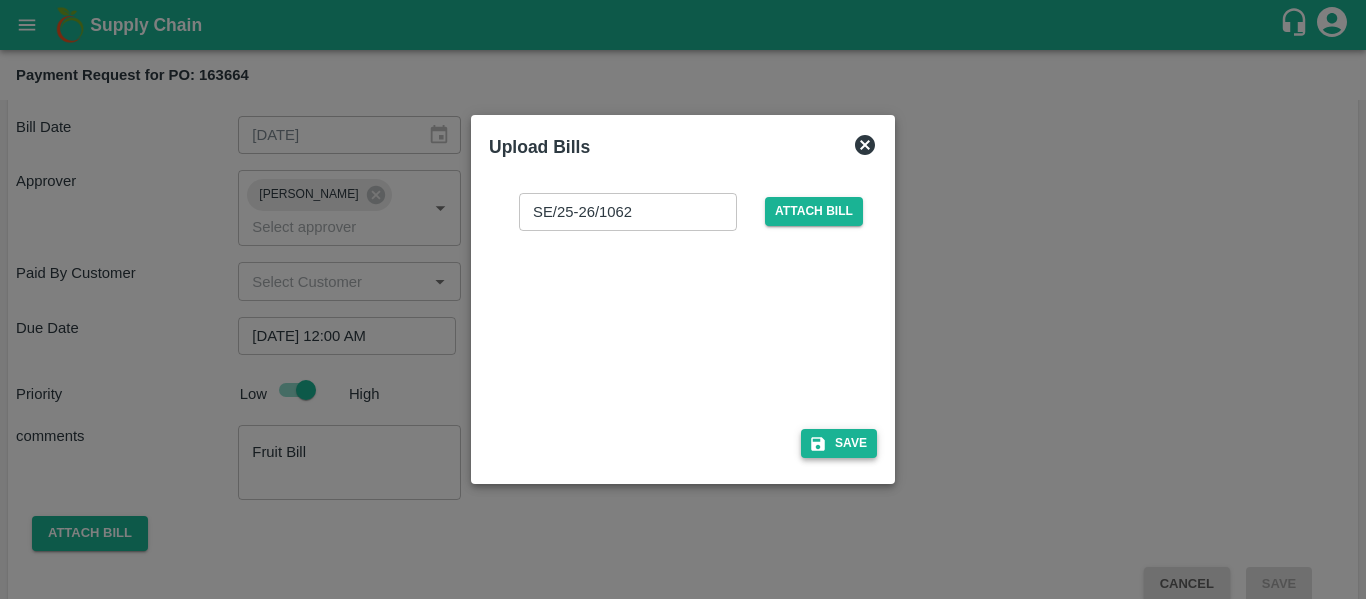 click on "Save" at bounding box center (839, 443) 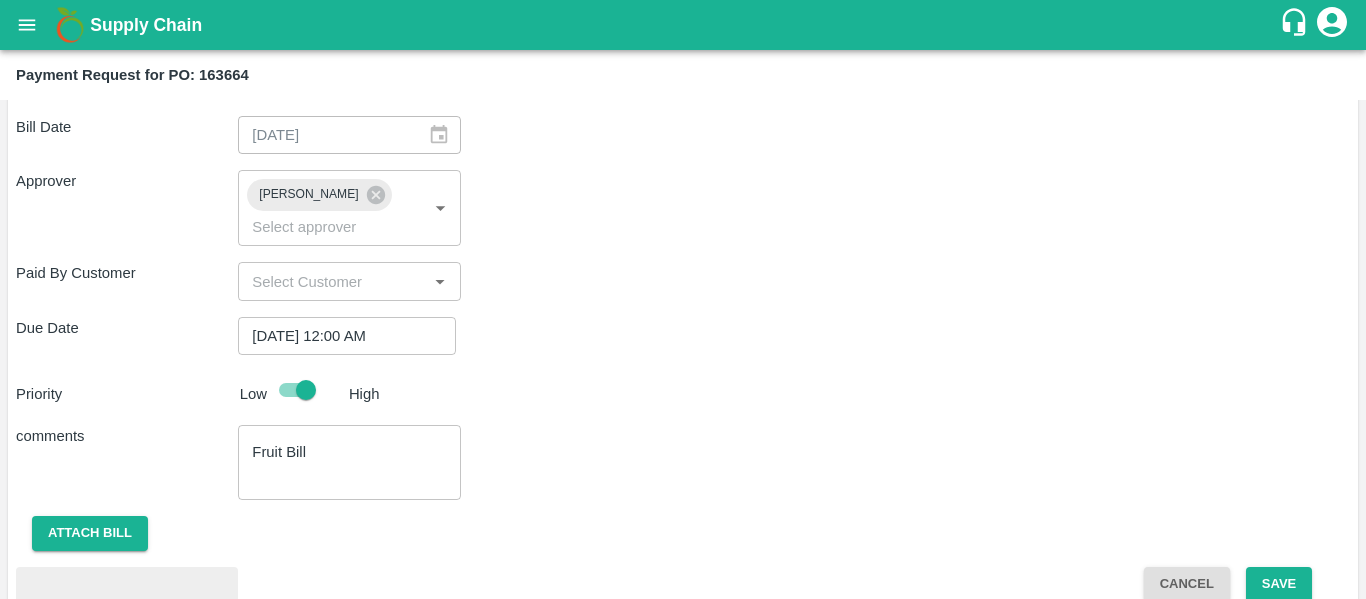scroll, scrollTop: 1188, scrollLeft: 0, axis: vertical 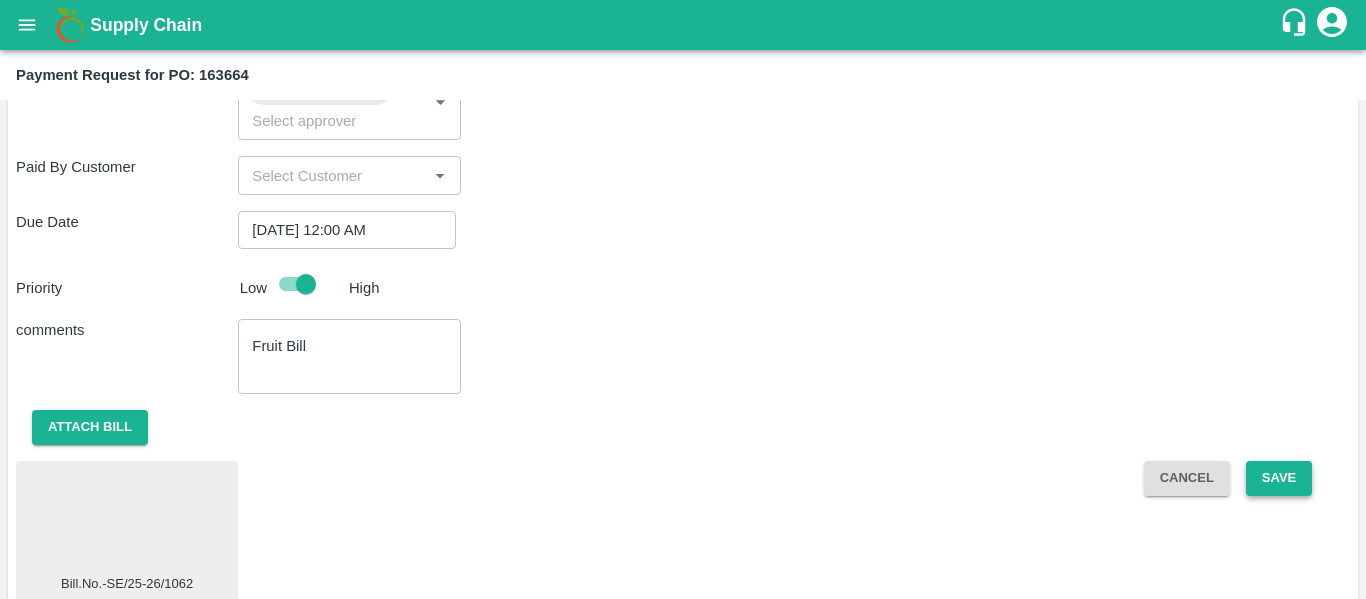 click on "Save" at bounding box center [1279, 478] 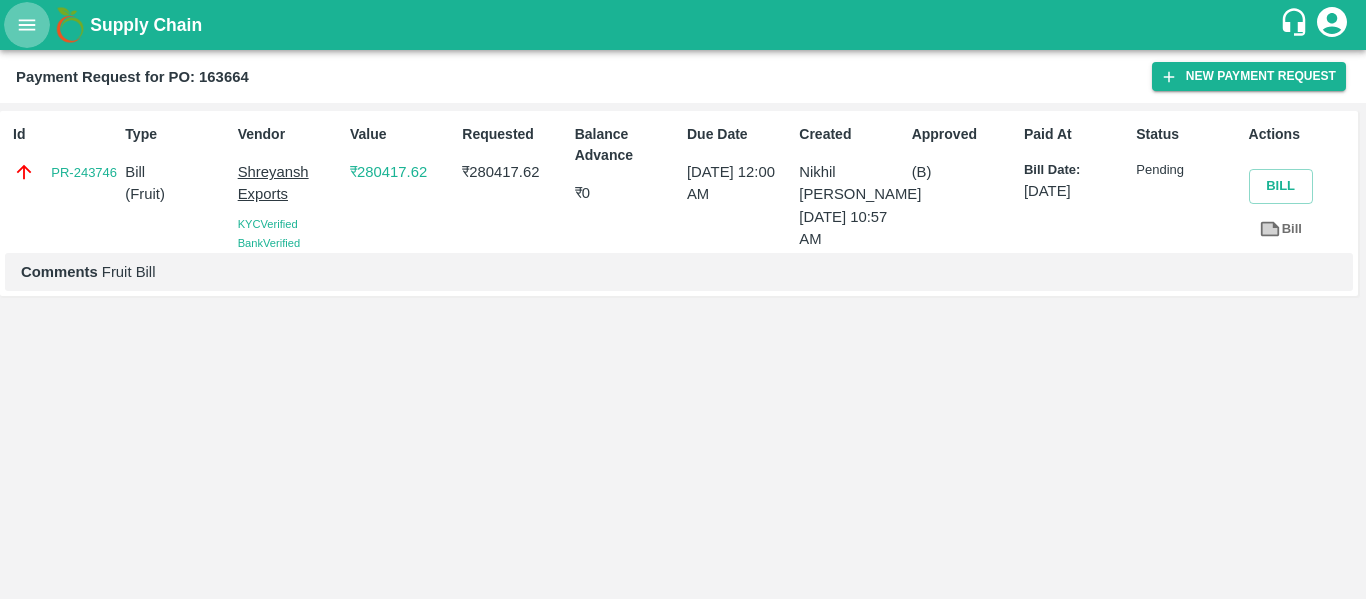 click 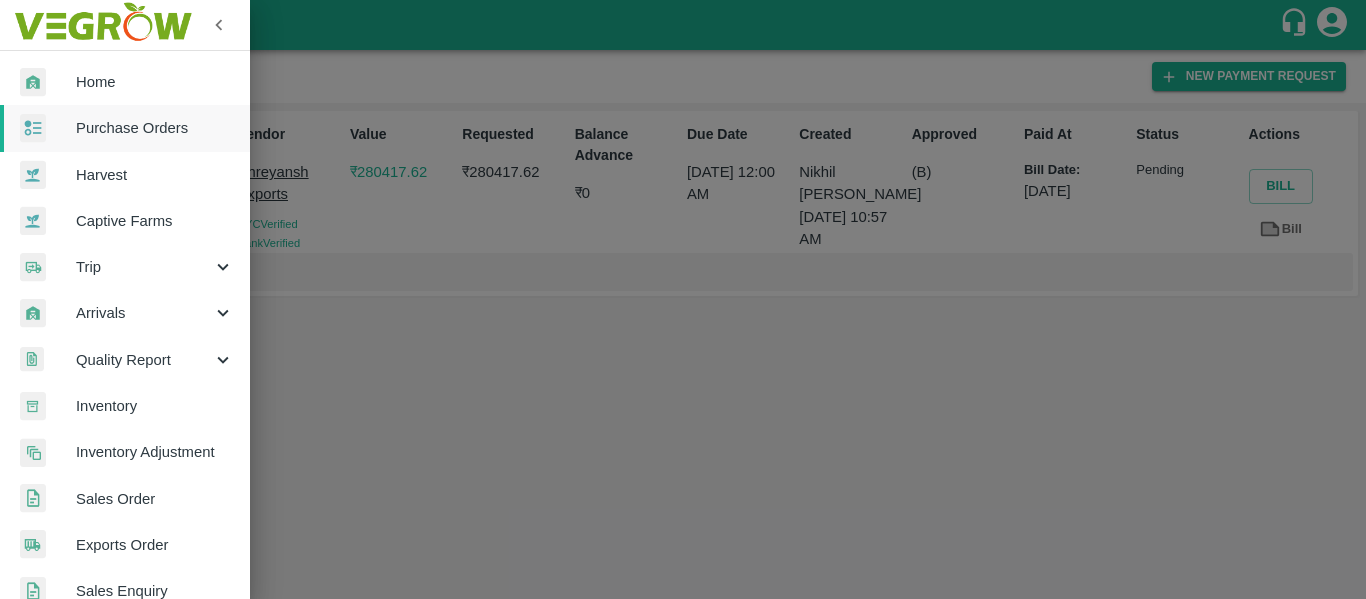 click on "Purchase Orders" at bounding box center (155, 128) 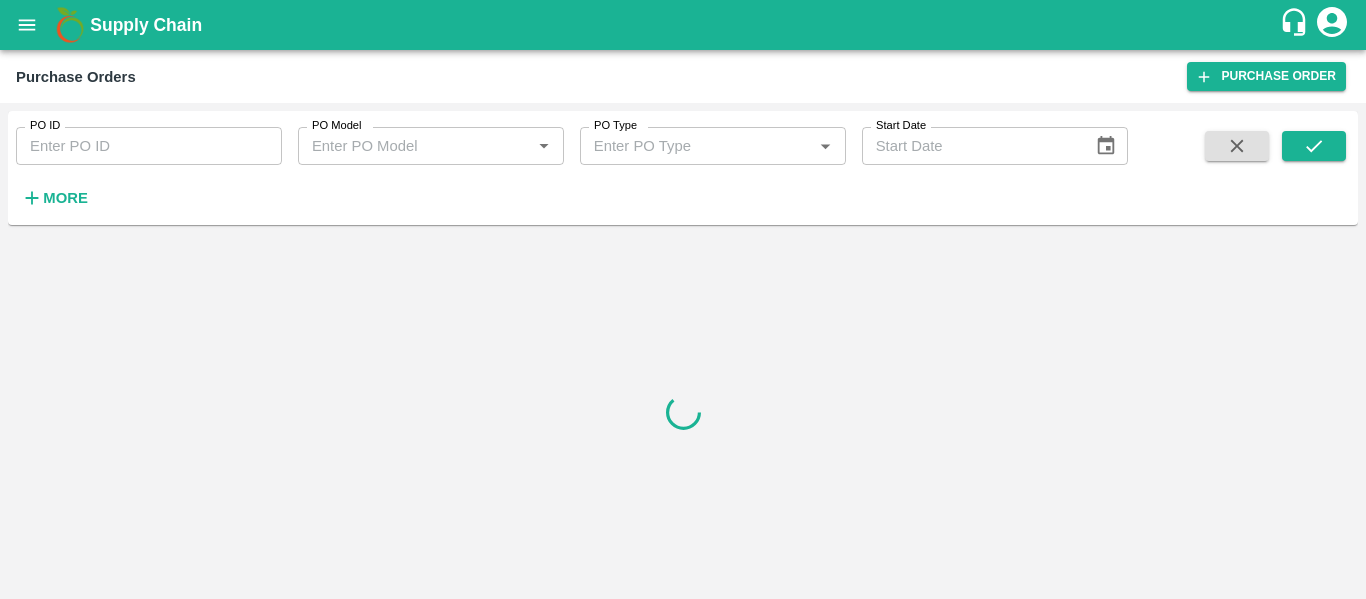 click on "PO ID" at bounding box center (149, 146) 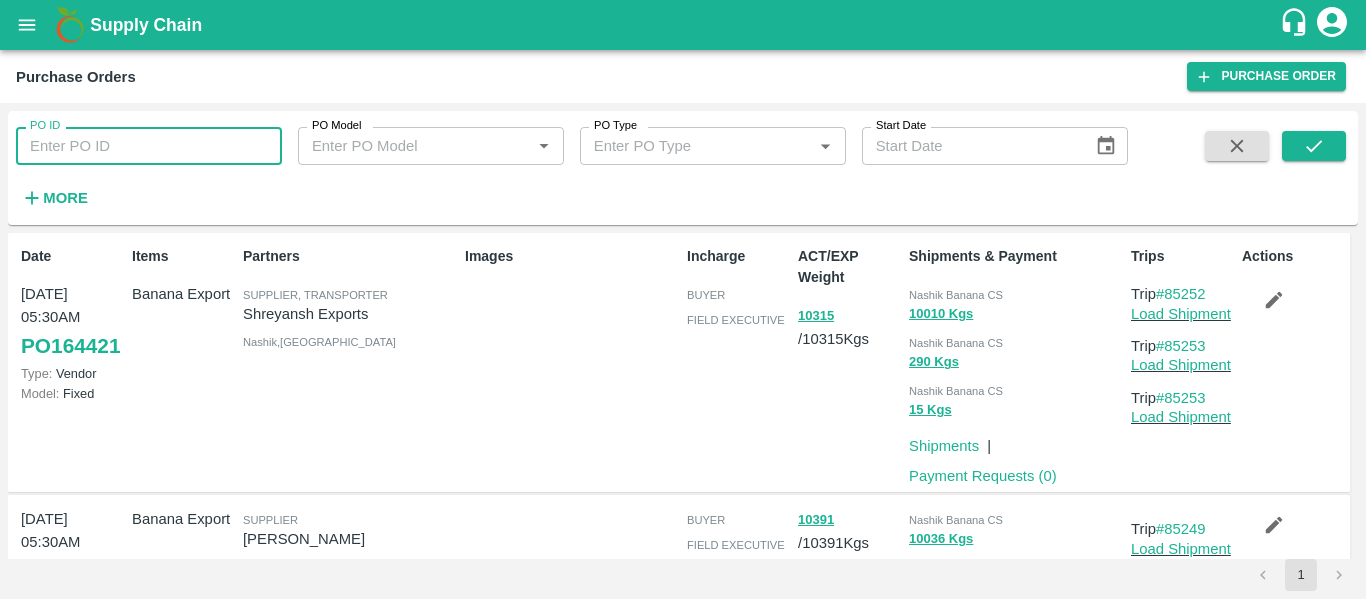 paste on "163673" 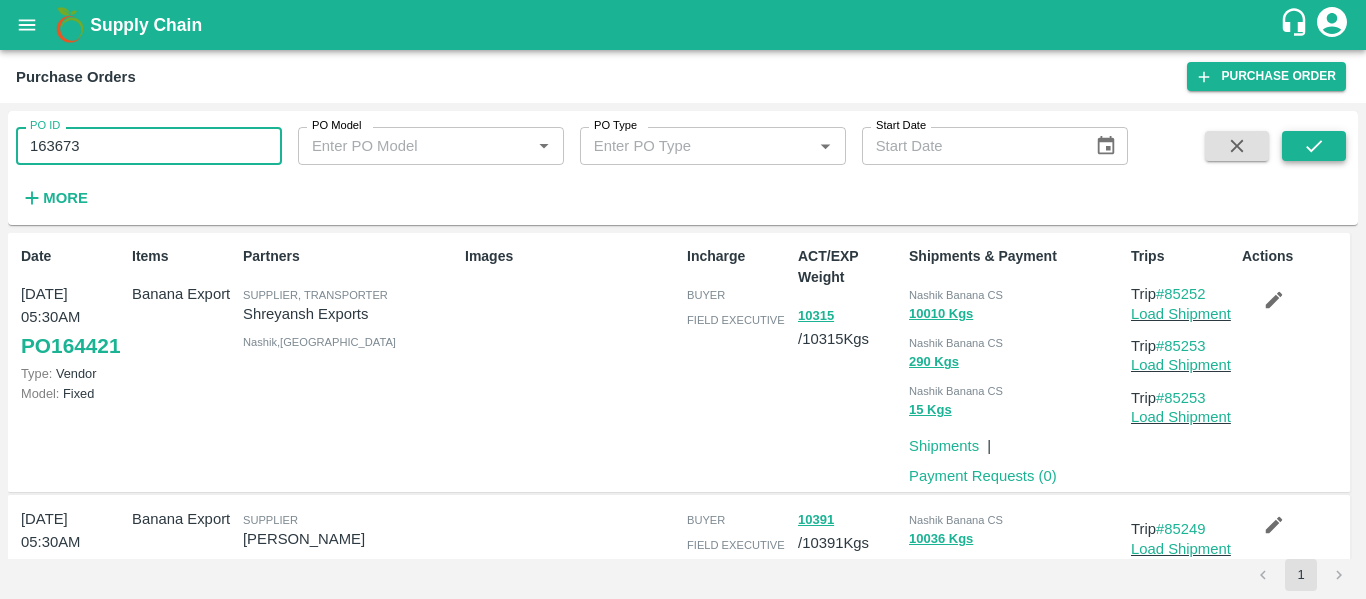 type on "163673" 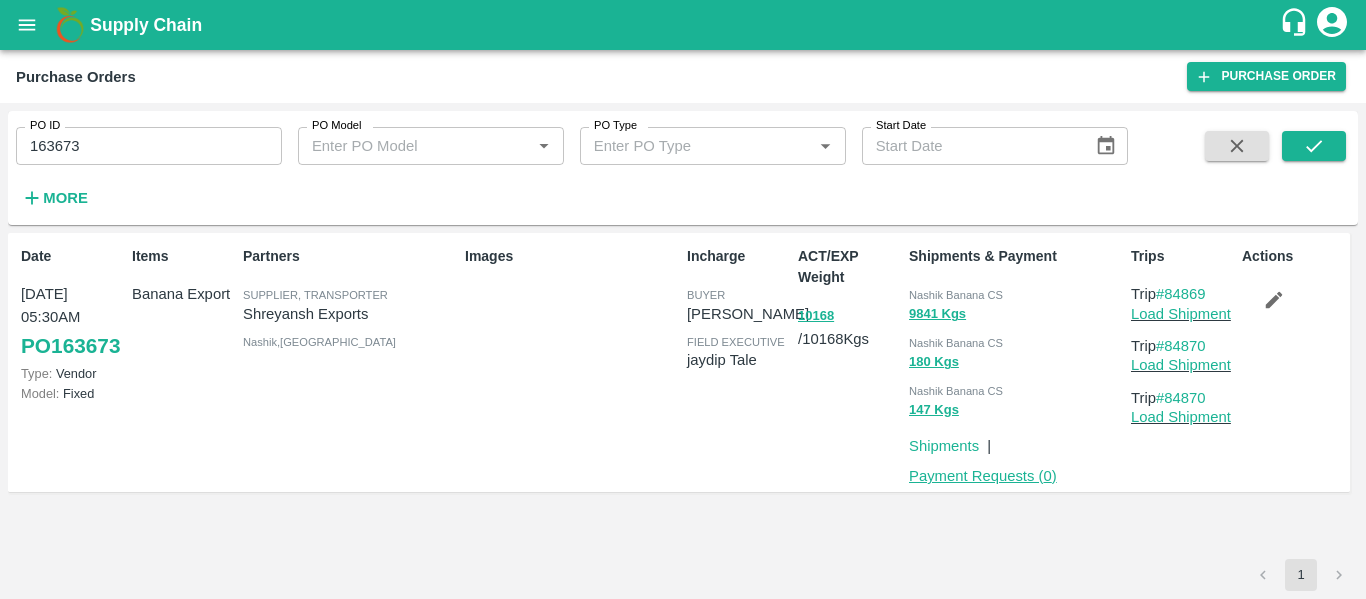 click on "Payment Requests ( 0 )" at bounding box center (983, 476) 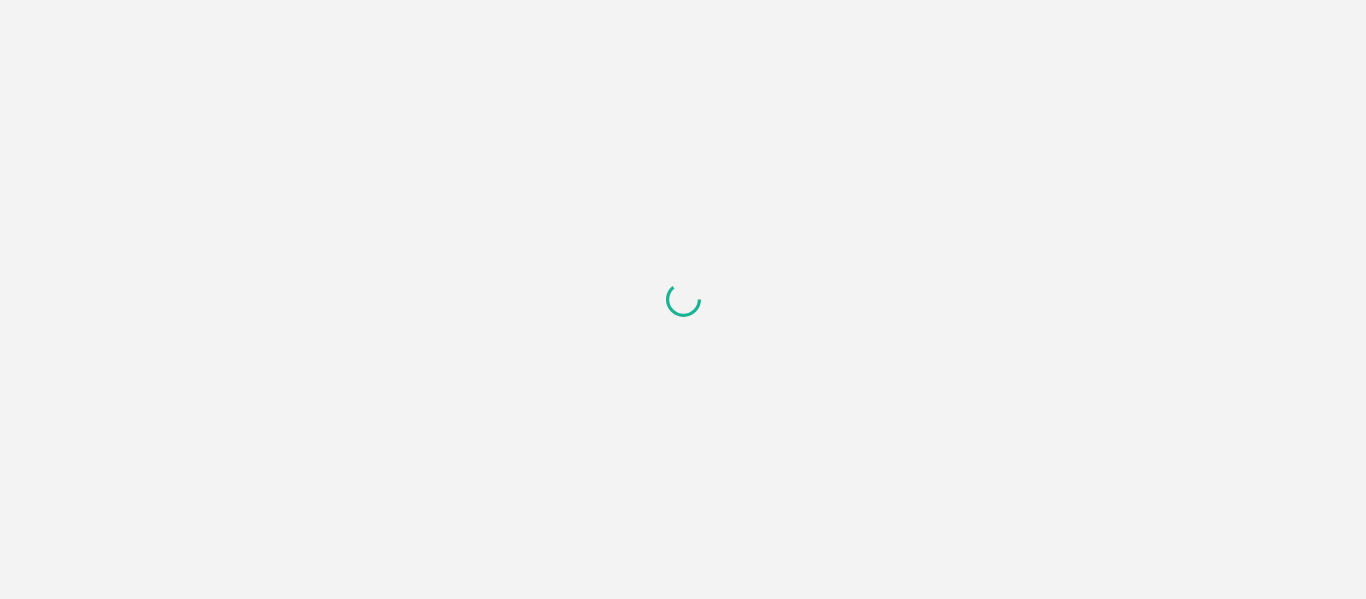 scroll, scrollTop: 0, scrollLeft: 0, axis: both 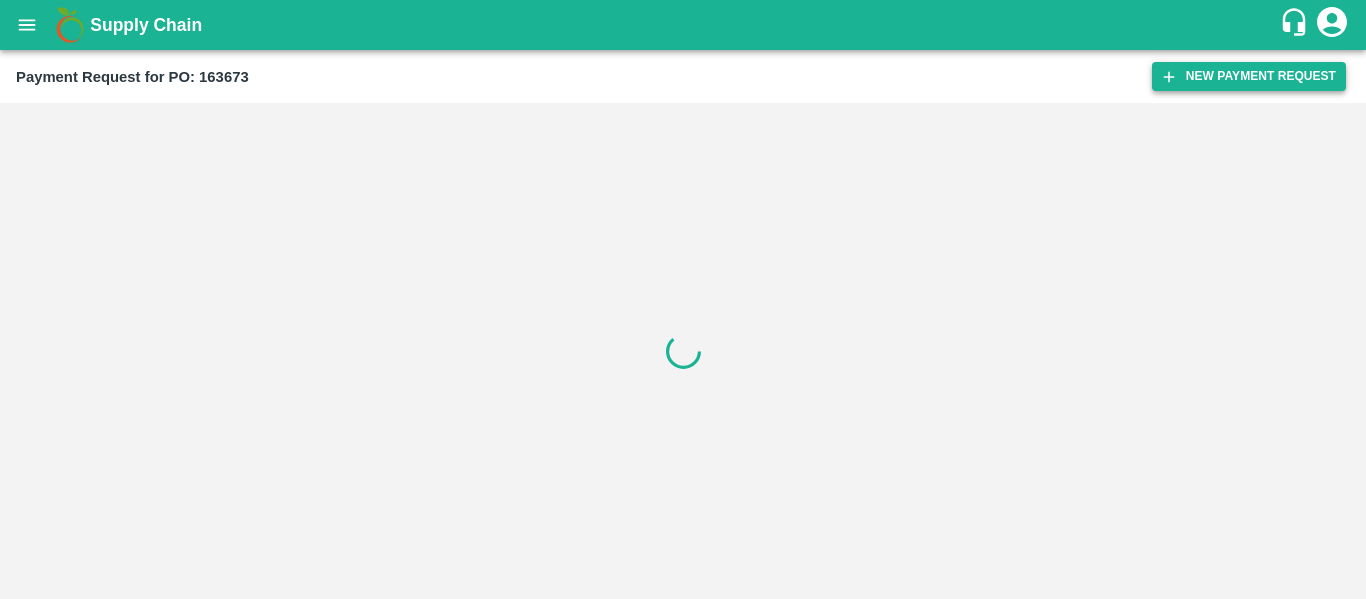 click on "New Payment Request" at bounding box center (1249, 76) 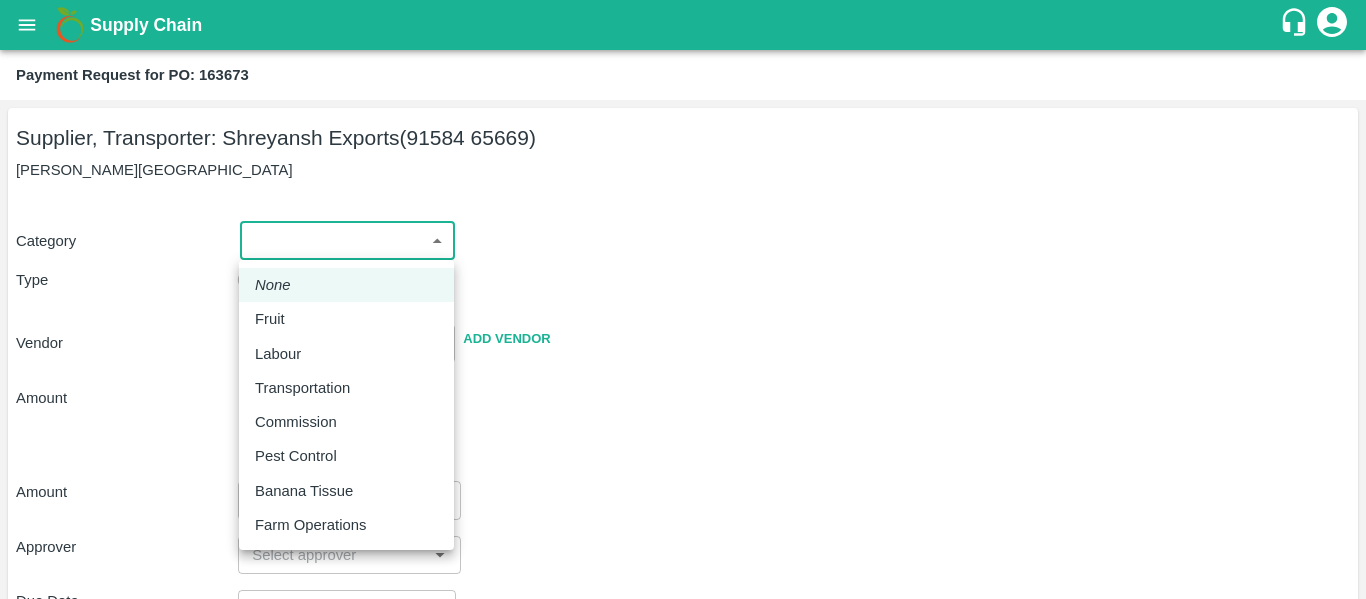 click on "Supply Chain Payment Request for PO: 163673 Supplier, Transporter:    Shreyansh Exports  (91584 65669) Nashik, Nashik Category ​ ​ Type Advance Bill Vendor ​ Add Vendor Amount Total value Per Kg ​ Amount ​ Approver ​ Due Date ​  Priority  Low  High Comment x ​ Attach bill Cancel Save Tembhurni PH Nashik CC Shahada Banana Export PH Savda Banana Export PH Nashik Banana CS Nikhil Subhash Mangvade Logout None Fruit Labour Transportation Commission Pest Control Banana Tissue Farm Operations" at bounding box center [683, 299] 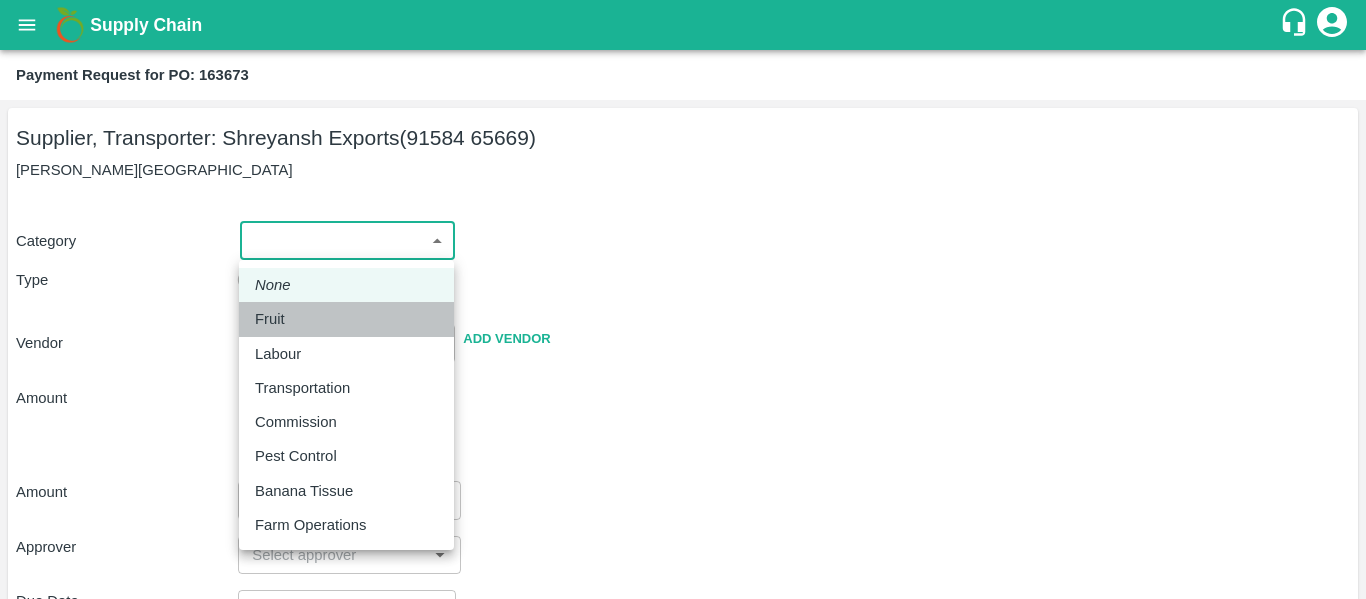 click on "Fruit" at bounding box center [275, 319] 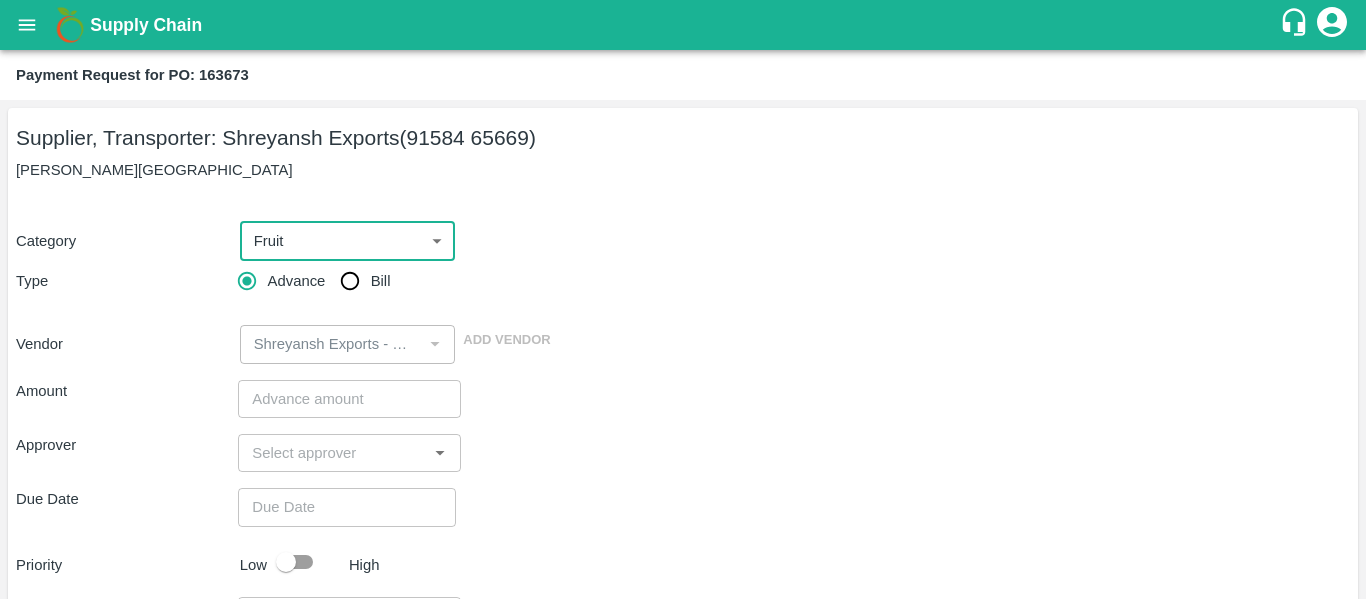 click on "Advance" at bounding box center (276, 281) 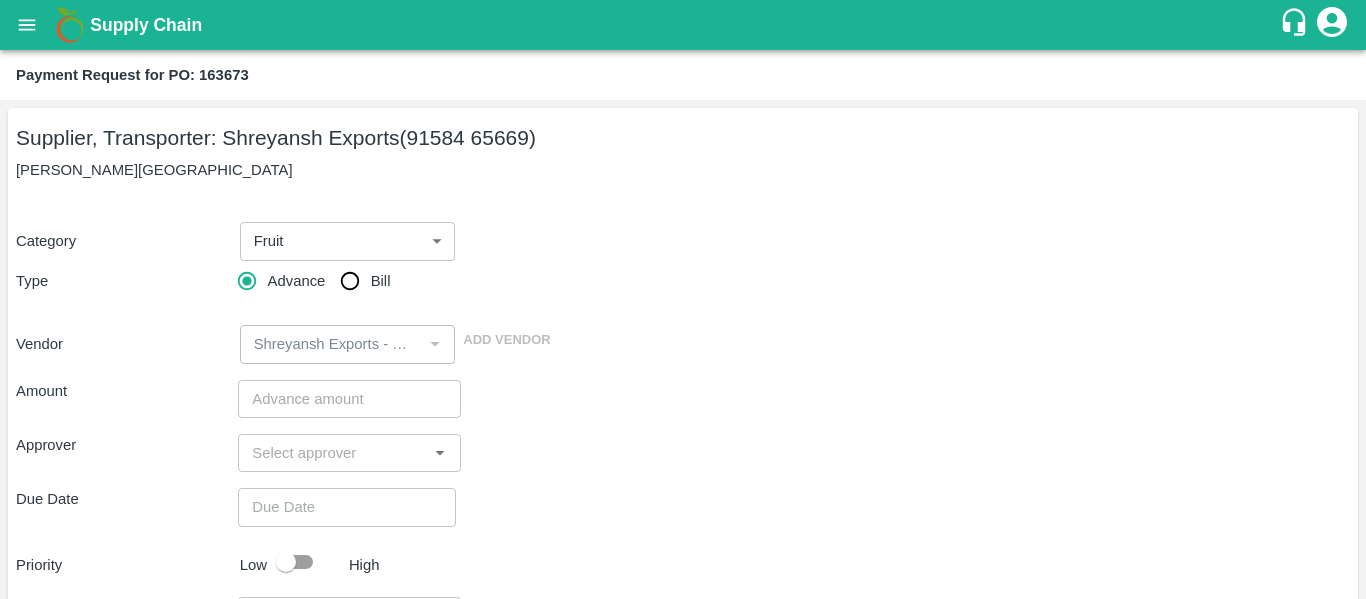 click on "Bill" at bounding box center (350, 281) 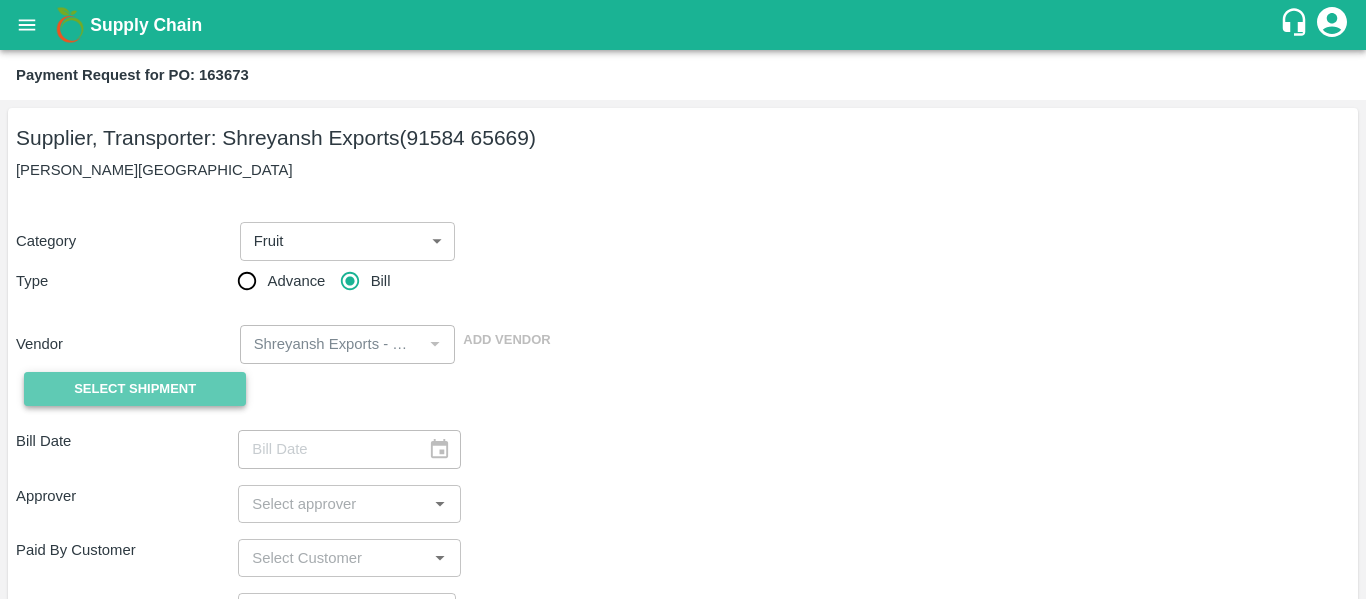 click on "Select Shipment" at bounding box center (135, 389) 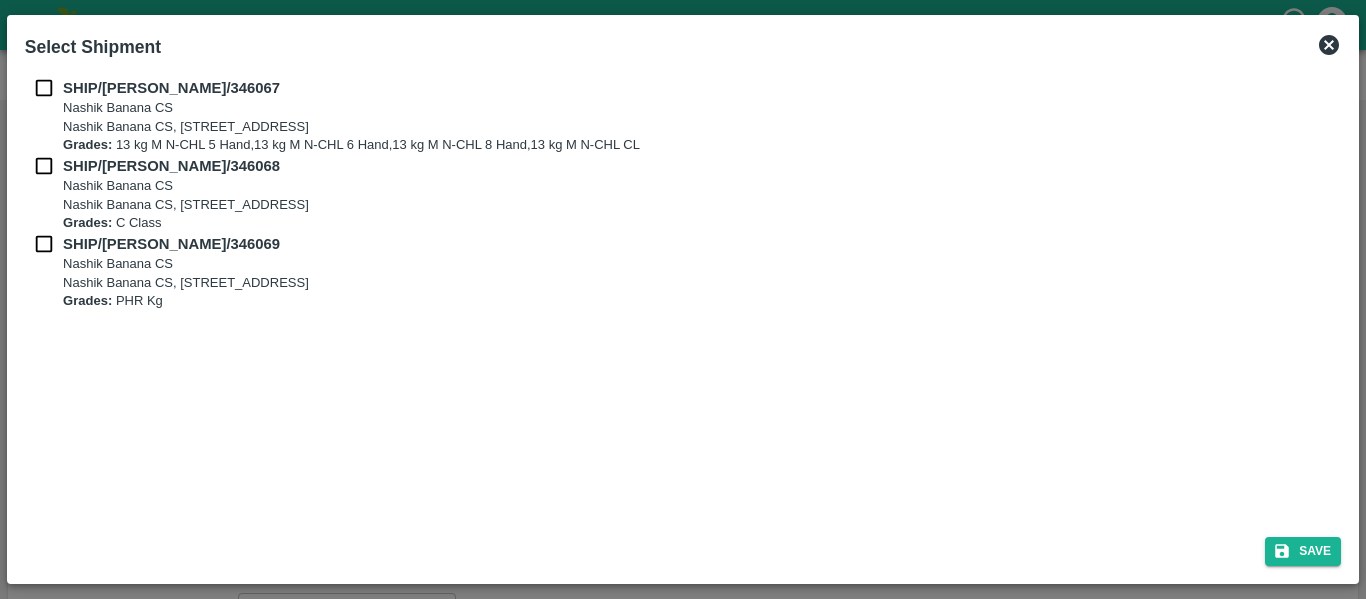 click at bounding box center [44, 88] 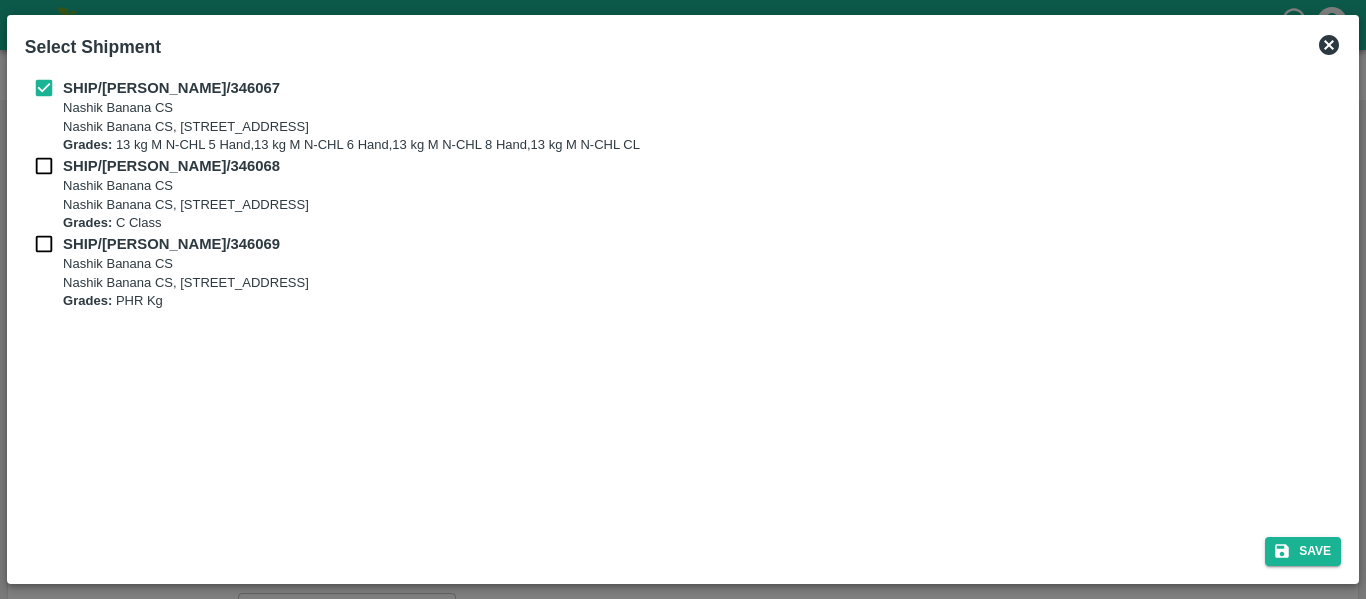 click at bounding box center (44, 166) 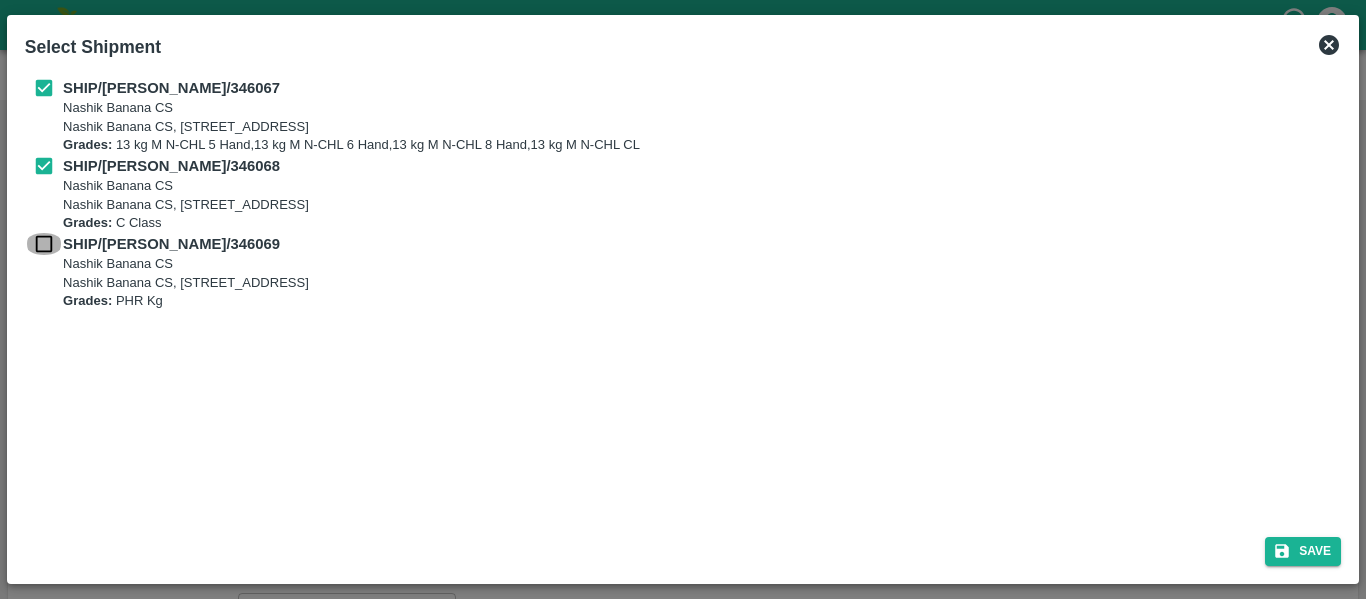click at bounding box center (44, 244) 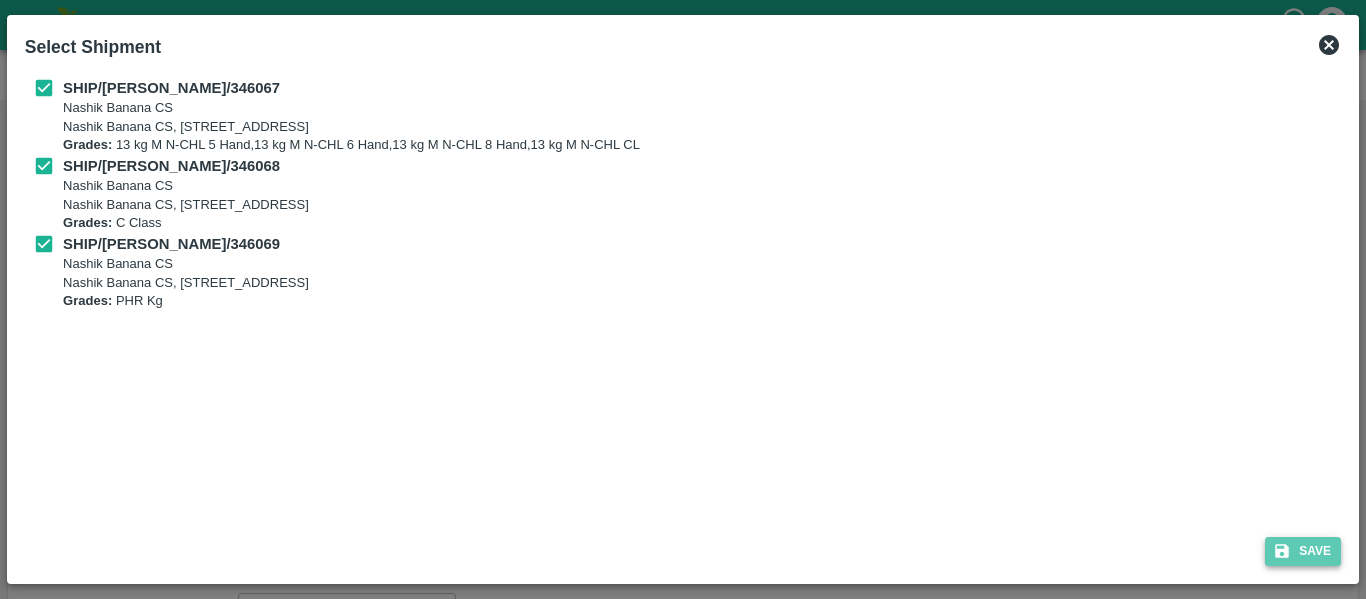 click 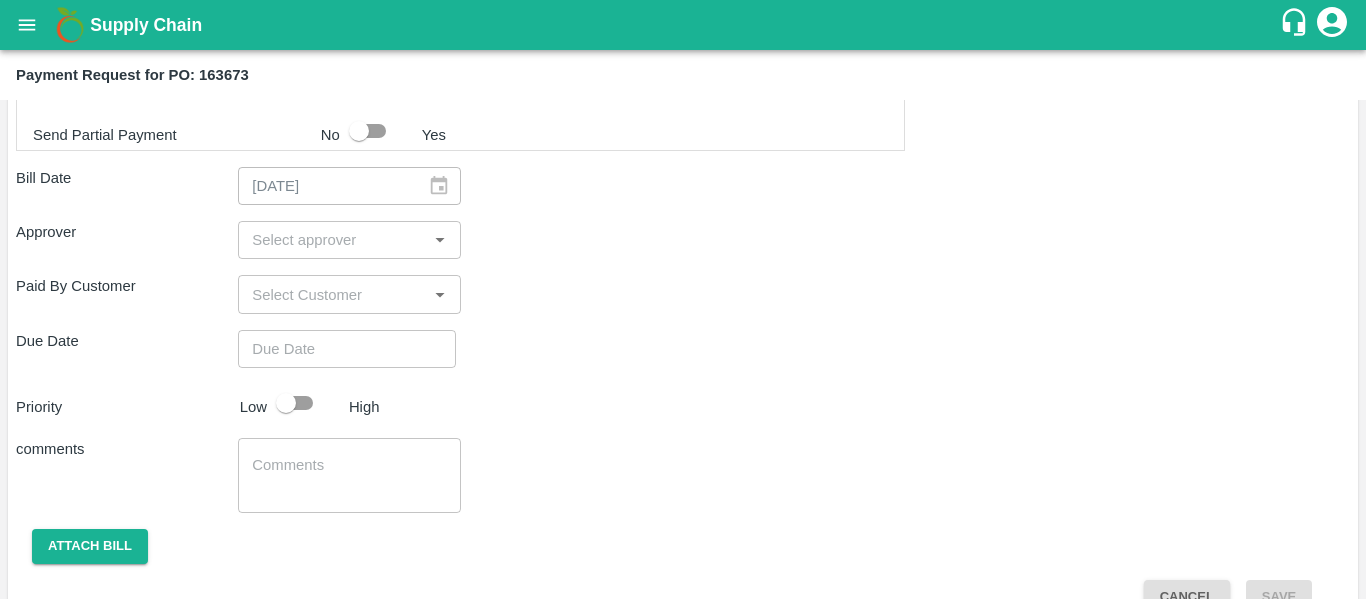 scroll, scrollTop: 1034, scrollLeft: 0, axis: vertical 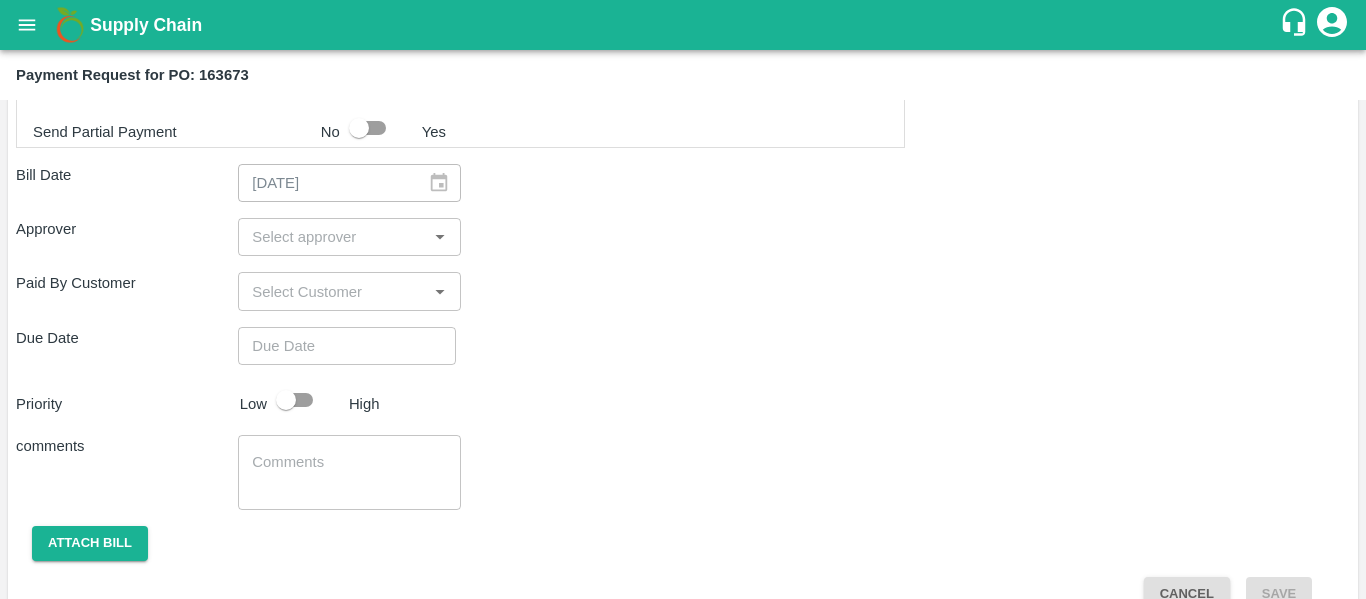 click at bounding box center (332, 237) 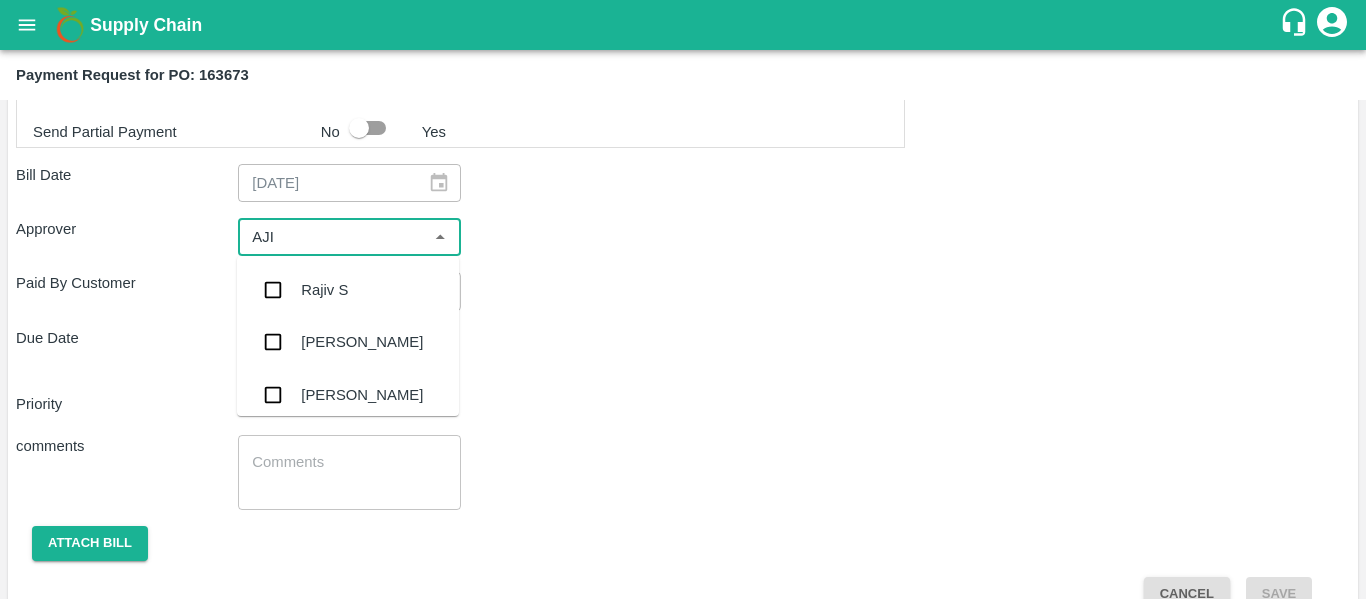 type on "AJIT" 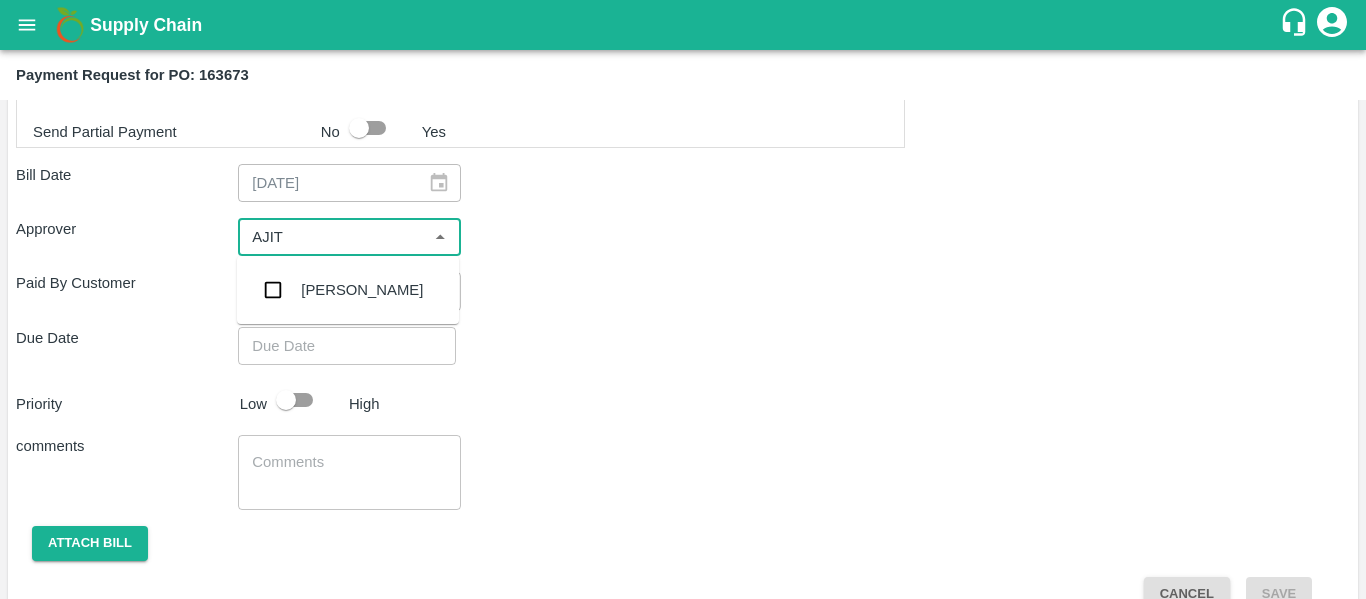 click on "[PERSON_NAME]" at bounding box center [362, 290] 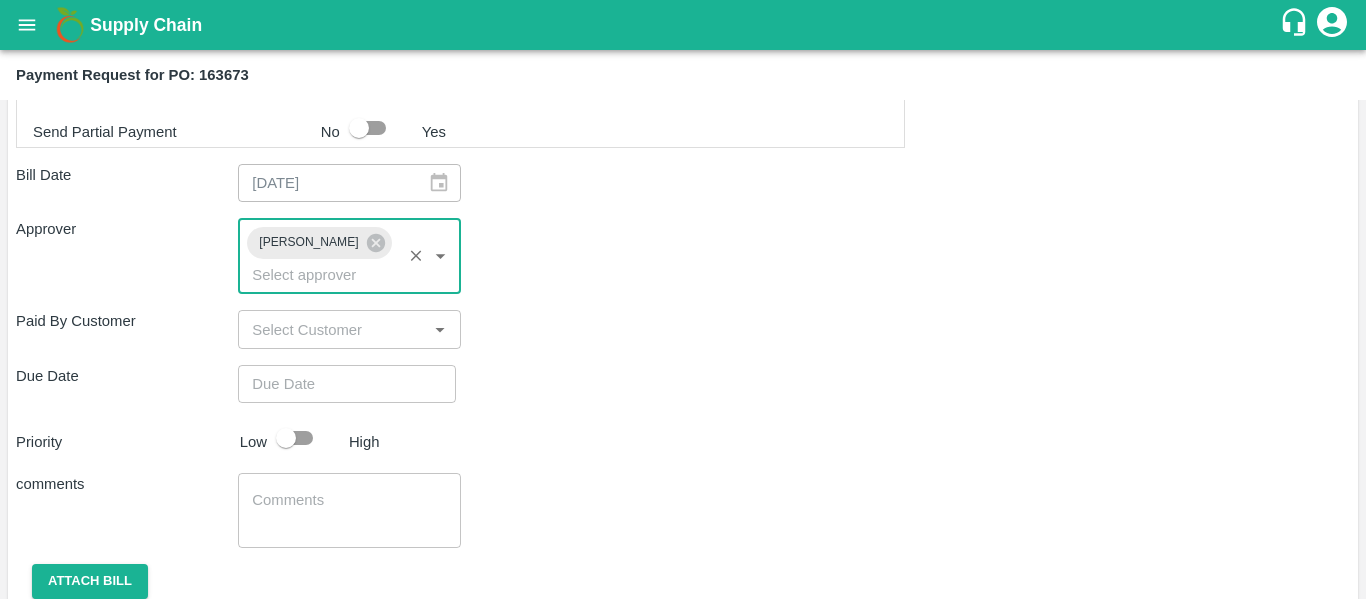 type on "DD/MM/YYYY hh:mm aa" 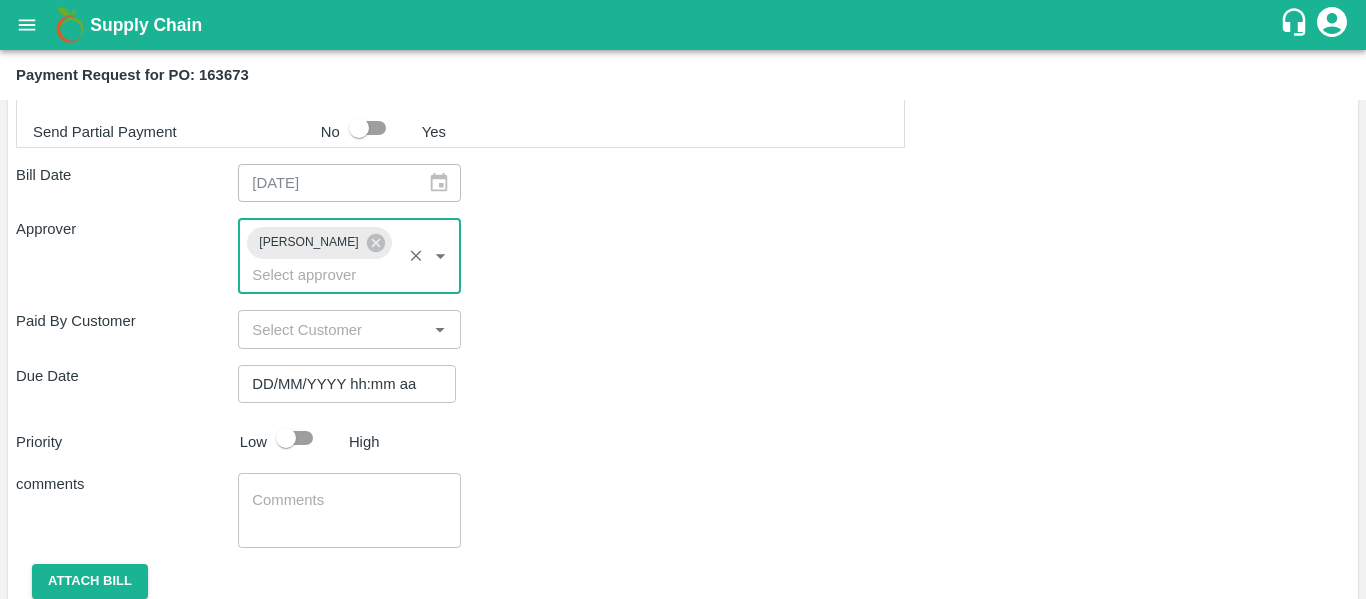 click on "DD/MM/YYYY hh:mm aa" at bounding box center (340, 384) 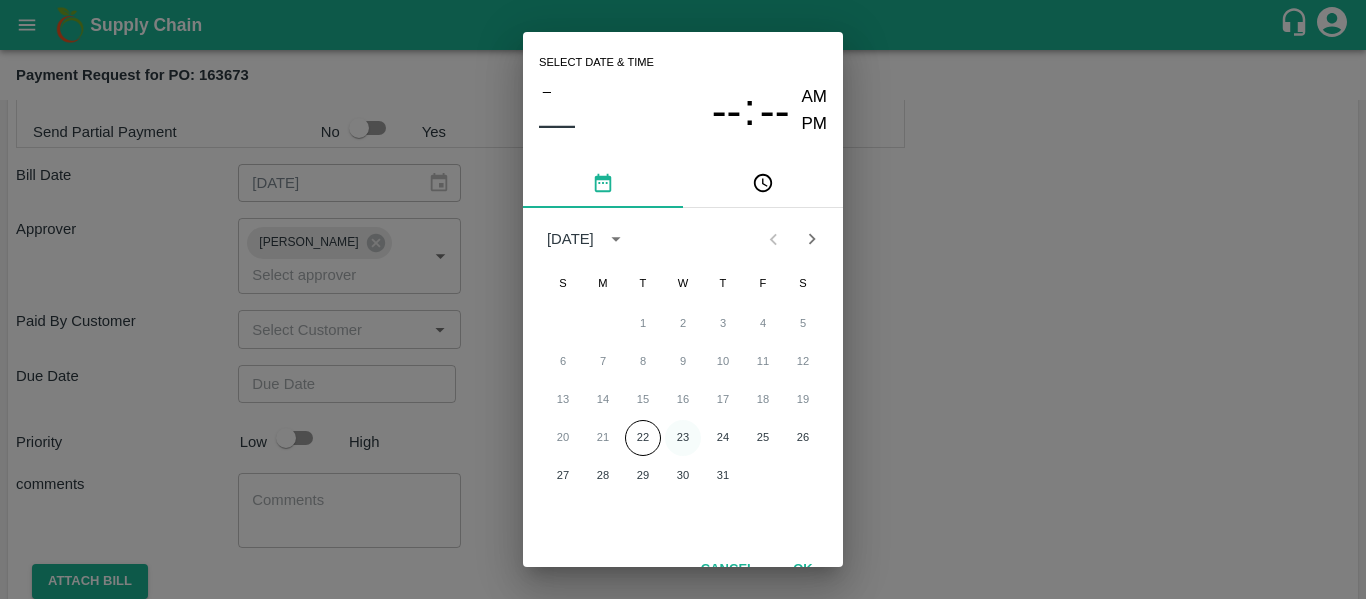 click on "23" at bounding box center [683, 438] 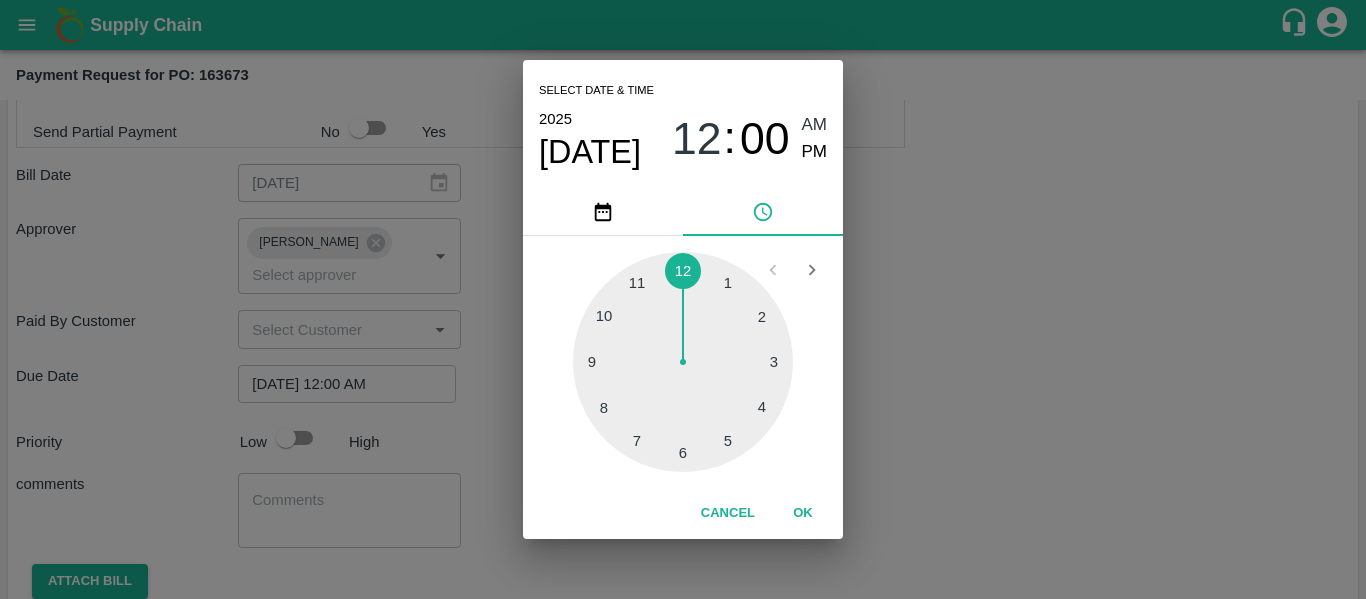 click on "Select date & time [DATE] 12 : 00 AM PM 1 2 3 4 5 6 7 8 9 10 11 12 Cancel OK" at bounding box center (683, 299) 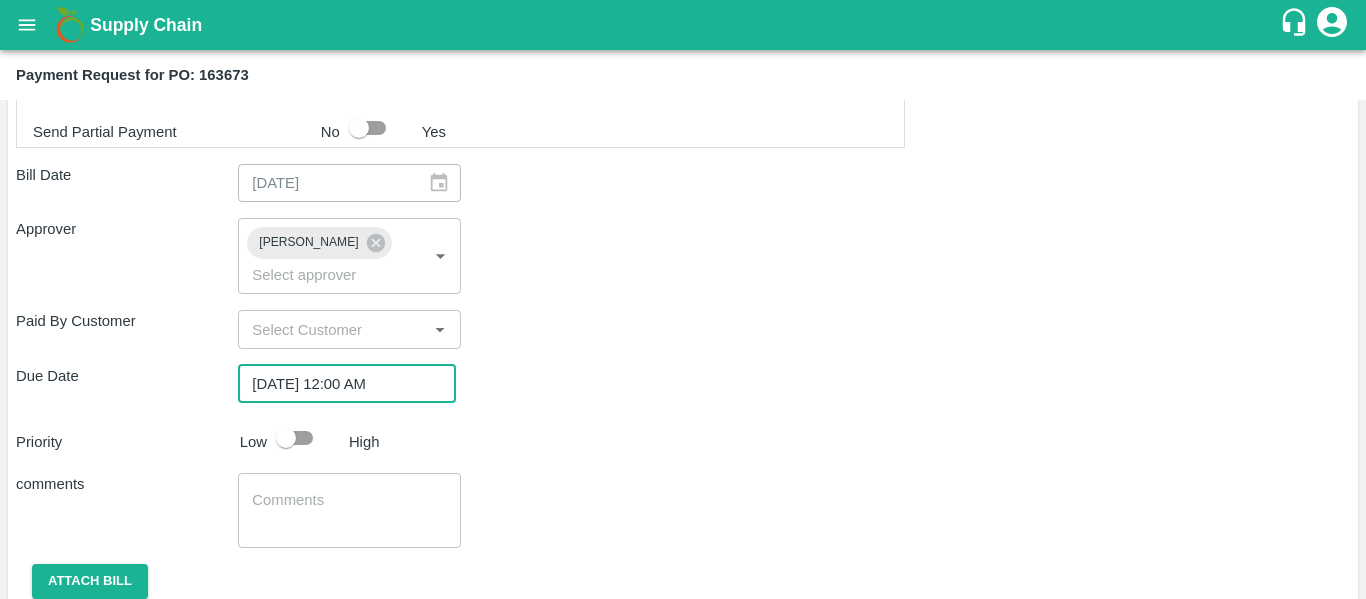click at bounding box center [286, 438] 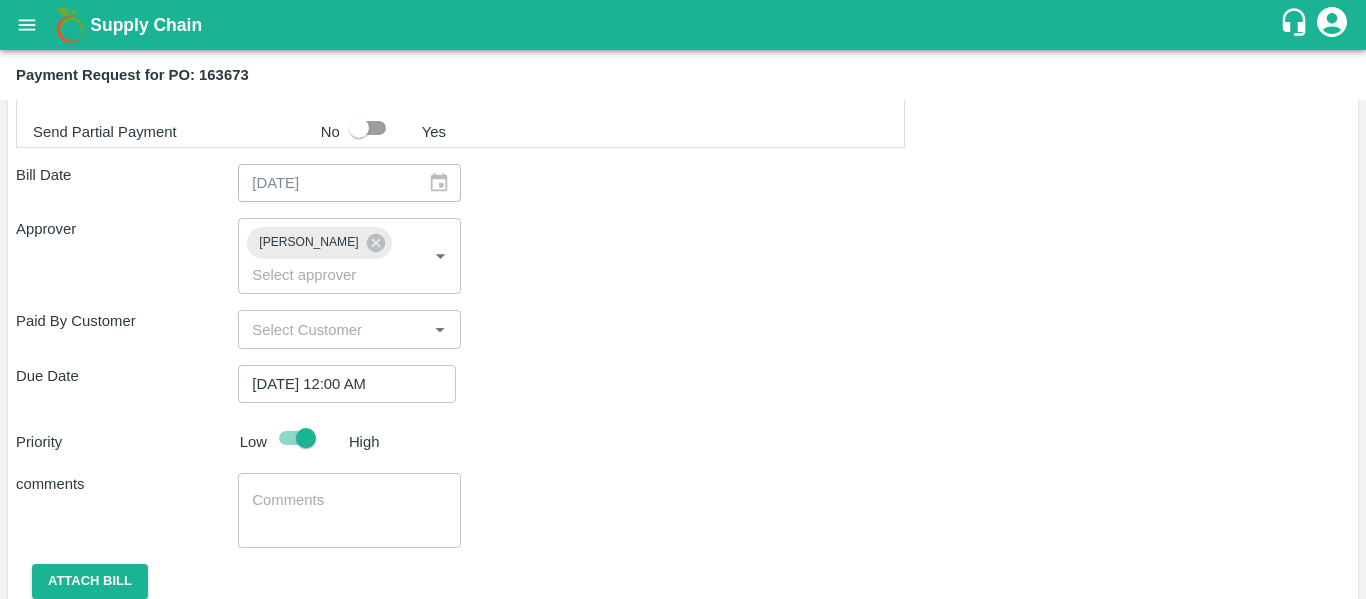click on "x ​" at bounding box center (349, 510) 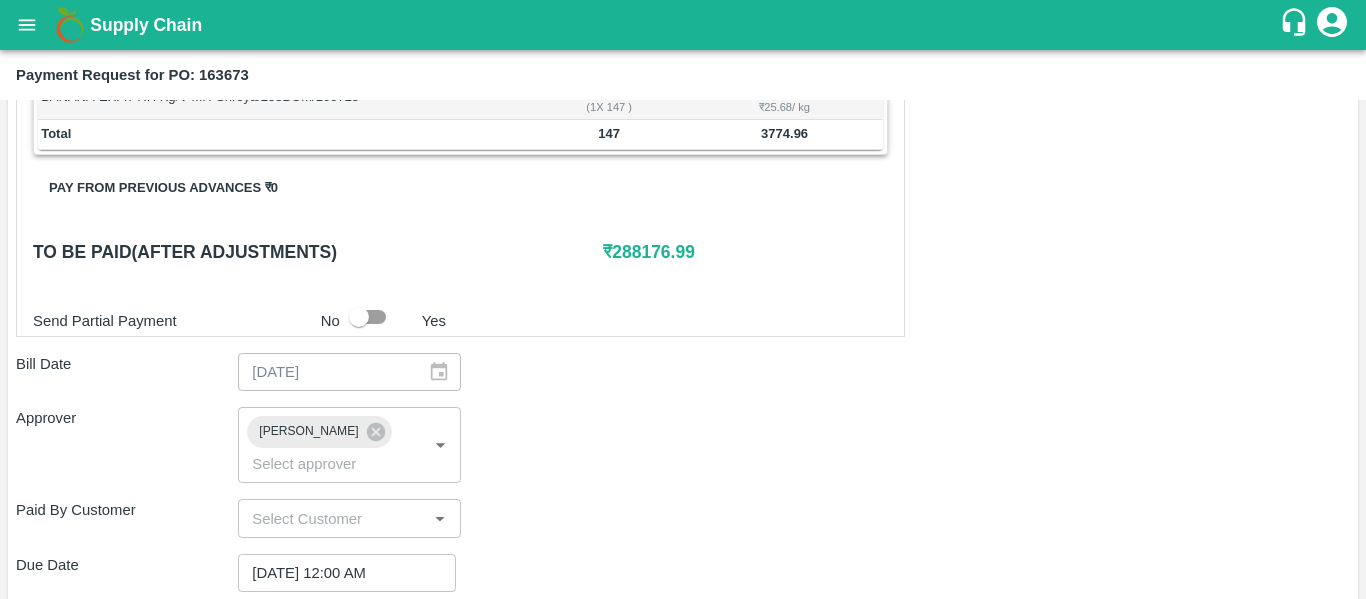 scroll, scrollTop: 844, scrollLeft: 0, axis: vertical 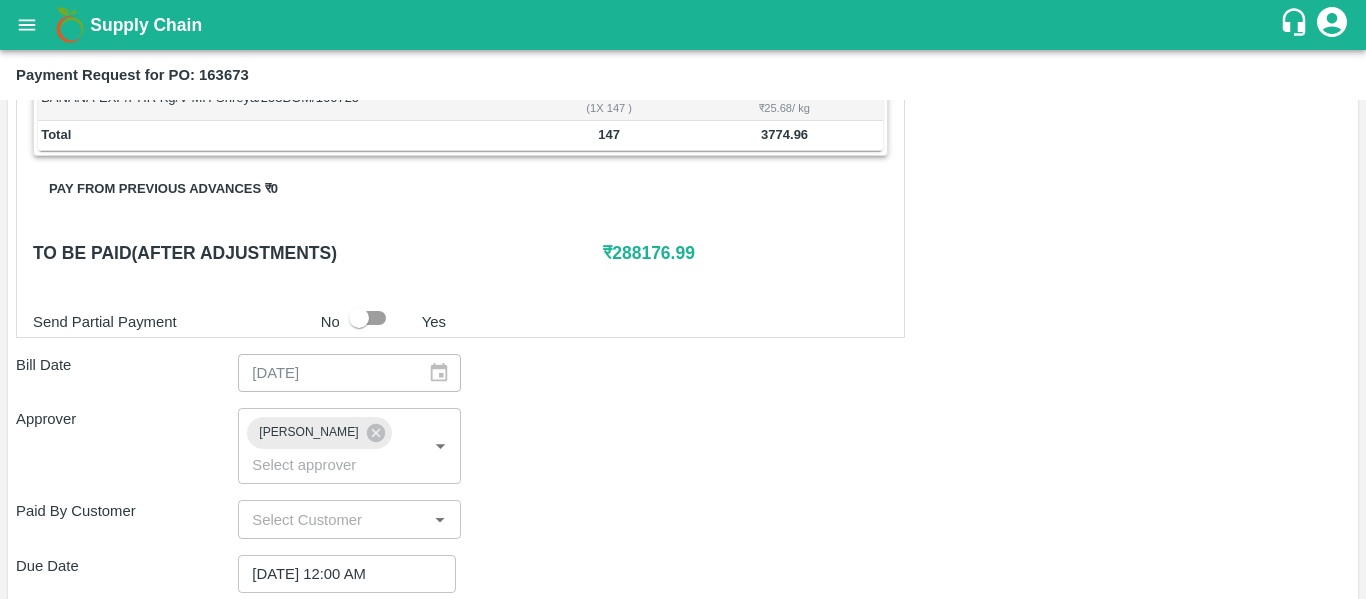 type on "Fruit Bill" 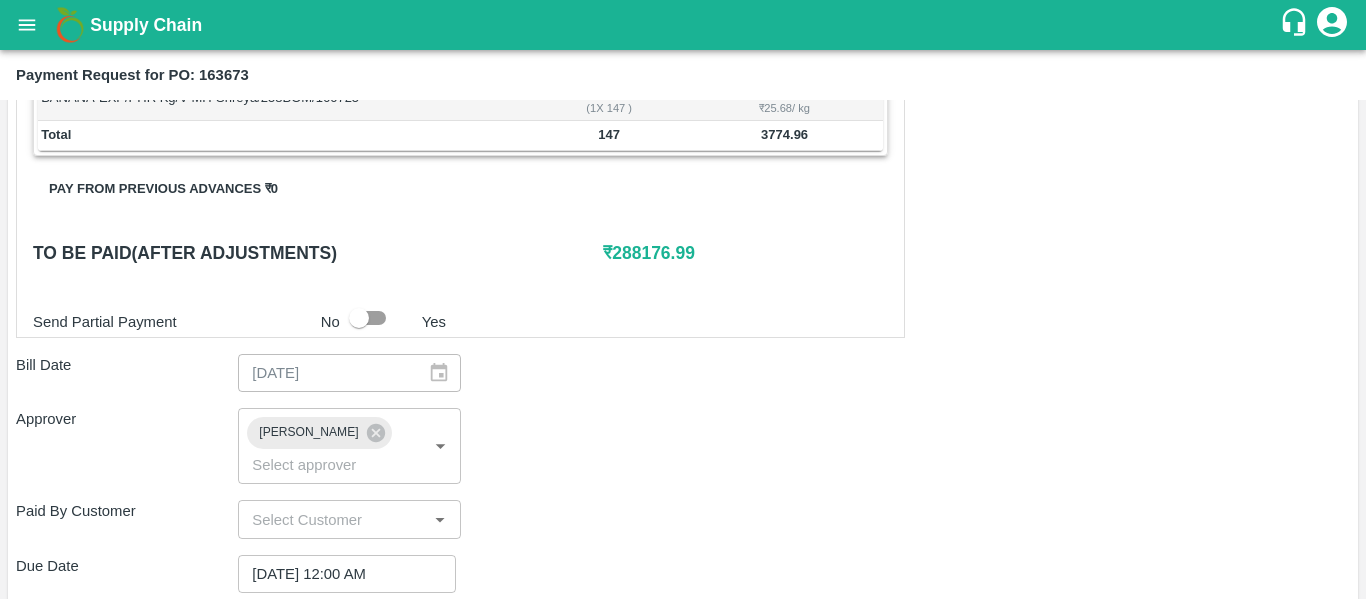 scroll, scrollTop: 1082, scrollLeft: 0, axis: vertical 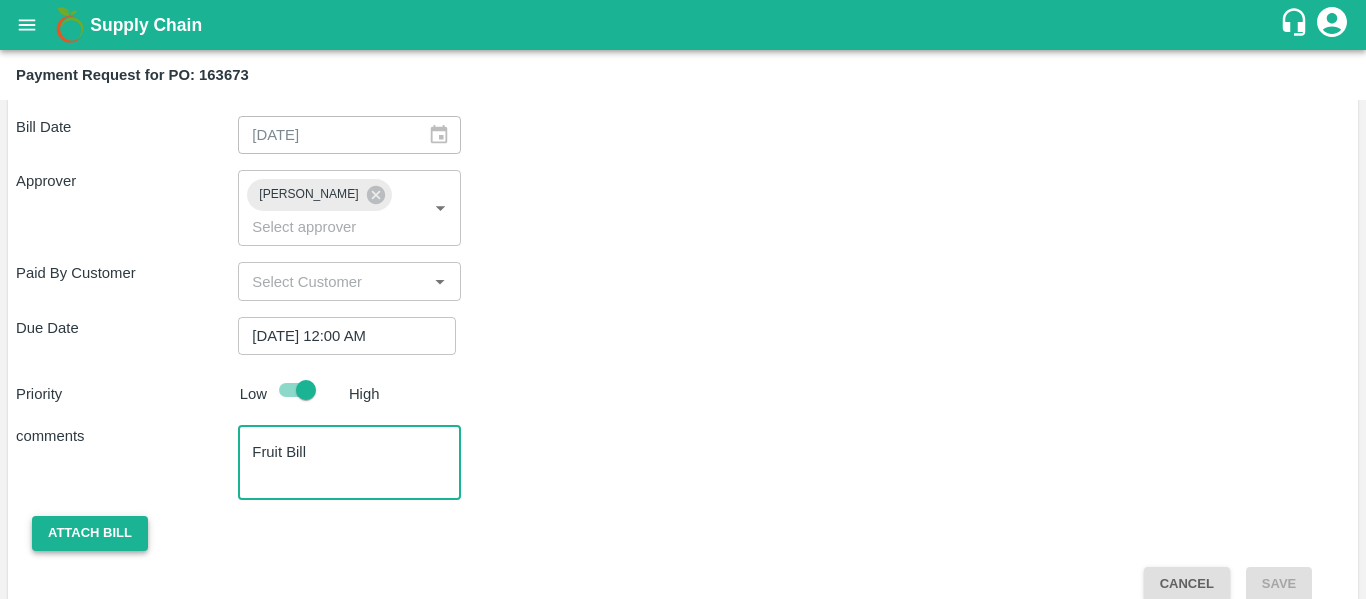 click on "Attach bill" at bounding box center [90, 533] 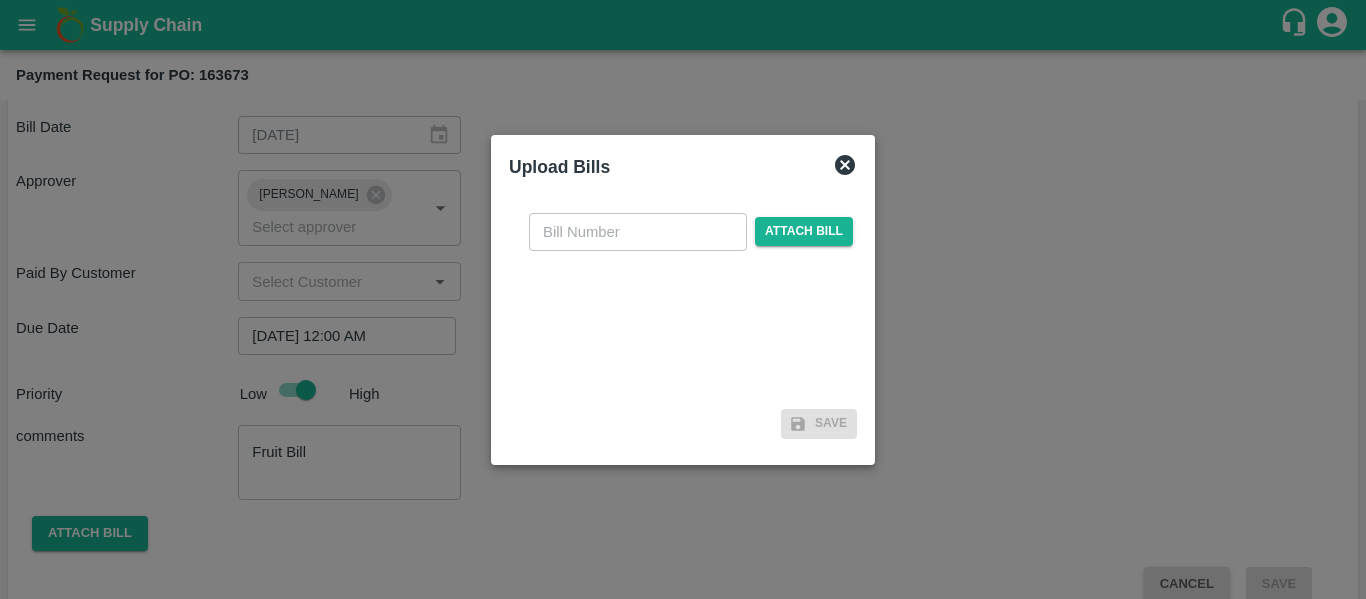 click at bounding box center [638, 232] 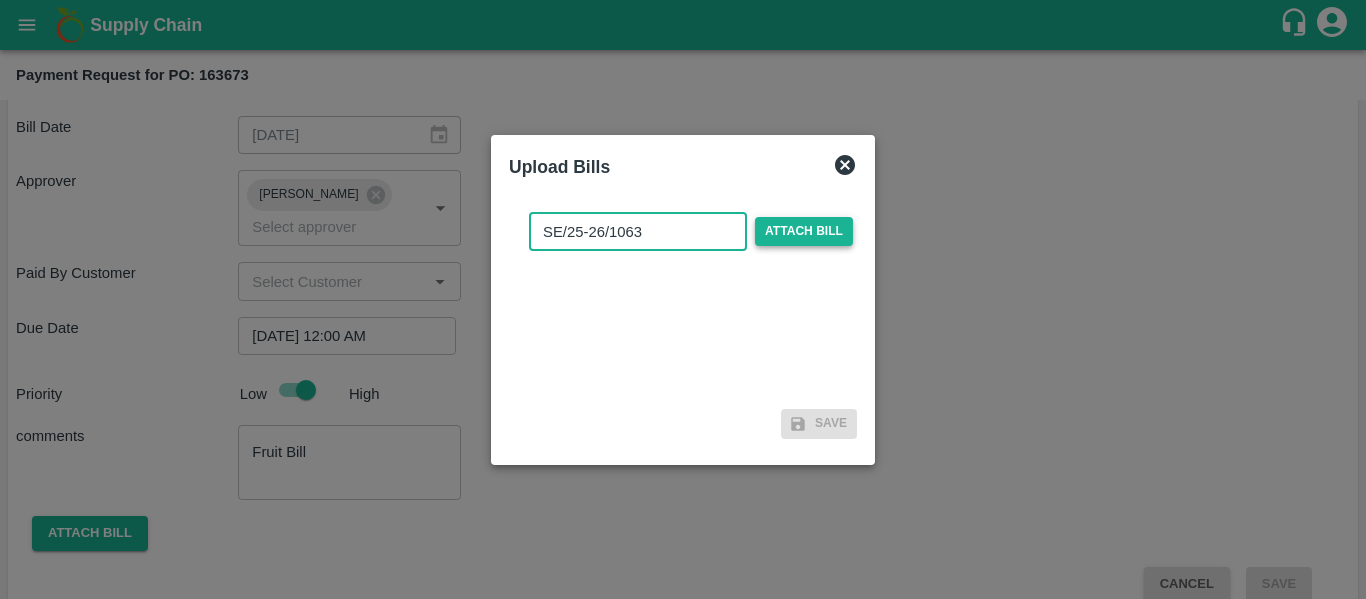 type on "SE/25-26/1063" 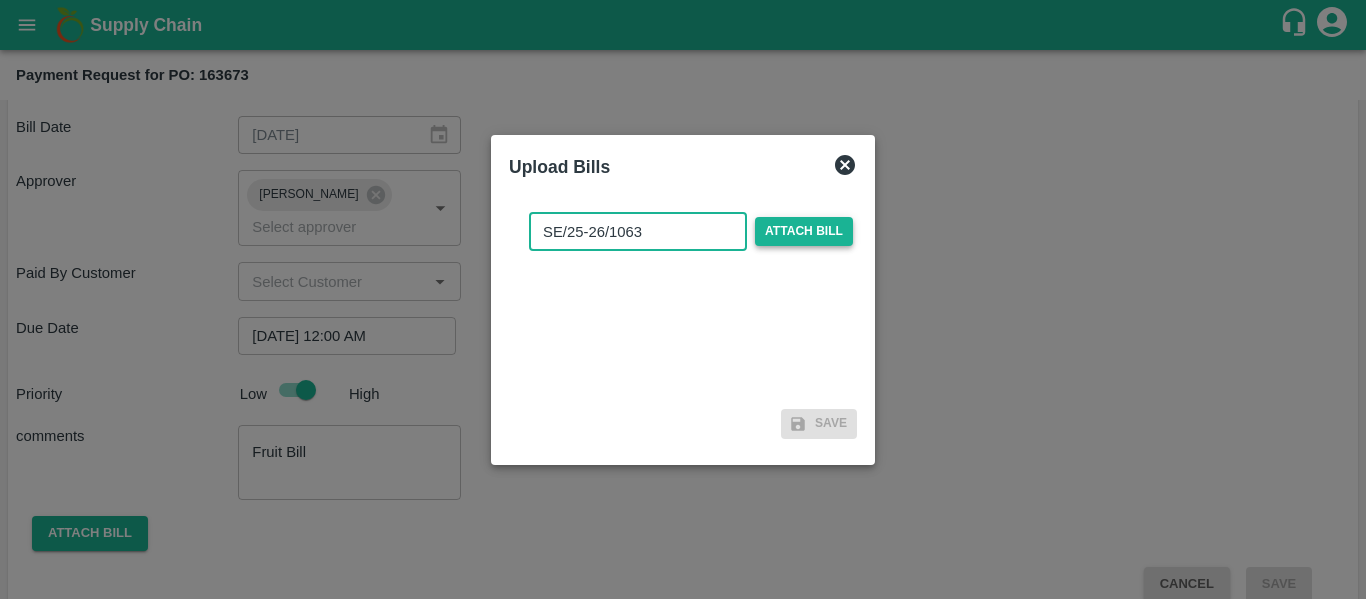 click on "Attach bill" at bounding box center [804, 231] 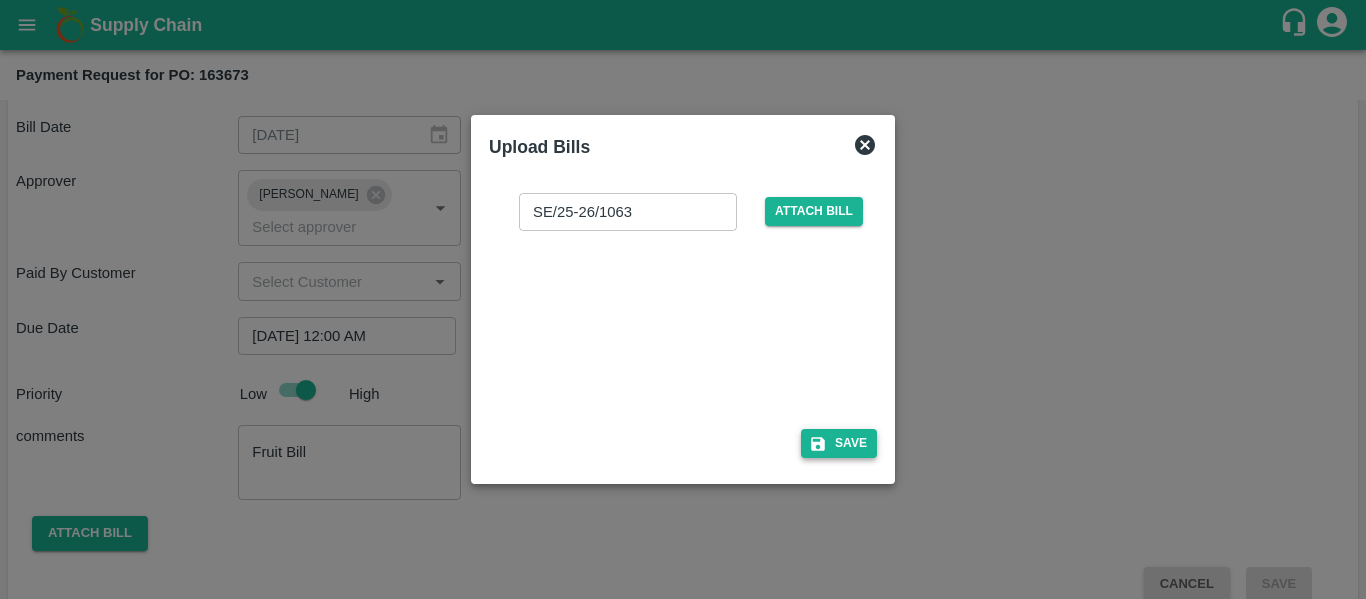 click on "Save" at bounding box center (839, 443) 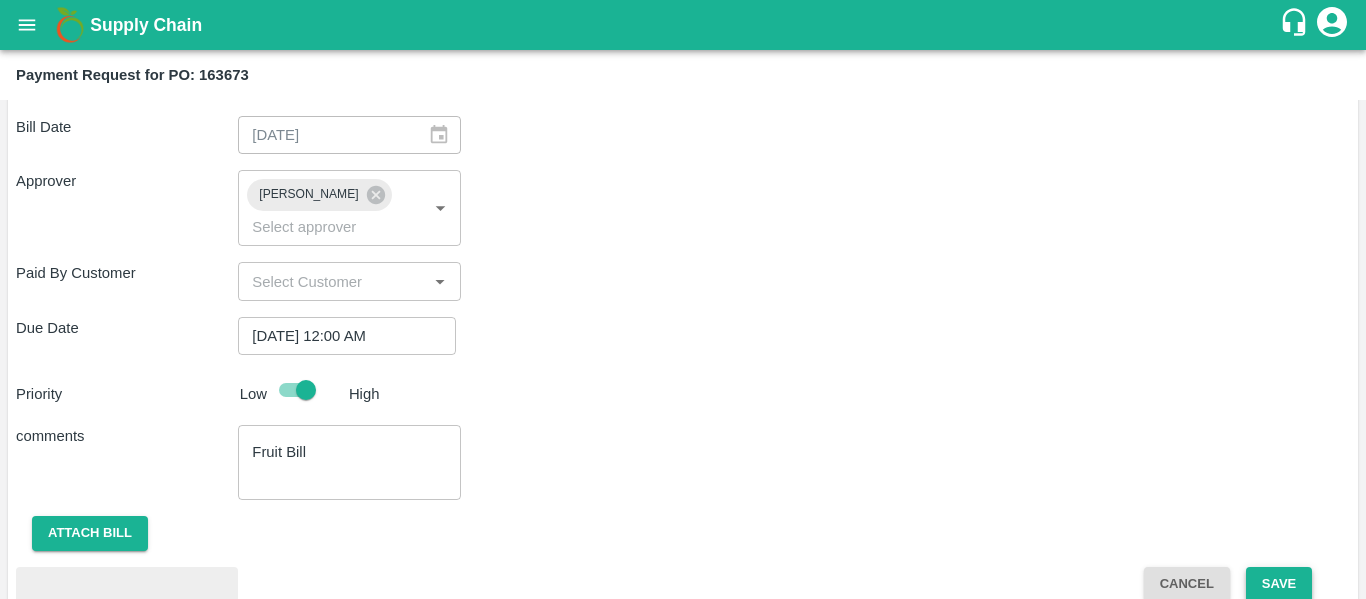 click on "Save" at bounding box center [1279, 584] 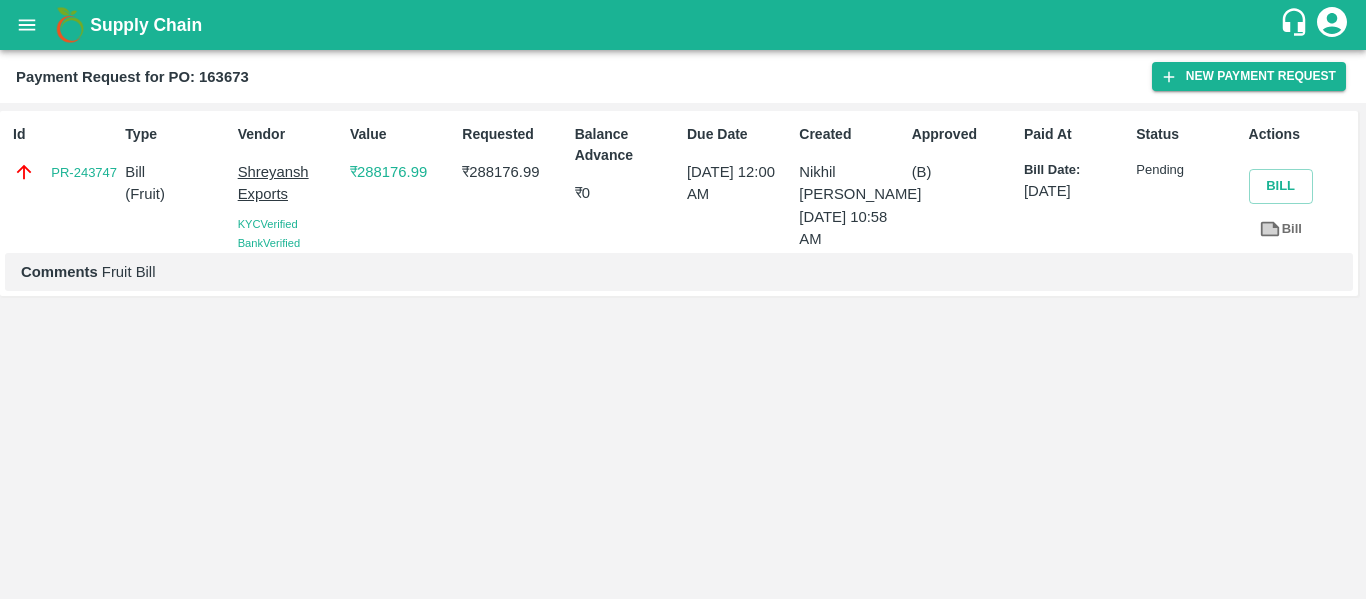 click 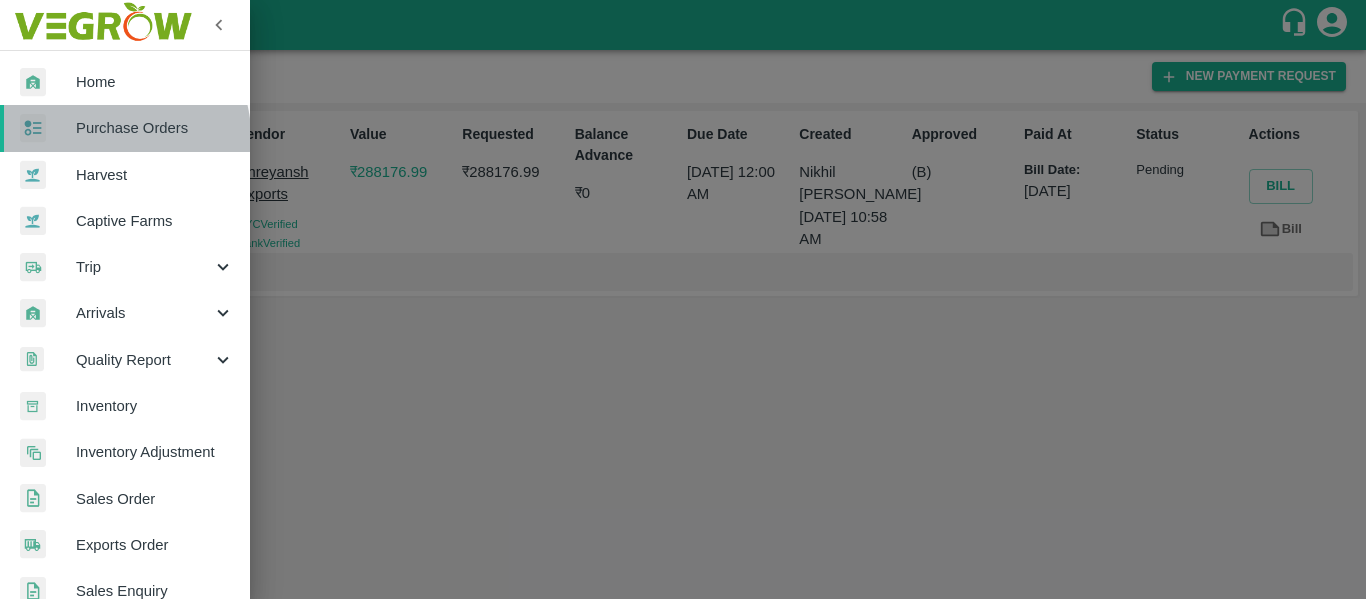 click on "Purchase Orders" at bounding box center (155, 128) 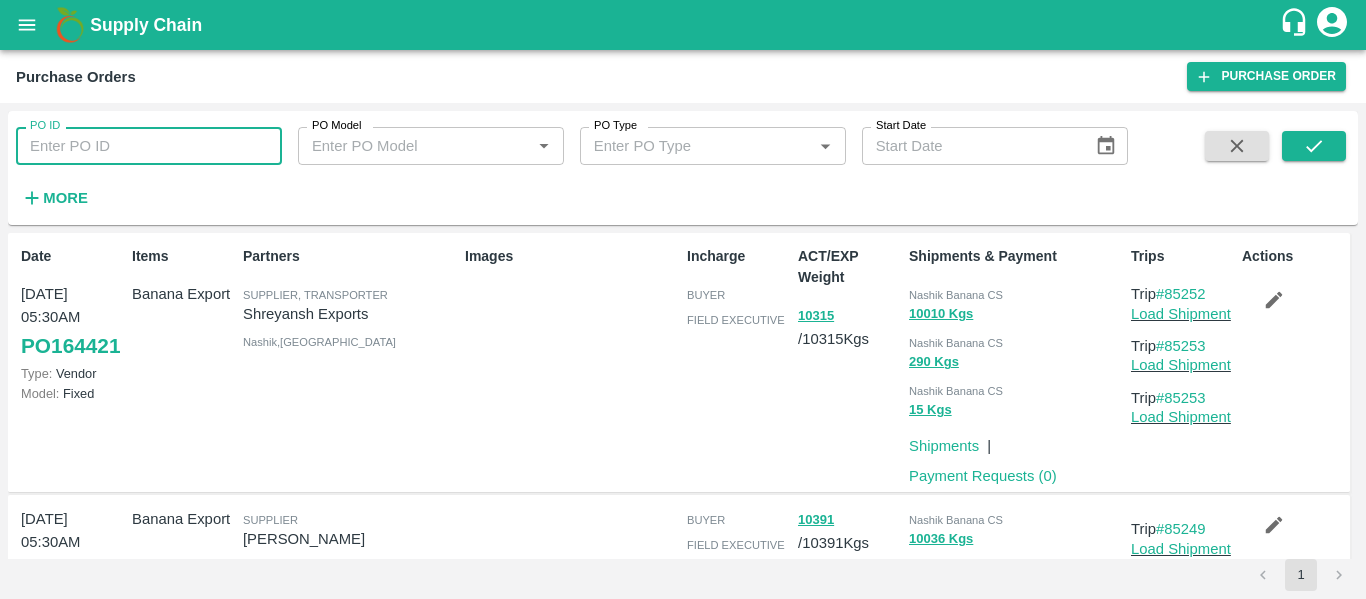 click on "PO ID" at bounding box center (149, 146) 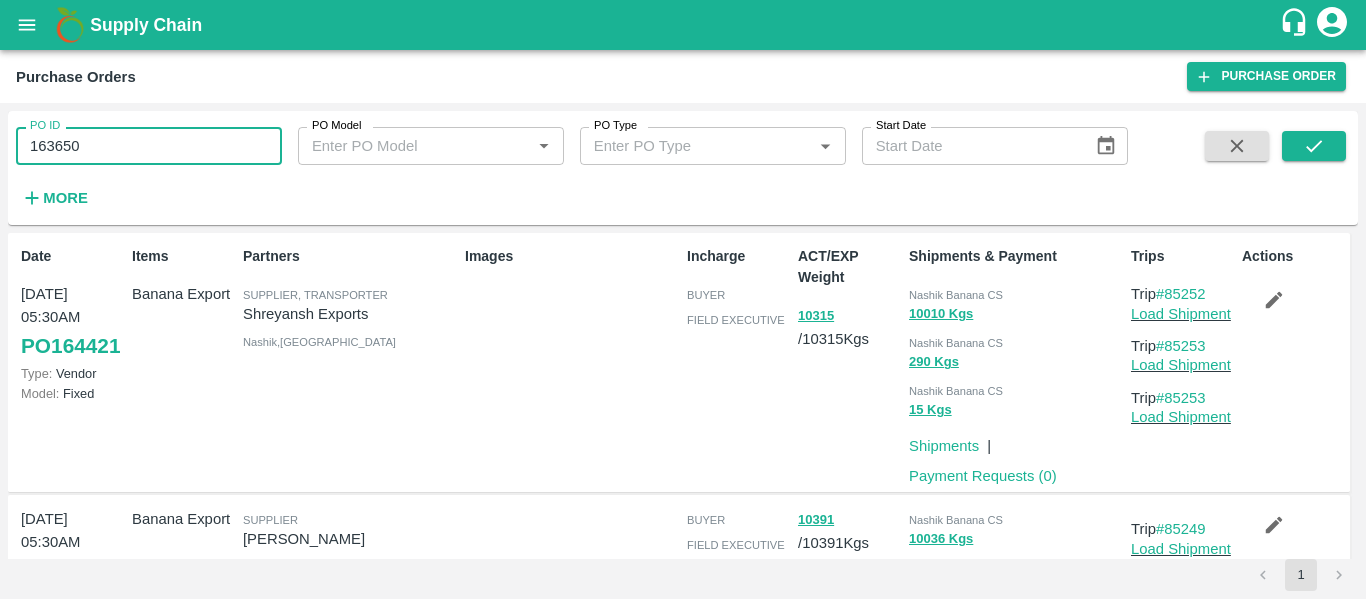 type on "163650" 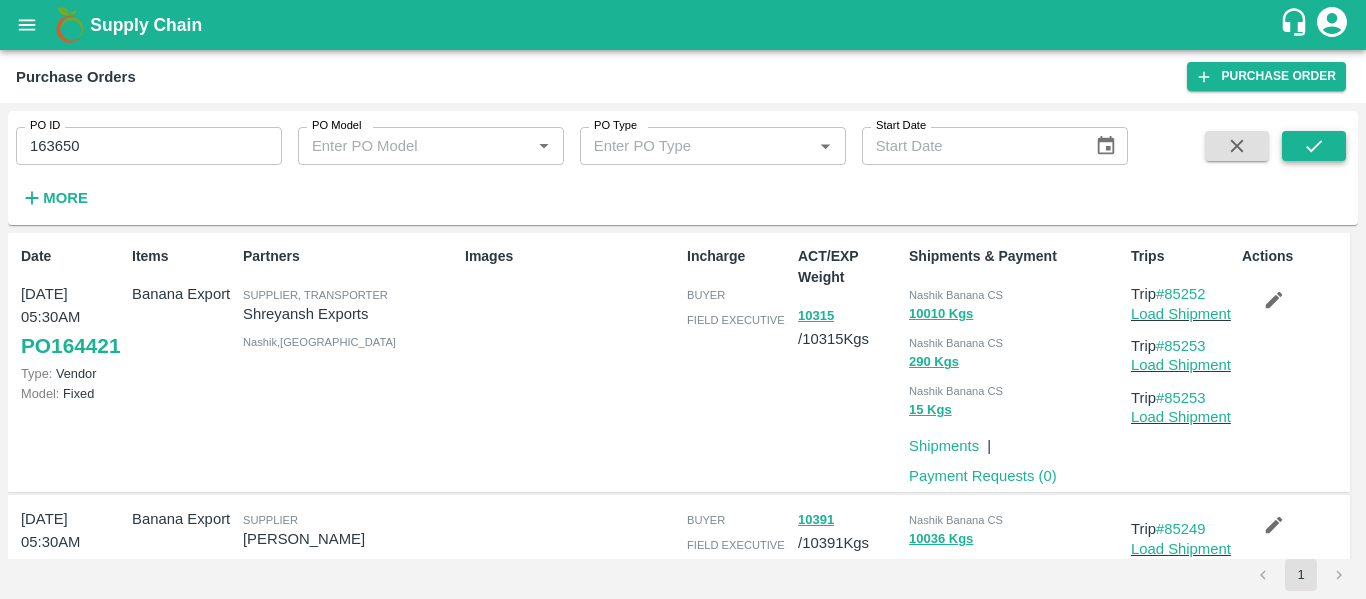 click 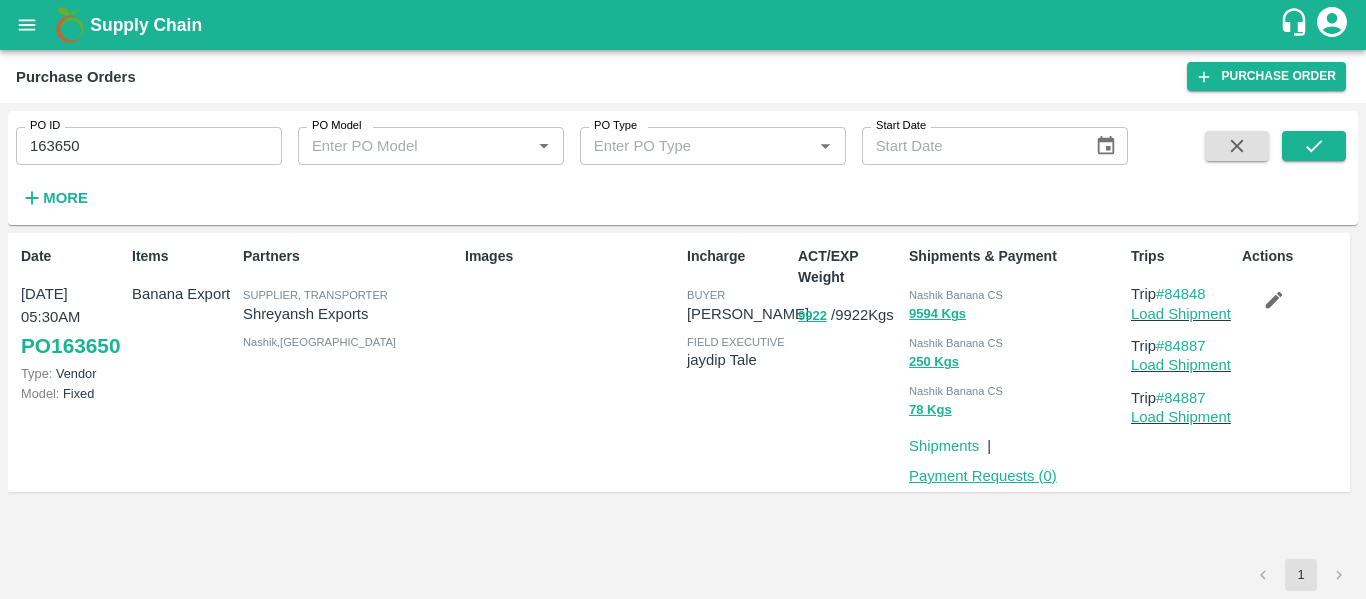 click on "Payment Requests ( 0 )" at bounding box center [983, 476] 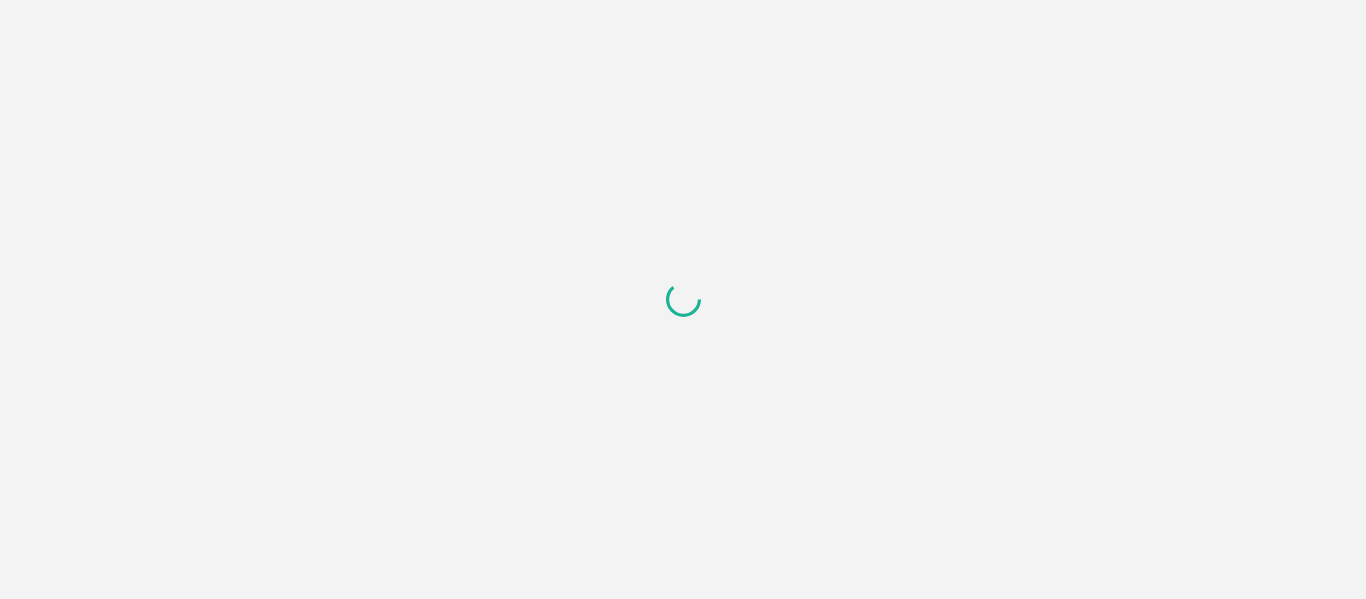 scroll, scrollTop: 0, scrollLeft: 0, axis: both 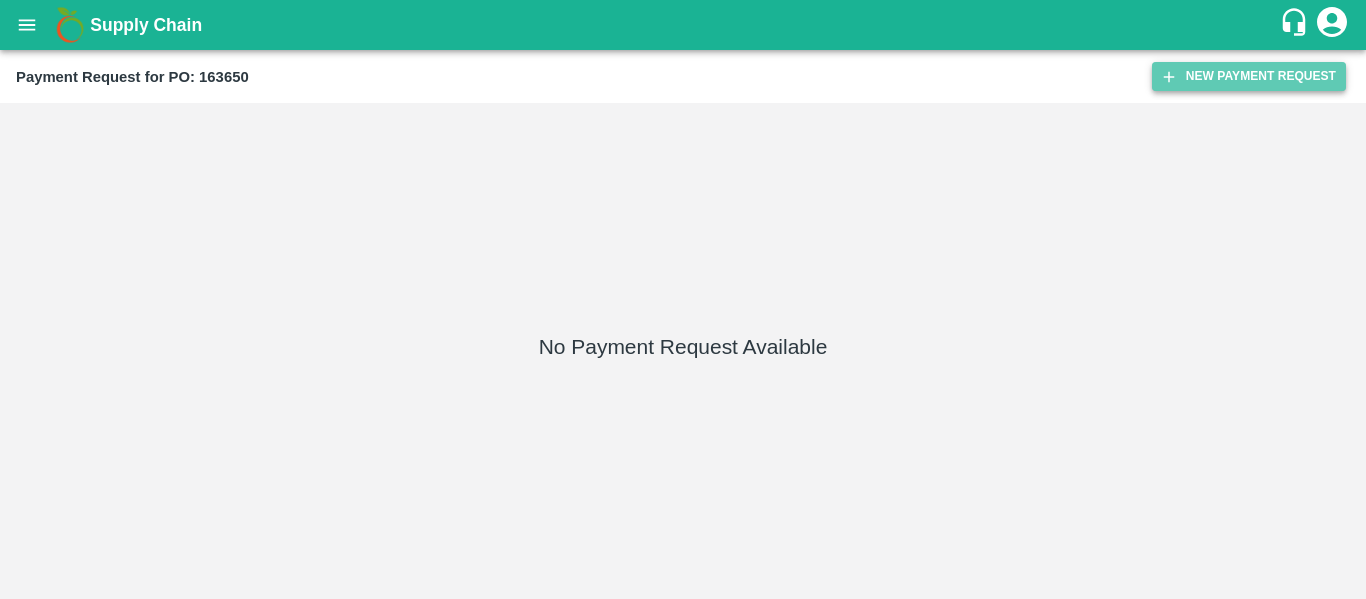 click on "New Payment Request" at bounding box center (1249, 76) 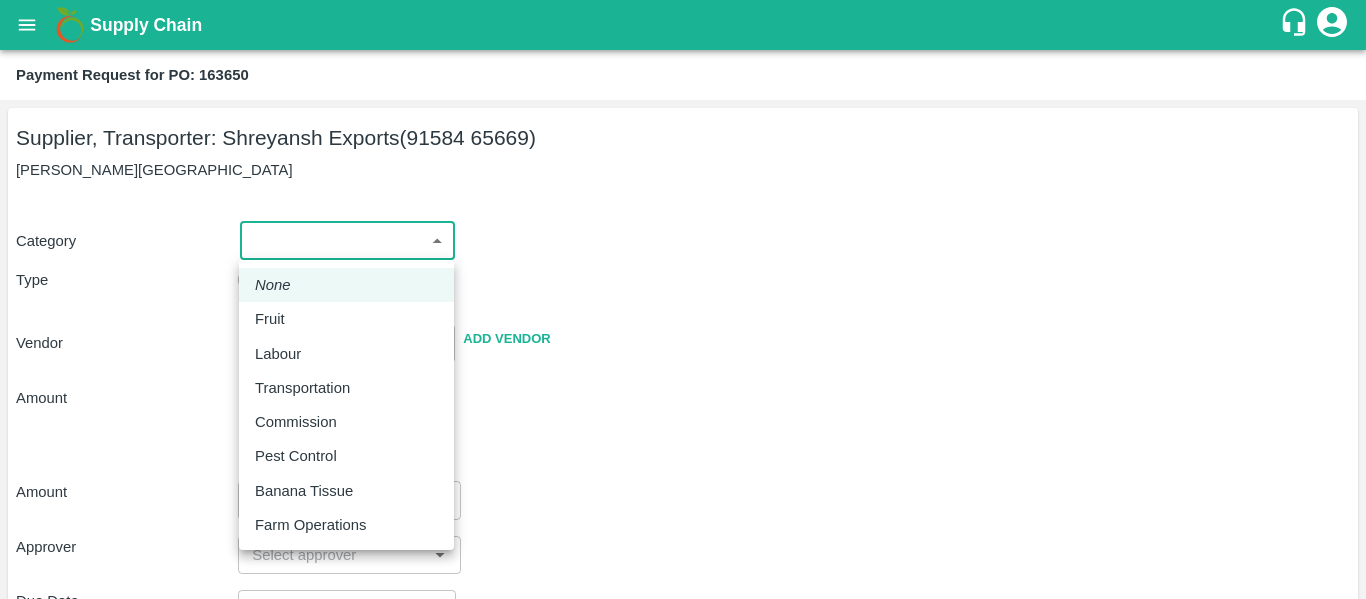 click on "Supply Chain Payment Request for PO: 163650 Supplier, Transporter:    [PERSON_NAME] Exports  (91584 65669) Nashik, [GEOGRAPHIC_DATA] Category ​ ​ Type Advance Bill Vendor ​ Add Vendor Amount Total value Per Kg ​ Amount ​ Approver ​ Due Date ​  Priority  Low  High Comment x ​ Attach bill Cancel Save Tembhurni PH Nashik CC Shahada Banana Export PH Savda Banana Export PH Nashik Banana CS Nikhil Subhash Mangvade Logout None Fruit Labour Transportation Commission Pest Control Banana Tissue Farm Operations" at bounding box center [683, 299] 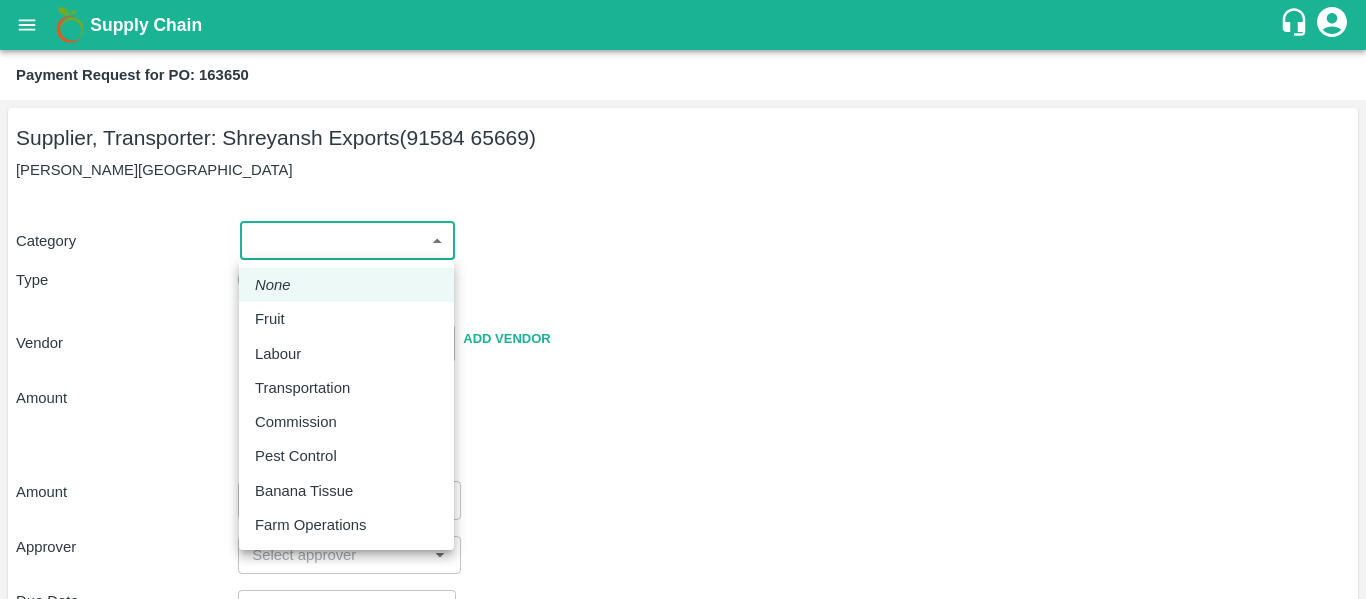 click on "Fruit" at bounding box center (275, 319) 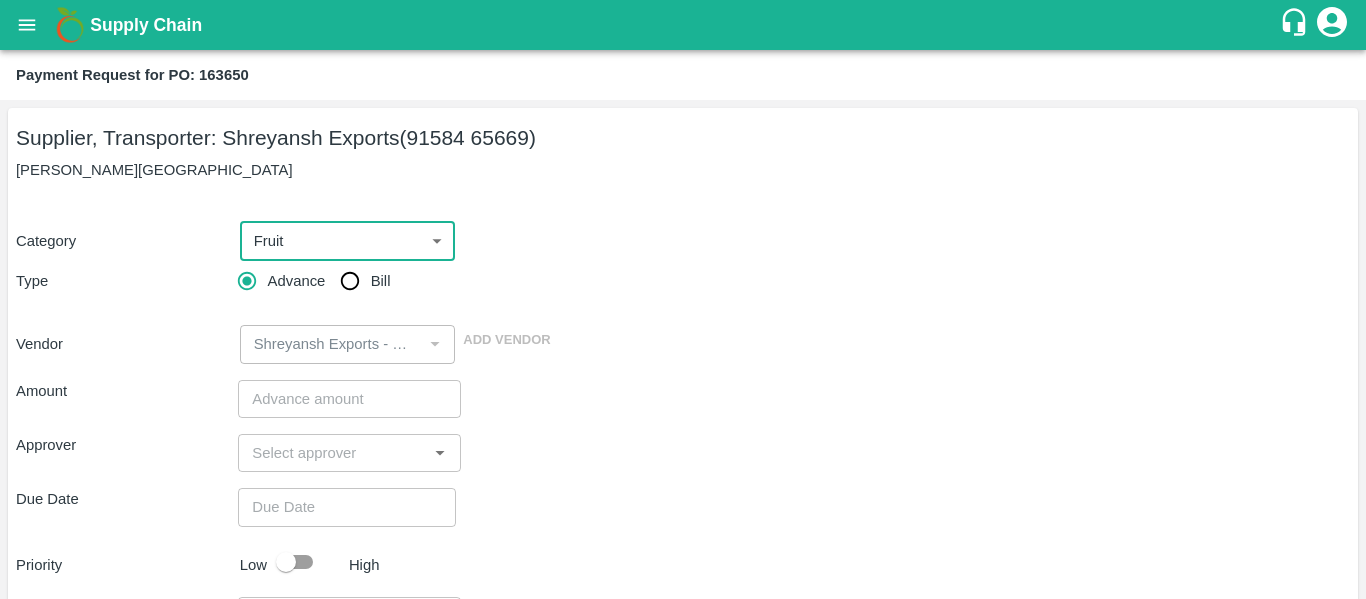 click on "Bill" at bounding box center (350, 281) 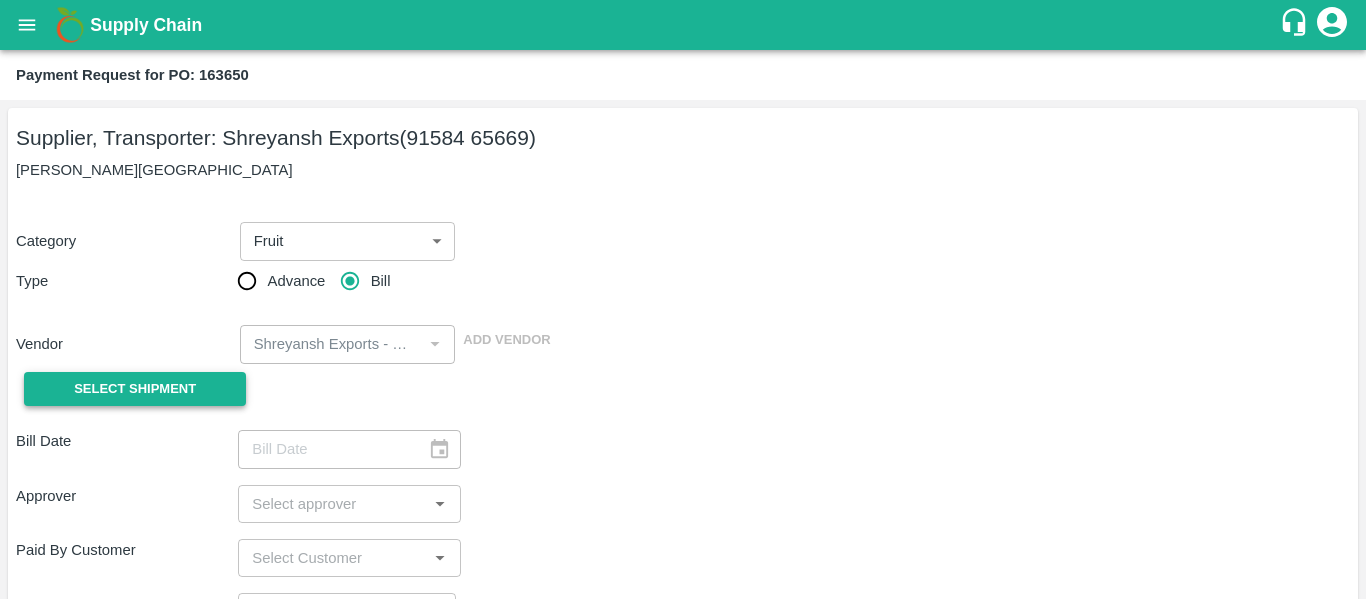 click on "Select Shipment" at bounding box center (135, 389) 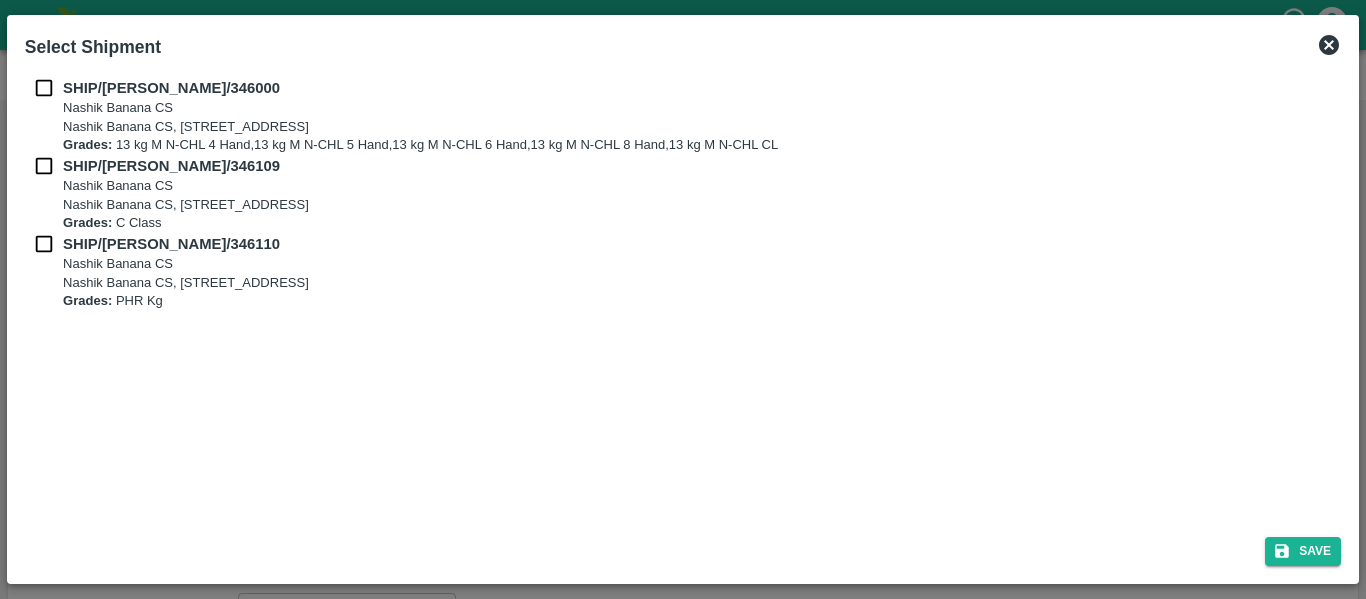 click at bounding box center [44, 88] 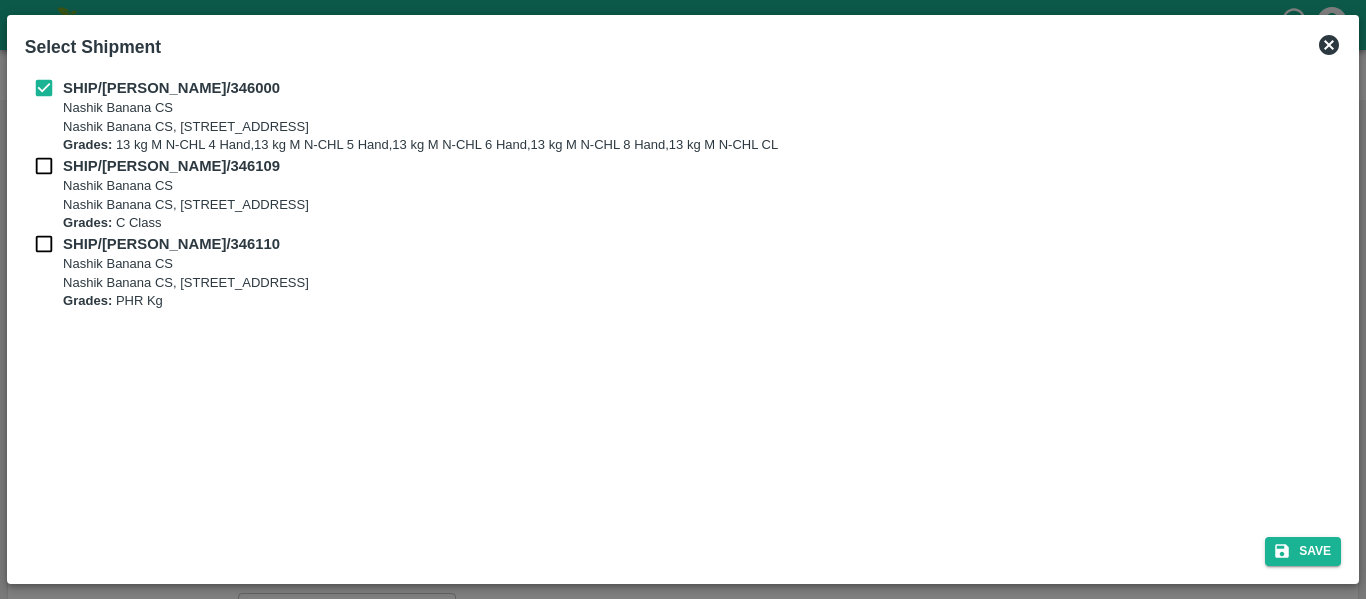 click on "Nashik Banana CS" at bounding box center [186, 186] 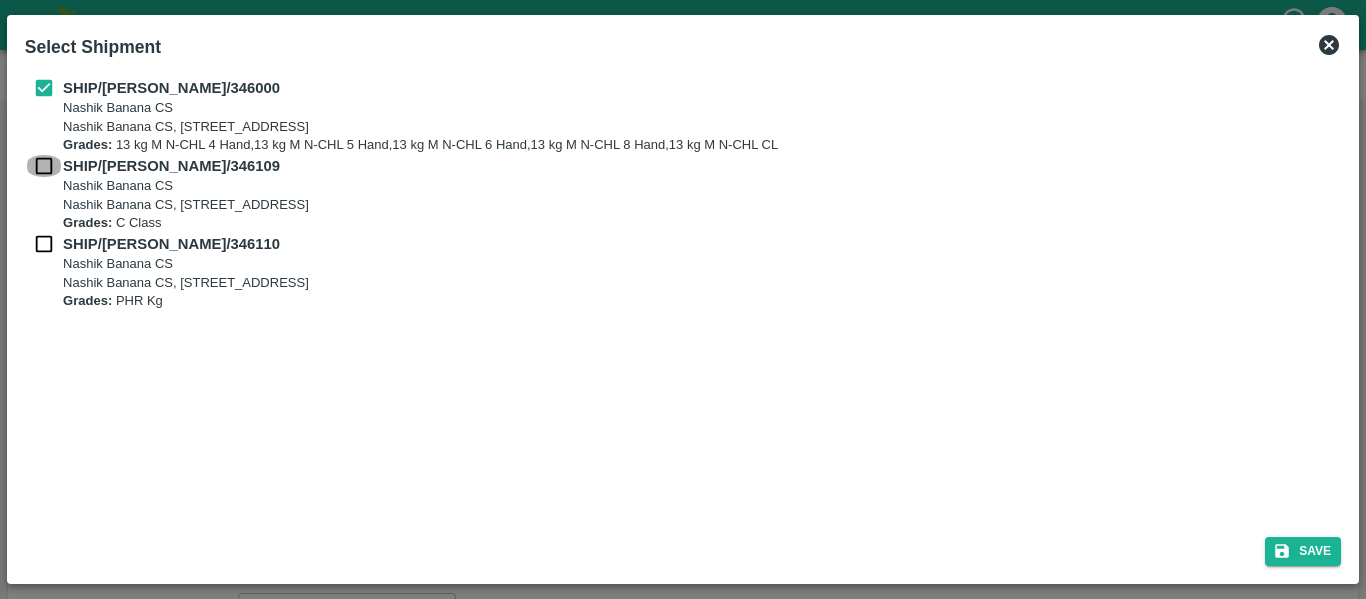 click at bounding box center (44, 166) 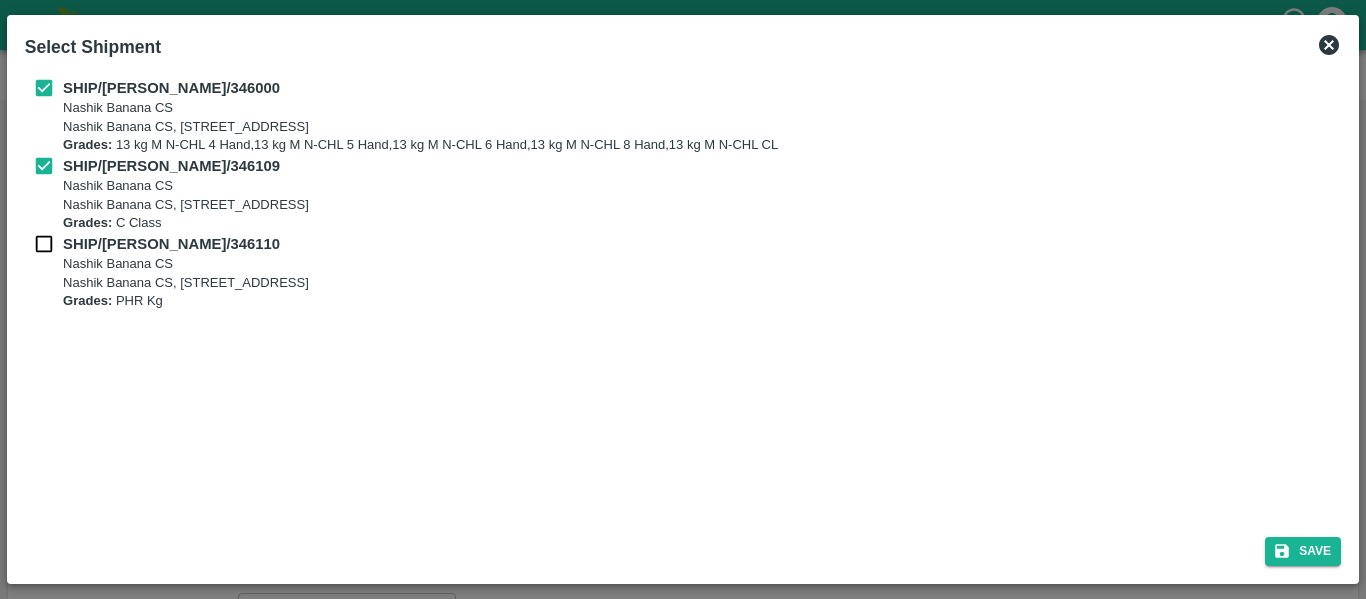 click on "SHIP/[PERSON_NAME]/346110 [STREET_ADDRESS] Grades:   PHR Kg" at bounding box center [683, 272] 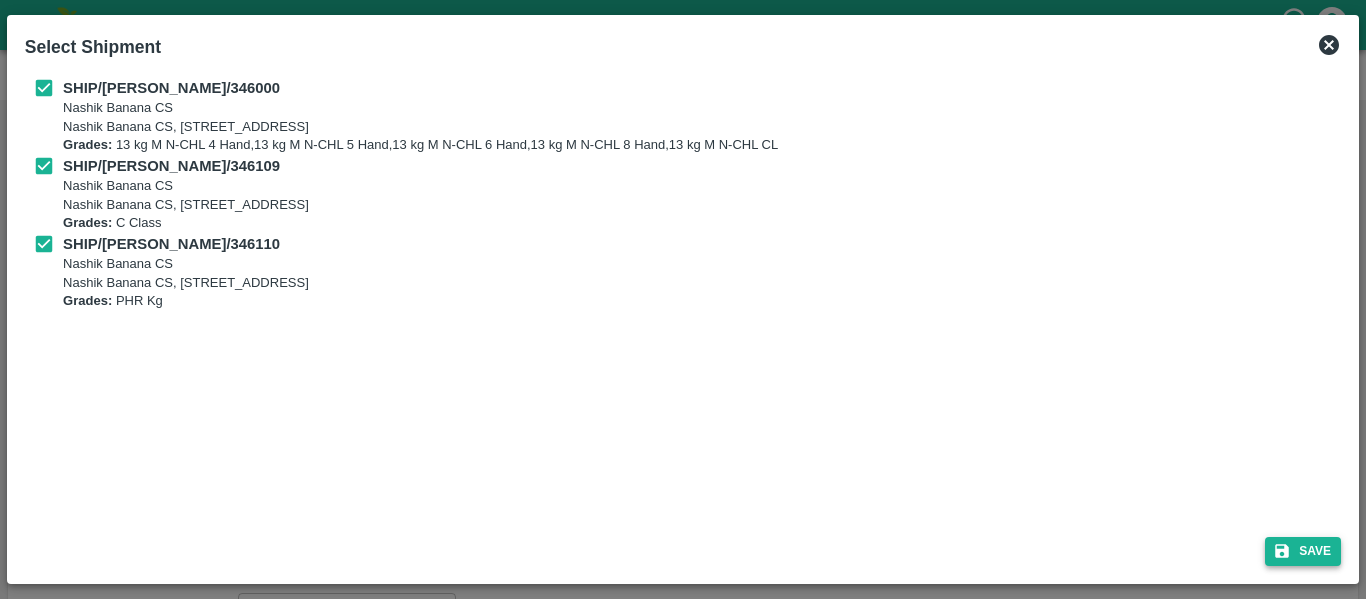 click 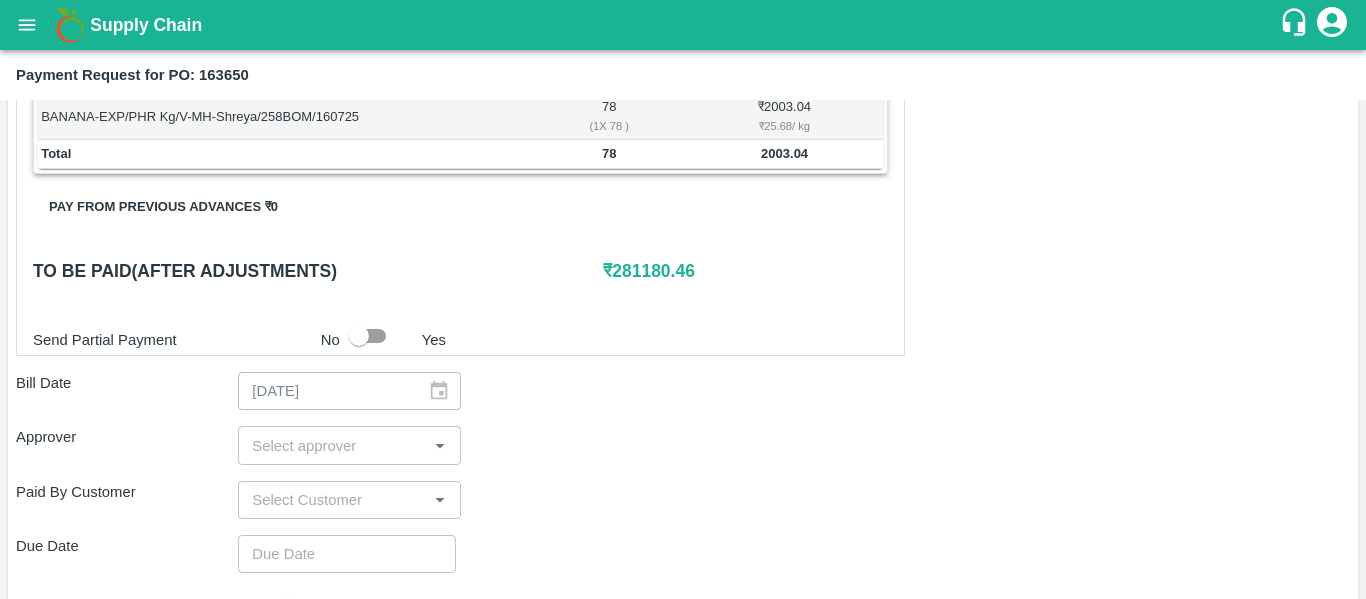 scroll, scrollTop: 911, scrollLeft: 0, axis: vertical 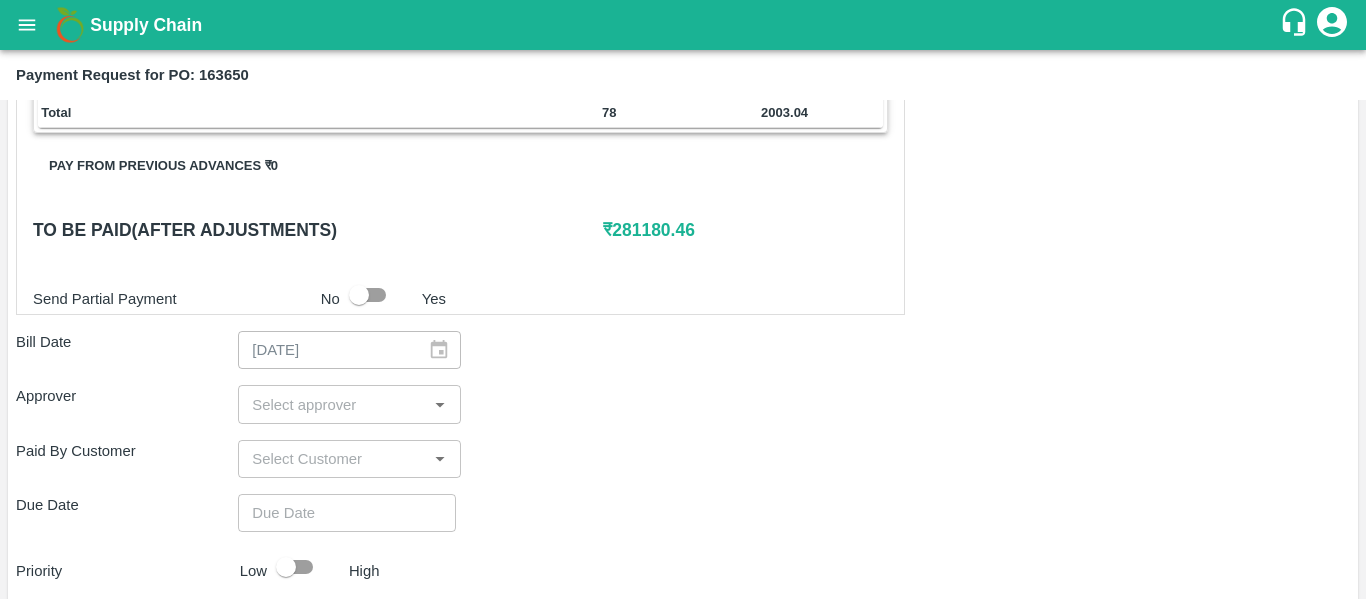 click at bounding box center [332, 404] 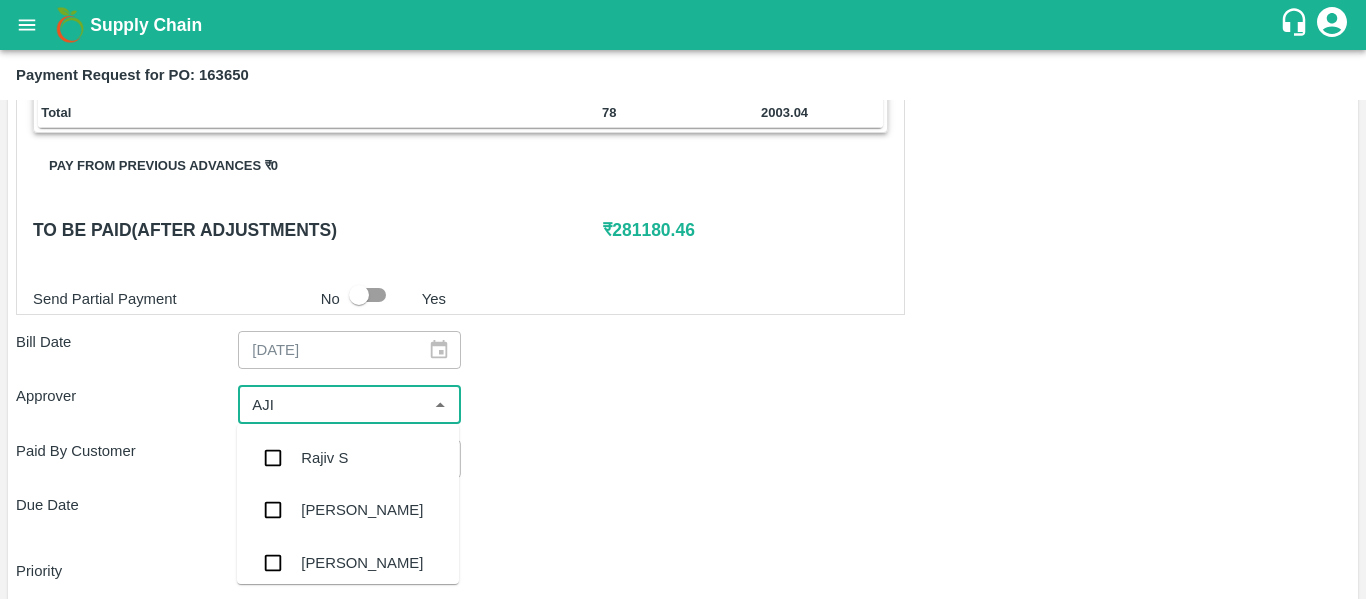 type on "AJIT" 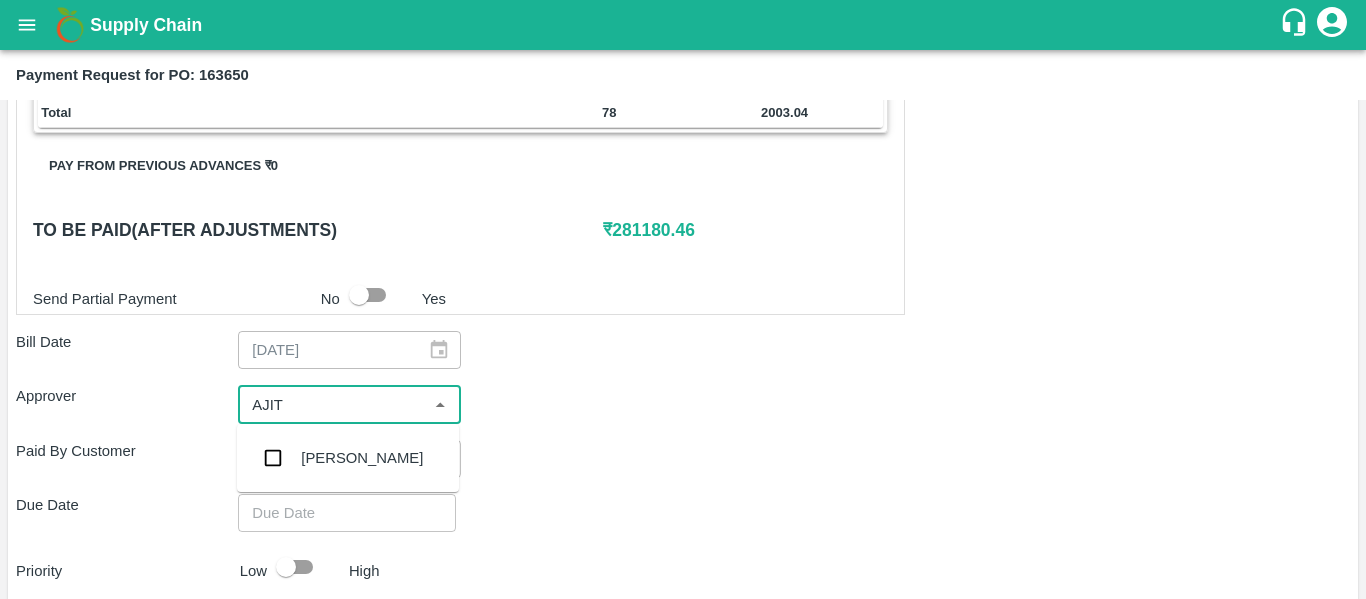 click on "[PERSON_NAME]" at bounding box center (362, 458) 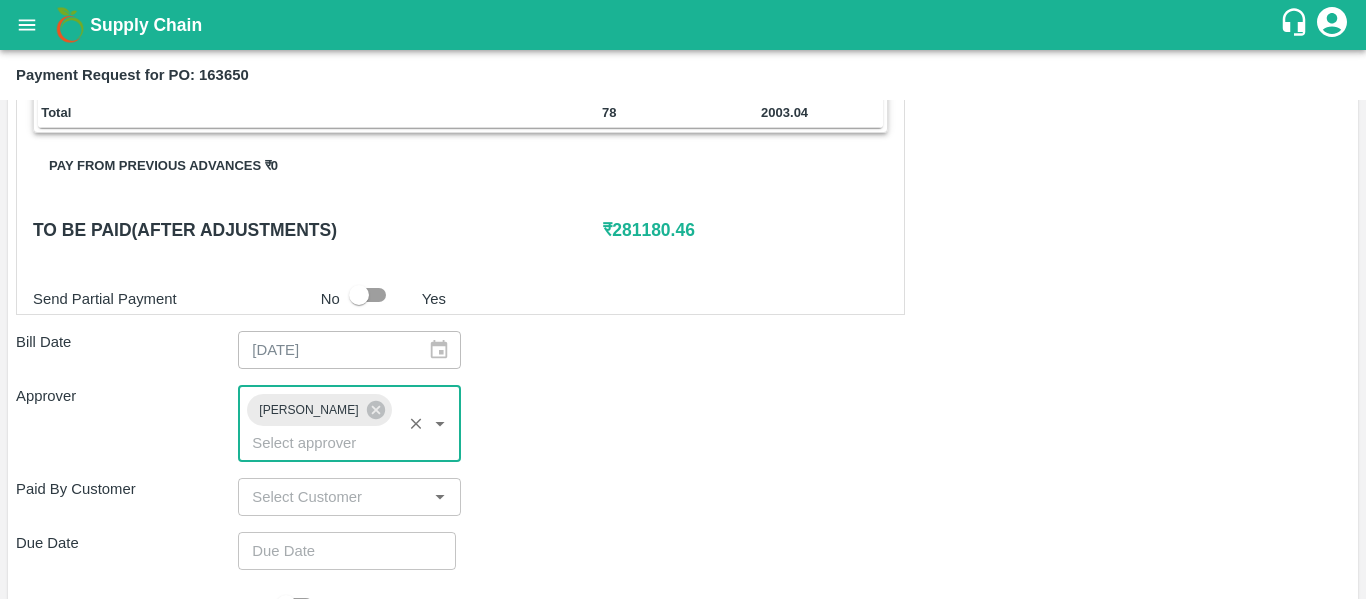 type on "DD/MM/YYYY hh:mm aa" 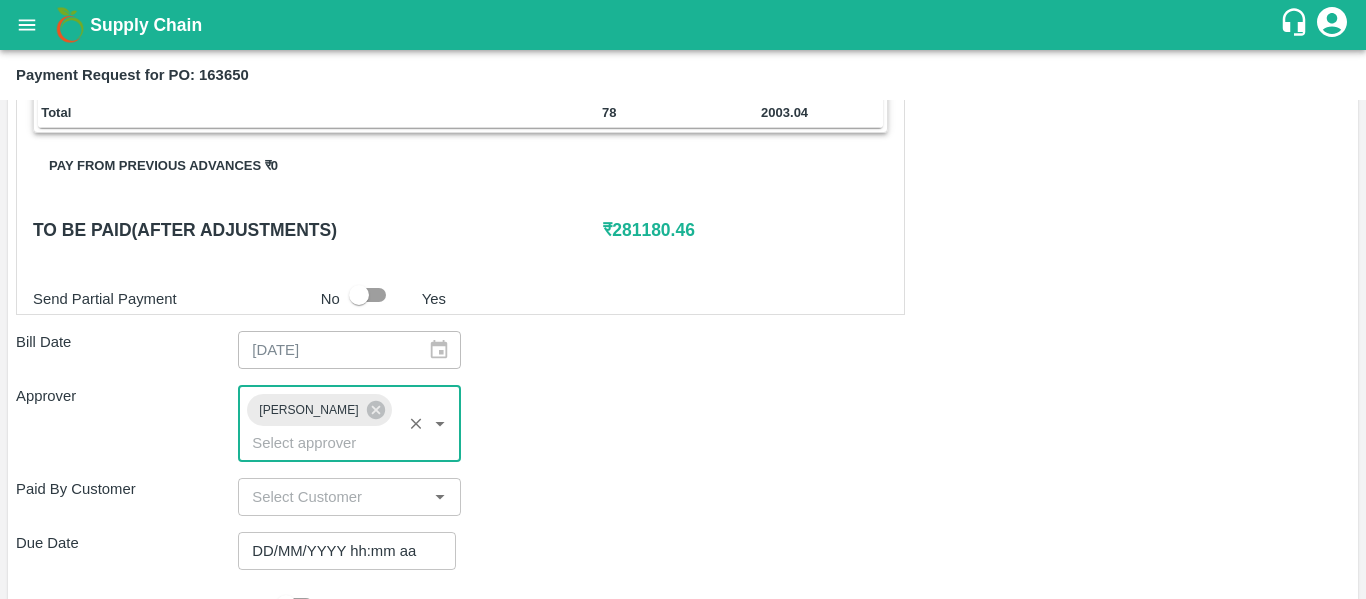 click on "DD/MM/YYYY hh:mm aa" at bounding box center [340, 551] 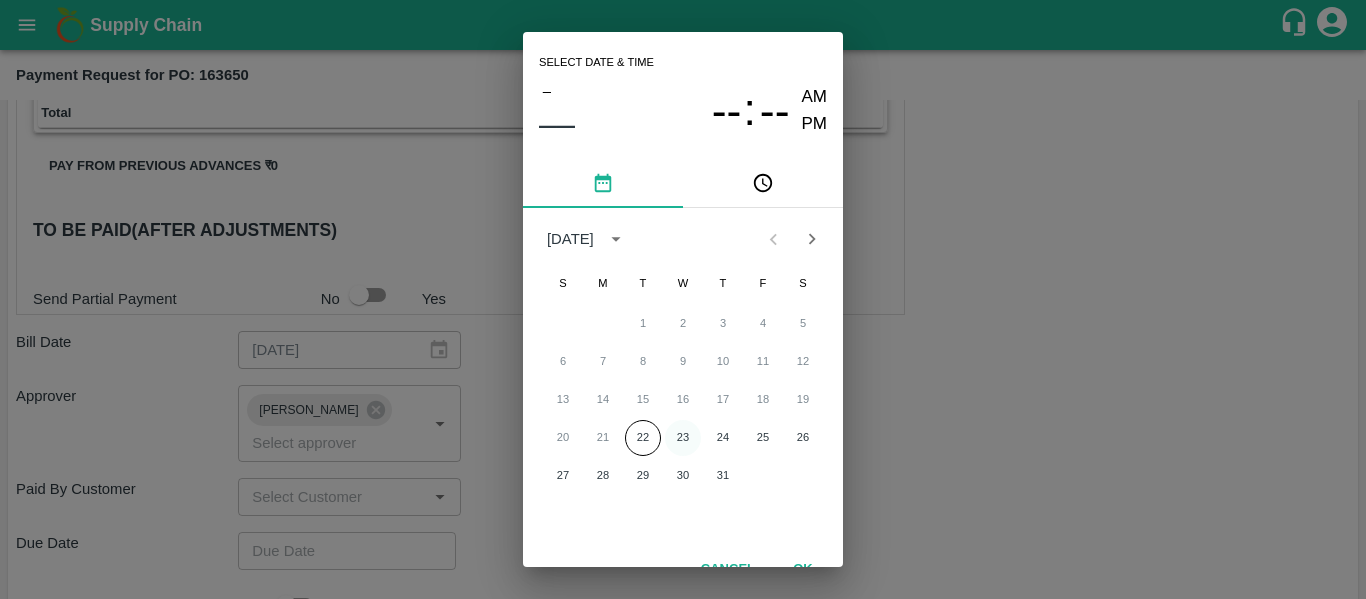 click on "23" at bounding box center [683, 438] 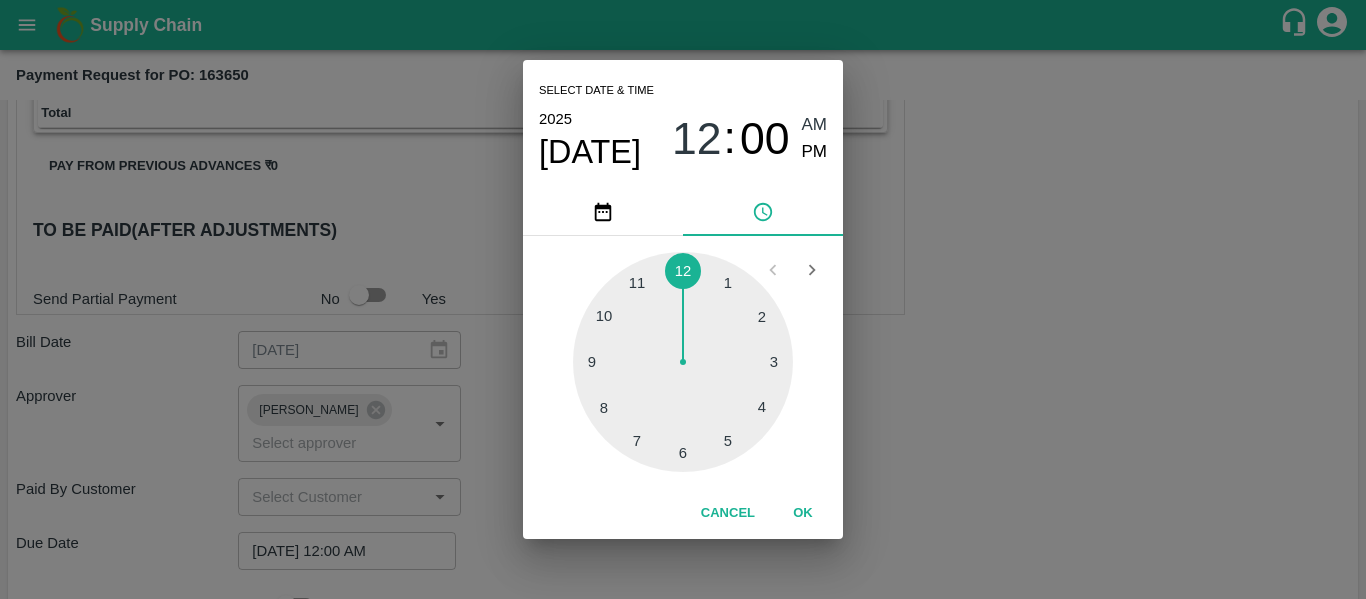 click on "Select date & time [DATE] 12 : 00 AM PM 1 2 3 4 5 6 7 8 9 10 11 12 Cancel OK" at bounding box center [683, 299] 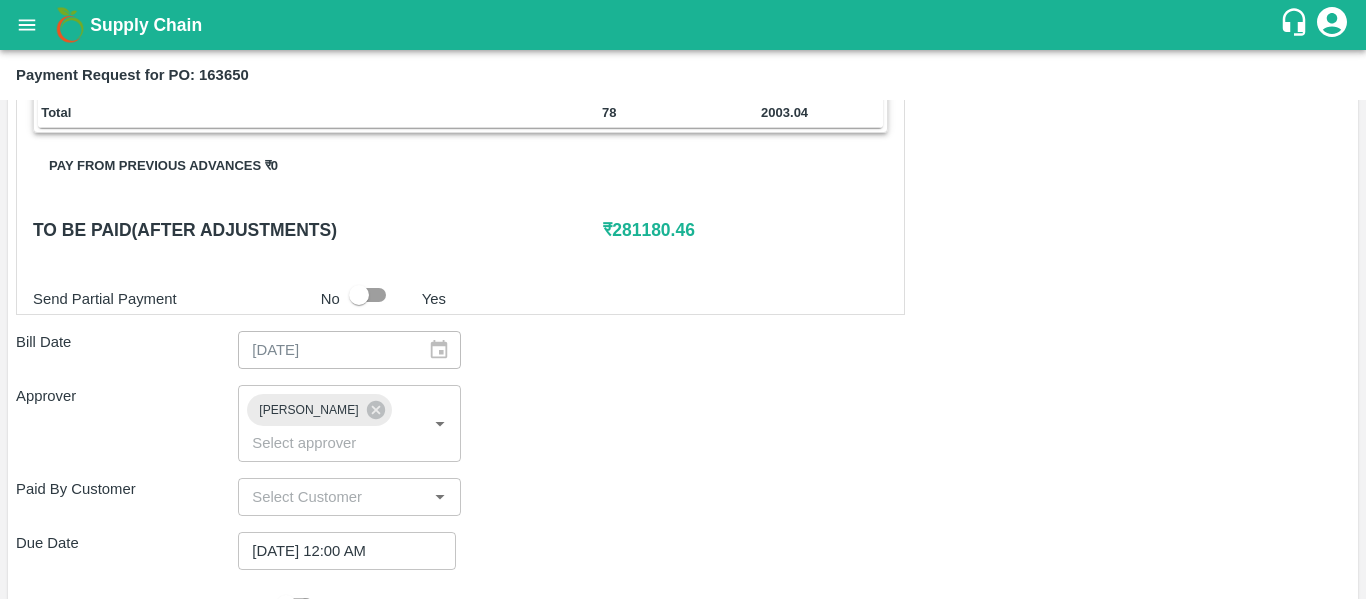 click at bounding box center [286, 605] 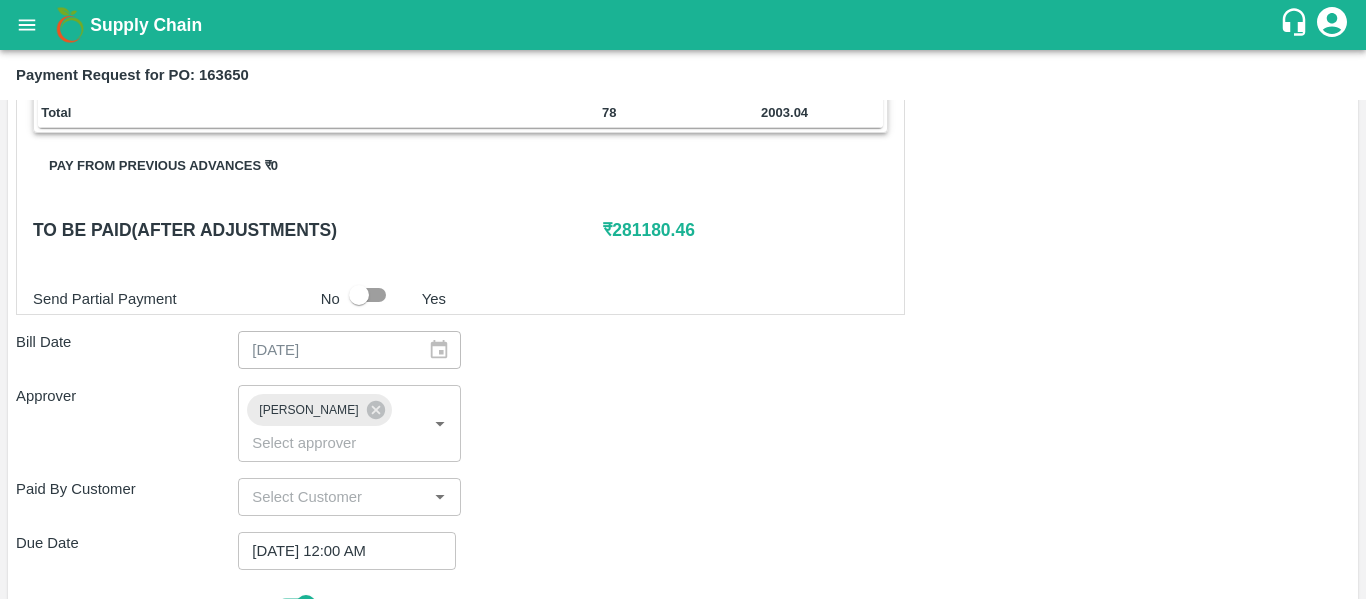 scroll, scrollTop: 1127, scrollLeft: 0, axis: vertical 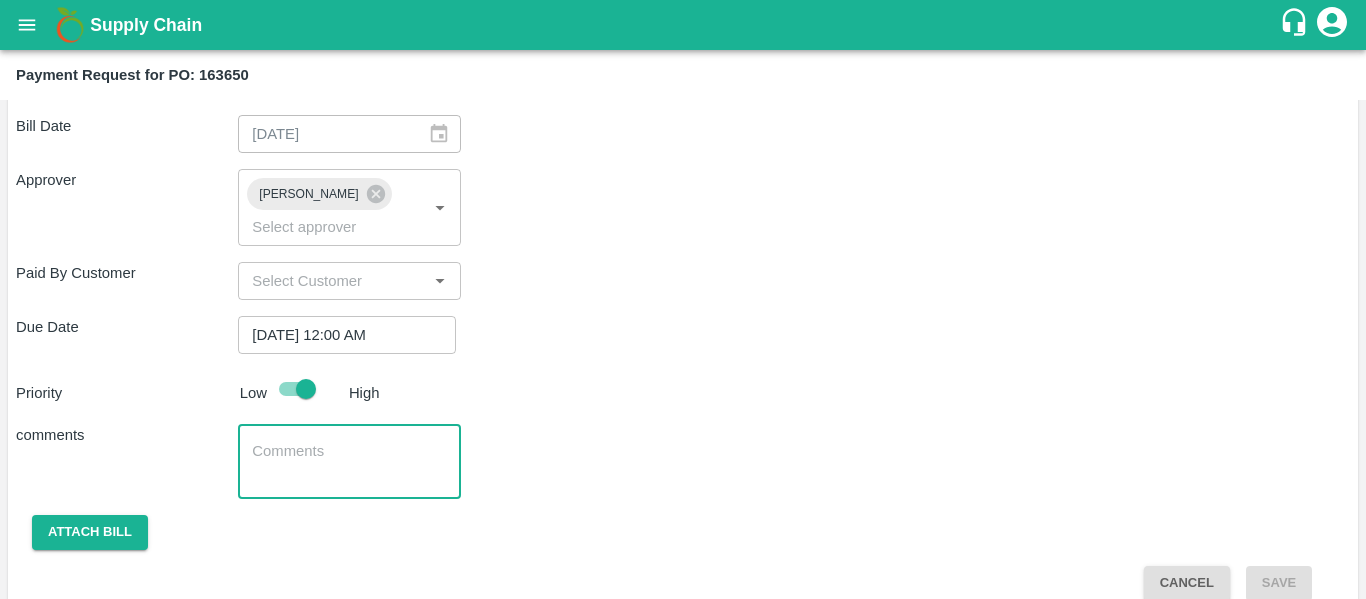 click at bounding box center [349, 462] 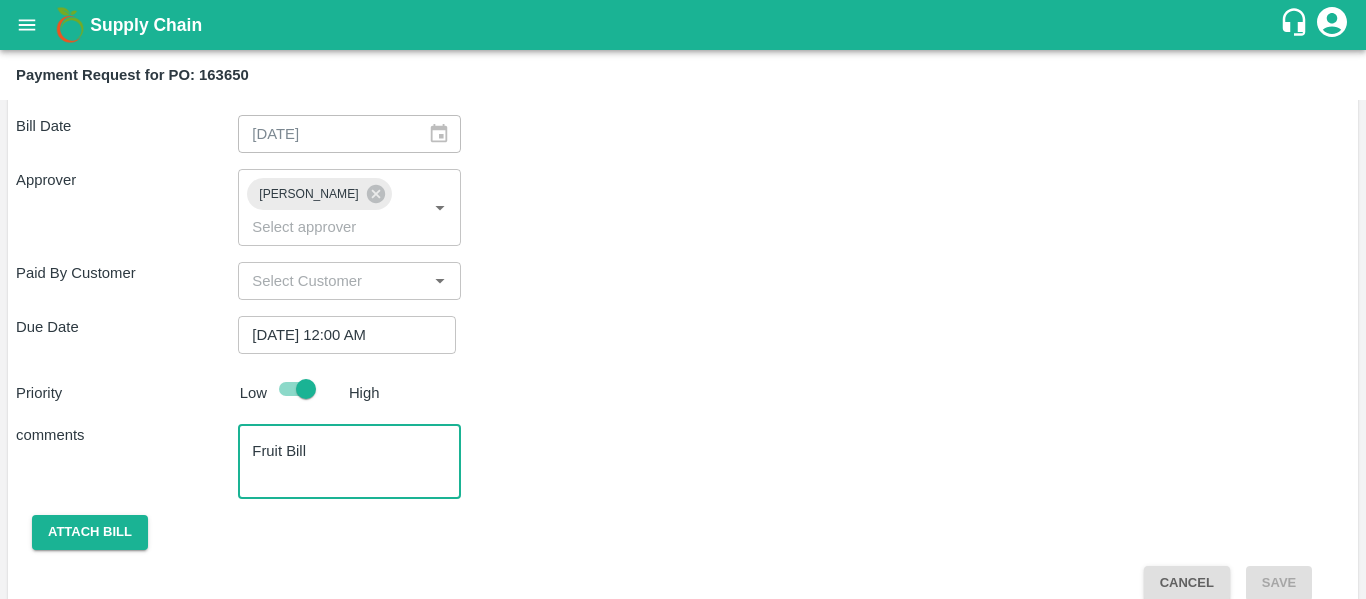 scroll, scrollTop: 778, scrollLeft: 0, axis: vertical 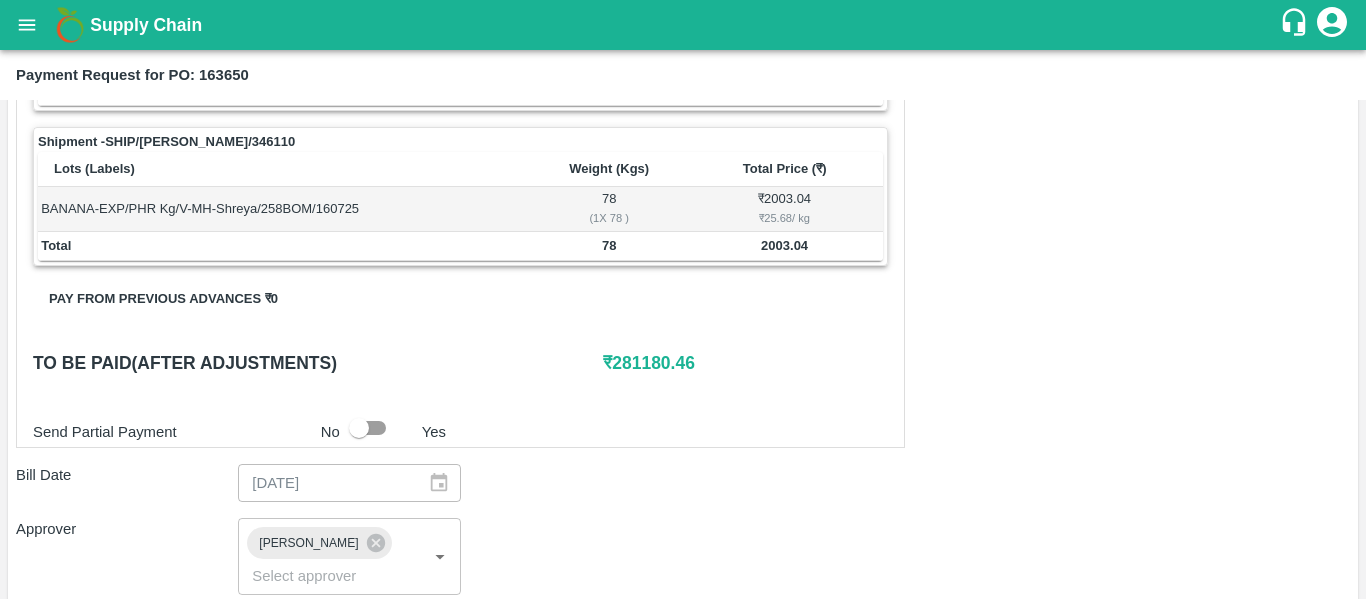 type on "Fruit Bill" 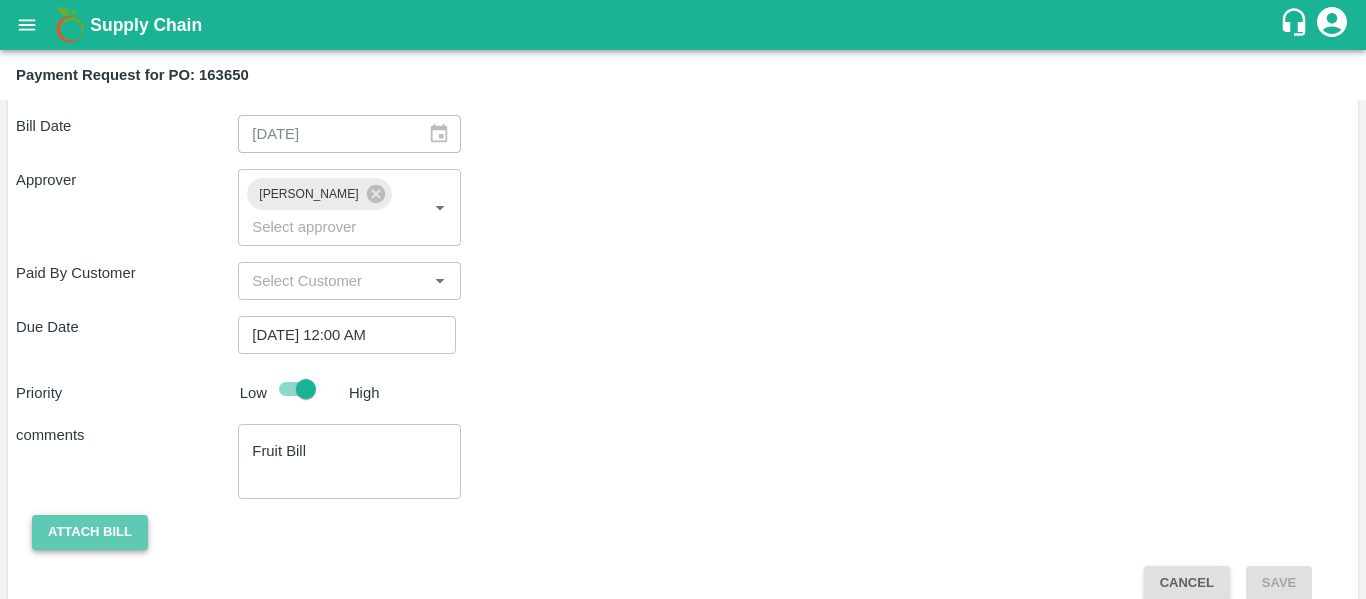 click on "Attach bill" at bounding box center [90, 532] 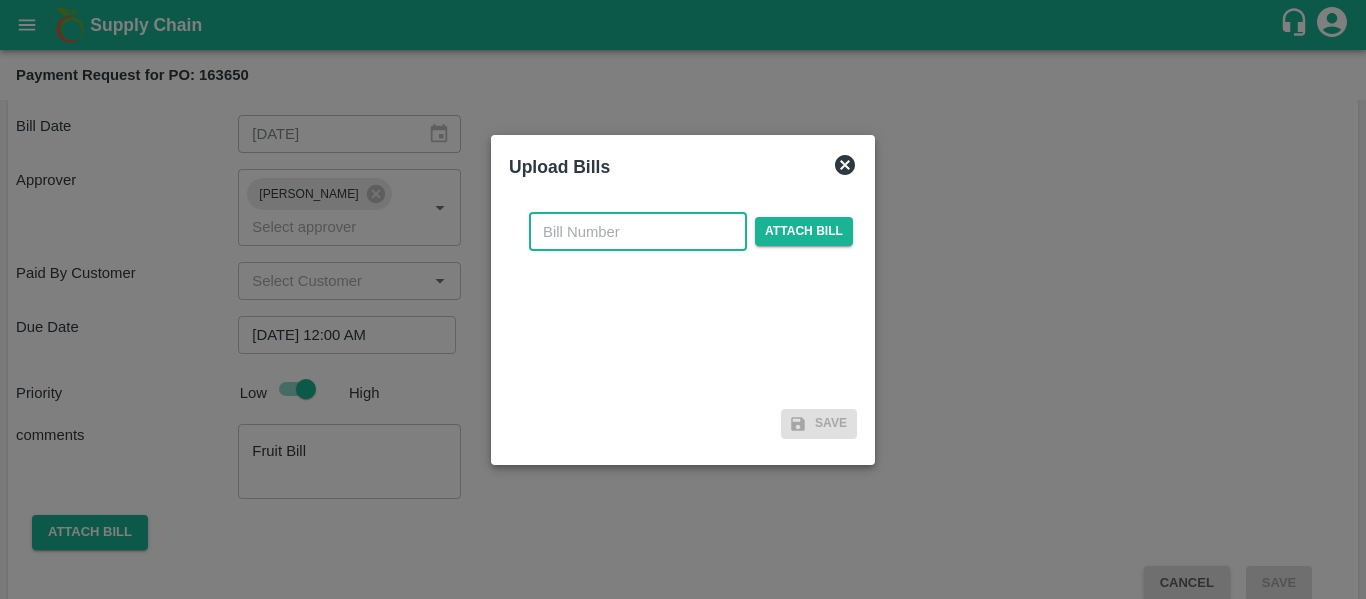 click at bounding box center (638, 232) 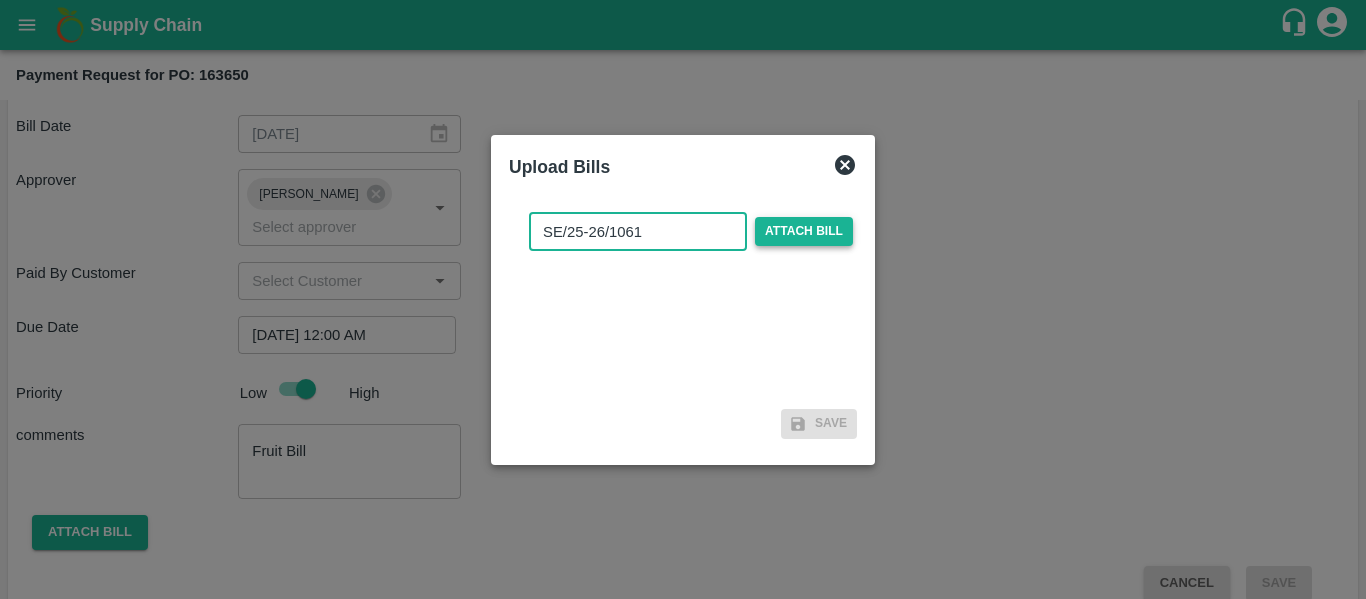 type on "SE/25-26/1061" 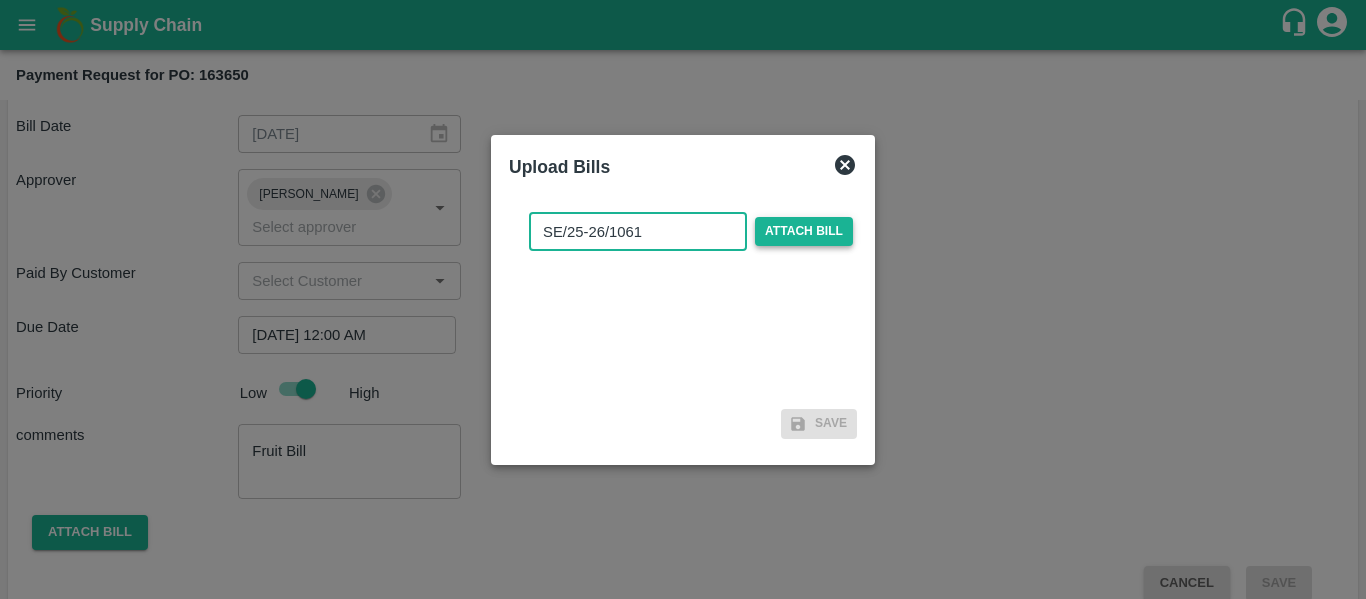 click on "Attach bill" at bounding box center [804, 231] 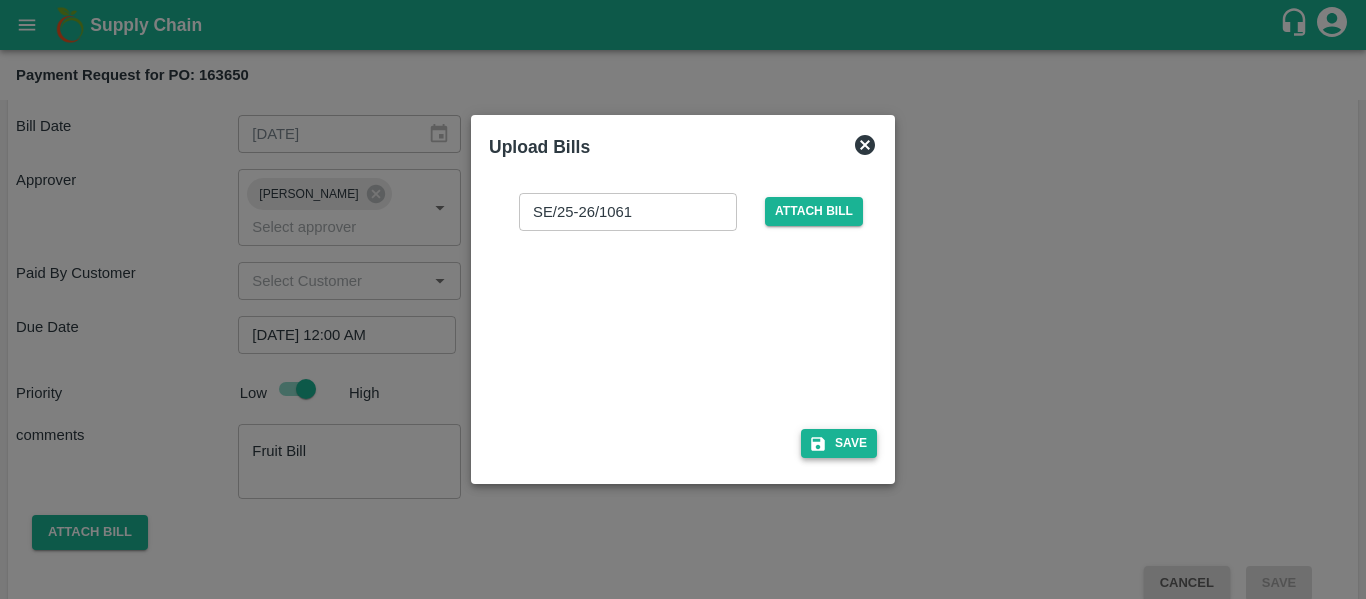 click on "Save" at bounding box center (839, 443) 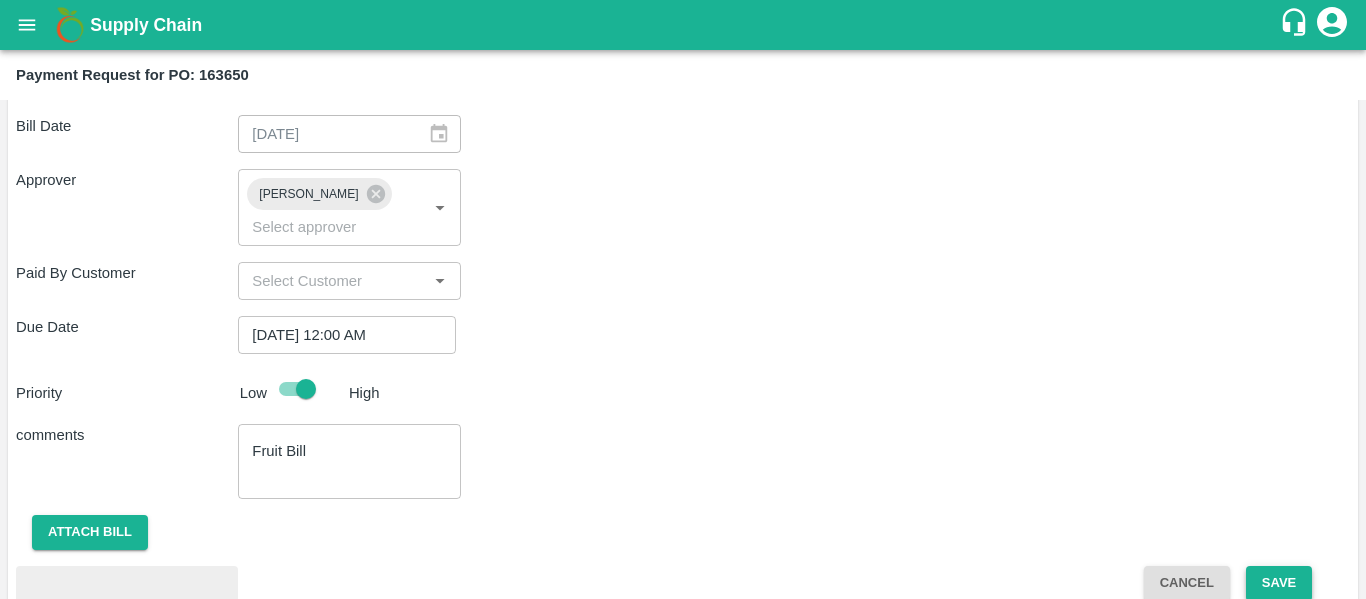 click on "Save" at bounding box center [1279, 583] 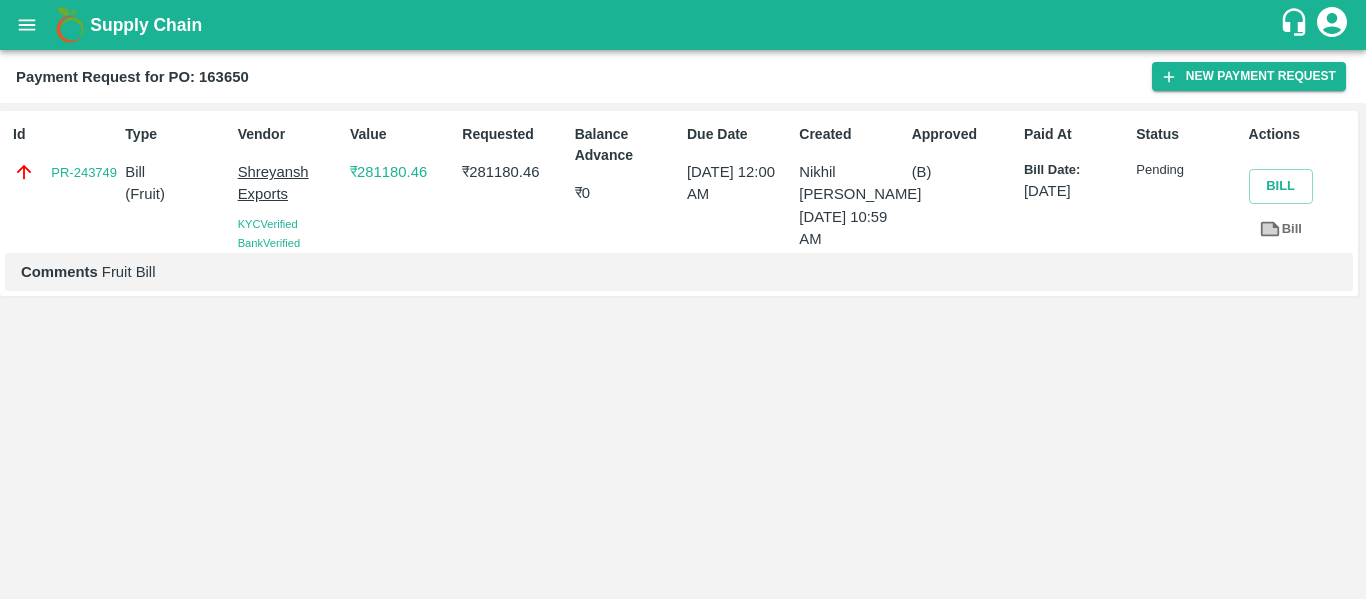 click 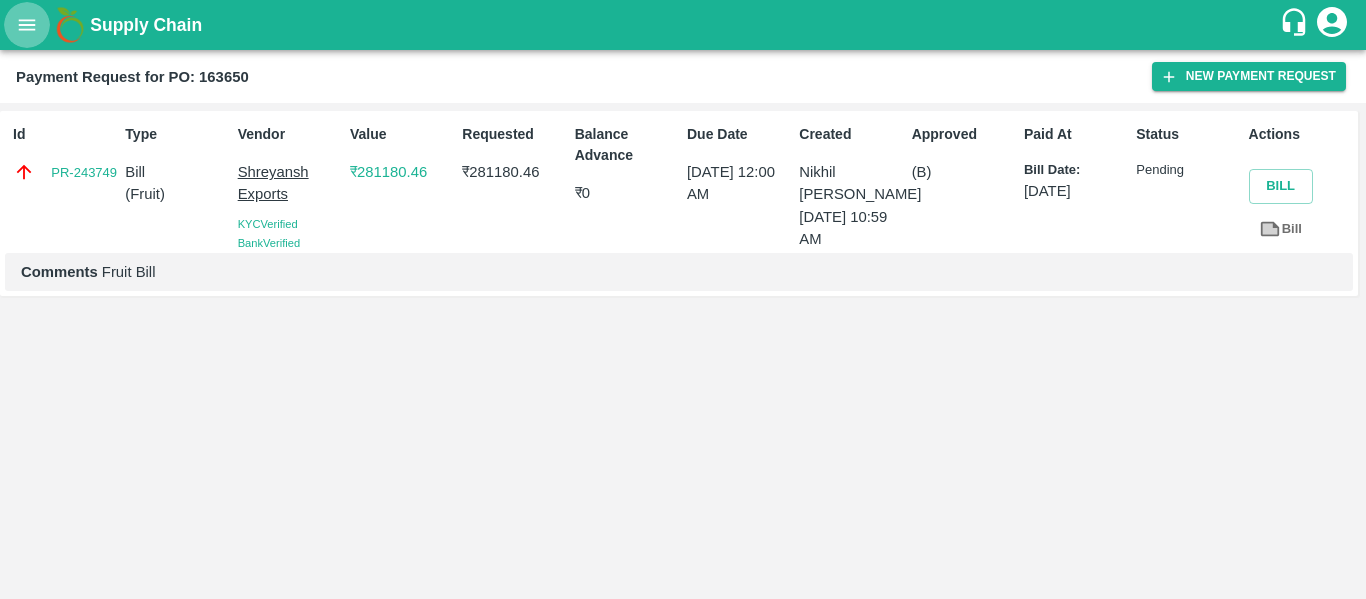 click at bounding box center [27, 25] 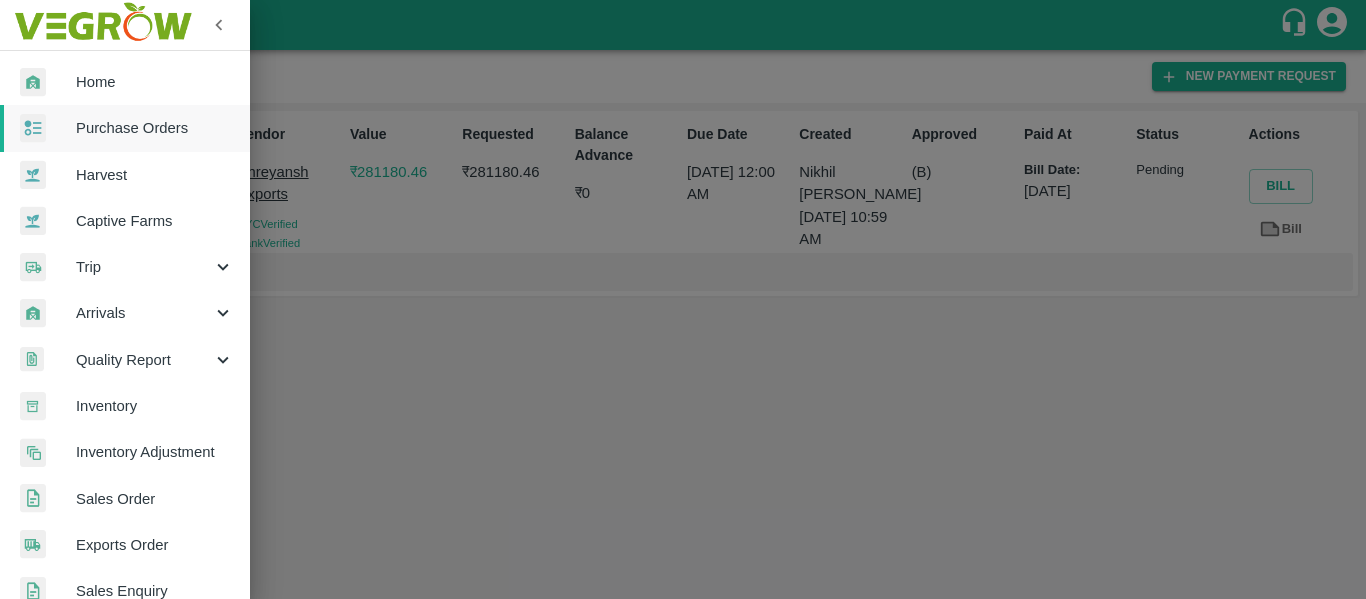 click on "Purchase Orders" at bounding box center [125, 128] 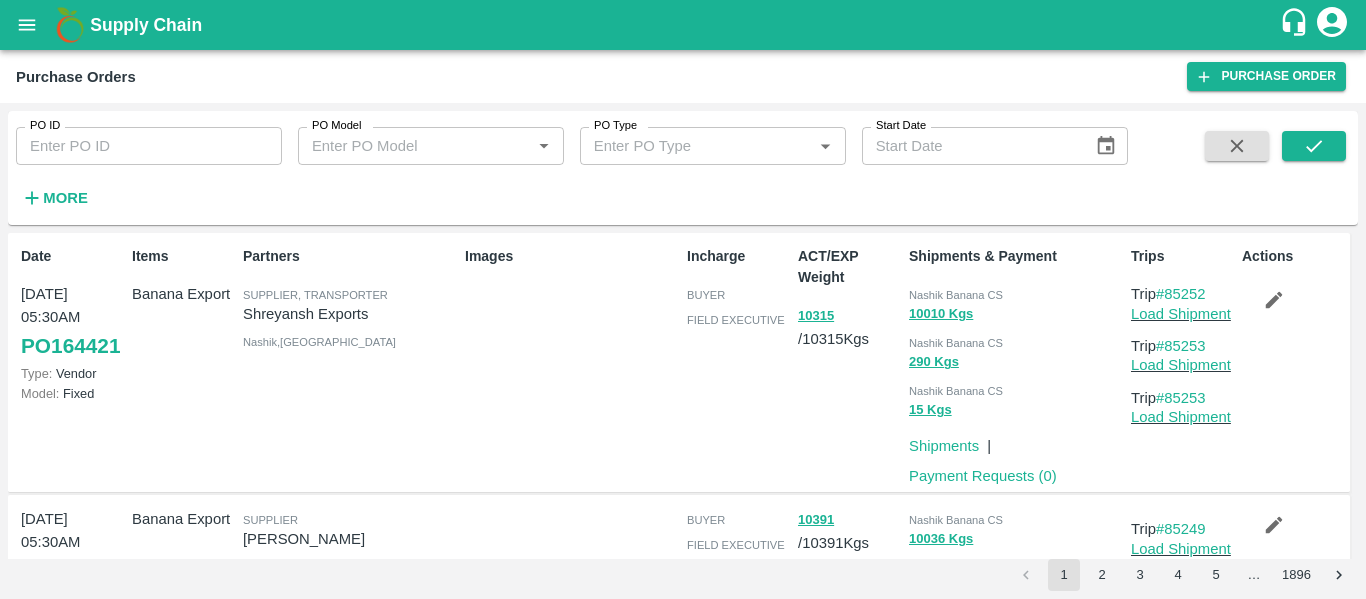 click on "PO ID" at bounding box center [149, 146] 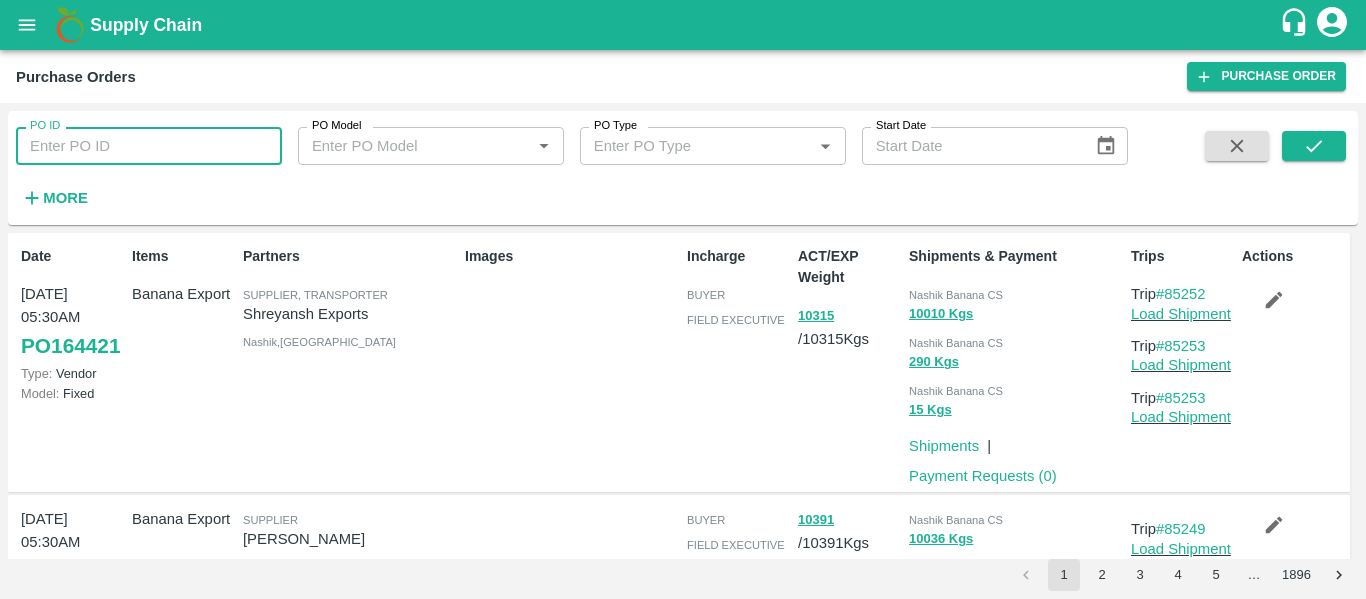 paste on "163677" 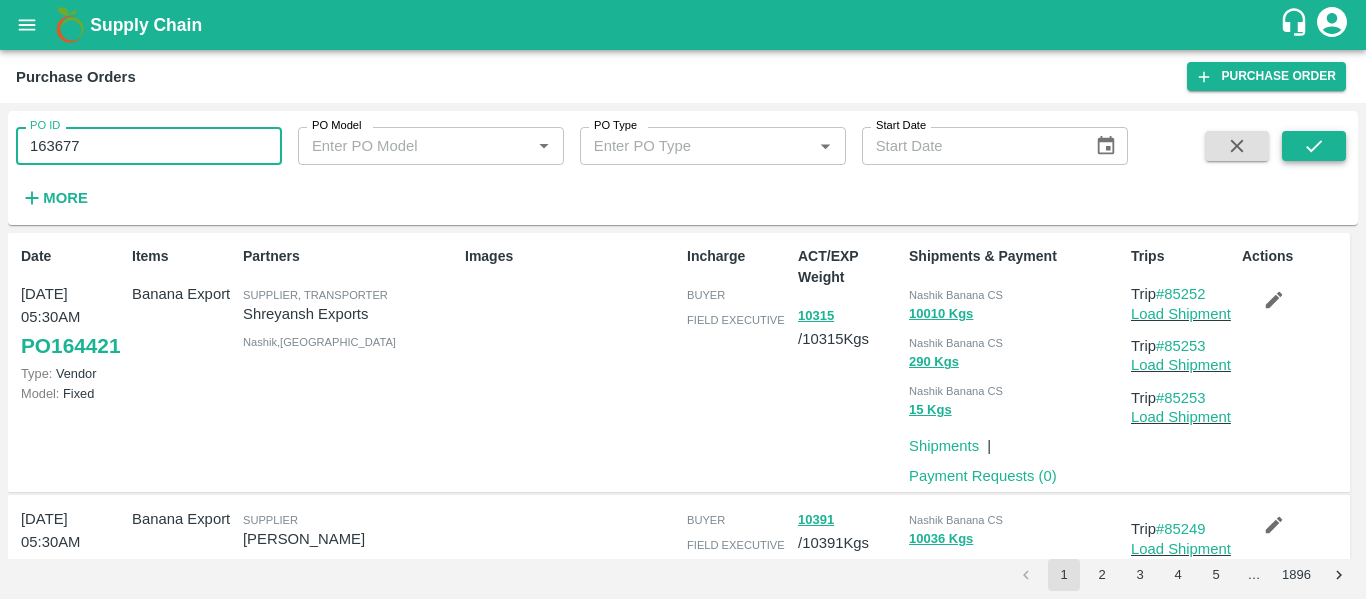 type on "163677" 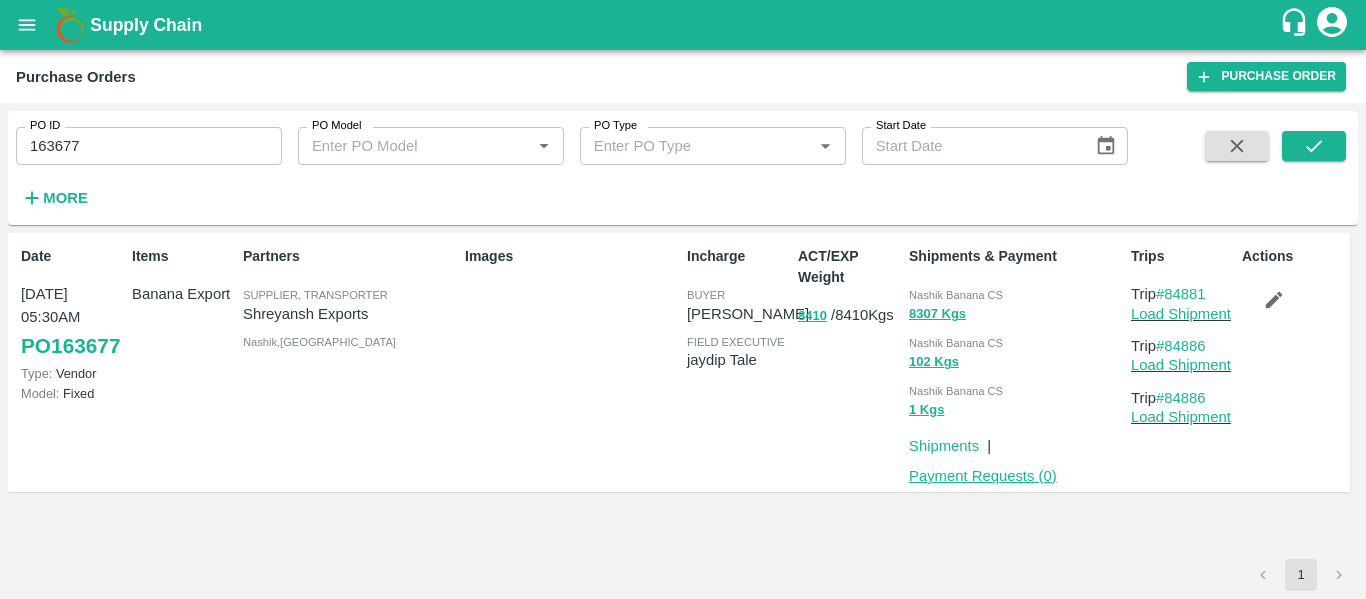 click on "Payment Requests ( 0 )" at bounding box center [983, 476] 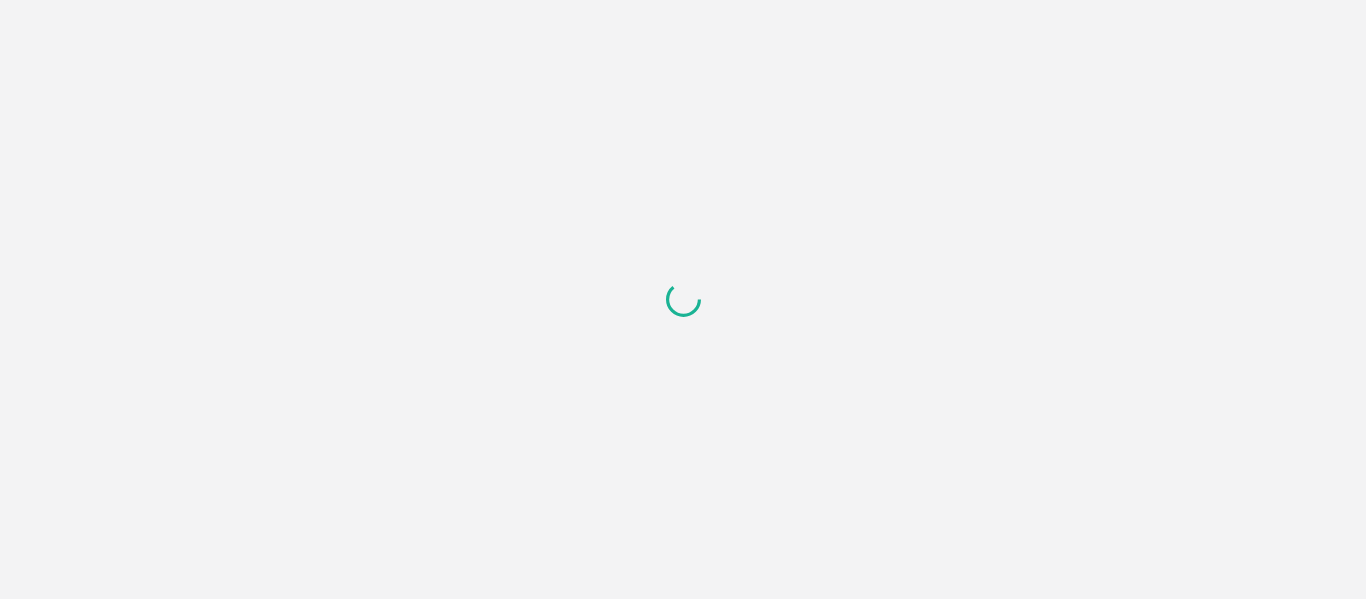scroll, scrollTop: 0, scrollLeft: 0, axis: both 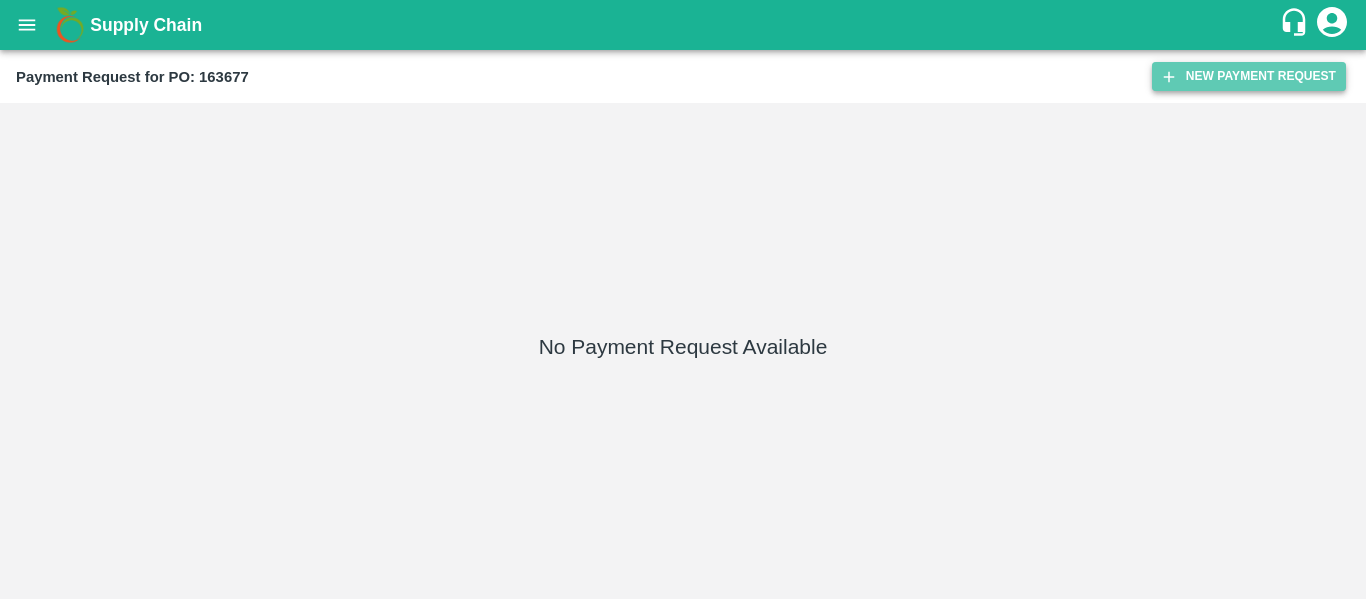 click on "New Payment Request" at bounding box center (1249, 76) 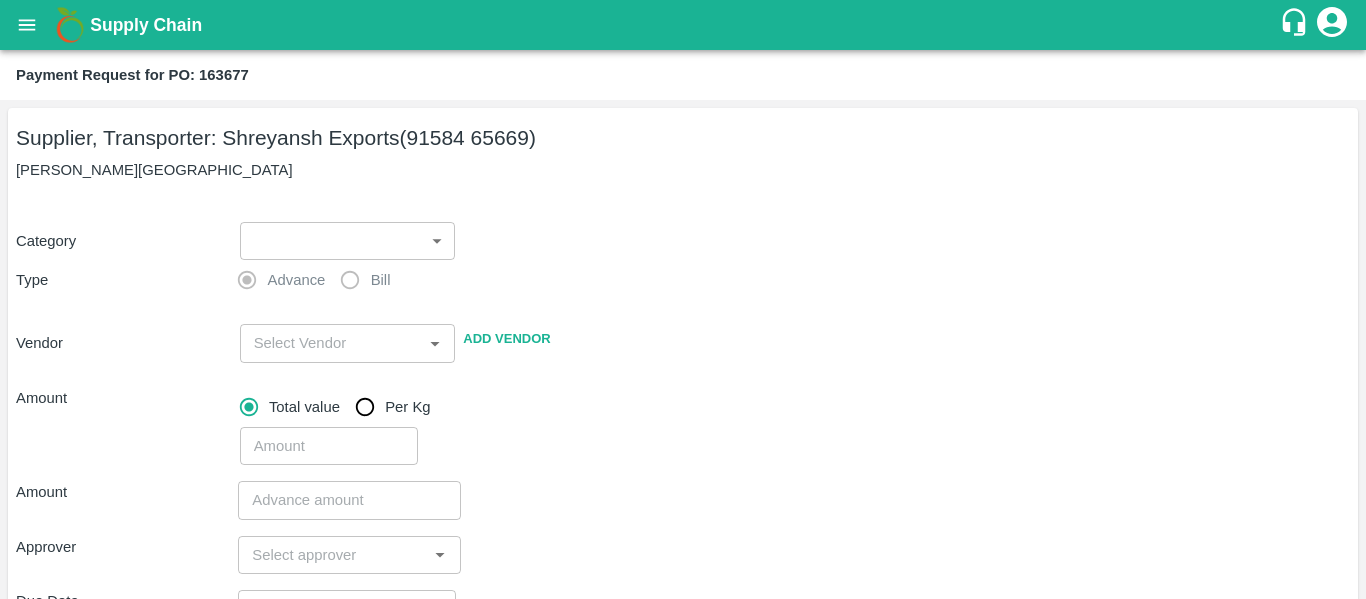 click on "Supply Chain Payment Request for PO: 163677 Supplier, Transporter:    [PERSON_NAME] Exports  (91584 65669) Nashik, [GEOGRAPHIC_DATA] Category ​ ​ Type Advance Bill Vendor ​ Add Vendor Amount Total value Per Kg ​ Amount ​ Approver ​ Due Date ​  Priority  Low  High Comment x ​ Attach bill Cancel Save Tembhurni PH Nashik CC Shahada Banana Export PH Savda Banana Export PH Nashik Banana CS Nikhil Subhash Mangvade Logout" at bounding box center (683, 299) 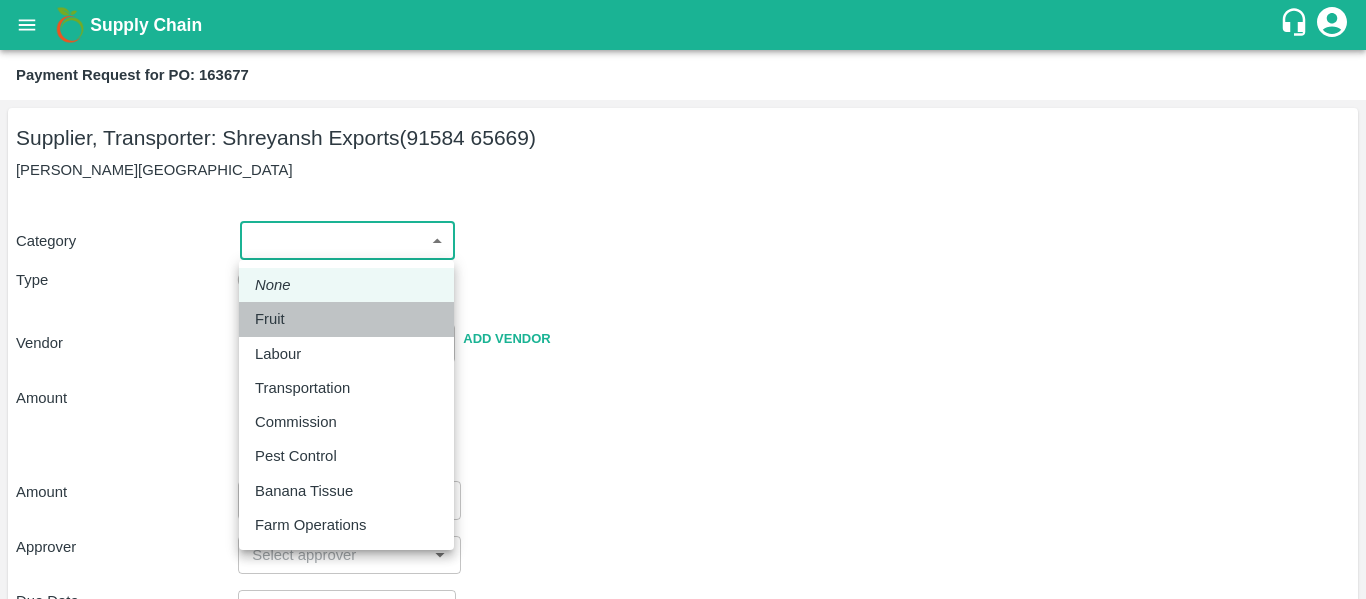 click on "Fruit" at bounding box center (275, 319) 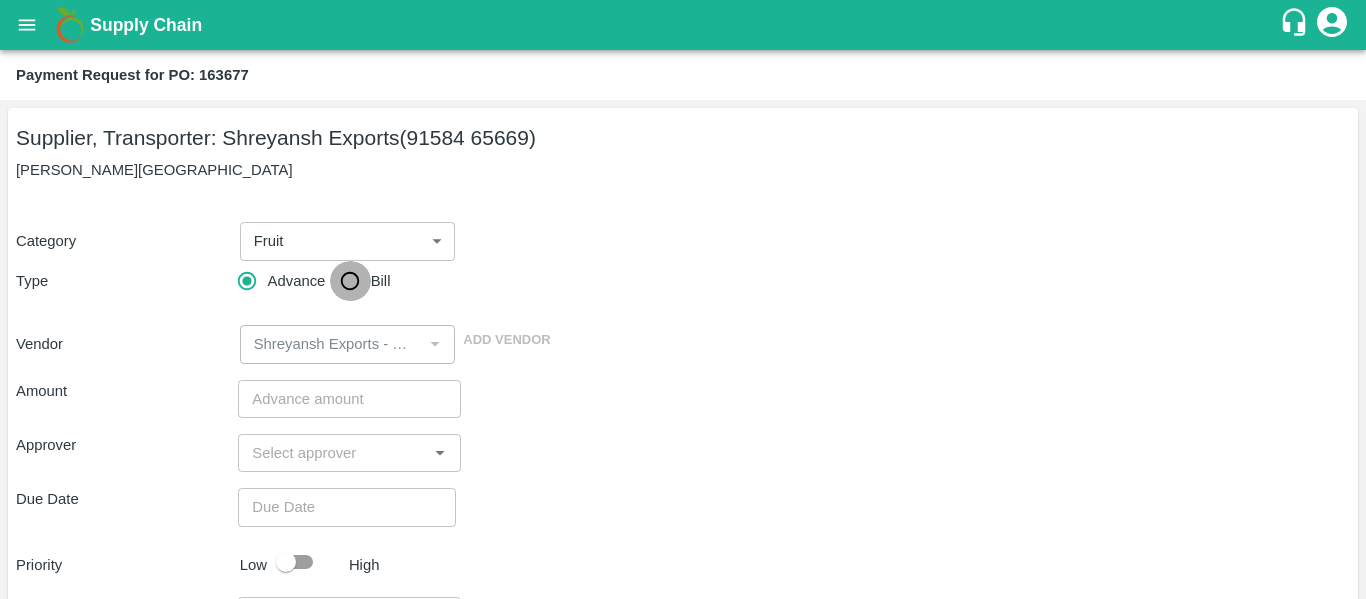 click on "Bill" at bounding box center [350, 281] 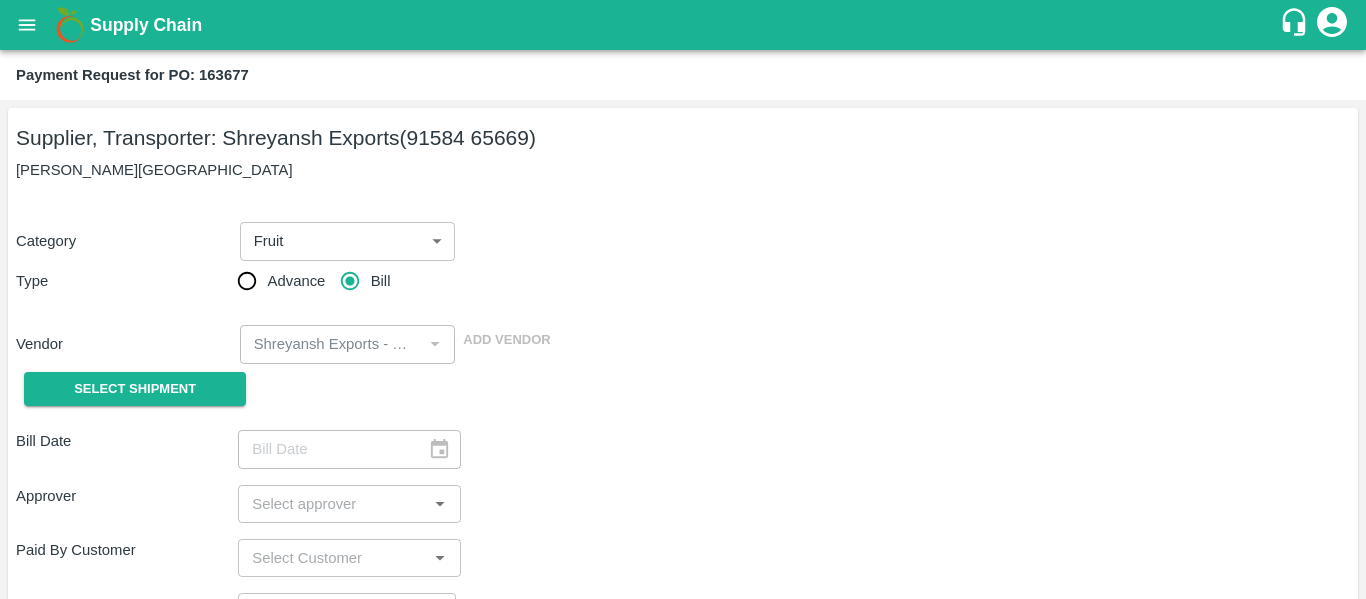 click on "Select Shipment" at bounding box center [127, 389] 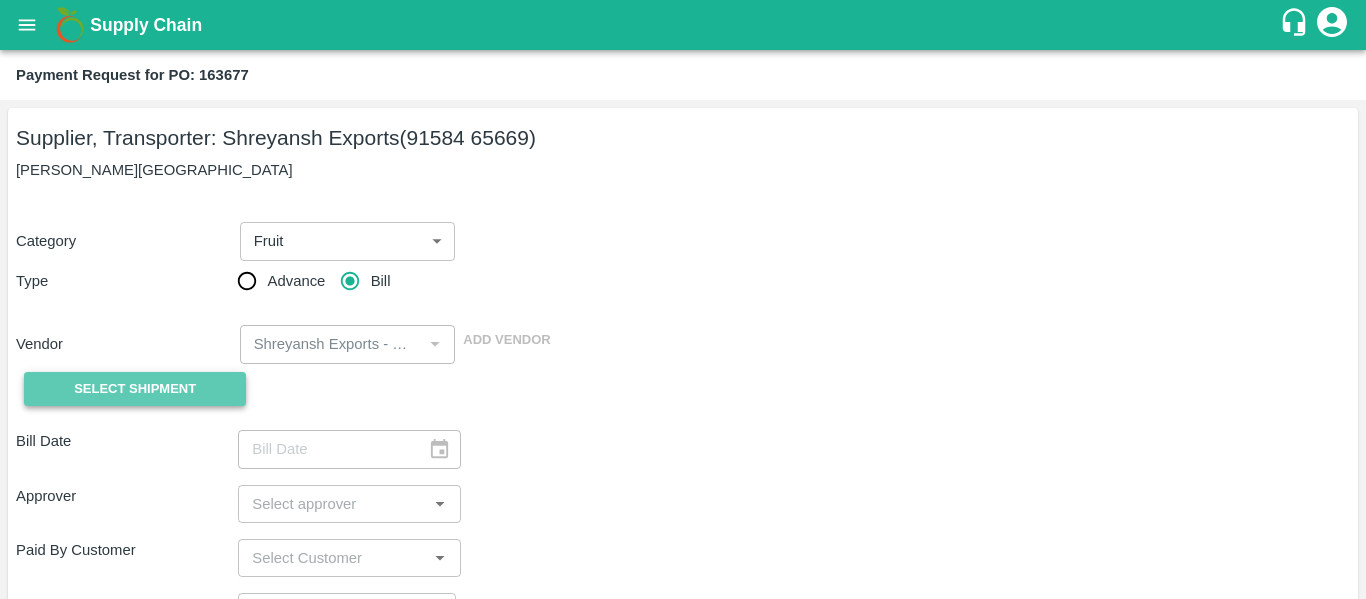 click on "Select Shipment" at bounding box center [135, 389] 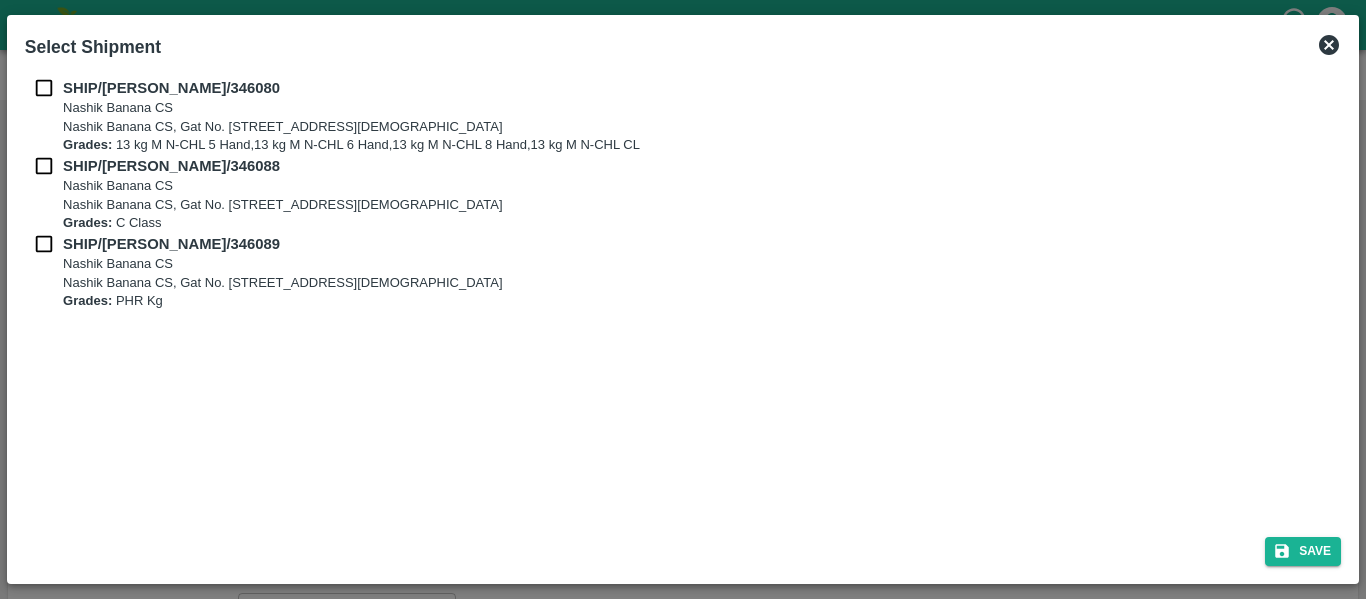click at bounding box center [44, 88] 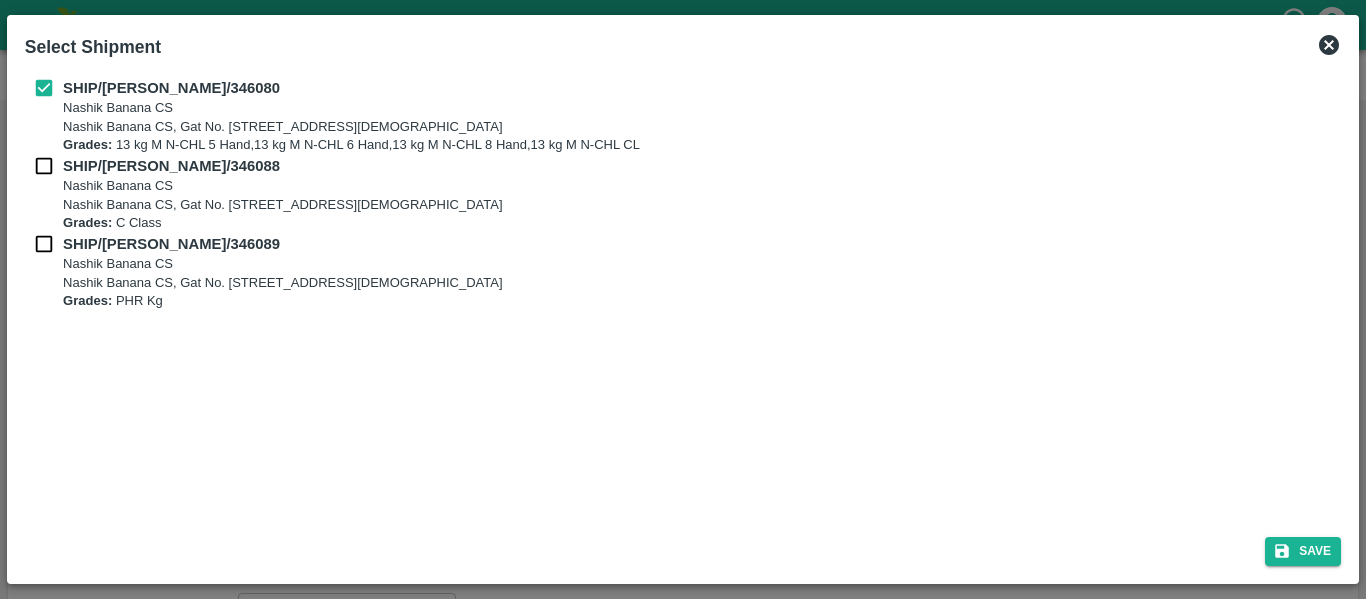 click at bounding box center (44, 166) 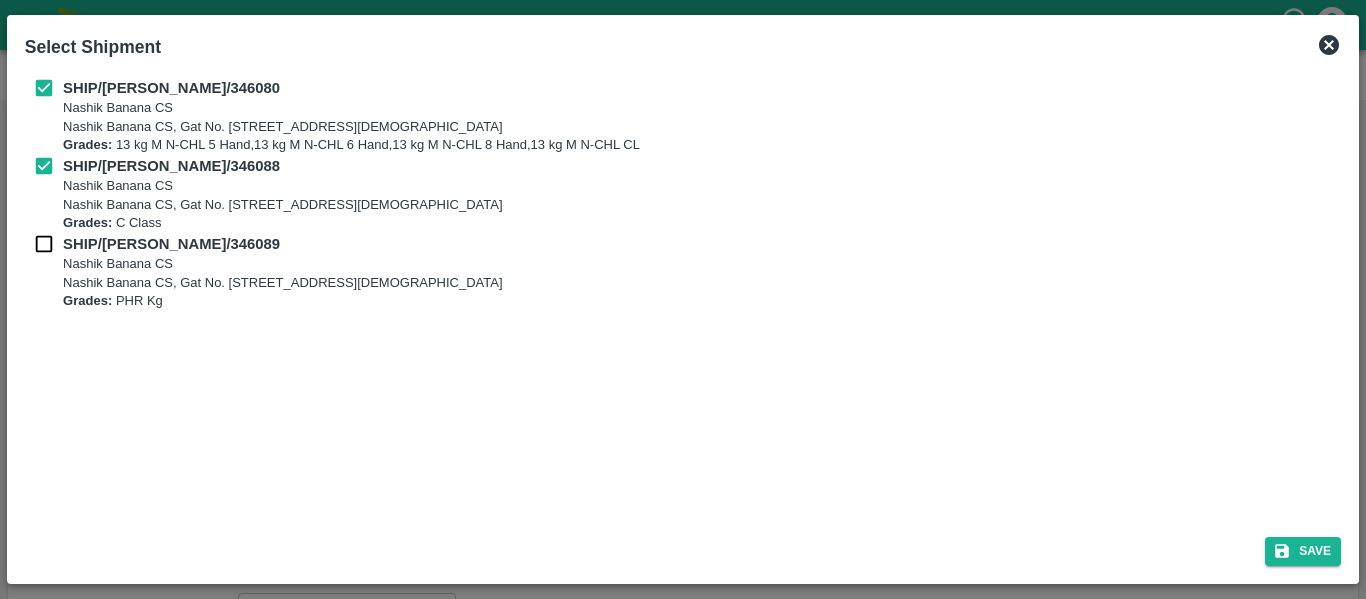 click on "SHIP/NASH/346089" at bounding box center (171, 244) 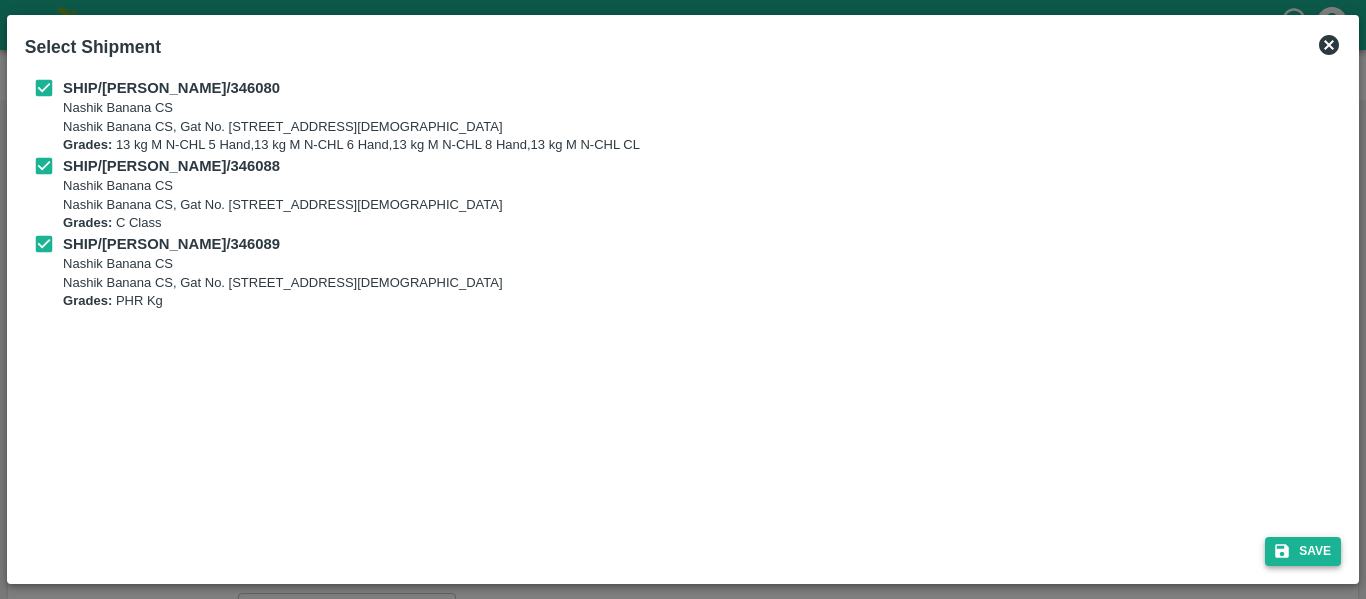 click on "Save" at bounding box center (1303, 551) 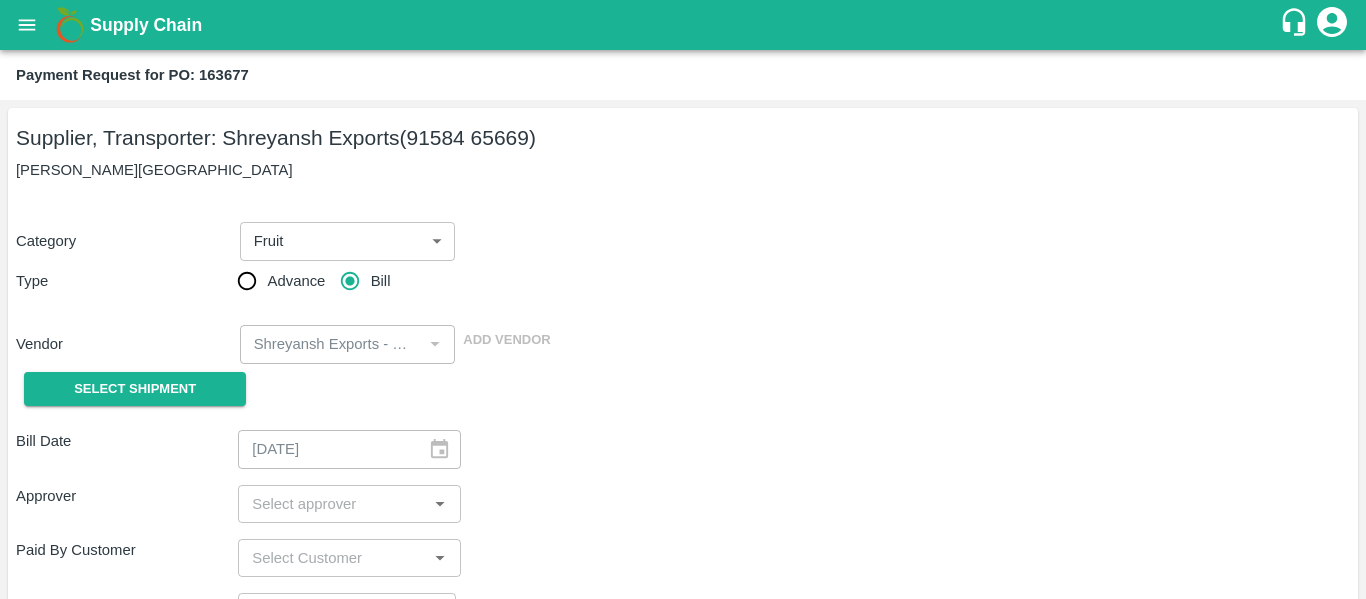 type on "[DATE]" 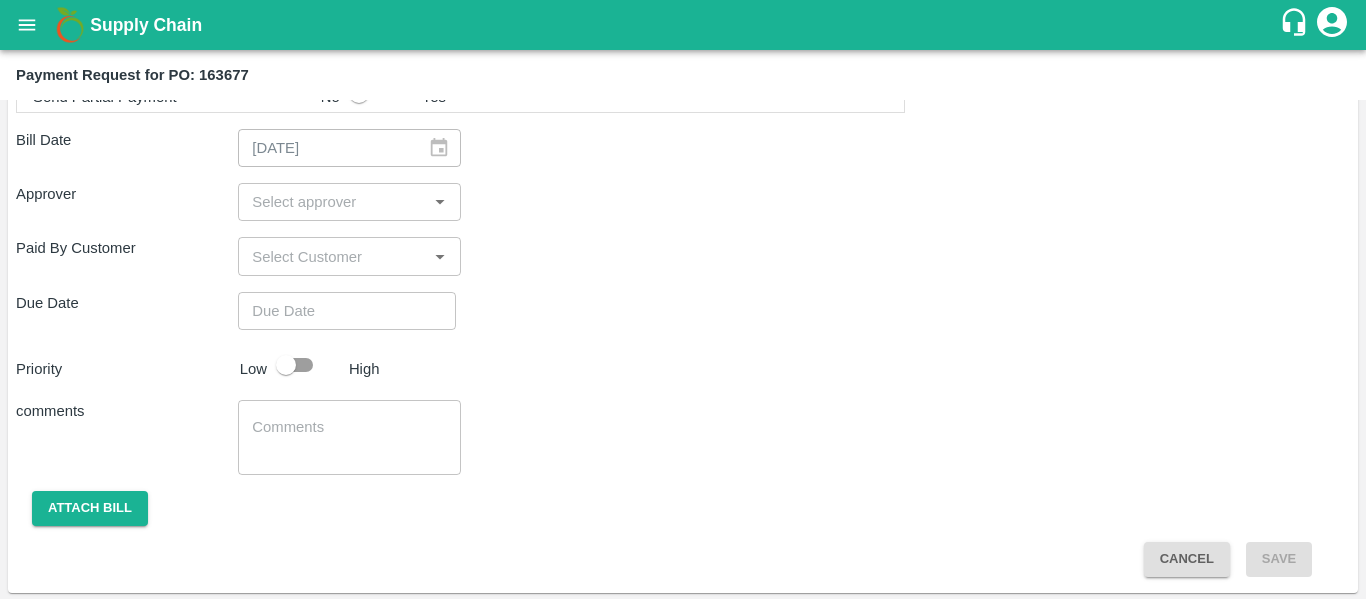 scroll, scrollTop: 1071, scrollLeft: 0, axis: vertical 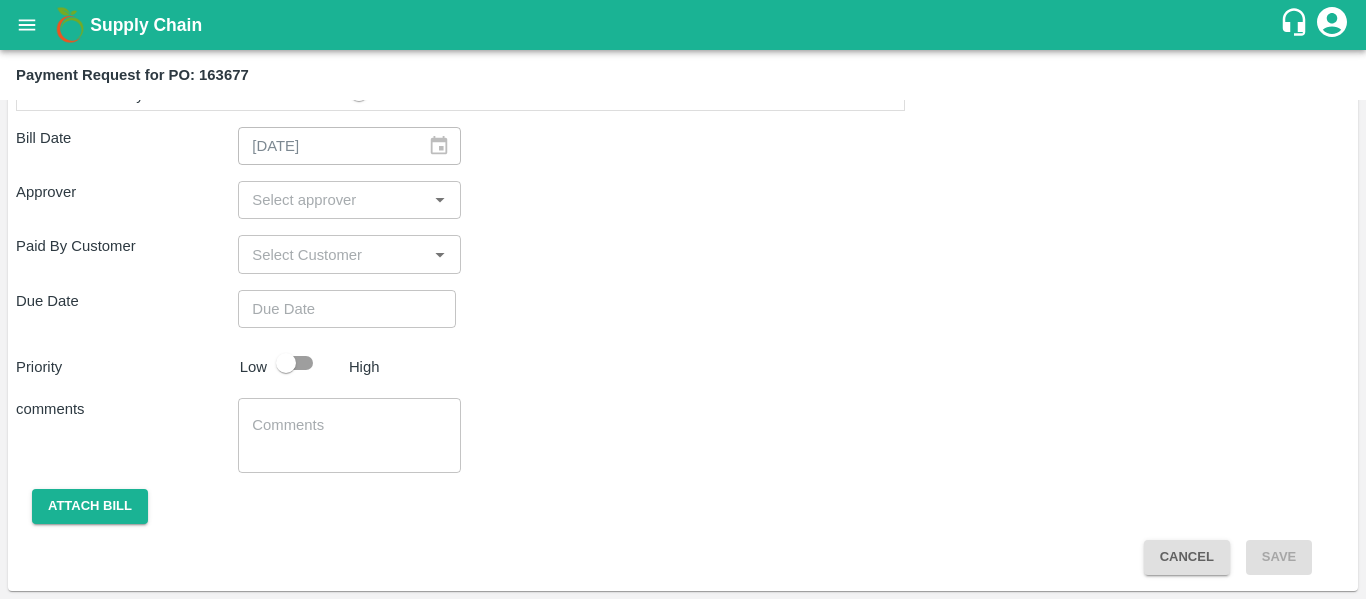click at bounding box center (332, 200) 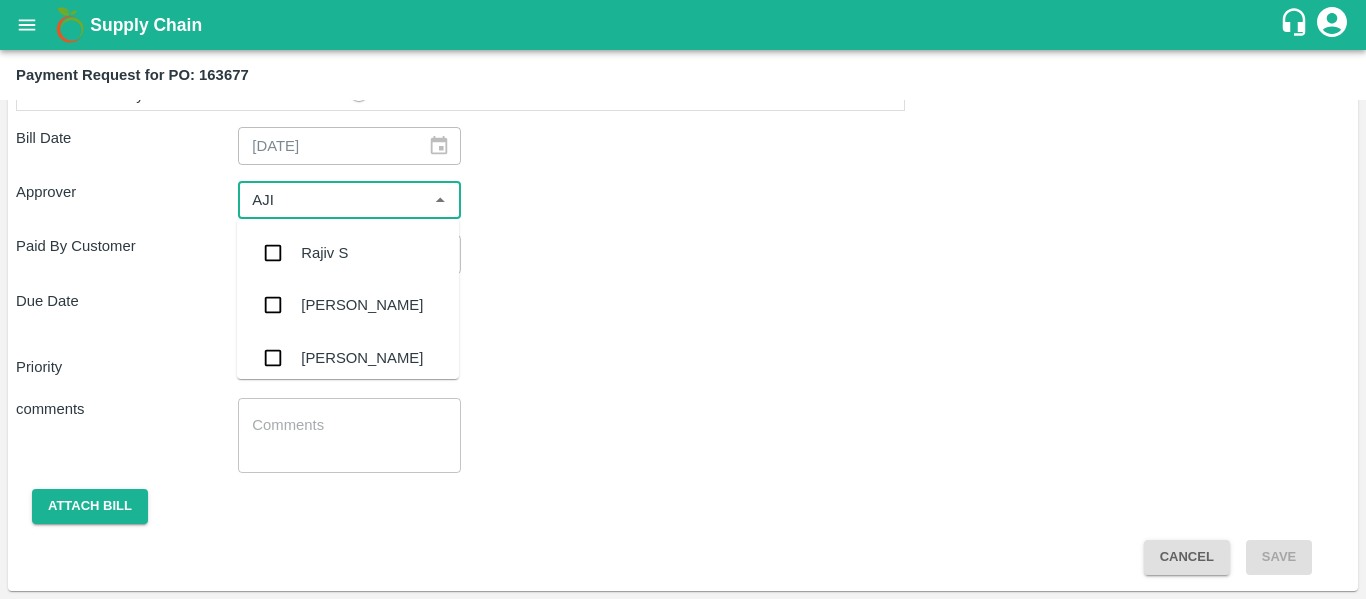 type on "AJIT" 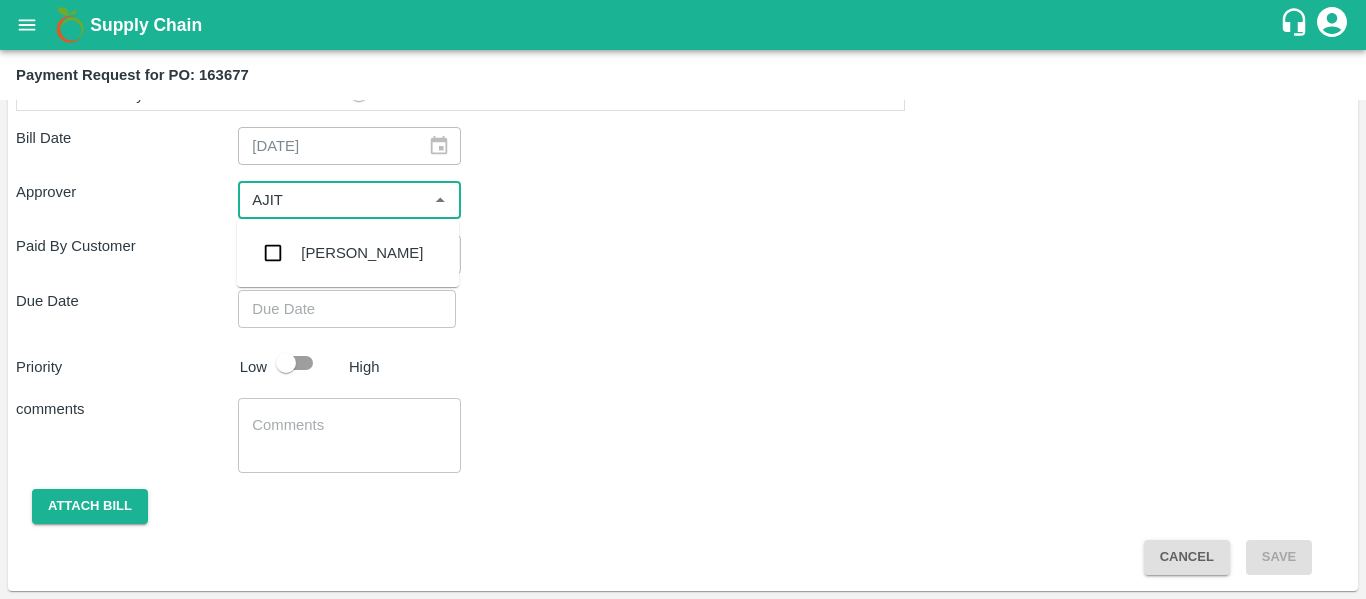 click on "[PERSON_NAME]" at bounding box center [348, 253] 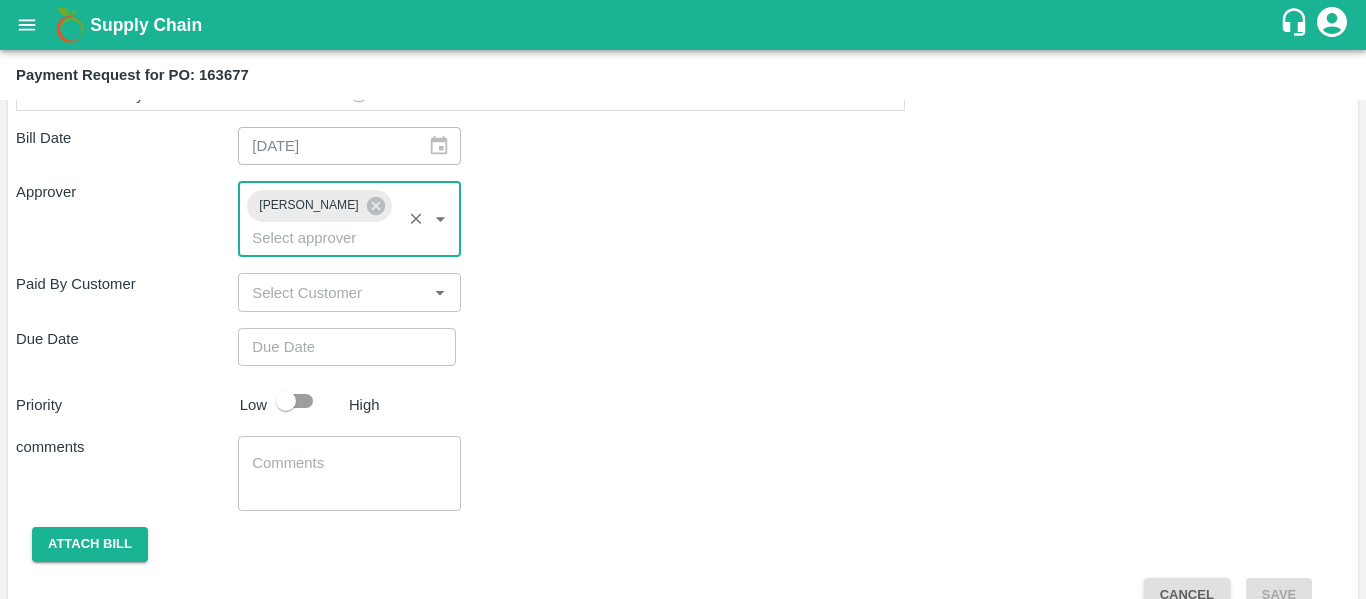 type on "DD/MM/YYYY hh:mm aa" 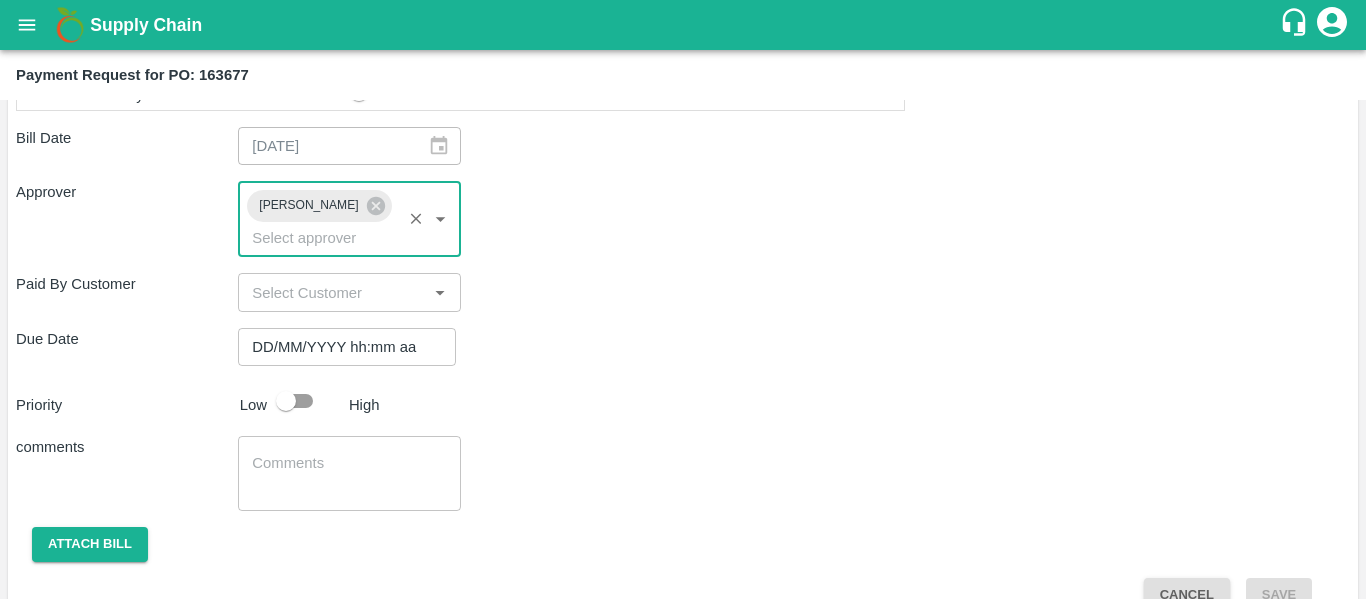 click on "DD/MM/YYYY hh:mm aa" at bounding box center (340, 347) 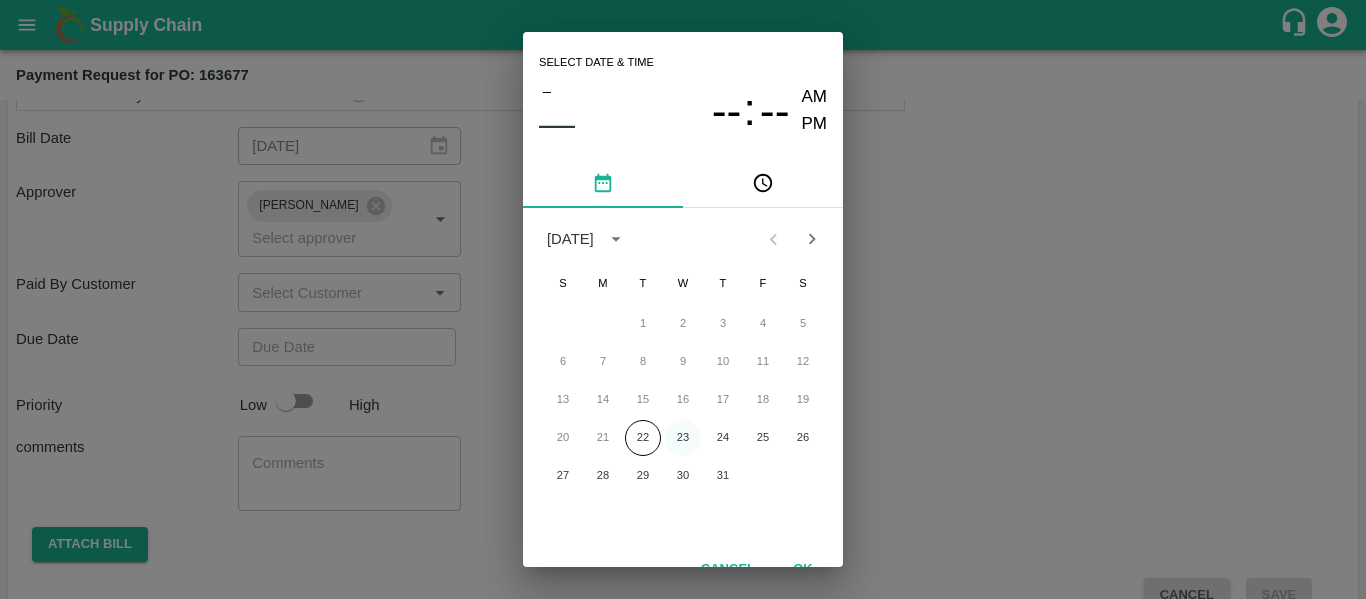 click on "23" at bounding box center [683, 438] 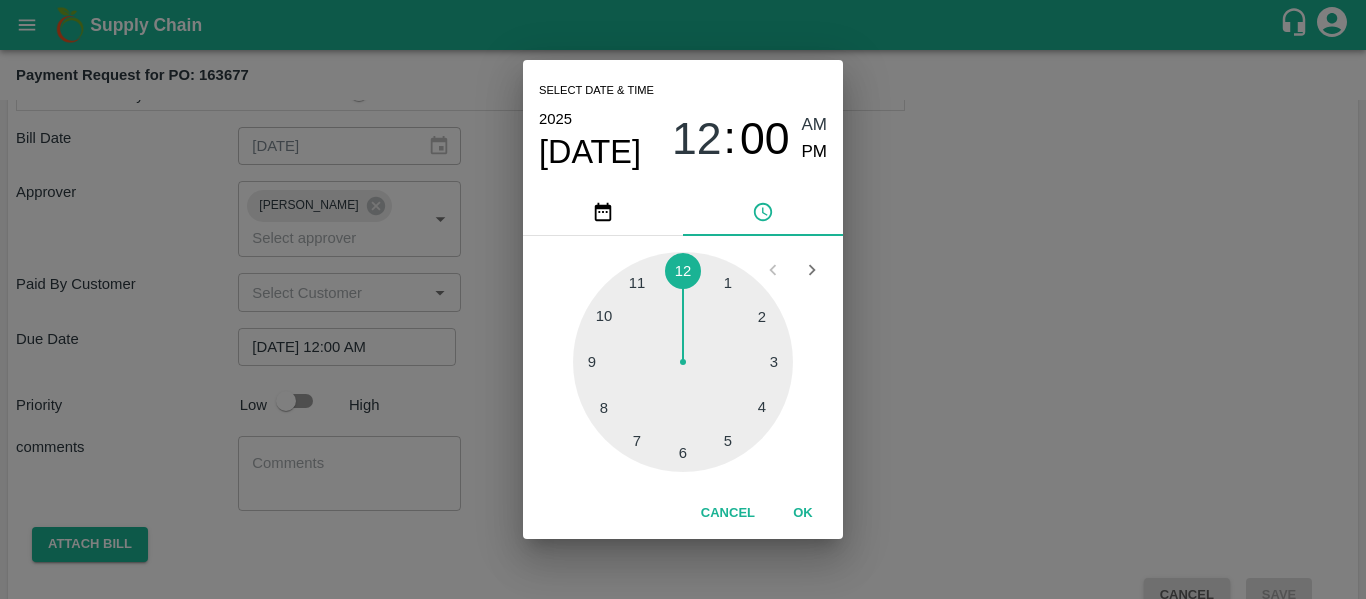 click on "Select date & time [DATE] 12 : 00 AM PM 1 2 3 4 5 6 7 8 9 10 11 12 Cancel OK" at bounding box center (683, 299) 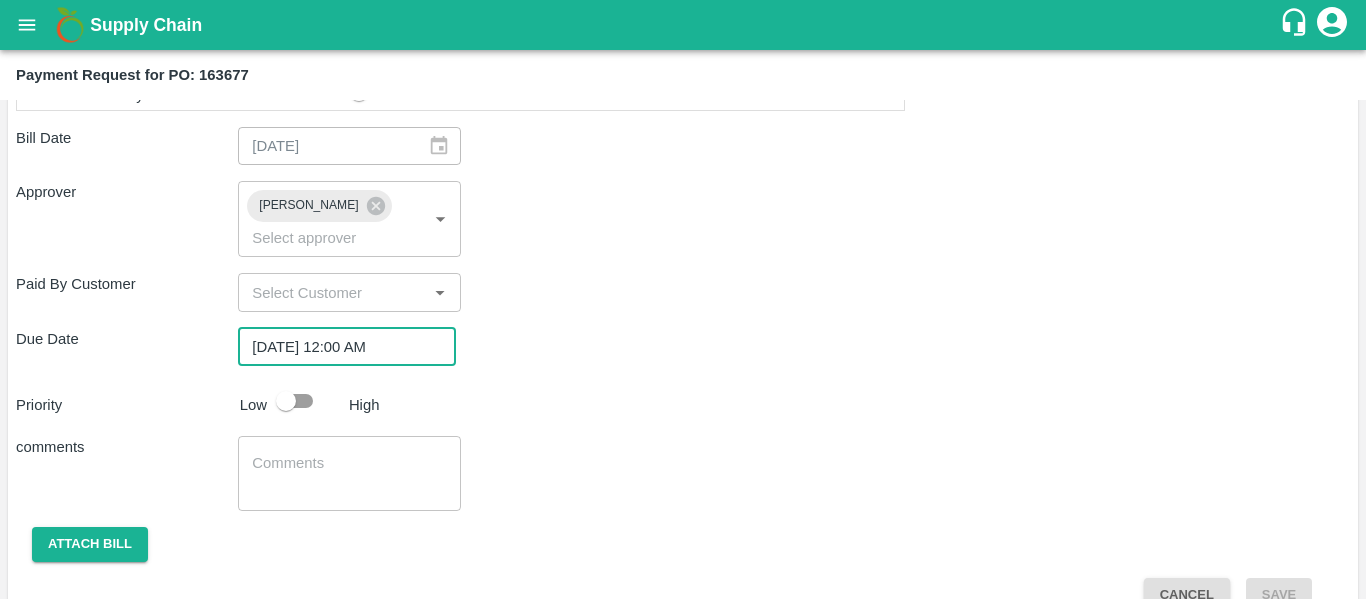 click at bounding box center (286, 401) 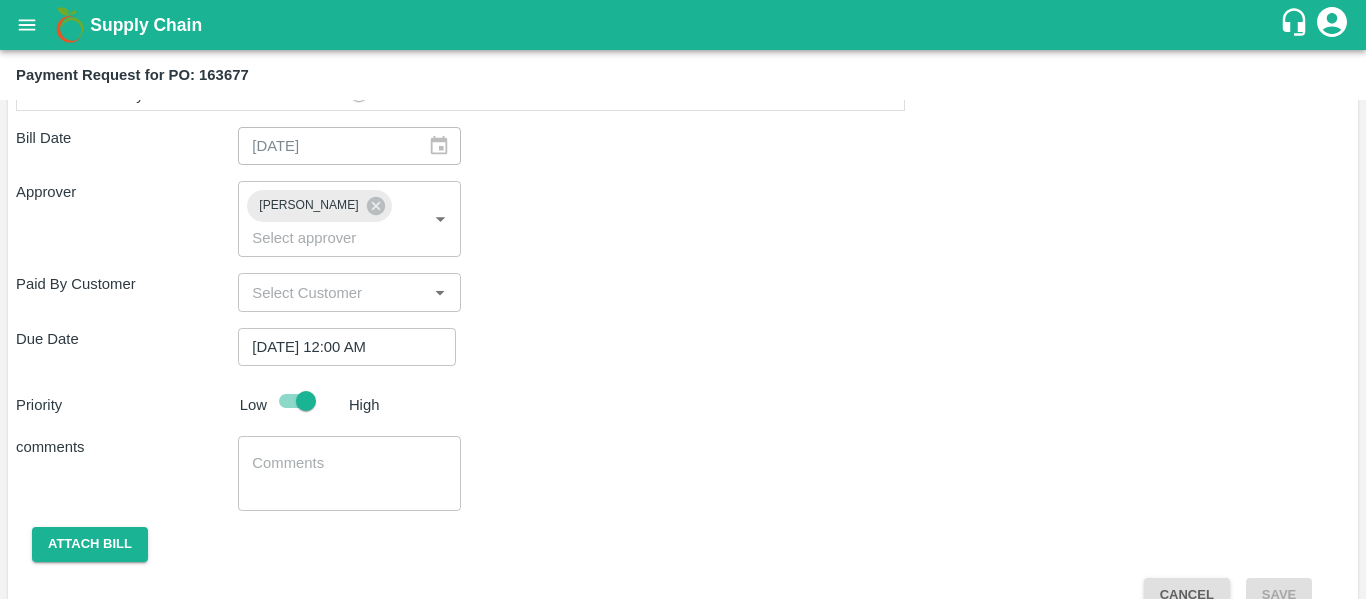 click on "x ​" at bounding box center [349, 473] 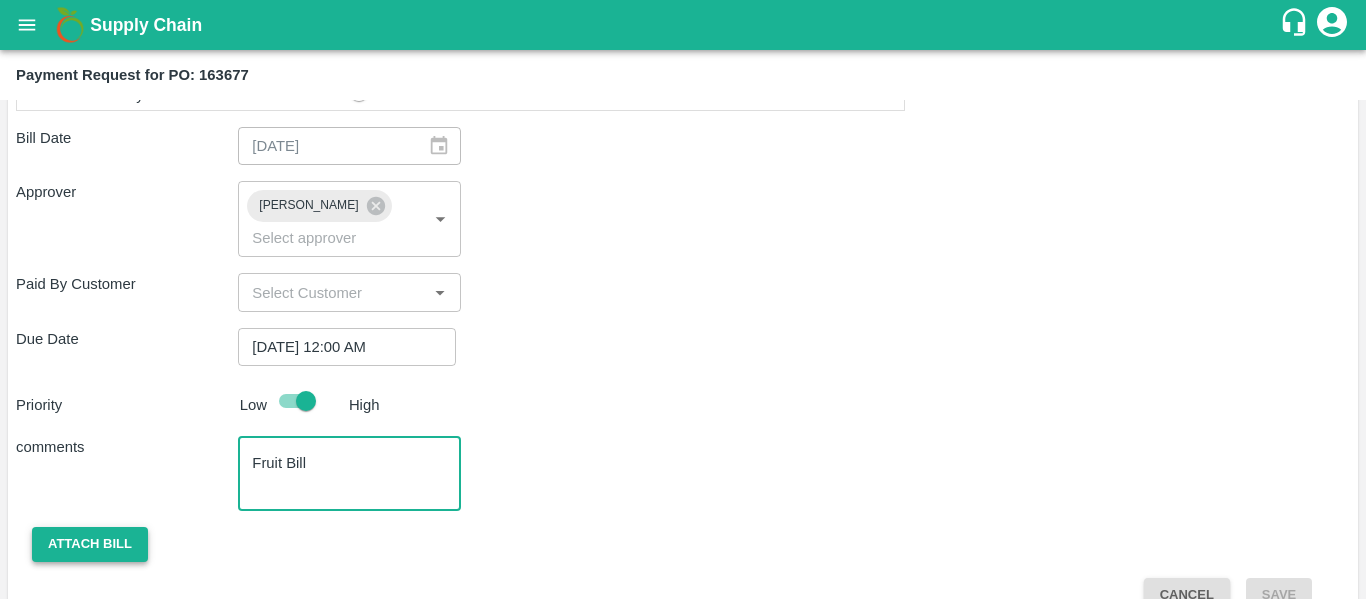 type on "Fruit Bill" 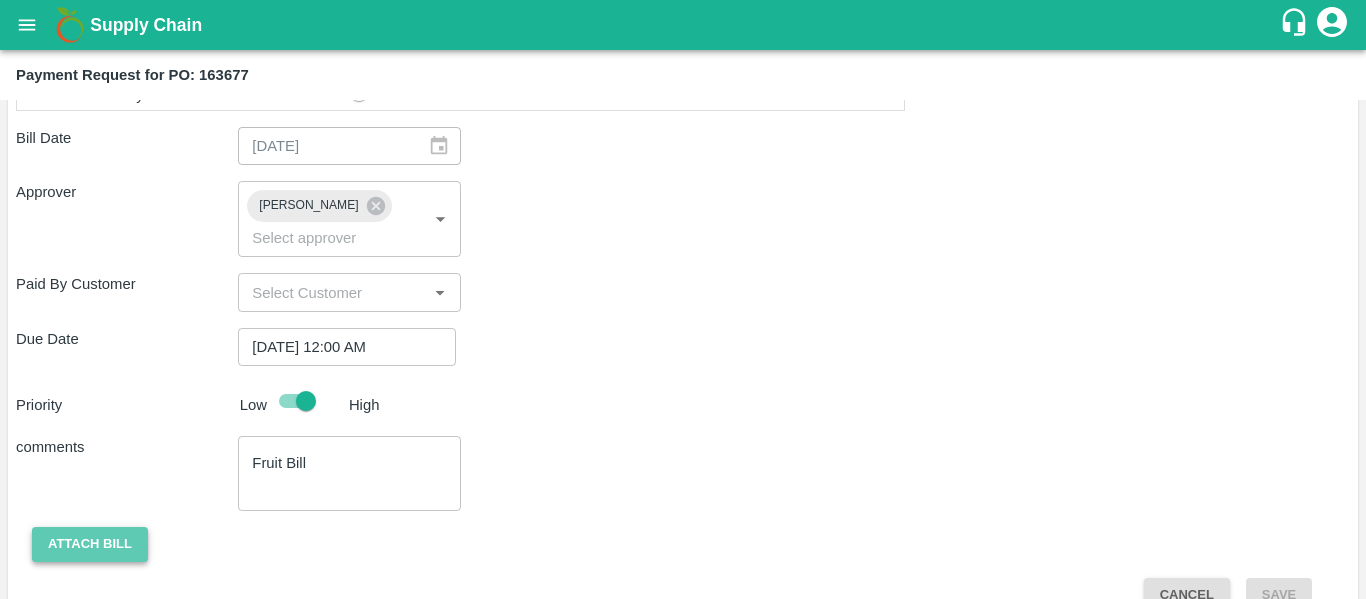 click on "Attach bill" at bounding box center (90, 544) 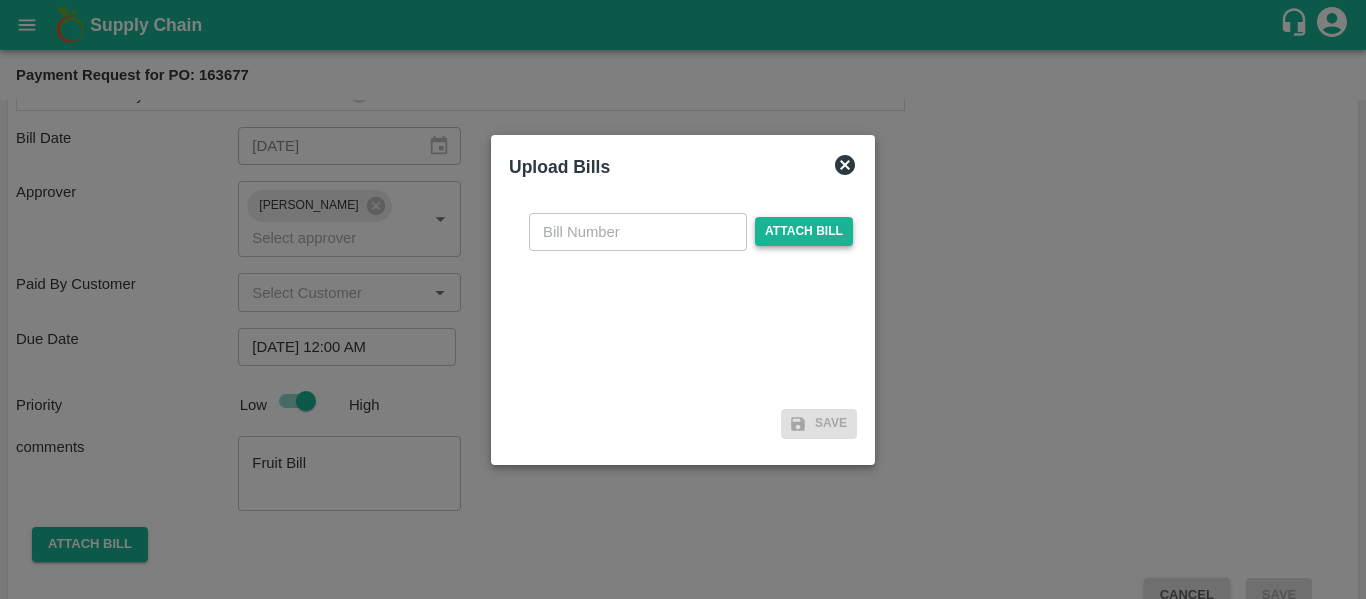 click on "Attach bill" at bounding box center [804, 231] 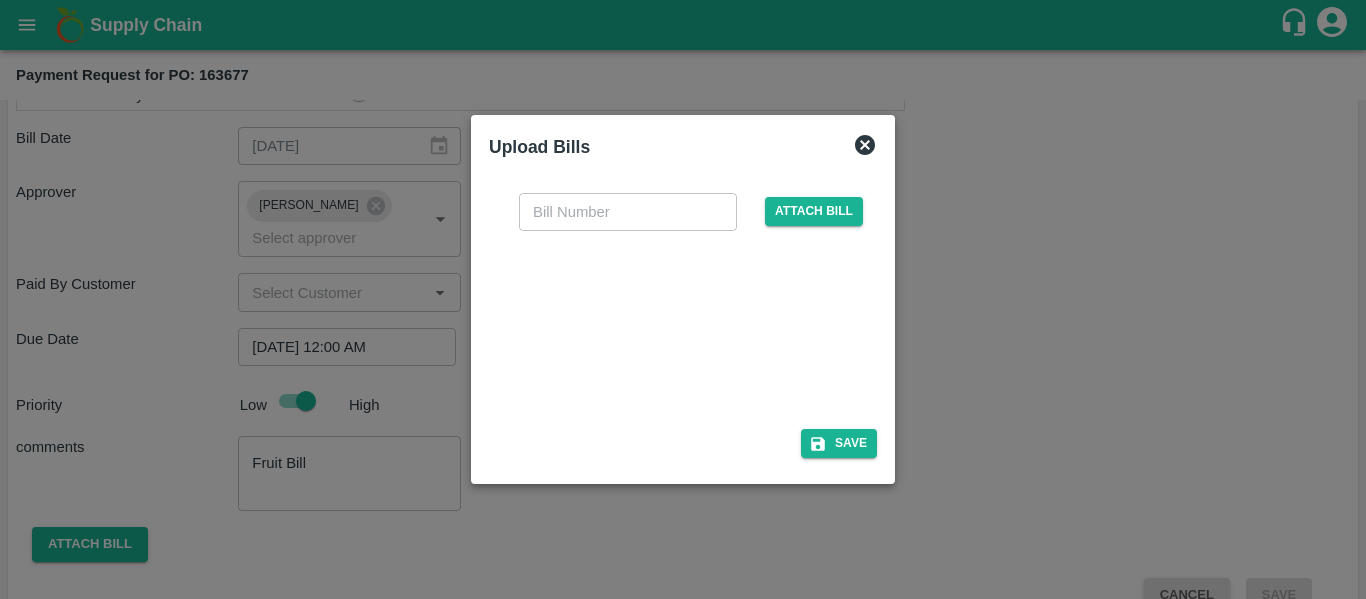click at bounding box center (679, 324) 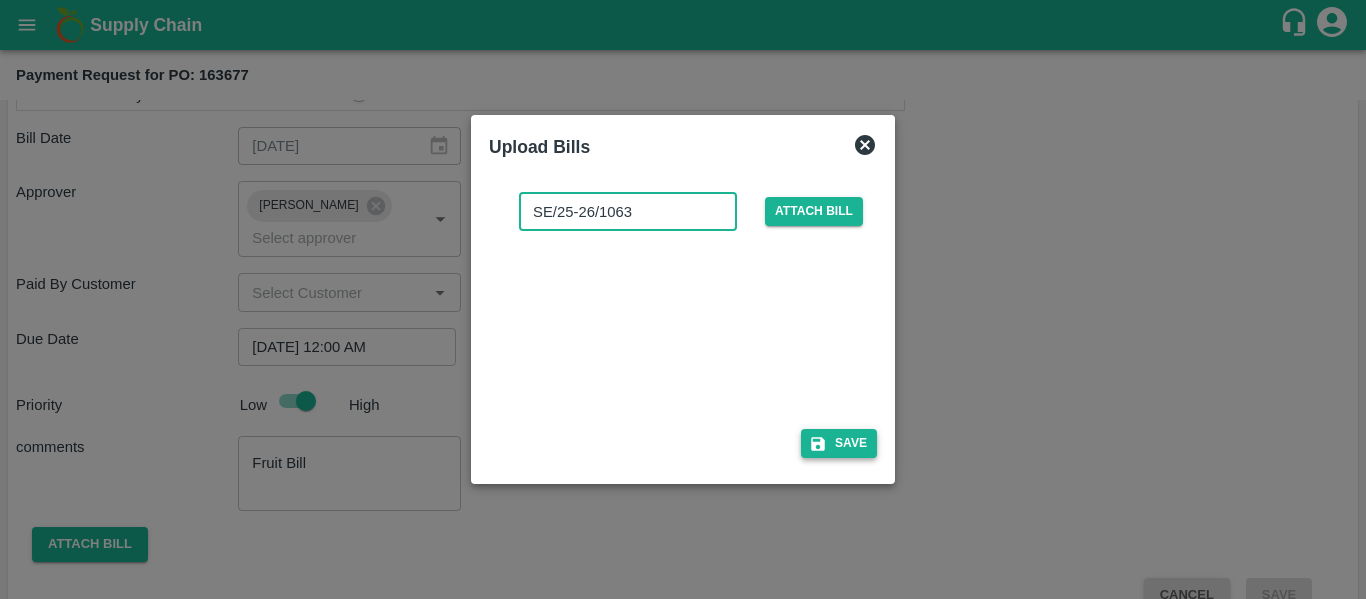 type on "SE/25-26/1063" 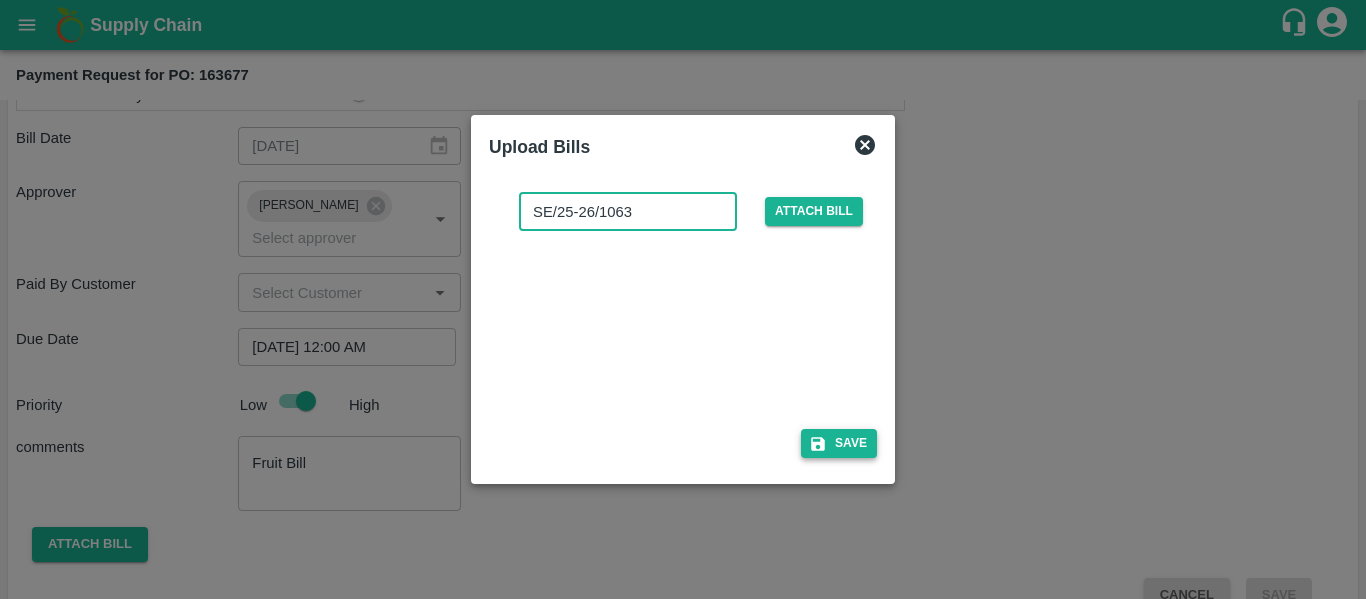 click on "Save" at bounding box center (839, 443) 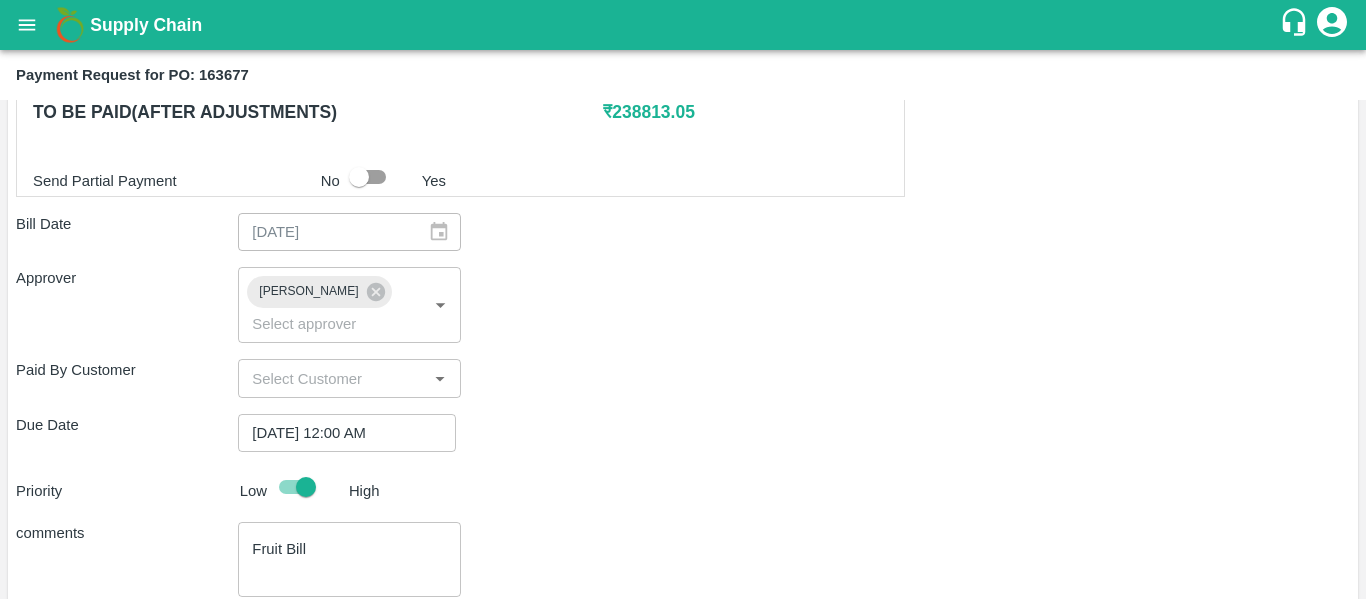 scroll, scrollTop: 1188, scrollLeft: 0, axis: vertical 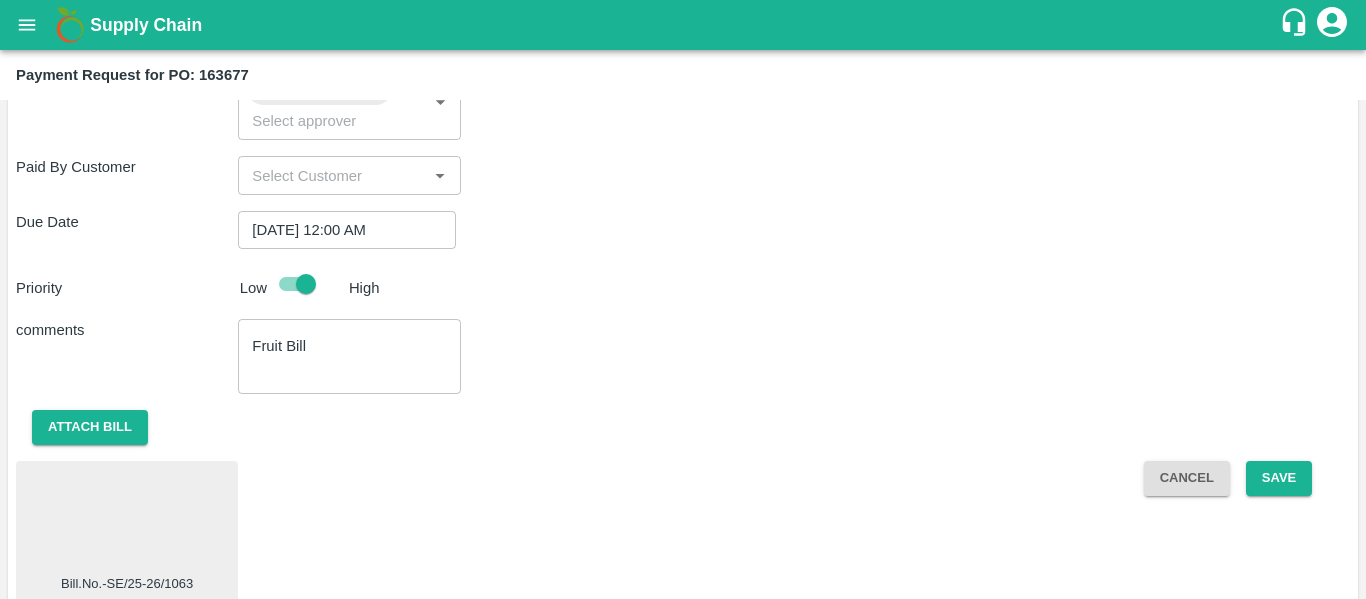 click at bounding box center [127, 522] 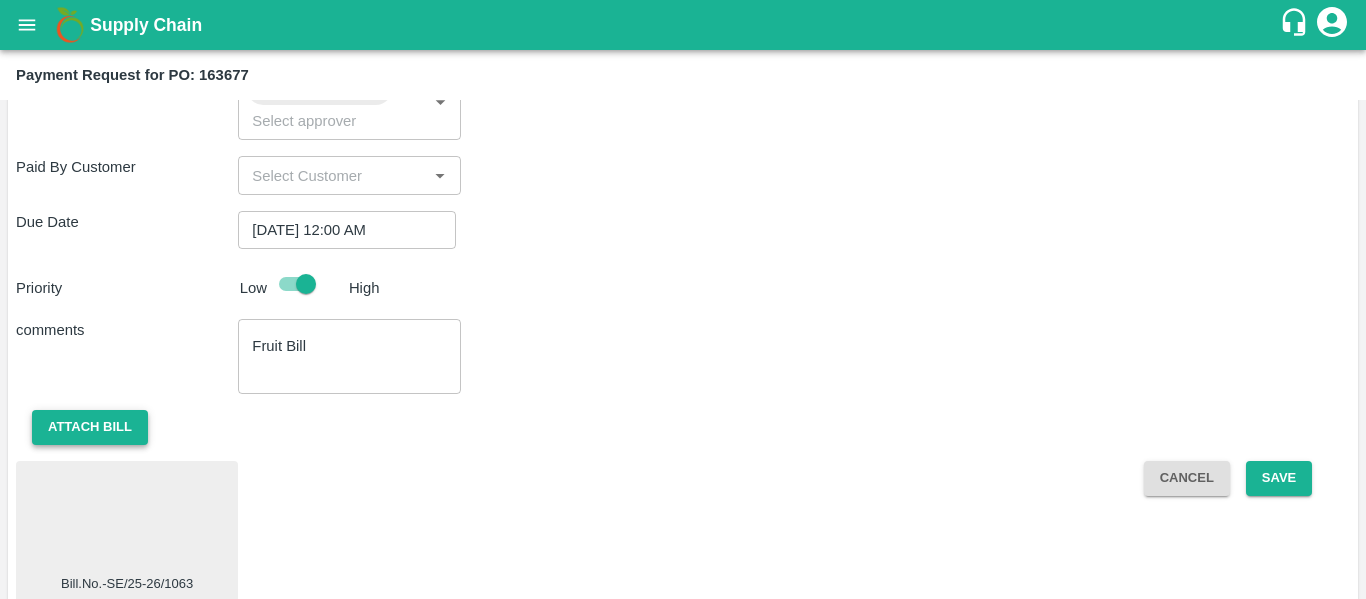 click on "Attach bill" at bounding box center [90, 427] 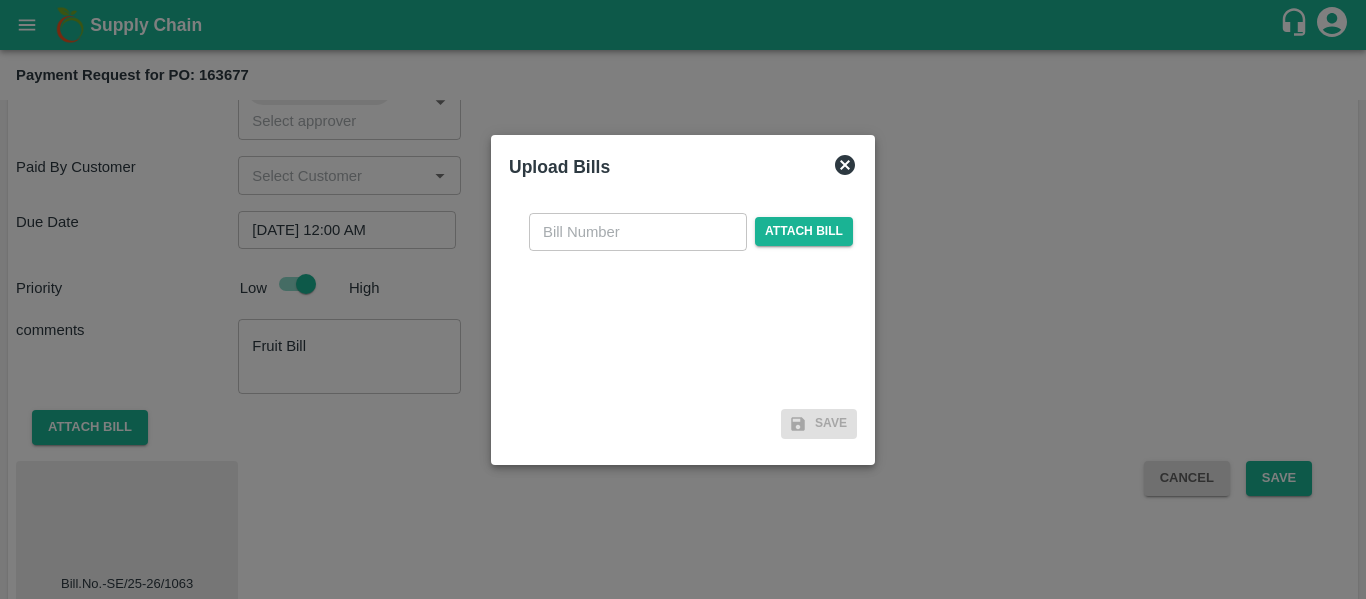click at bounding box center (638, 232) 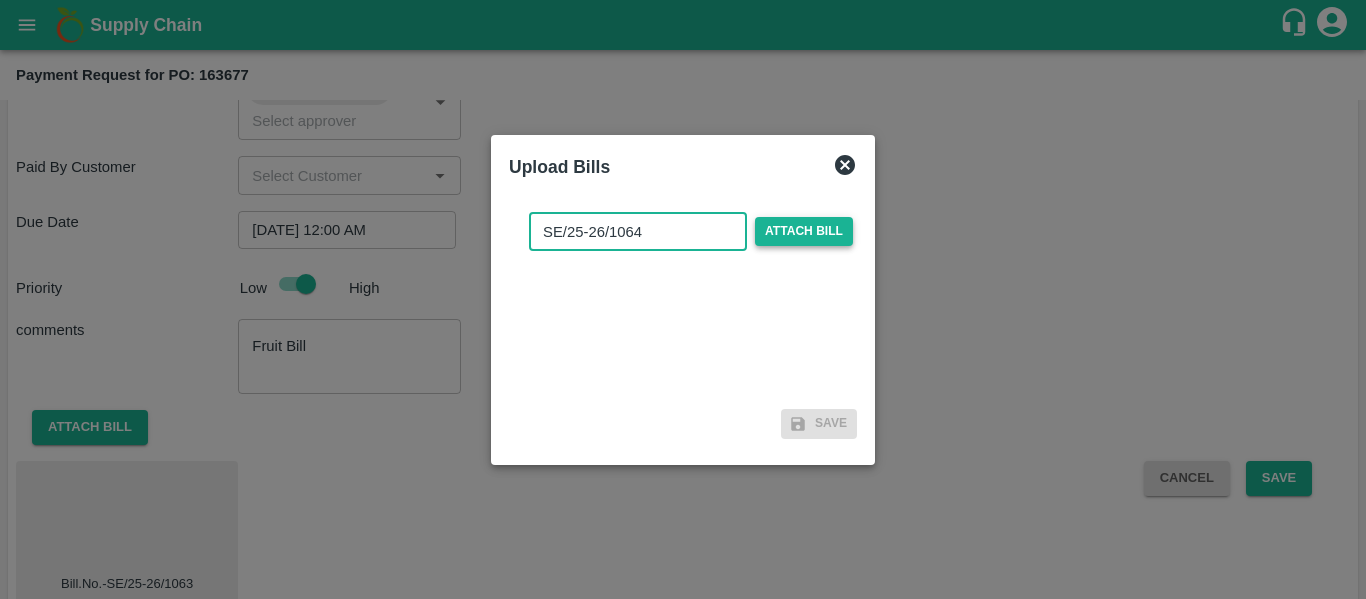 type on "SE/25-26/1064" 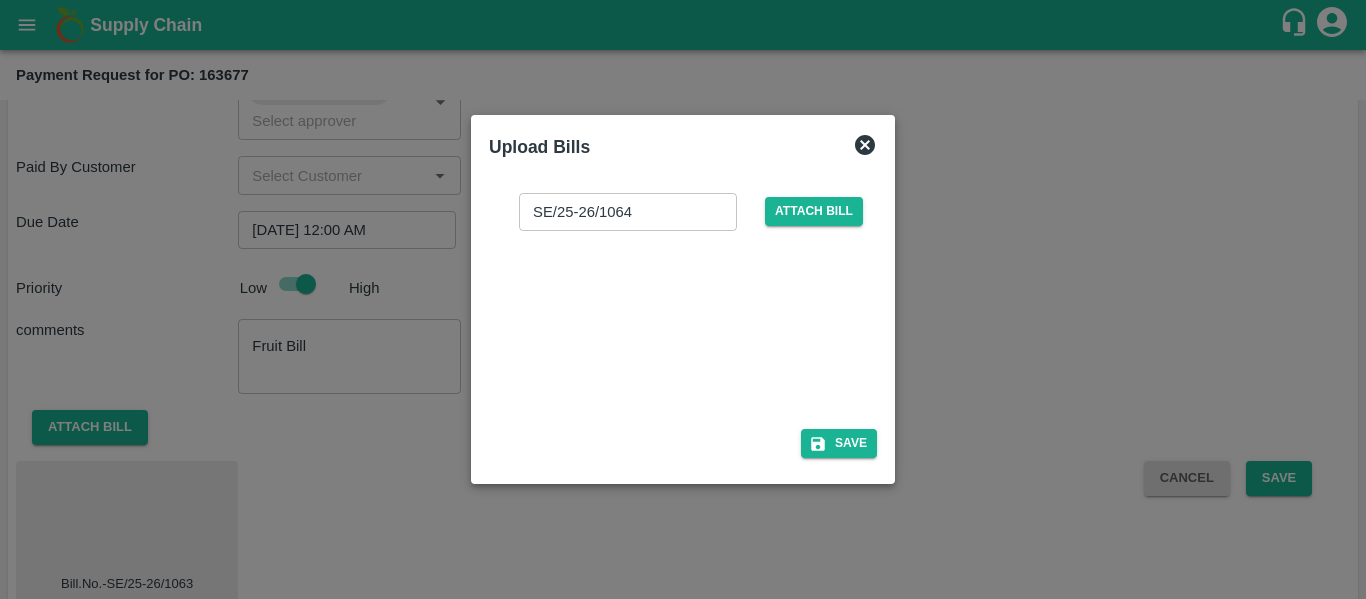 click at bounding box center [679, 324] 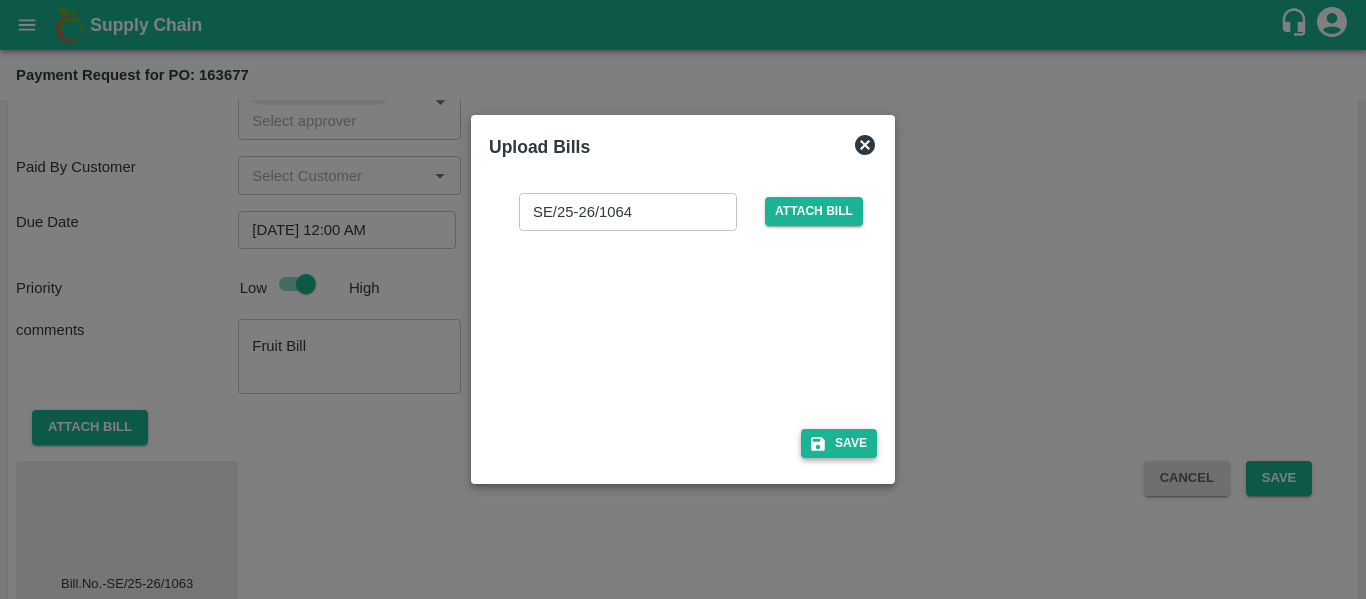 click on "Save" at bounding box center [839, 443] 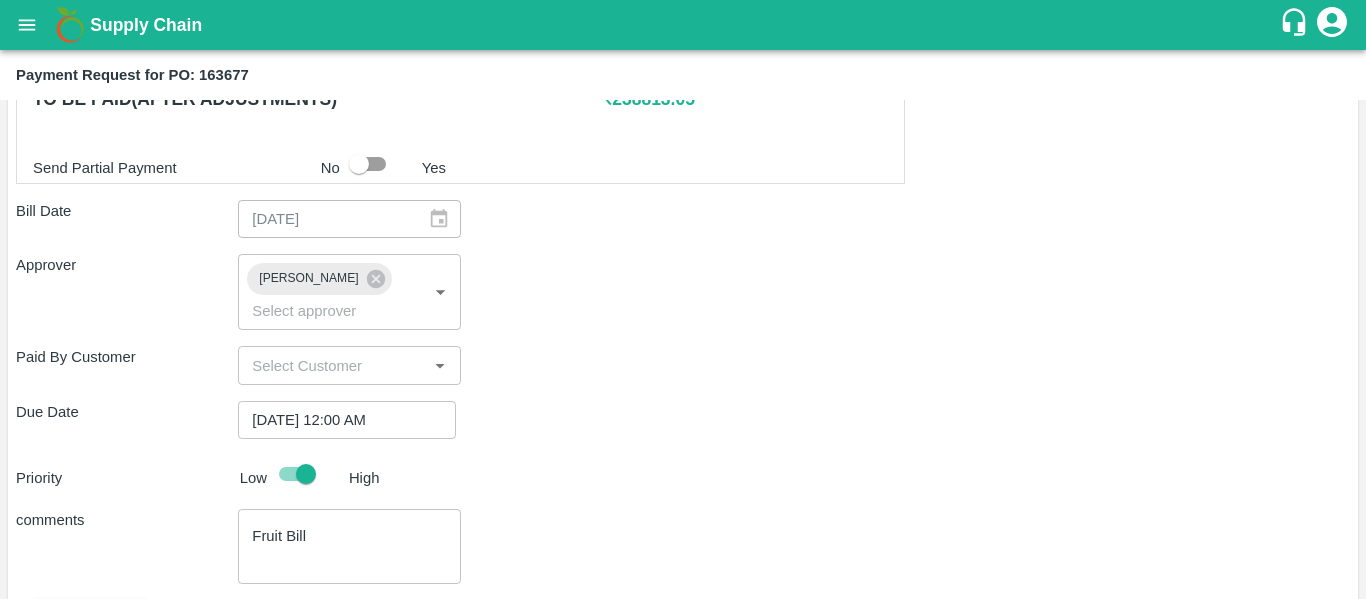 scroll, scrollTop: 1188, scrollLeft: 0, axis: vertical 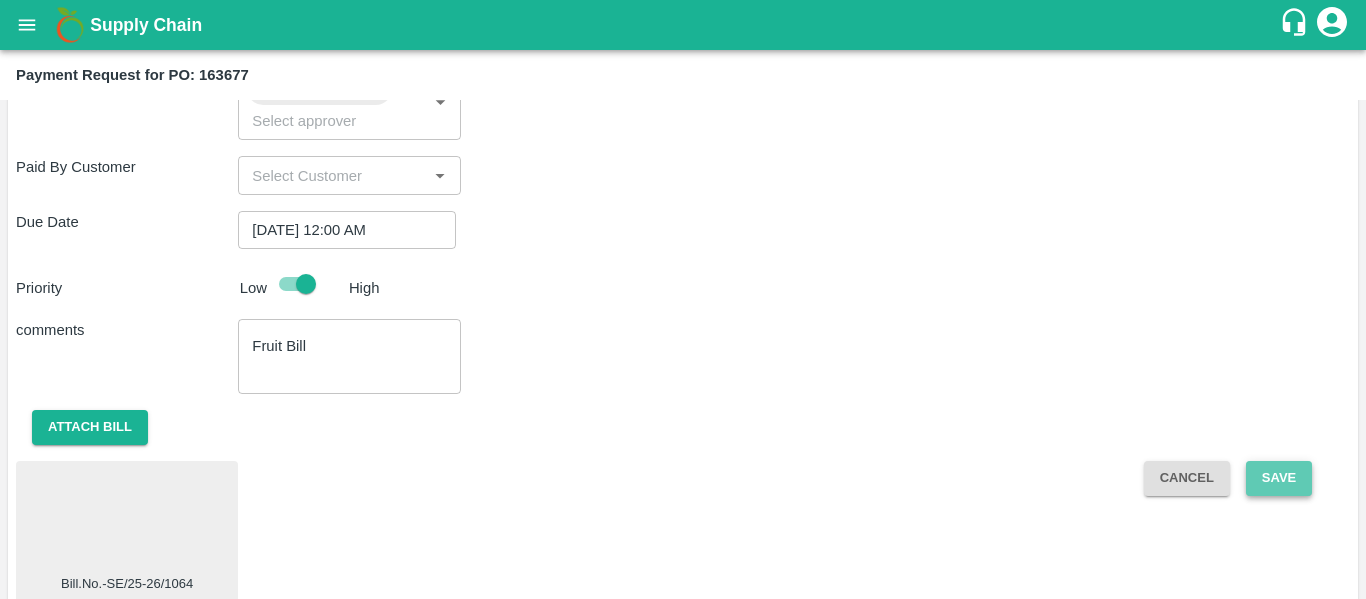 click on "Save" at bounding box center [1279, 478] 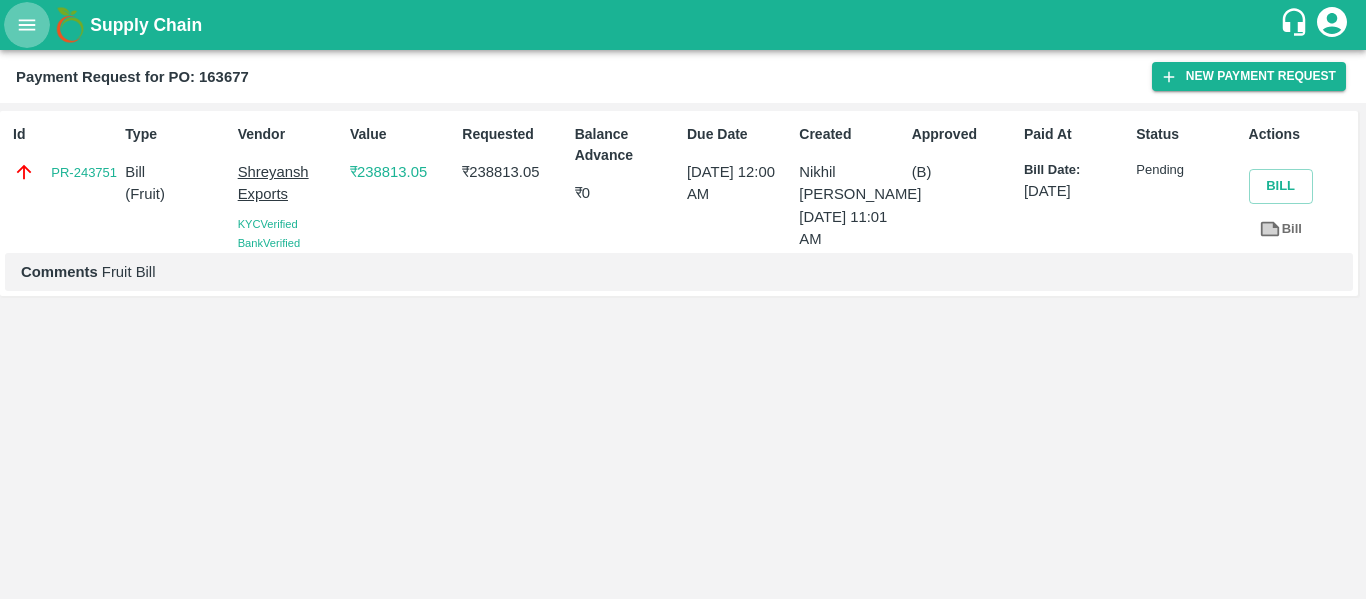 click 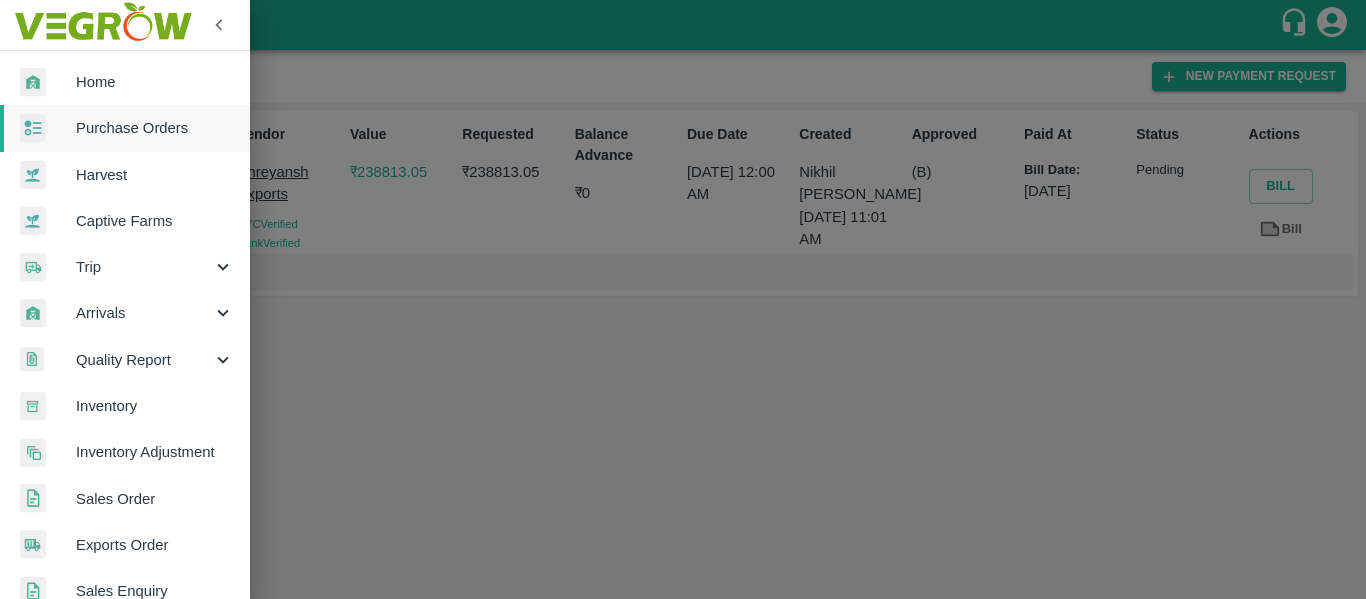 click on "Purchase Orders" at bounding box center (155, 128) 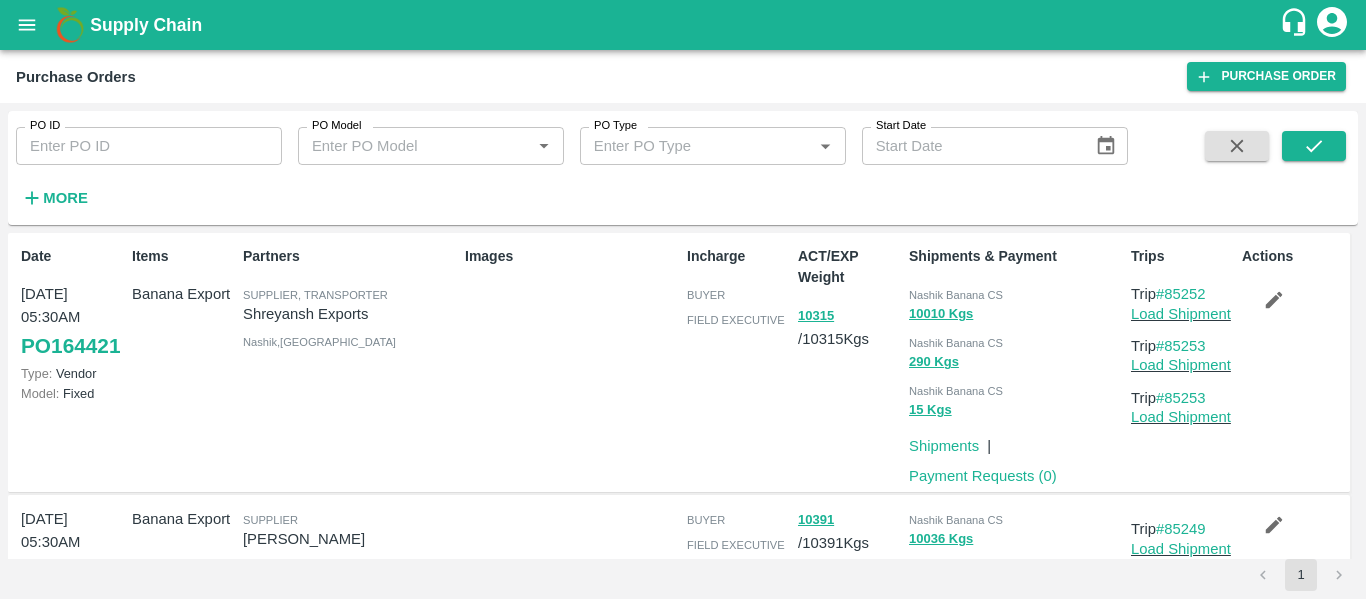 click on "PO ID" at bounding box center [149, 146] 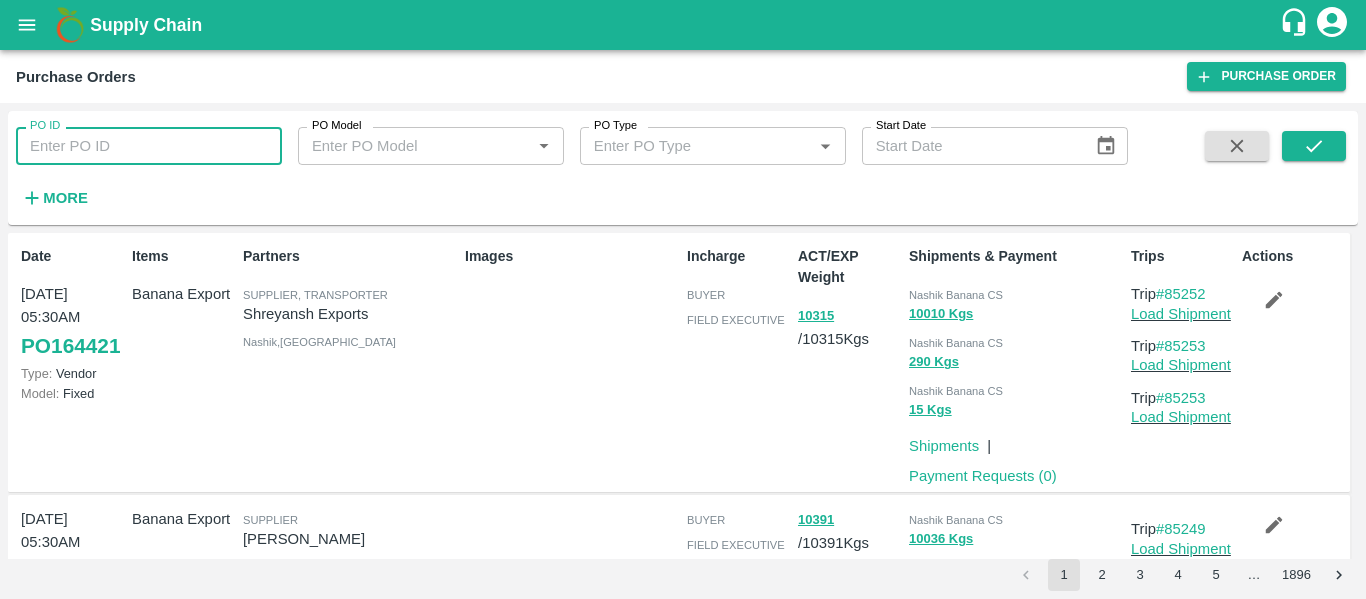 paste on "163672" 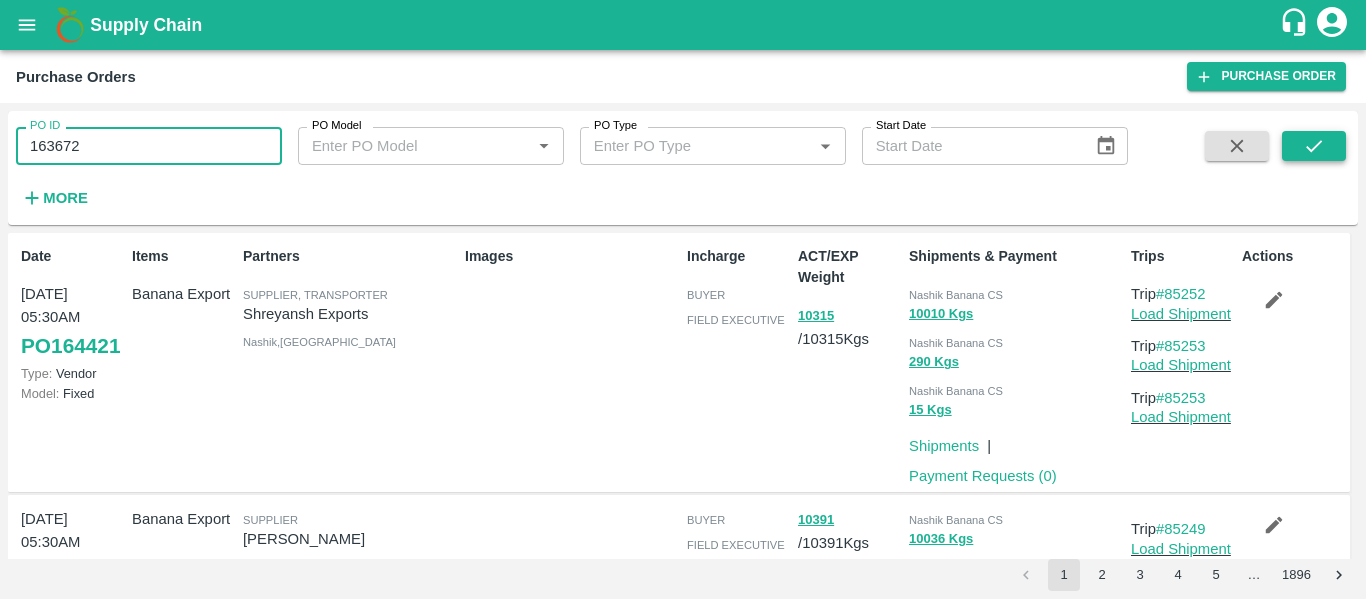 type on "163672" 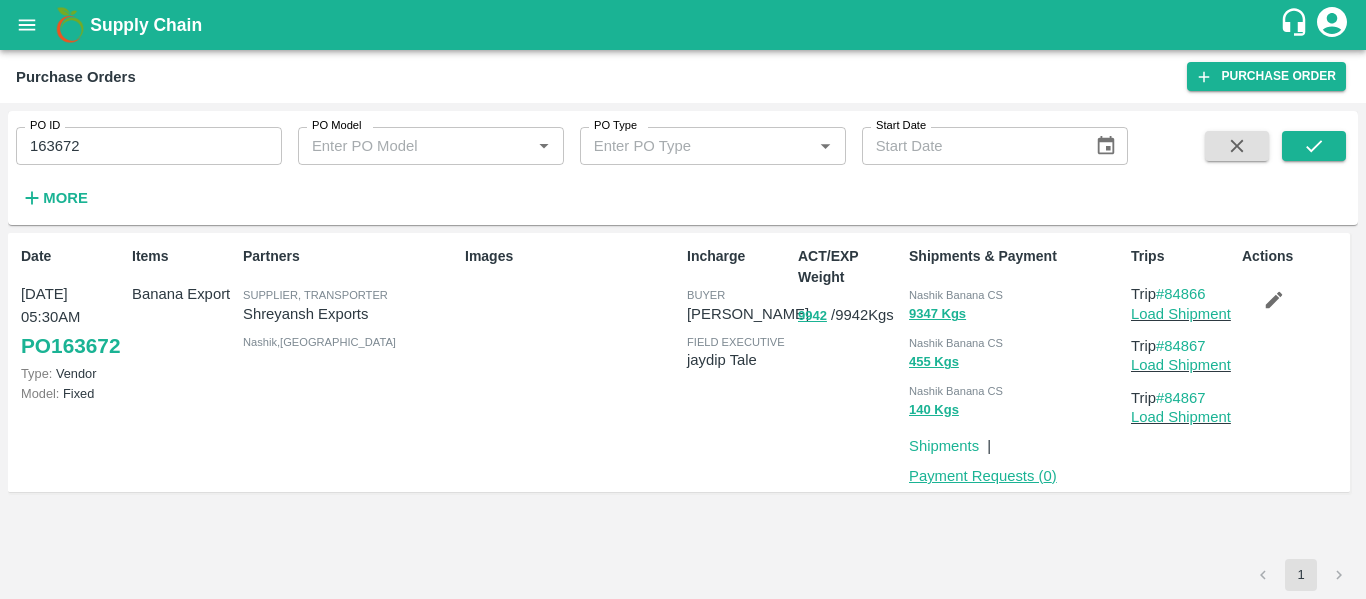 click on "Payment Requests ( 0 )" at bounding box center (983, 476) 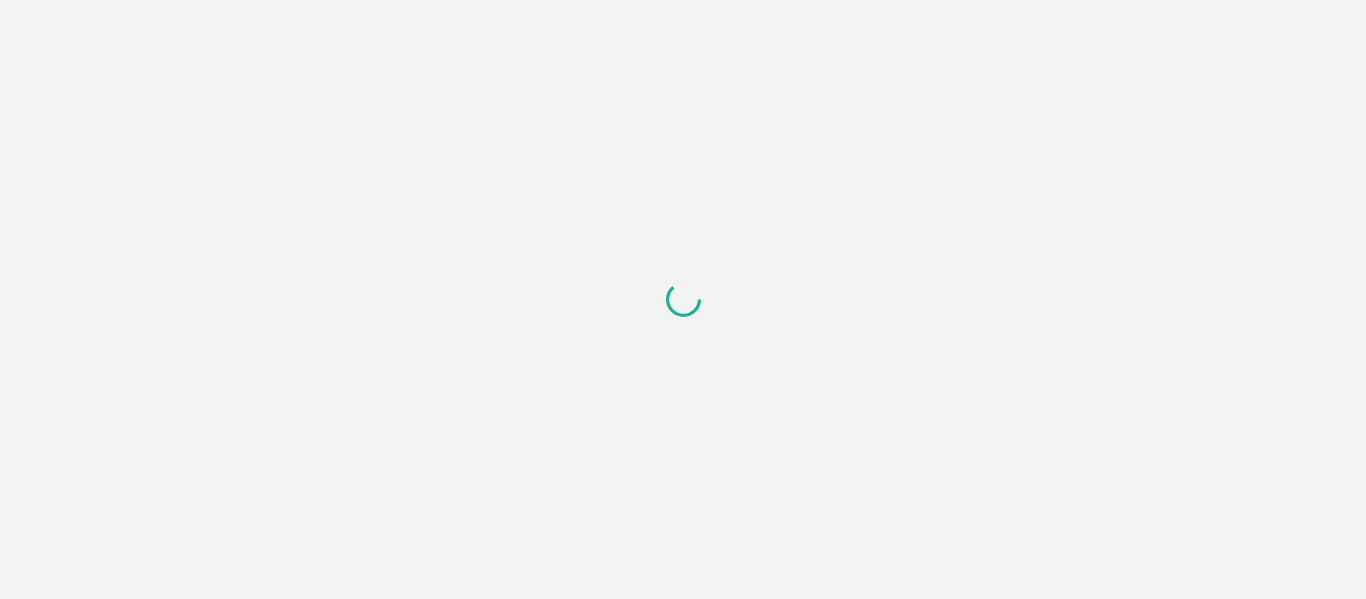 scroll, scrollTop: 0, scrollLeft: 0, axis: both 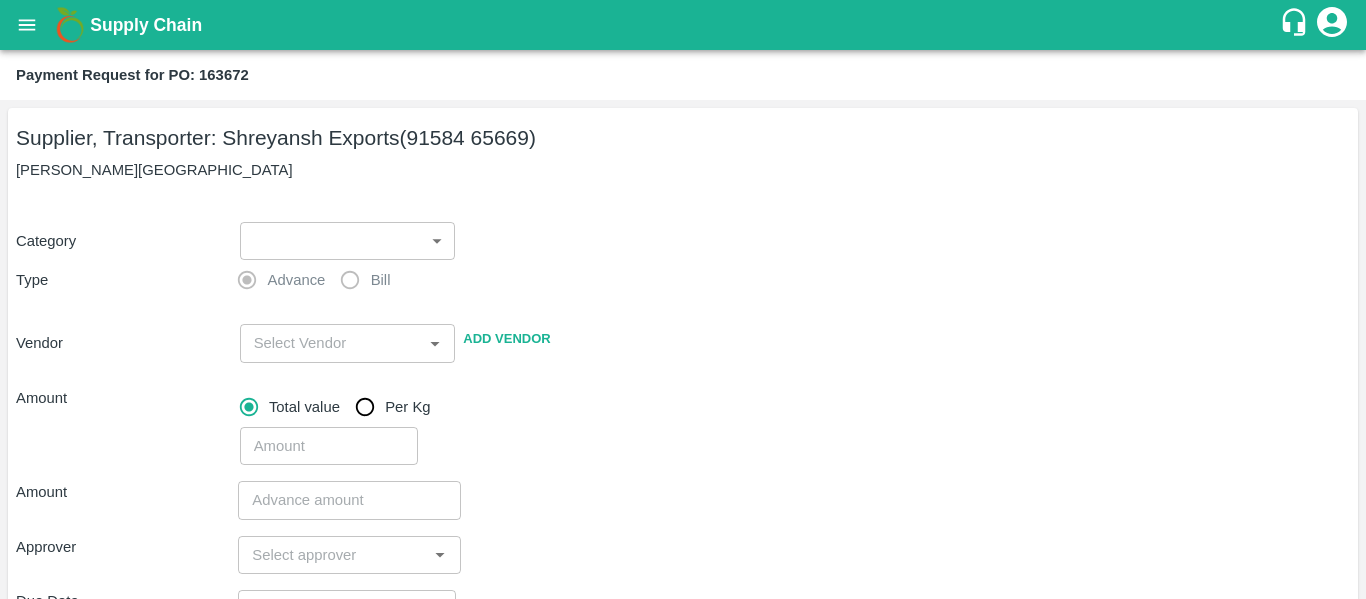 click on "Supply Chain Payment Request for PO: 163672 Supplier, Transporter:    [PERSON_NAME] Exports  (91584 65669) Nashik, [GEOGRAPHIC_DATA] Category ​ ​ Type Advance Bill Vendor ​ Add Vendor Amount Total value Per Kg ​ Amount ​ Approver ​ Due Date ​  Priority  Low  High Comment x ​ Attach bill Cancel Save Tembhurni PH Nashik CC Shahada Banana Export PH Savda Banana Export PH Nashik Banana CS Nikhil Subhash Mangvade Logout" at bounding box center (683, 299) 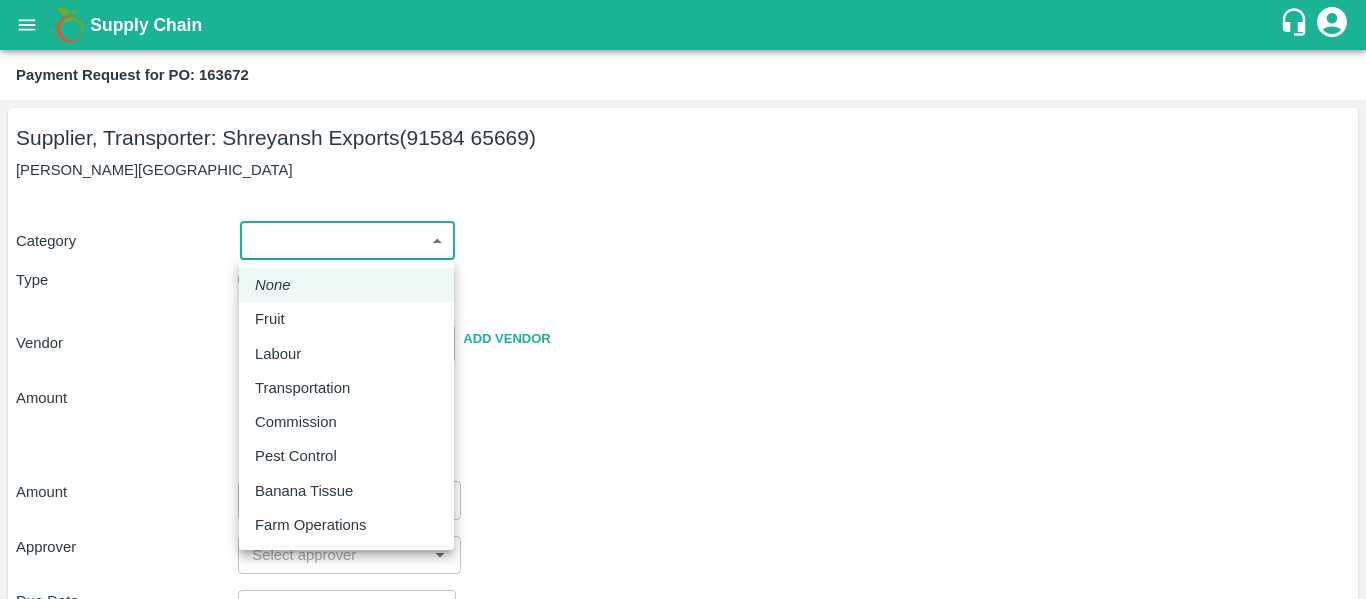 click on "Fruit" at bounding box center (346, 319) 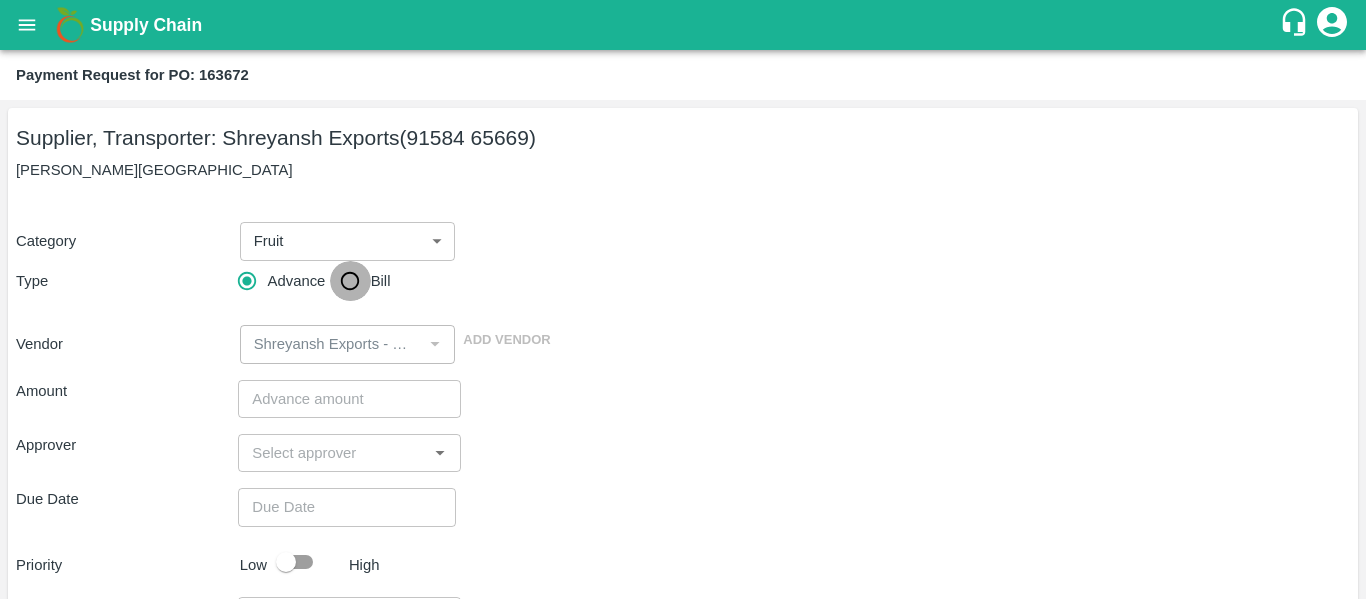 click on "Bill" at bounding box center [350, 281] 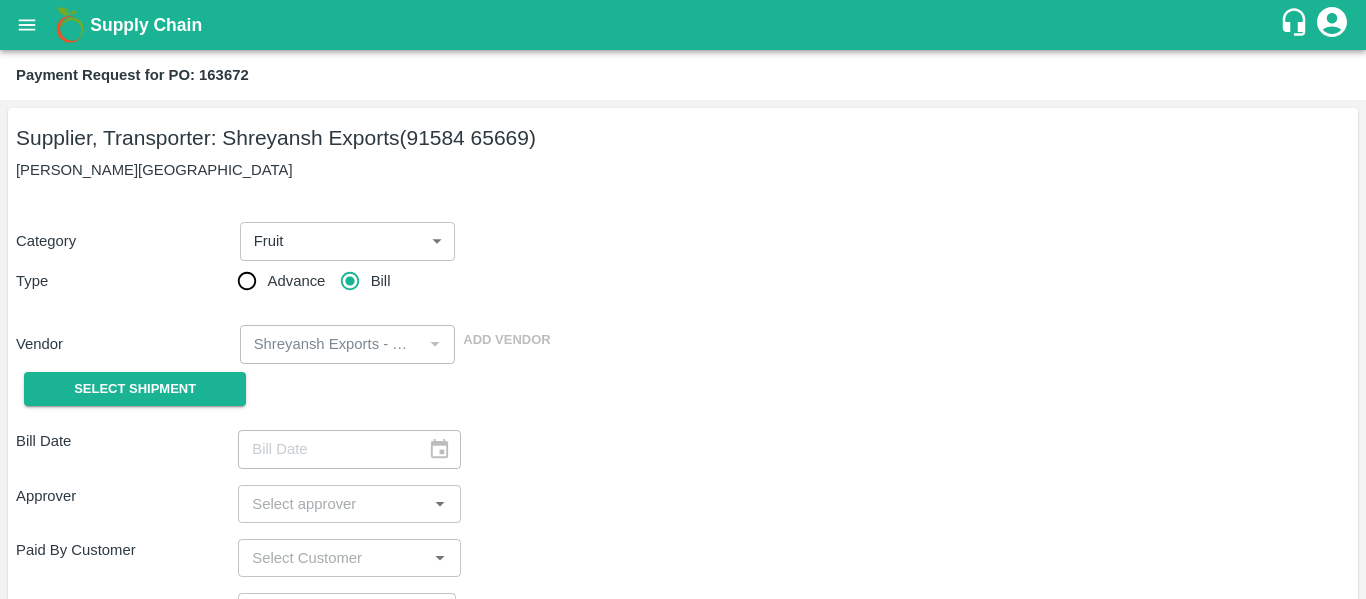 click on "Select Shipment" at bounding box center (127, 389) 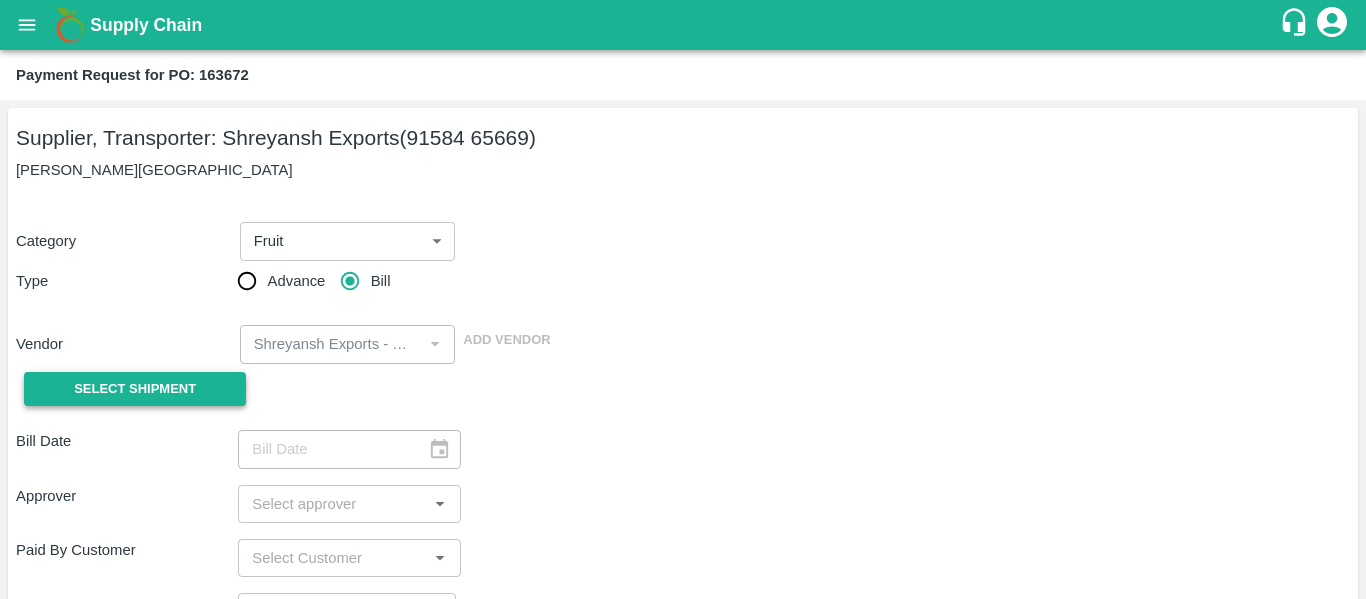 click on "Select Shipment" at bounding box center (135, 389) 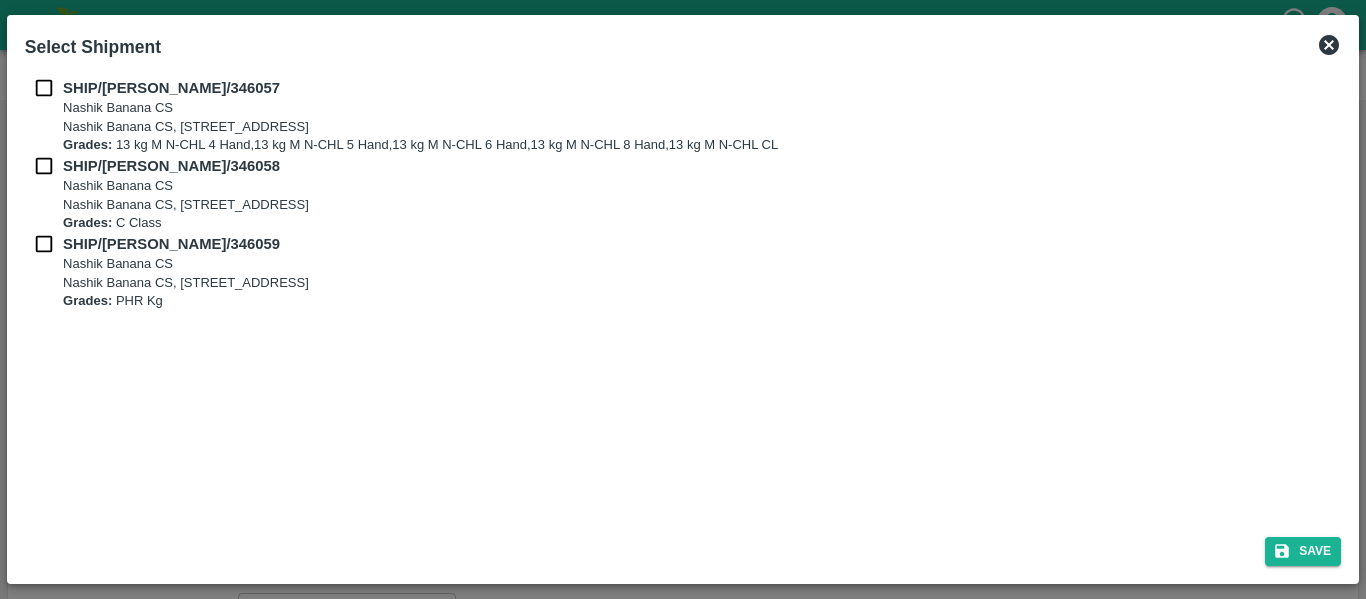 click at bounding box center [44, 88] 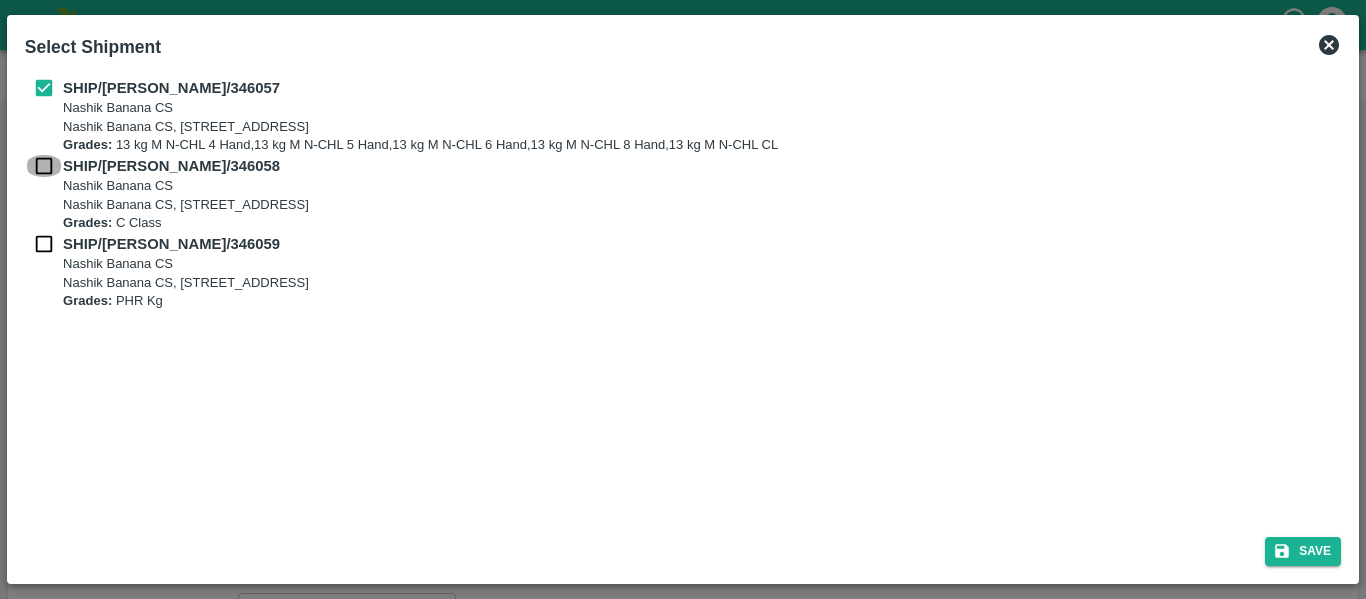click at bounding box center [44, 166] 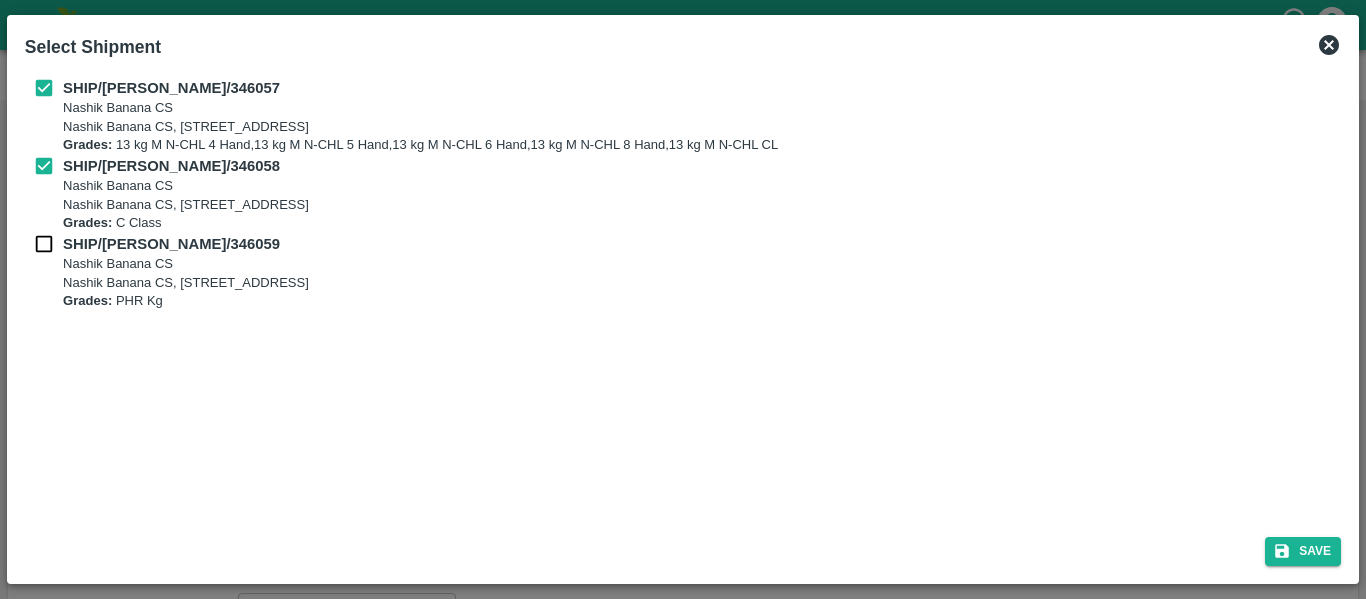 click on "SHIP/NASH/346059 Nashik Banana CS  Nashik Banana CS, Gat No. 314/2/1, A/p- Mohadi, Tal- Dindori, Dist- Nashik 422207, Maharashtra, India., India Grades:   PHR Kg" at bounding box center [683, 272] 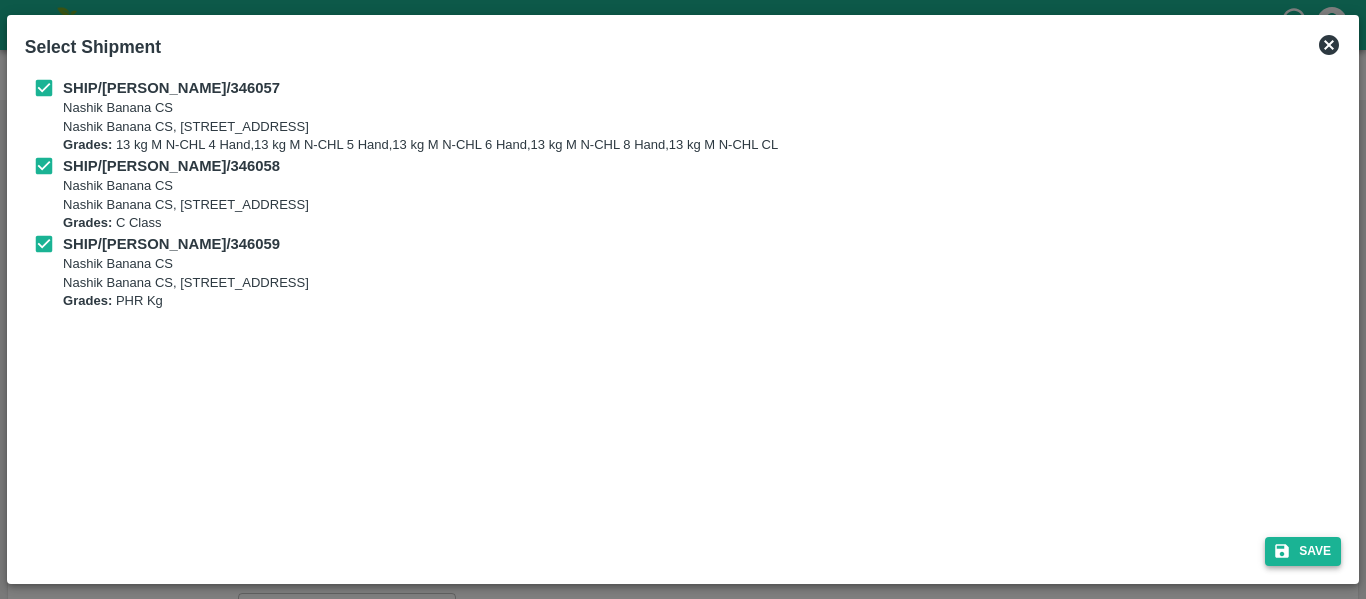 click on "Save" at bounding box center (1303, 551) 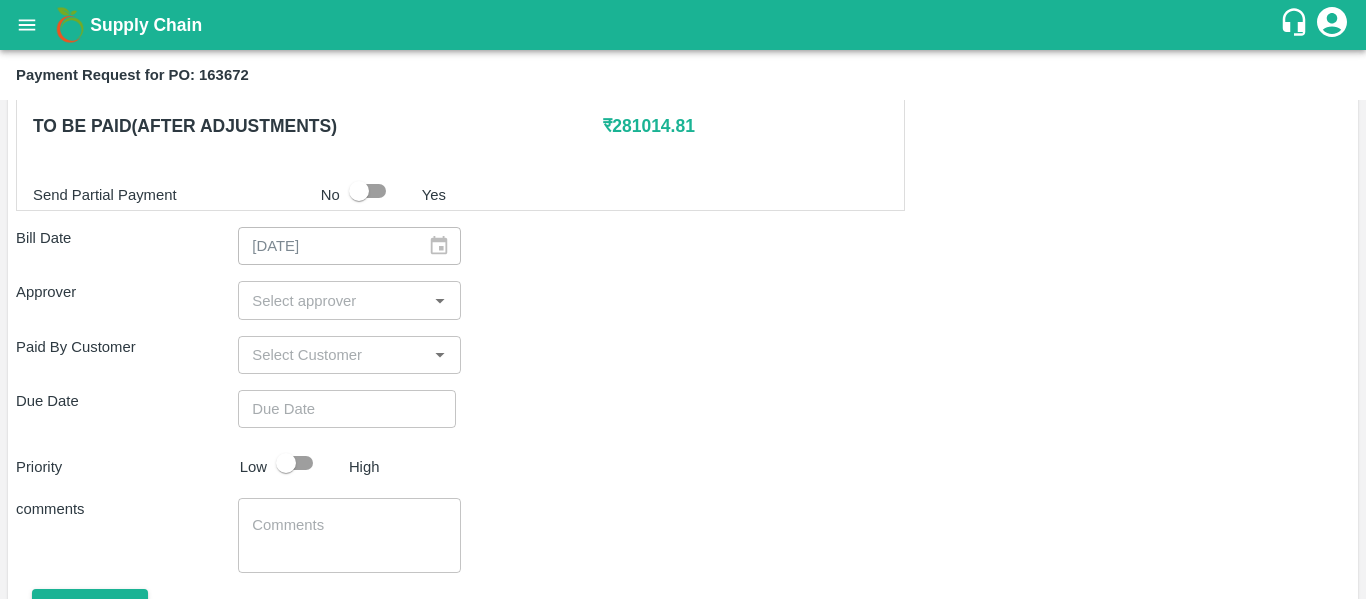 scroll, scrollTop: 1031, scrollLeft: 0, axis: vertical 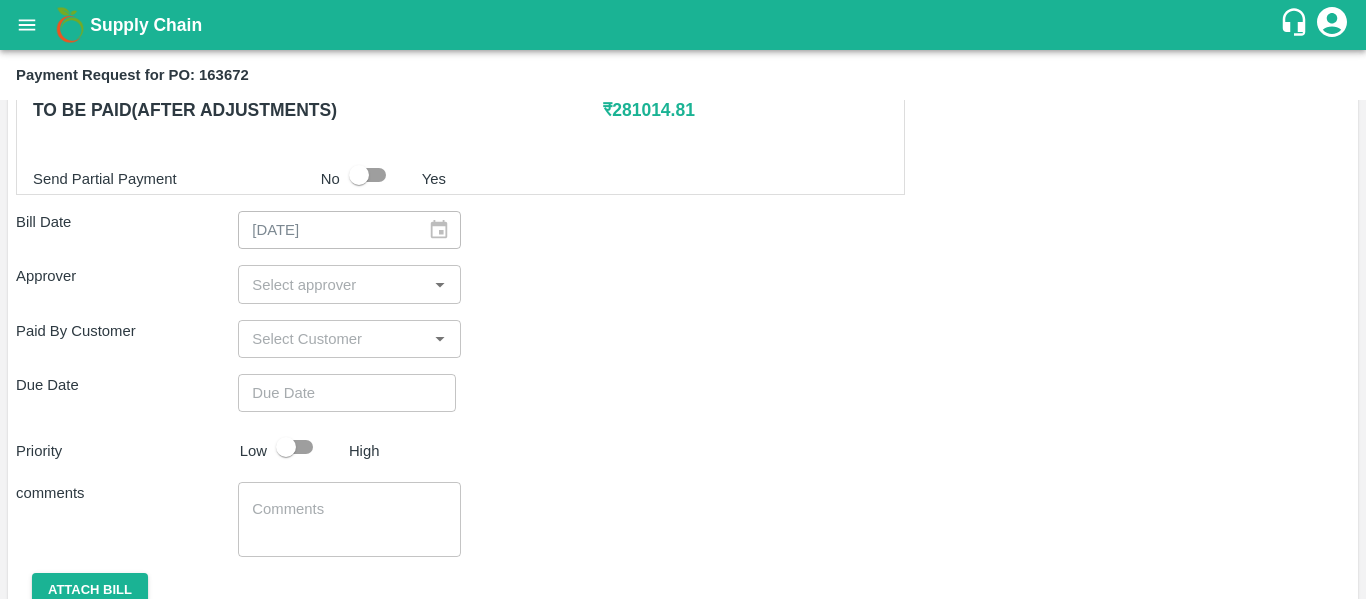 click on "​" at bounding box center (349, 284) 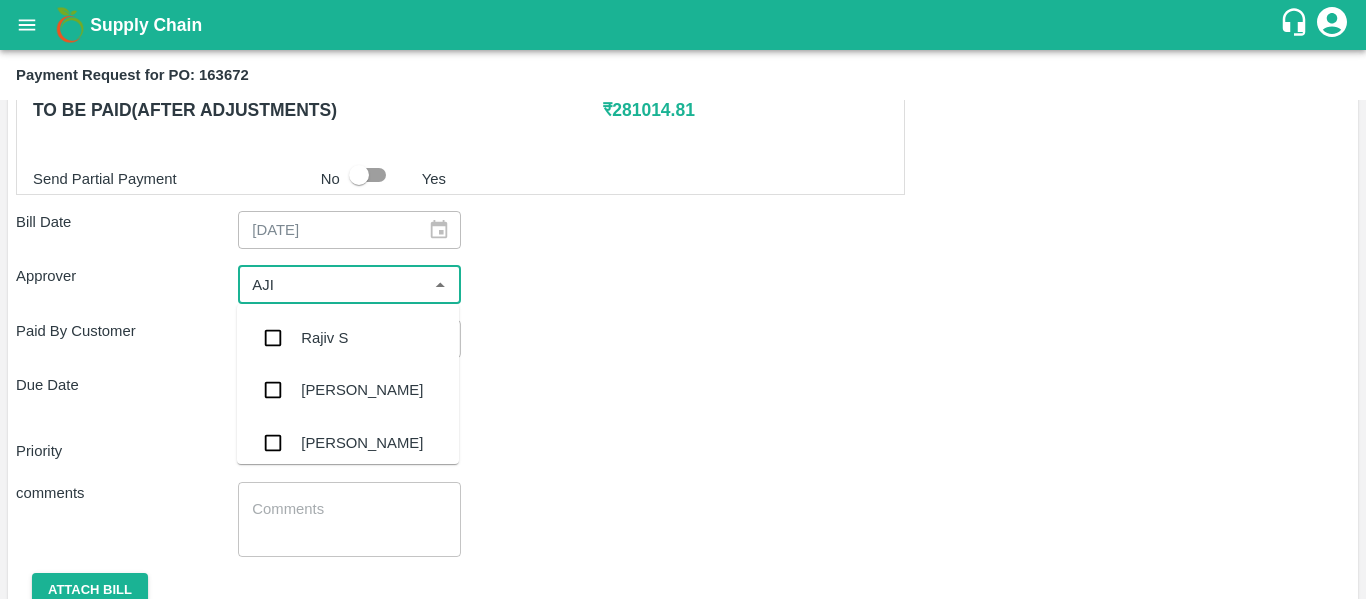 type on "AJIT" 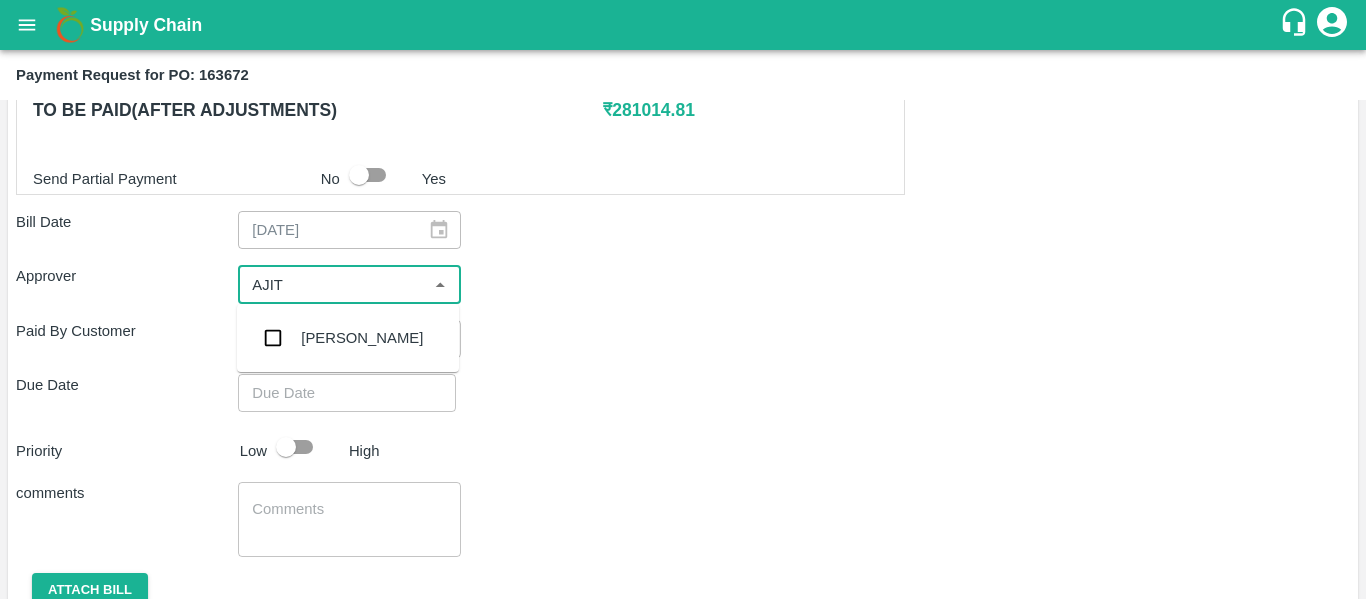 click on "[PERSON_NAME]" at bounding box center [362, 338] 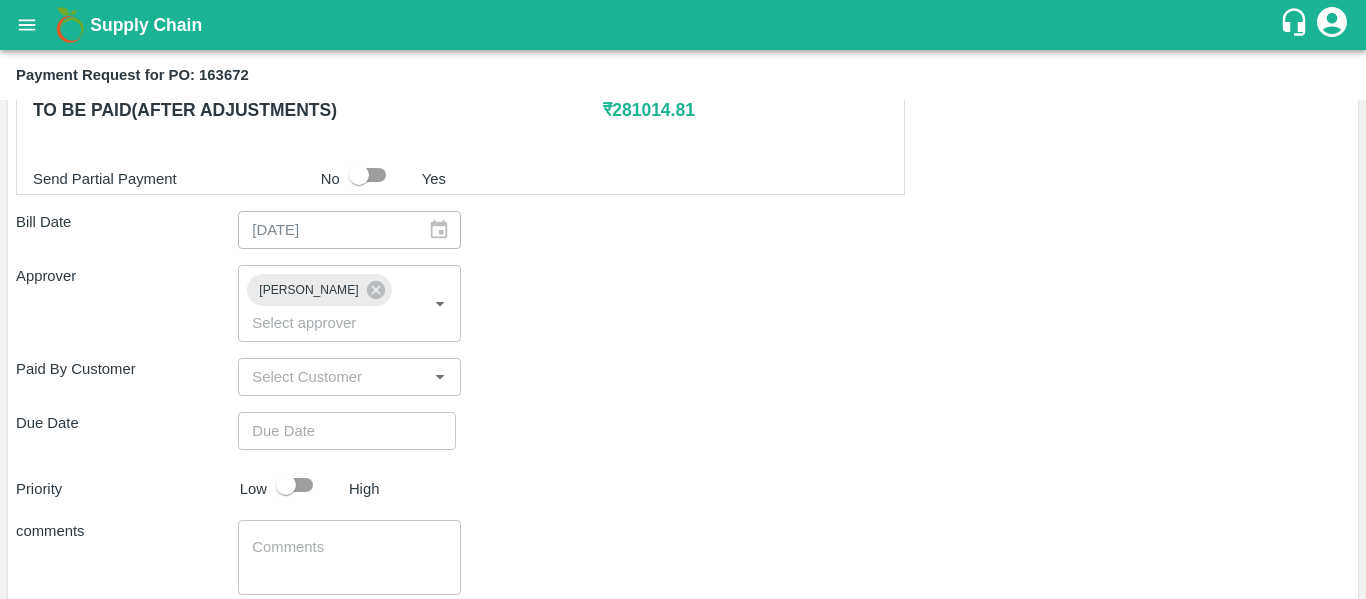 click on "Shipment -  SHIP/NASH/346057 Lots (Labels) Weight (Kgs) Total Price (₹) BANANA-EXP/13 kg M N-CHL 4 Hand/V-MH-Shreya/466BFC/160725   52 ( 4  X   13   ) ₹ 1478.36 ₹ 28.43  / kg BANANA-EXP/13 kg M N-CHL 5 Hand/V-MH-Shreya/466BFC/160725   780 ( 60  X   13   ) ₹ 22175.4 ₹ 28.43  / kg BANANA-EXP/13 kg M N-CHL 6 Hand/V-MH-Shreya/466BFC/160725   5031 ( 387  X   13   ) ₹ 143031.33 ₹ 28.43  / kg BANANA-EXP/13 kg M N-CHL 8 Hand/V-MH-Shreya/466BFC/160725   2093 ( 161  X   13   ) ₹ 59503.99 ₹ 28.43  / kg BANANA-EXP/13 kg M N-CHL CL/V-MH-Shreya/466BFC/160725   1391 ( 107  X   13   ) ₹ 39546.13 ₹ 28.43  / kg Total 9347 265735.21 Shipment -  SHIP/NASH/346058 Lots (Labels) Weight (Kgs) Total Price (₹) BANANA-EXP/C Class/V-MH-Shreya/258BOM/160725   455 ( 1  X   455   ) ₹ 11684.4 ₹ 25.68  / kg Total 455 11684.4 Shipment -  SHIP/NASH/346059 Lots (Labels) Weight (Kgs) Total Price (₹) BANANA-EXP/PHR Kg/V-MH-Shreya/258BOM/160725   140 ( 1  X   140   ) ₹ 3595.2 ₹ 25.68  / kg Total 140 3595.2 0 ₹" at bounding box center [683, 40] 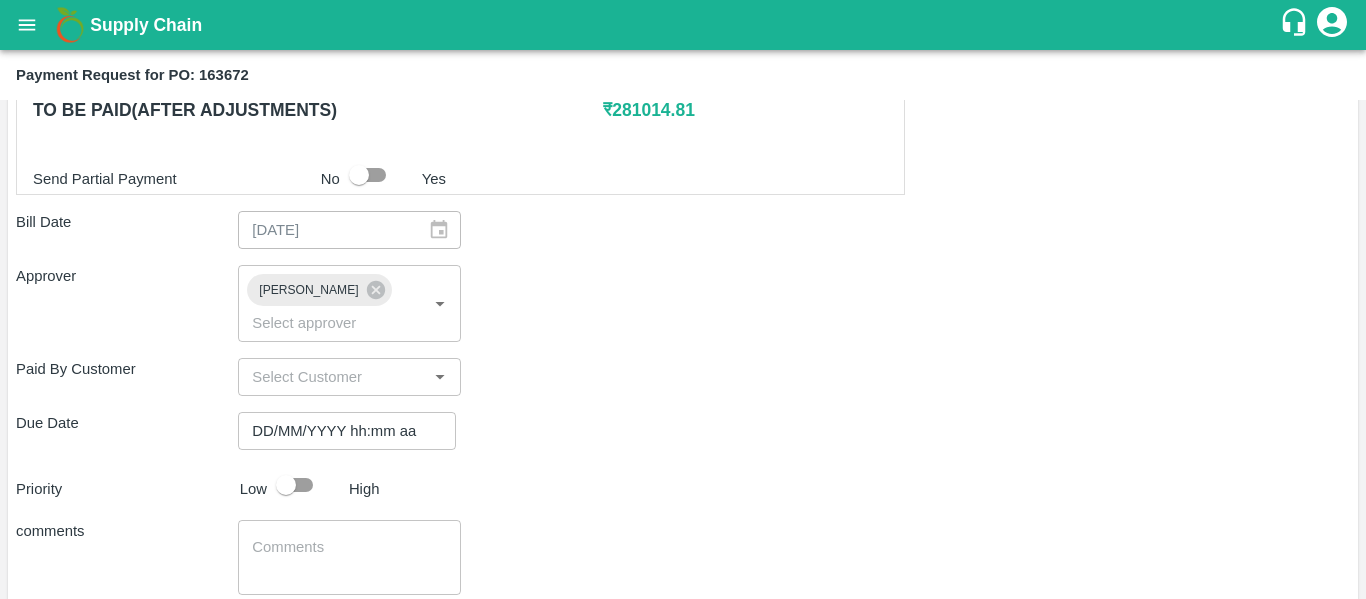 click on "DD/MM/YYYY hh:mm aa" at bounding box center [340, 431] 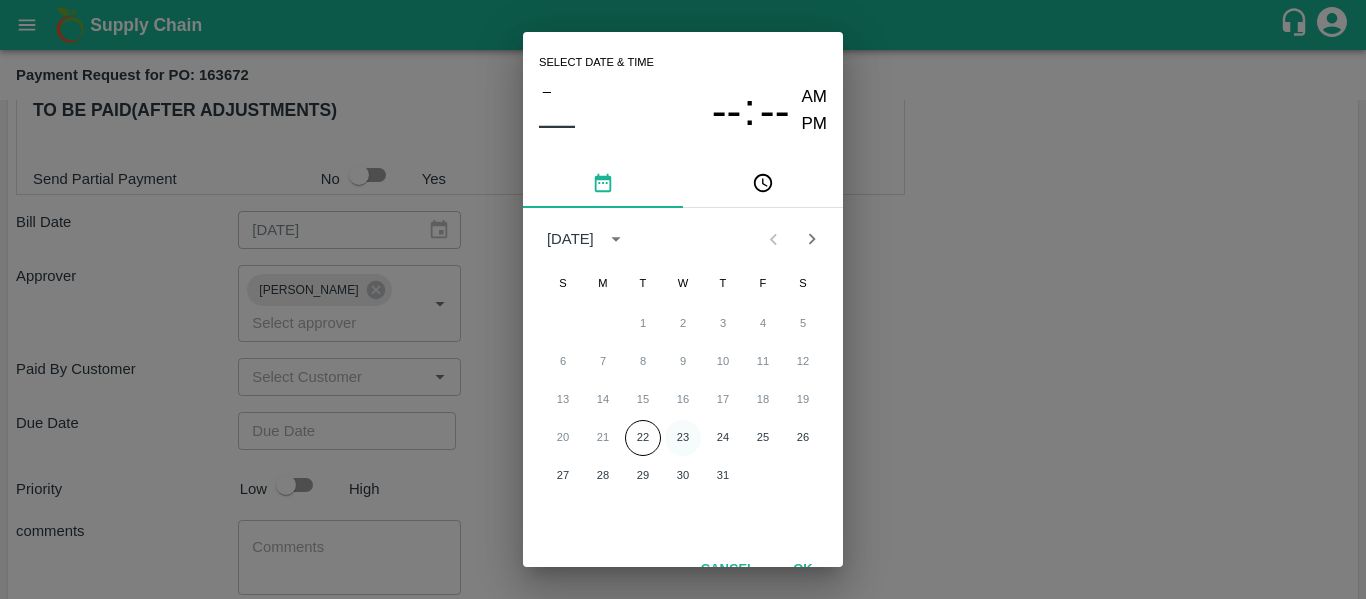 click on "23" at bounding box center [683, 438] 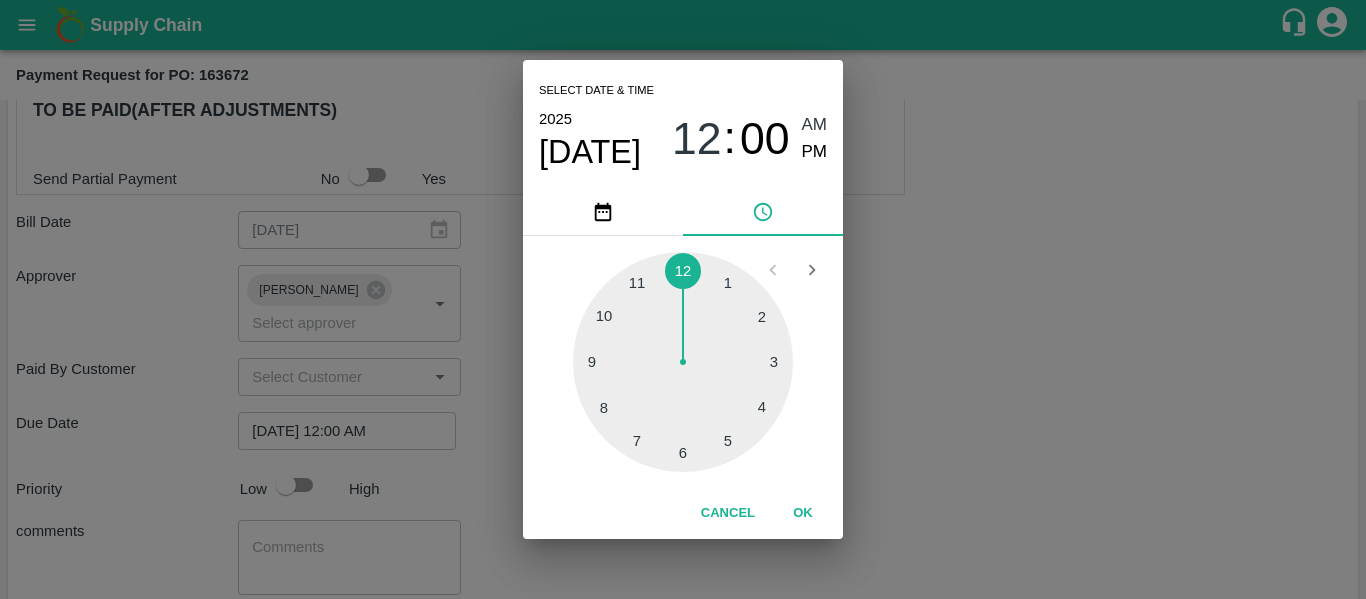 click on "Select date & time [DATE] 12 : 00 AM PM 1 2 3 4 5 6 7 8 9 10 11 12 Cancel OK" at bounding box center [683, 299] 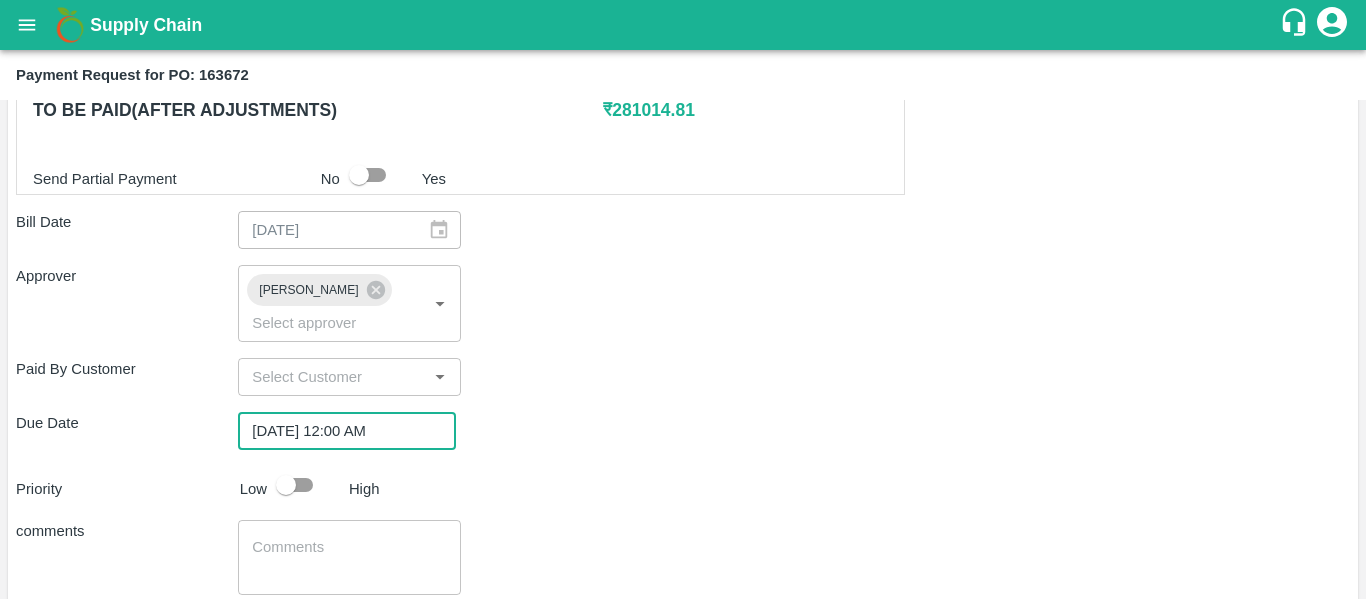 click at bounding box center (286, 485) 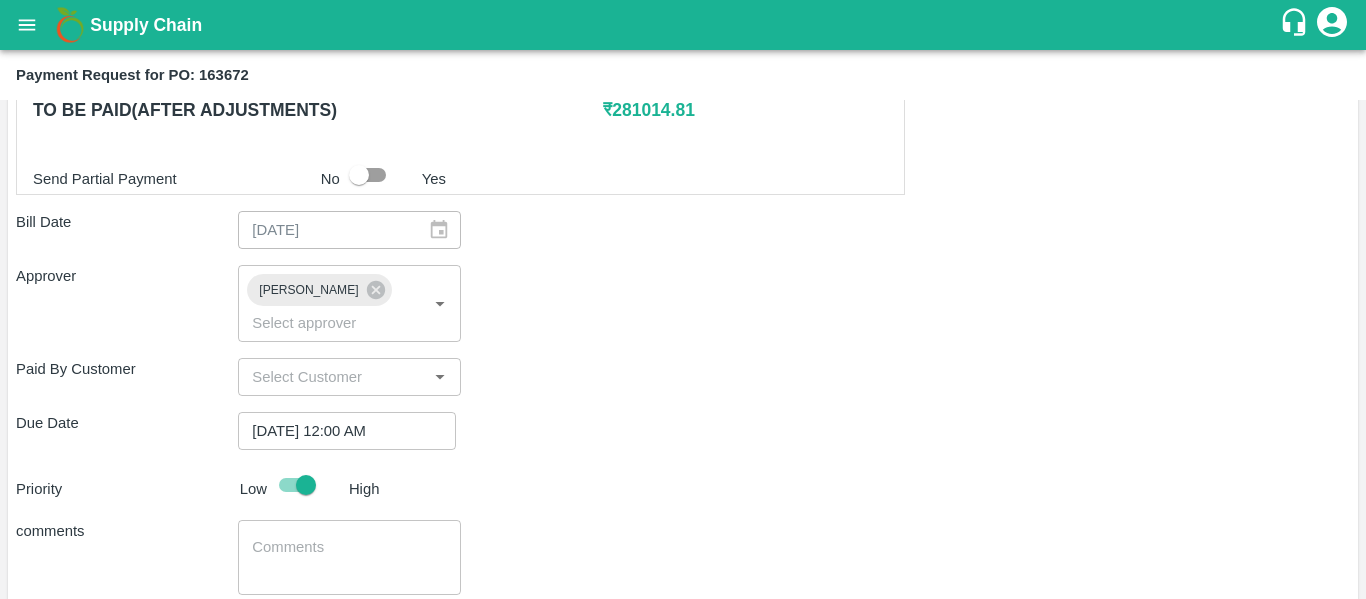 click at bounding box center (349, 558) 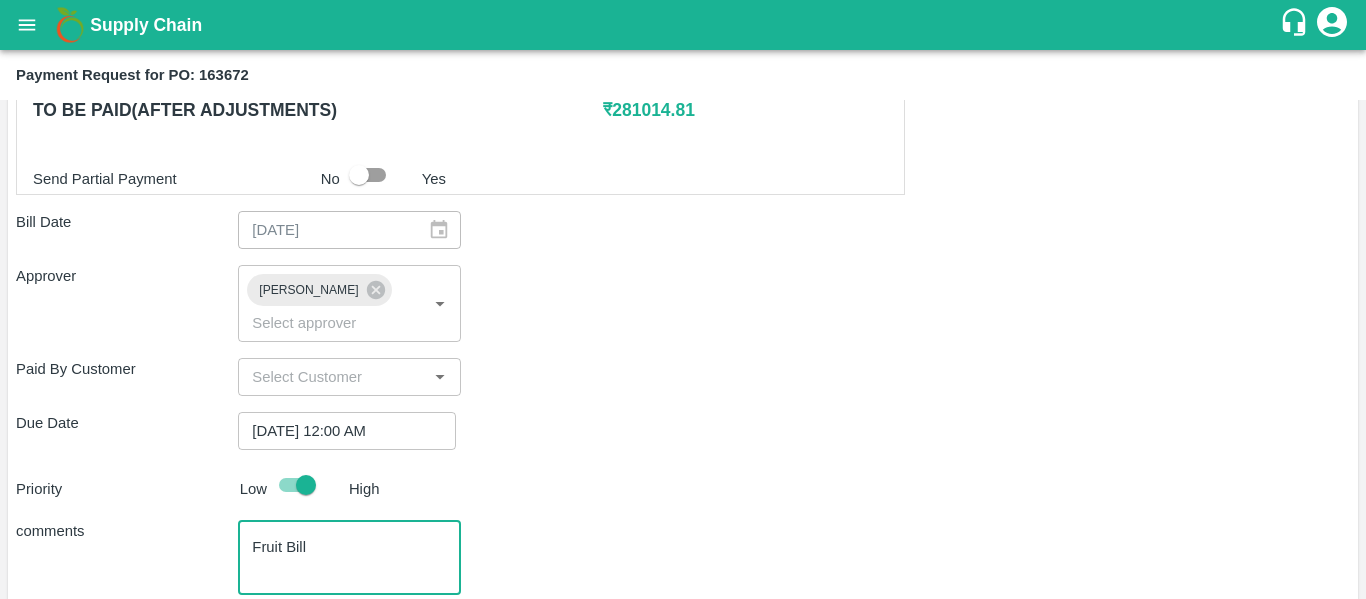 type on "Fruit Bill" 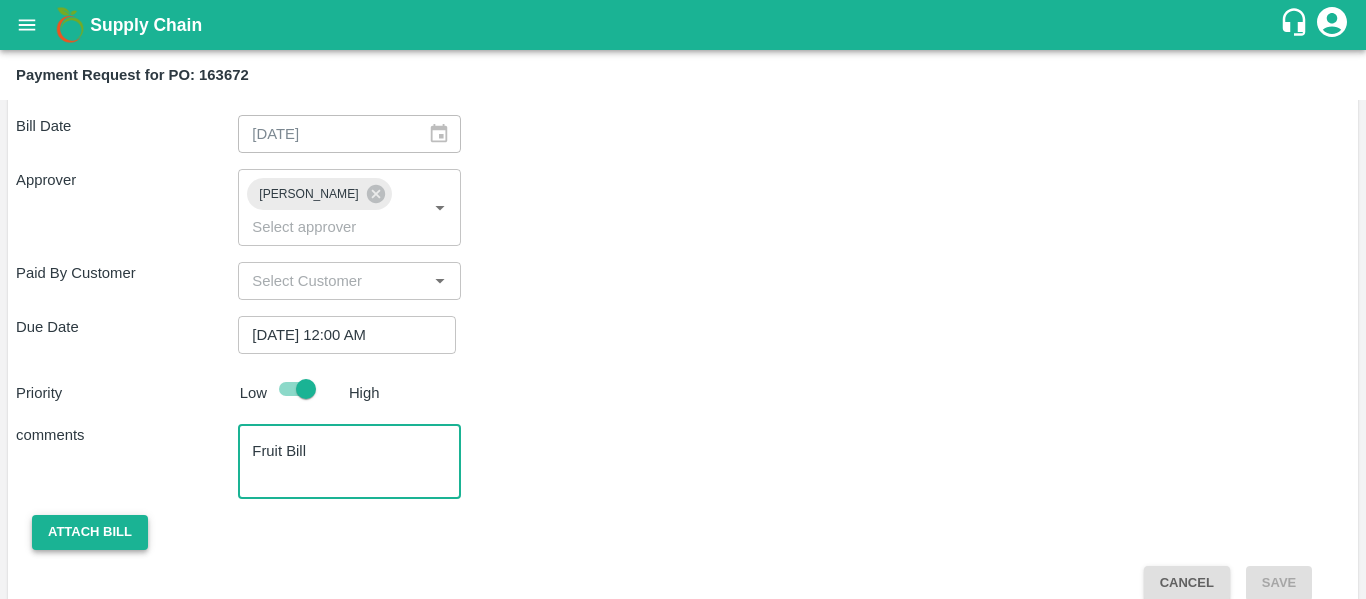 click on "Attach bill" at bounding box center (90, 532) 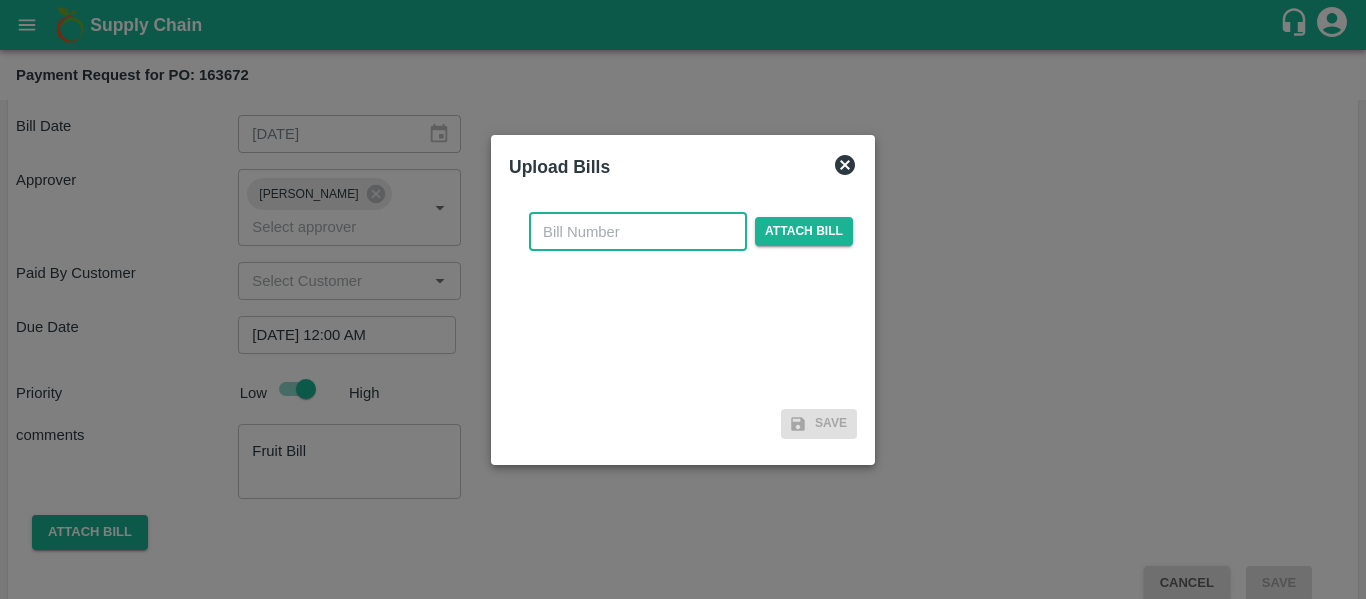 click at bounding box center (638, 232) 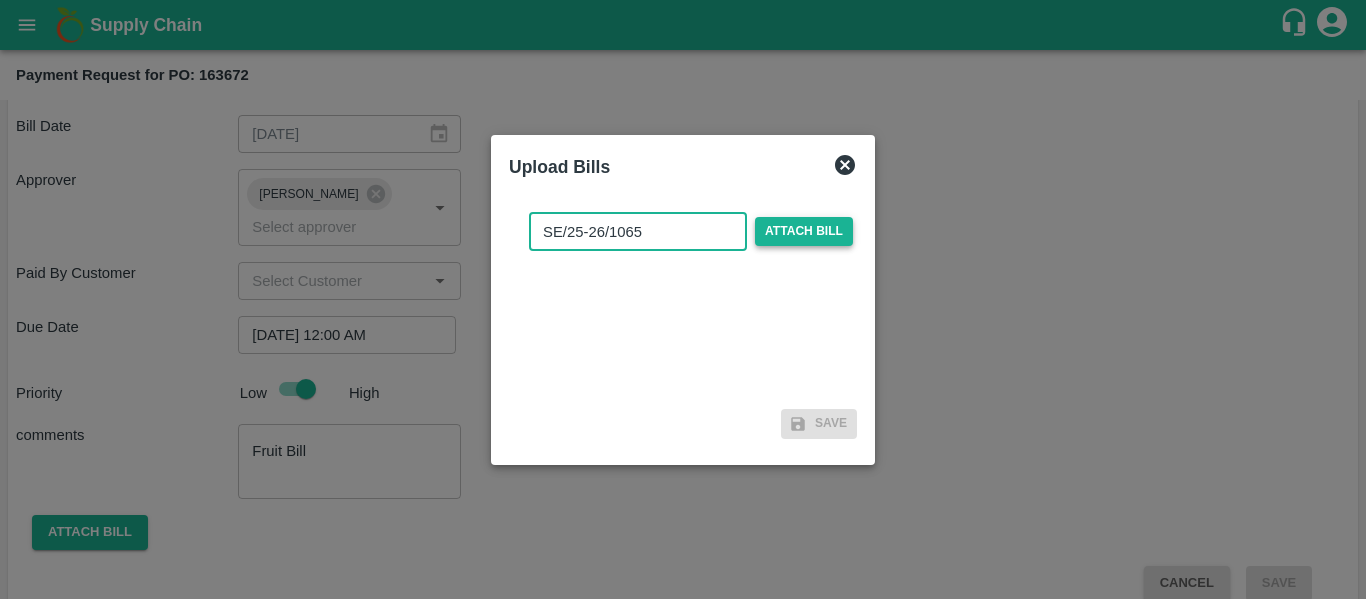 type on "SE/25-26/1065" 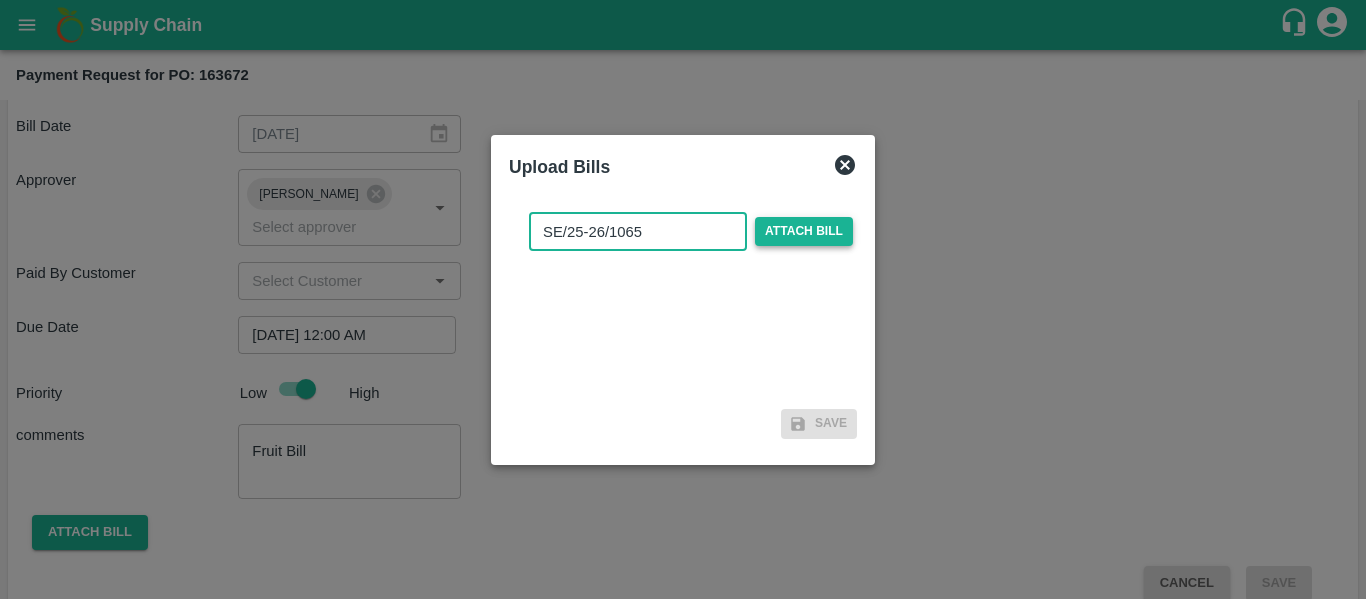 click on "Attach bill" at bounding box center (804, 231) 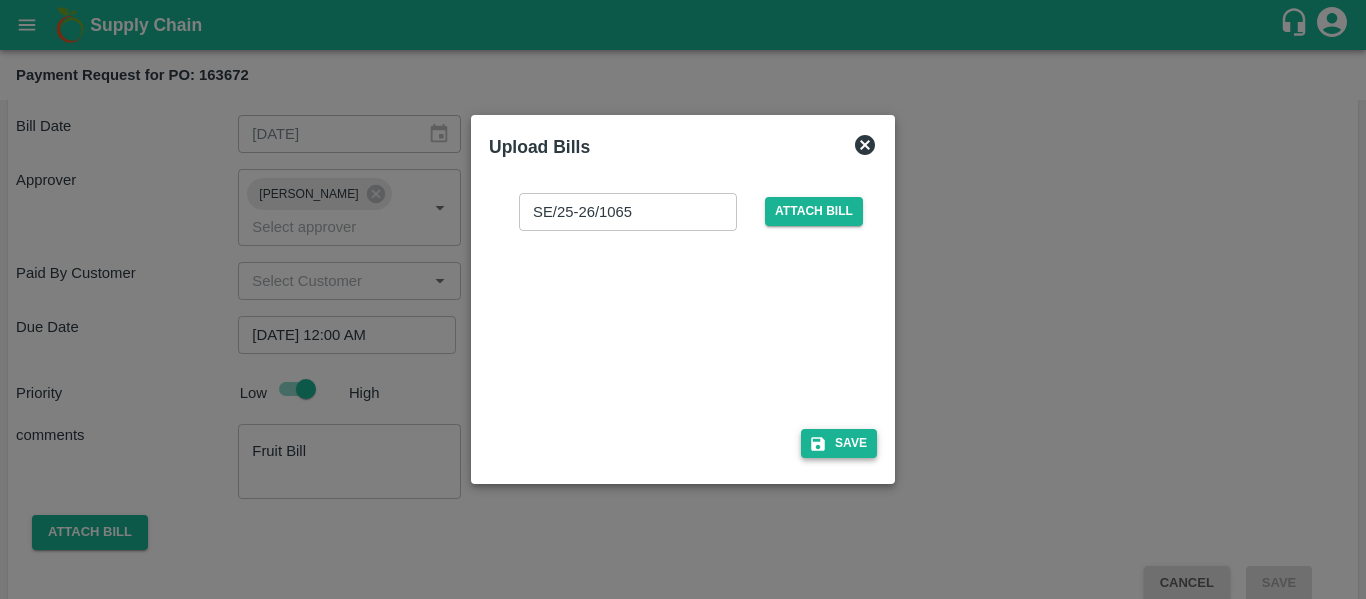 click on "Save" at bounding box center (839, 443) 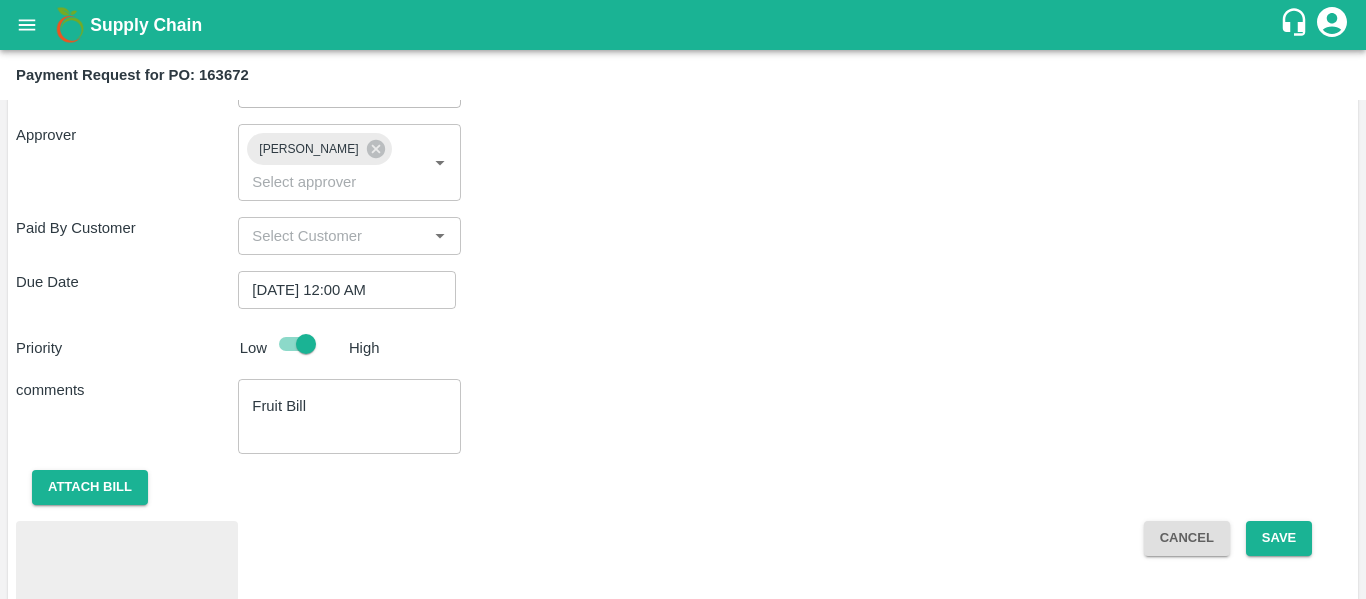 scroll, scrollTop: 1233, scrollLeft: 0, axis: vertical 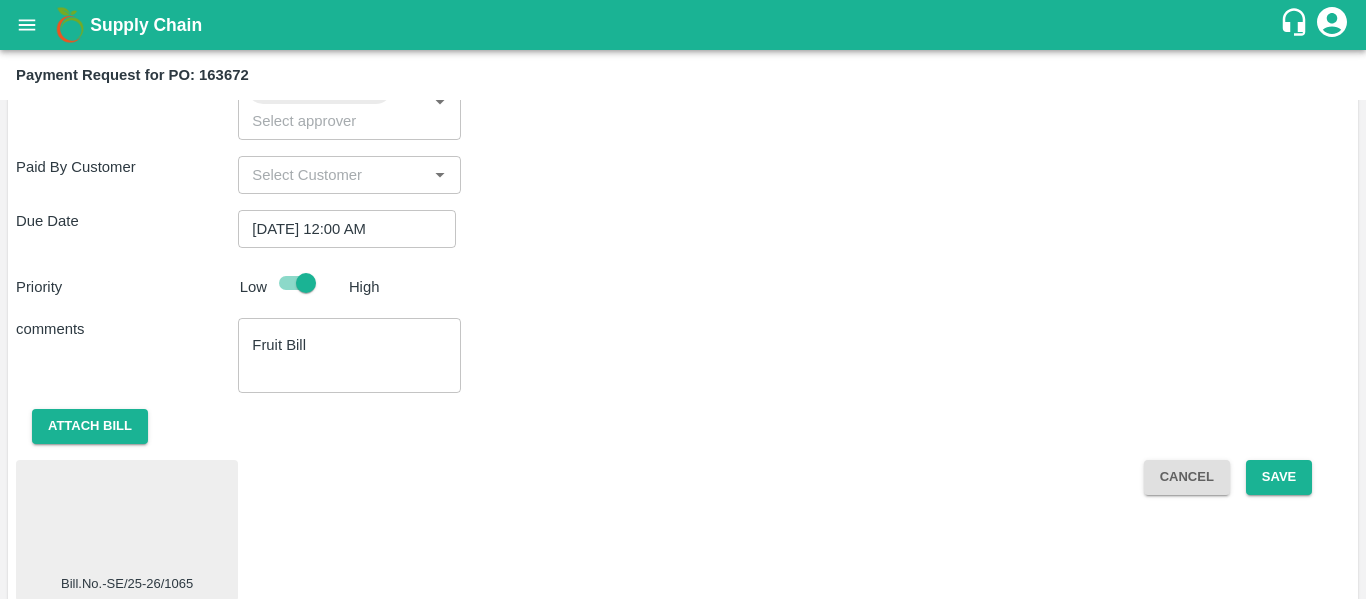 click at bounding box center [127, 521] 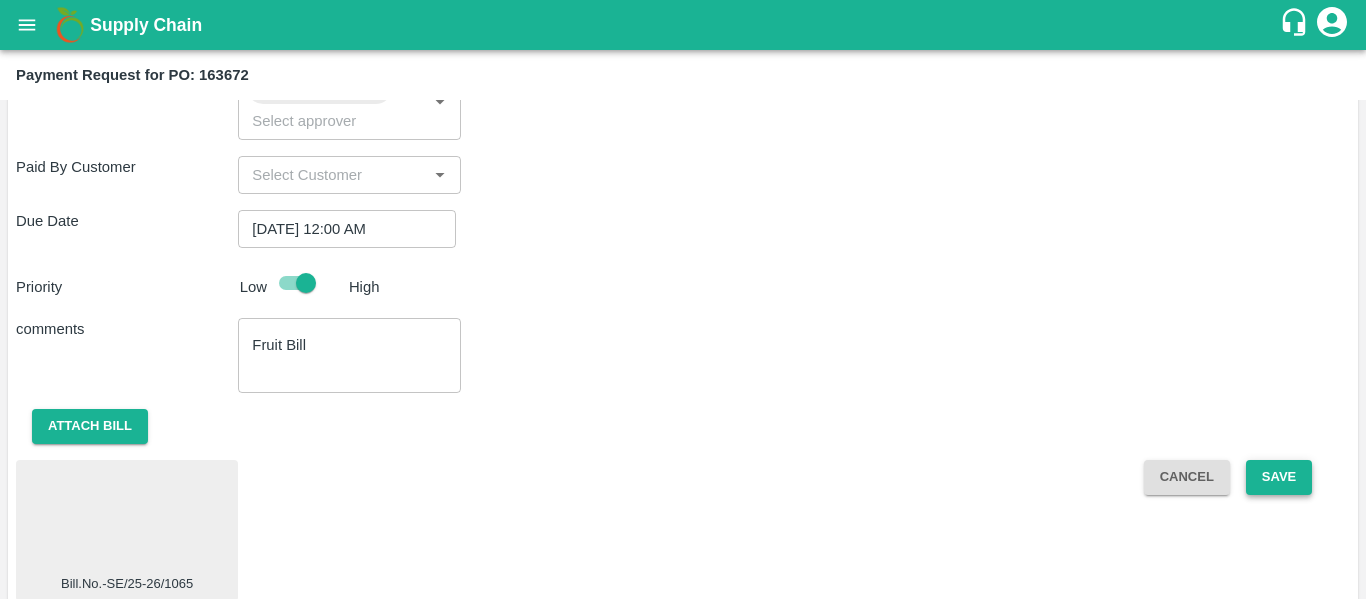 click on "Save" at bounding box center [1279, 477] 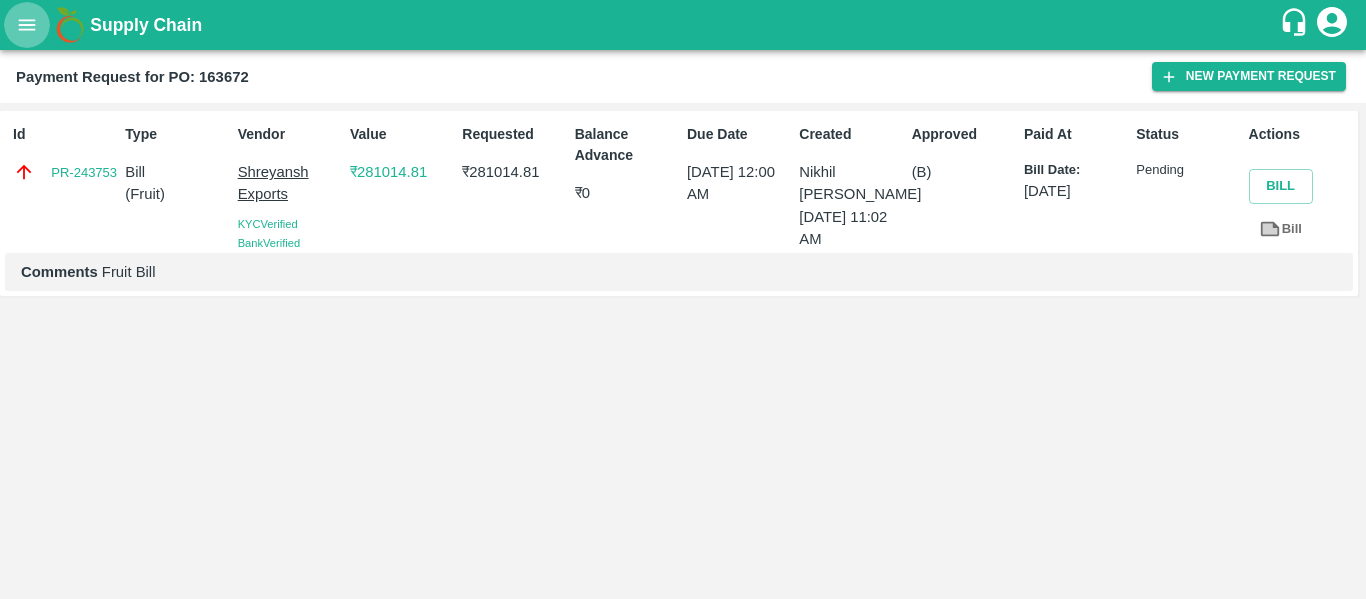 click 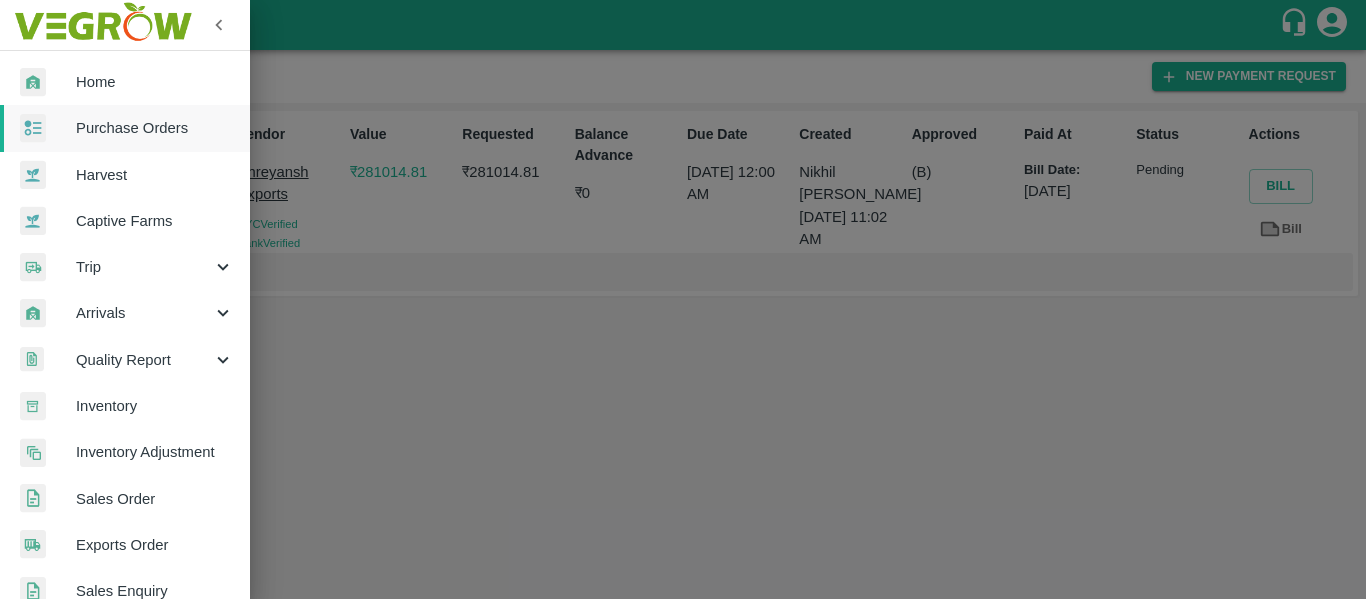click on "Purchase Orders" at bounding box center (155, 128) 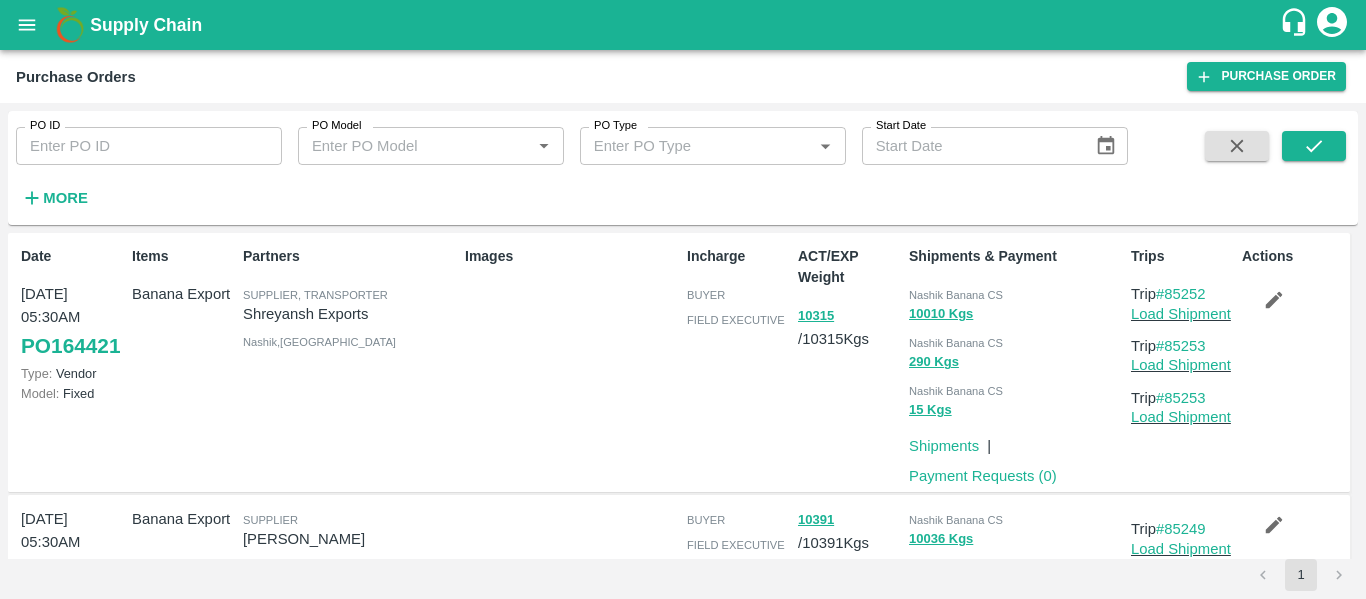 click on "PO ID" at bounding box center [149, 146] 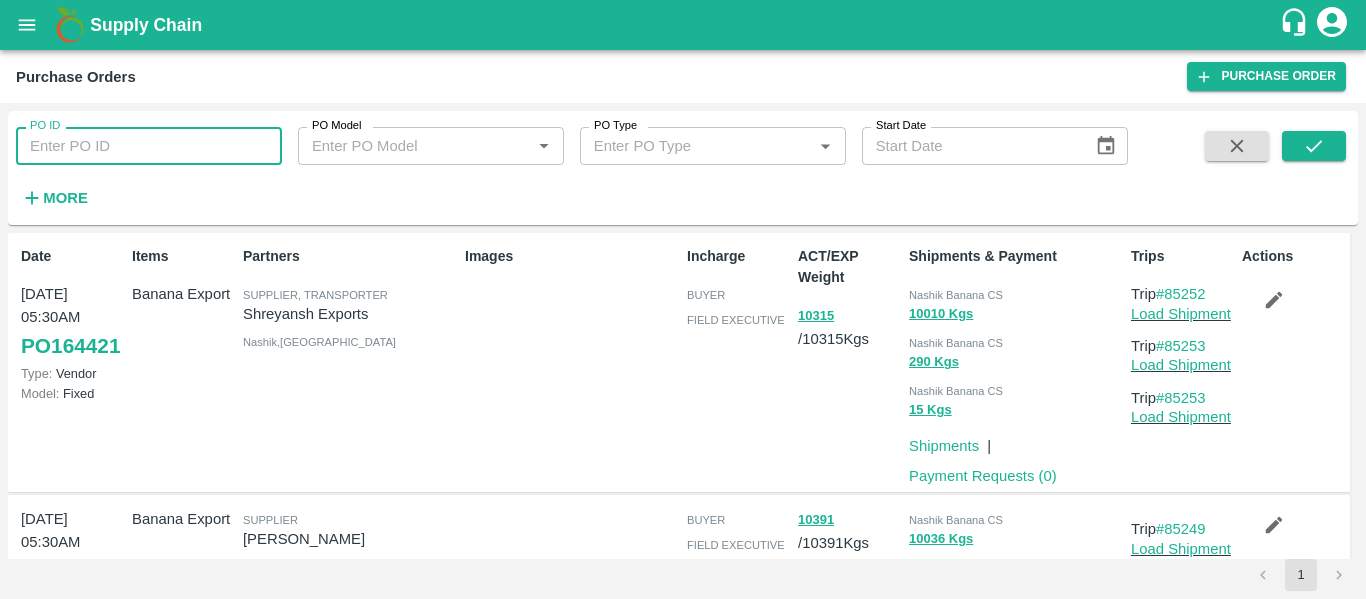 paste on "163676" 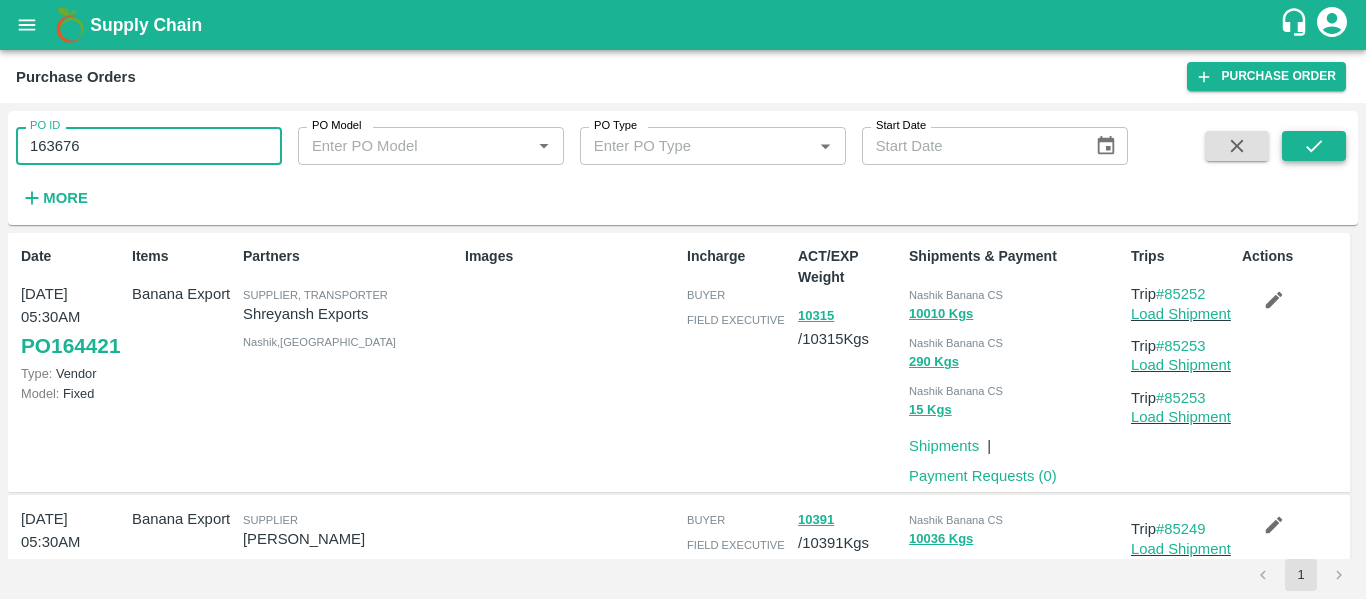 type on "163676" 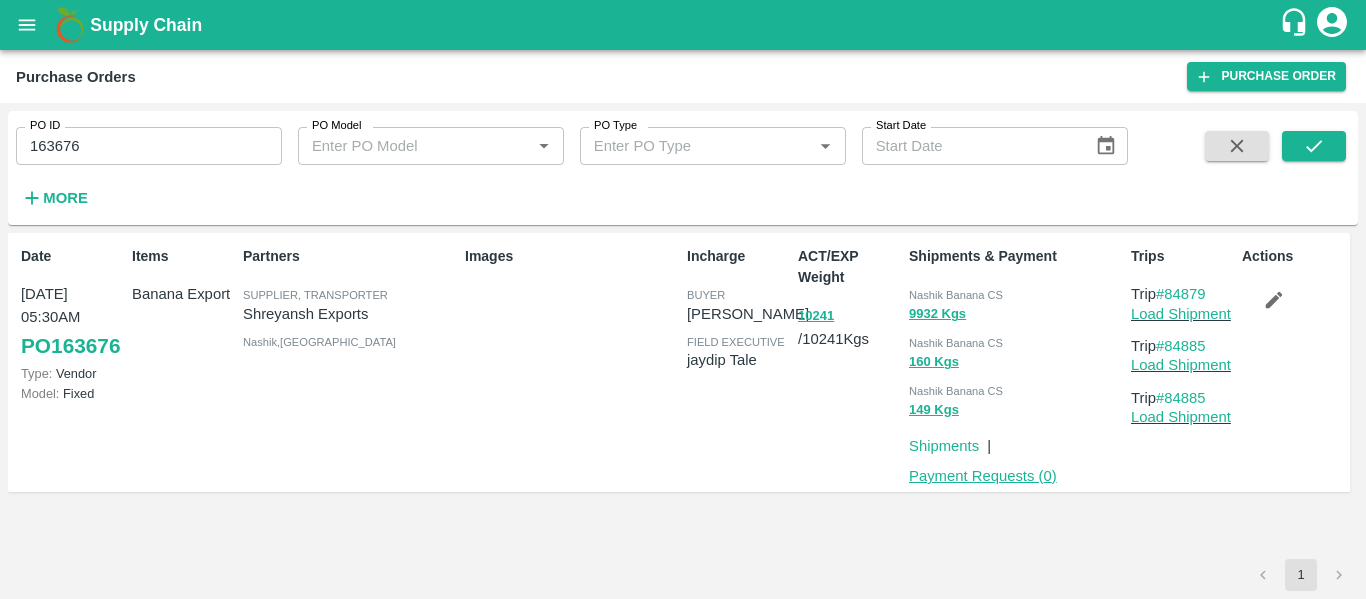click on "Payment Requests ( 0 )" at bounding box center (983, 476) 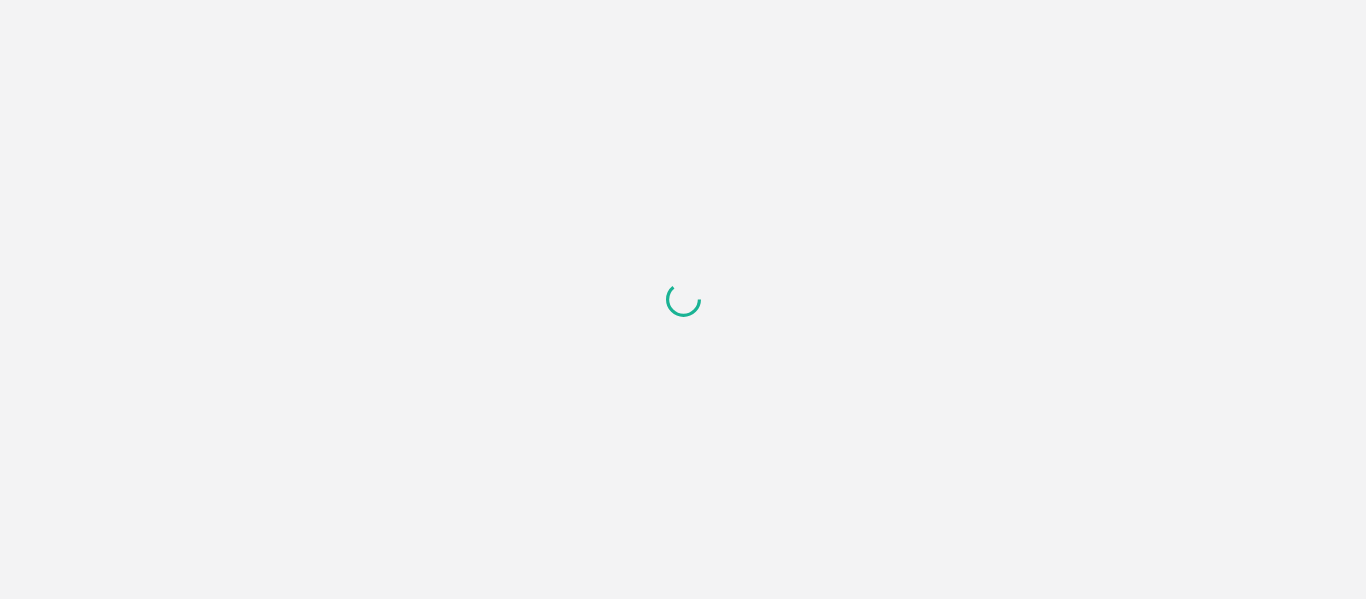 scroll, scrollTop: 0, scrollLeft: 0, axis: both 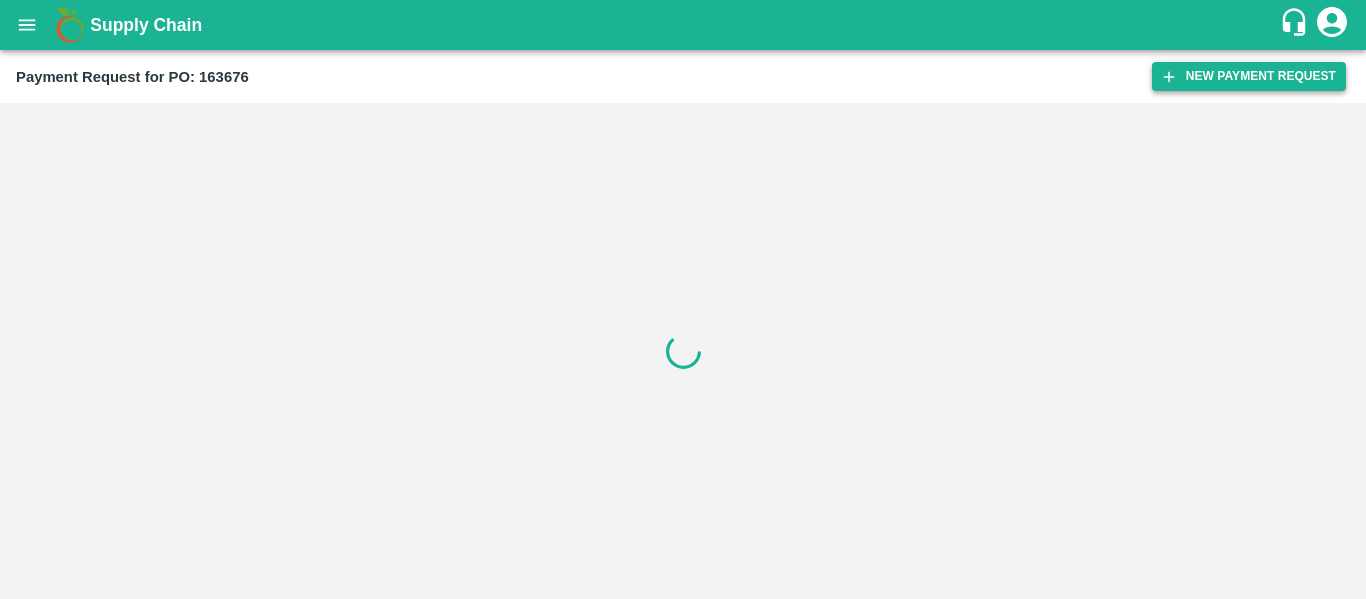 click on "New Payment Request" at bounding box center [1249, 76] 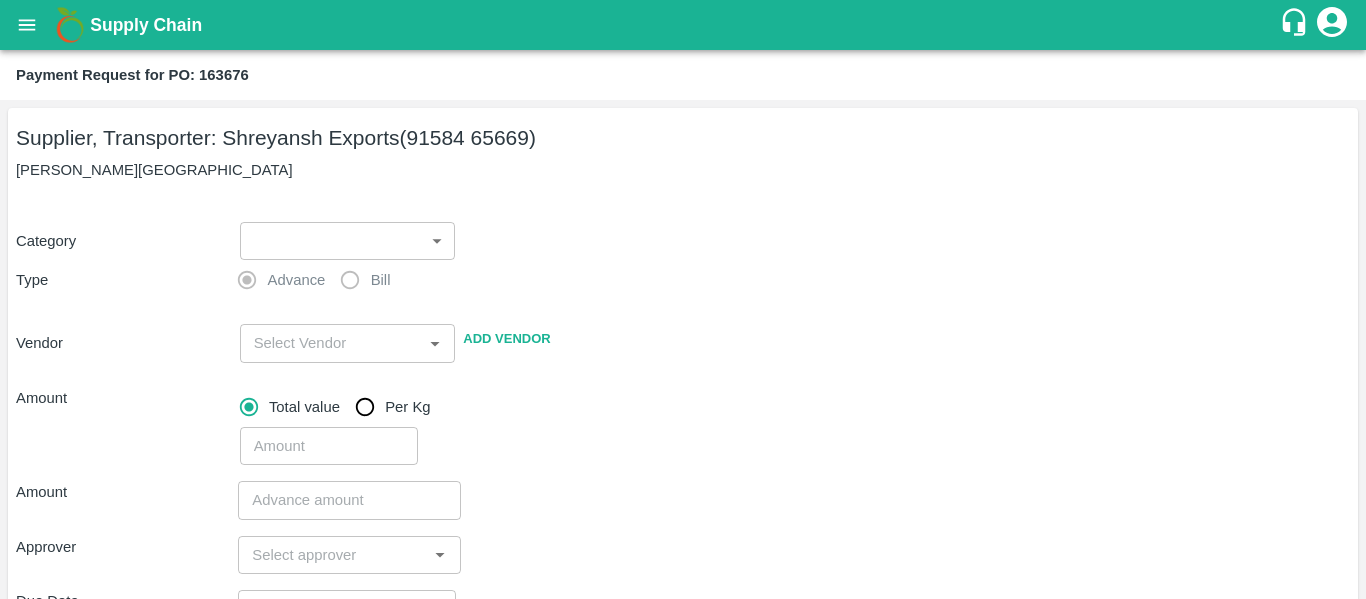 click on "Supply Chain Payment Request for PO: 163676 Supplier, Transporter:    [PERSON_NAME] Exports  (91584 65669) Nashik, [GEOGRAPHIC_DATA] Category ​ ​ Type Advance Bill Vendor ​ Add Vendor Amount Total value Per Kg ​ Amount ​ Approver ​ Due Date ​  Priority  Low  High Comment x ​ Attach bill Cancel Save Tembhurni PH Nashik CC Shahada Banana Export PH Savda Banana Export PH Nashik Banana CS Nikhil Subhash Mangvade Logout" at bounding box center (683, 299) 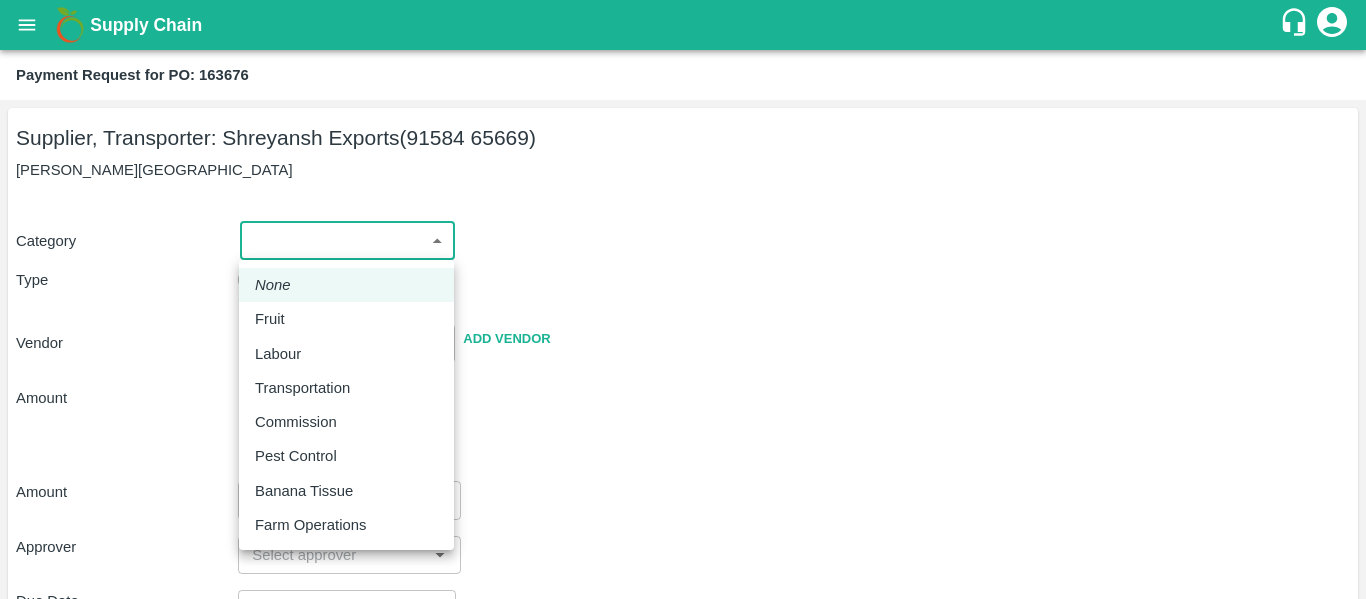 click on "Fruit" at bounding box center [346, 319] 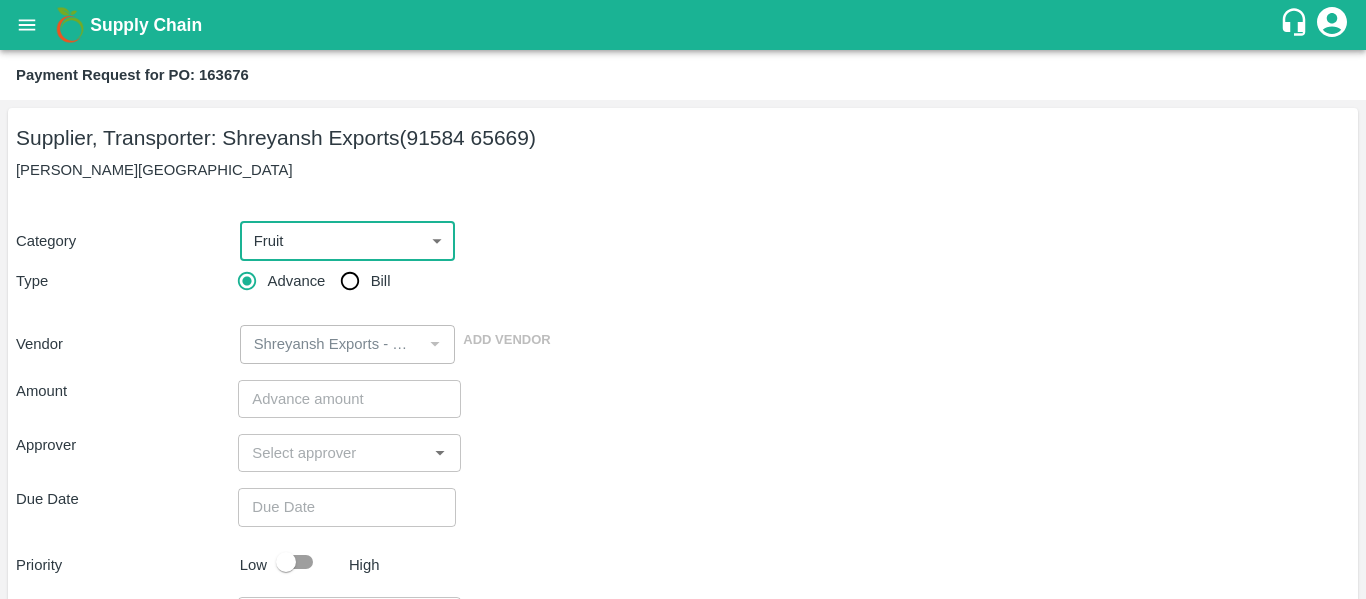 click on "Bill" at bounding box center [350, 281] 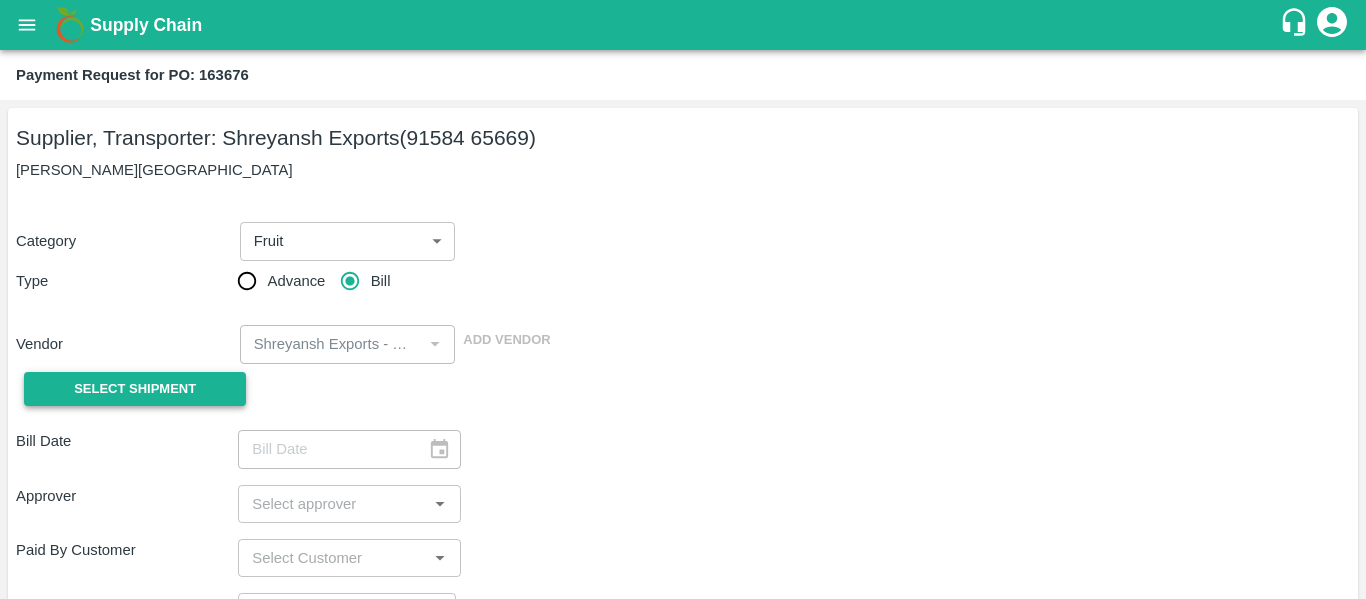 click on "Select Shipment" at bounding box center (135, 389) 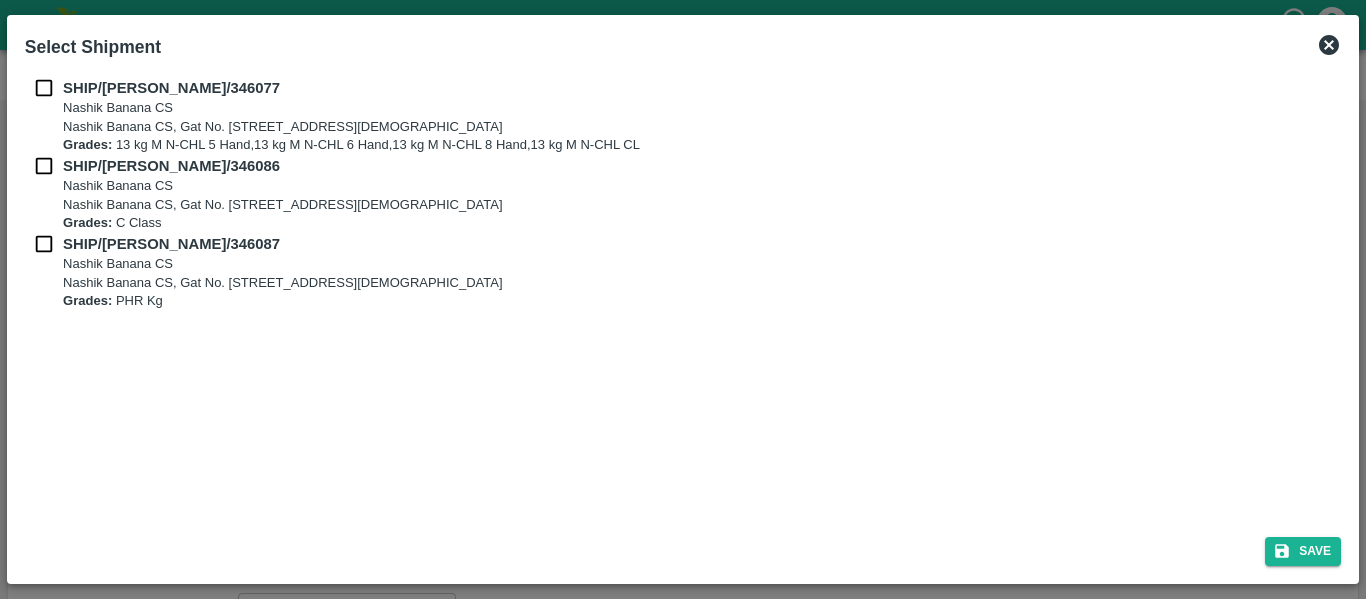 click at bounding box center [44, 88] 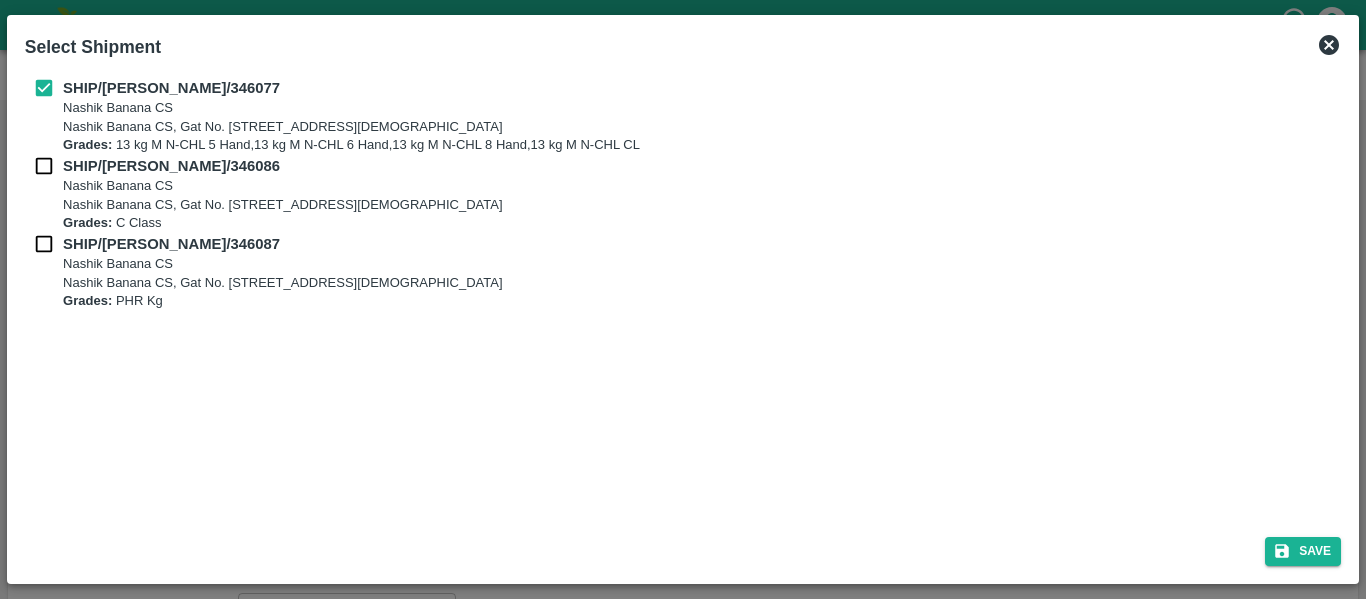 click at bounding box center (44, 166) 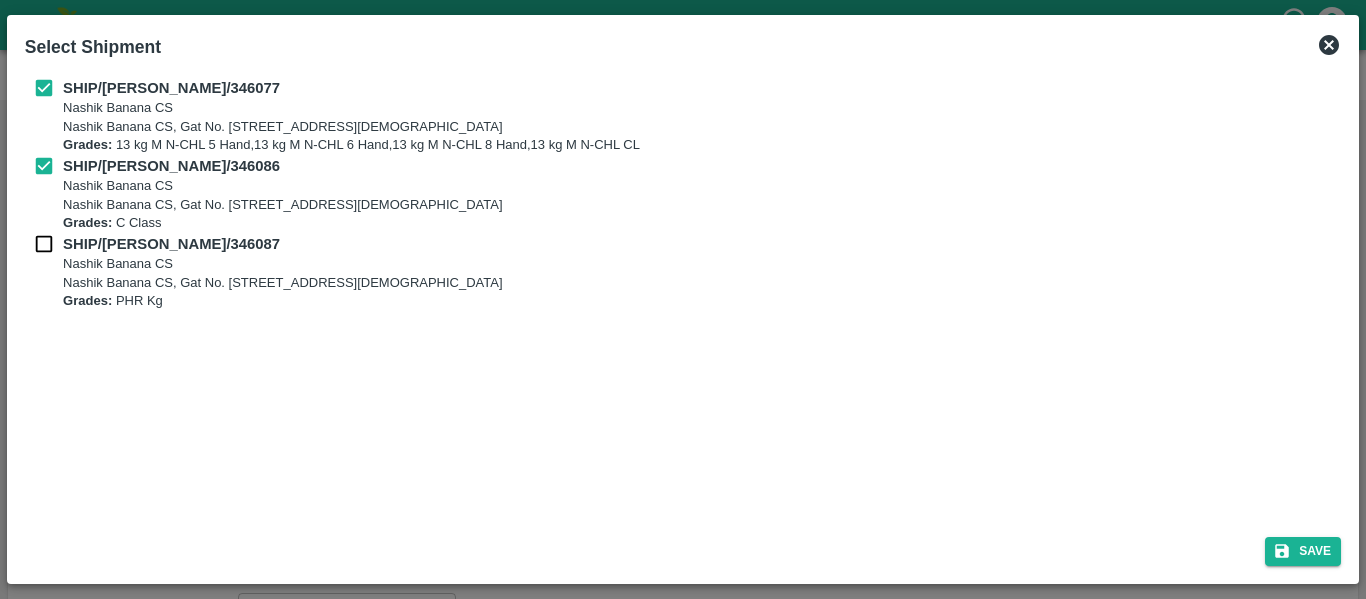 click on "SHIP/[PERSON_NAME]/346086 Nashik Banana CS  Nashik Banana CS, Gat No. [STREET_ADDRESS][DEMOGRAPHIC_DATA], [GEOGRAPHIC_DATA] Grades:   C Class" at bounding box center [683, 194] 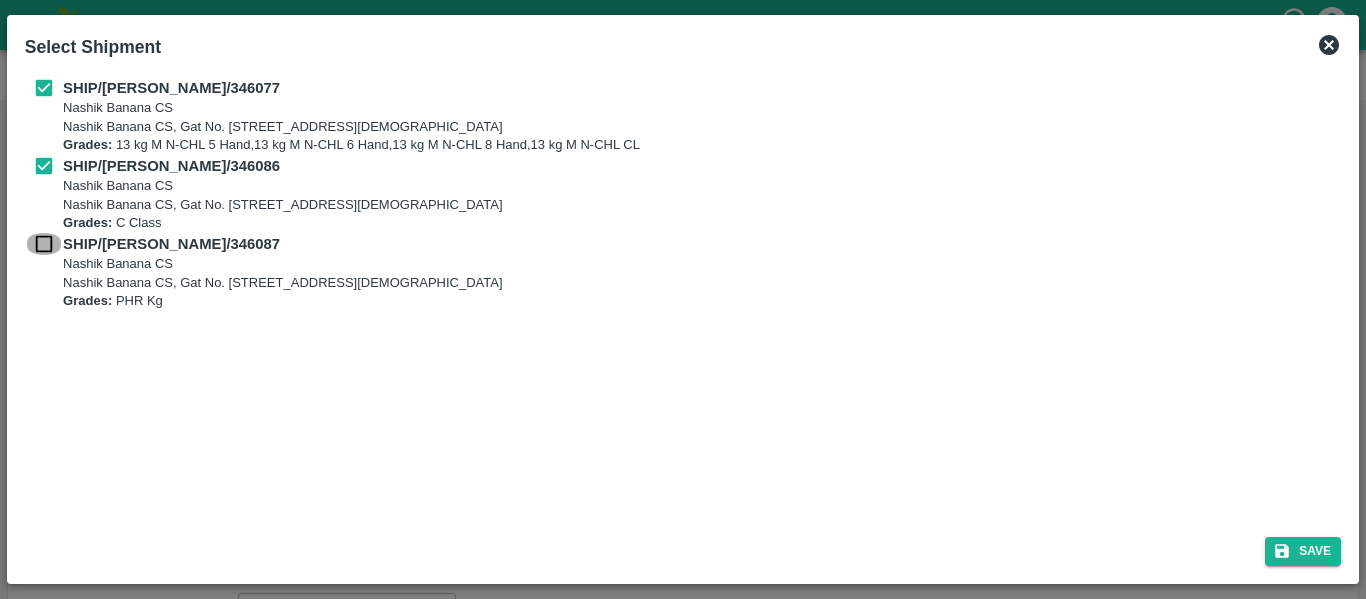 click at bounding box center (44, 244) 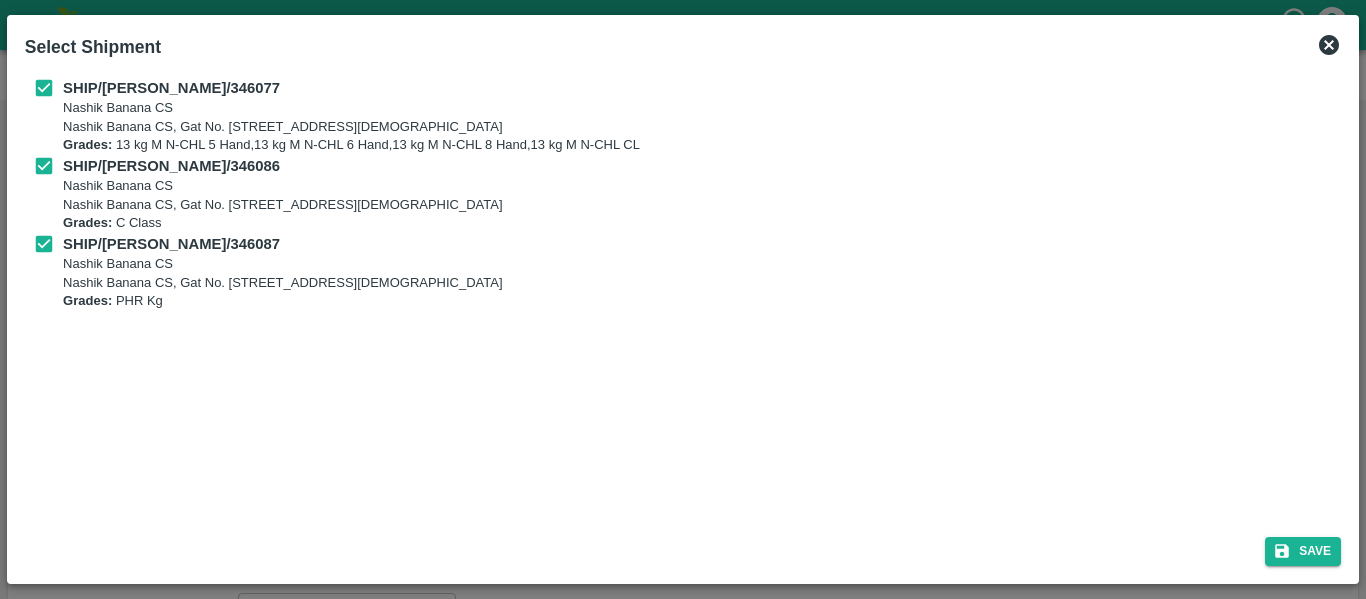click on "Select Shipment SHIP/[PERSON_NAME]/346077 Nashik Banana CS  Nashik Banana CS, Gat No. 314/2/1, A/p- Mohadi, [PERSON_NAME], Dist- Nashik 422207, [GEOGRAPHIC_DATA], [GEOGRAPHIC_DATA], [GEOGRAPHIC_DATA] Grades:   13 kg M N-CHL 5 Hand,13 kg M N-CHL 6 Hand,13 kg M N-CHL 8 Hand,13 kg M N-CHL CL SHIP/[PERSON_NAME]/346086 Nashik Banana CS  Nashik Banana CS, Gat No. 314/2/1, A/p- Mohadi, Tal- Dindori, Dist- Nashik 422207, [GEOGRAPHIC_DATA], [GEOGRAPHIC_DATA], [GEOGRAPHIC_DATA] Grades:   C Class SHIP/[PERSON_NAME]/346087 Nashik Banana CS  Nashik Banana CS, Gat No. [STREET_ADDRESS][DEMOGRAPHIC_DATA], [GEOGRAPHIC_DATA] Grades:   PHR Kg Save" at bounding box center [683, 299] 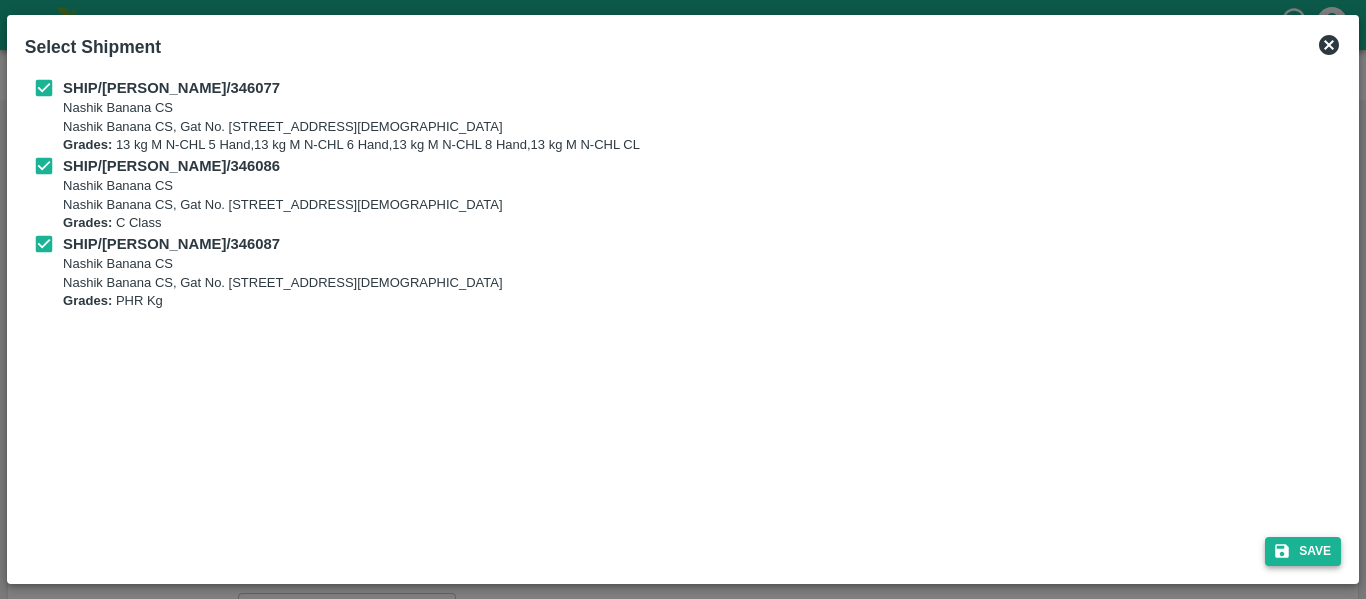 click on "Save" at bounding box center (1303, 551) 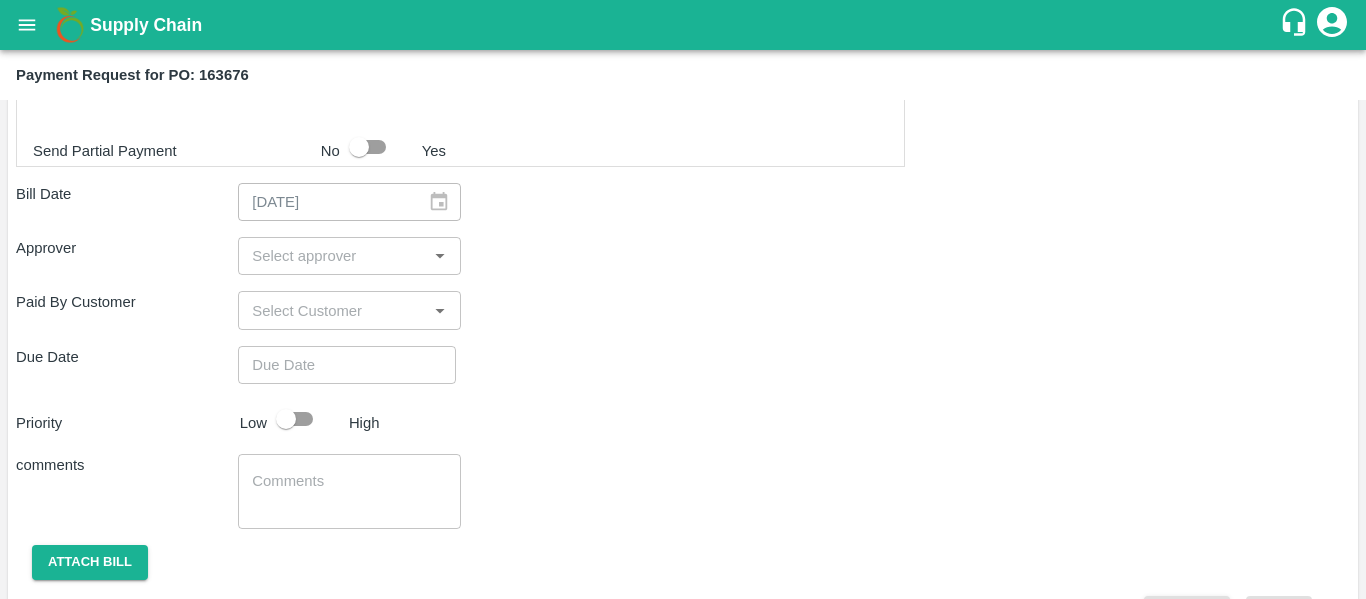 scroll, scrollTop: 1024, scrollLeft: 0, axis: vertical 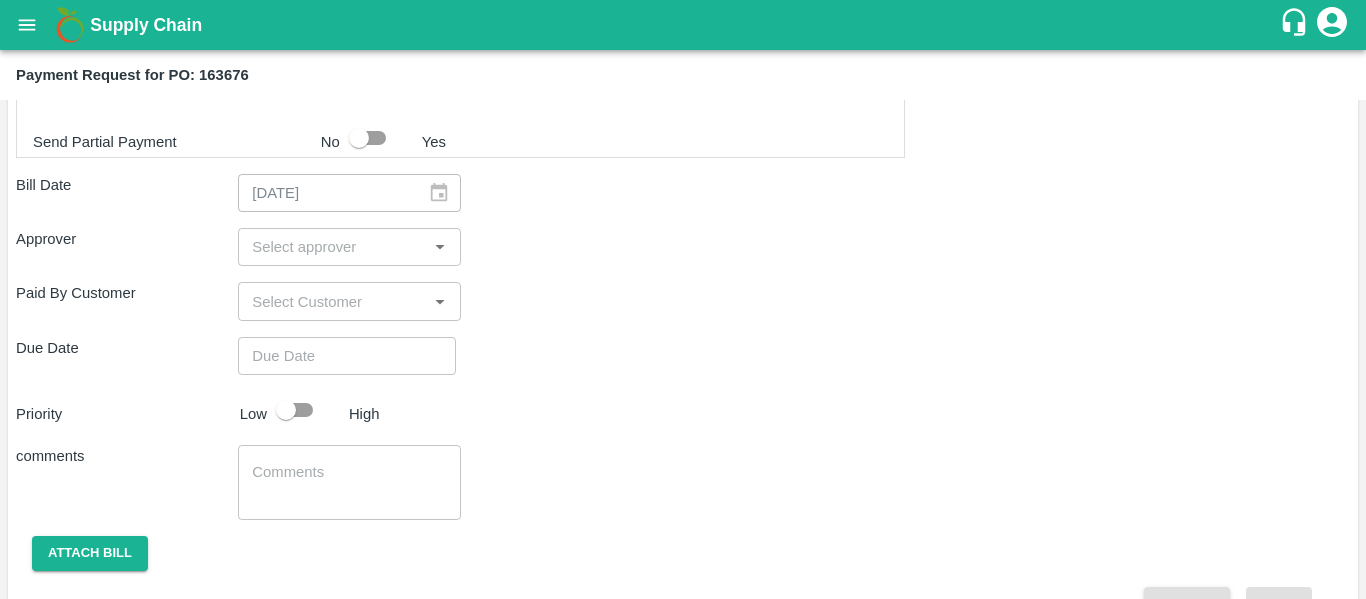 click on "​" at bounding box center [349, 247] 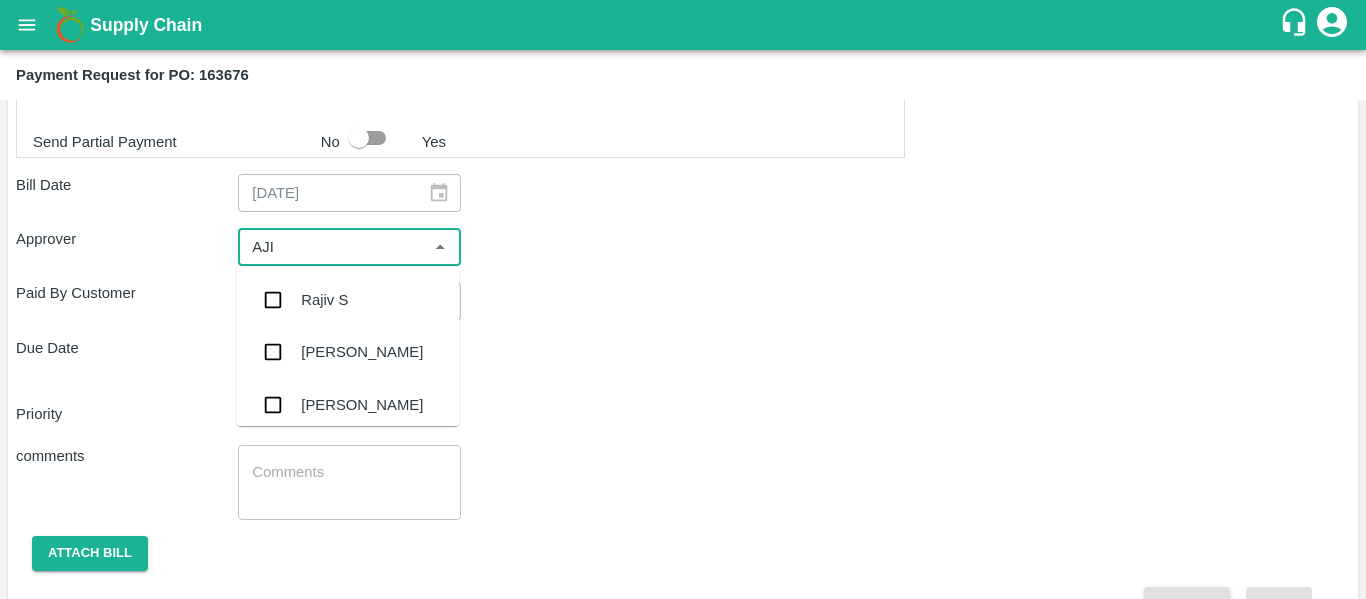 type on "AJIT" 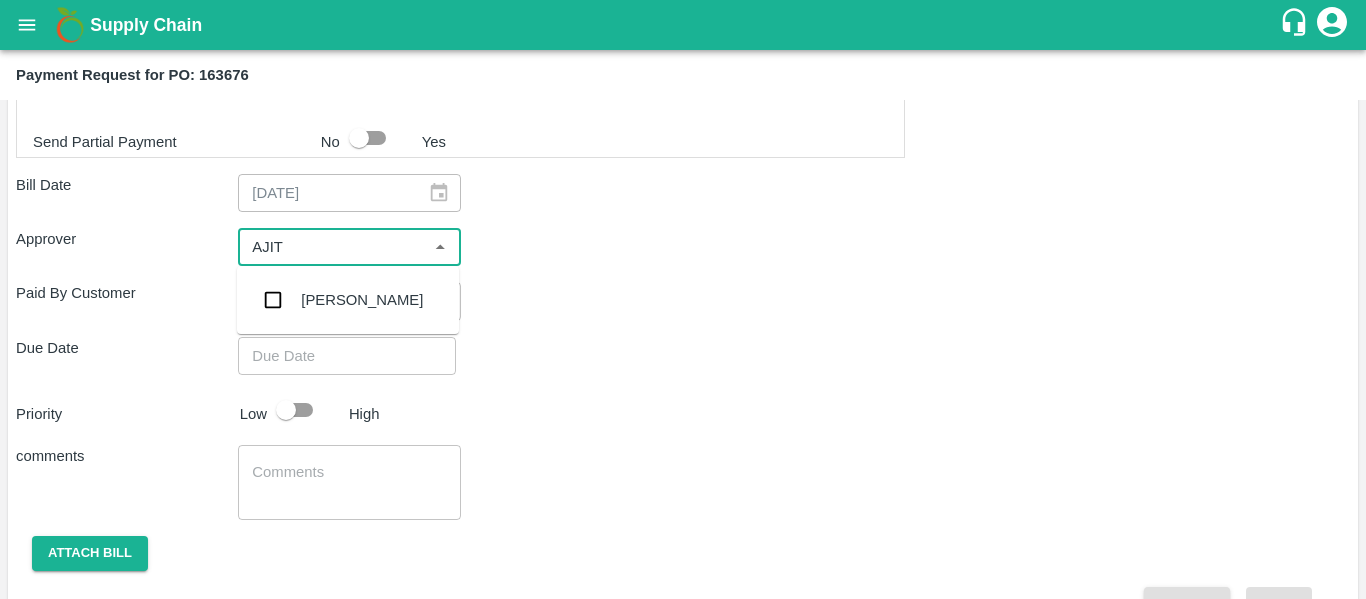 click on "[PERSON_NAME]" at bounding box center (362, 300) 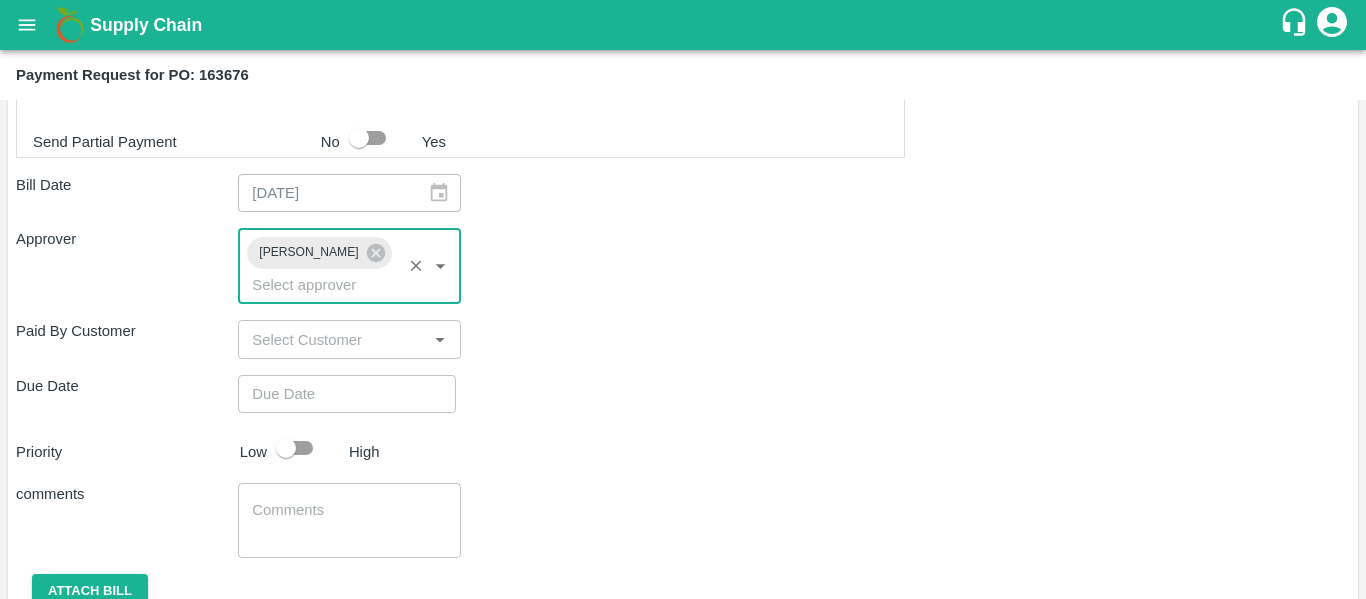 type on "DD/MM/YYYY hh:mm aa" 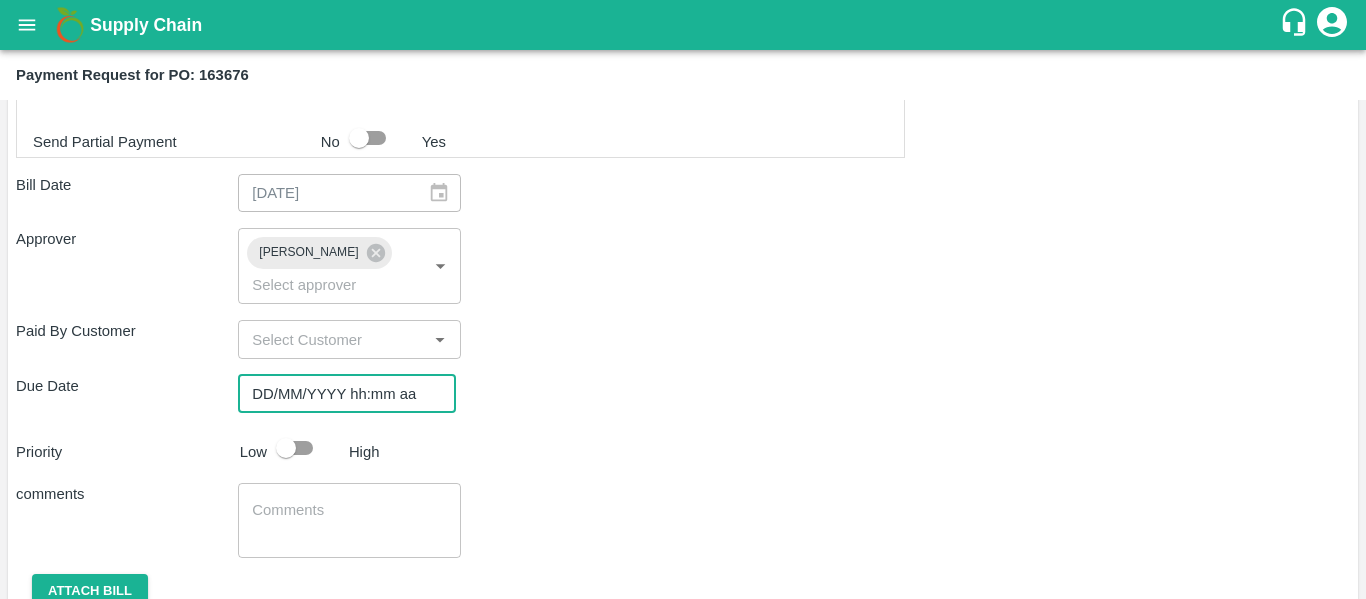 click on "DD/MM/YYYY hh:mm aa" at bounding box center [340, 394] 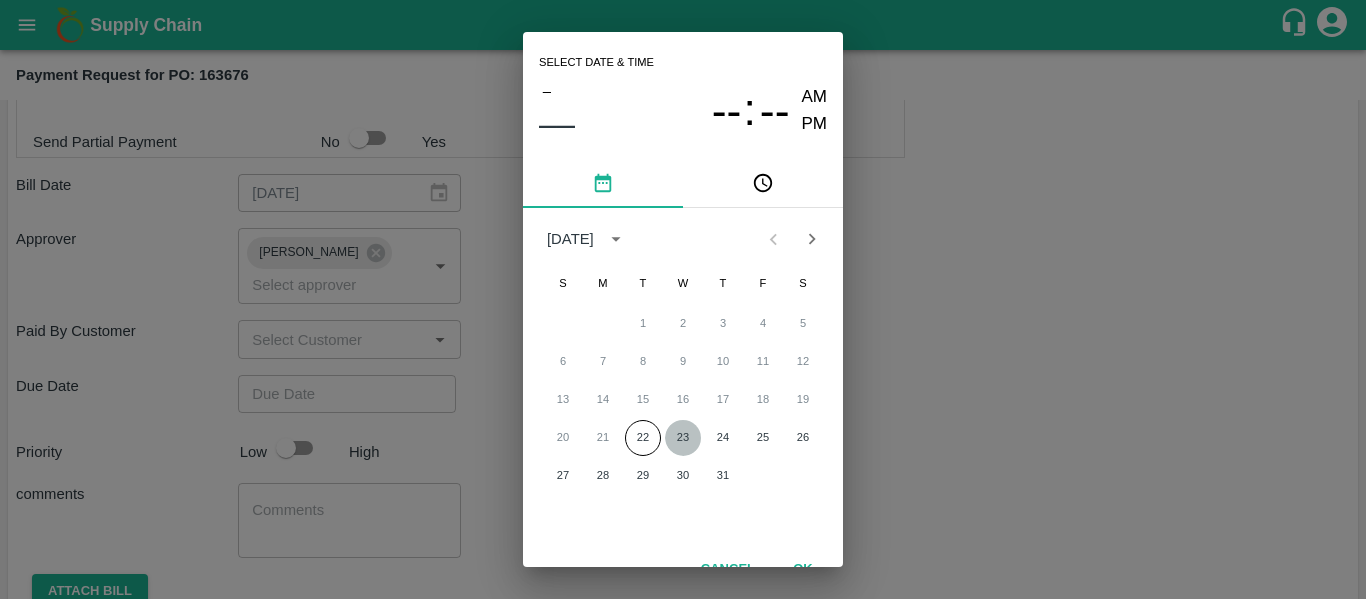 click on "23" at bounding box center (683, 438) 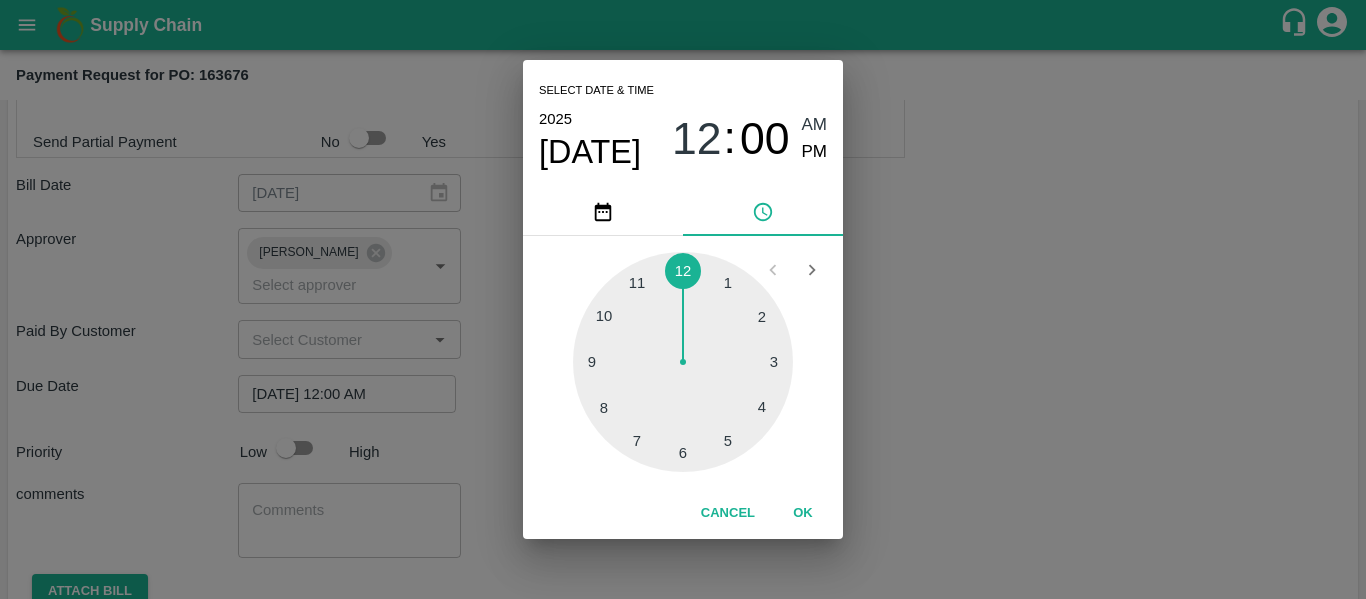 click on "Select date & time [DATE] 12 : 00 AM PM 1 2 3 4 5 6 7 8 9 10 11 12 Cancel OK" at bounding box center (683, 299) 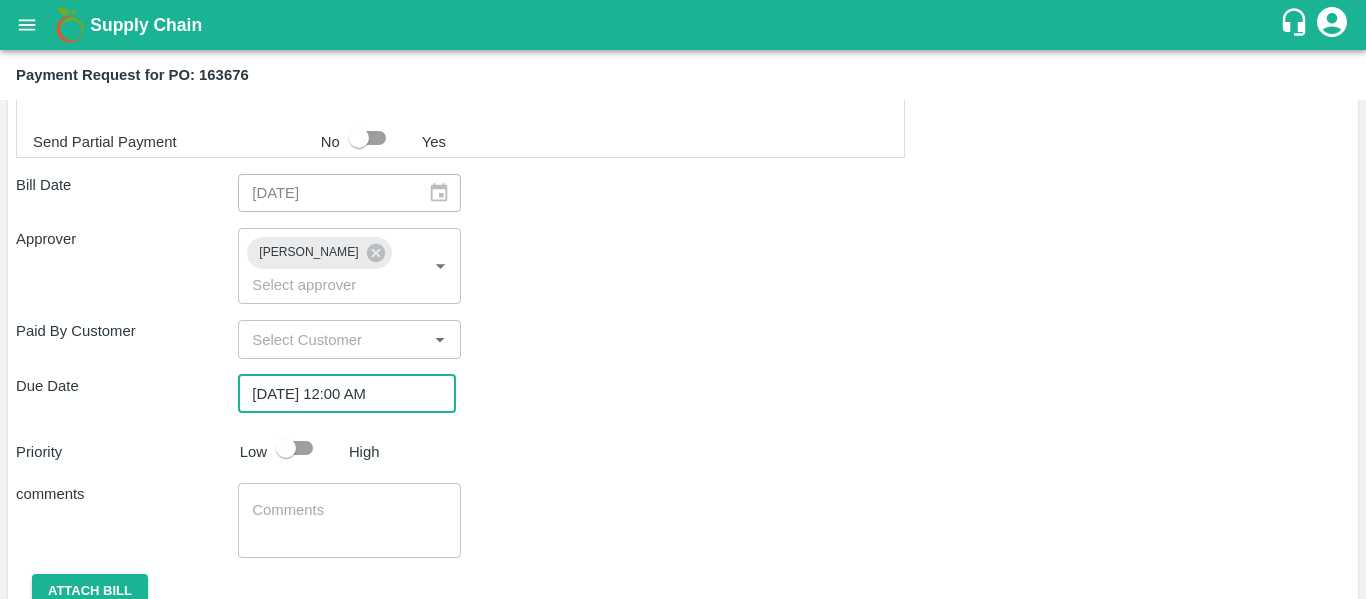 click at bounding box center (286, 448) 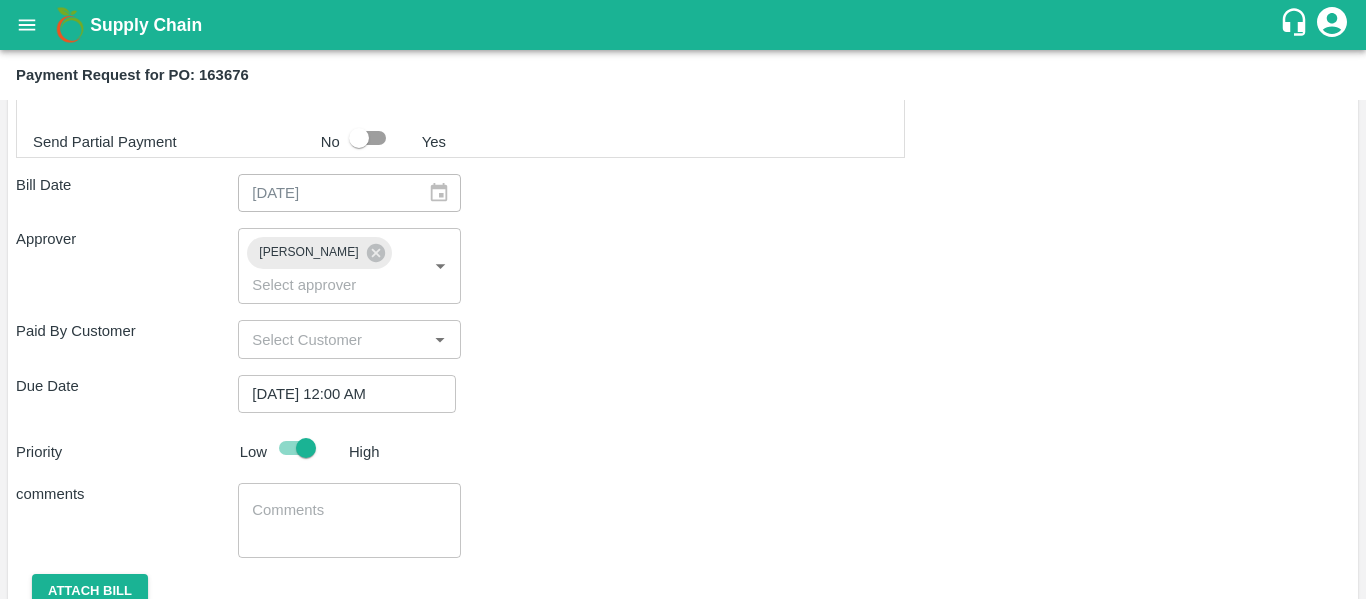 click at bounding box center (349, 521) 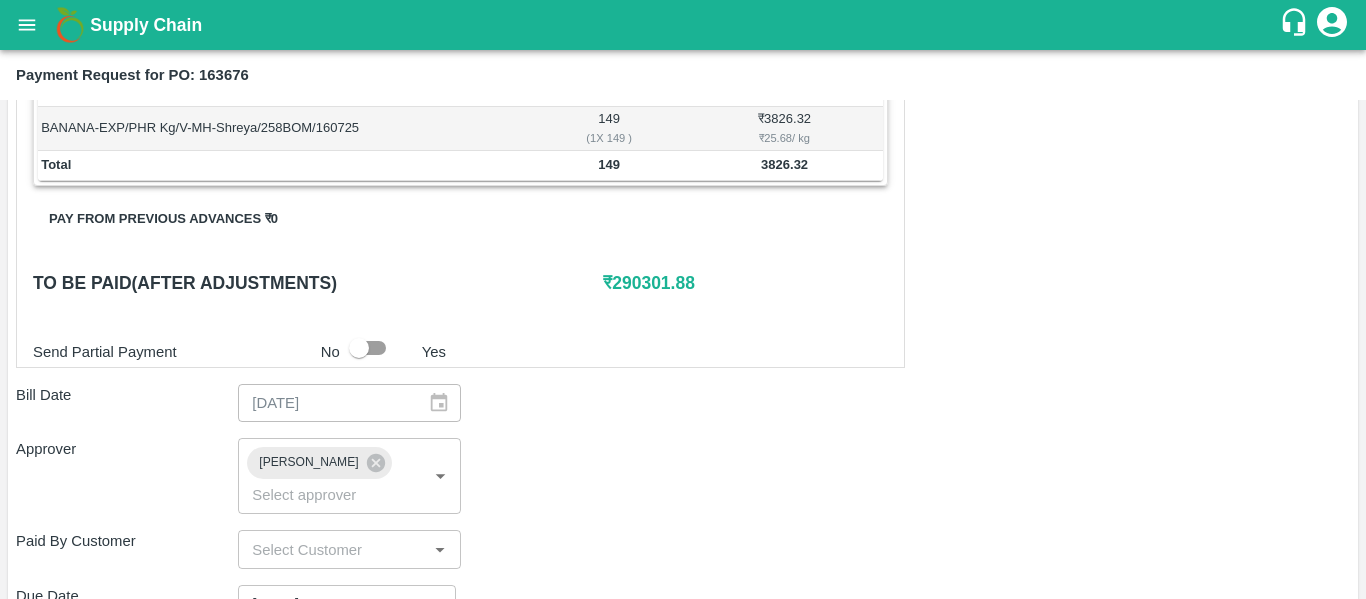 scroll, scrollTop: 1082, scrollLeft: 0, axis: vertical 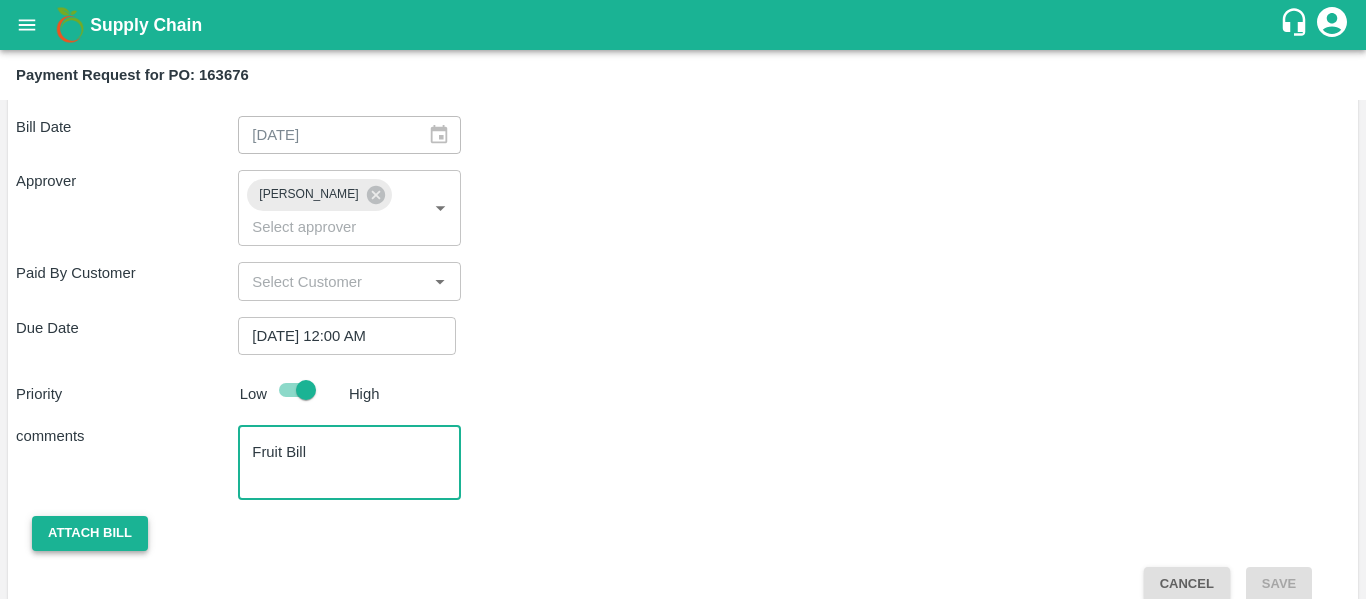 type on "Fruit Bill" 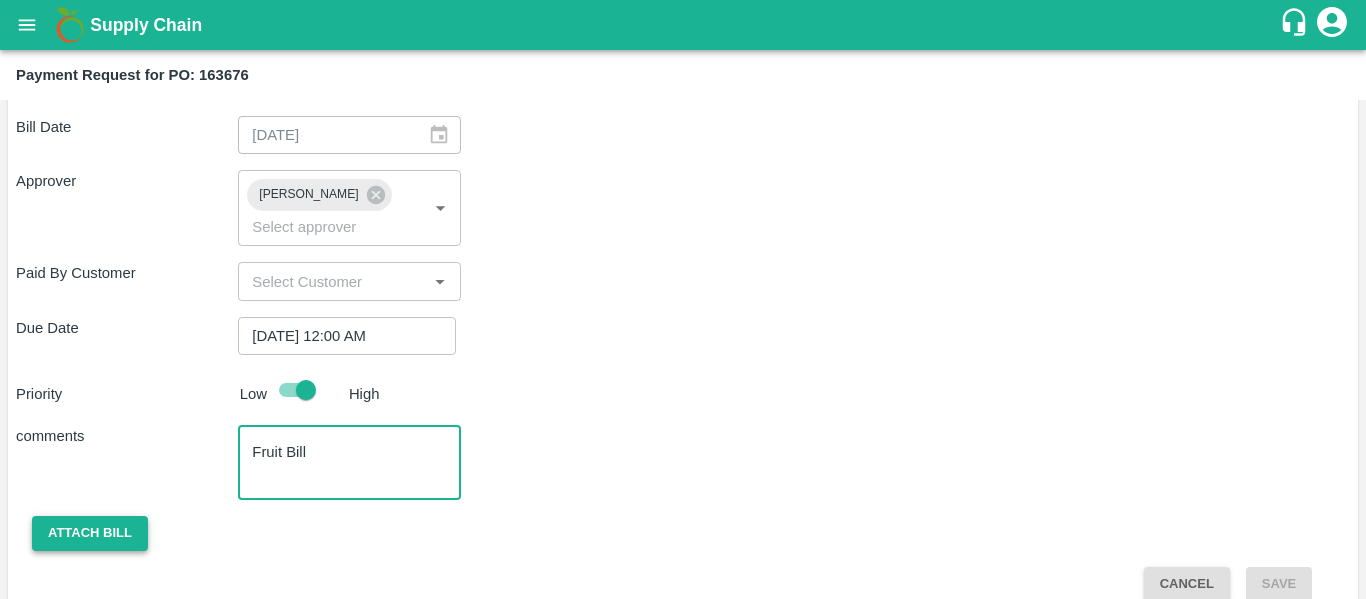 click on "Attach bill" at bounding box center [90, 533] 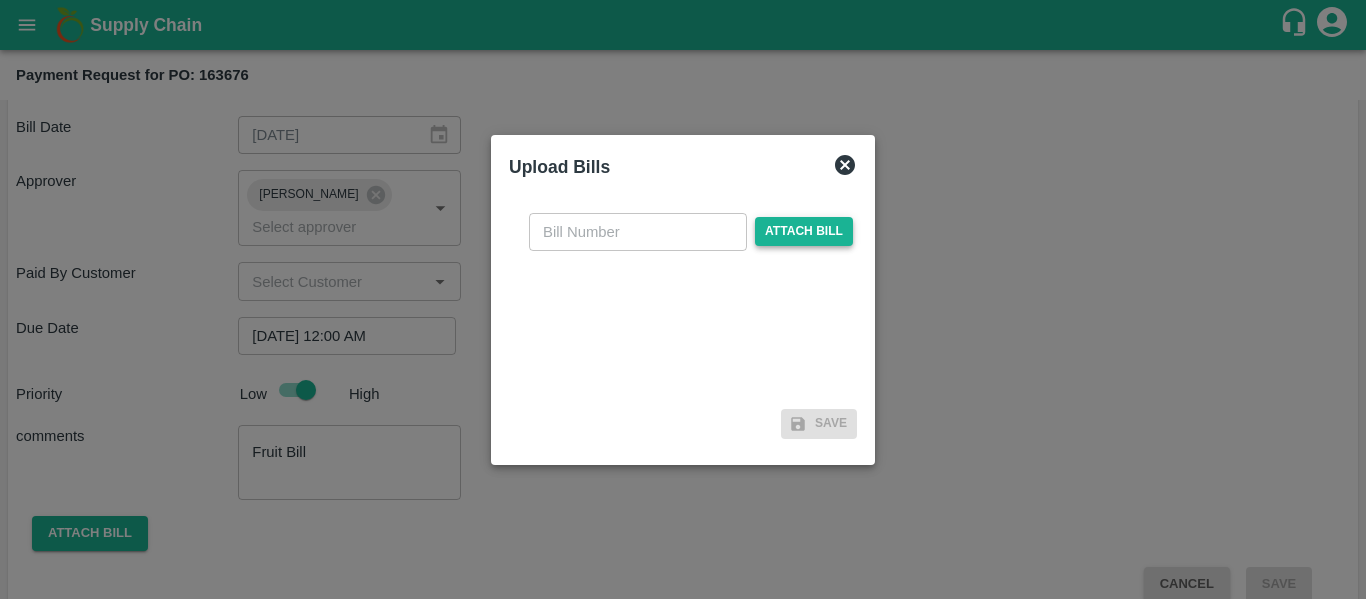 click on "Attach bill" at bounding box center (804, 231) 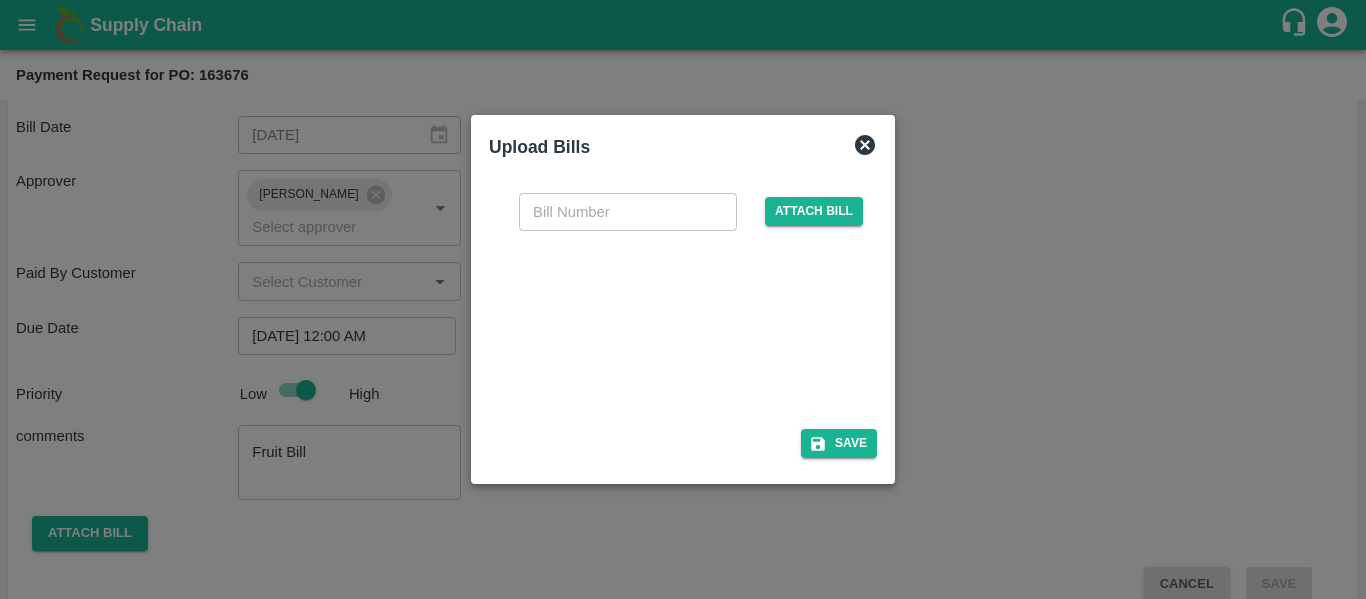 click at bounding box center [679, 324] 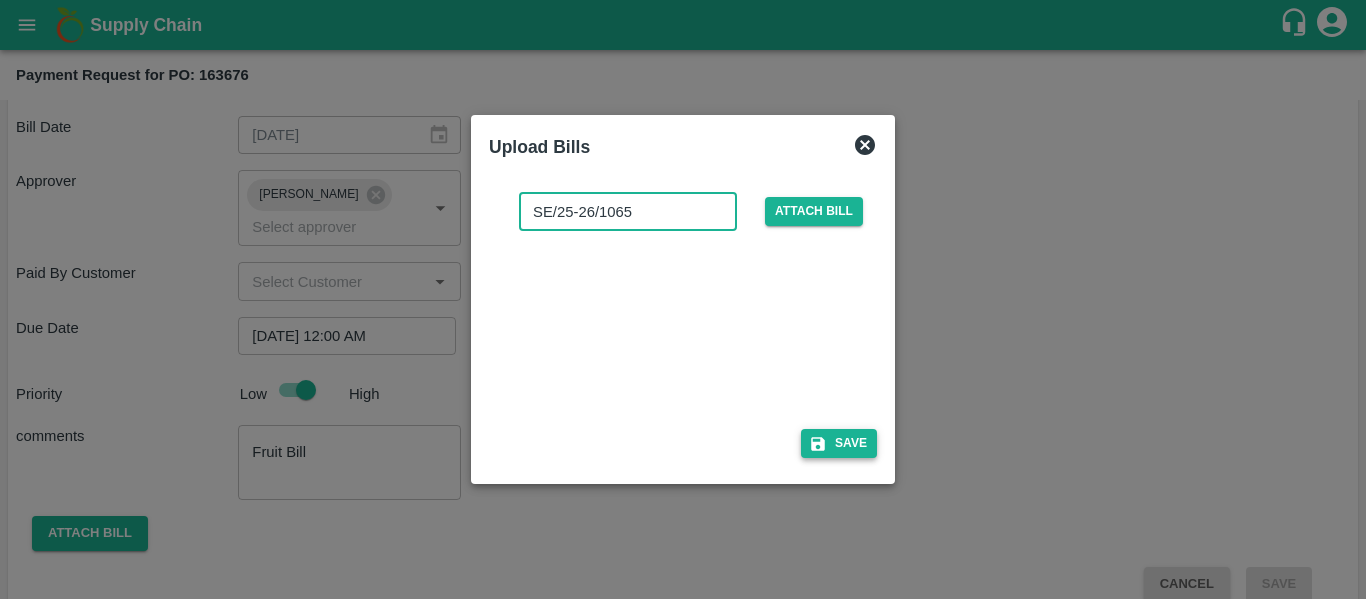type on "SE/25-26/1065" 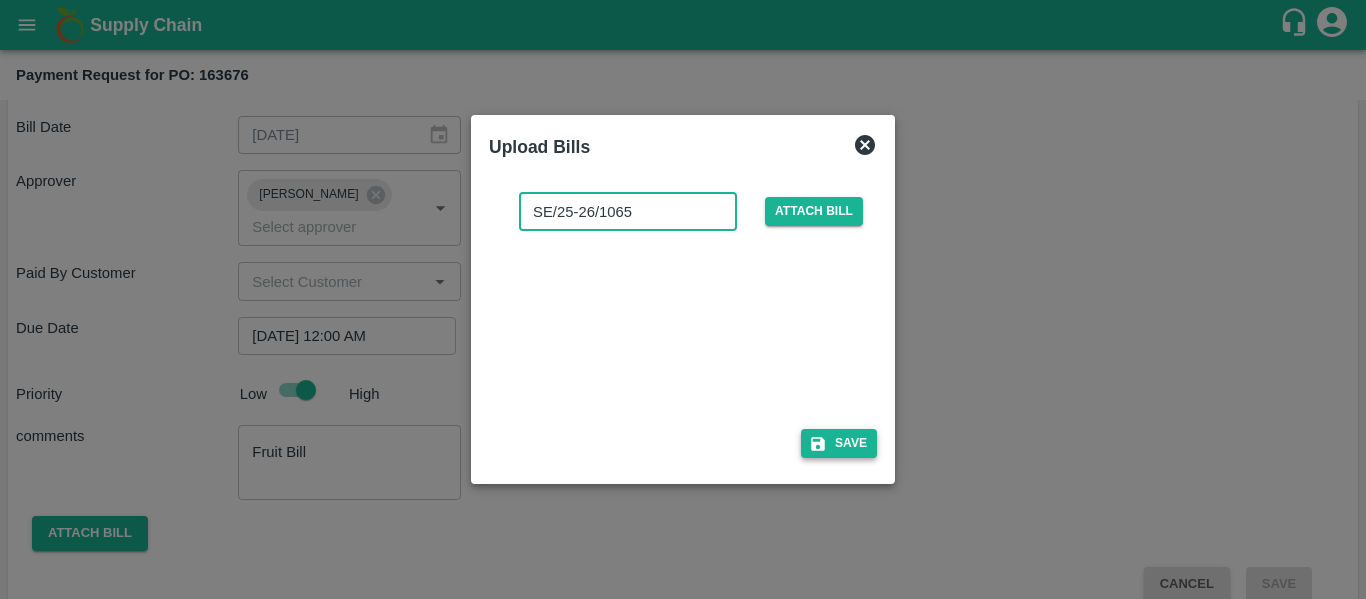 click on "Save" at bounding box center (839, 443) 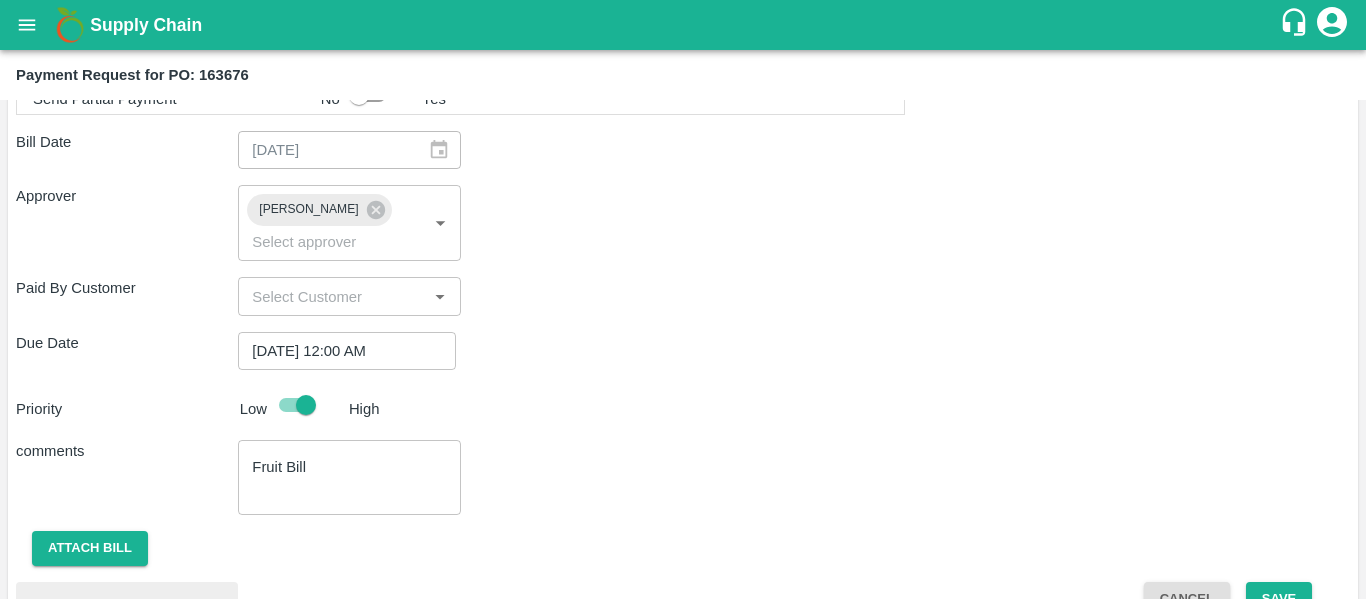 scroll, scrollTop: 1188, scrollLeft: 0, axis: vertical 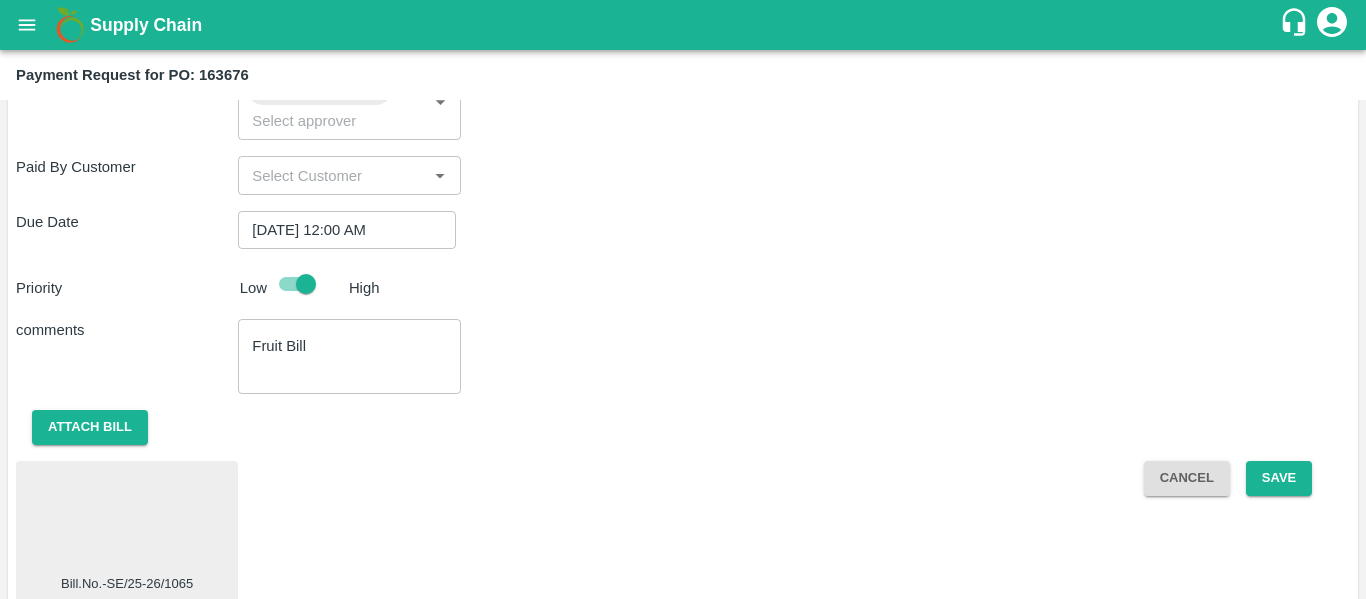click at bounding box center [127, 522] 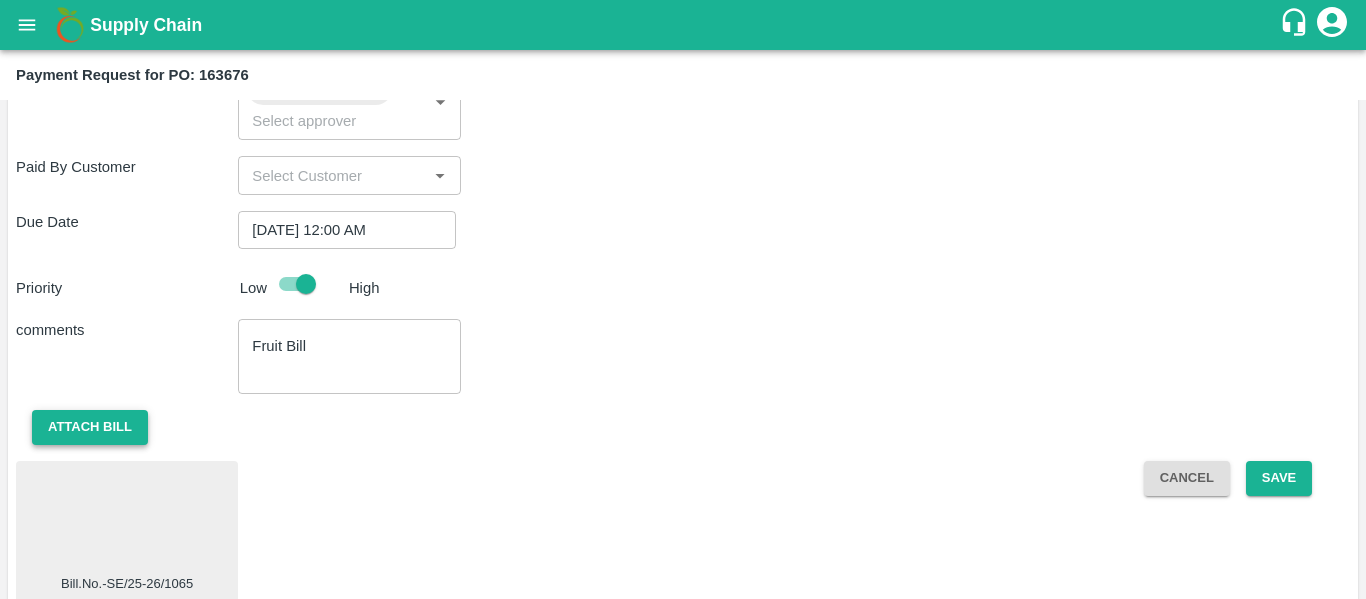 click on "Attach bill" at bounding box center [90, 427] 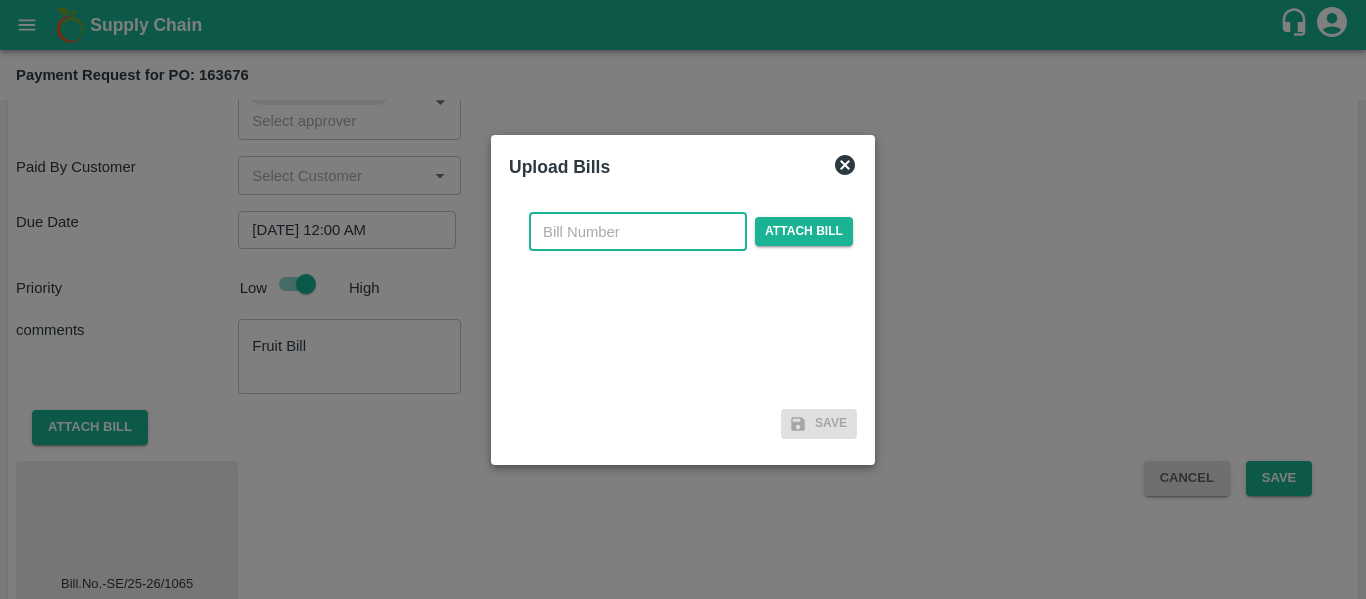 click at bounding box center [638, 232] 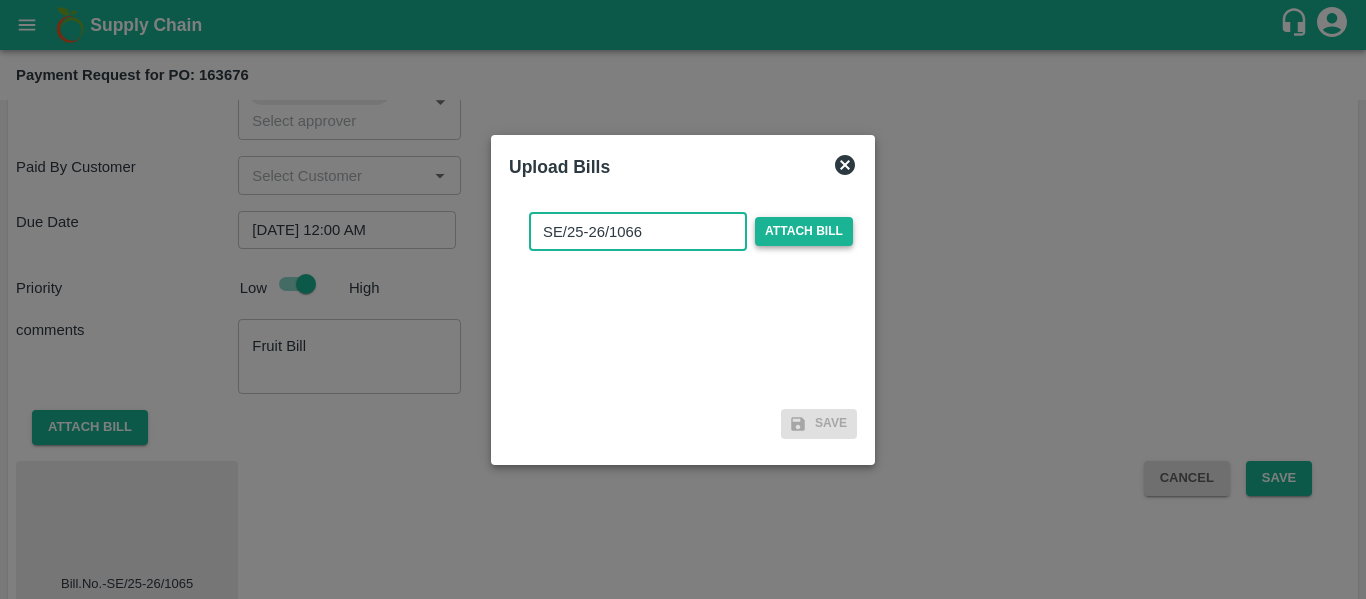 type on "SE/25-26/1066" 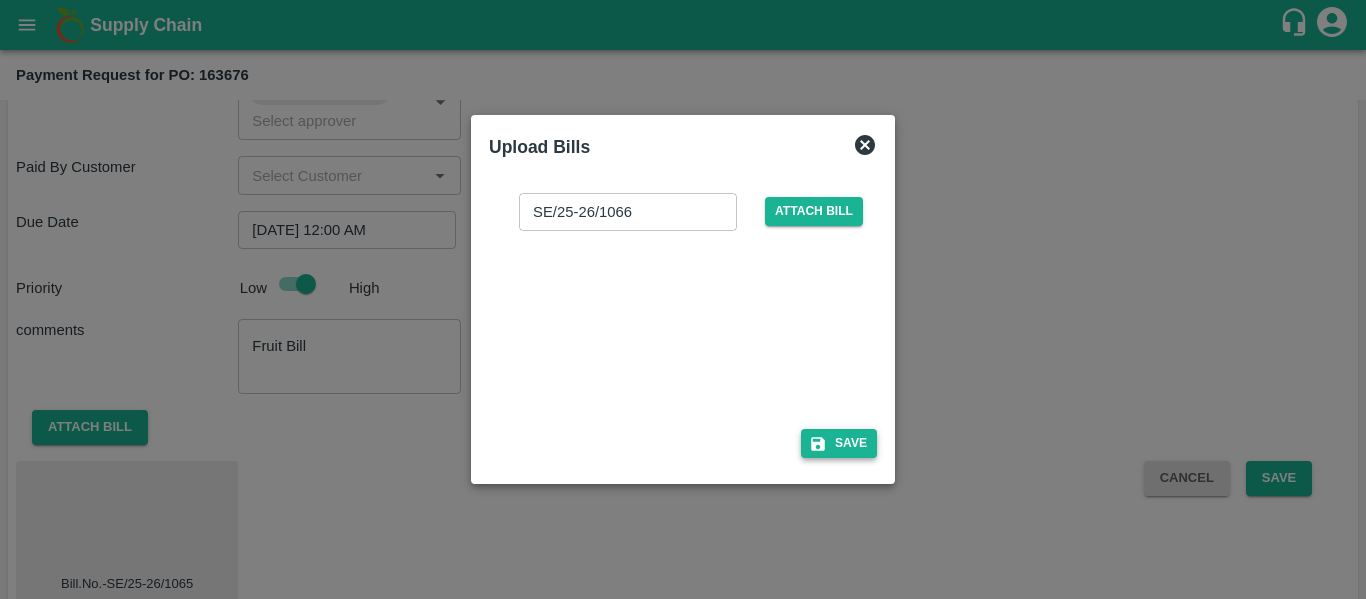 click on "Save" at bounding box center (839, 443) 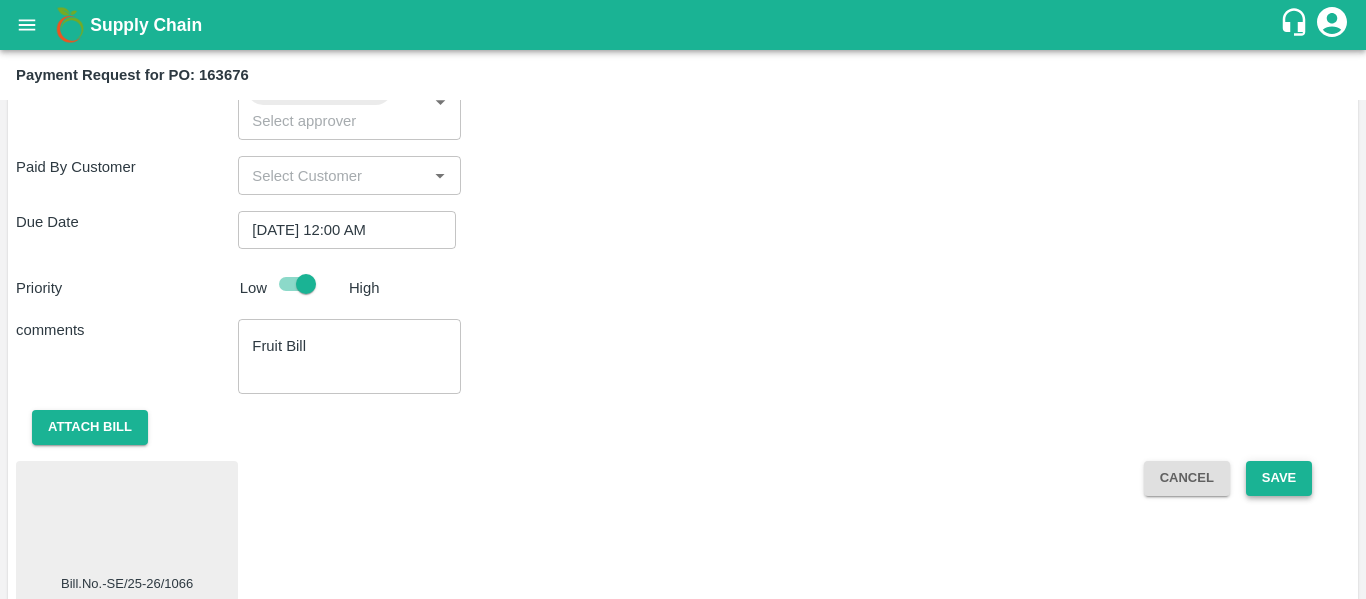 click on "Save" at bounding box center [1279, 478] 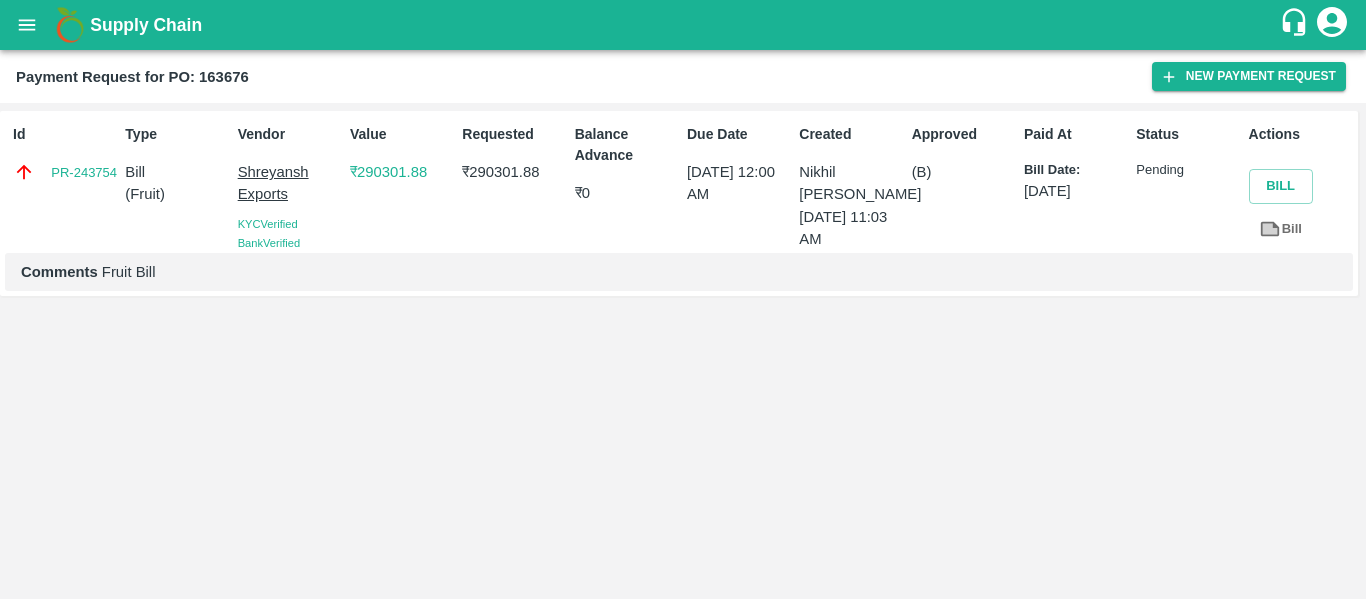 click 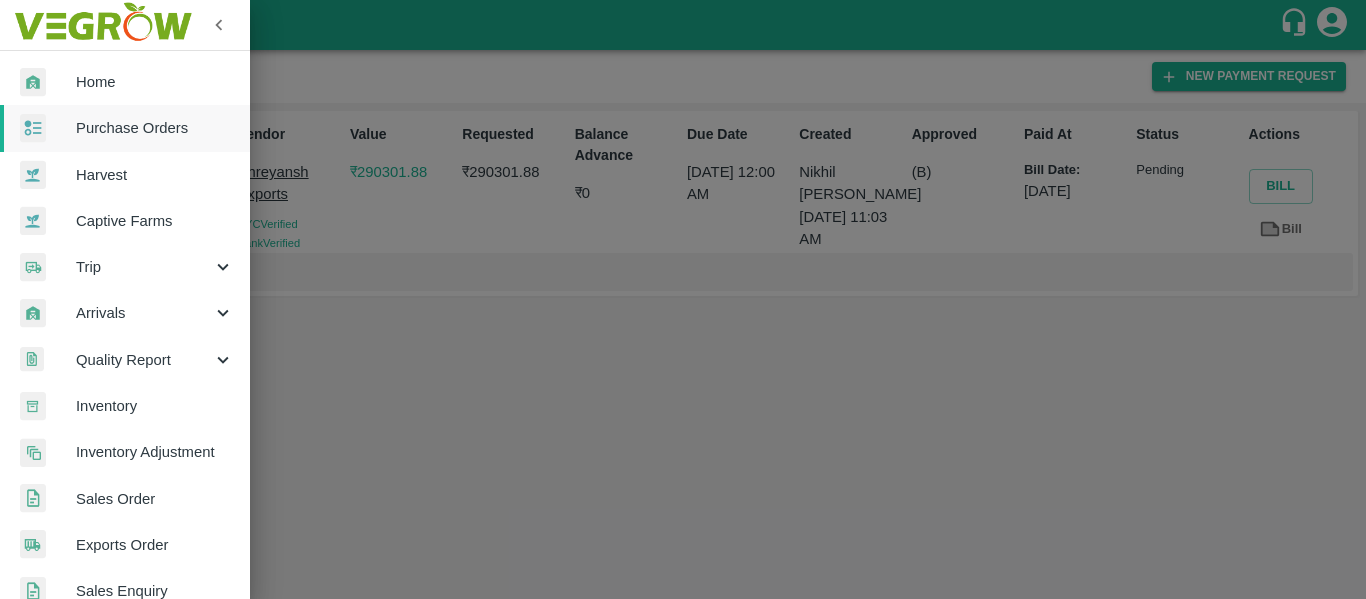 click on "Purchase Orders" at bounding box center [155, 128] 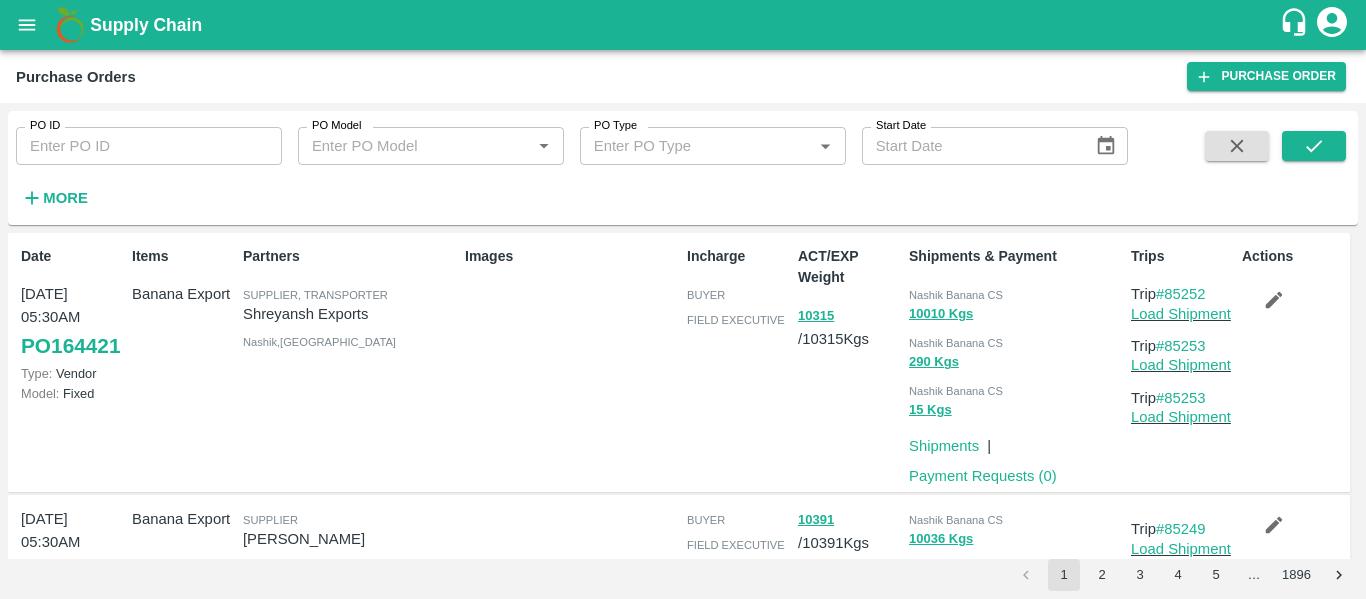 click on "PO ID PO ID PO Model PO Model   * PO Type PO Type   * Start Date Start Date More" at bounding box center (564, 163) 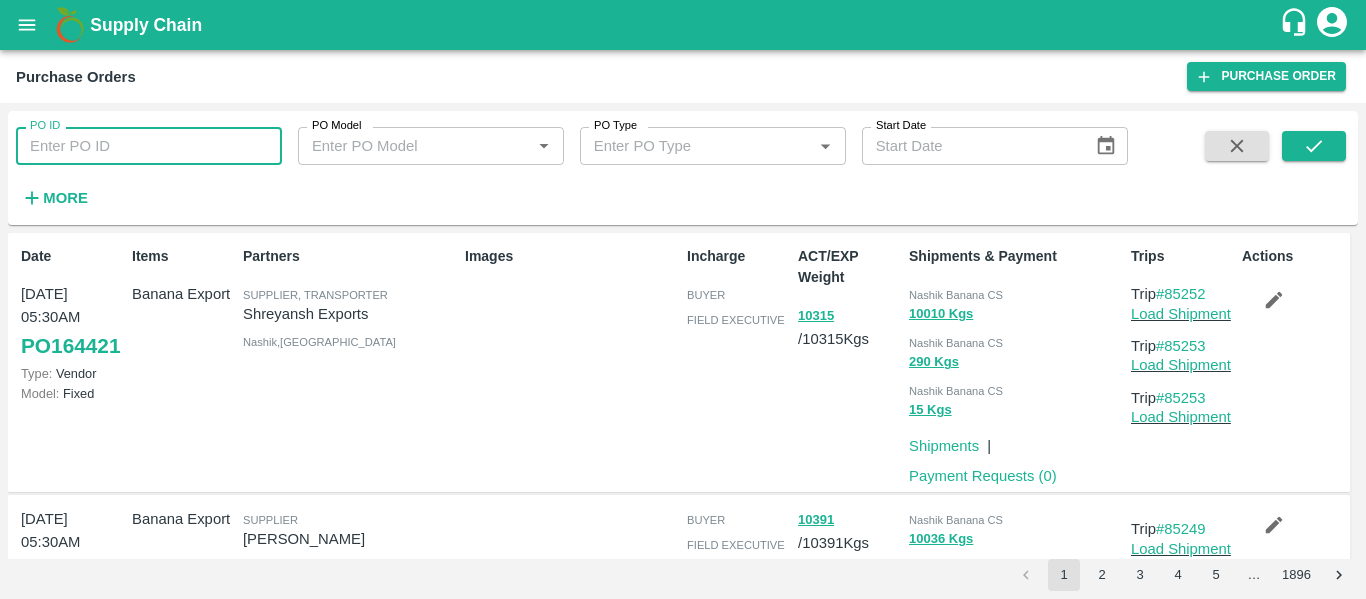 paste on "163804" 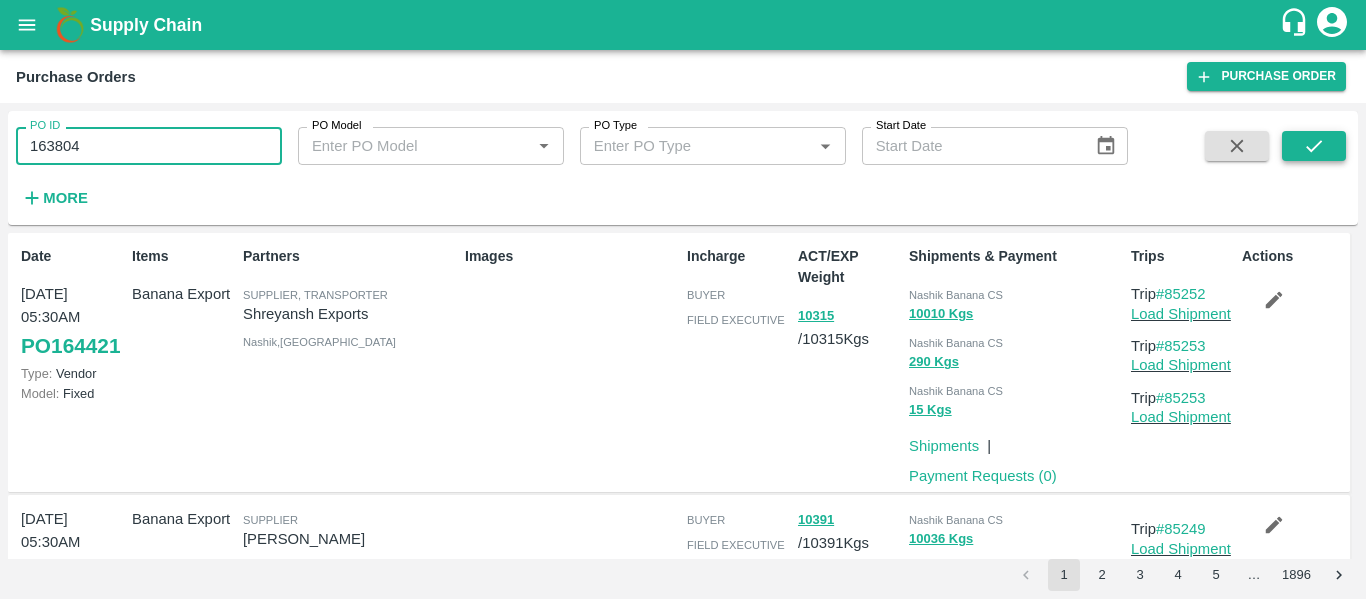 type on "163804" 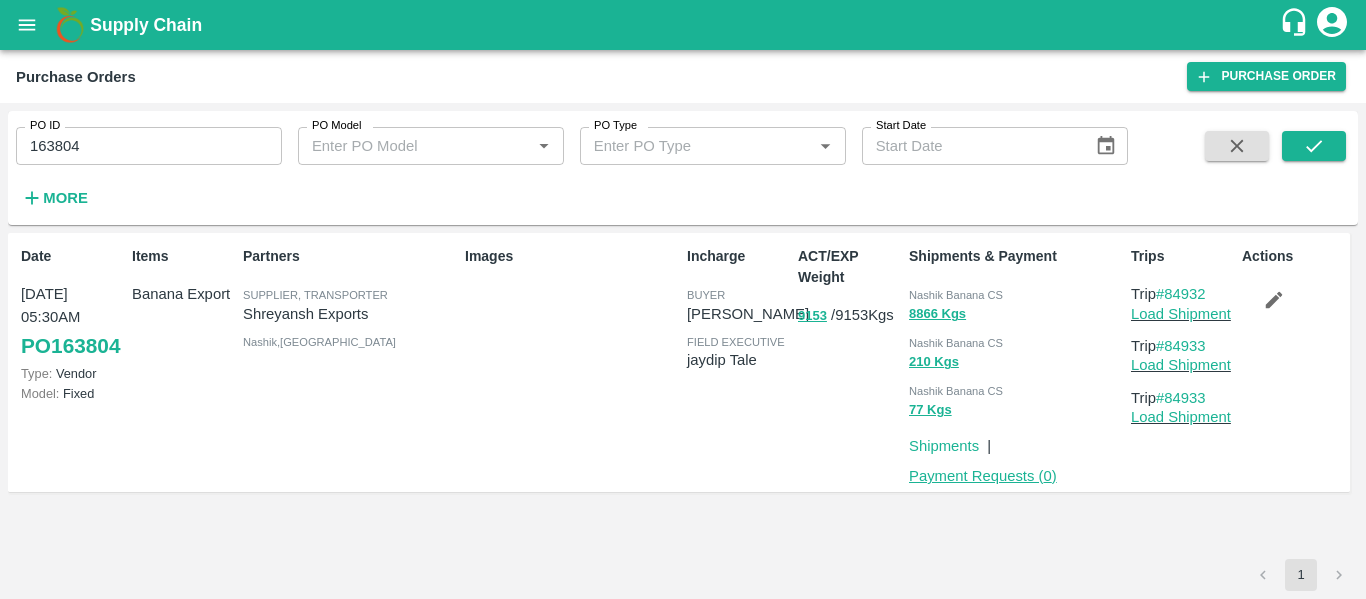 click on "Payment Requests ( 0 )" at bounding box center (983, 476) 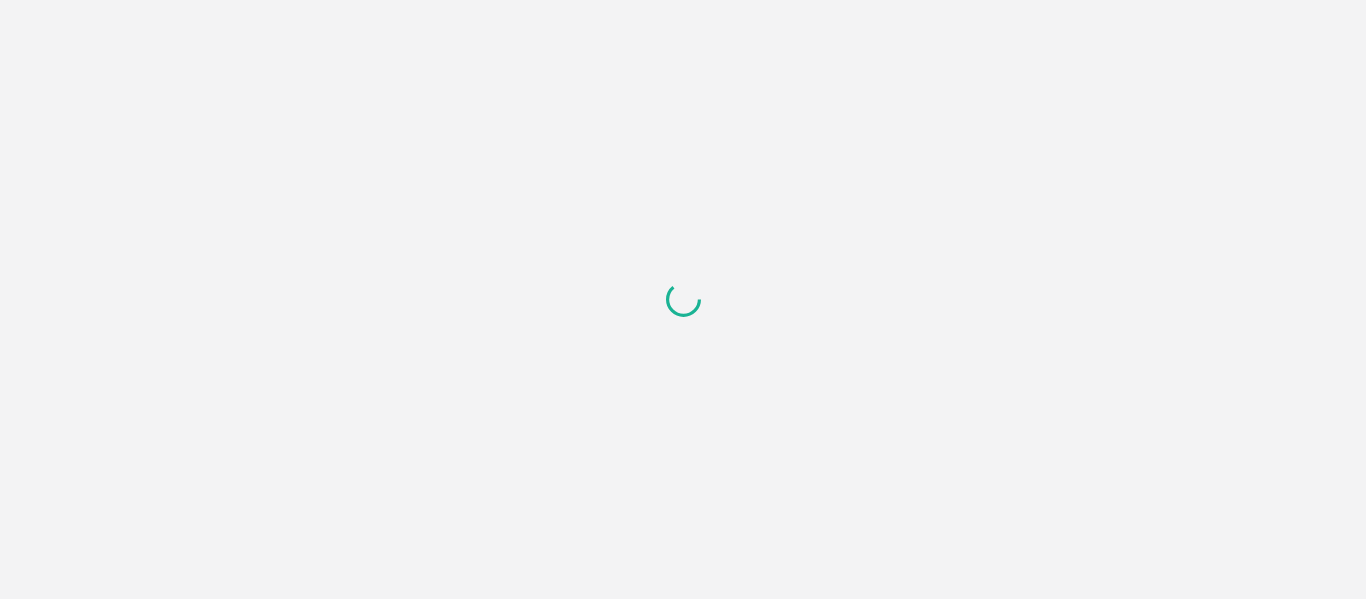 scroll, scrollTop: 0, scrollLeft: 0, axis: both 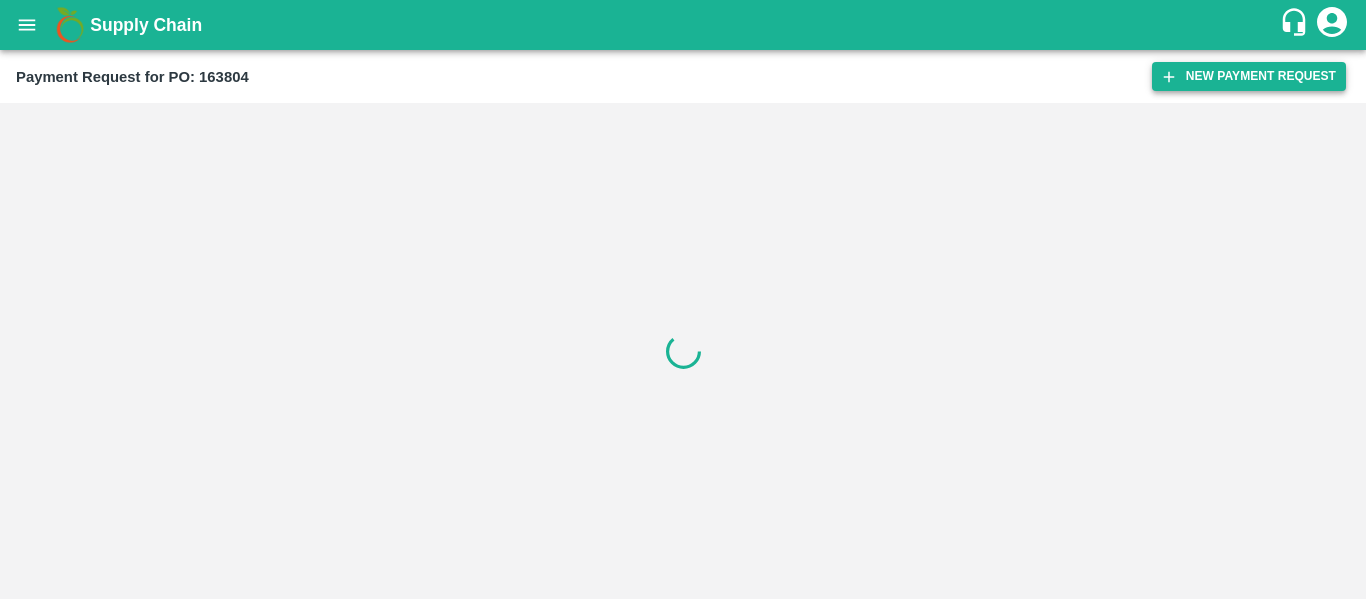 click on "New Payment Request" at bounding box center [1249, 76] 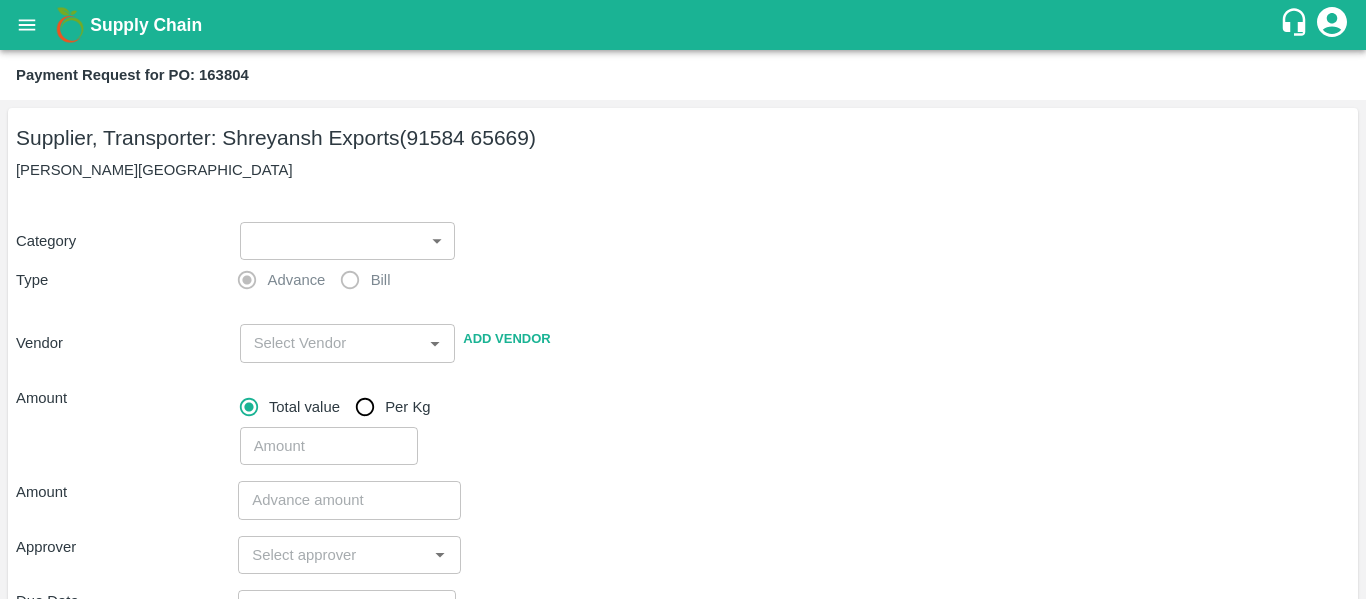 click on "Supply Chain Payment Request for PO: 163804 Supplier, Transporter:    Shreyansh Exports  (91584 65669) Nashik, Nashik Category ​ ​ Type Advance Bill Vendor ​ Add Vendor Amount Total value Per Kg ​ Amount ​ Approver ​ Due Date ​  Priority  Low  High Comment x ​ Attach bill Cancel Save Tembhurni PH Nashik CC Shahada Banana Export PH Savda Banana Export PH Nashik Banana CS Nikhil Subhash Mangvade Logout" at bounding box center [683, 299] 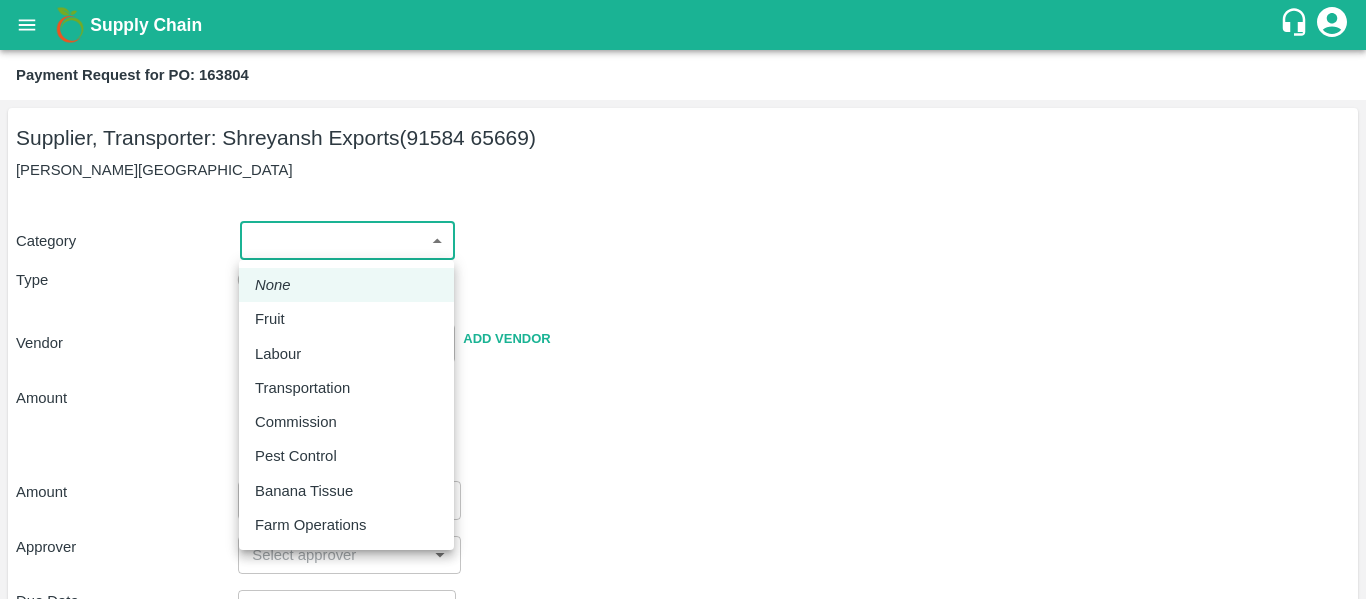 click on "Fruit" at bounding box center [346, 319] 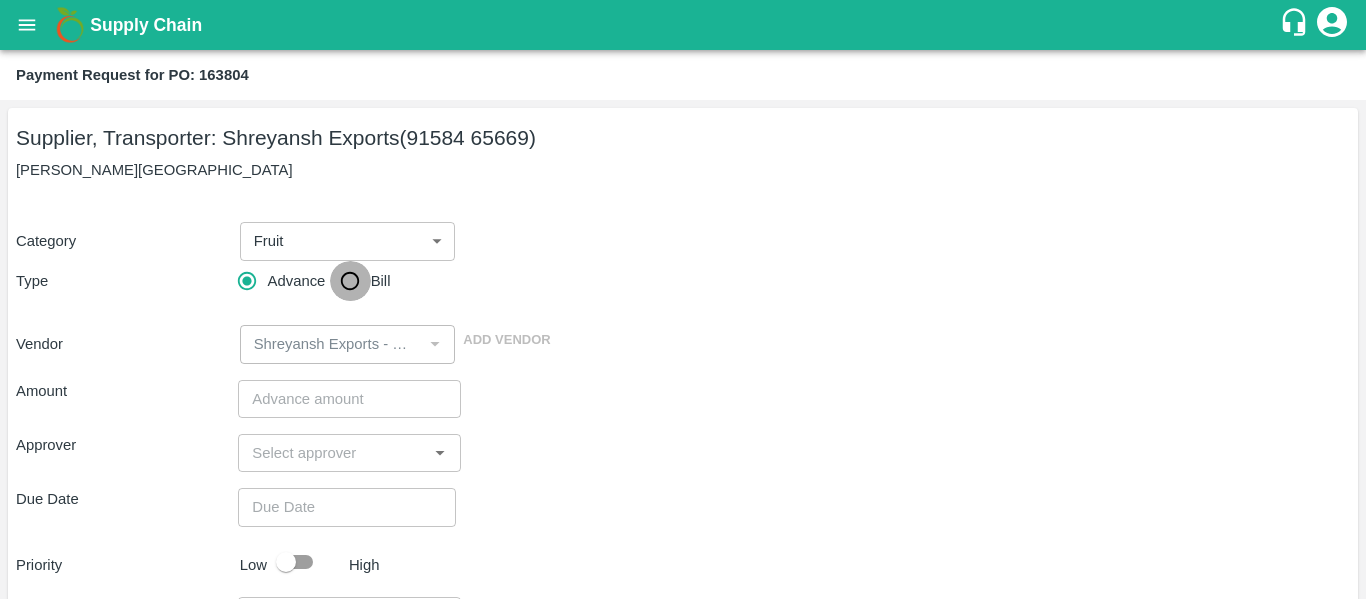 click on "Bill" at bounding box center (350, 281) 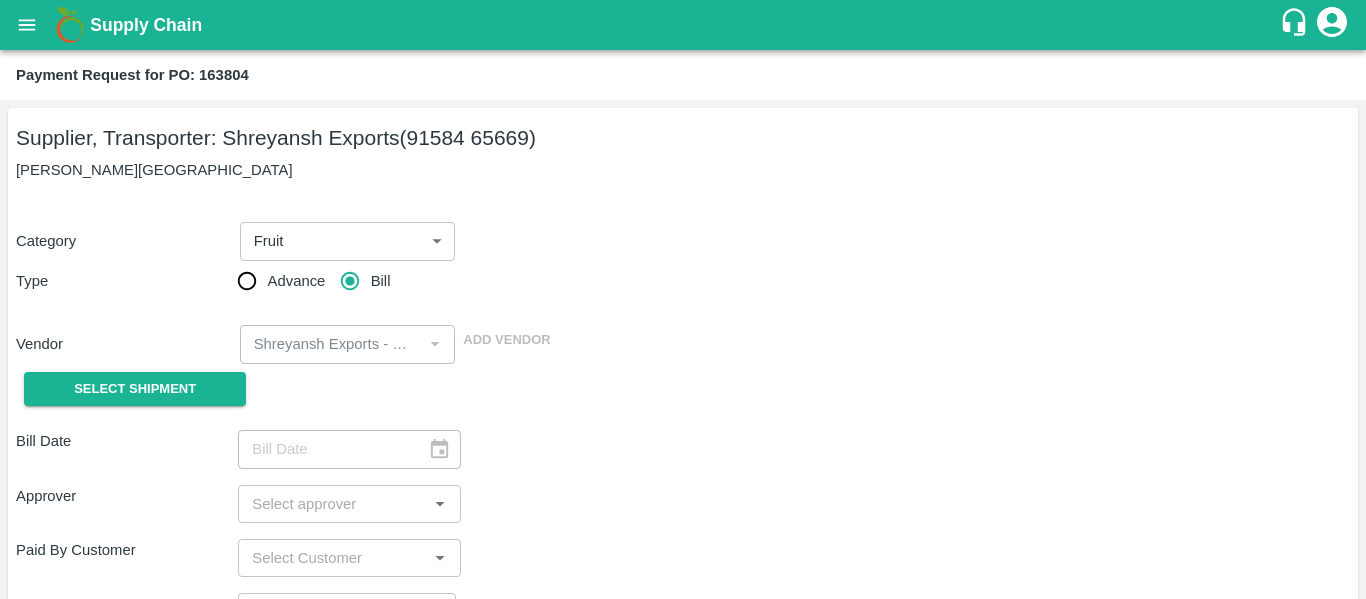 click on "Select Shipment" at bounding box center [127, 389] 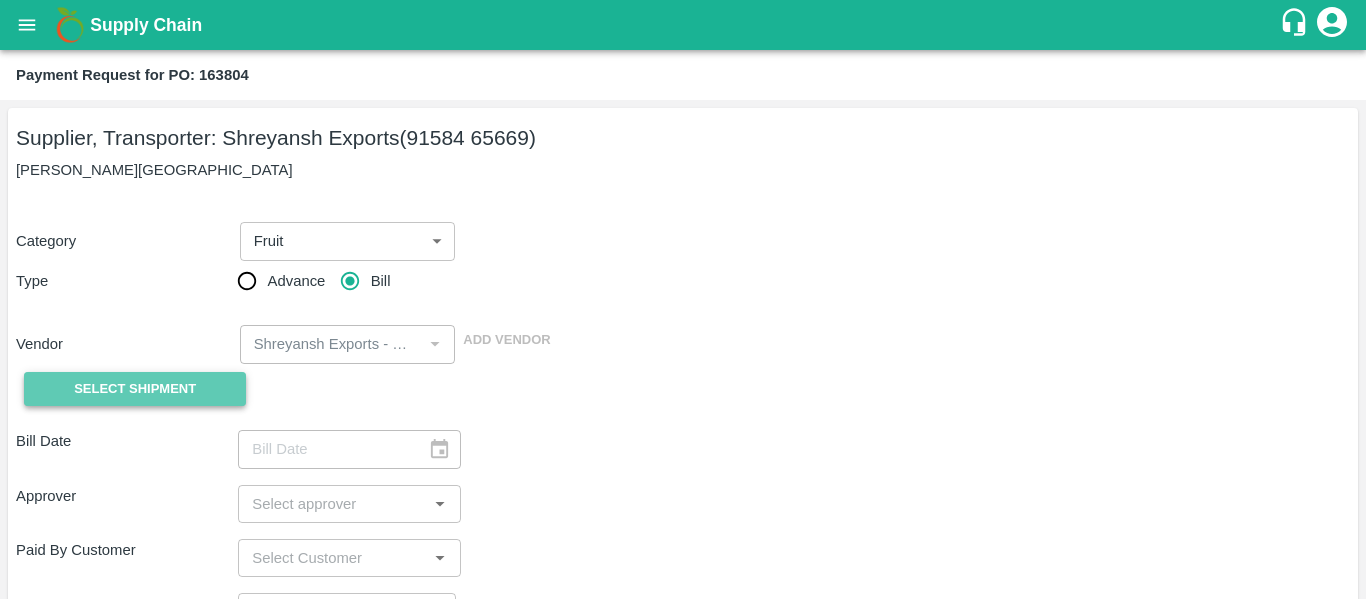 click on "Select Shipment" at bounding box center (135, 389) 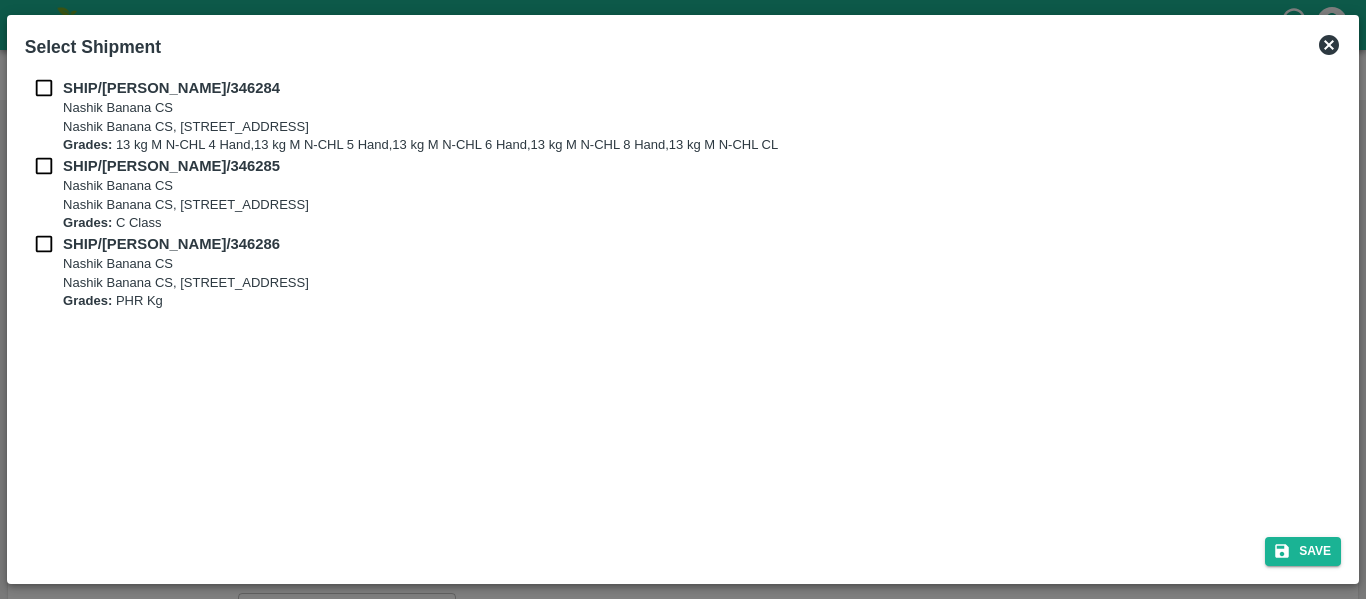 click at bounding box center [44, 88] 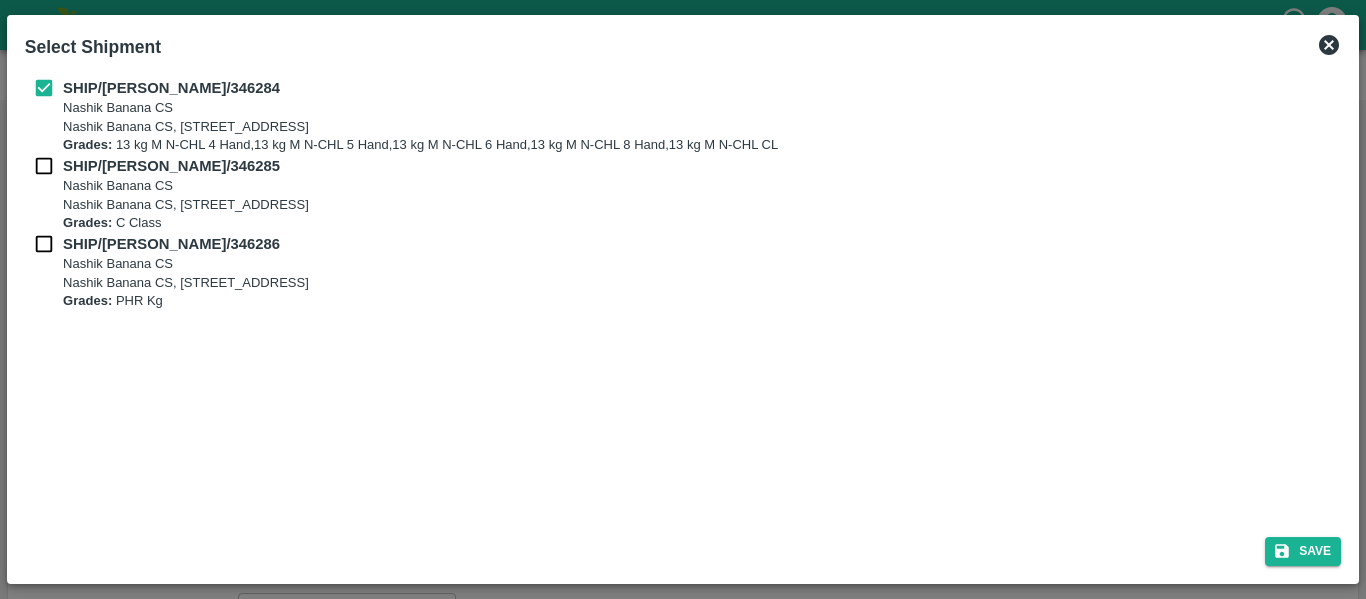 click at bounding box center (44, 166) 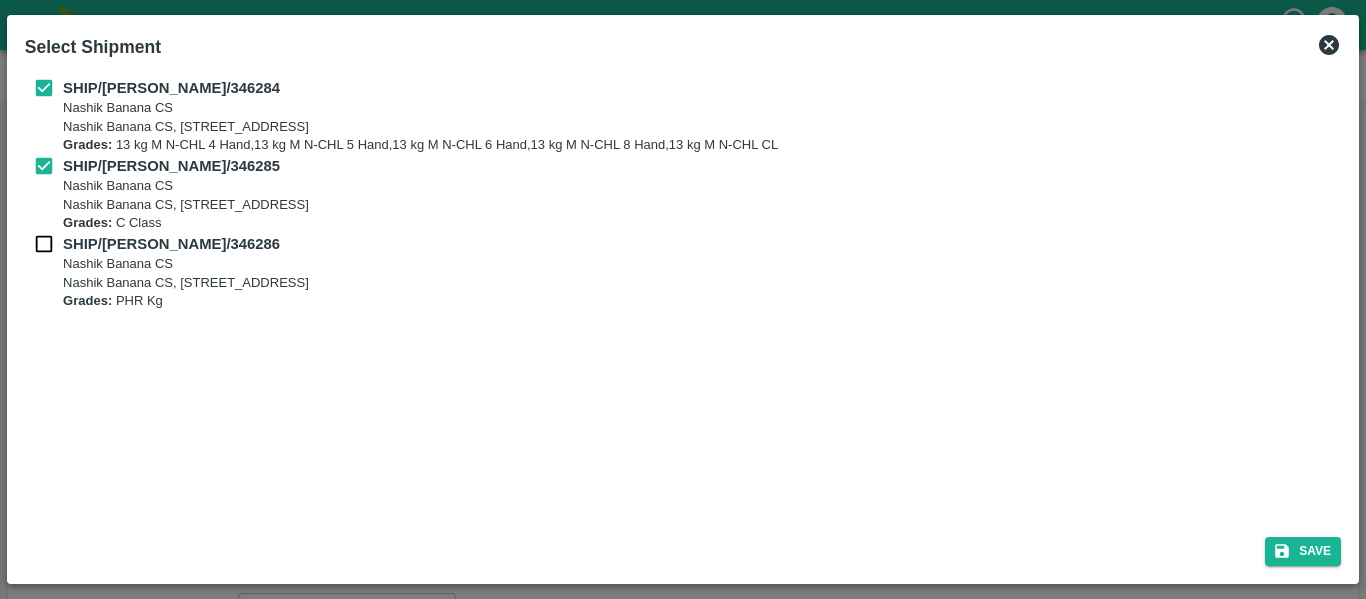 click on "SHIP/NASH/346285 Nashik Banana CS  Nashik Banana CS, Gat No. 314/2/1, A/p- Mohadi, Tal- Dindori, Dist- Nashik 422207, Maharashtra, India., India Grades:   C Class" at bounding box center (683, 194) 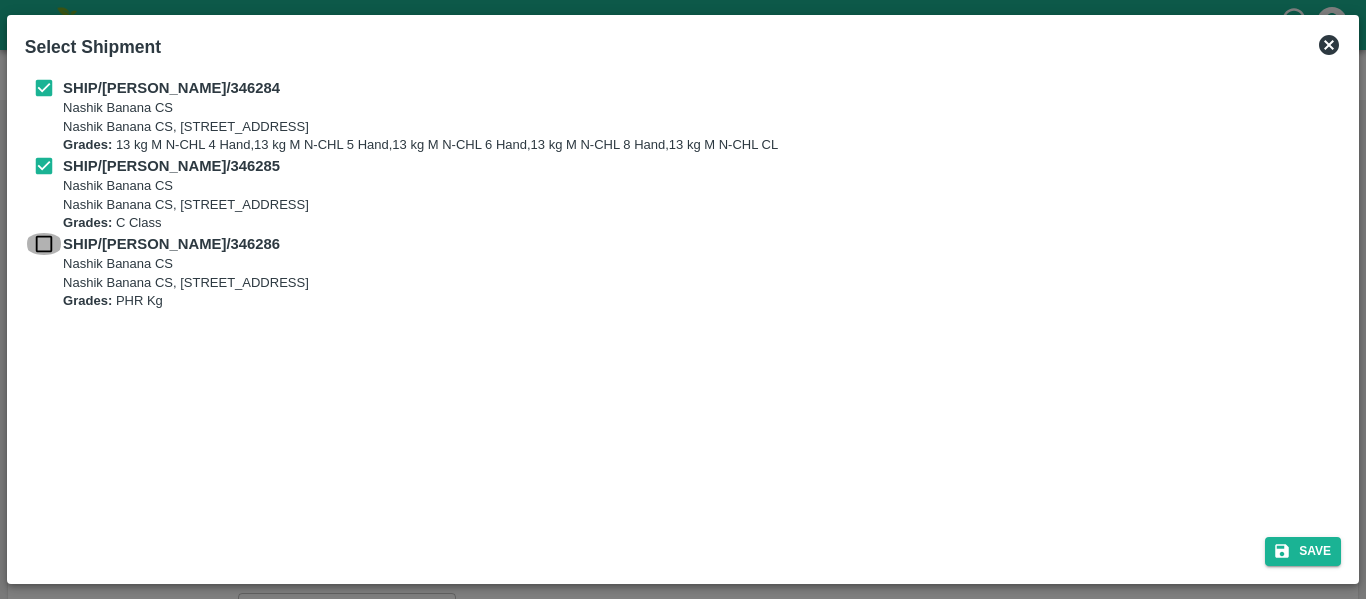 click at bounding box center (44, 244) 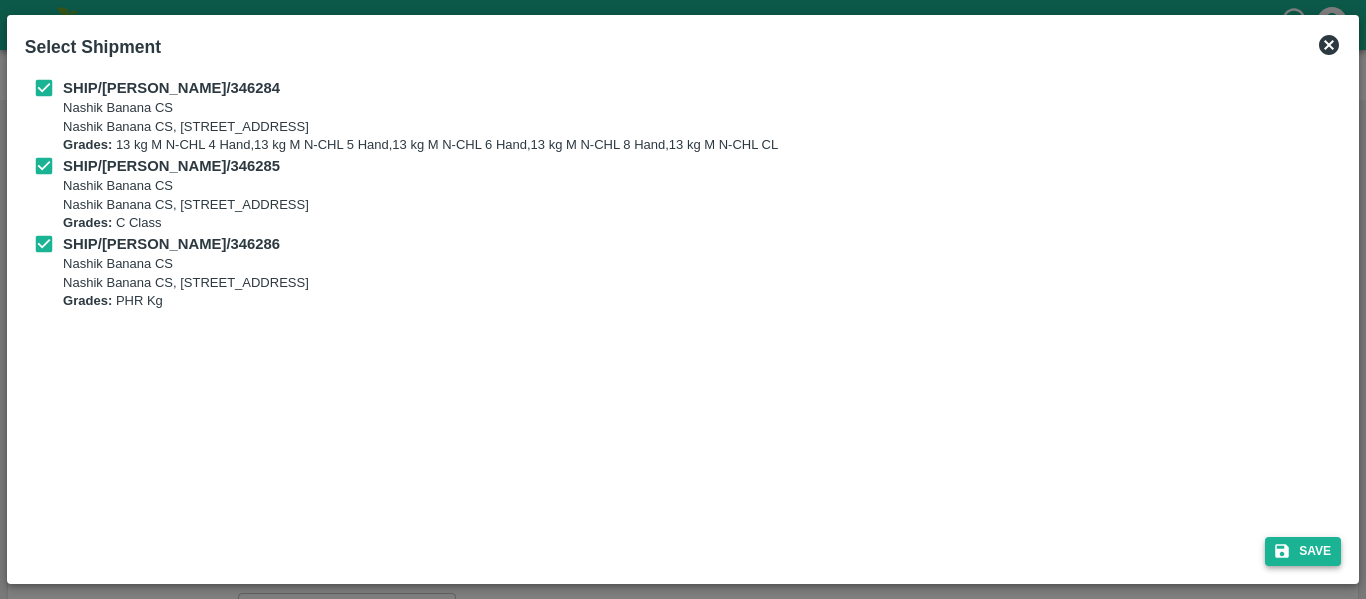 click on "Save" at bounding box center [1303, 551] 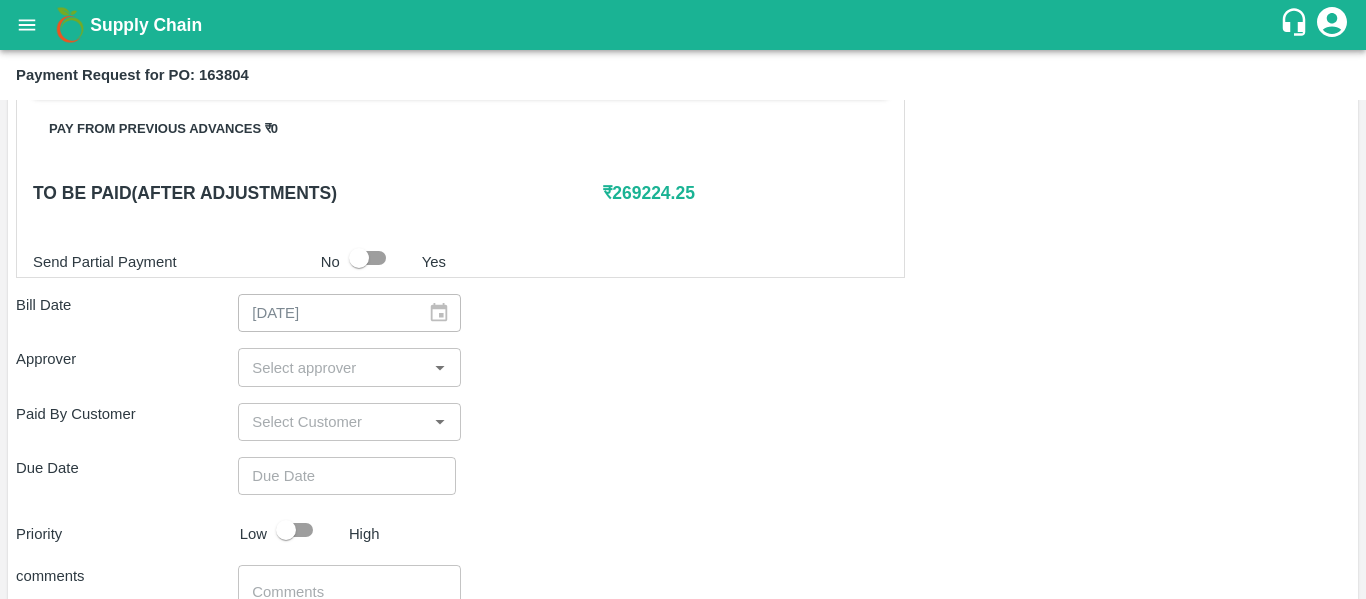 scroll, scrollTop: 1066, scrollLeft: 0, axis: vertical 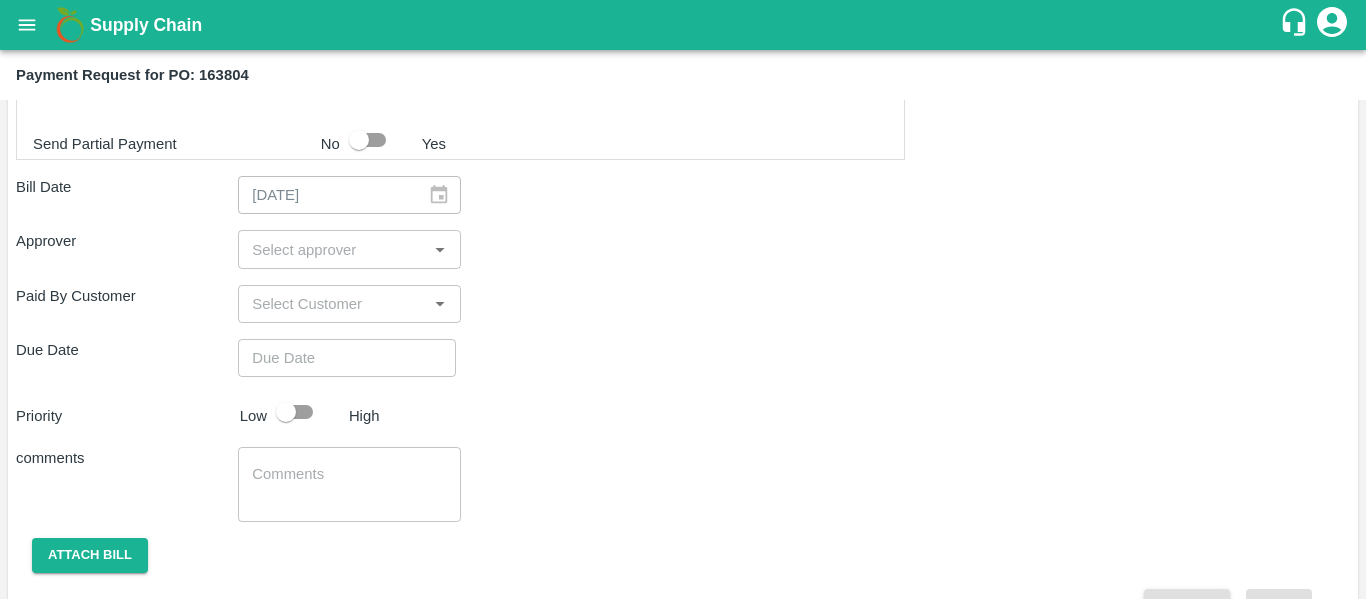 click at bounding box center [332, 249] 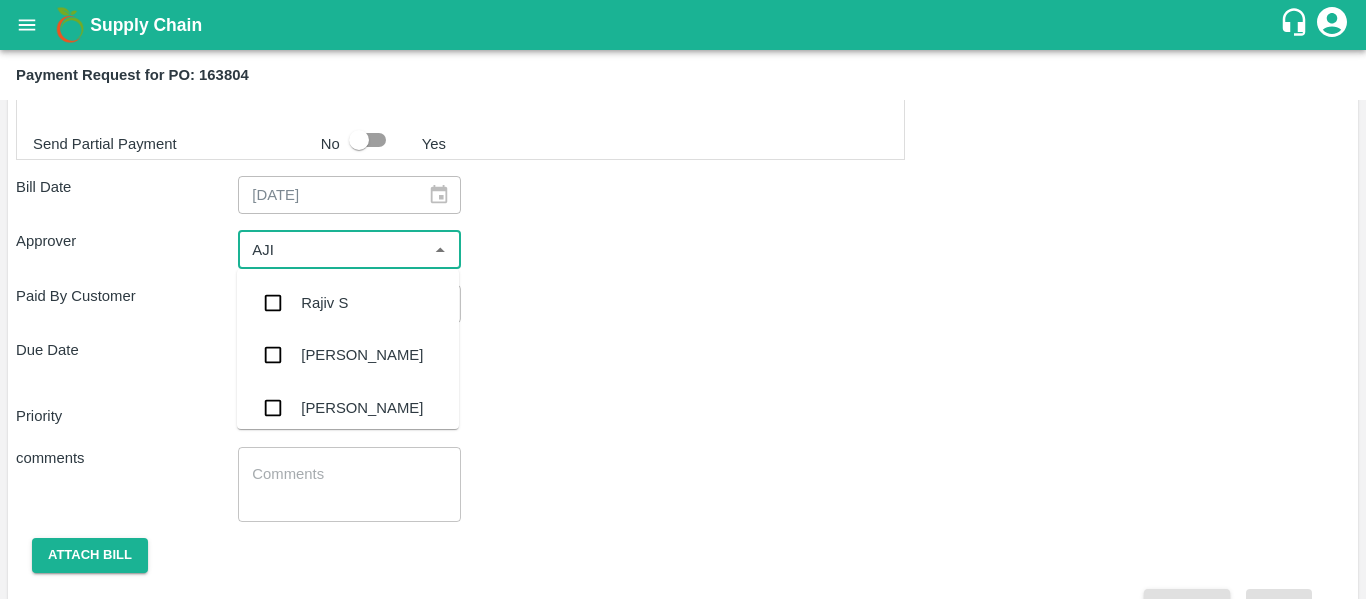 type on "AJIT" 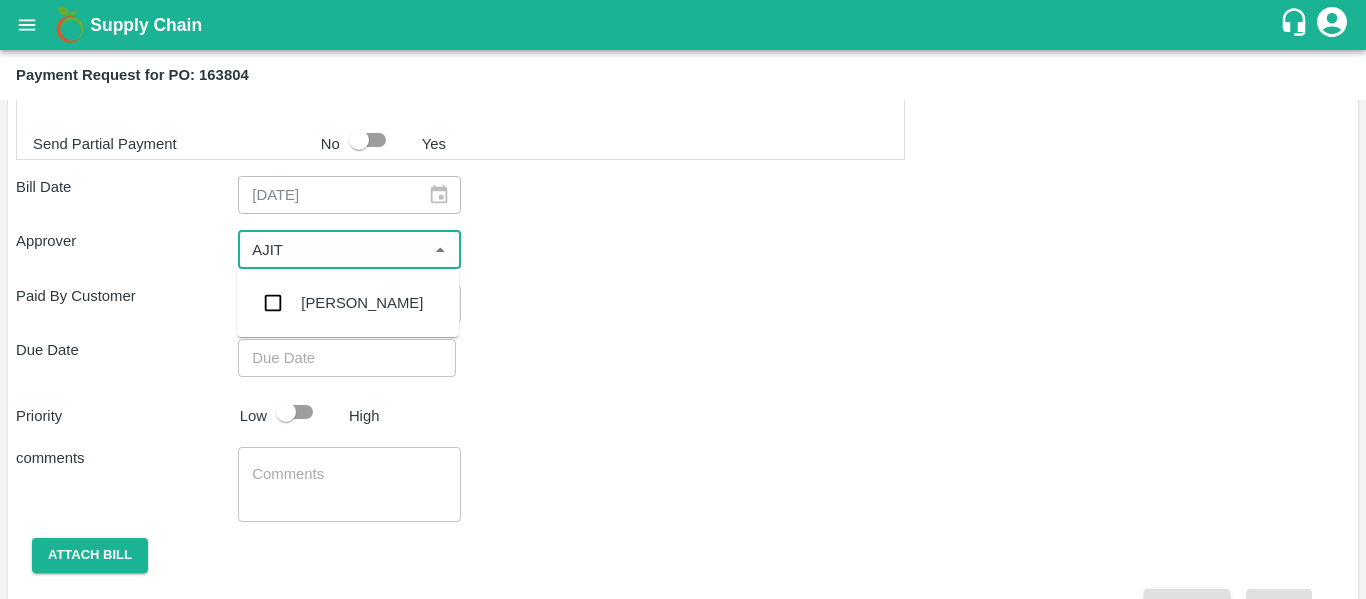click on "[PERSON_NAME]" at bounding box center (348, 303) 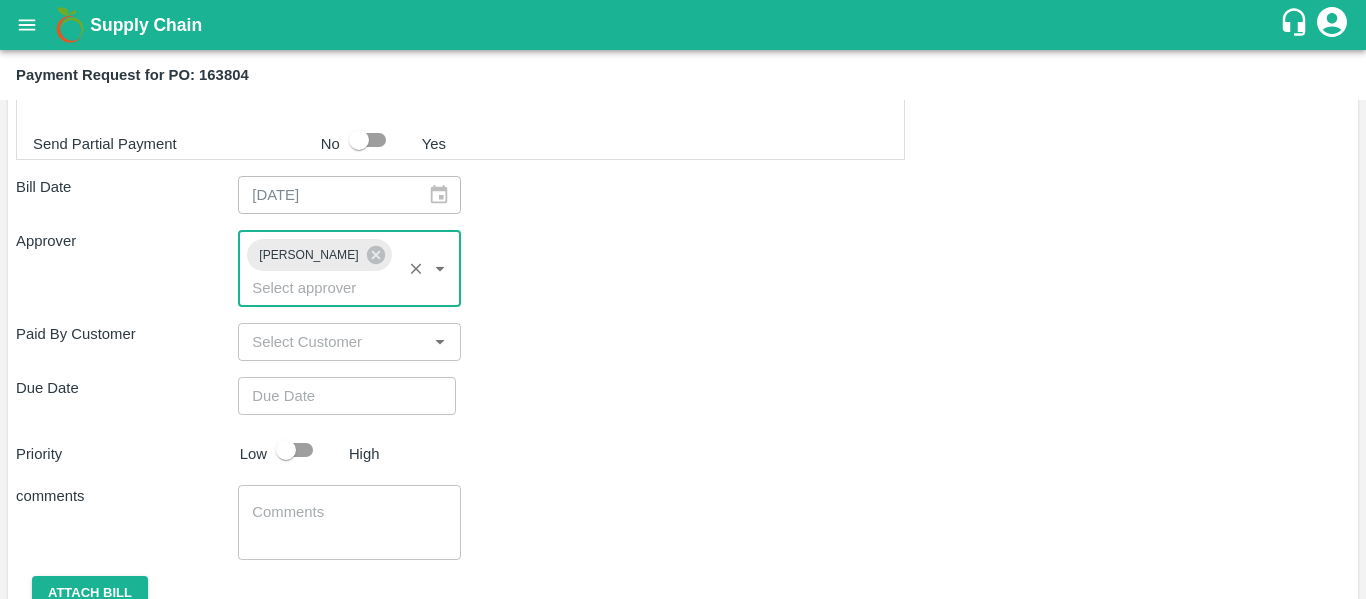 type on "DD/MM/YYYY hh:mm aa" 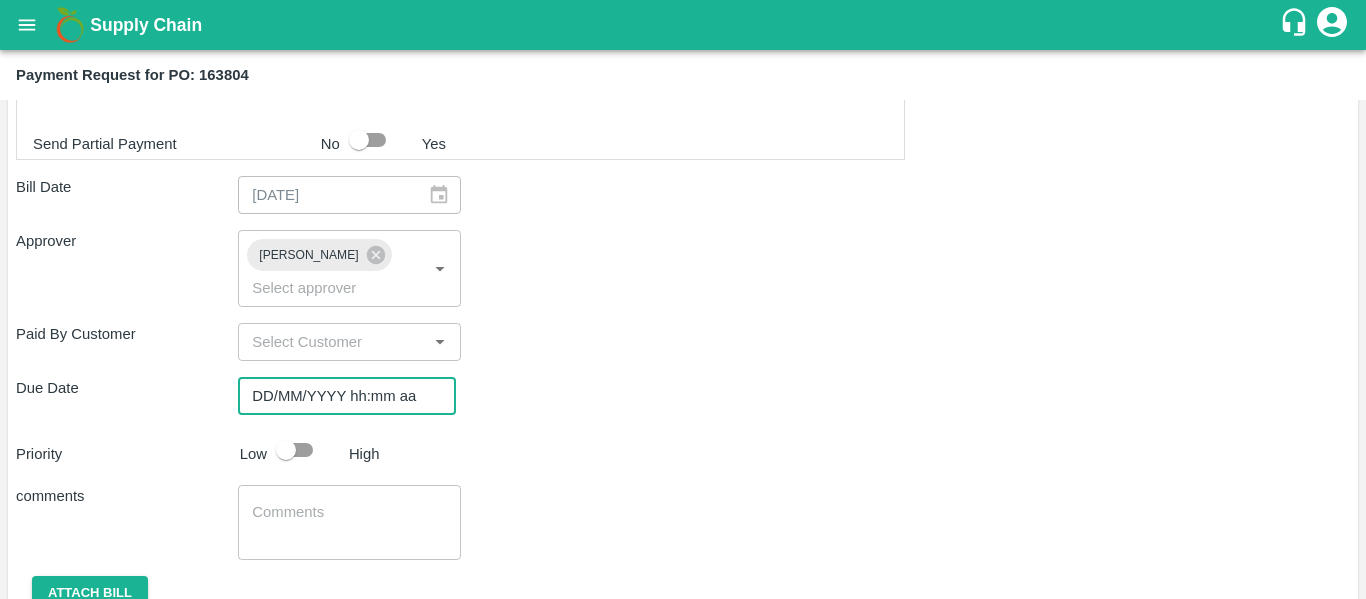 click on "DD/MM/YYYY hh:mm aa" at bounding box center (340, 396) 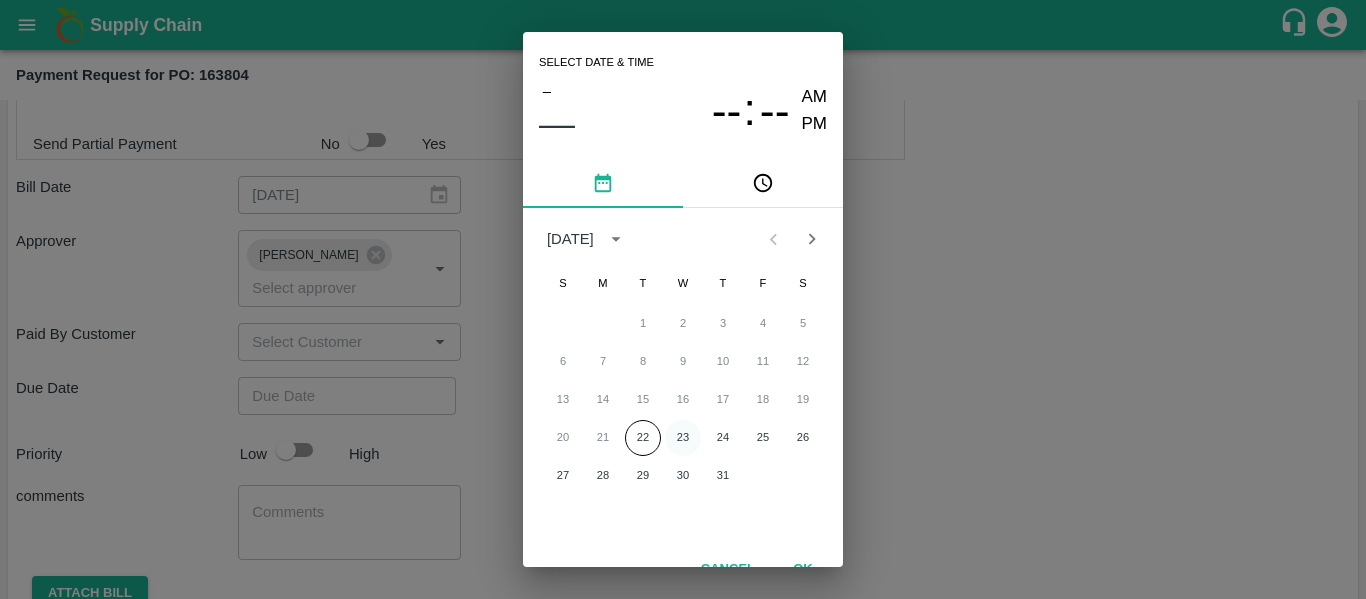 click on "23" at bounding box center (683, 438) 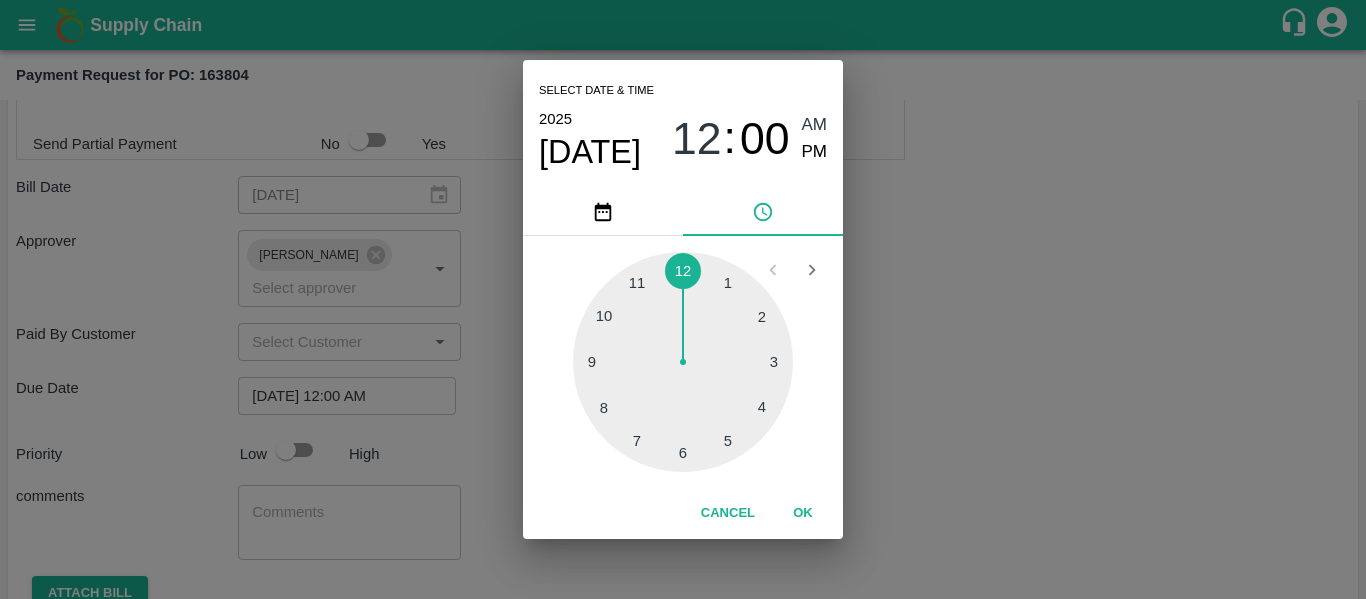 click on "Select date & time [DATE] 12 : 00 AM PM 1 2 3 4 5 6 7 8 9 10 11 12 Cancel OK" at bounding box center [683, 299] 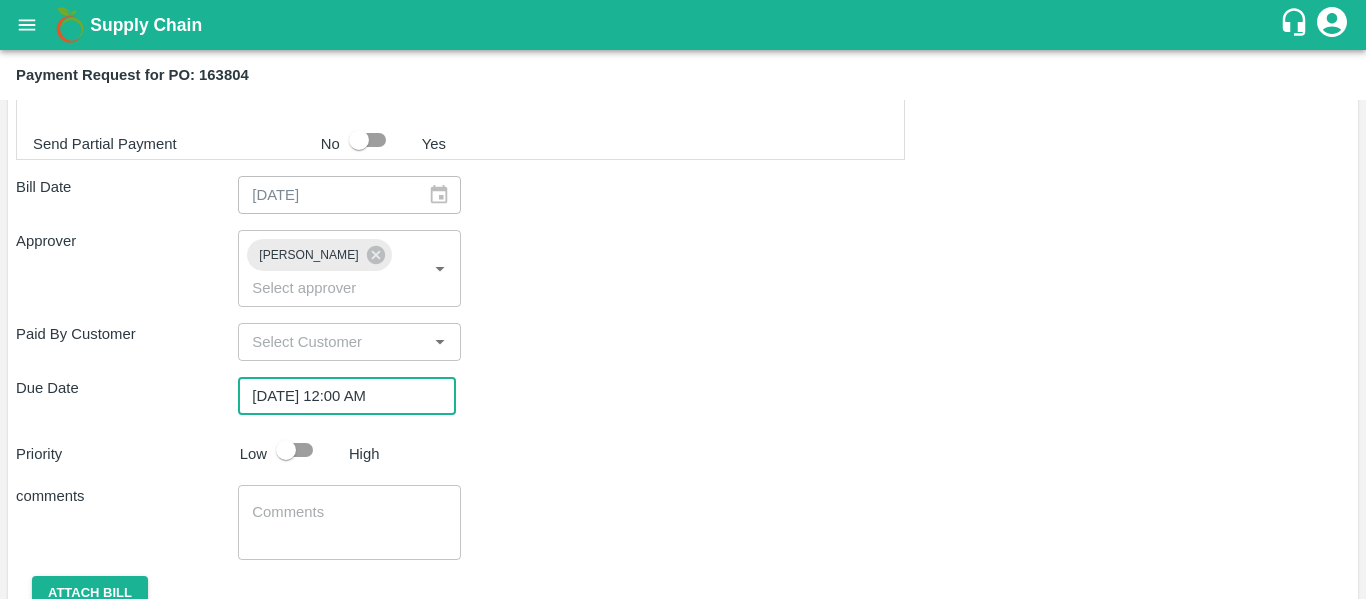 click at bounding box center [286, 450] 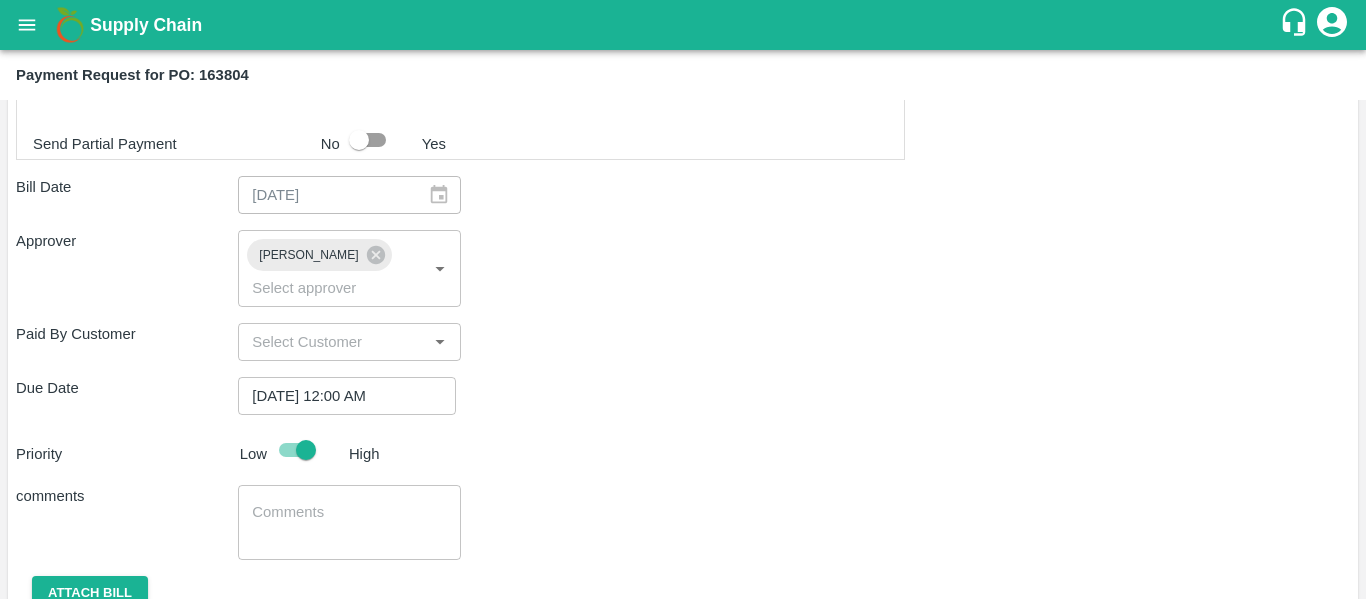 click at bounding box center (349, 523) 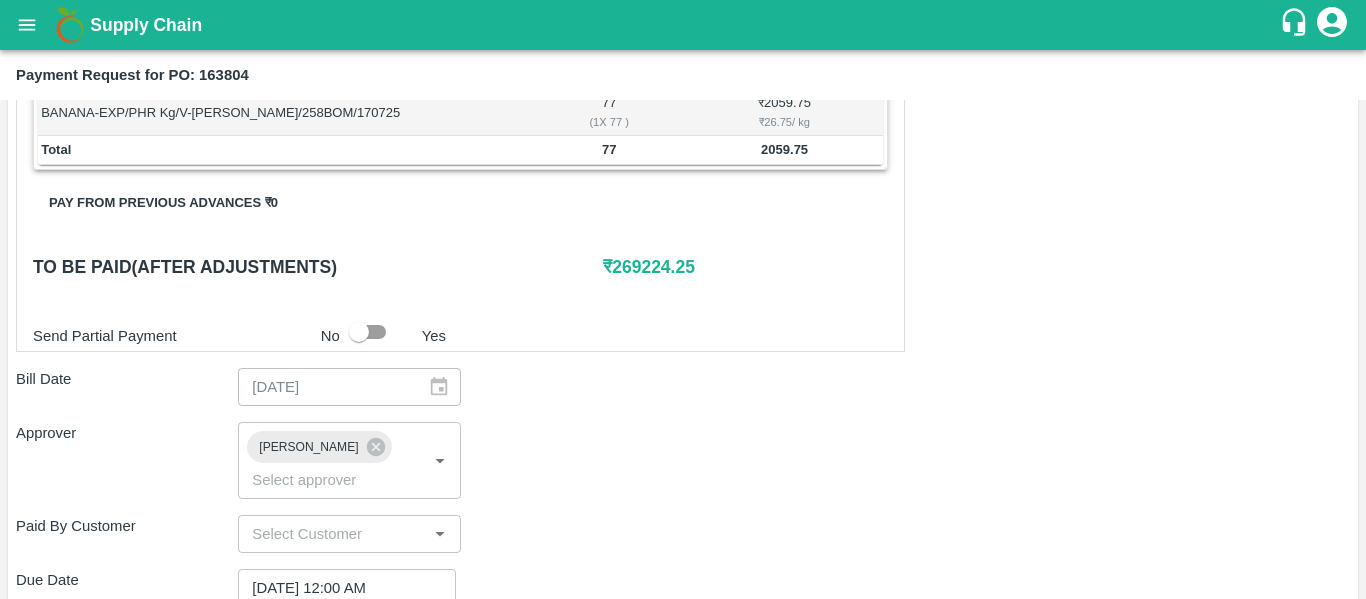 scroll, scrollTop: 873, scrollLeft: 0, axis: vertical 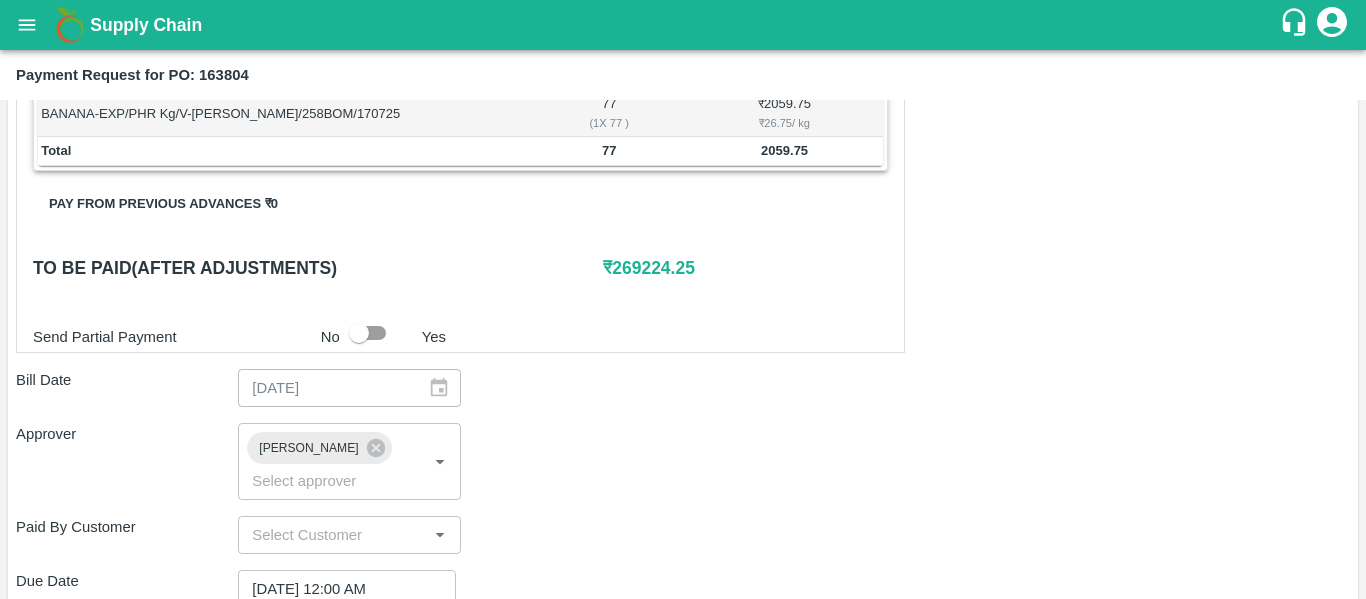 type on "Fruit Bill" 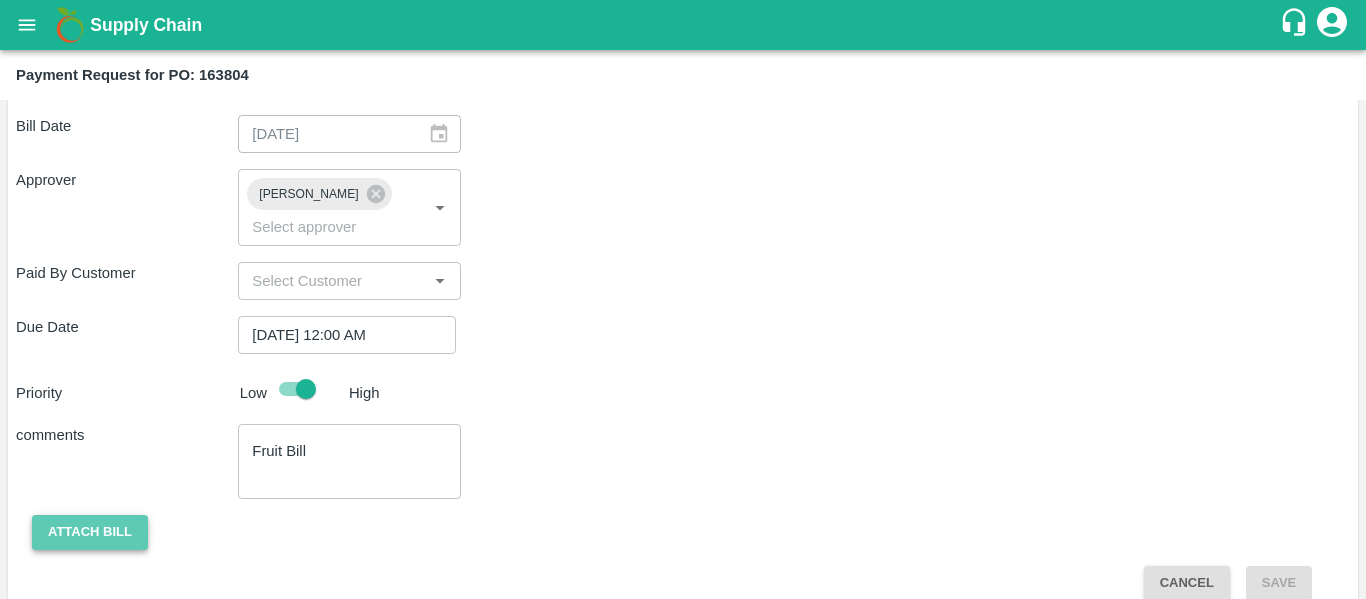 click on "Attach bill" at bounding box center (90, 532) 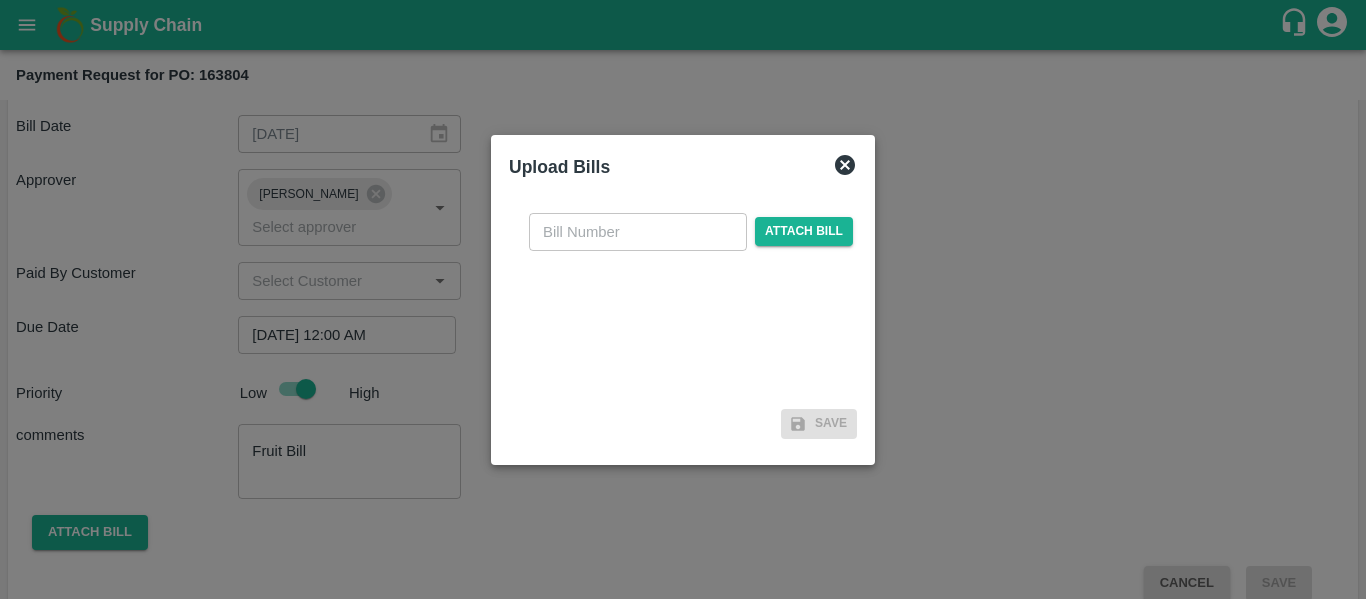 click at bounding box center (638, 232) 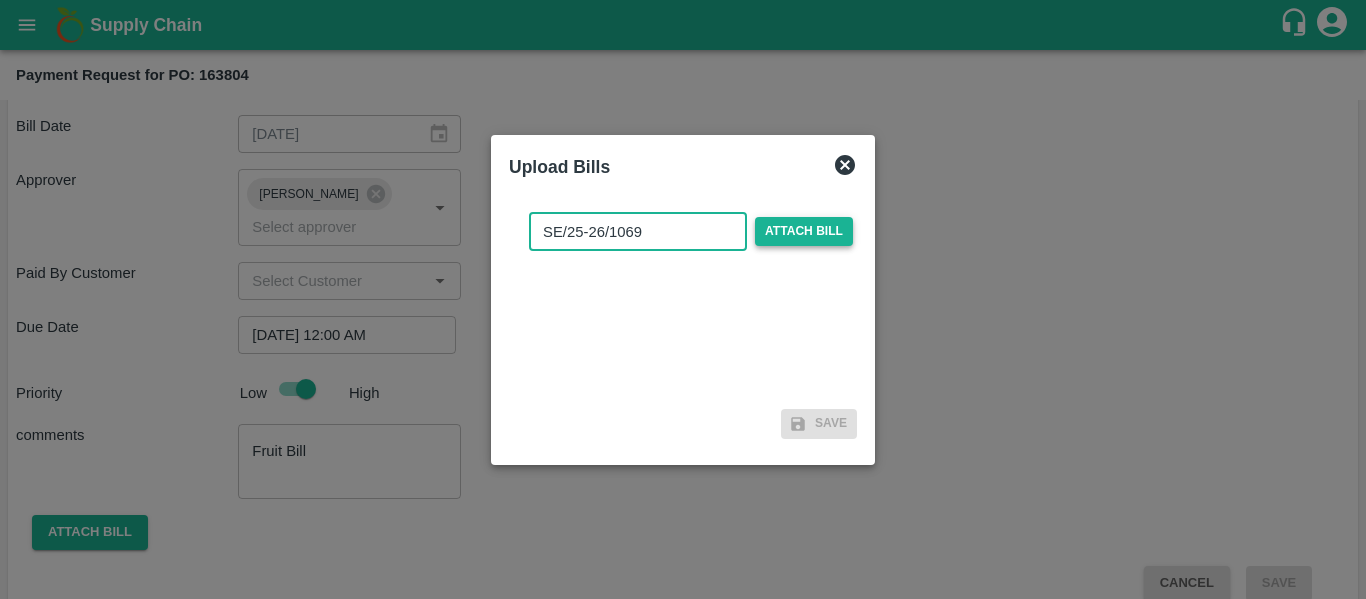 type on "SE/25-26/1069" 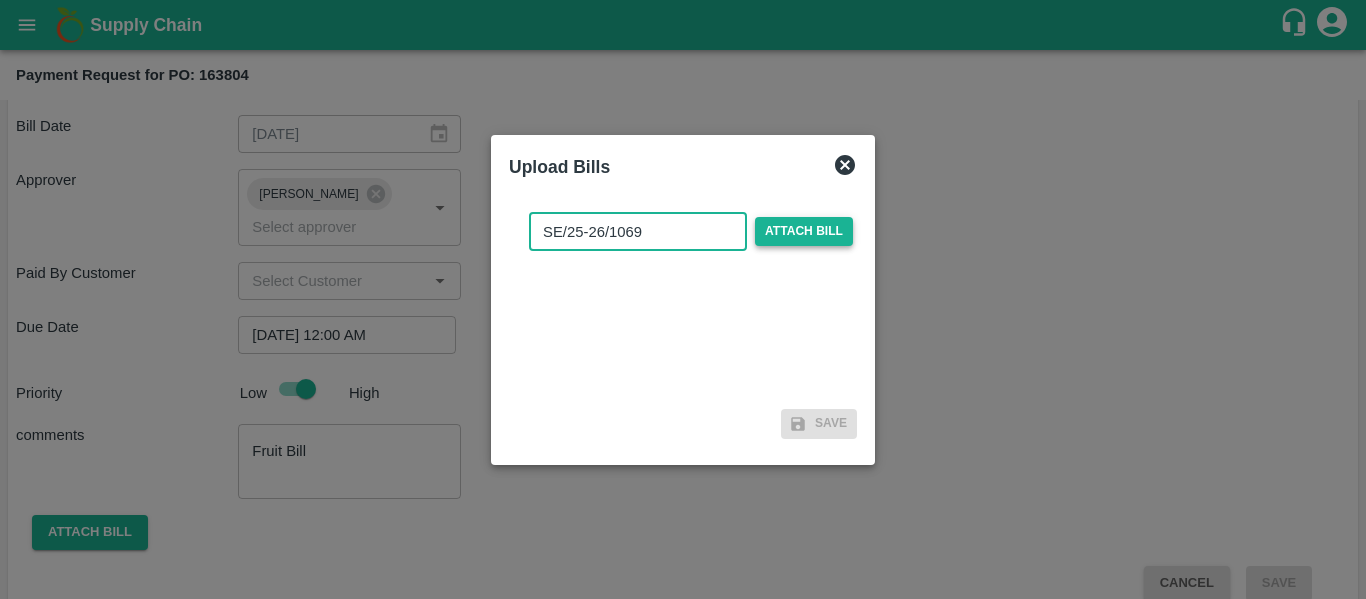click on "Attach bill" at bounding box center (804, 231) 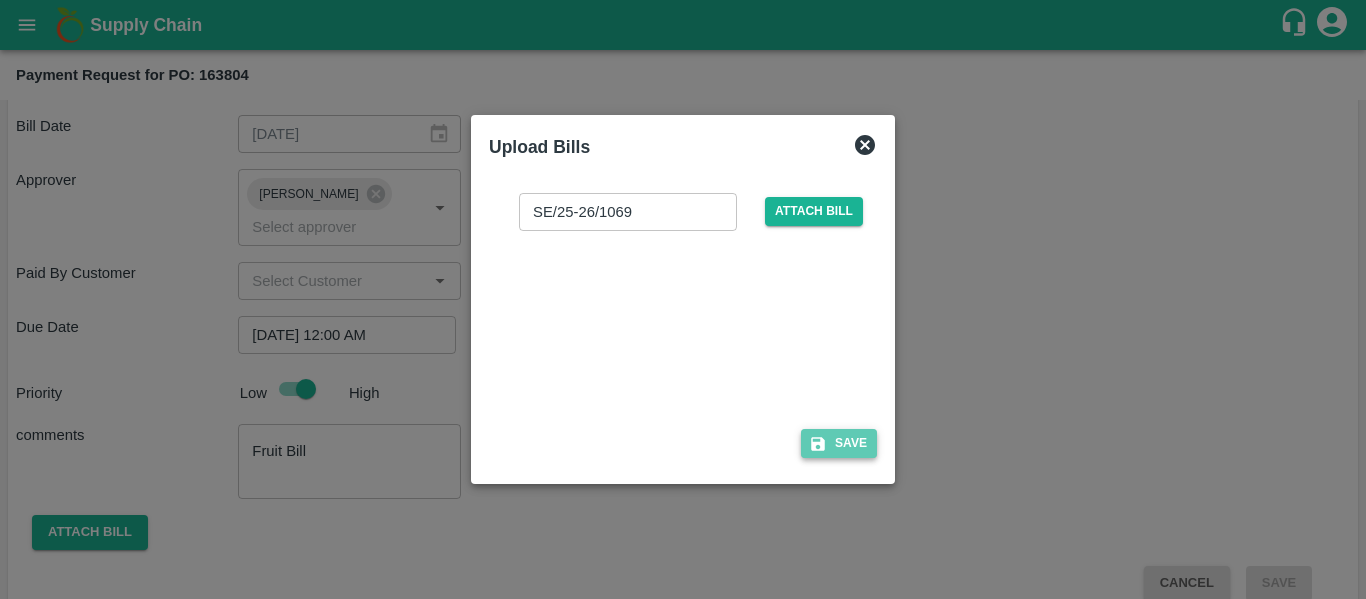 click on "Save" at bounding box center (839, 443) 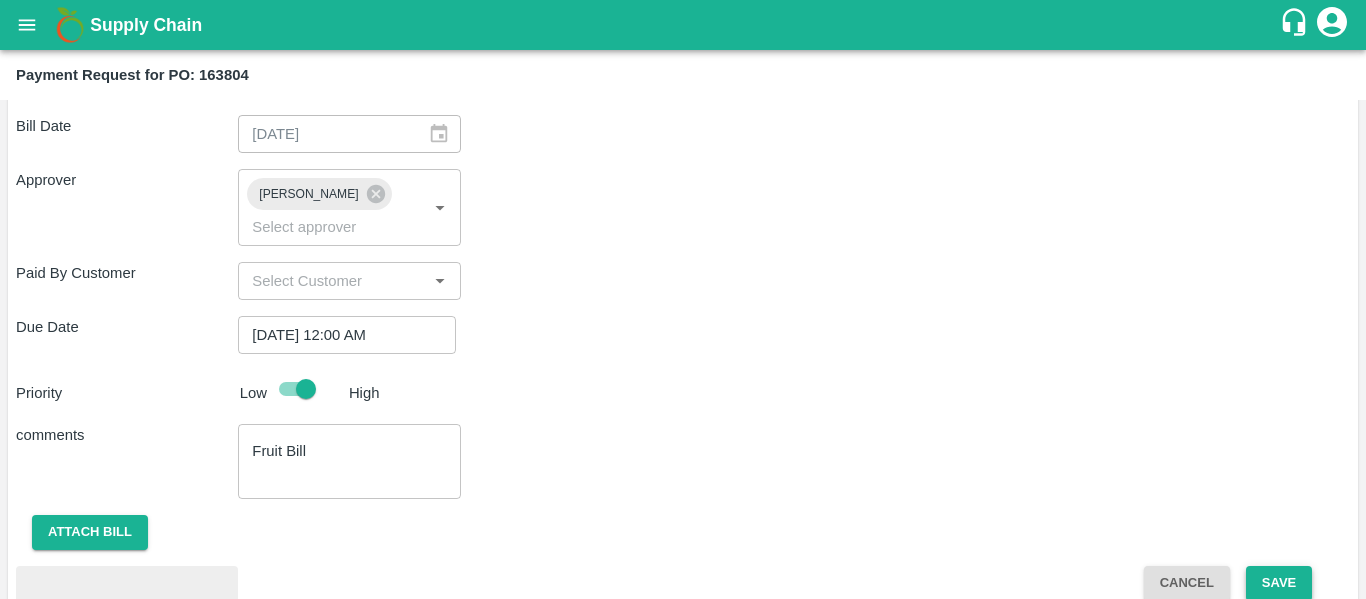 click on "Save" at bounding box center [1279, 583] 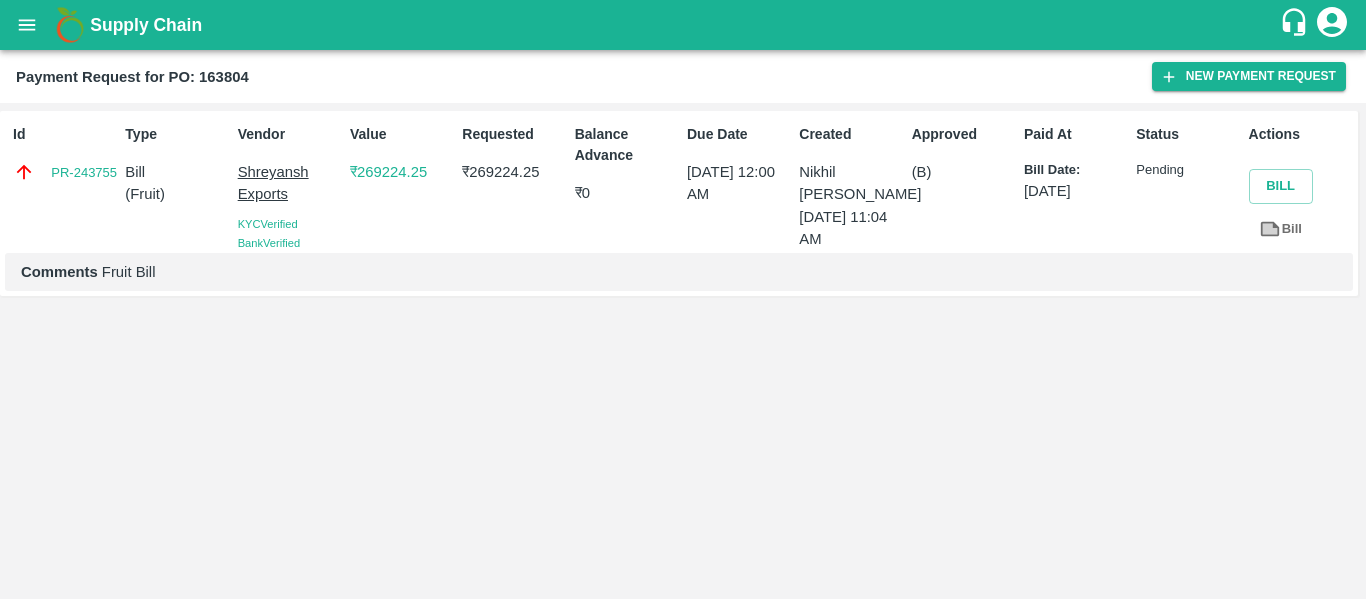 click 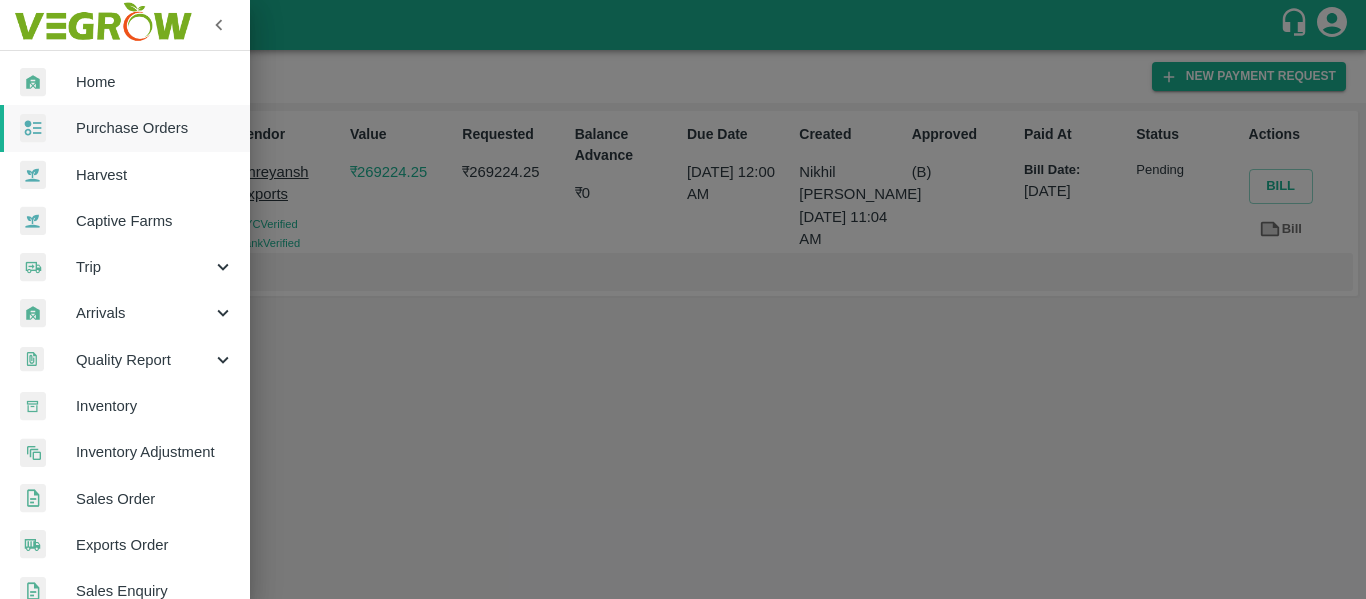 click on "Purchase Orders" at bounding box center [125, 128] 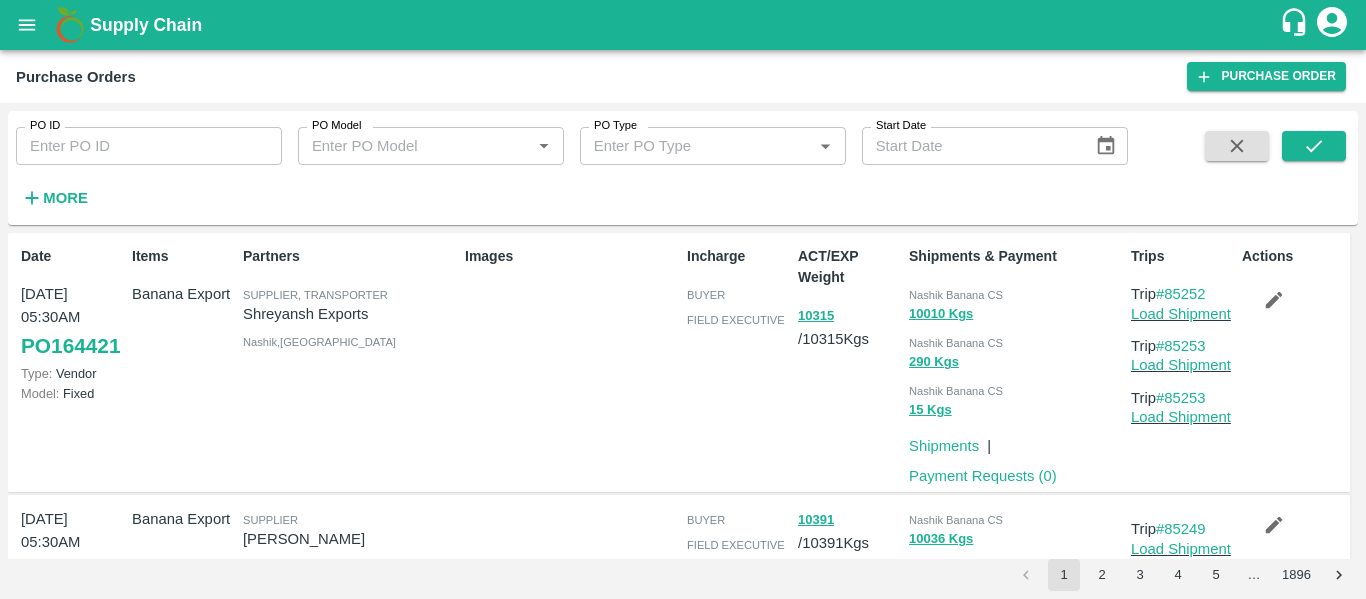 click on "PO ID" at bounding box center [149, 146] 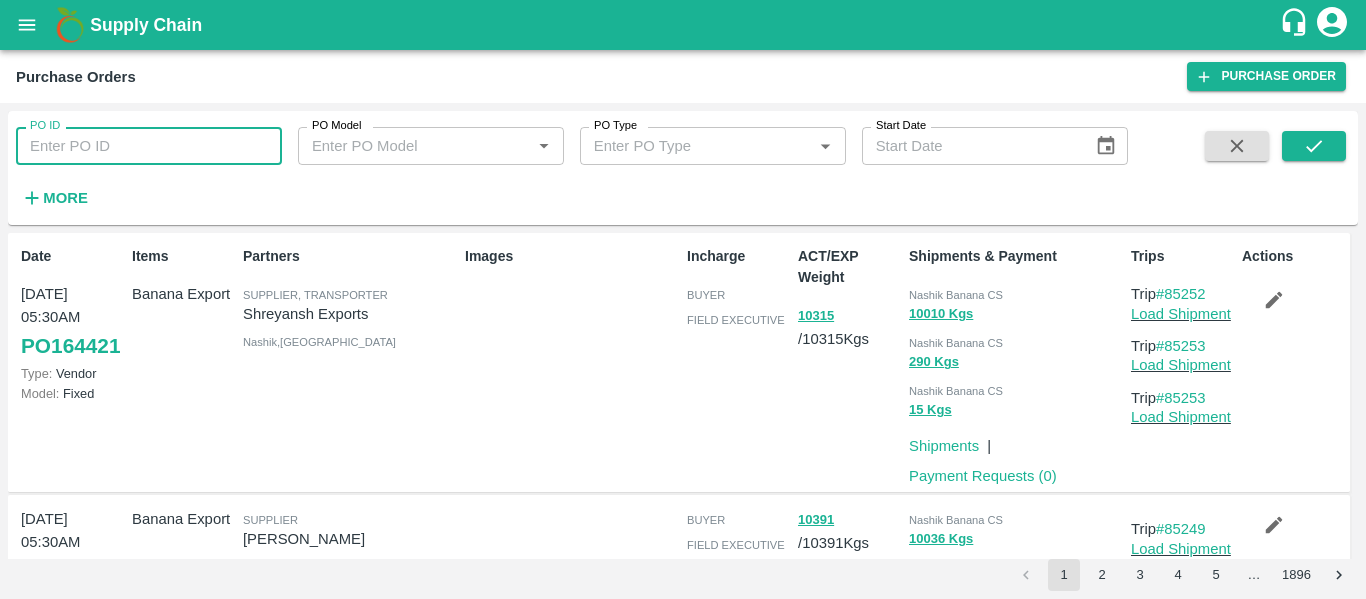 paste on "163791" 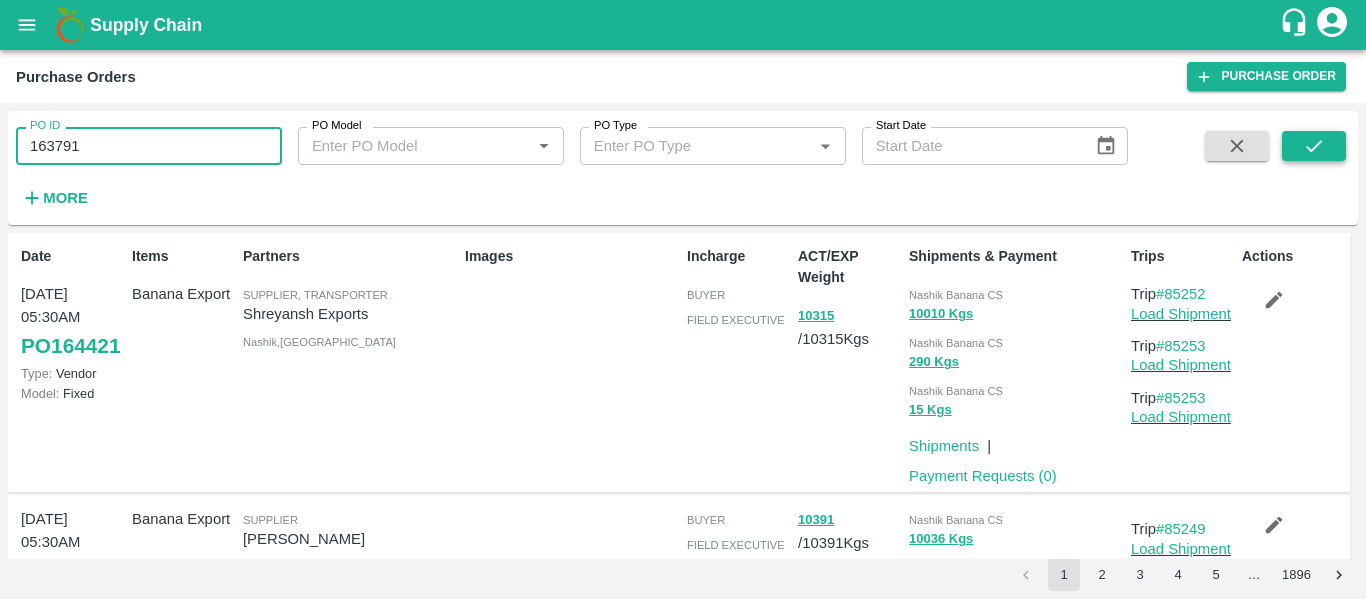type on "163791" 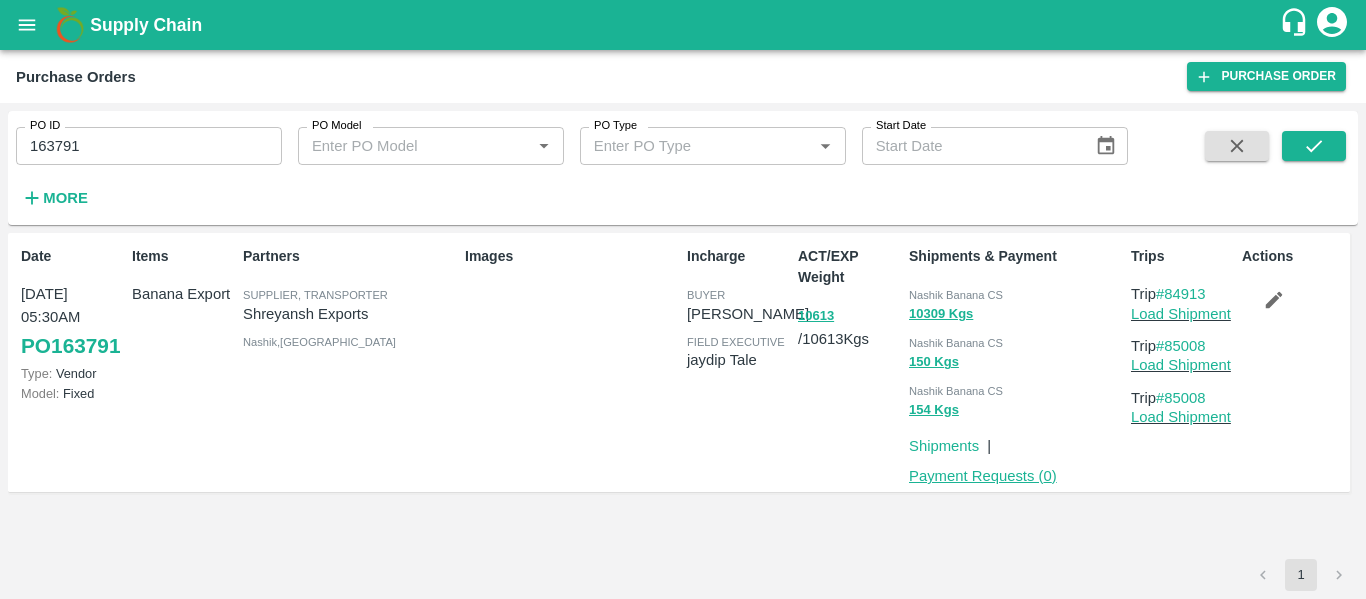 click on "Payment Requests ( 0 )" at bounding box center [983, 476] 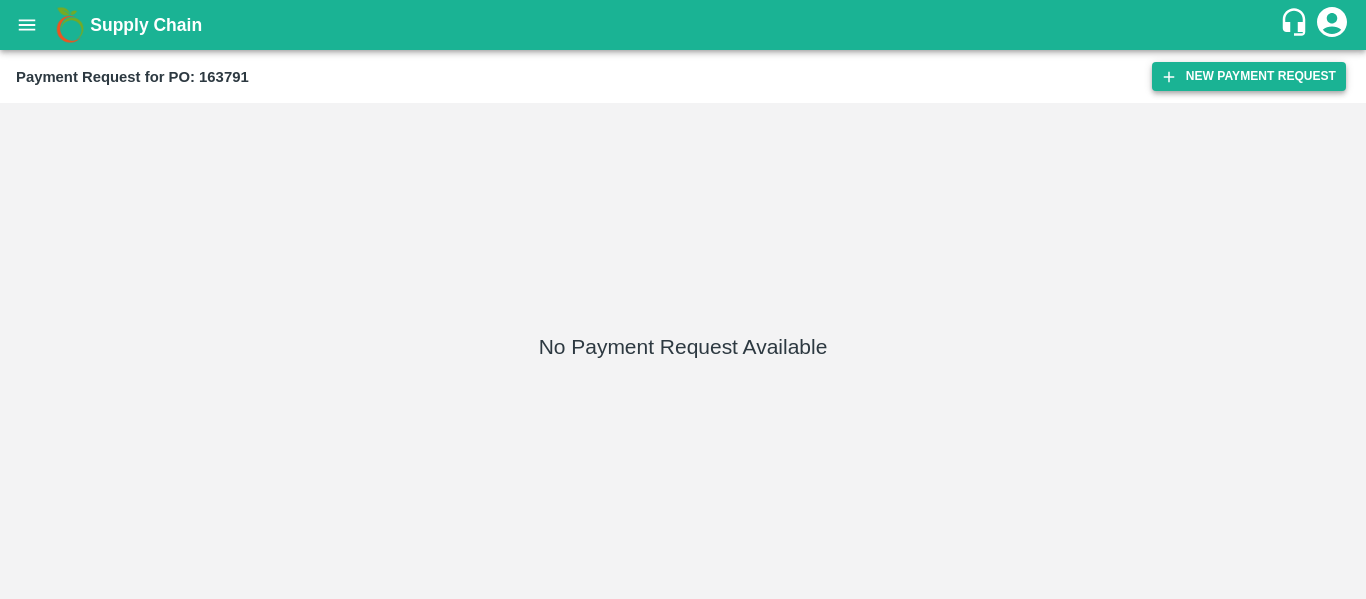 scroll, scrollTop: 0, scrollLeft: 0, axis: both 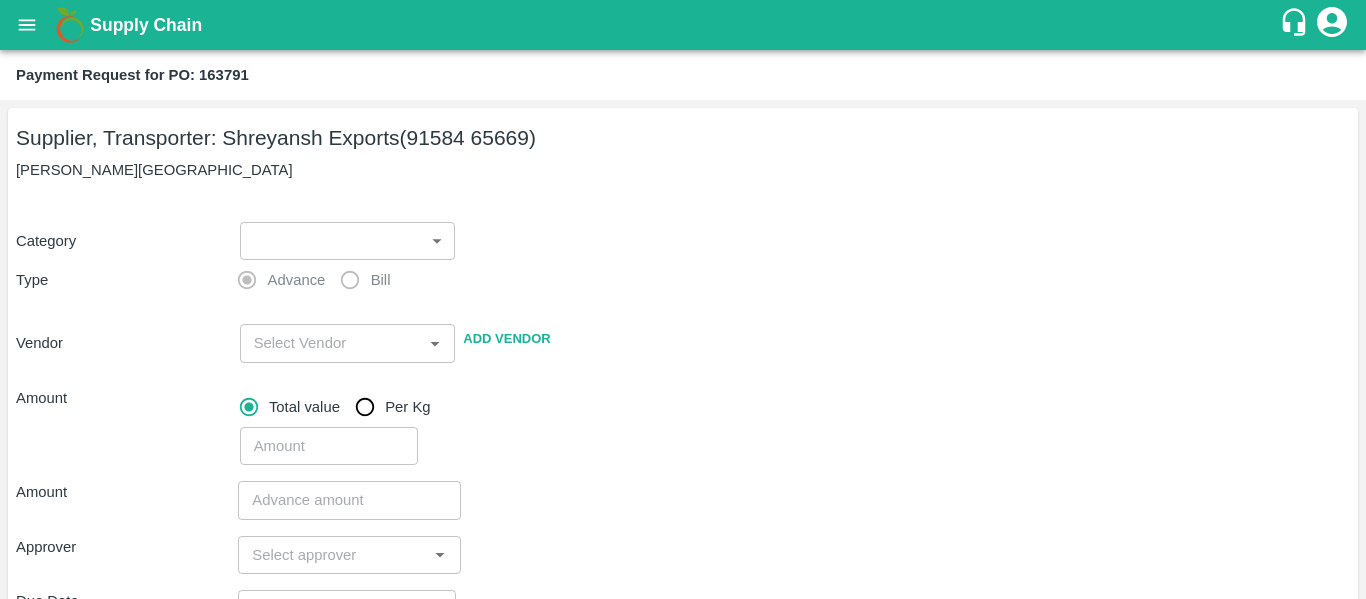 click on "Supply Chain Payment Request for PO: 163791 Supplier, Transporter:    [PERSON_NAME] Exports  (91584 65669) Nashik, [GEOGRAPHIC_DATA] Category ​ ​ Type Advance Bill Vendor ​ Add Vendor Amount Total value Per Kg ​ Amount ​ Approver ​ Due Date ​  Priority  Low  High Comment x ​ Attach bill Cancel Save Tembhurni PH Nashik CC Shahada Banana Export PH Savda Banana Export PH Nashik Banana CS Nikhil Subhash Mangvade Logout" at bounding box center (683, 299) 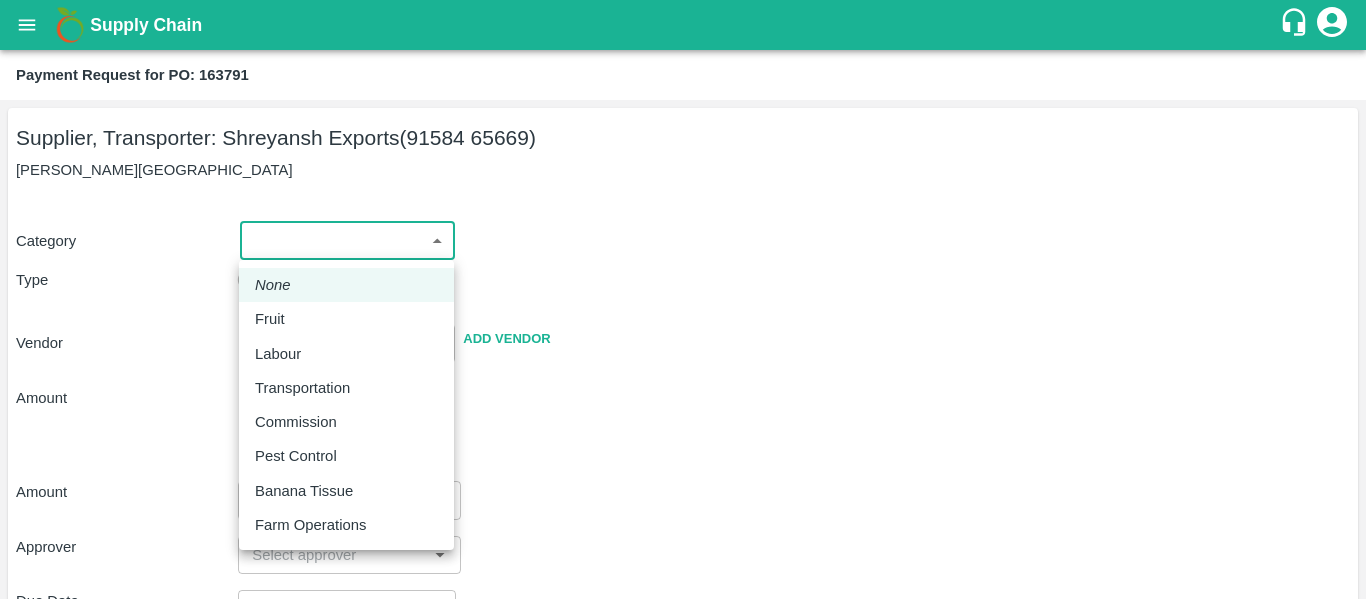 click on "Fruit" at bounding box center (346, 319) 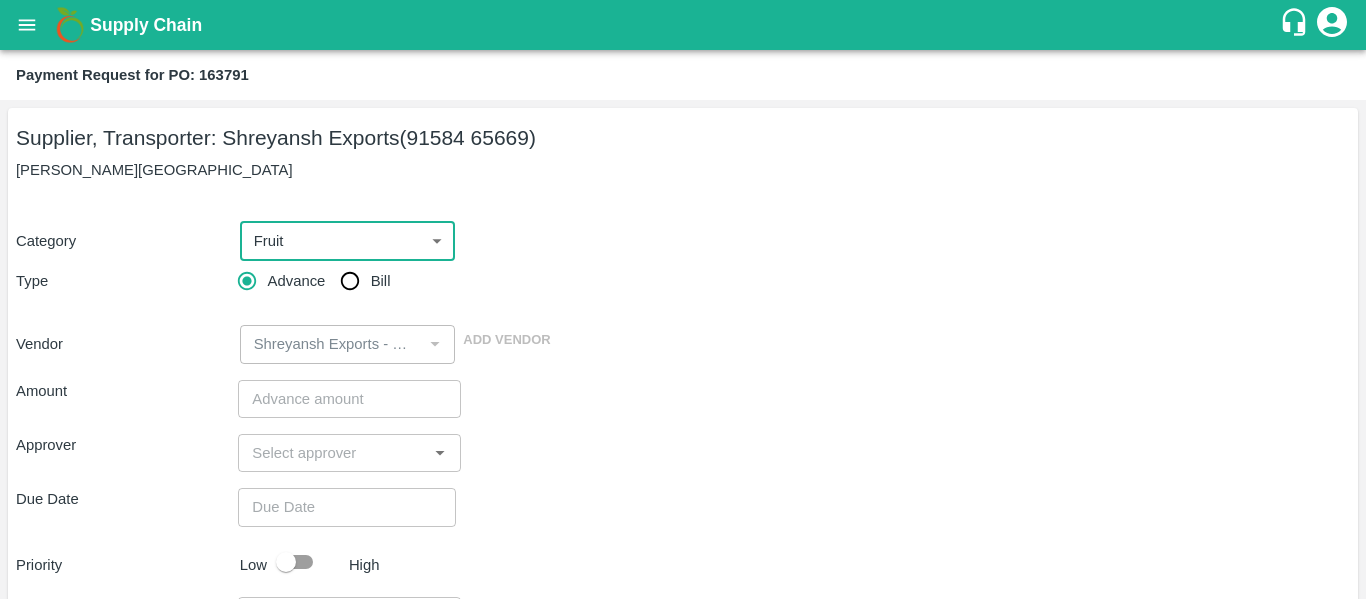 click on "Advance Bill" at bounding box center [349, 281] 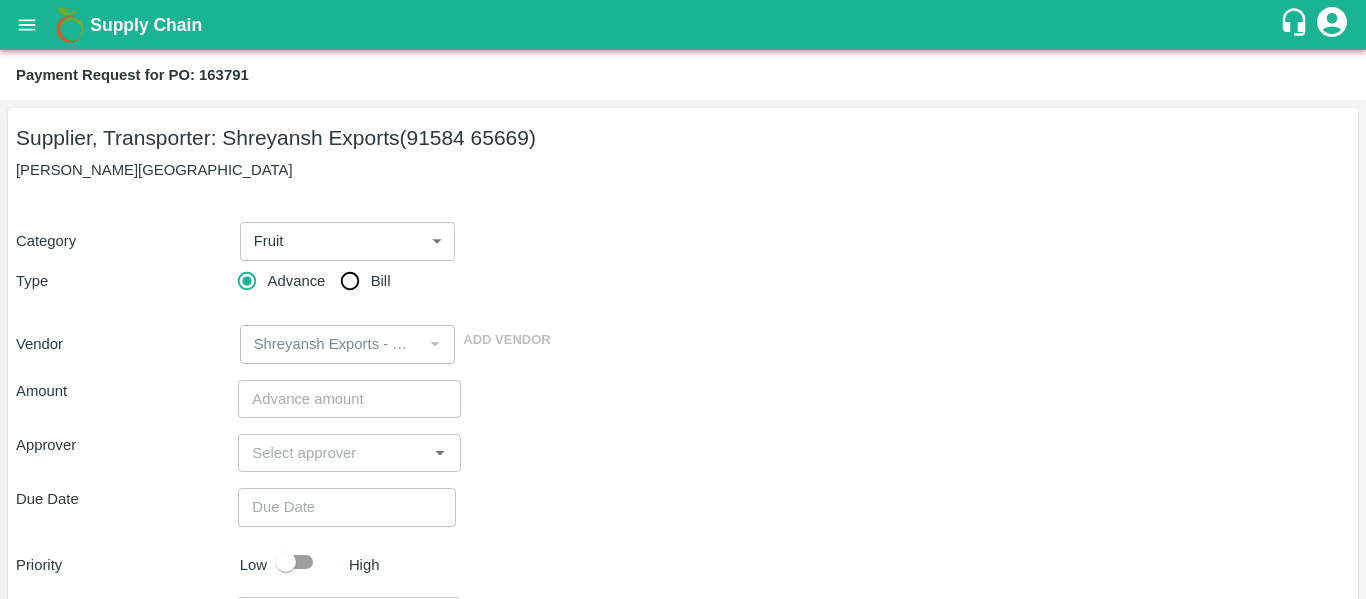 click on "Bill" at bounding box center [350, 281] 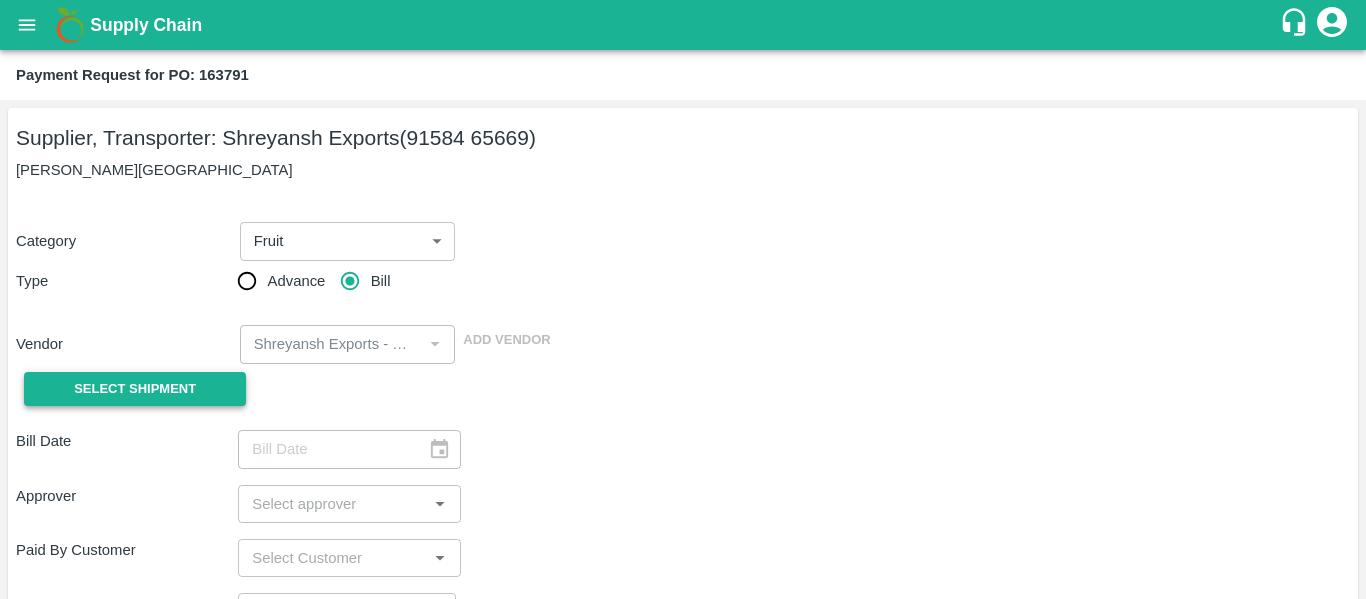 click on "Select Shipment" at bounding box center [135, 389] 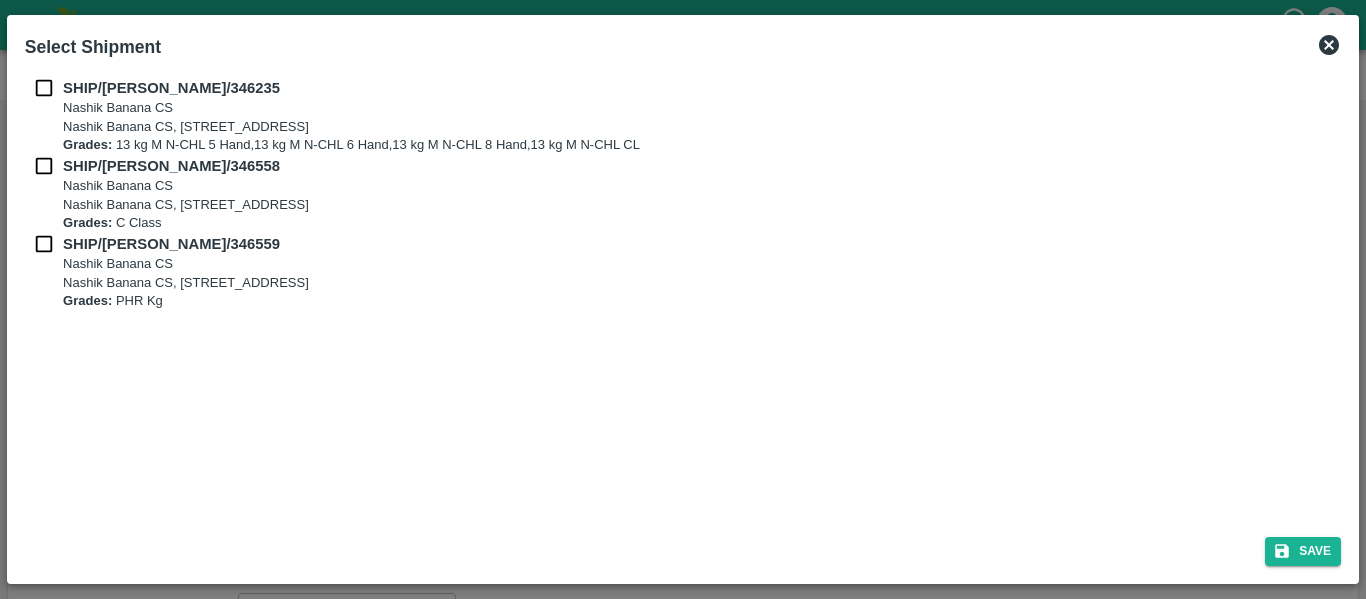 click at bounding box center (44, 88) 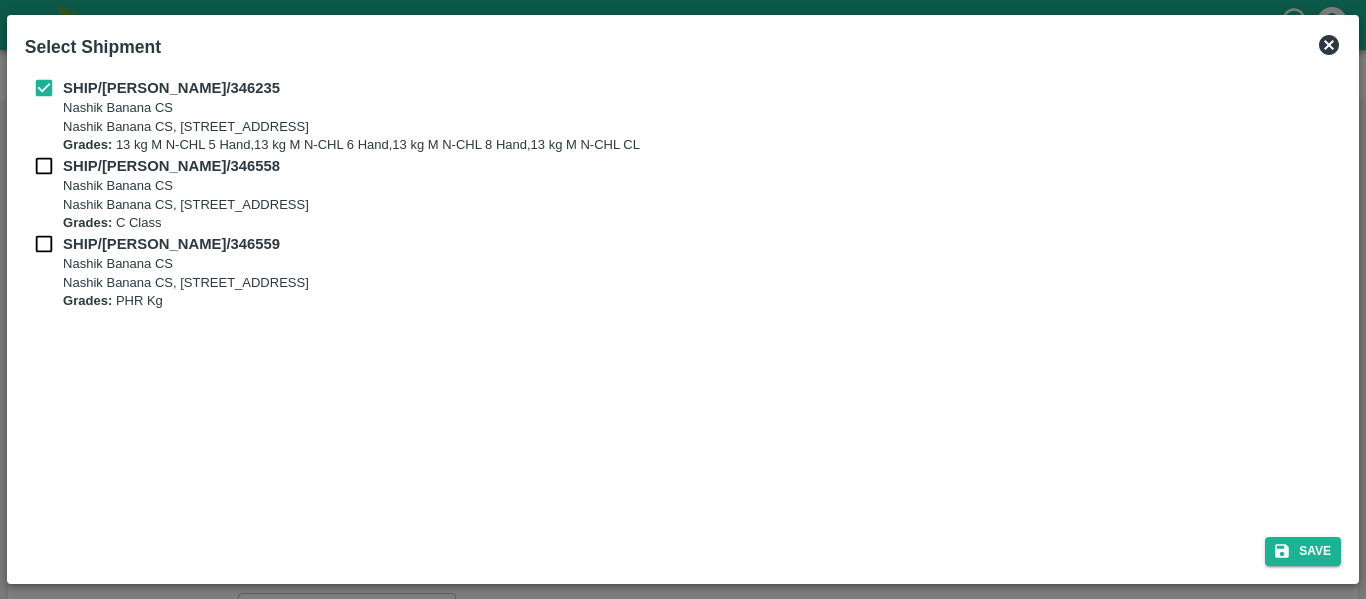 click at bounding box center (44, 166) 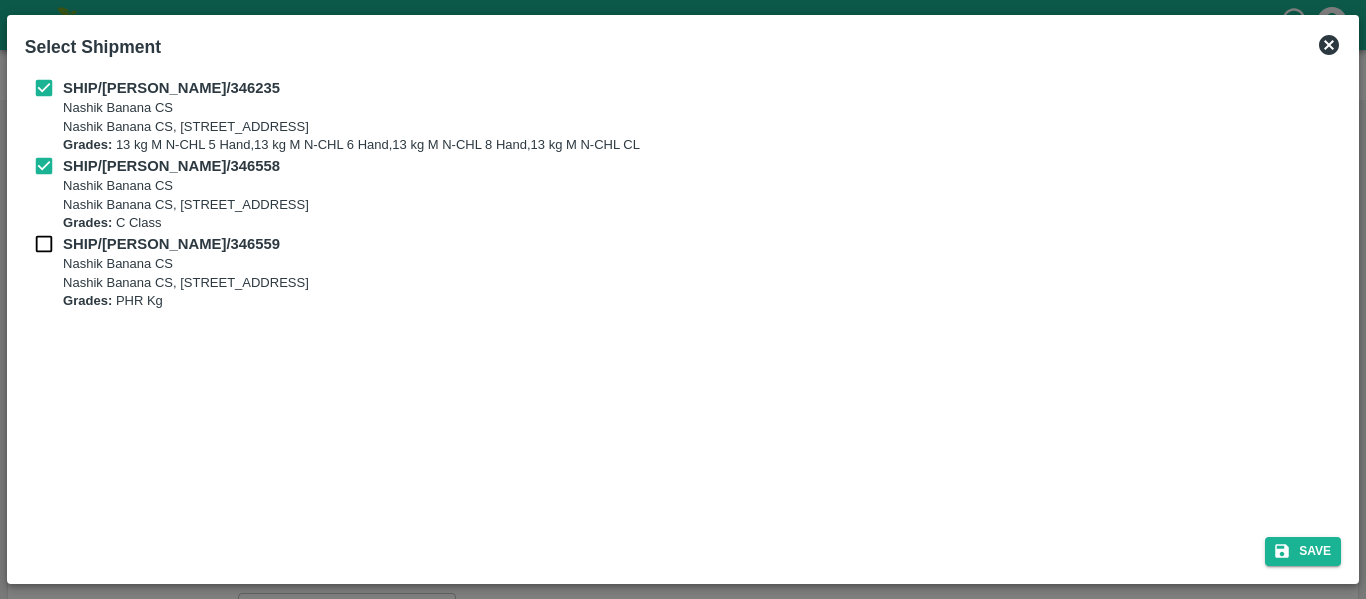 click at bounding box center [44, 244] 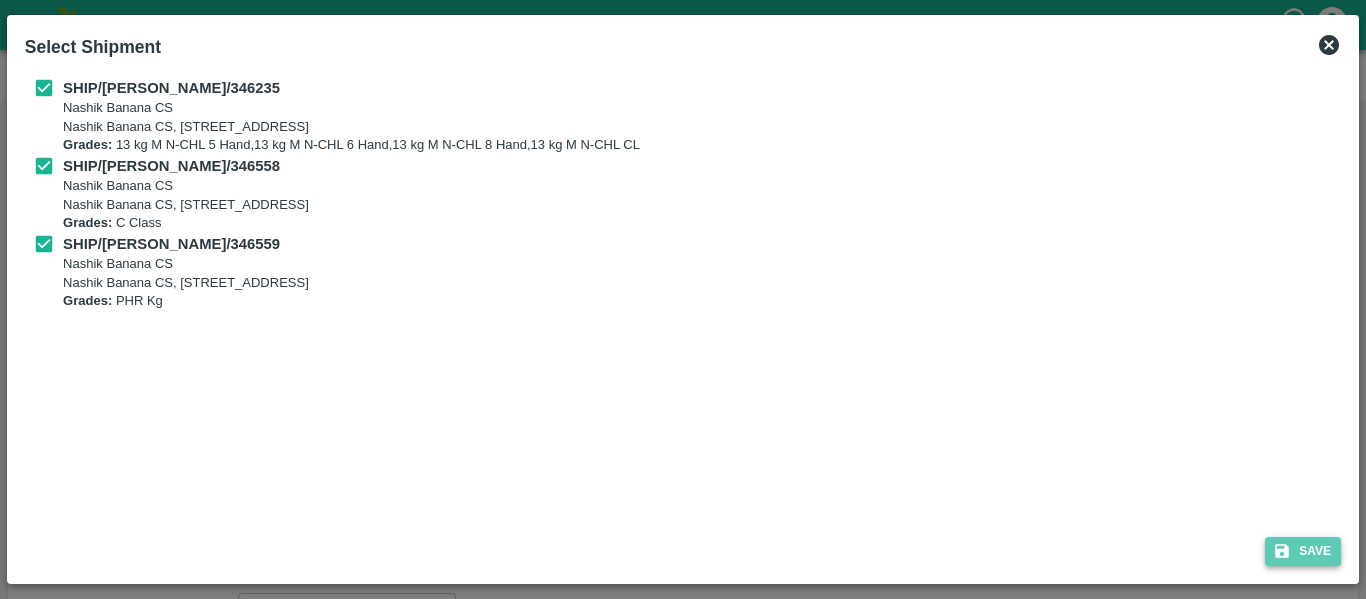 click on "Save" at bounding box center (1303, 551) 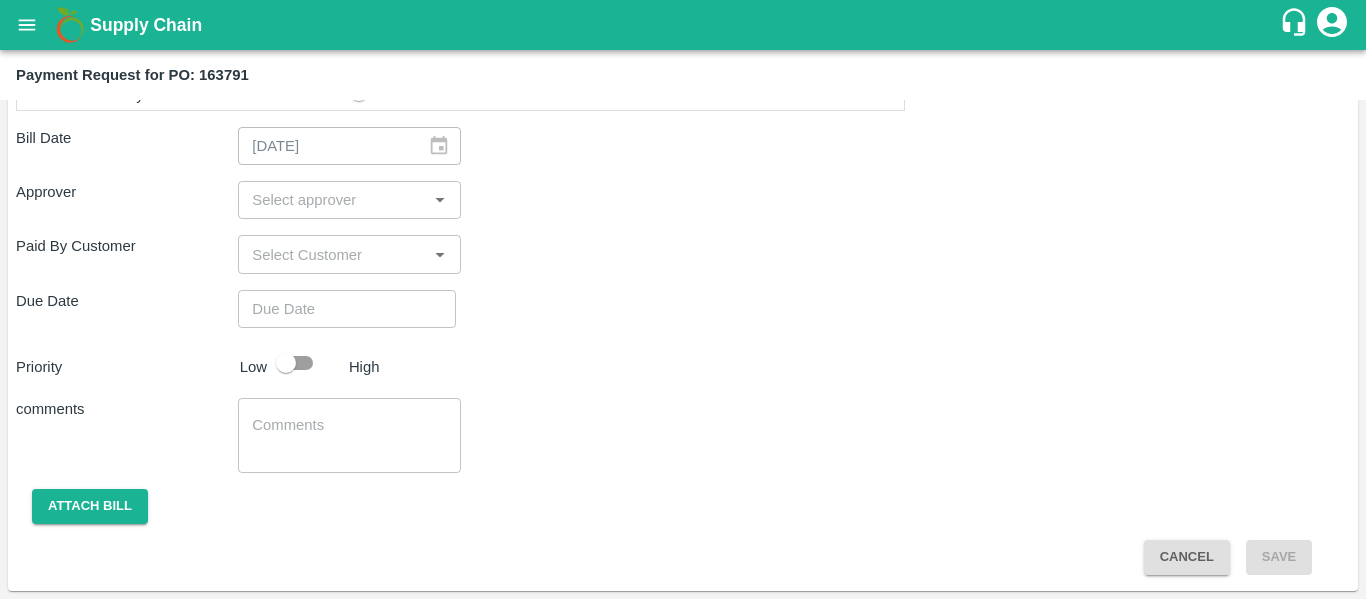 scroll, scrollTop: 1071, scrollLeft: 0, axis: vertical 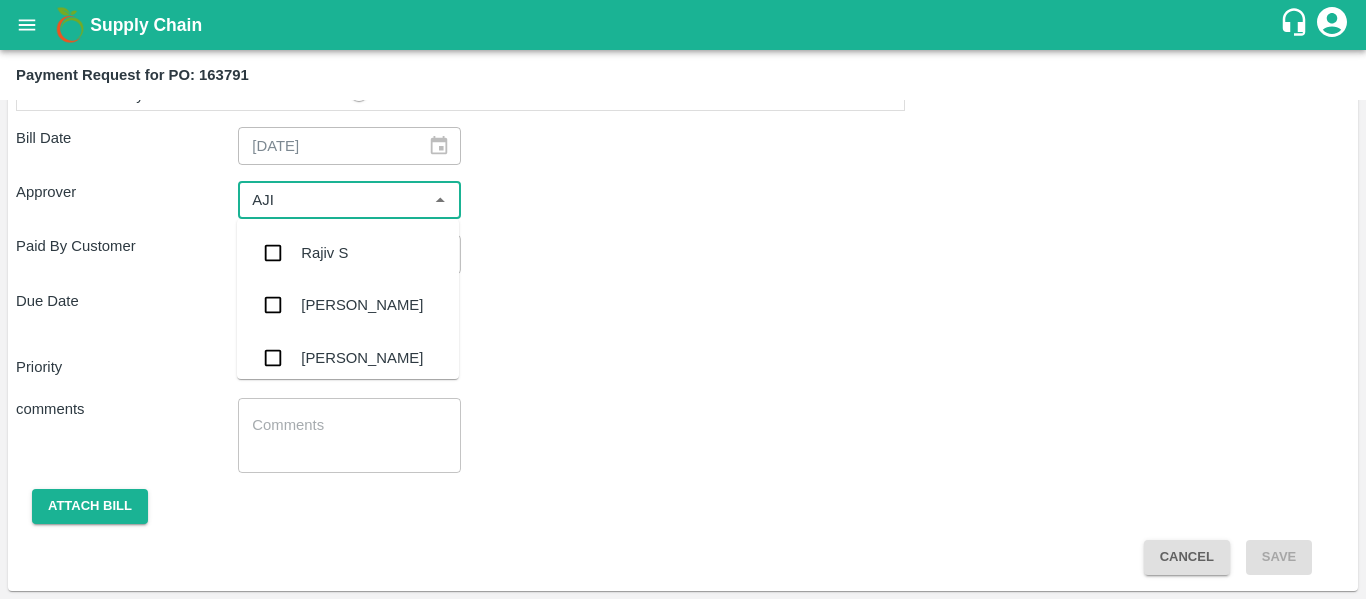 type on "AJIT" 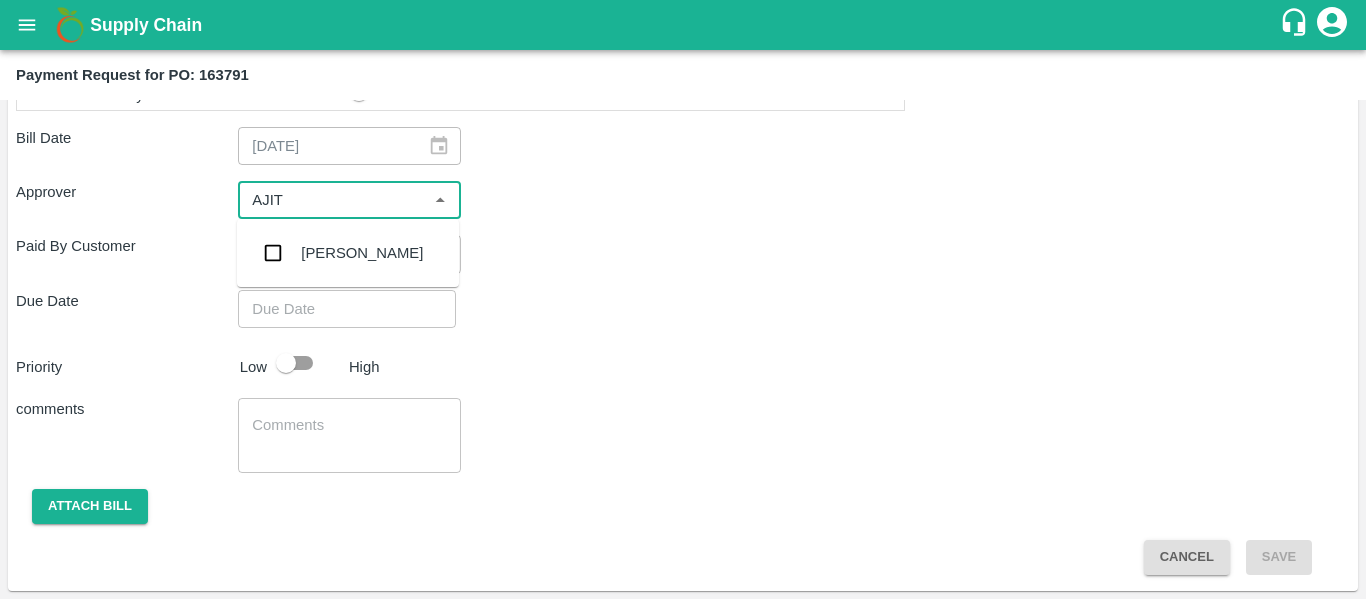 click on "[PERSON_NAME]" at bounding box center [348, 253] 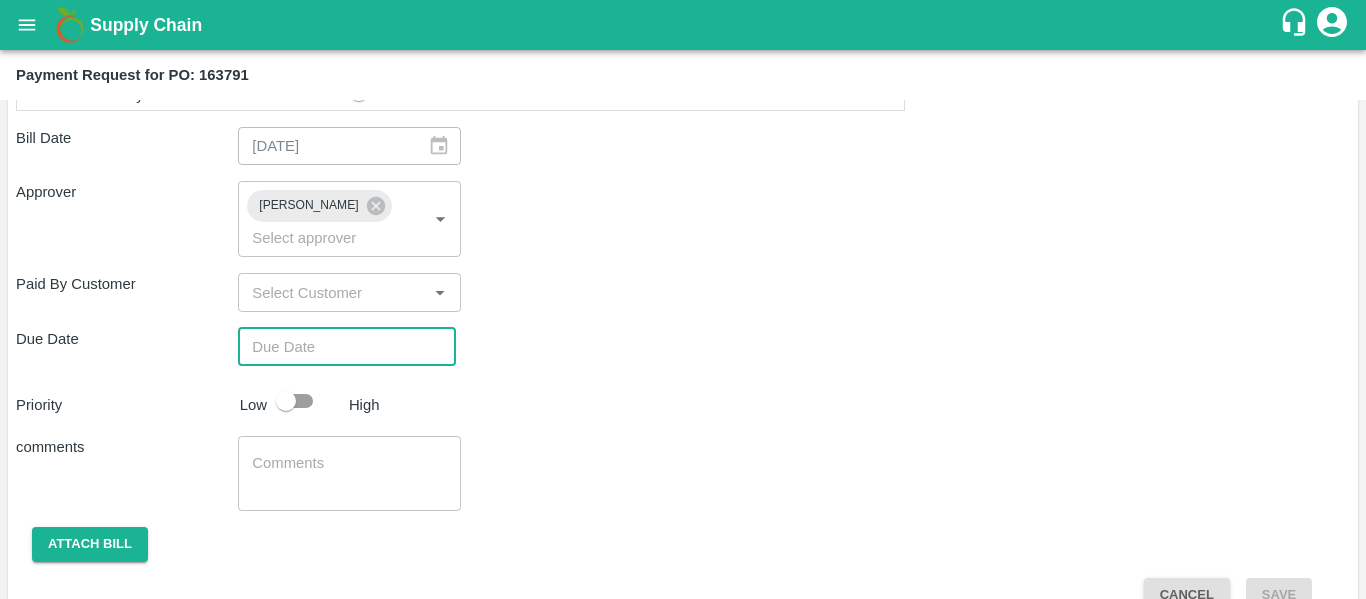 type on "DD/MM/YYYY hh:mm aa" 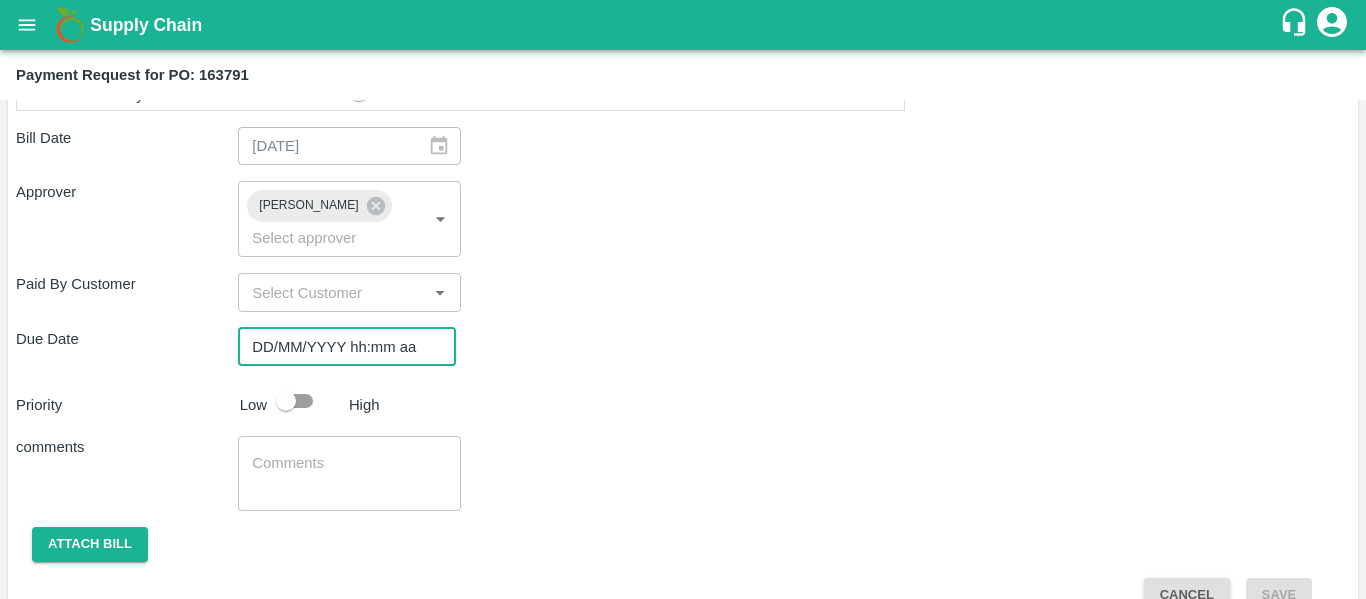 click on "DD/MM/YYYY hh:mm aa" at bounding box center [340, 347] 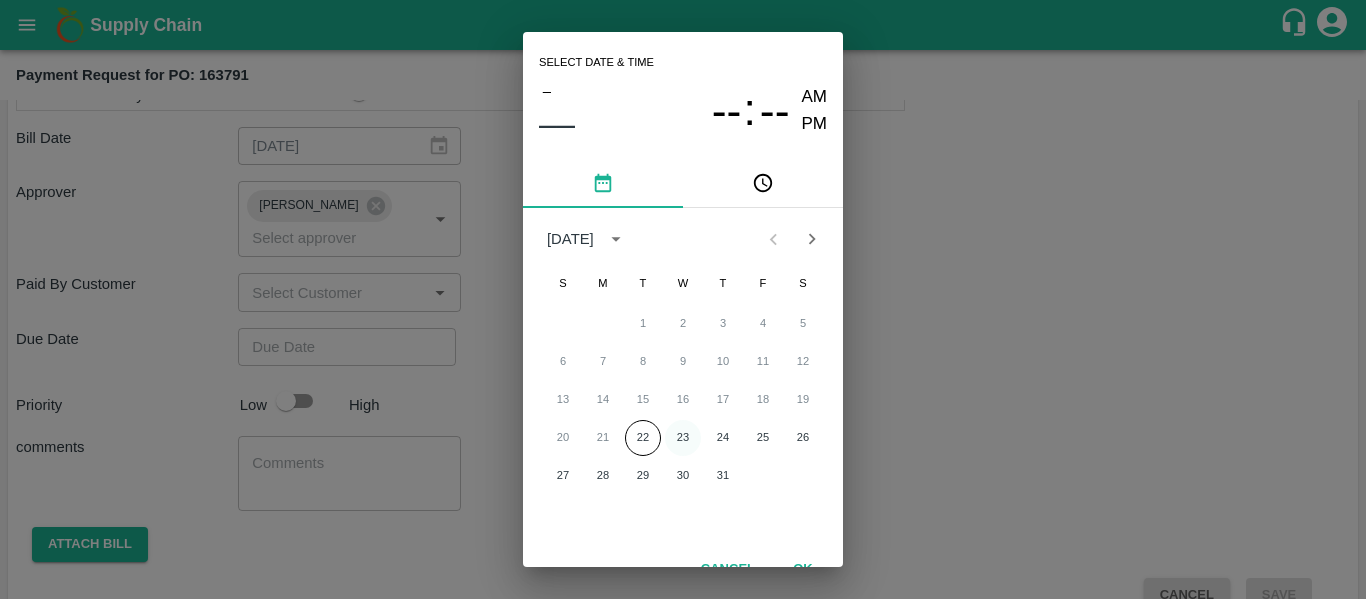 click on "23" at bounding box center [683, 438] 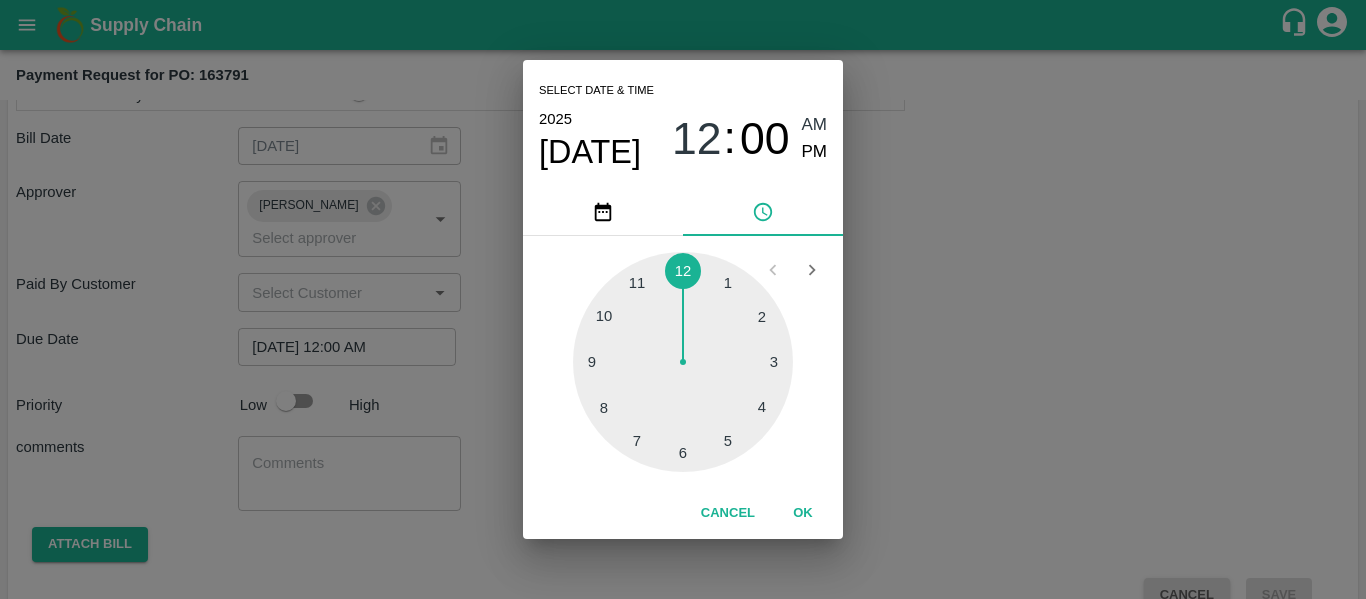 click on "Select date & time [DATE] 12 : 00 AM PM 1 2 3 4 5 6 7 8 9 10 11 12 Cancel OK" at bounding box center (683, 299) 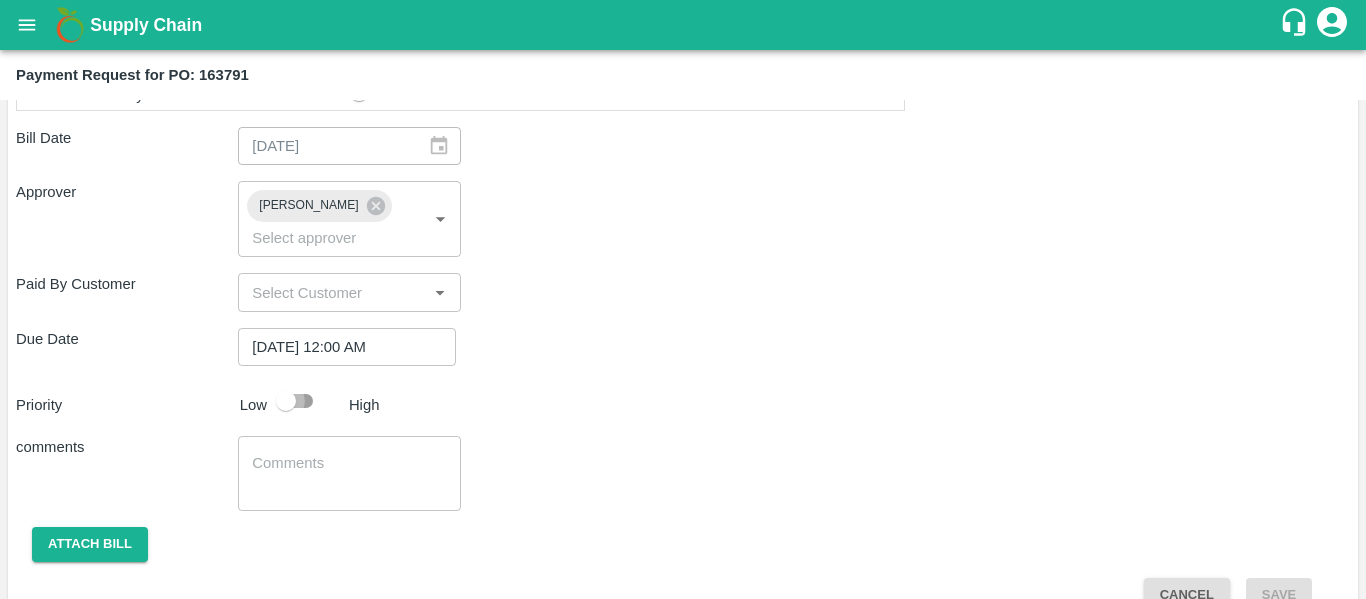 click at bounding box center (286, 401) 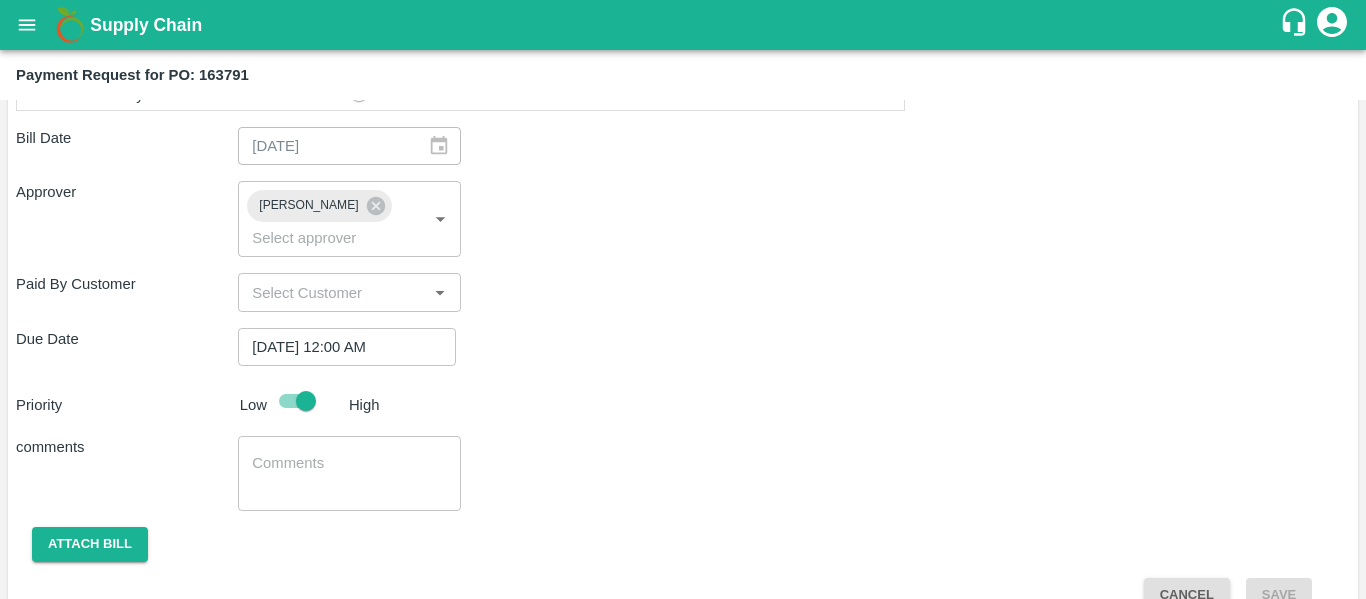 click at bounding box center [349, 474] 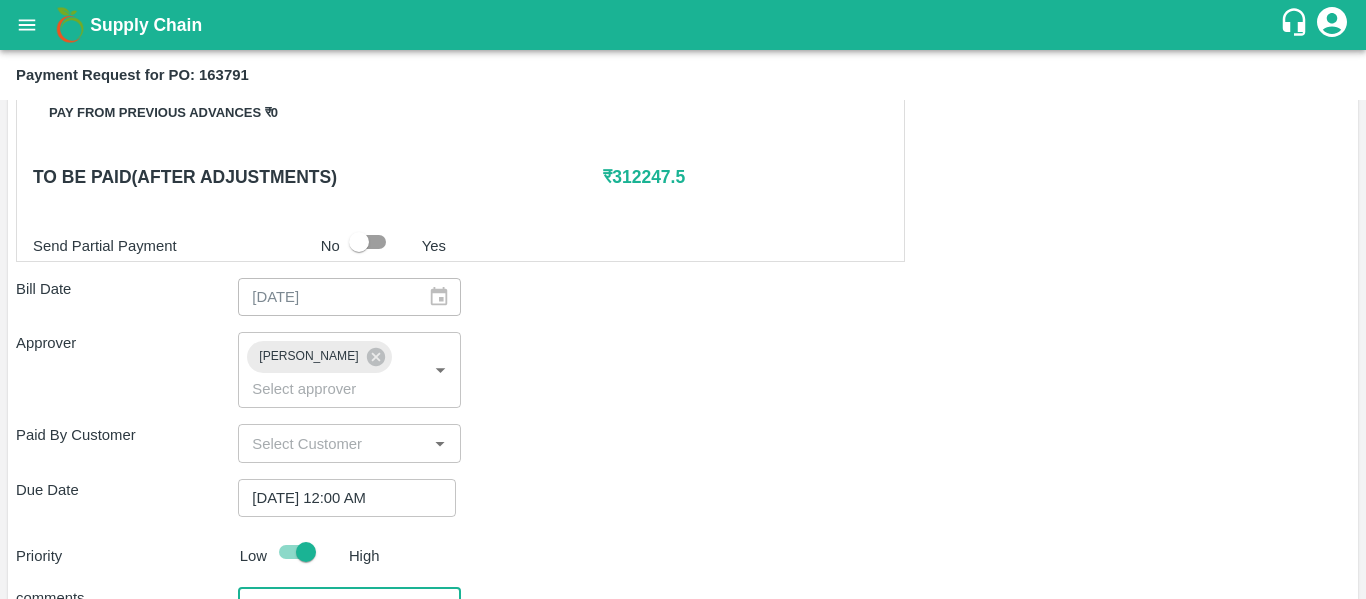scroll, scrollTop: 919, scrollLeft: 0, axis: vertical 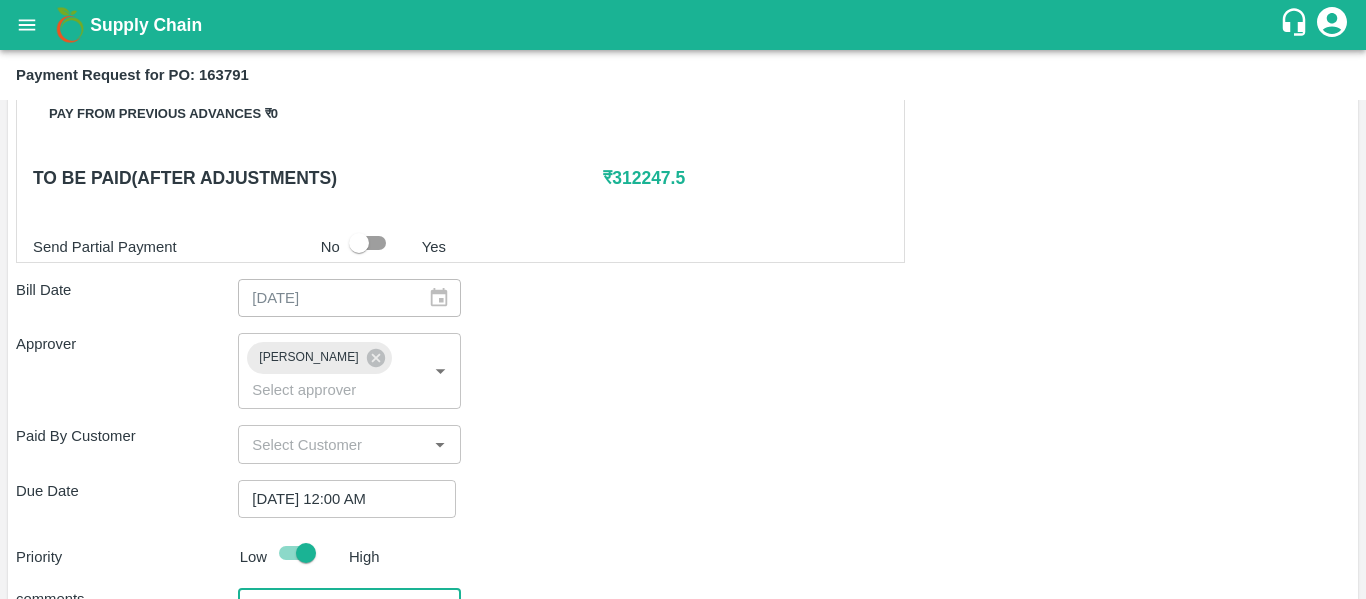 type on "Fruit Bill" 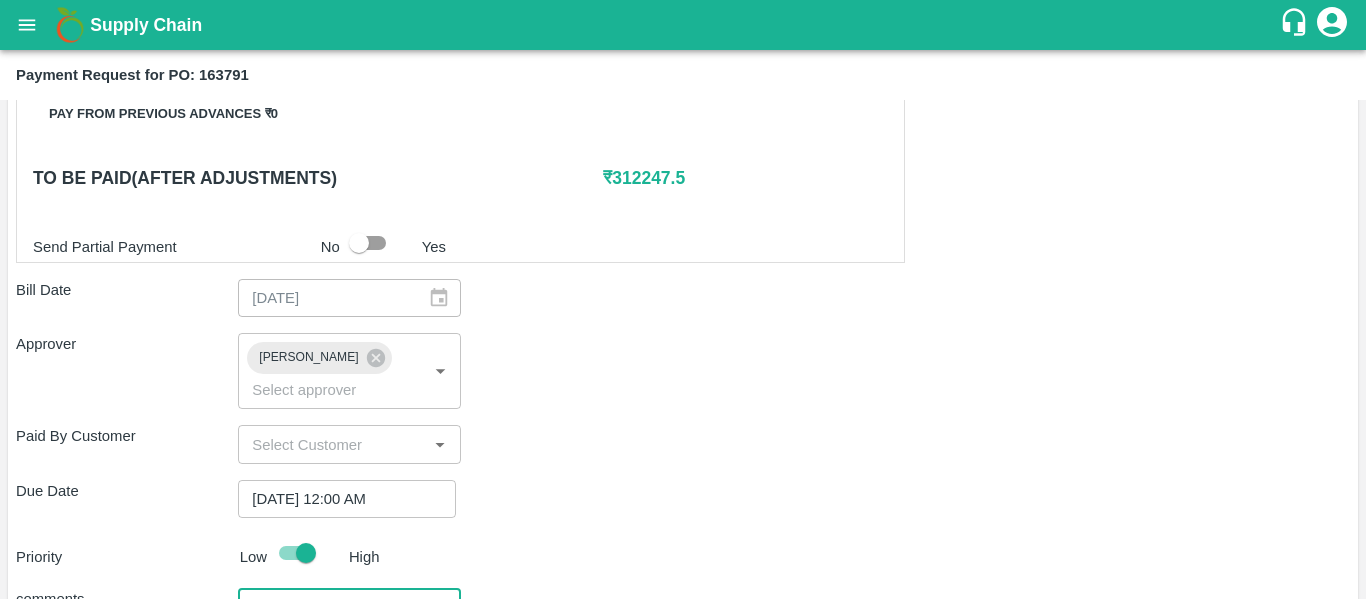 scroll, scrollTop: 1082, scrollLeft: 0, axis: vertical 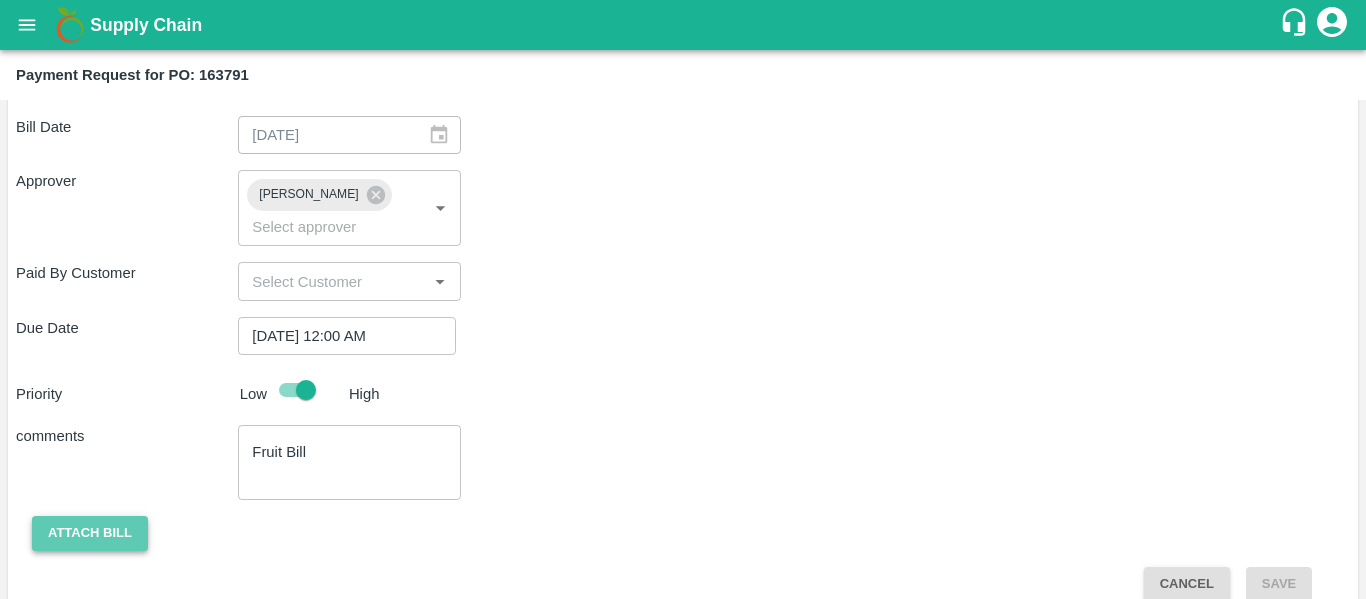 click on "Attach bill" at bounding box center [90, 533] 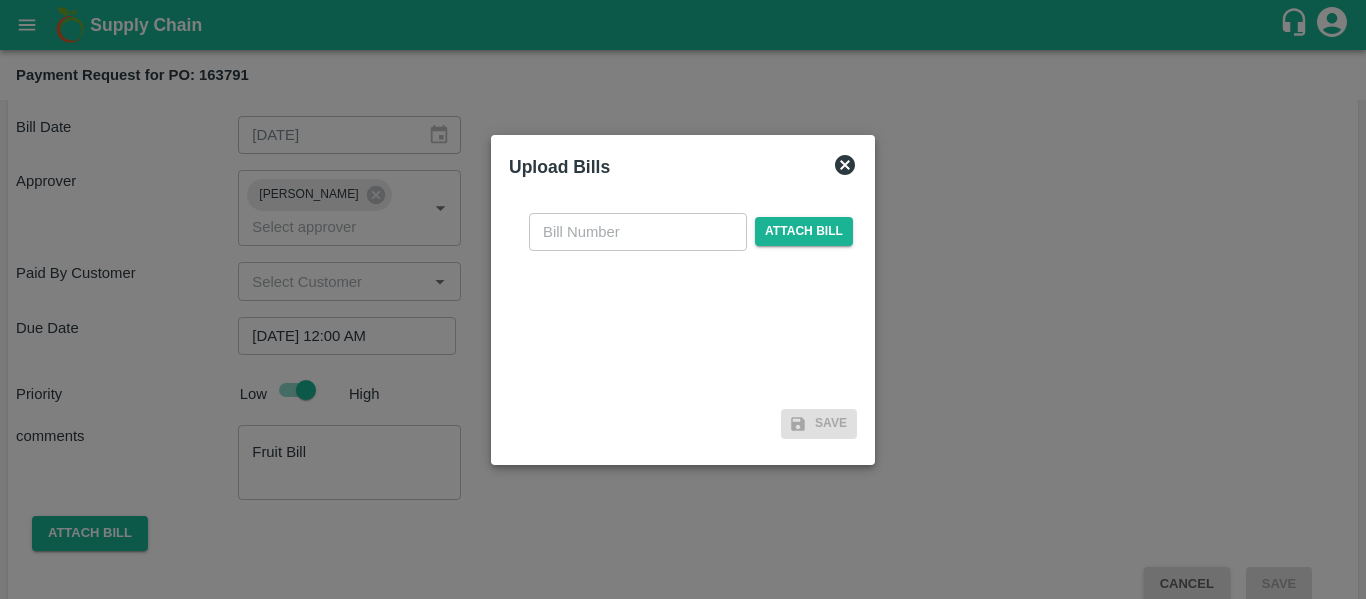 click at bounding box center [638, 232] 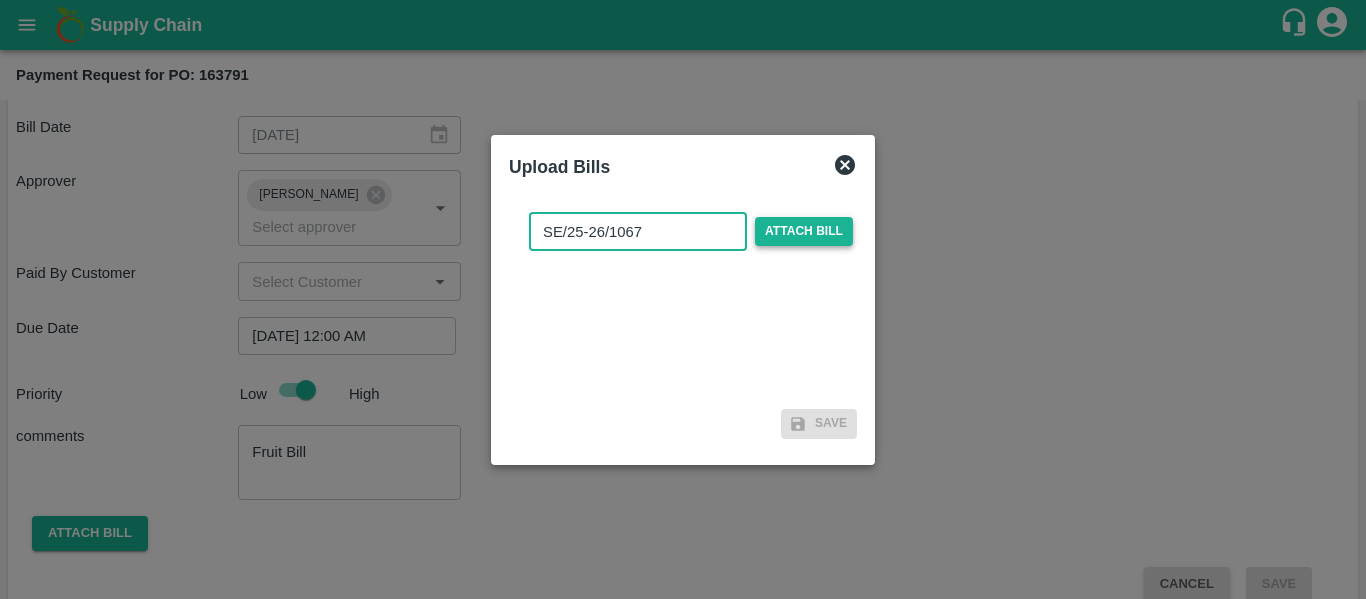 type on "SE/25-26/1067" 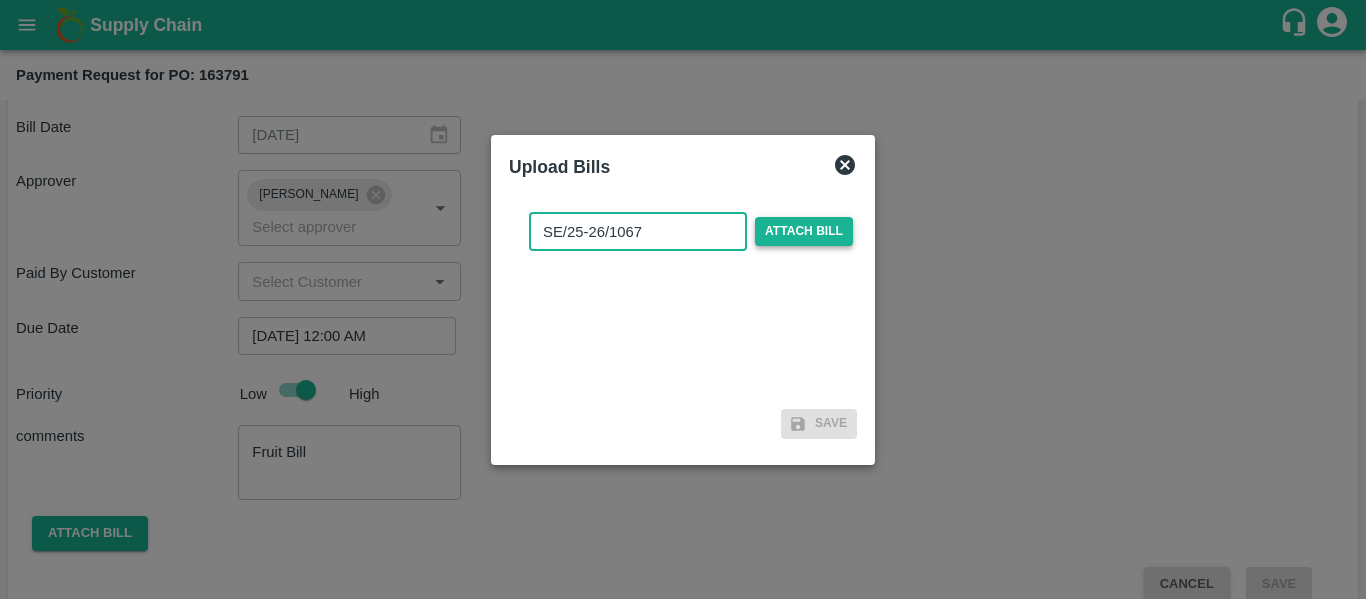 click on "Attach bill" at bounding box center [804, 231] 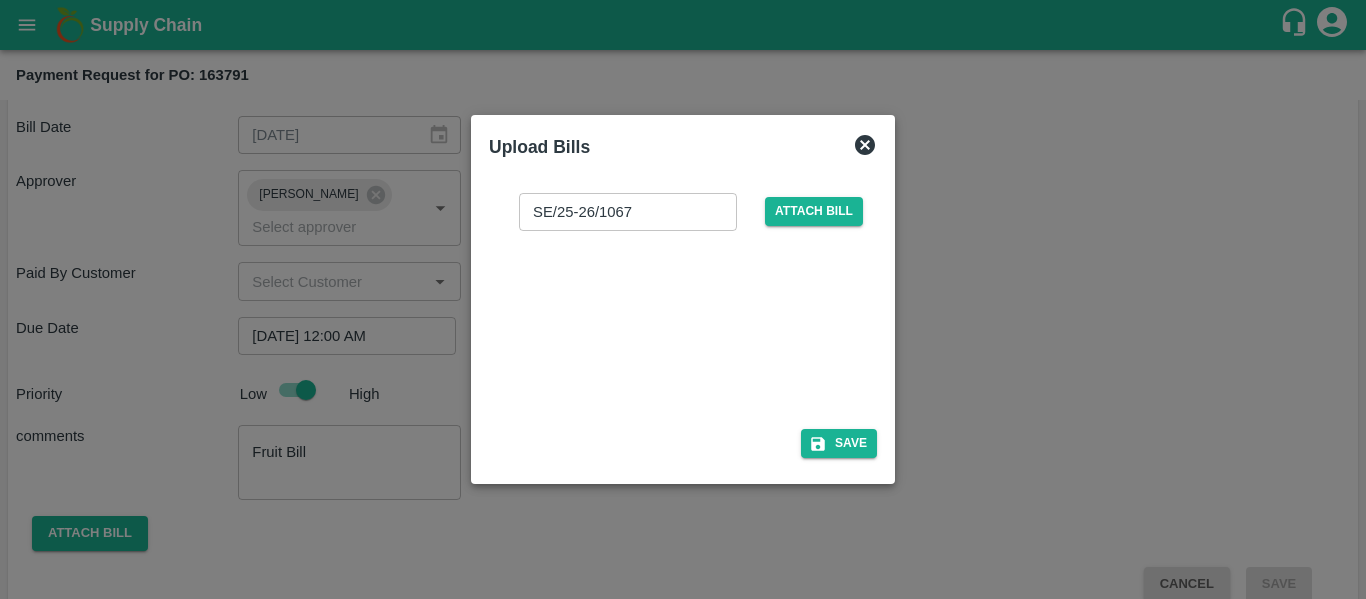 click at bounding box center (679, 324) 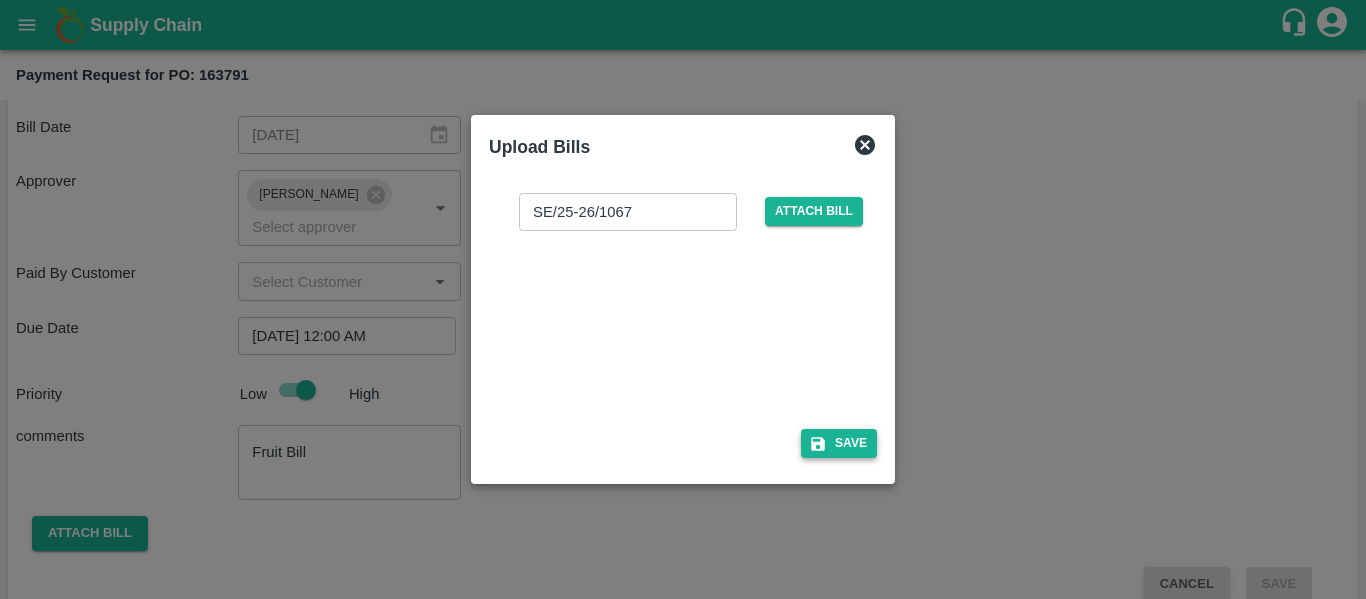 click on "Save" at bounding box center [839, 443] 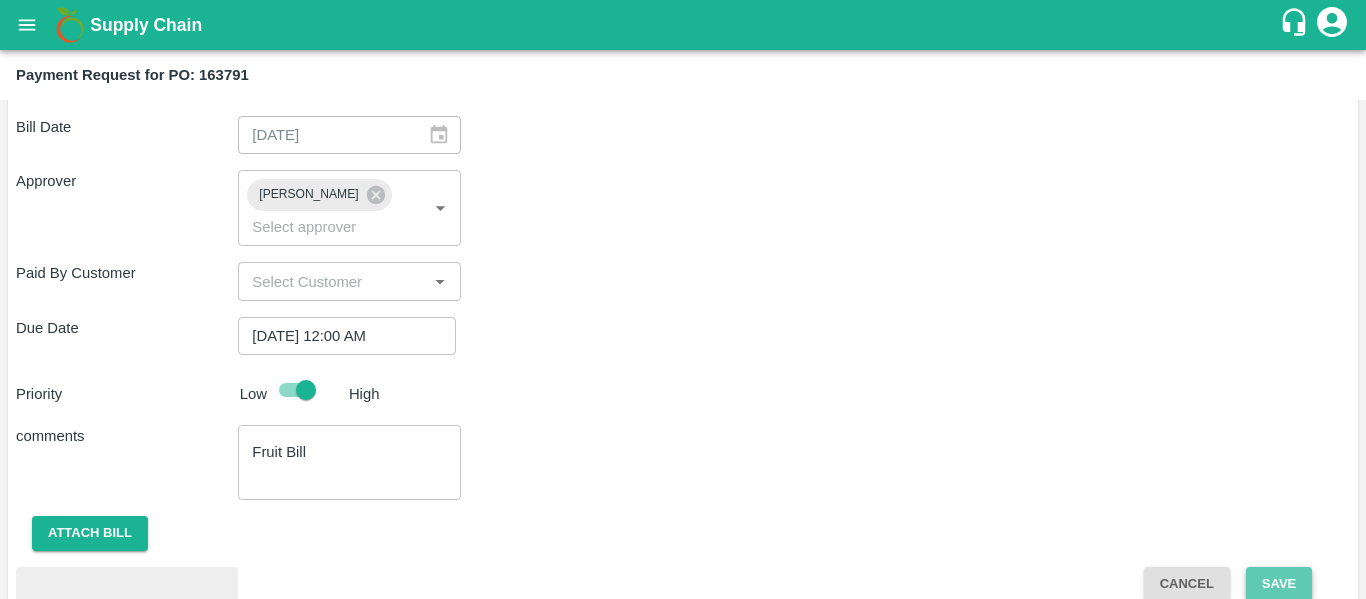 click on "Save" at bounding box center [1279, 584] 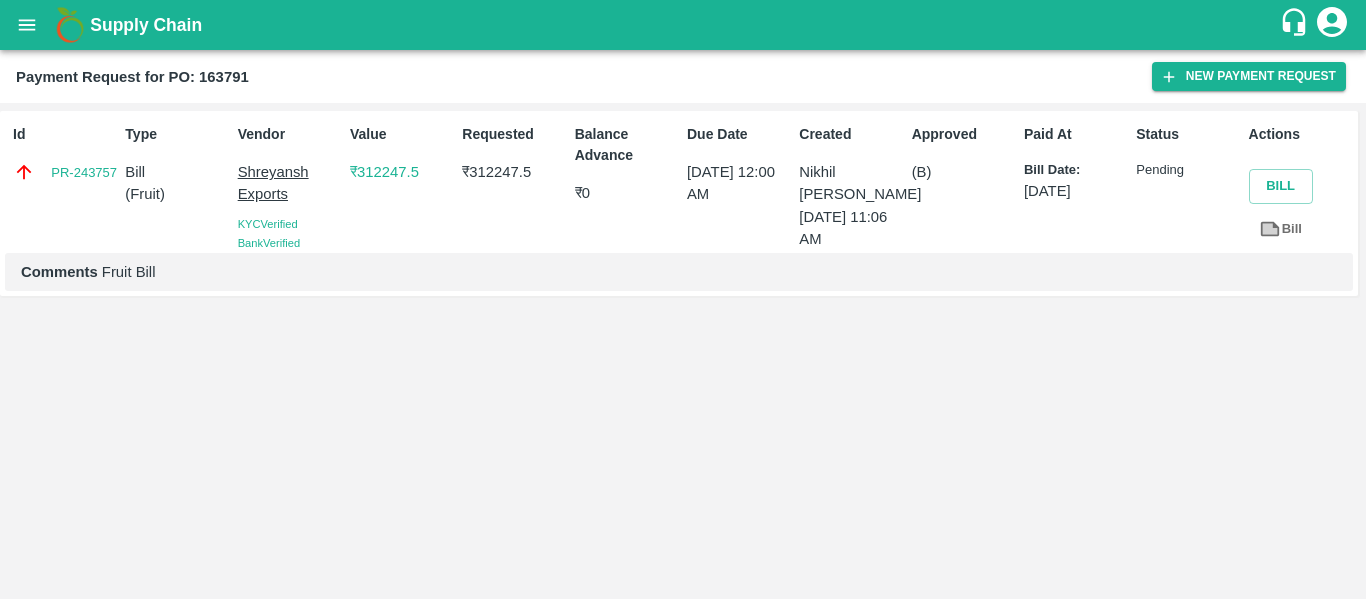 click at bounding box center (27, 25) 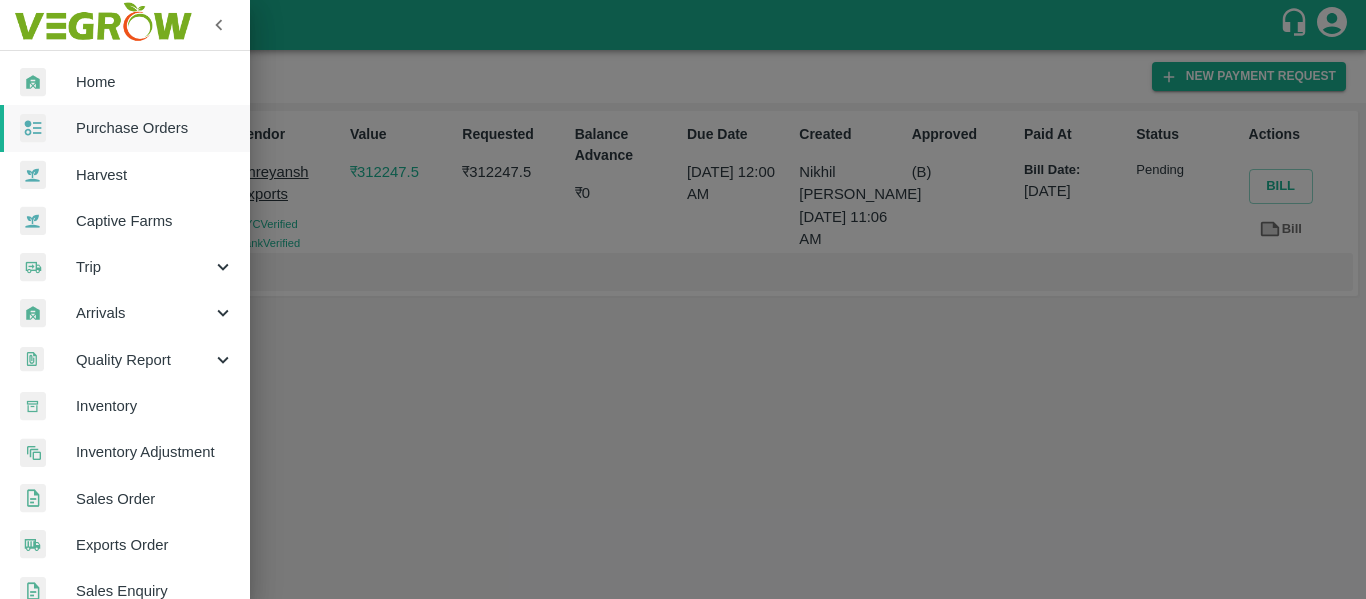 click on "Purchase Orders" at bounding box center (155, 128) 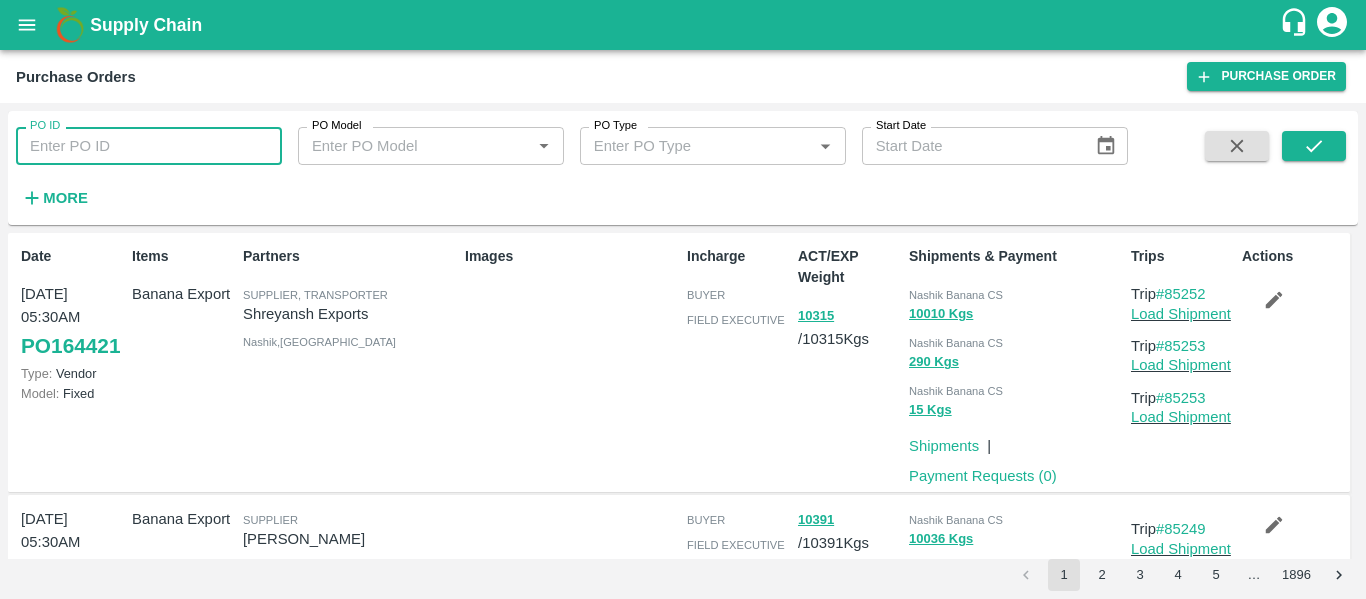 click on "PO ID" at bounding box center (149, 146) 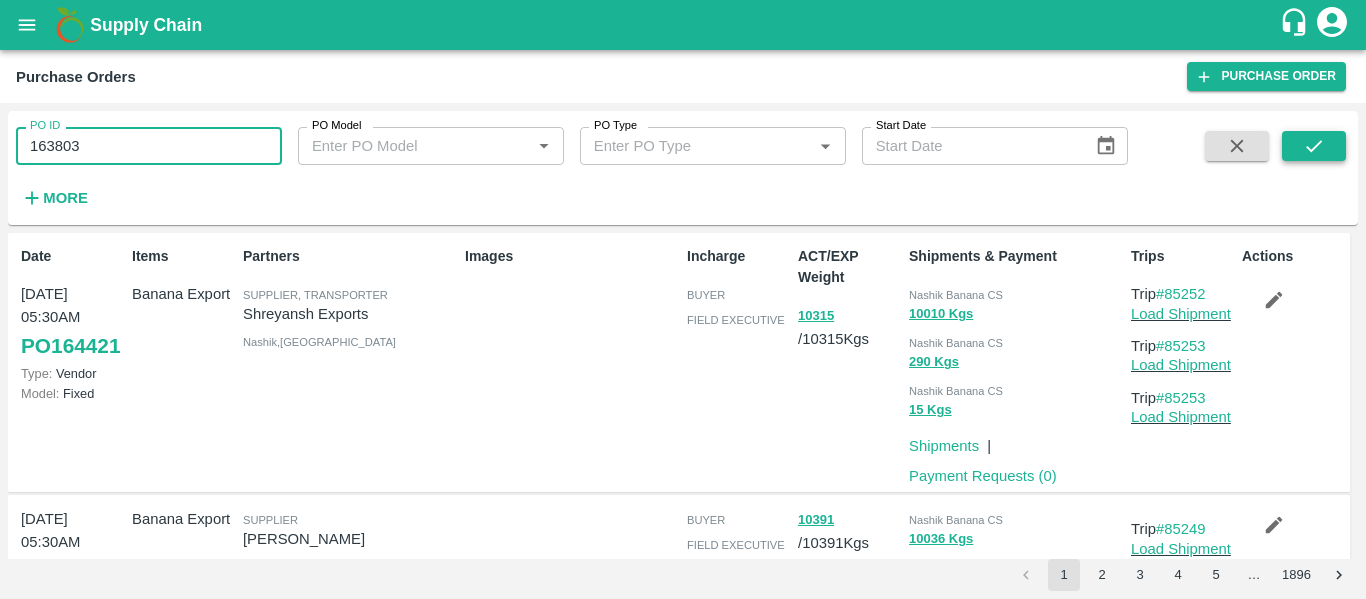 type on "163803" 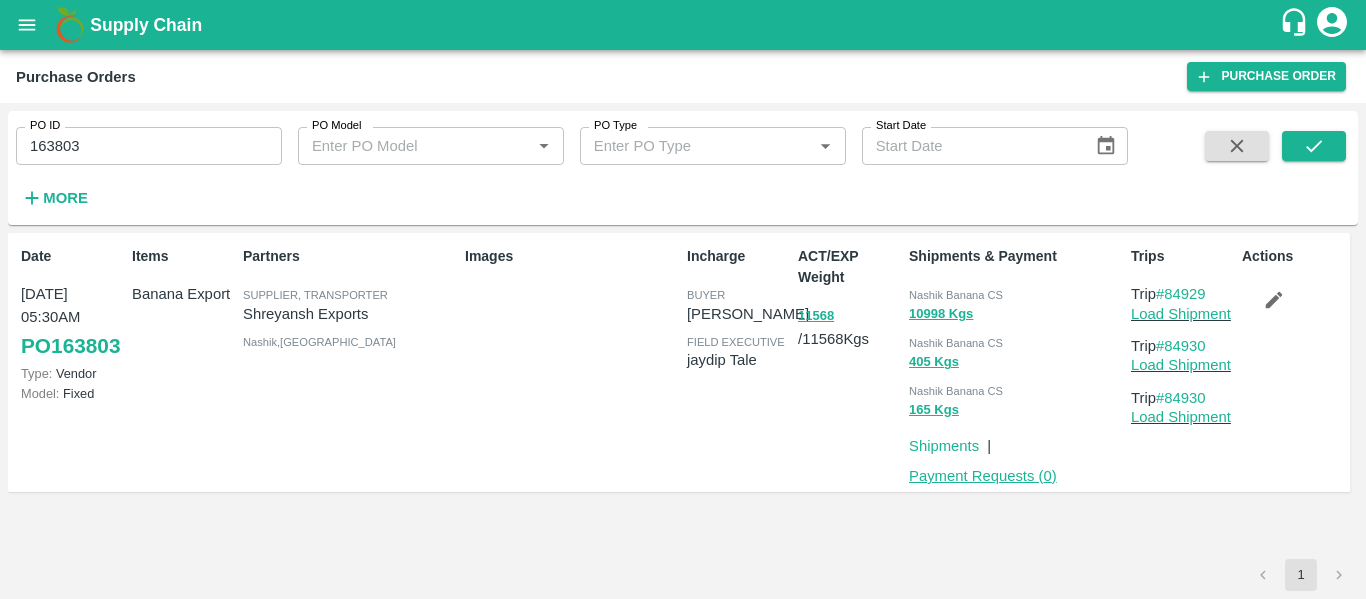 click on "Payment Requests ( 0 )" at bounding box center (983, 476) 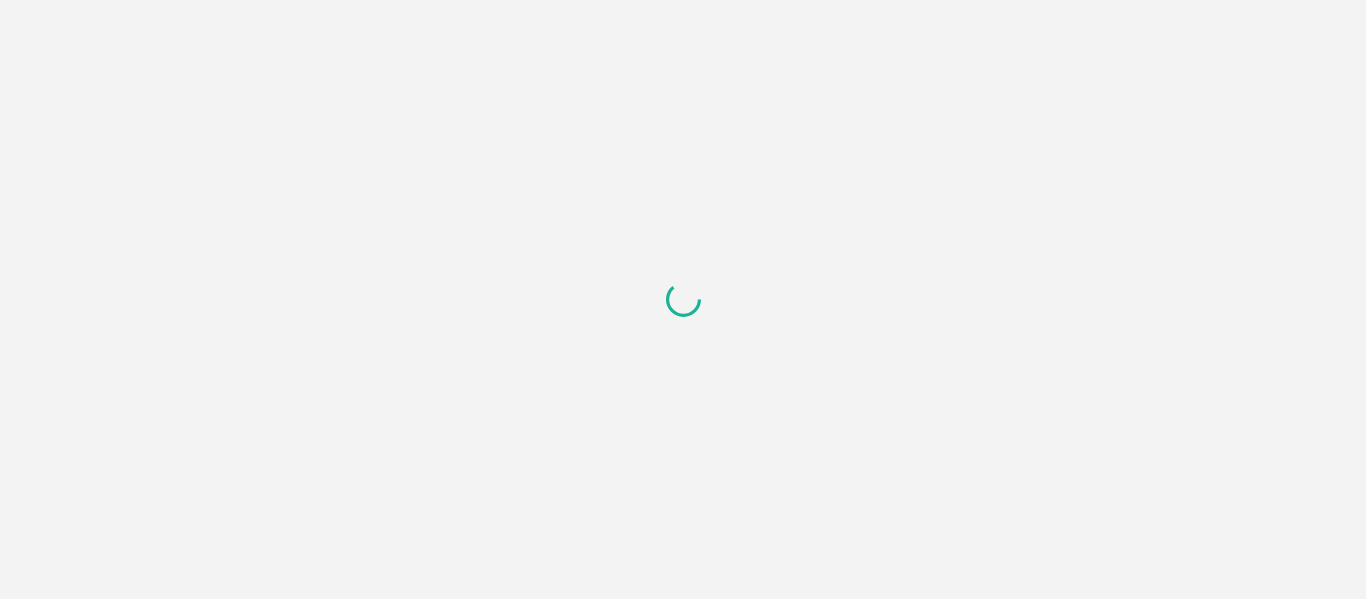 scroll, scrollTop: 0, scrollLeft: 0, axis: both 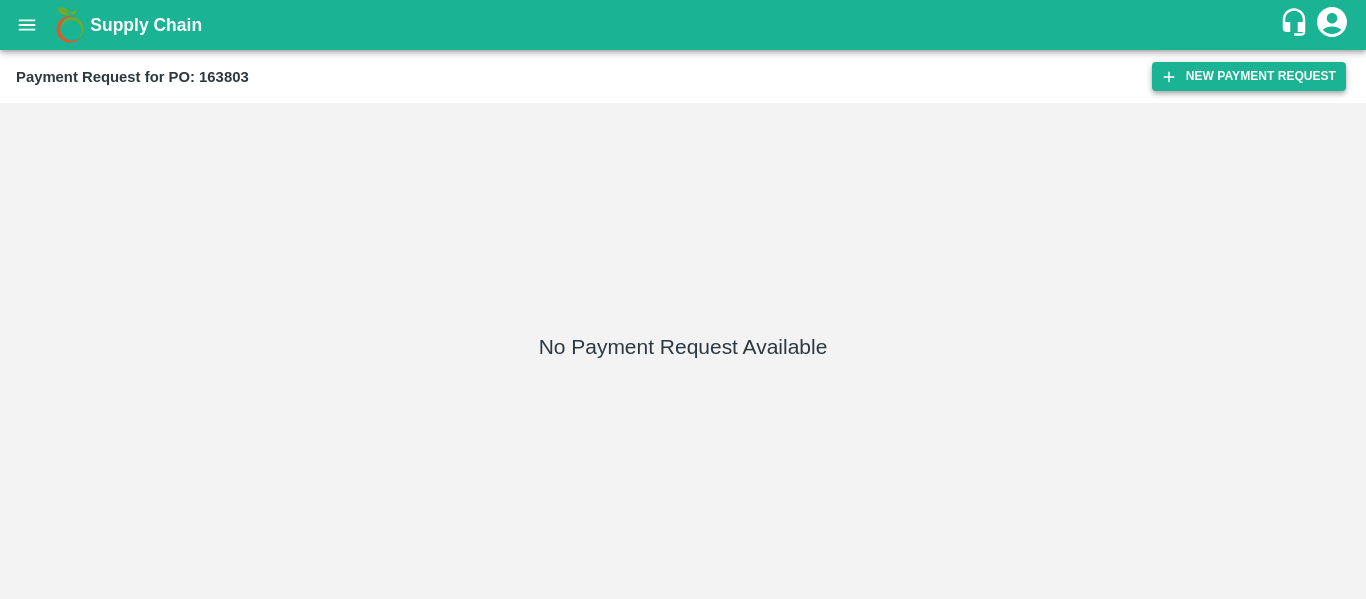click on "New Payment Request" at bounding box center (1249, 76) 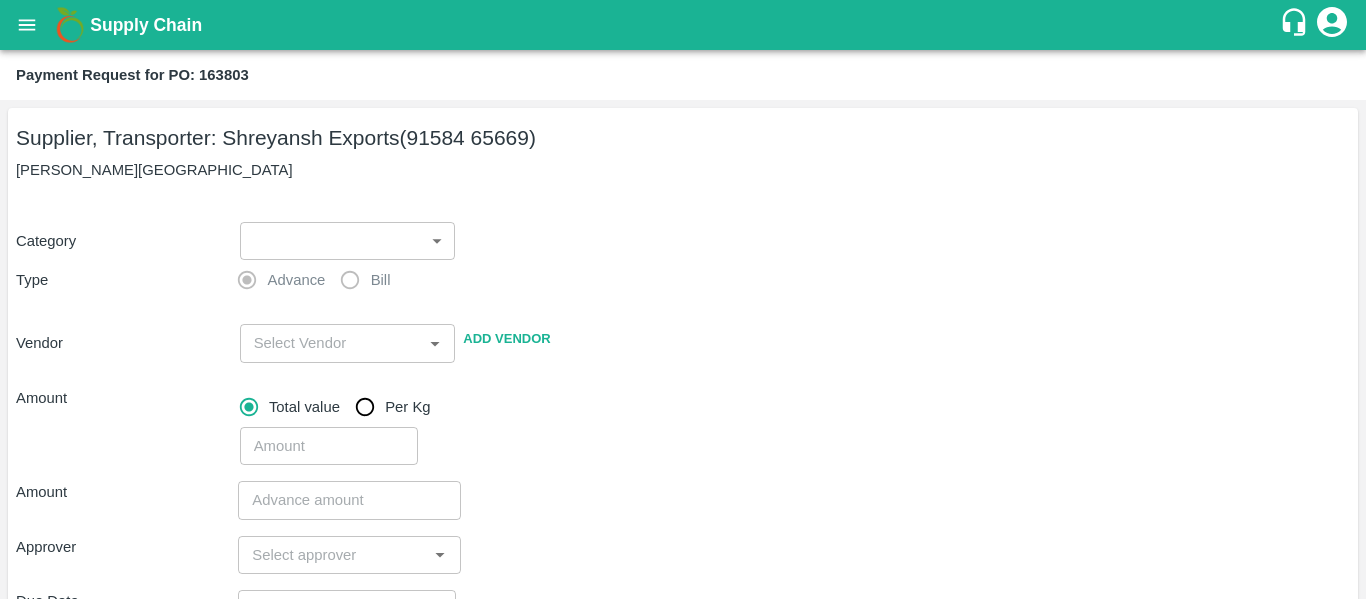 click on "Supply Chain Payment Request for PO: 163803 Supplier, Transporter:    [PERSON_NAME] Exports  (91584 65669) Nashik, [GEOGRAPHIC_DATA] Category ​ ​ Type Advance Bill Vendor ​ Add Vendor Amount Total value Per Kg ​ Amount ​ Approver ​ Due Date ​  Priority  Low  High Comment x ​ Attach bill Cancel Save Tembhurni PH Nashik CC Shahada Banana Export PH Savda Banana Export PH Nashik Banana CS Nikhil Subhash Mangvade Logout" at bounding box center [683, 299] 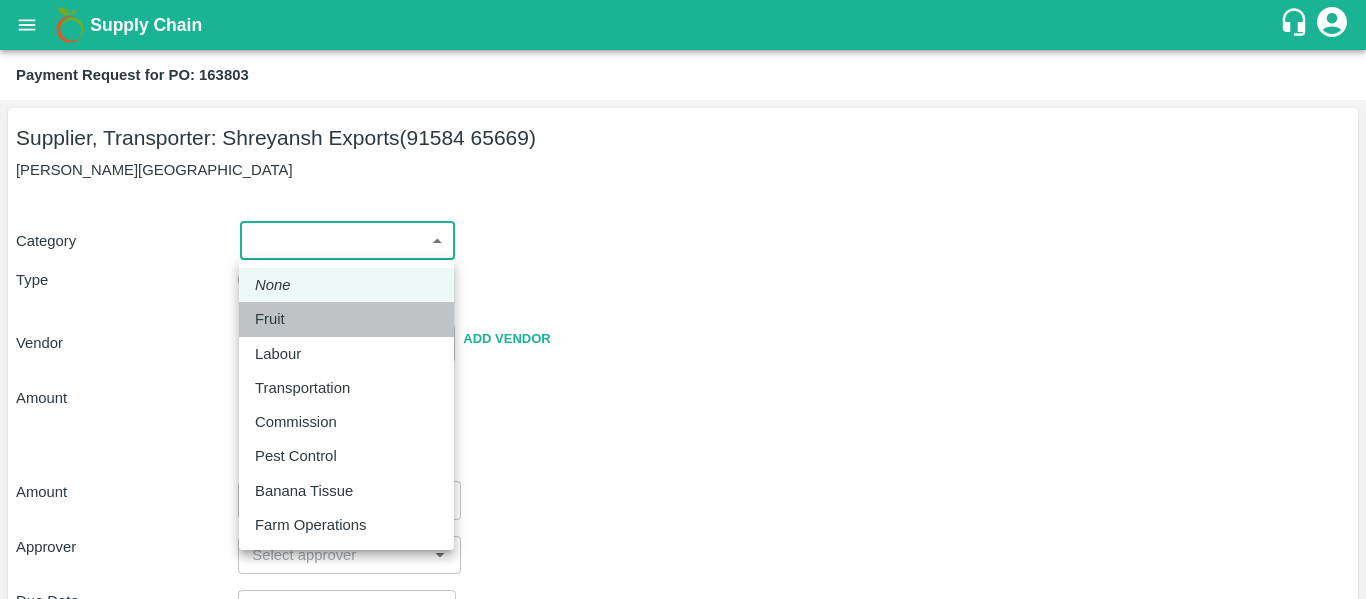click on "Fruit" at bounding box center [346, 319] 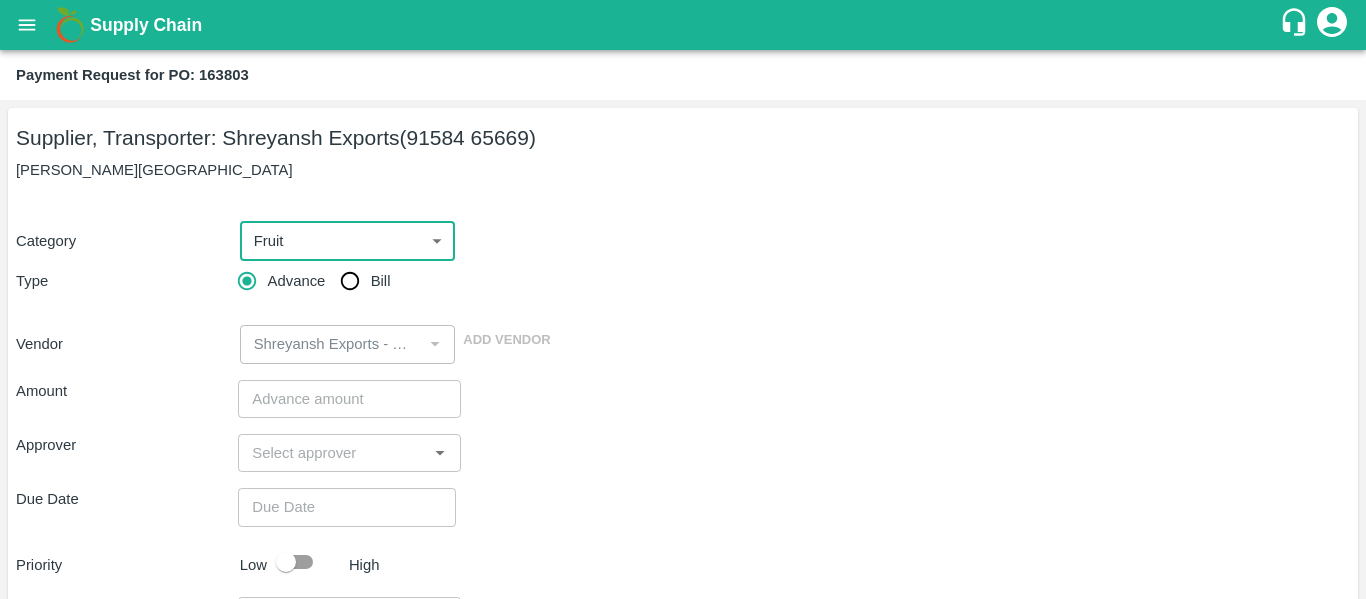 click on "Bill" at bounding box center [350, 281] 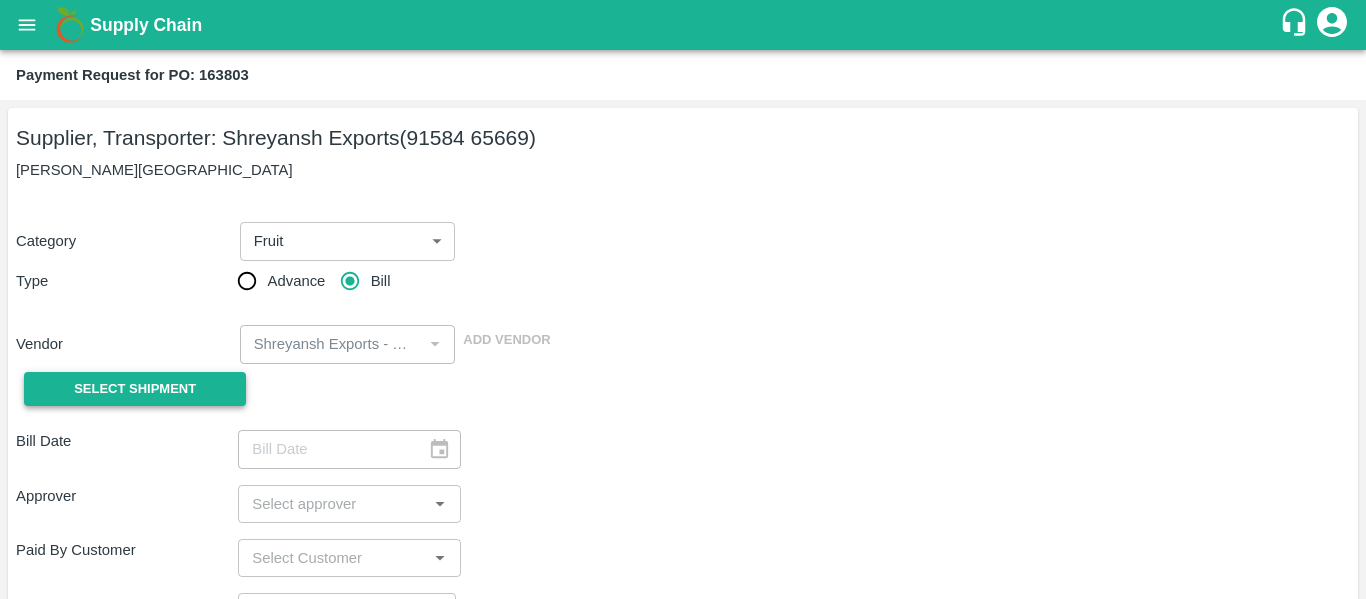 click on "Select Shipment" at bounding box center [135, 389] 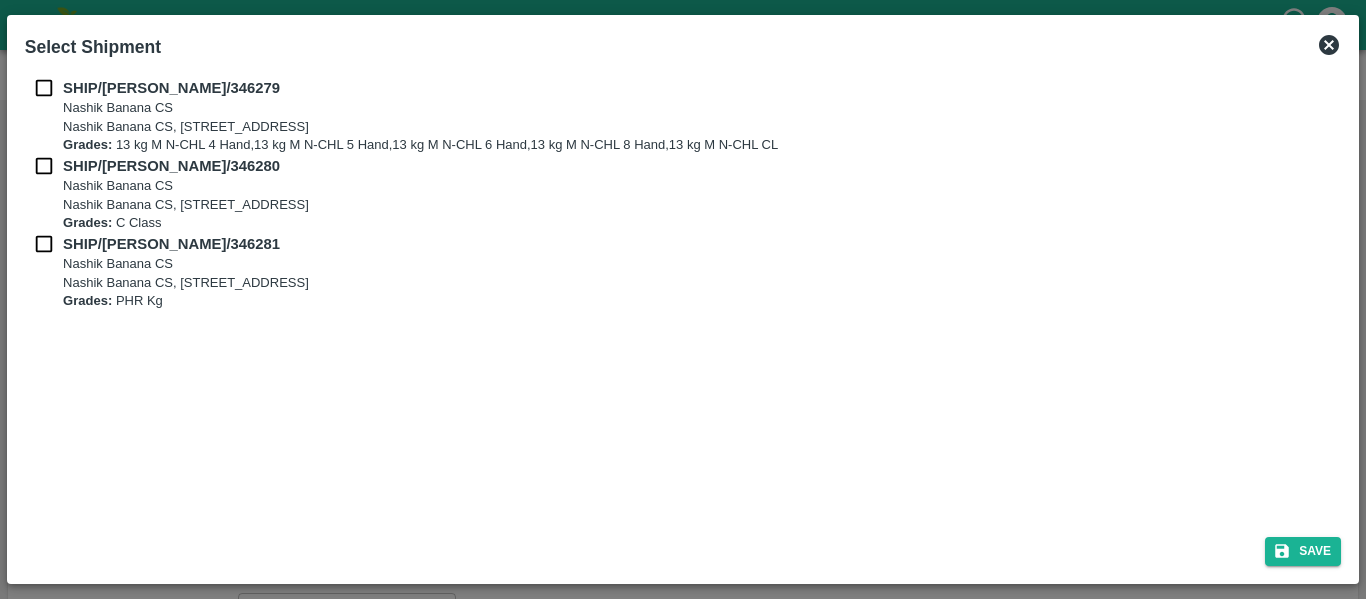 click at bounding box center (44, 88) 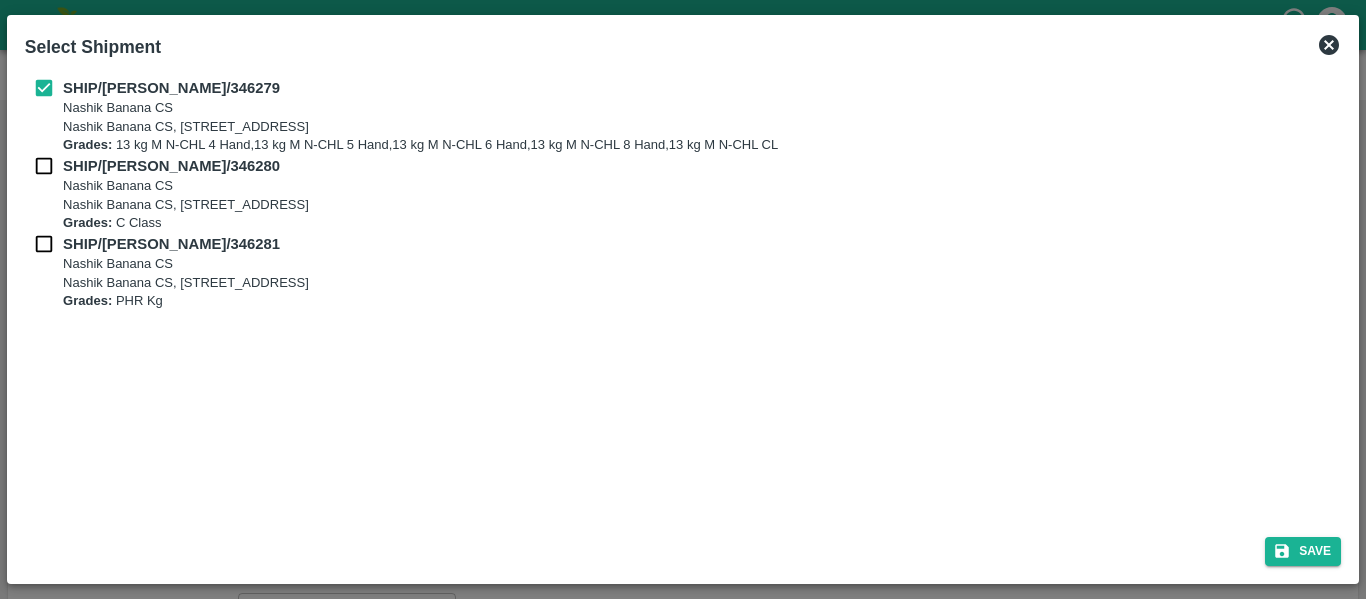 click at bounding box center [44, 166] 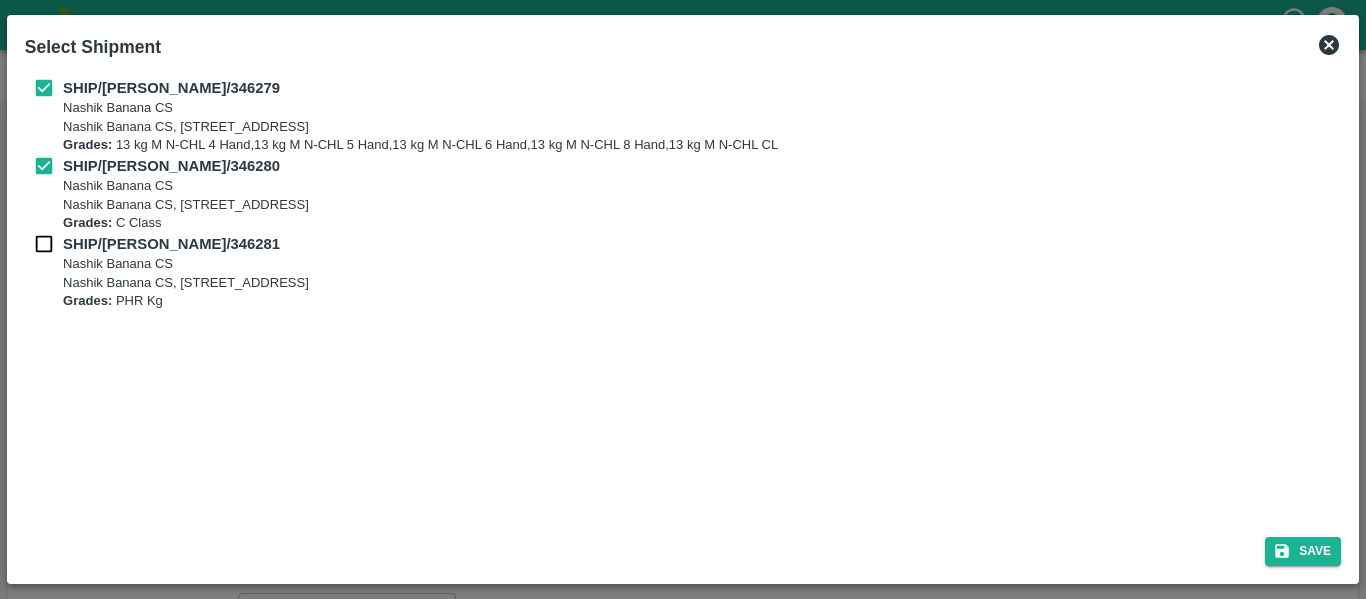 click at bounding box center [44, 244] 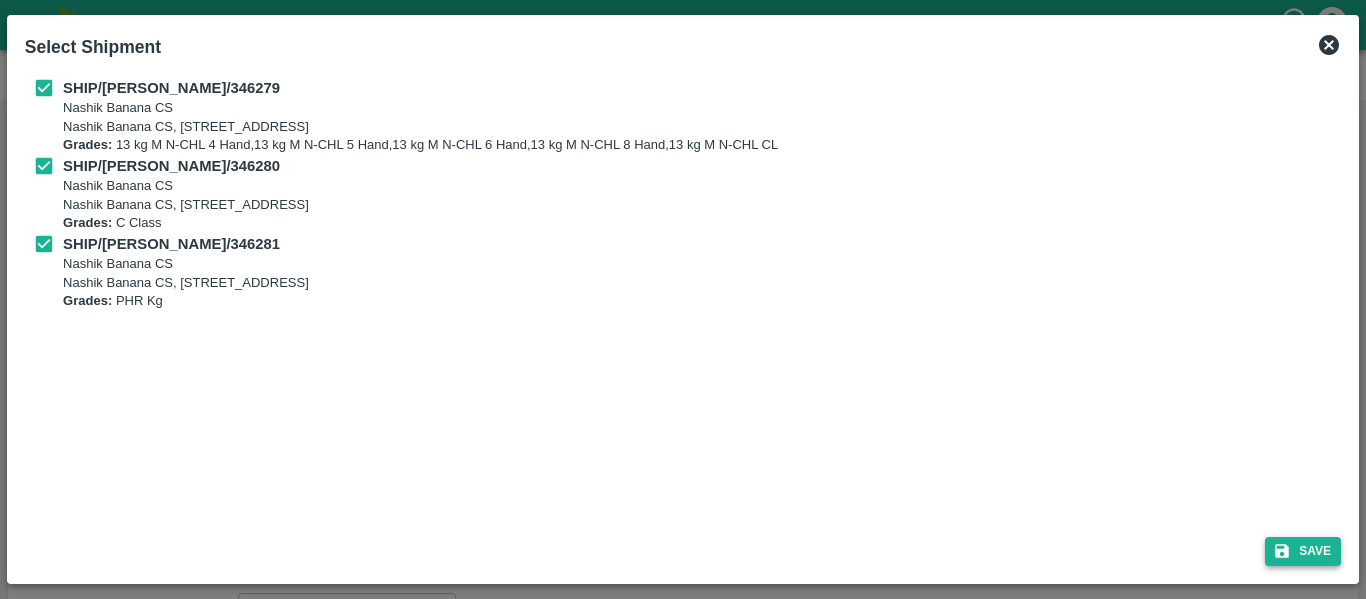 click on "Save" at bounding box center (1303, 551) 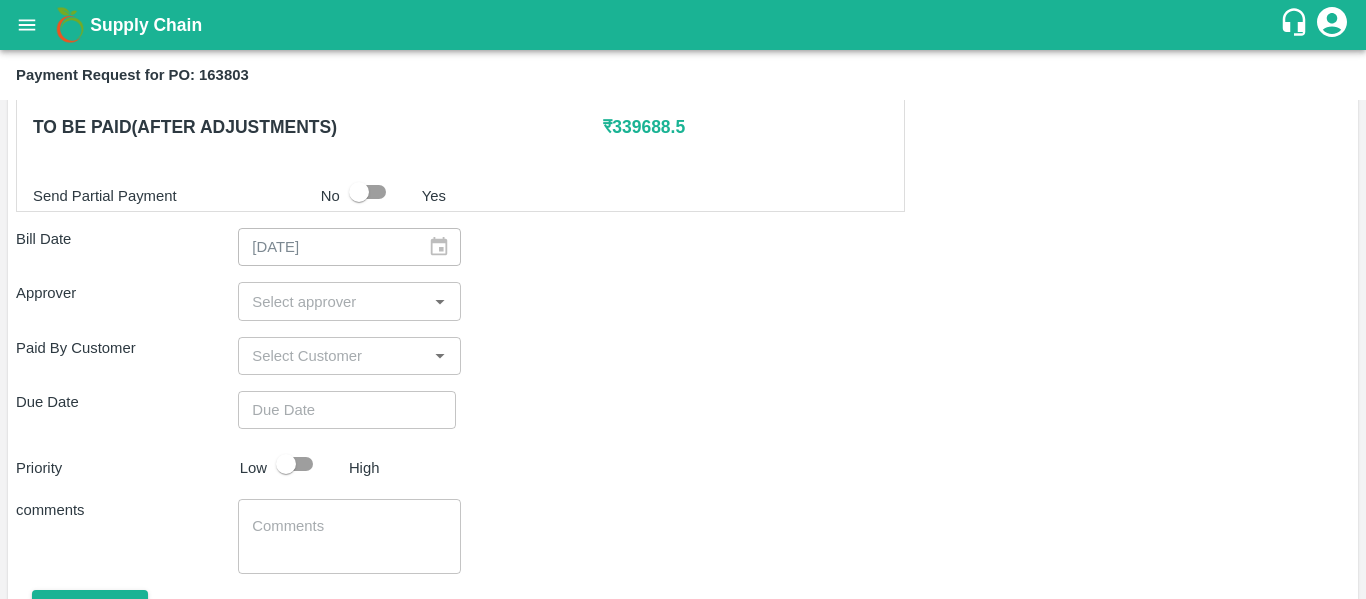scroll, scrollTop: 1018, scrollLeft: 0, axis: vertical 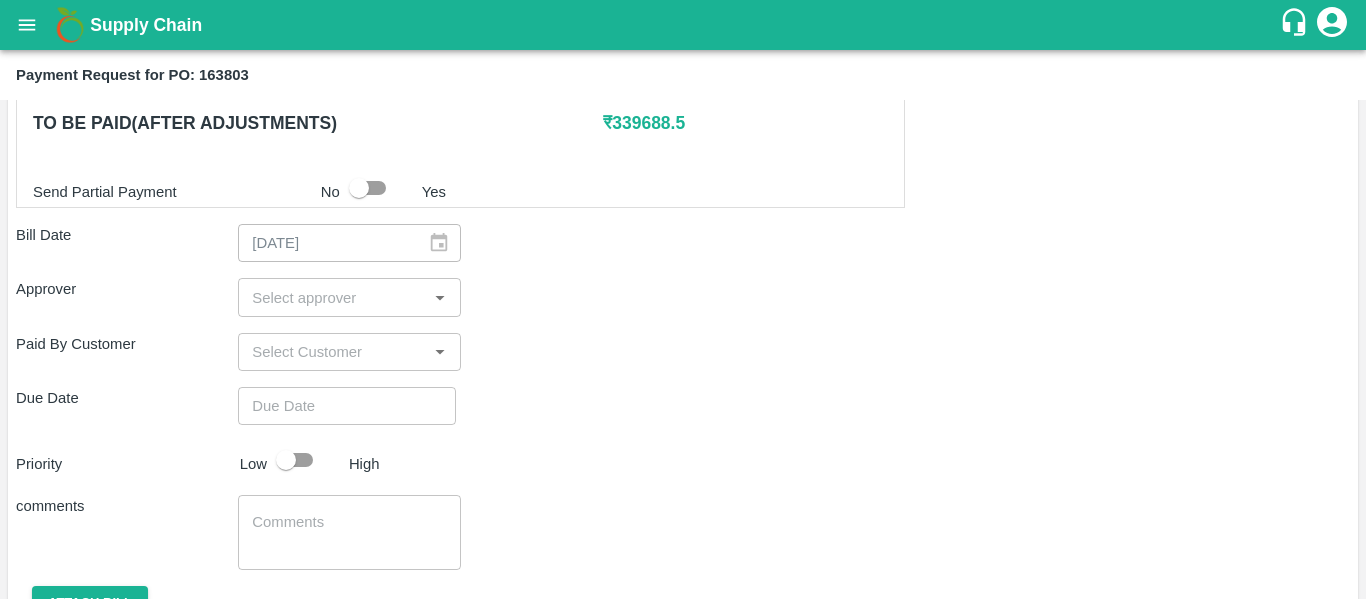 click on "​" at bounding box center (349, 297) 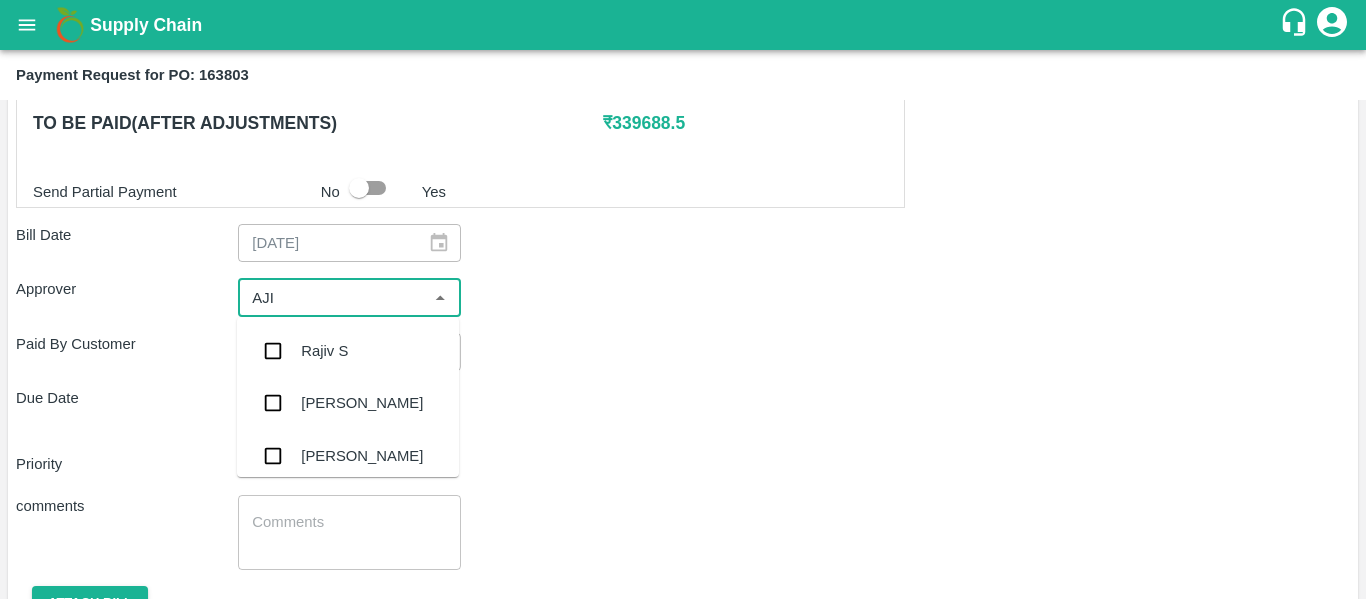 type on "AJIT" 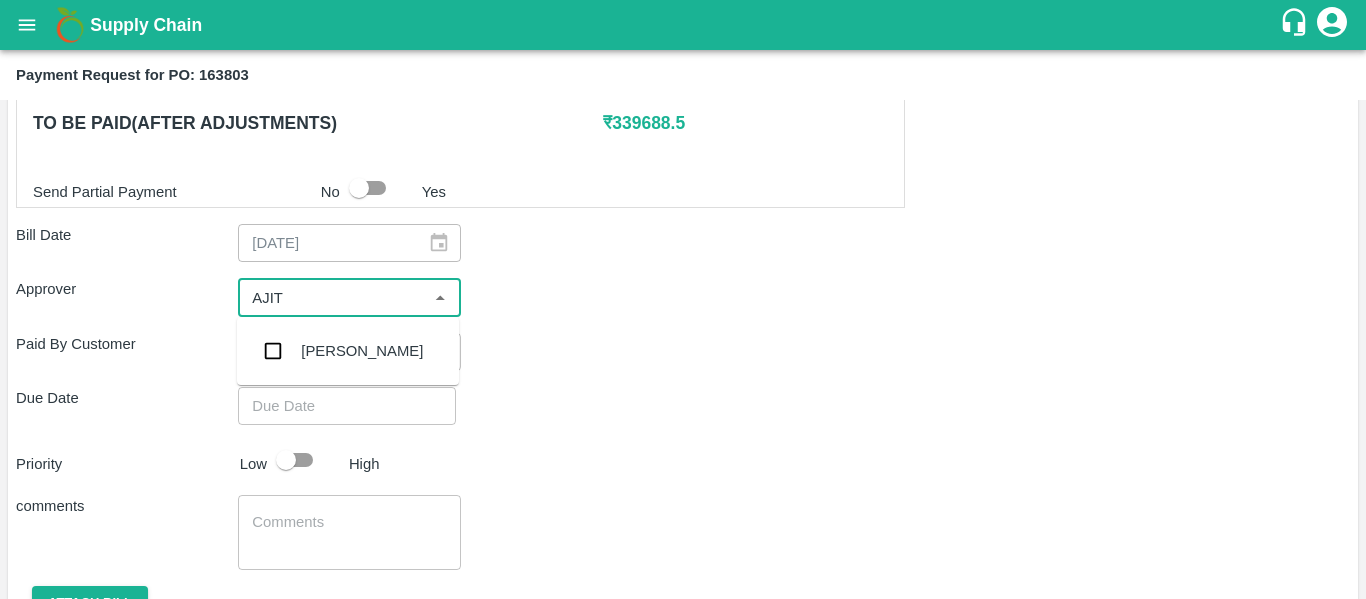 click on "[PERSON_NAME]" at bounding box center [348, 351] 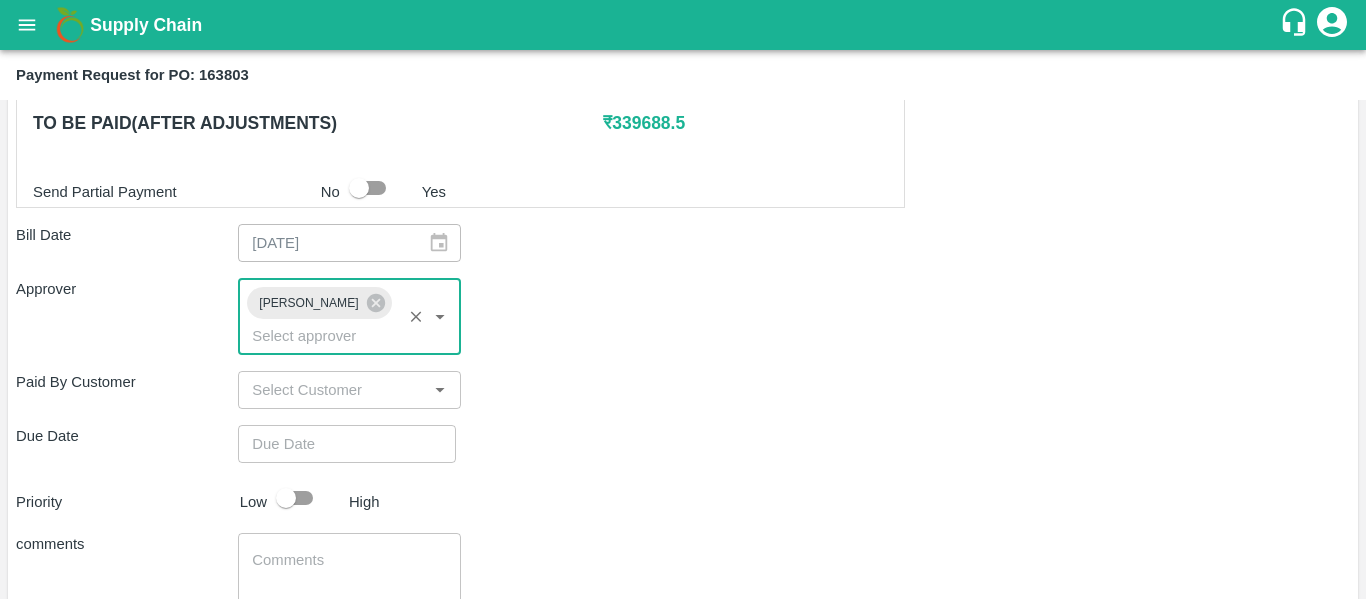 type on "DD/MM/YYYY hh:mm aa" 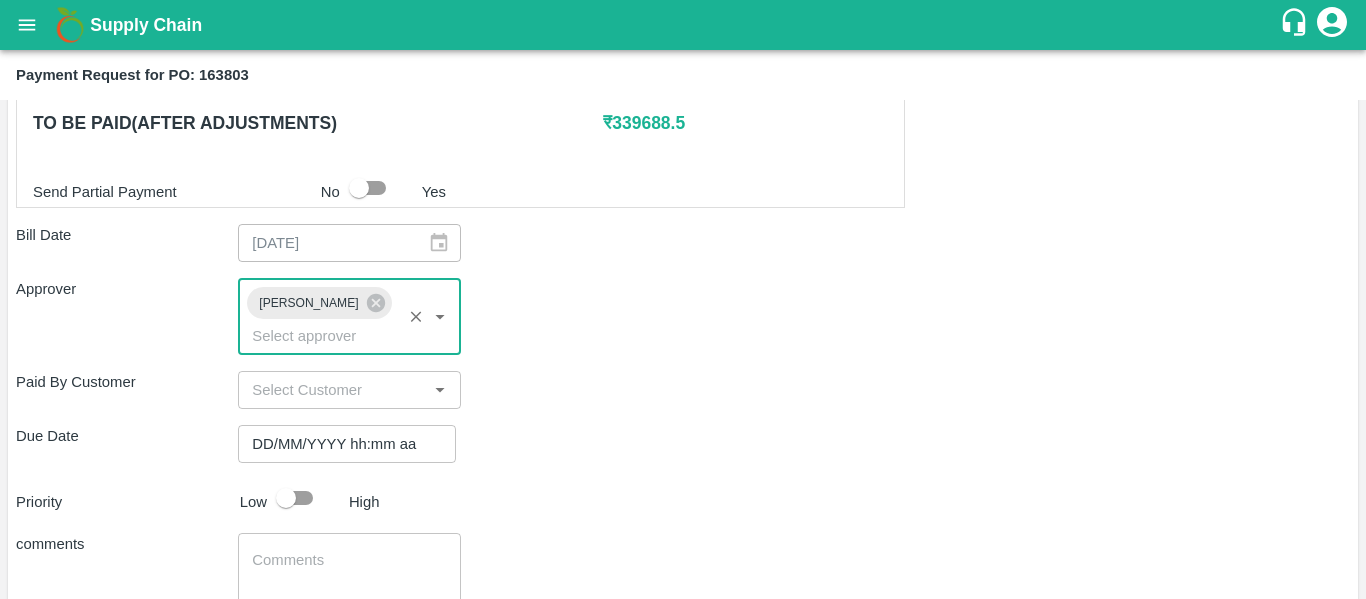click on "DD/MM/YYYY hh:mm aa" at bounding box center (340, 444) 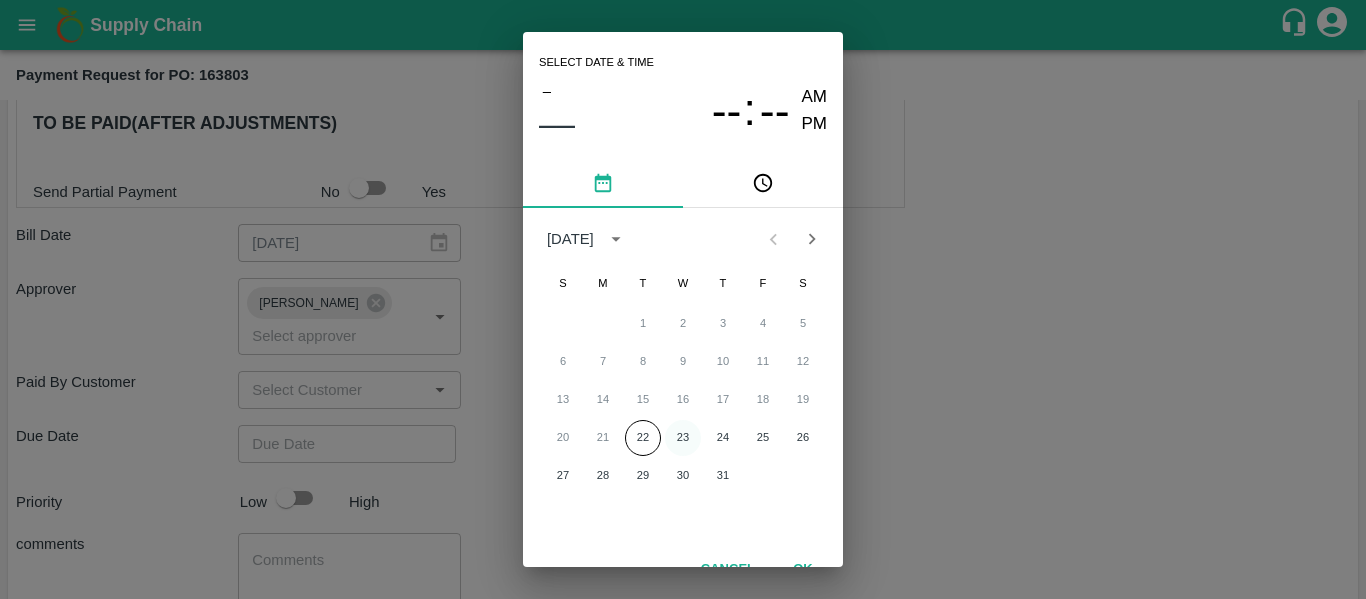 click on "23" at bounding box center (683, 438) 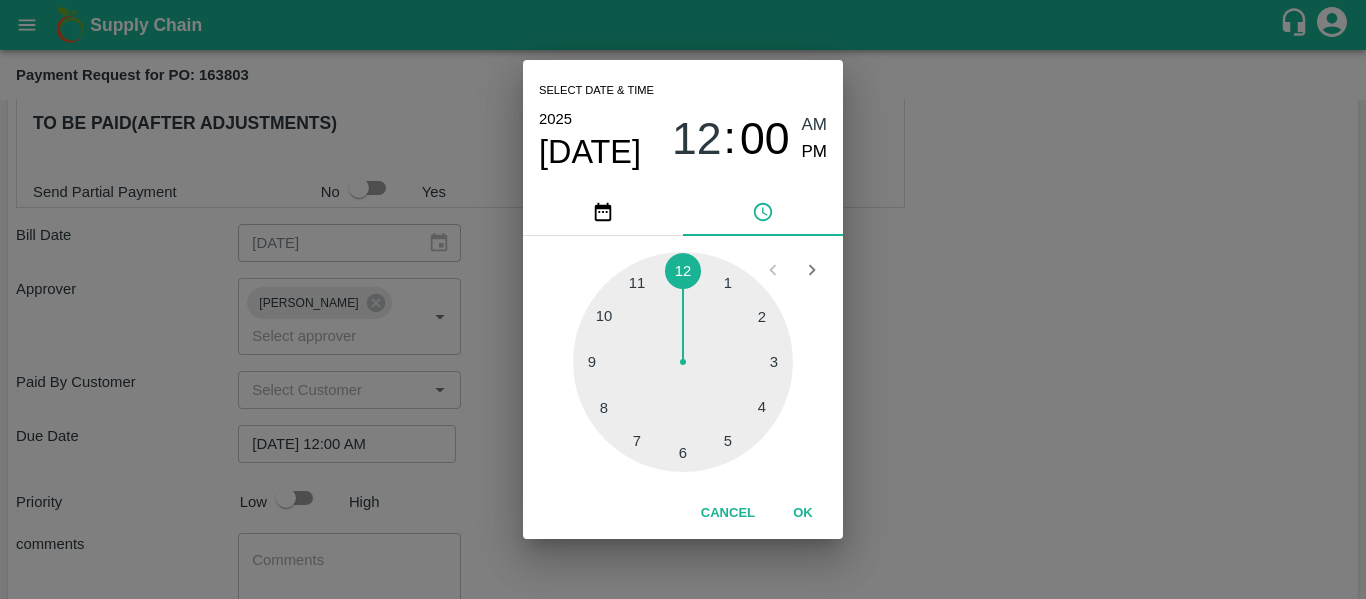 click on "Select date & time [DATE] 12 : 00 AM PM 1 2 3 4 5 6 7 8 9 10 11 12 Cancel OK" at bounding box center (683, 299) 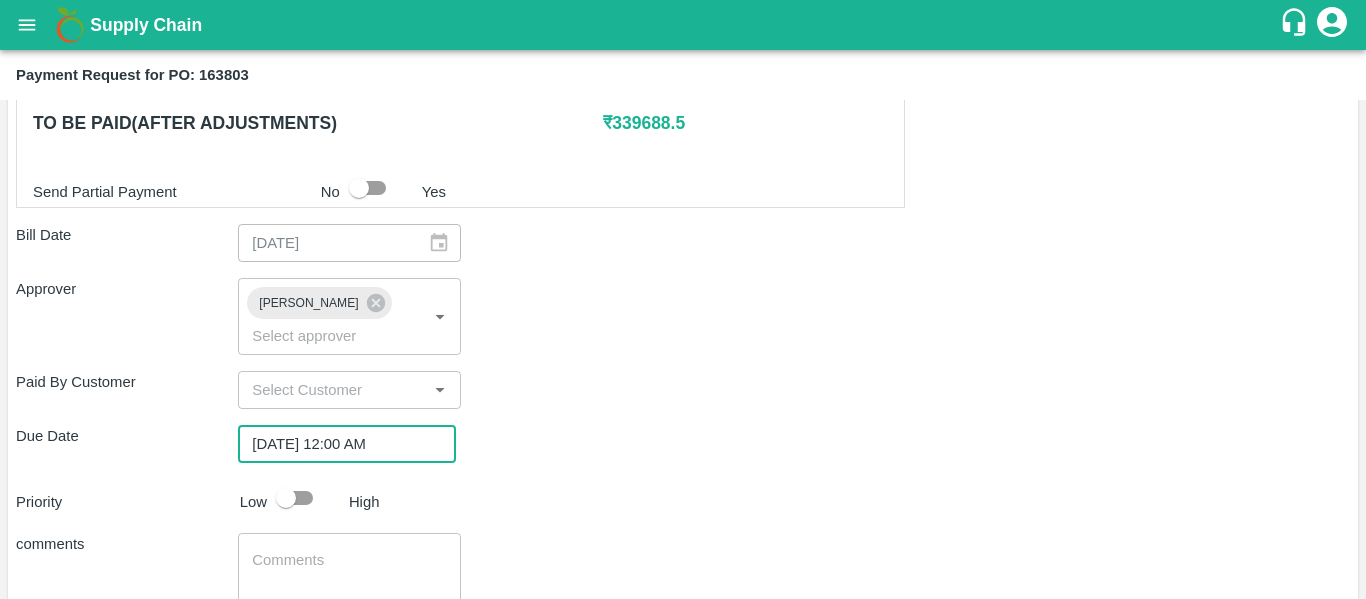 click at bounding box center [286, 498] 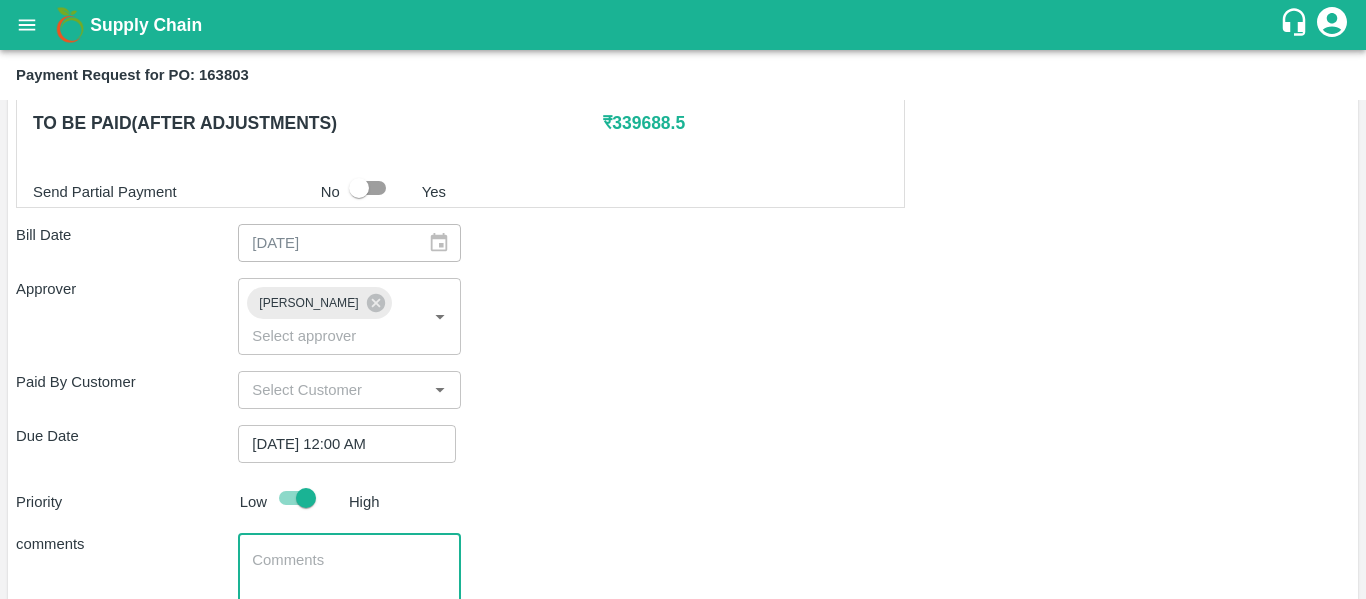 click at bounding box center [349, 571] 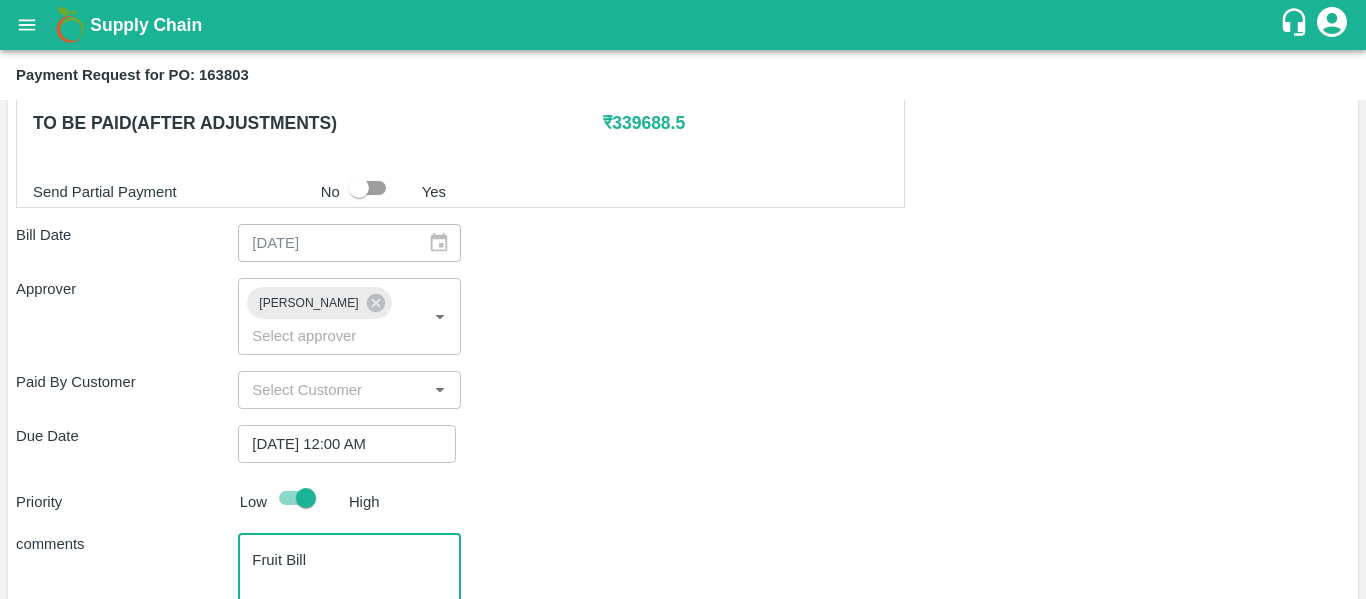 type on "Fruit Bill" 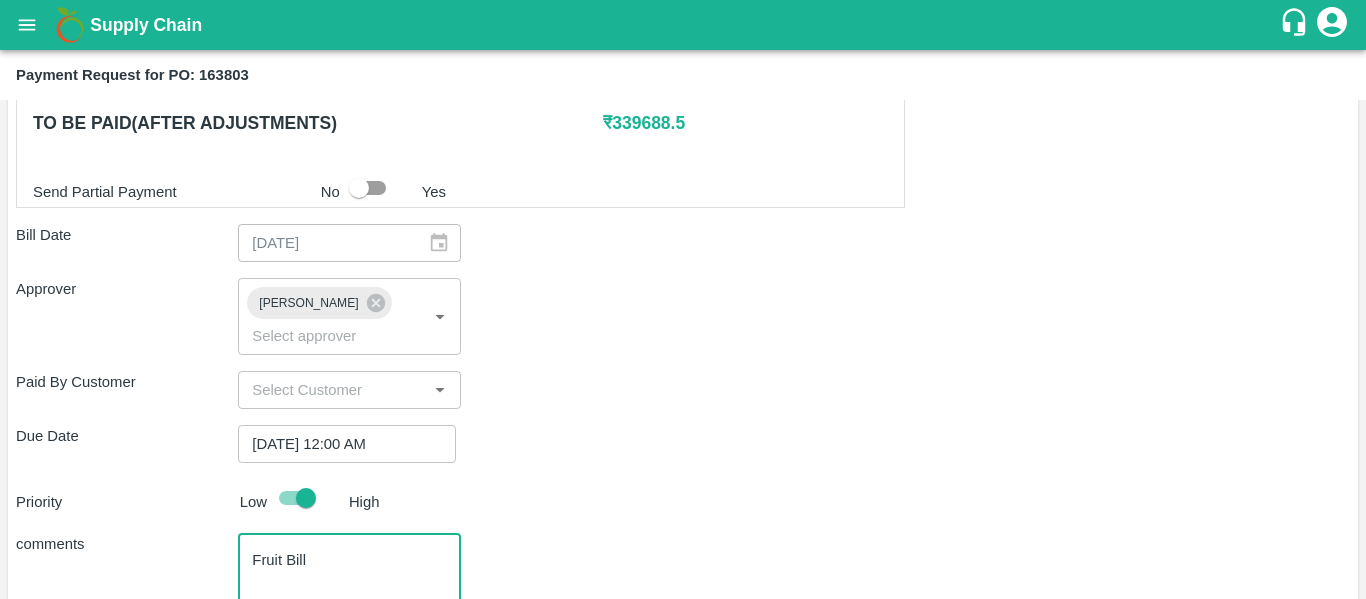 scroll, scrollTop: 1127, scrollLeft: 0, axis: vertical 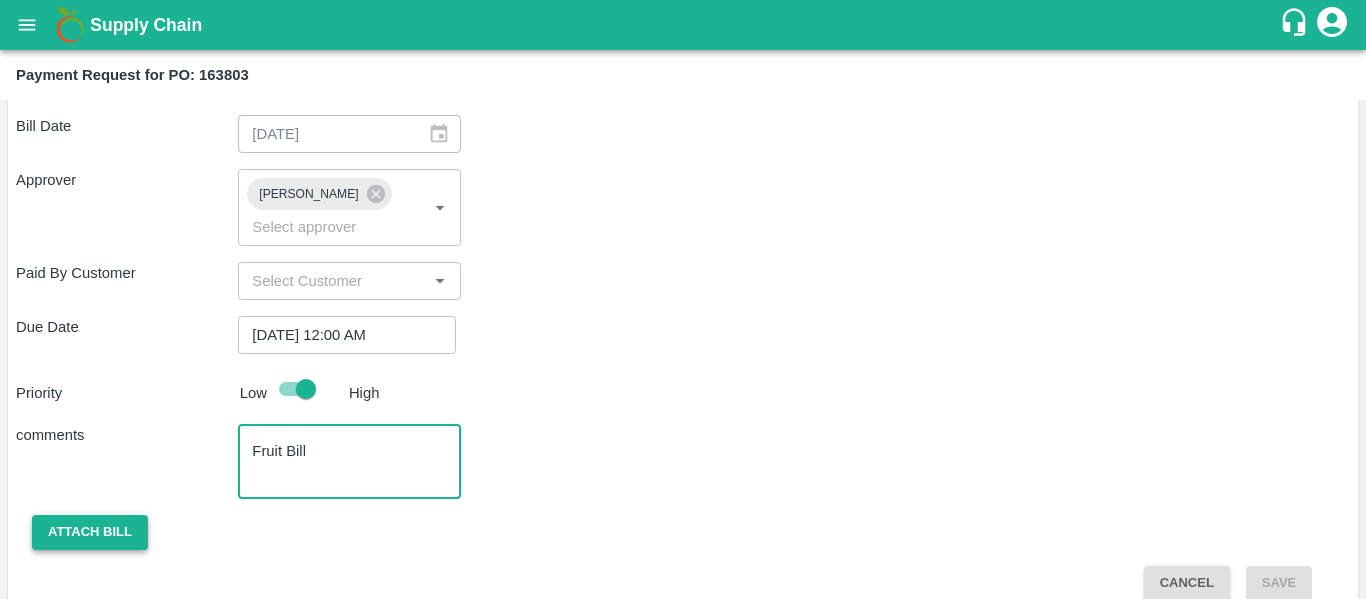 click on "Attach bill" at bounding box center [90, 532] 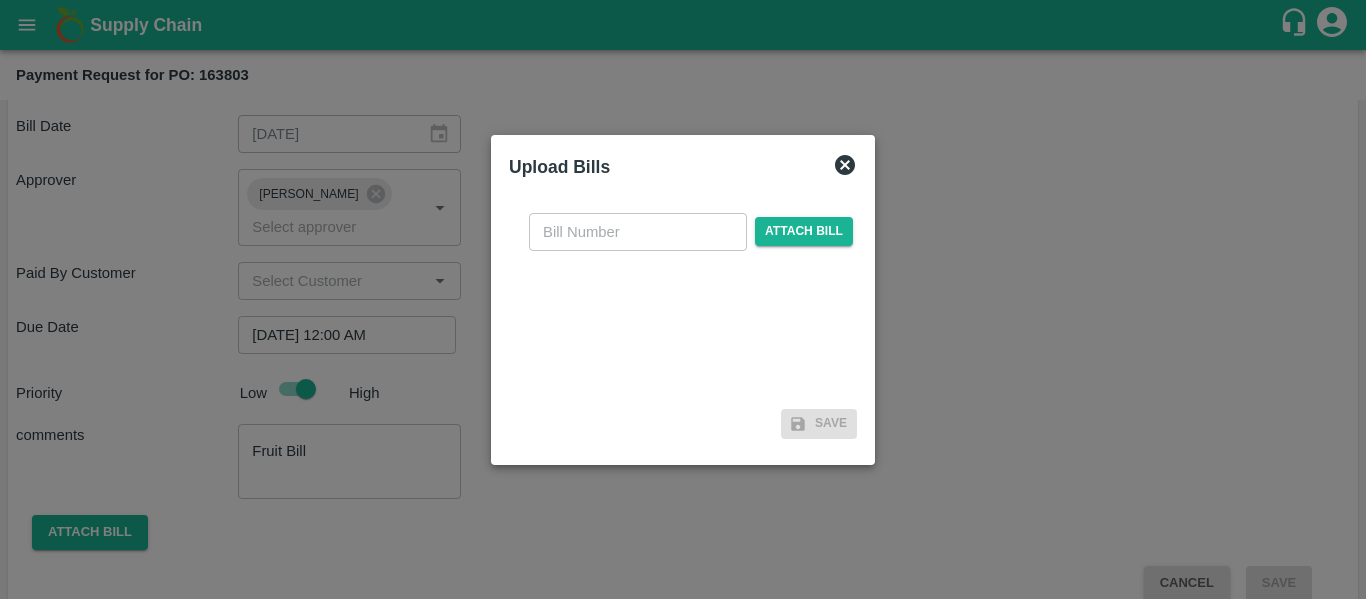 click on "​ Attach bill" at bounding box center [683, 299] 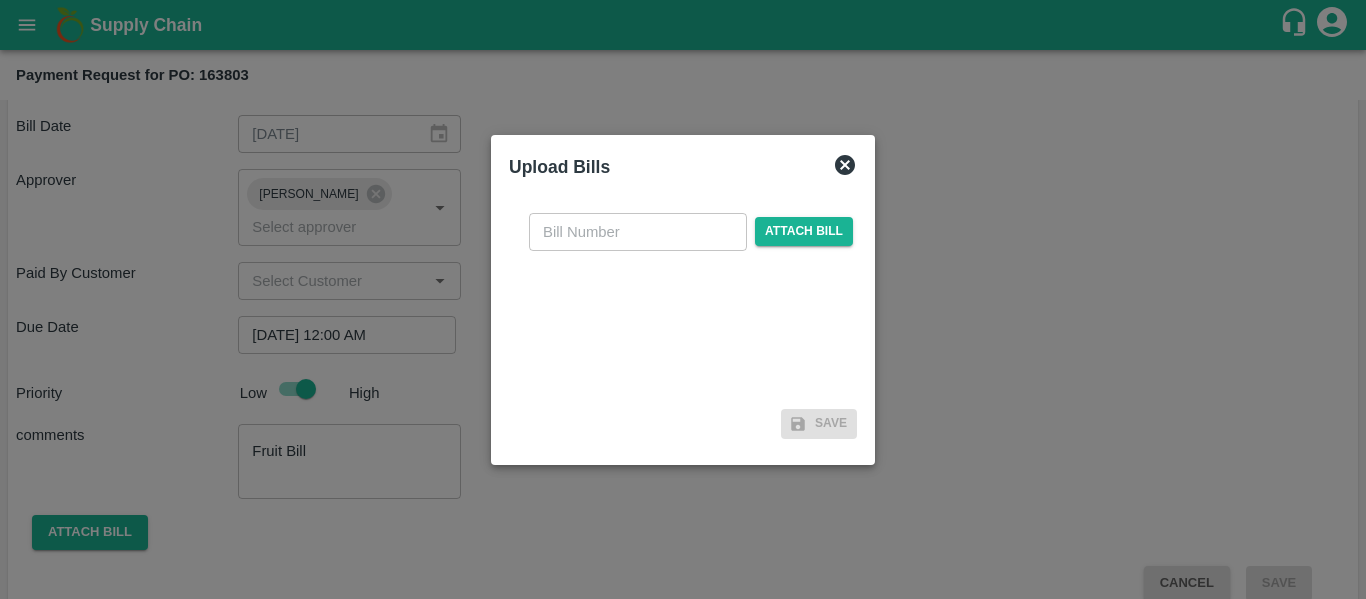 click at bounding box center (638, 232) 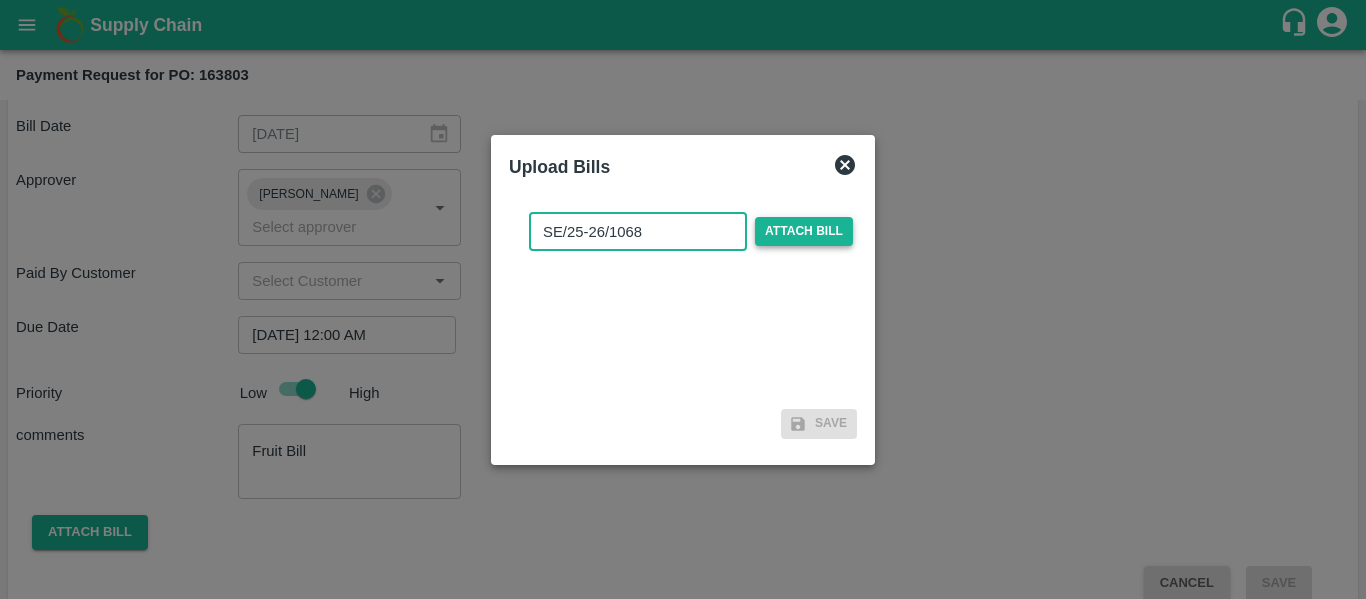 type on "SE/25-26/1068" 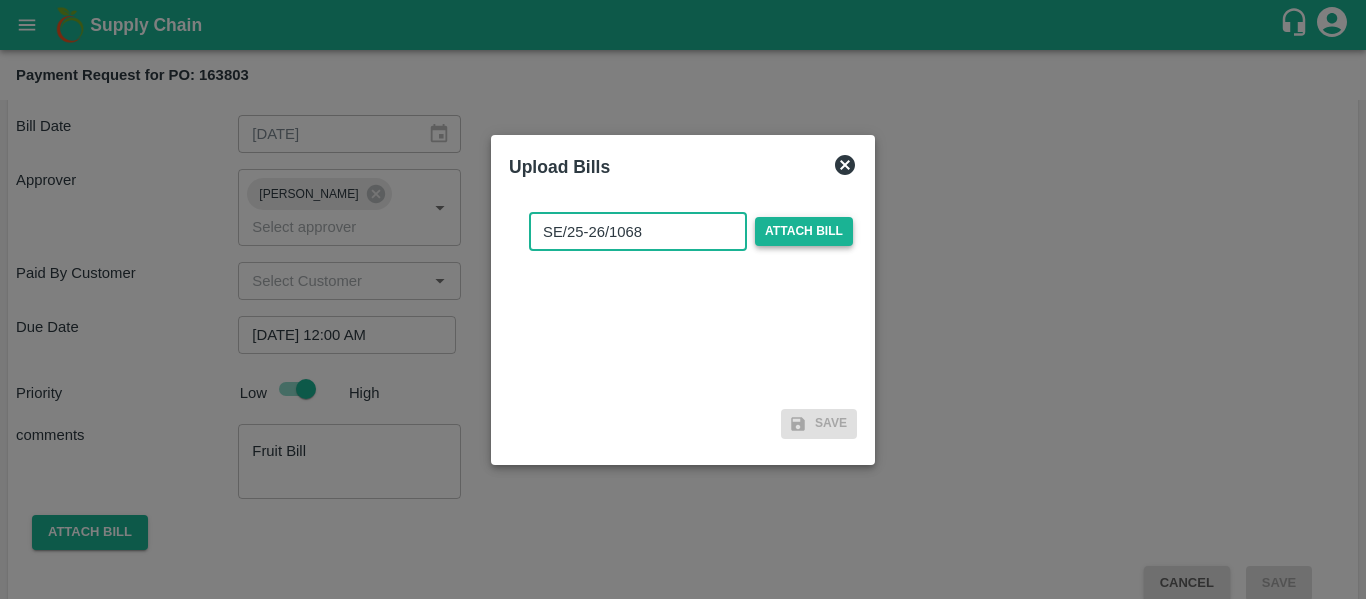 click on "Attach bill" at bounding box center [804, 231] 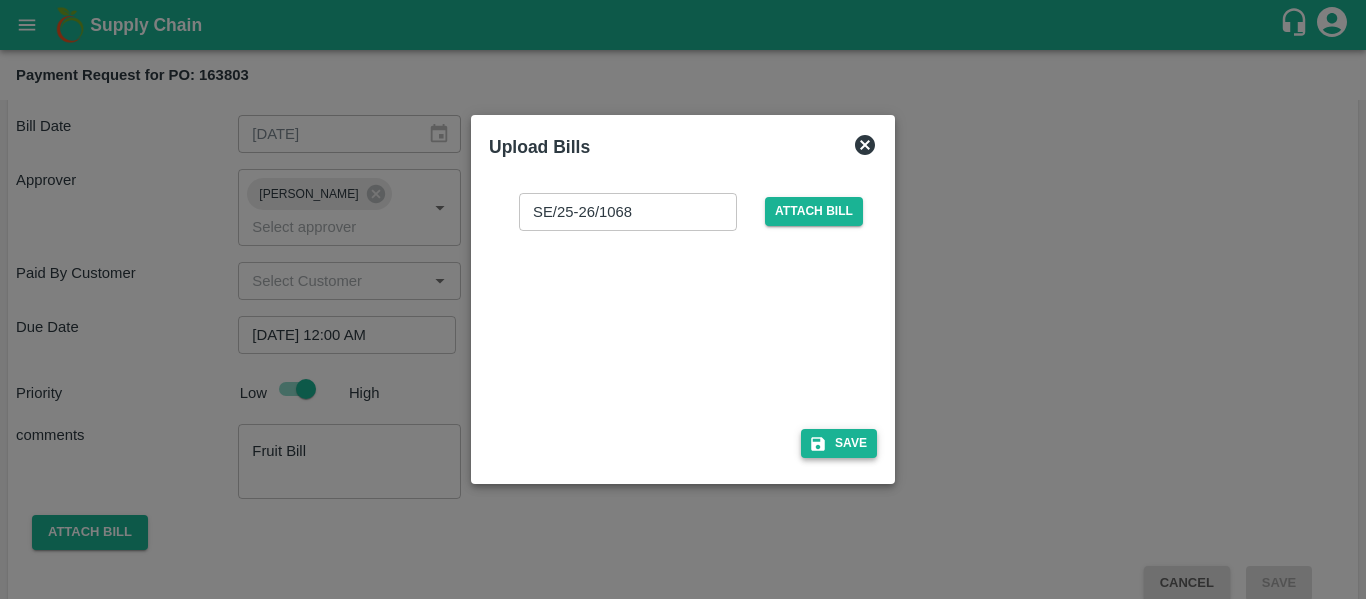 click on "Save" at bounding box center (839, 443) 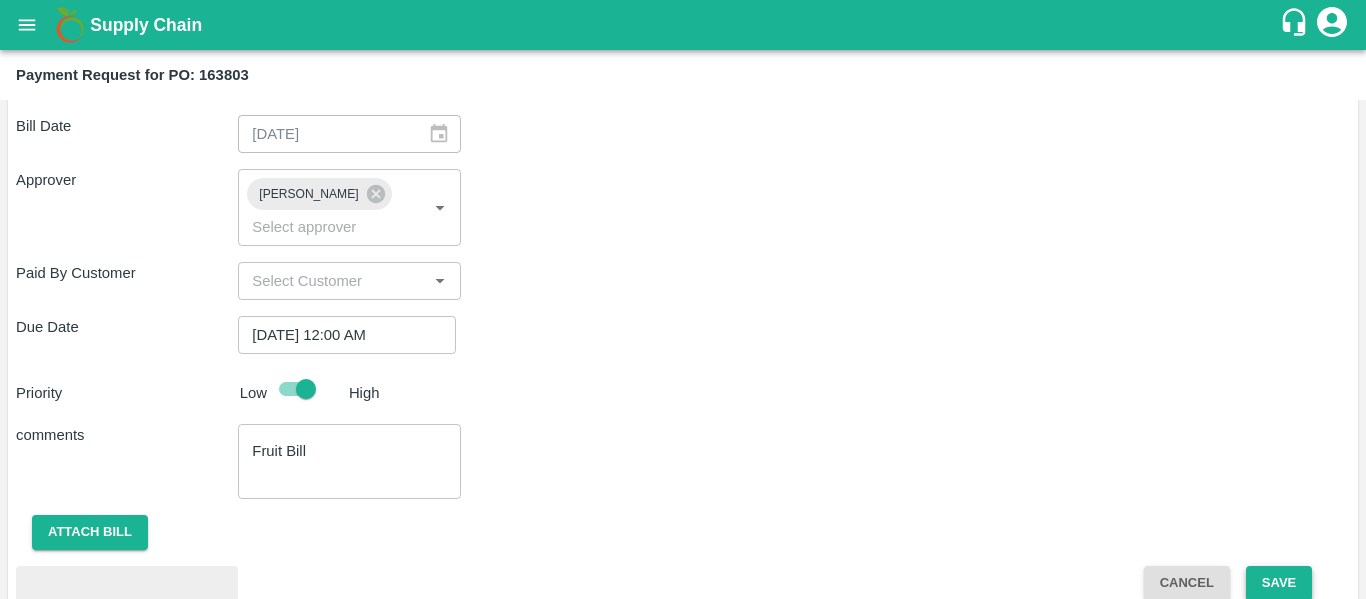 click on "Save" at bounding box center (1279, 583) 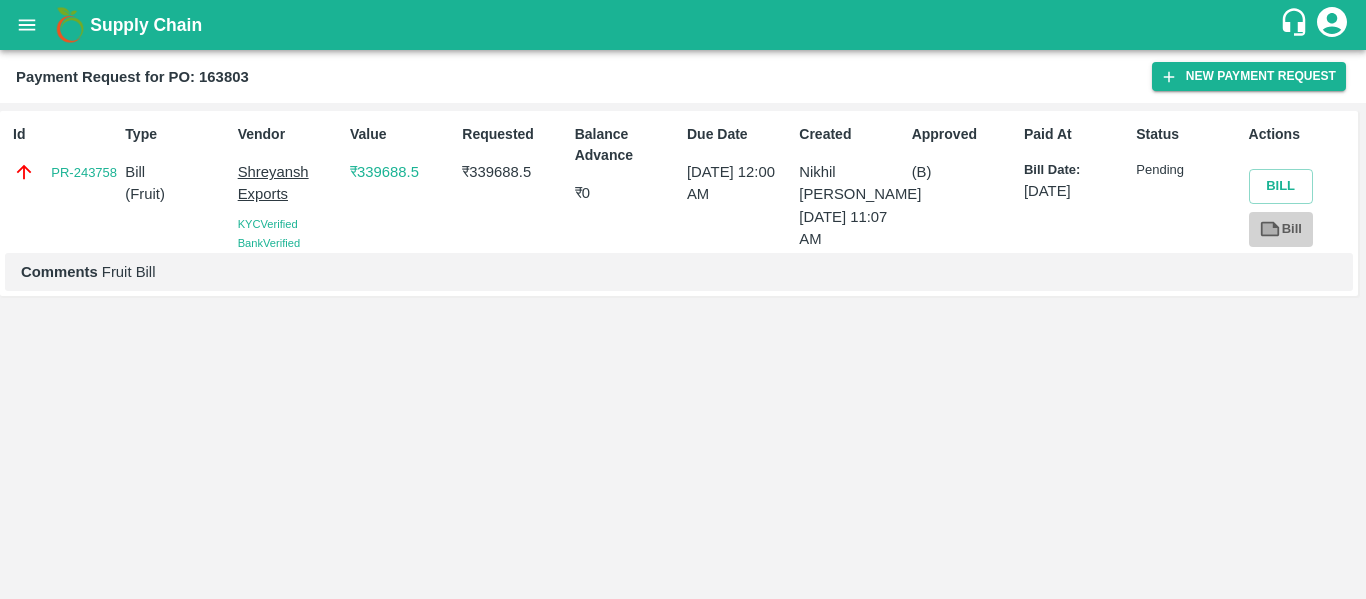 click 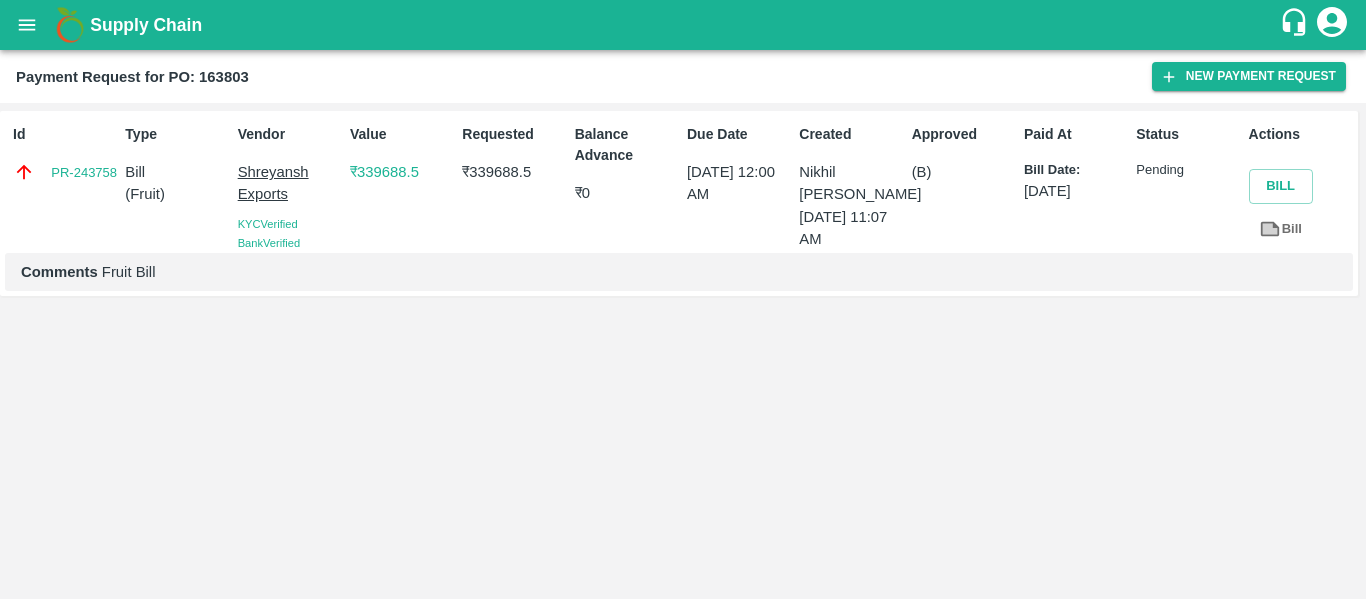 click at bounding box center [27, 25] 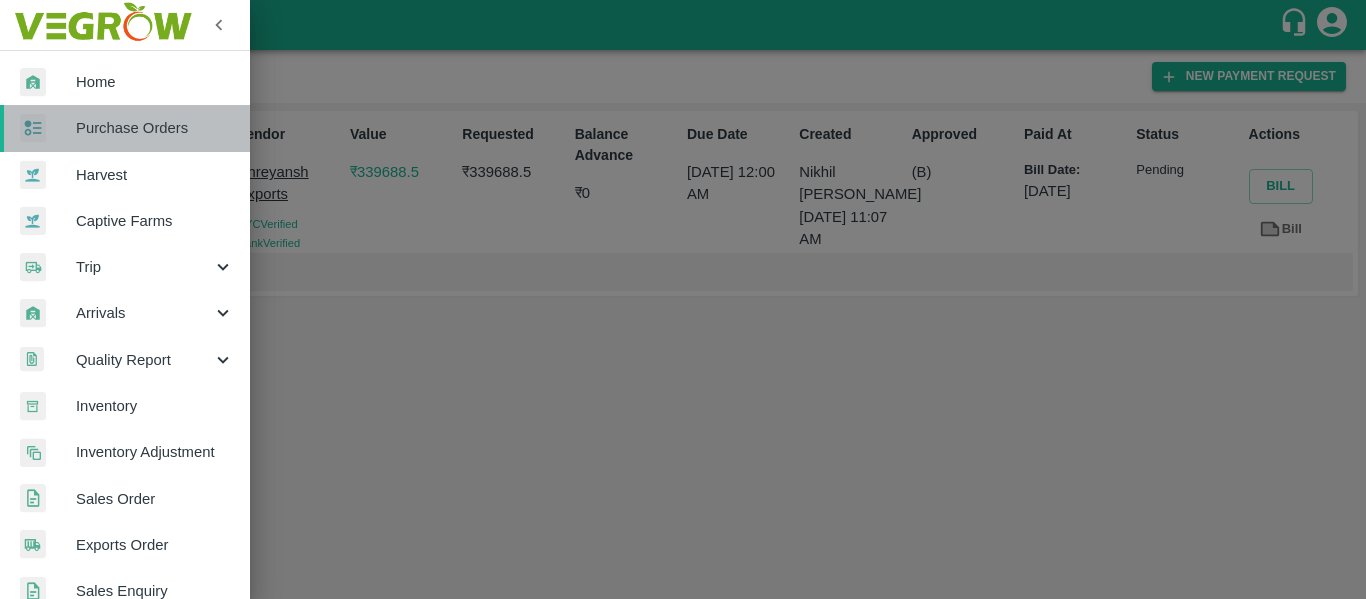 click on "Purchase Orders" at bounding box center (155, 128) 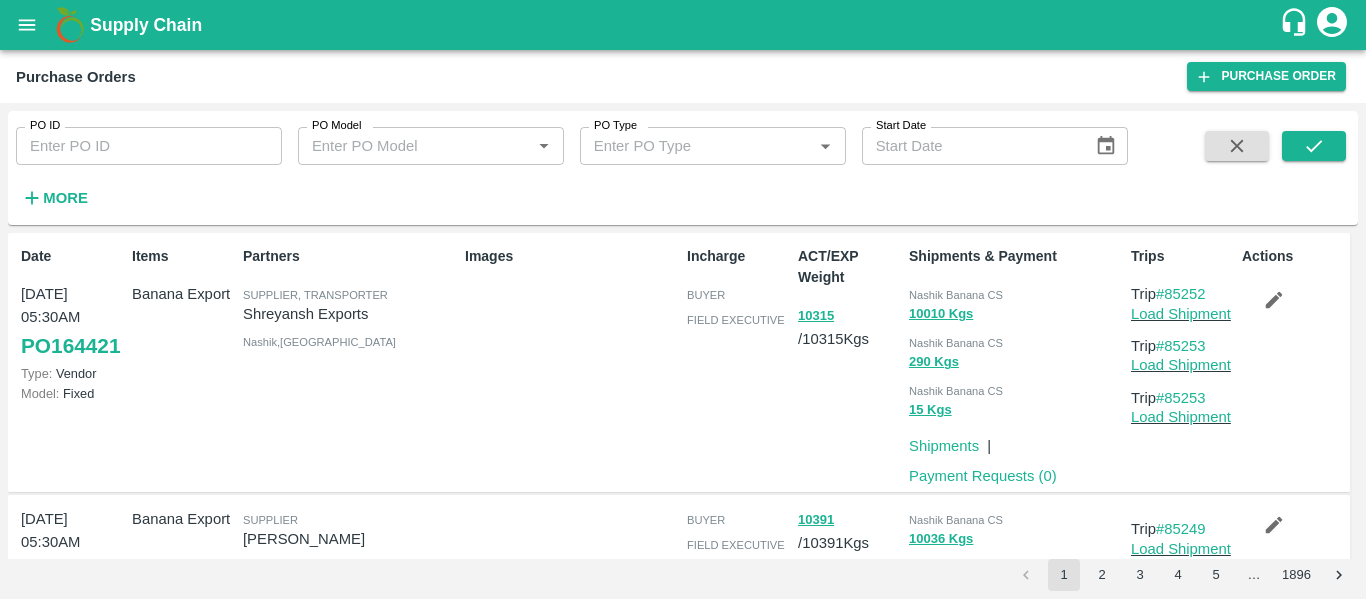 click on "PO ID" at bounding box center (149, 146) 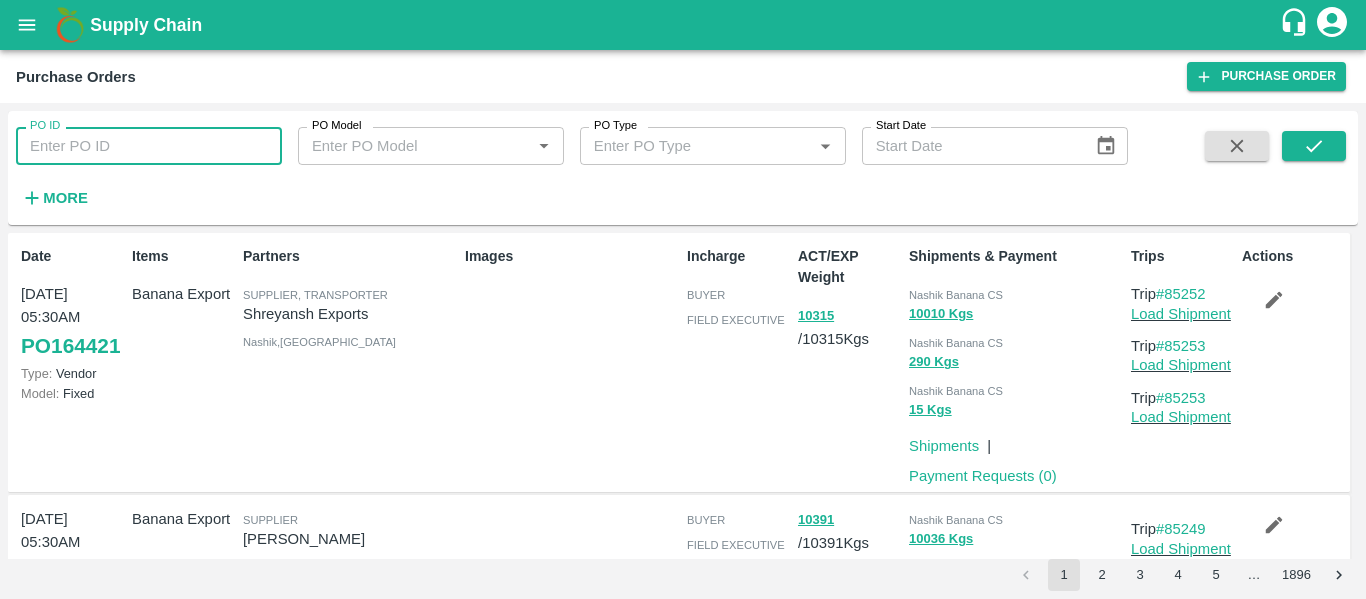 paste on "163805" 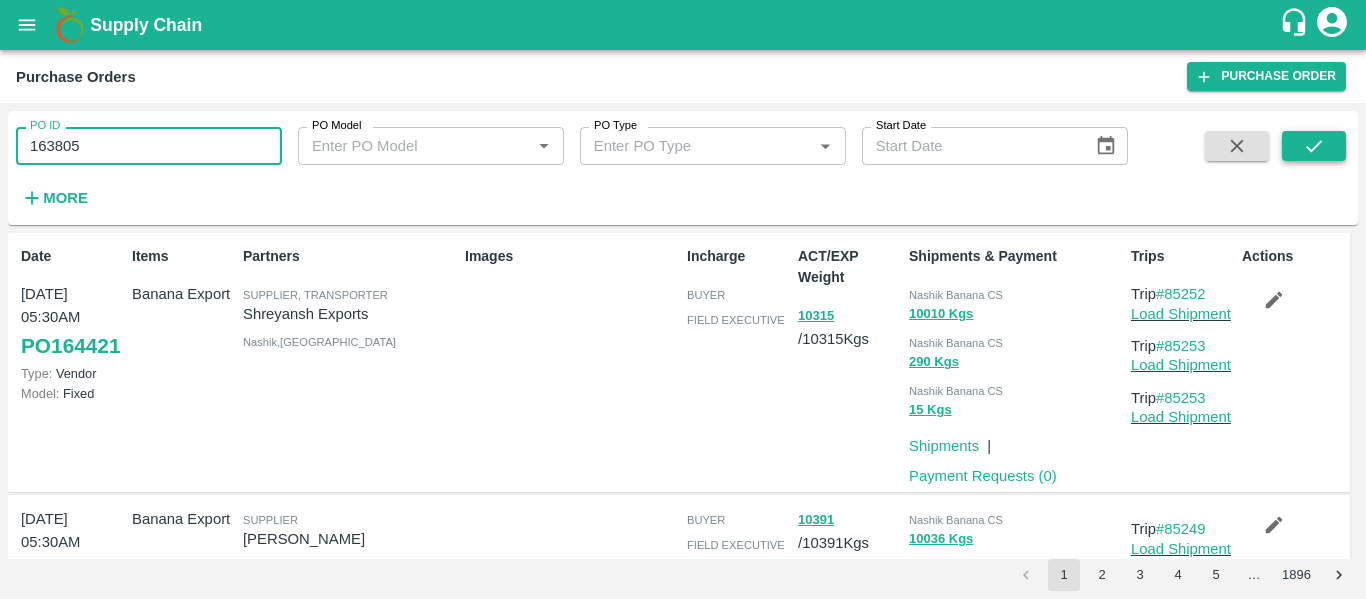type on "163805" 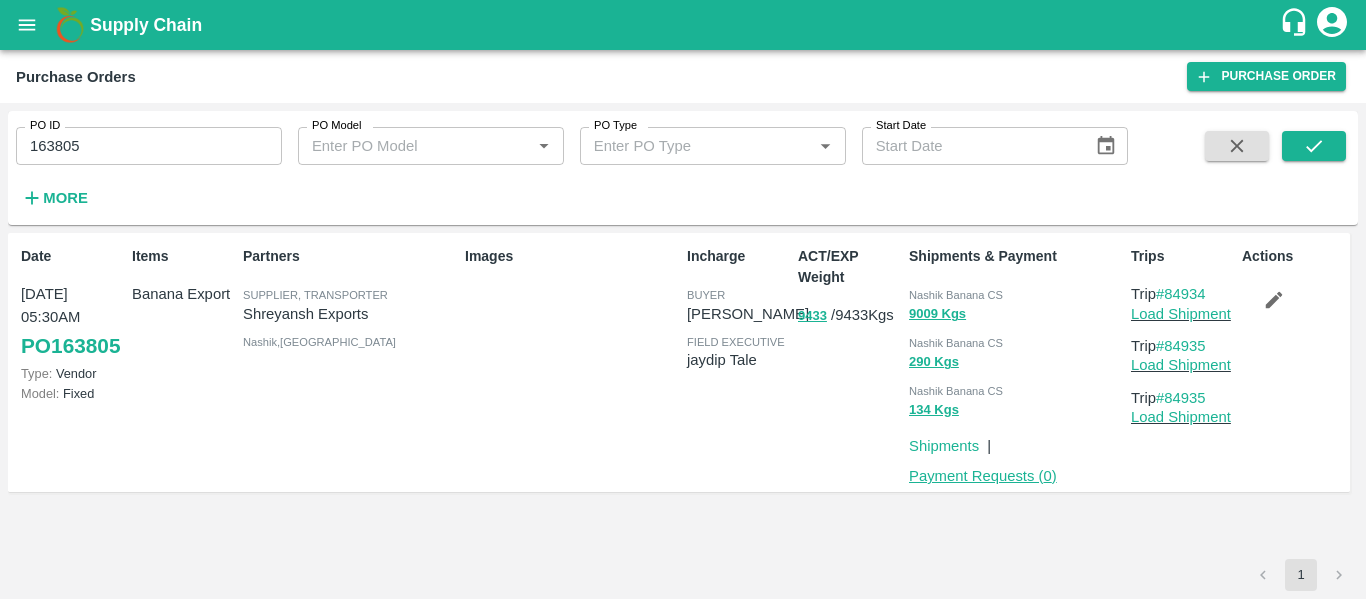 click on "Payment Requests ( 0 )" at bounding box center [983, 476] 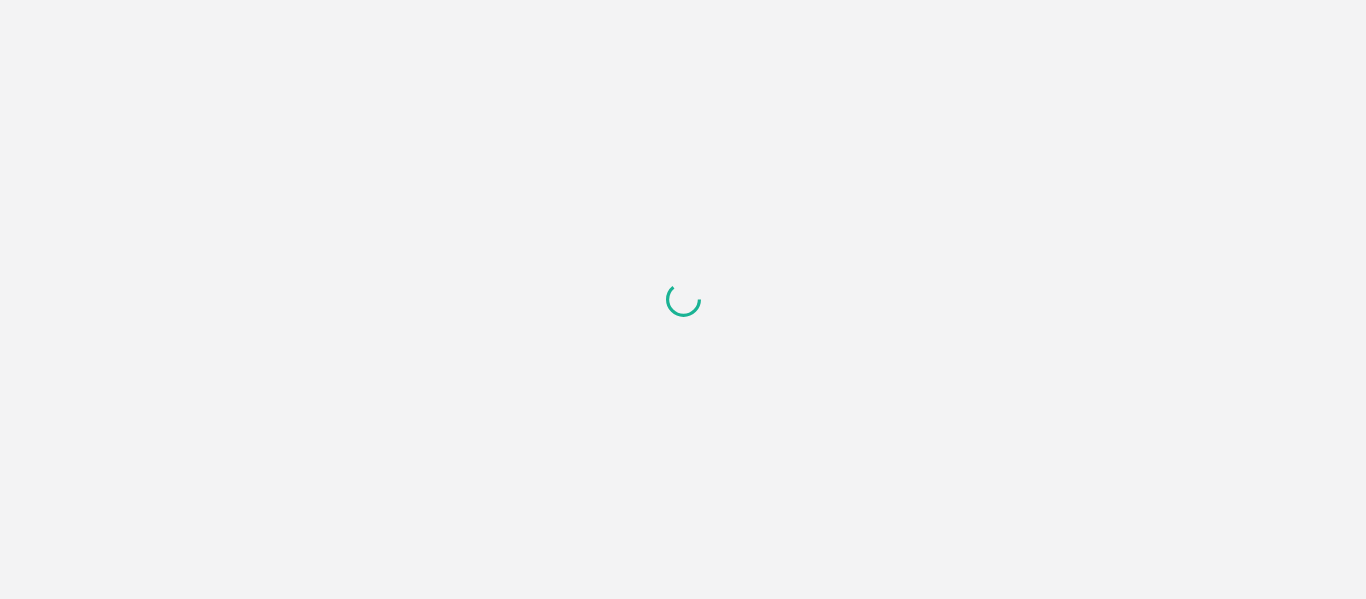 scroll, scrollTop: 0, scrollLeft: 0, axis: both 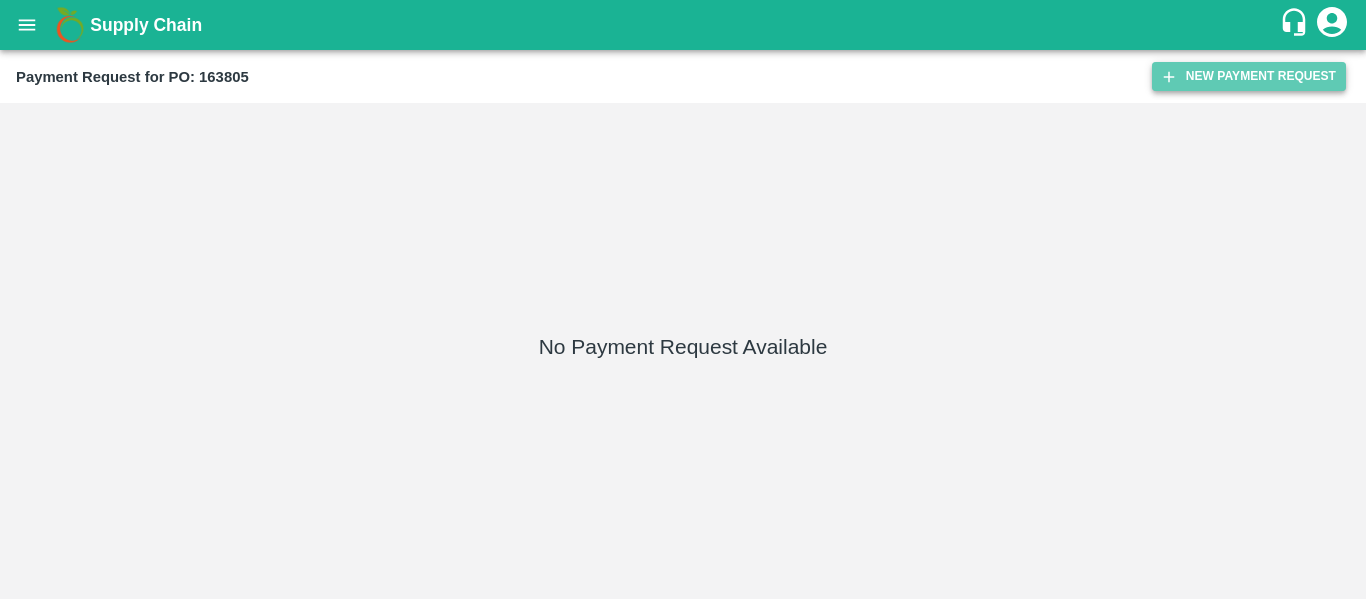 click on "New Payment Request" at bounding box center (1249, 76) 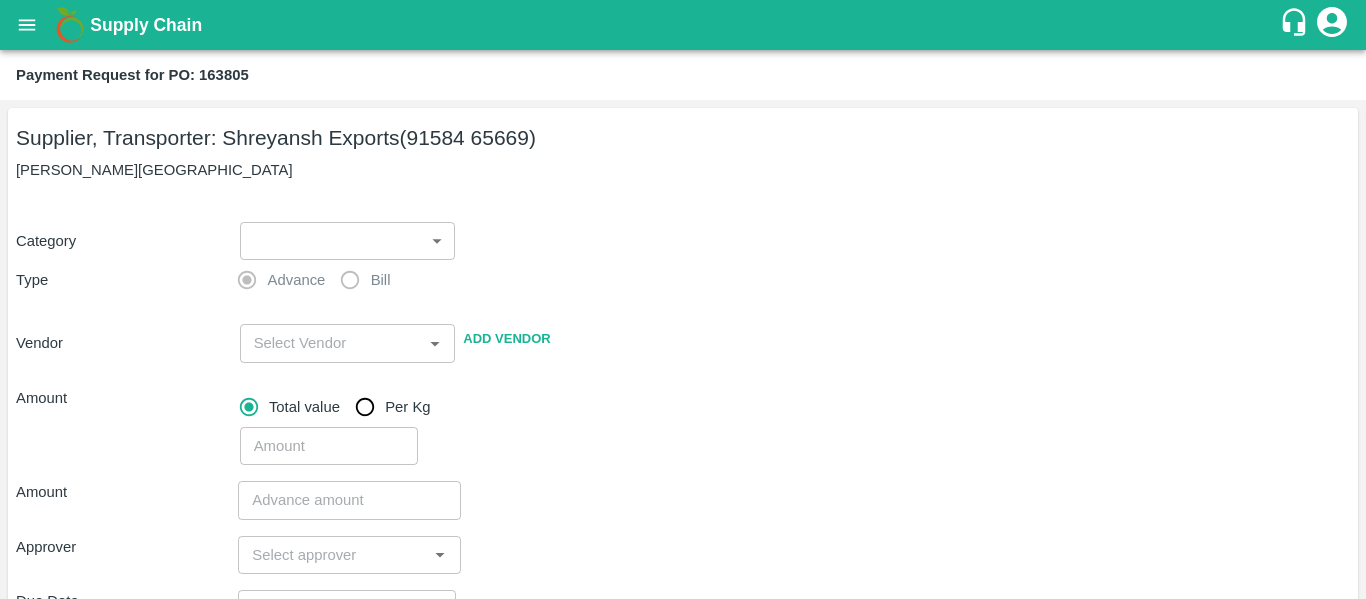 click on "Supply Chain Payment Request for PO: 163805 Supplier, Transporter:    [PERSON_NAME] Exports  (91584 65669) Nashik, [GEOGRAPHIC_DATA] Category ​ ​ Type Advance Bill Vendor ​ Add Vendor Amount Total value Per Kg ​ Amount ​ Approver ​ Due Date ​  Priority  Low  High Comment x ​ Attach bill Cancel Save Tembhurni PH Nashik CC Shahada Banana Export PH Savda Banana Export PH Nashik Banana CS Nikhil Subhash Mangvade Logout" at bounding box center [683, 299] 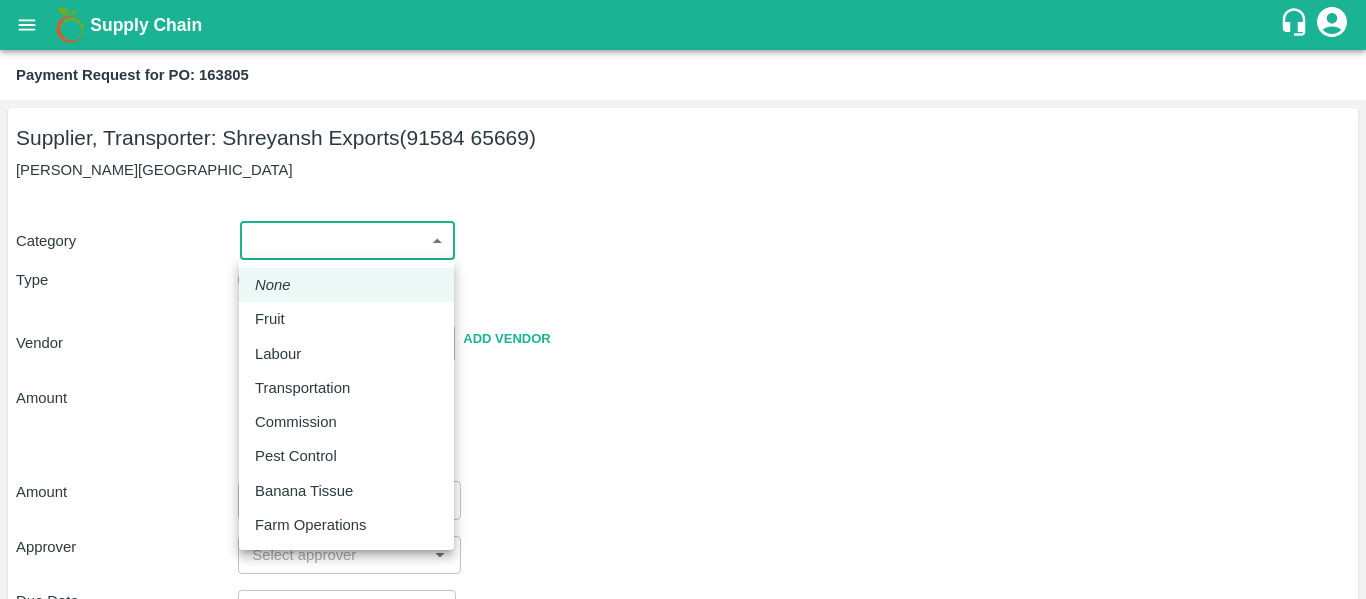 click on "Fruit" at bounding box center [275, 319] 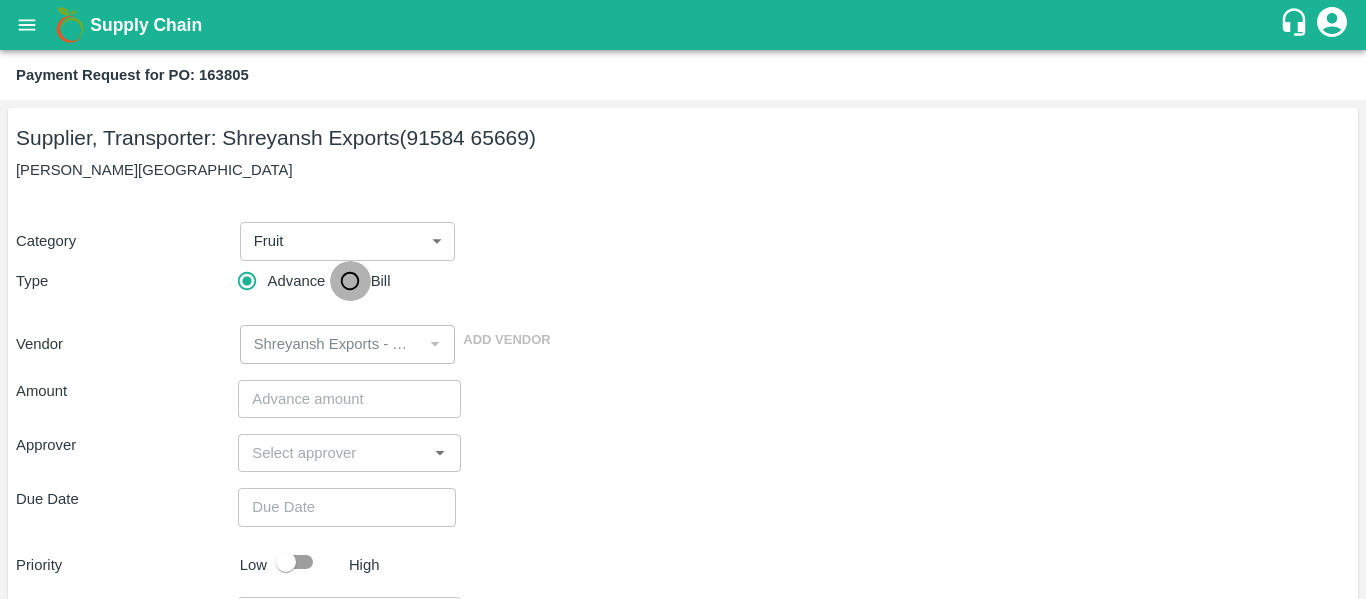 click on "Bill" at bounding box center (350, 281) 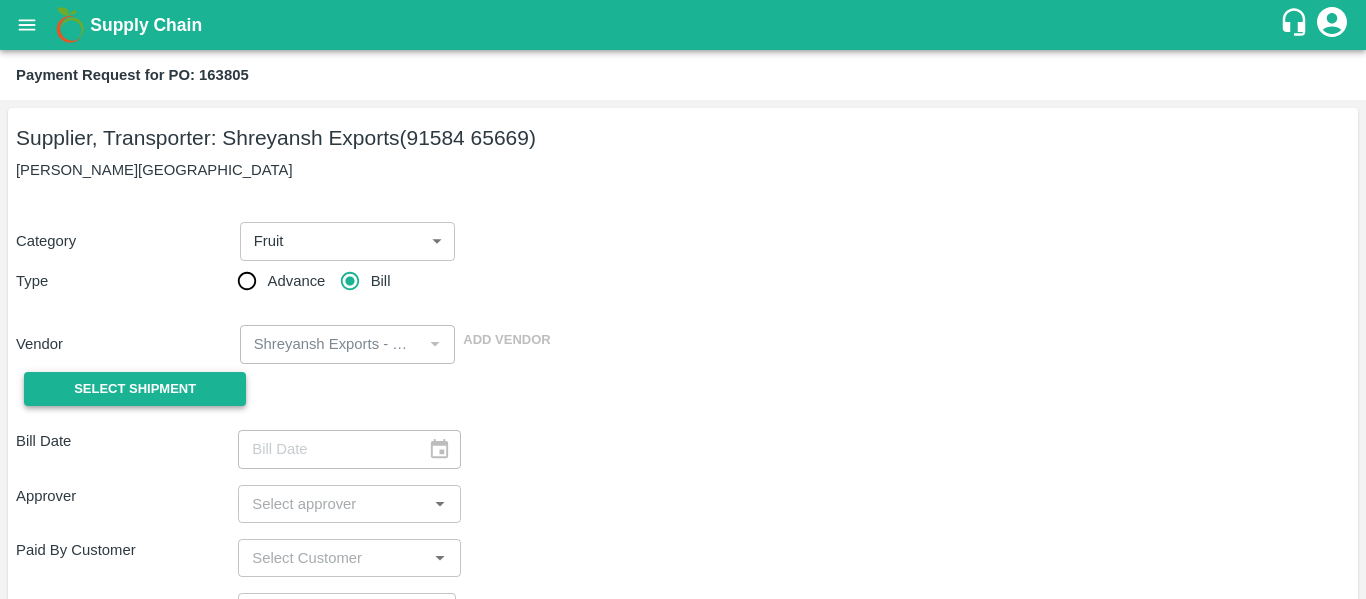 click on "Select Shipment" at bounding box center (135, 389) 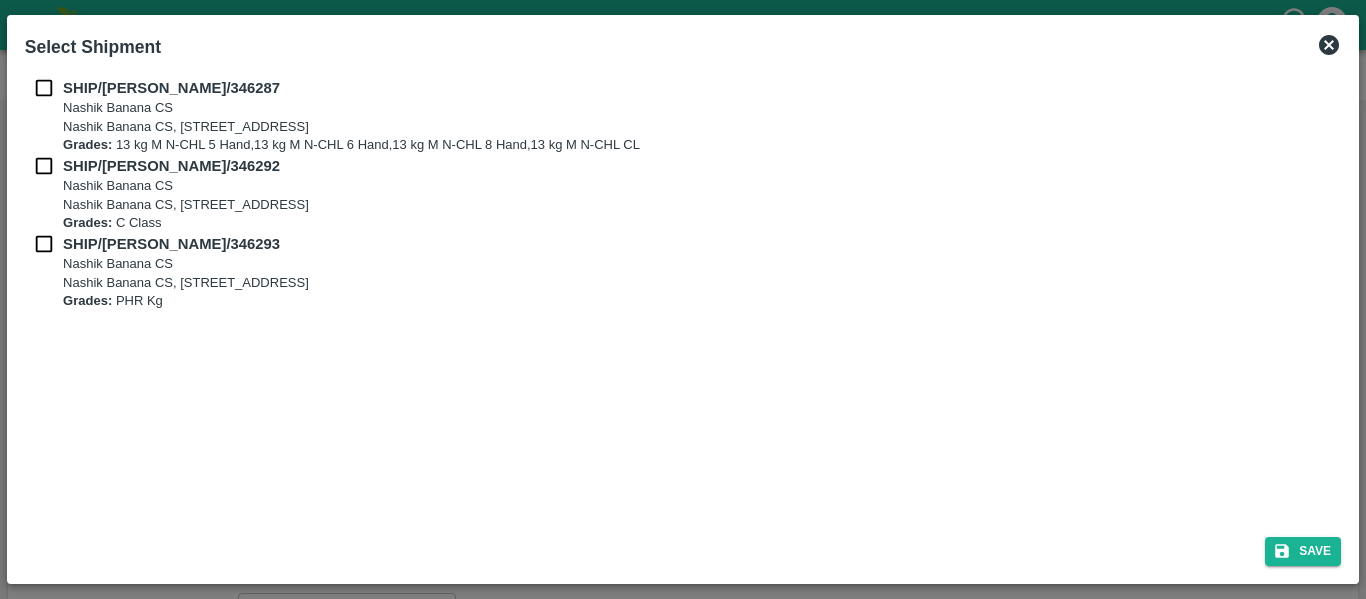 click at bounding box center (44, 88) 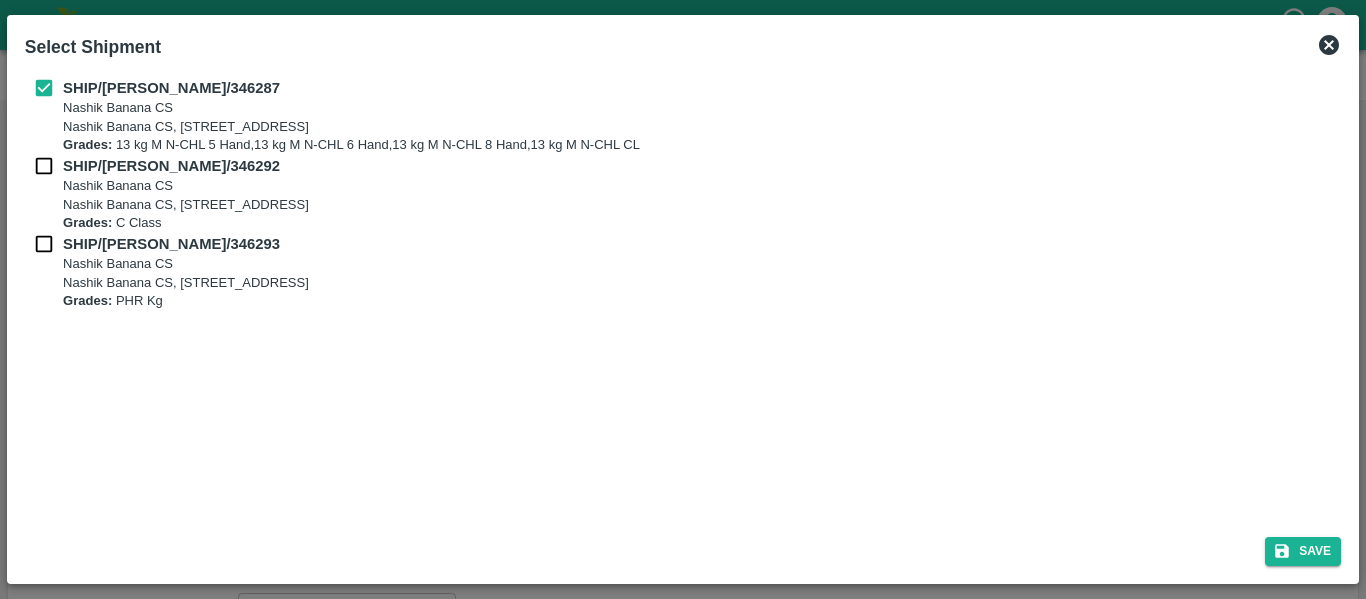 click at bounding box center (44, 166) 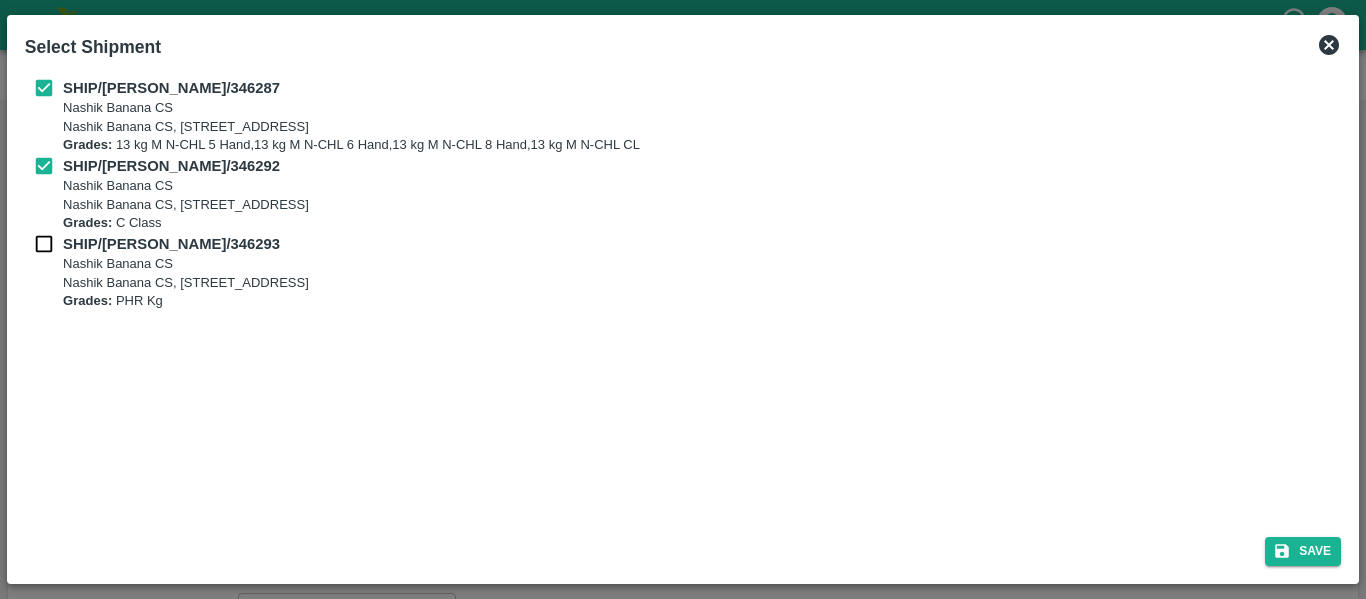 click on "SHIP/NASH/346293 Nashik Banana CS  Nashik Banana CS, Gat No. 314/2/1, A/p- Mohadi, Tal- Dindori, Dist- Nashik 422207, Maharashtra, India., India Grades:   PHR Kg" at bounding box center (683, 272) 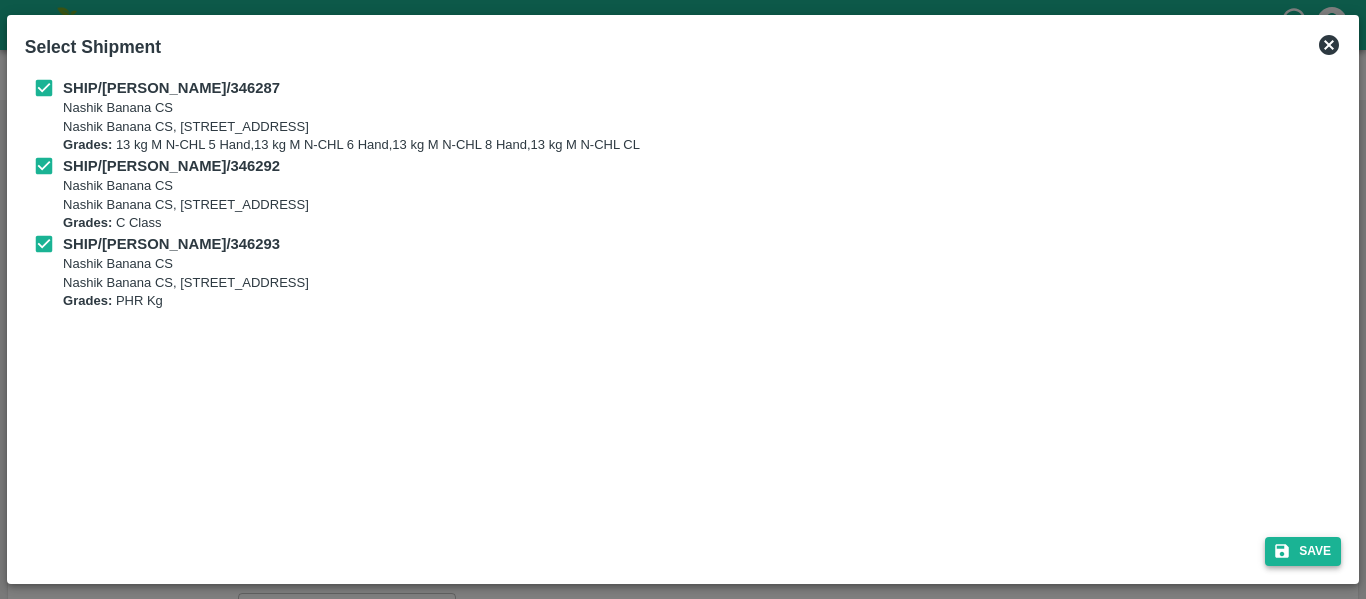 click on "Save" 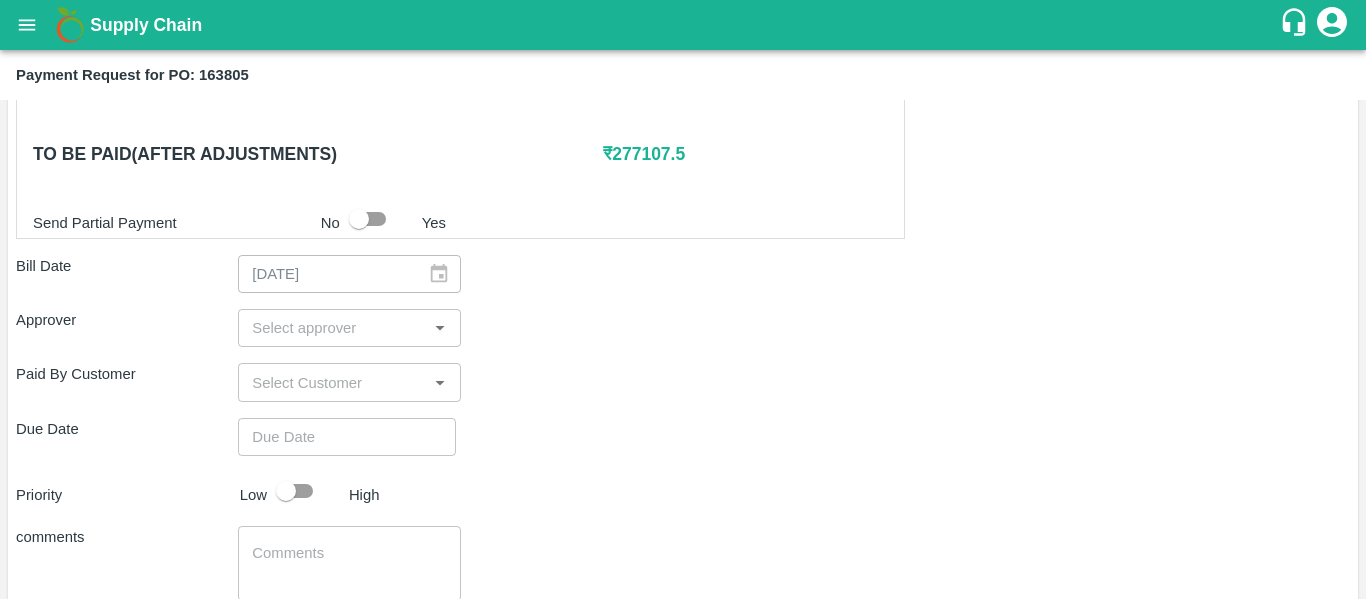 scroll, scrollTop: 984, scrollLeft: 0, axis: vertical 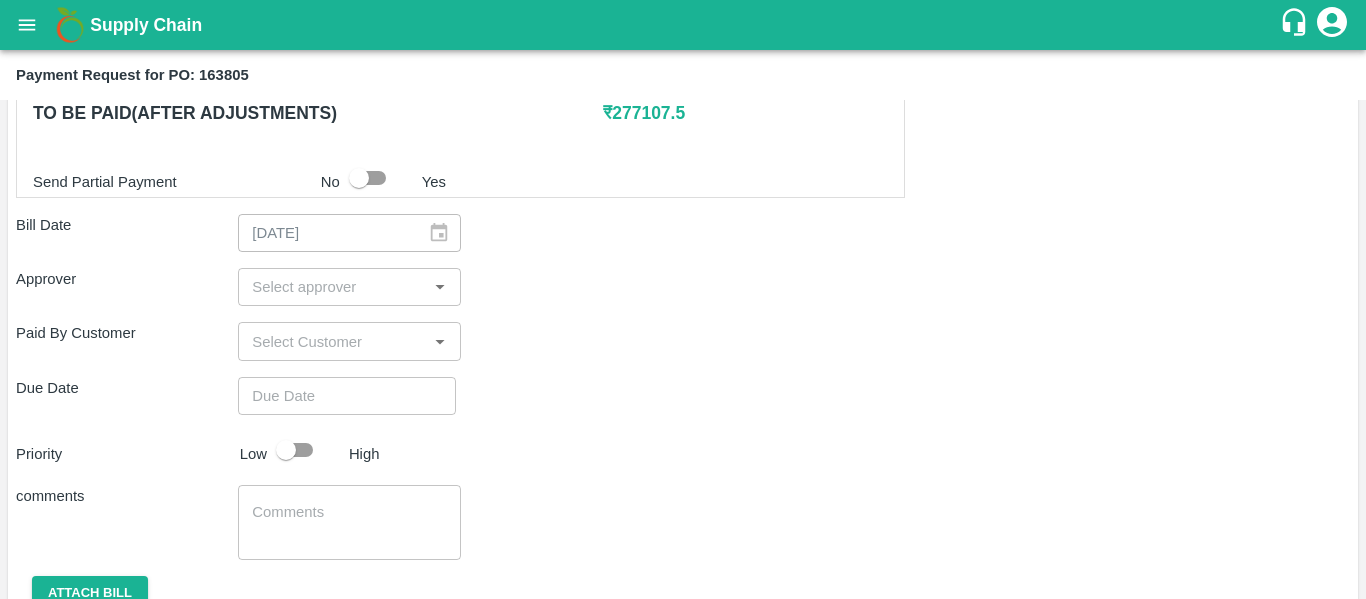 click 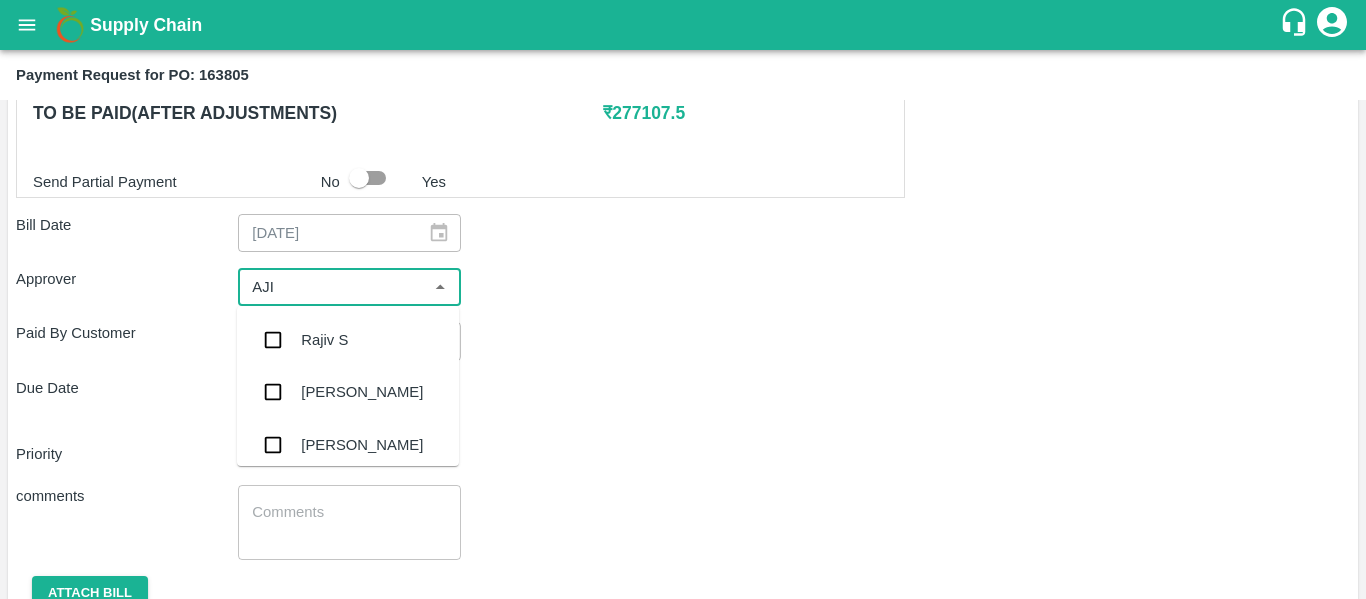 type on "AJIT" 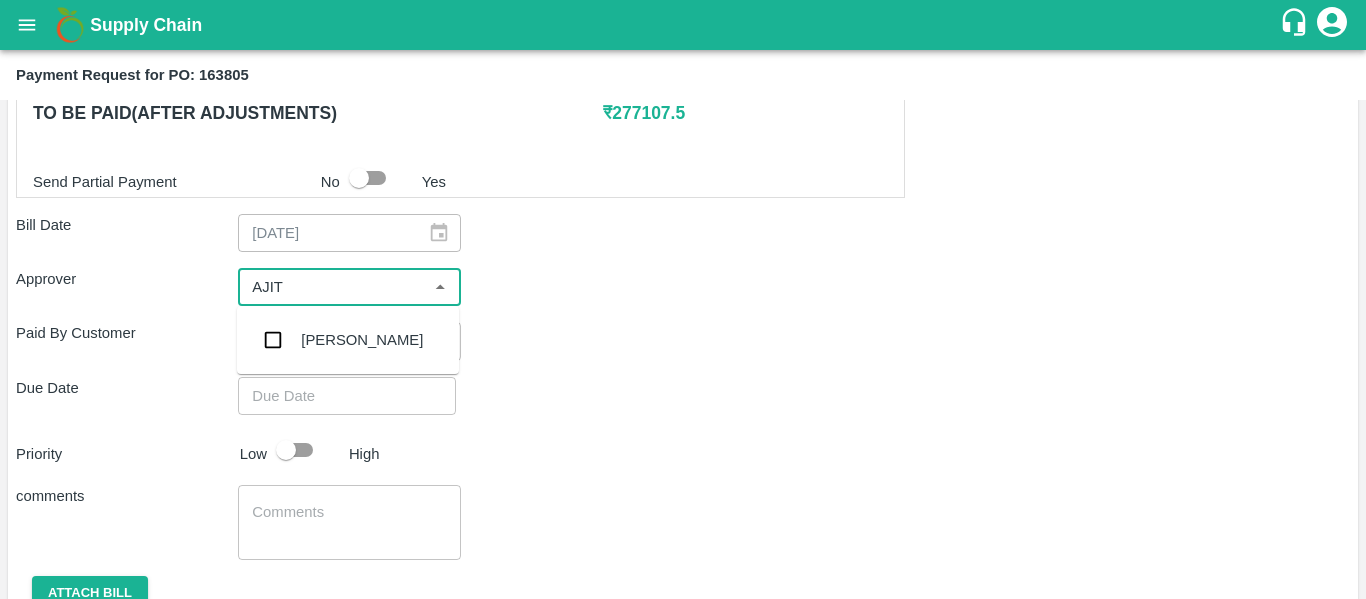 click on "[PERSON_NAME]" 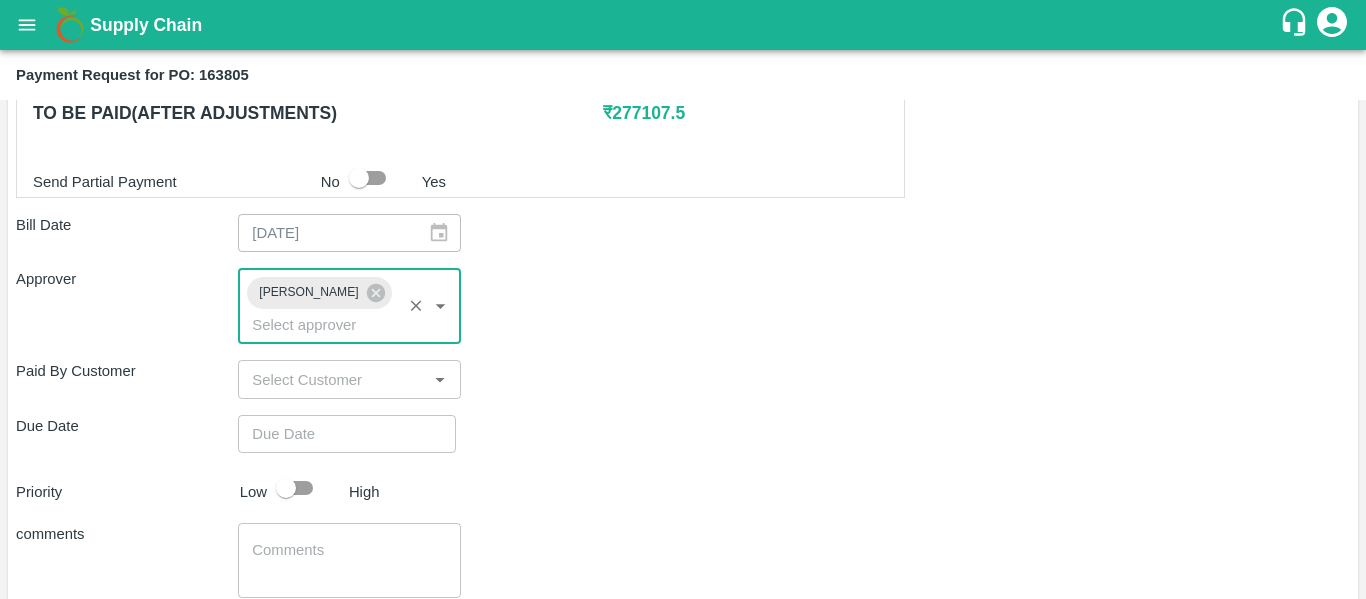 type on "DD/MM/YYYY hh:mm aa" 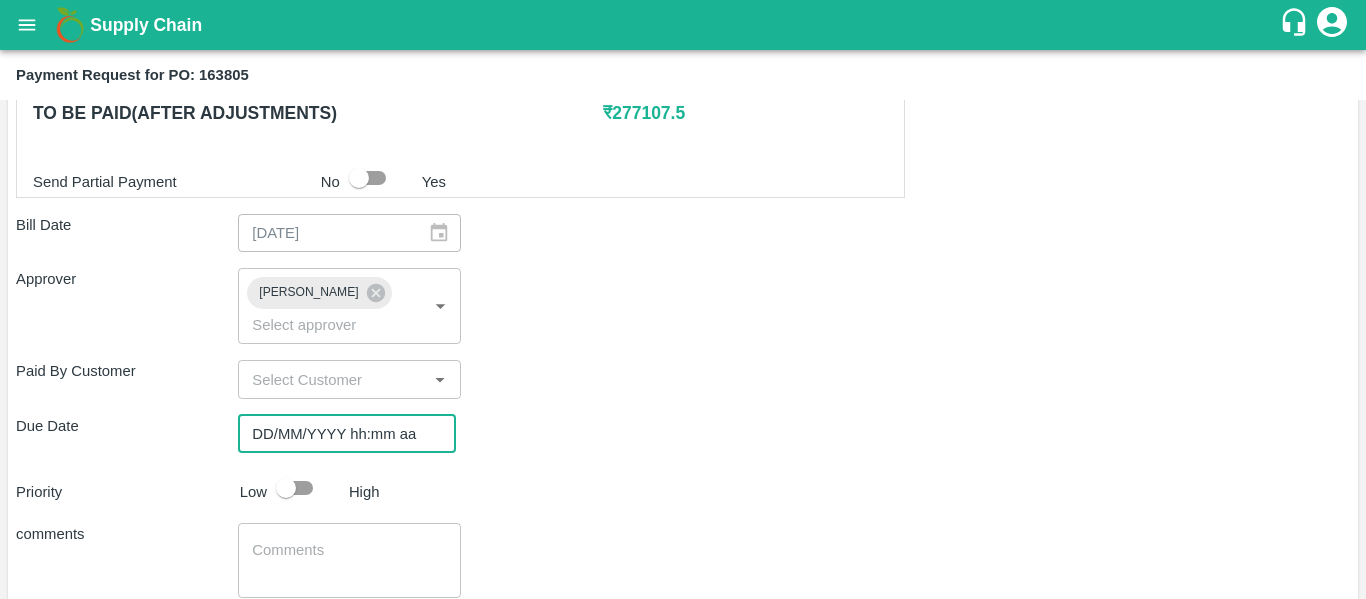 click on "DD/MM/YYYY hh:mm aa" 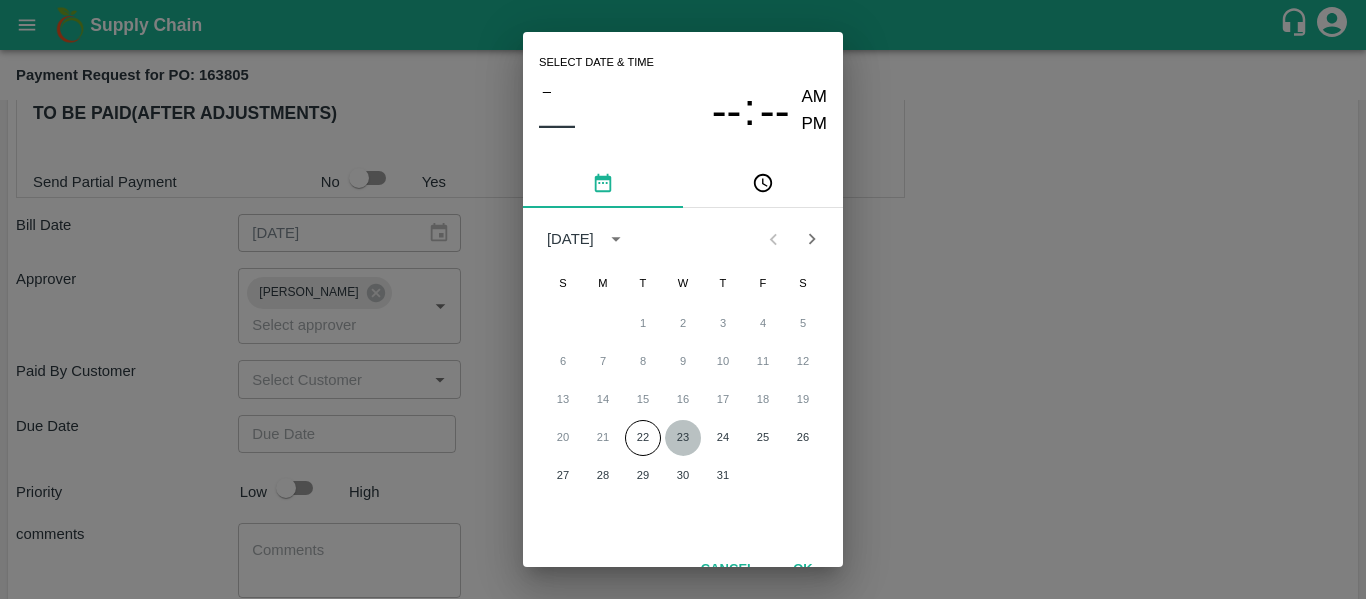 click on "23" 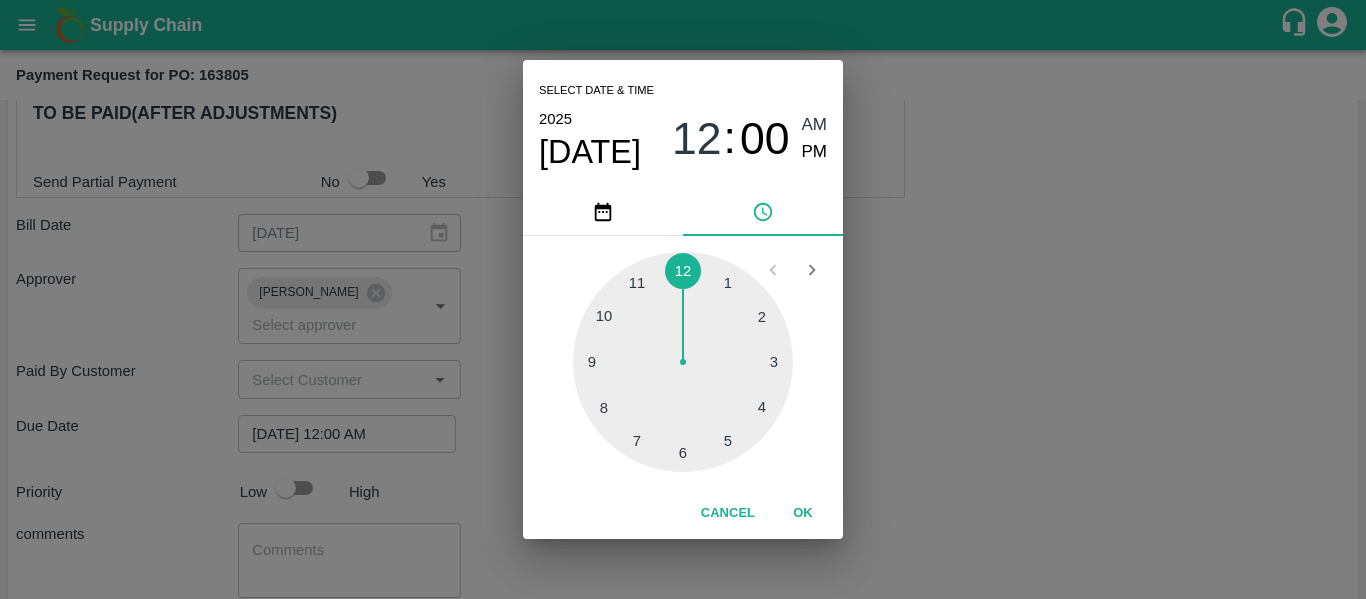 click on "Select date & time [DATE] 12 : 00 AM PM 1 2 3 4 5 6 7 8 9 10 11 12 Cancel OK" 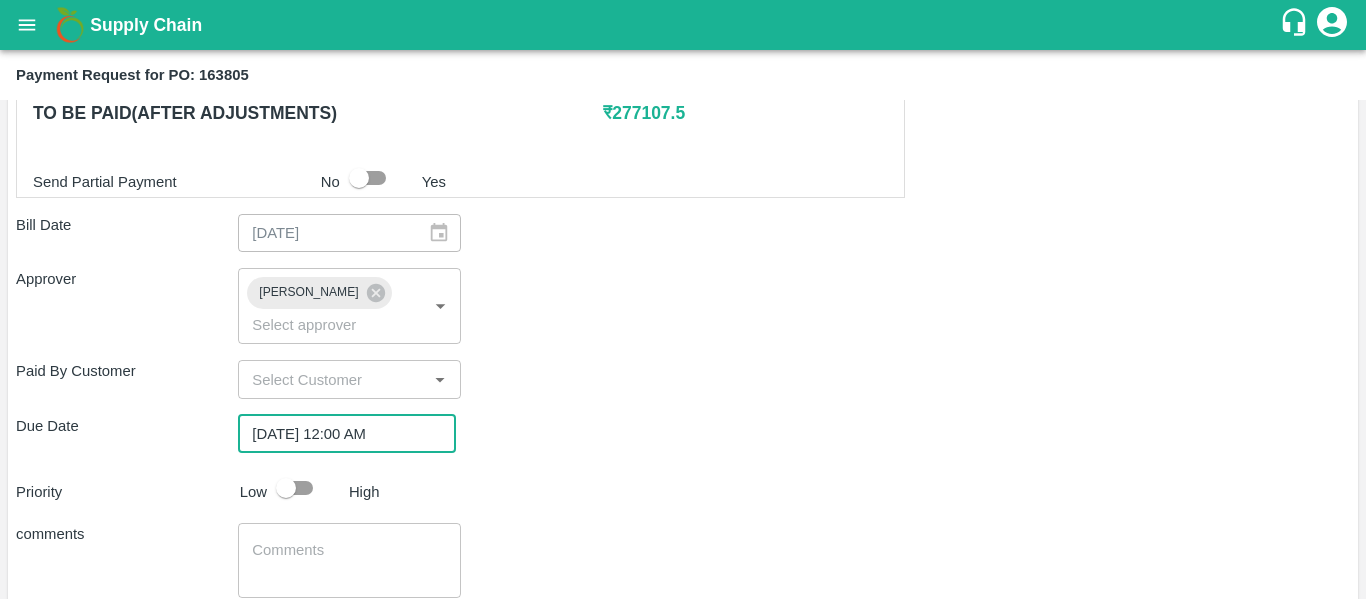 click 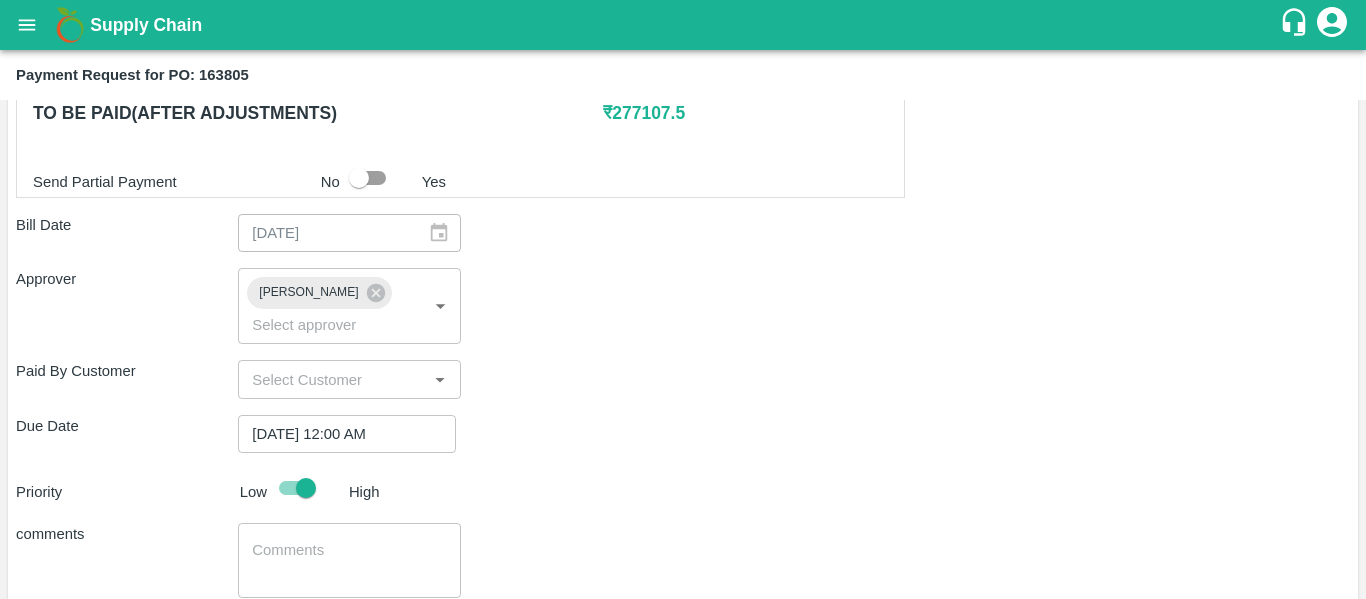 click 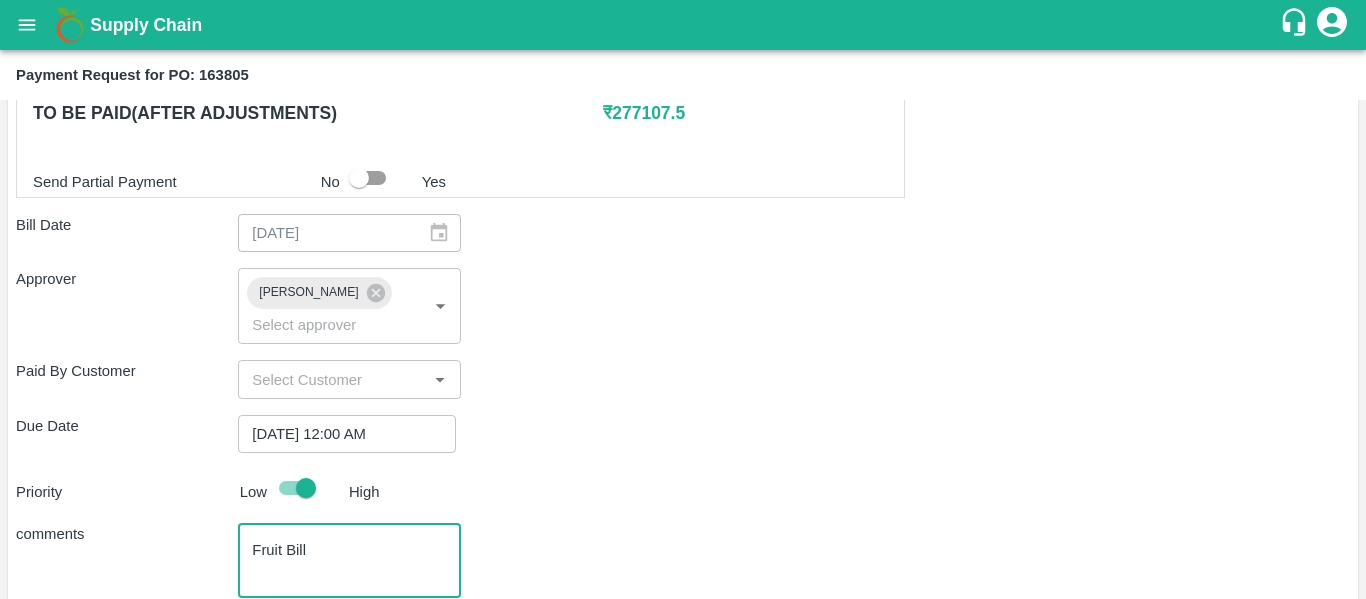 scroll, scrollTop: 1082, scrollLeft: 0, axis: vertical 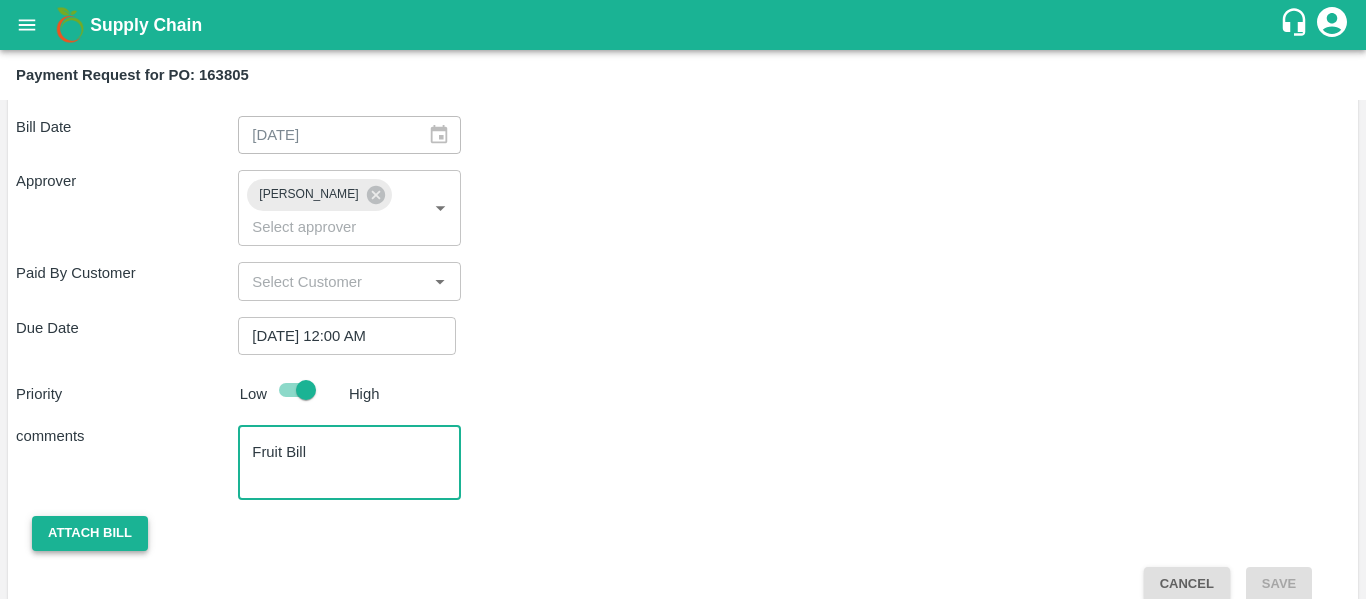 type on "Fruit Bill" 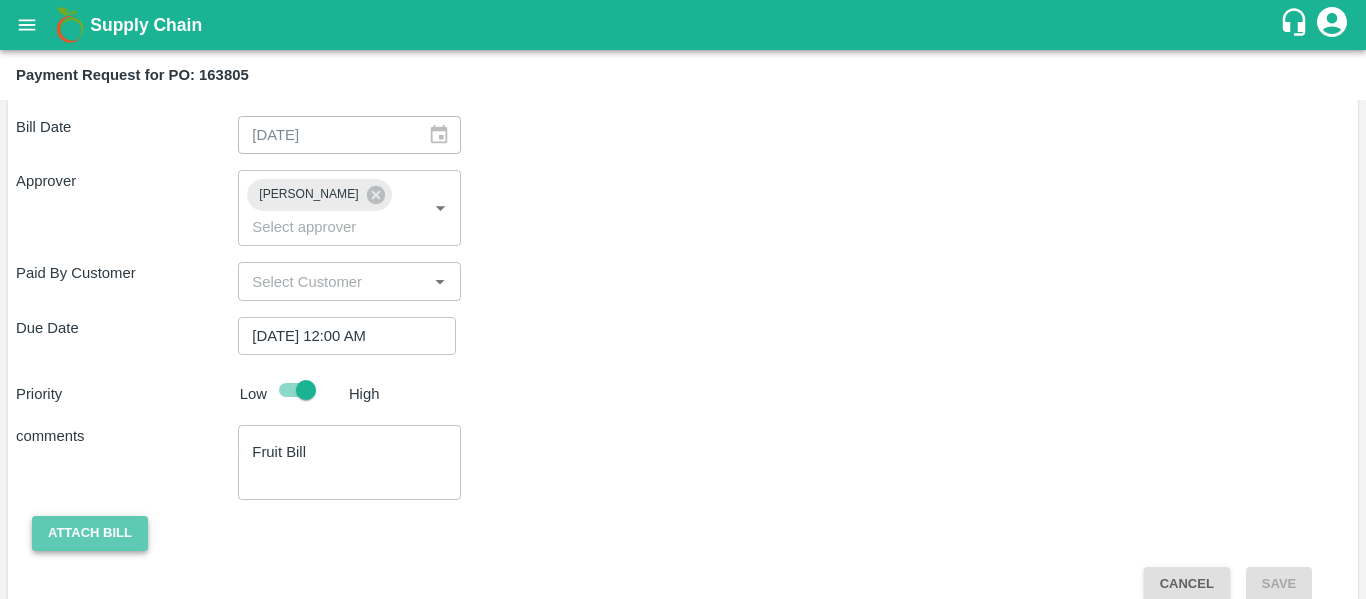 click on "Attach bill" 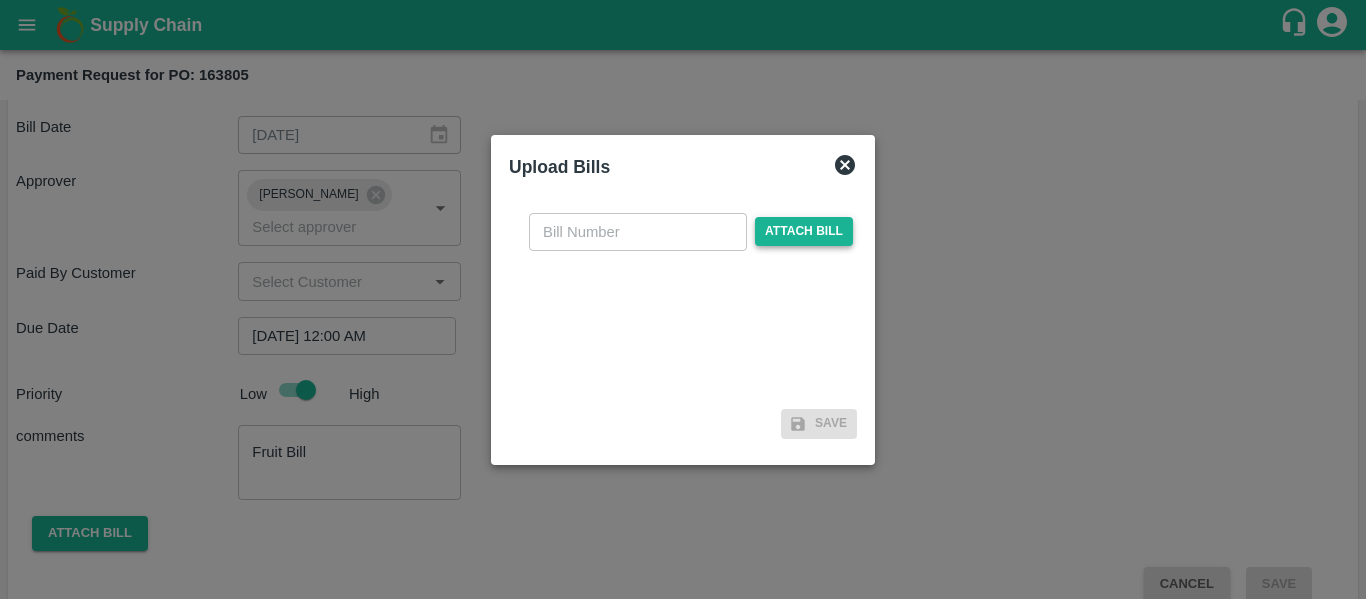 click on "Attach bill" 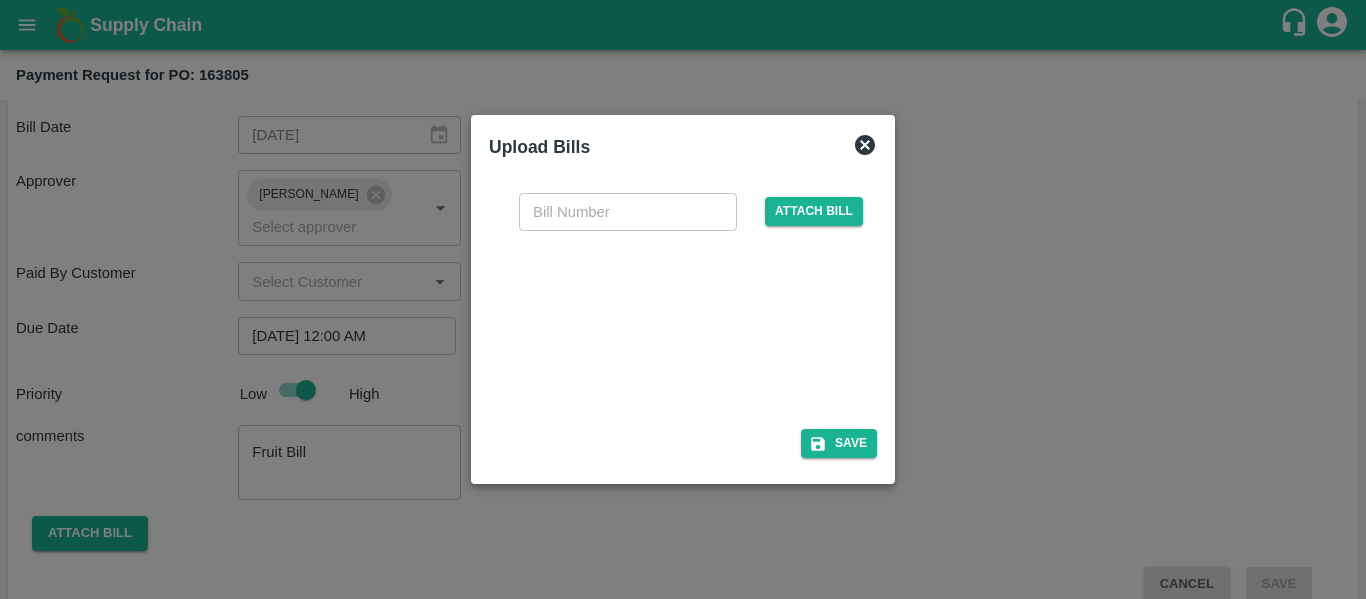 click 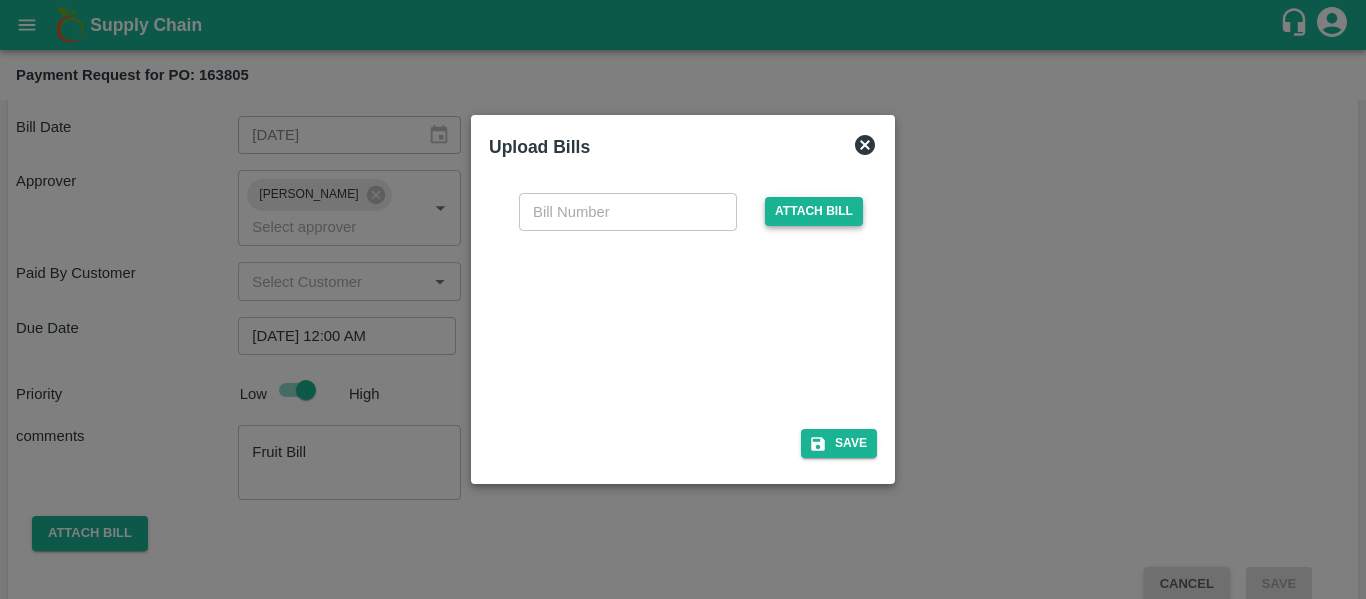 click on "Attach bill" 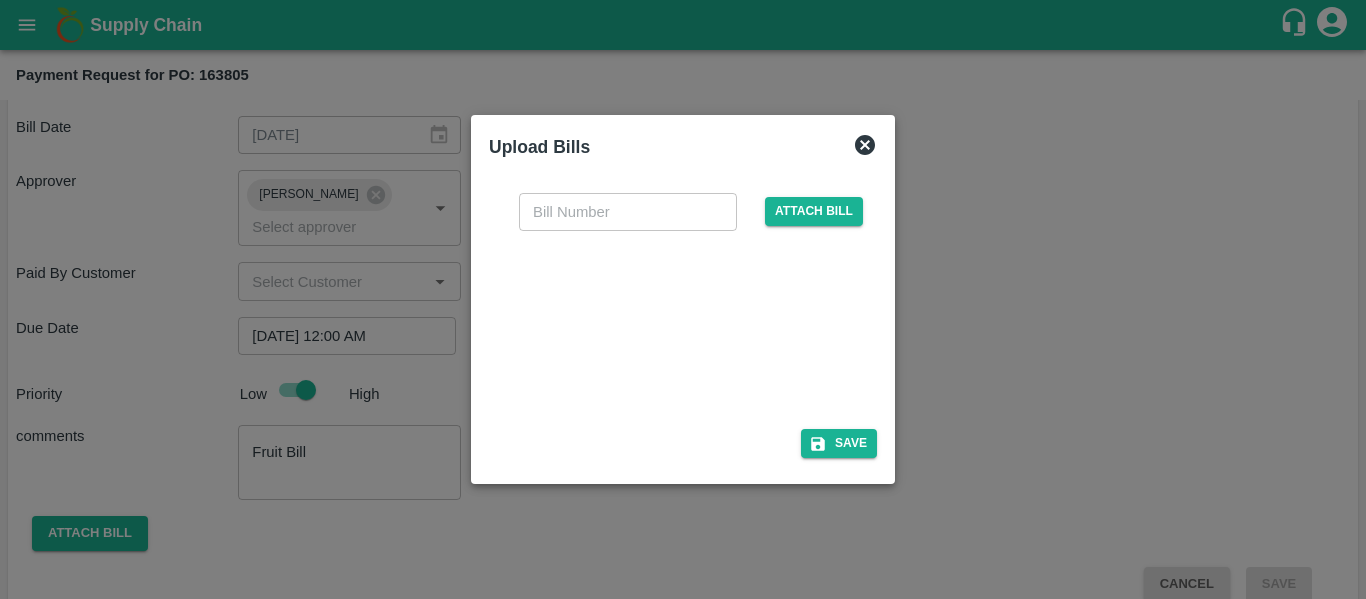 click 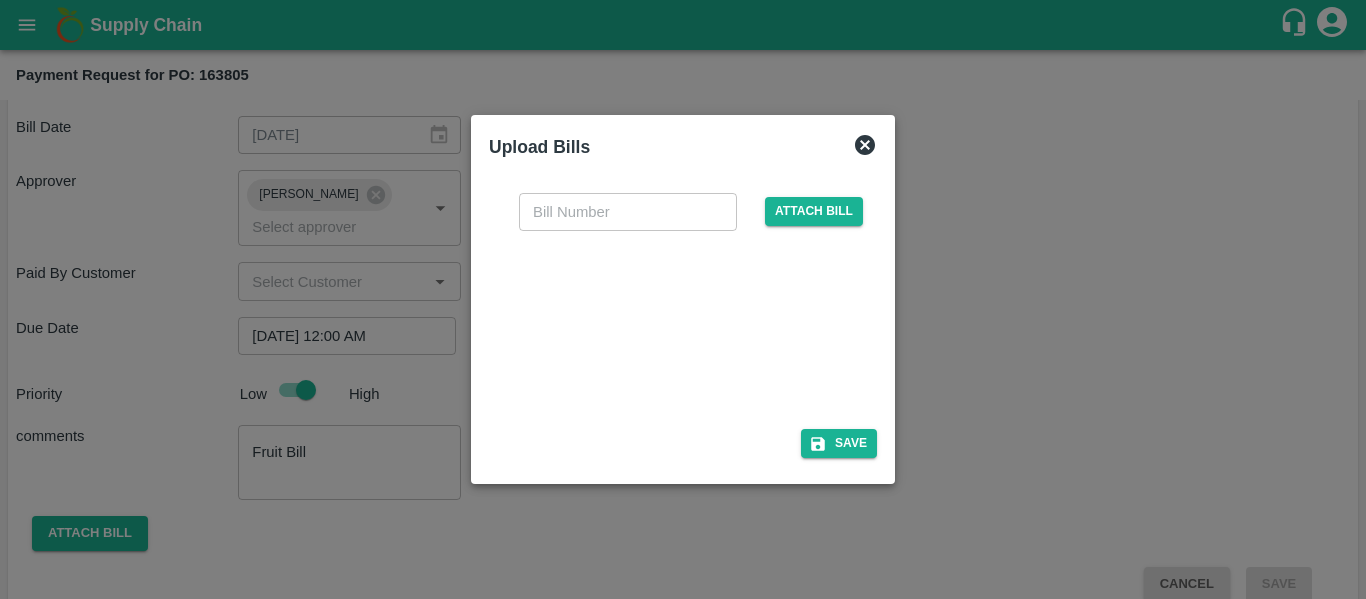 click 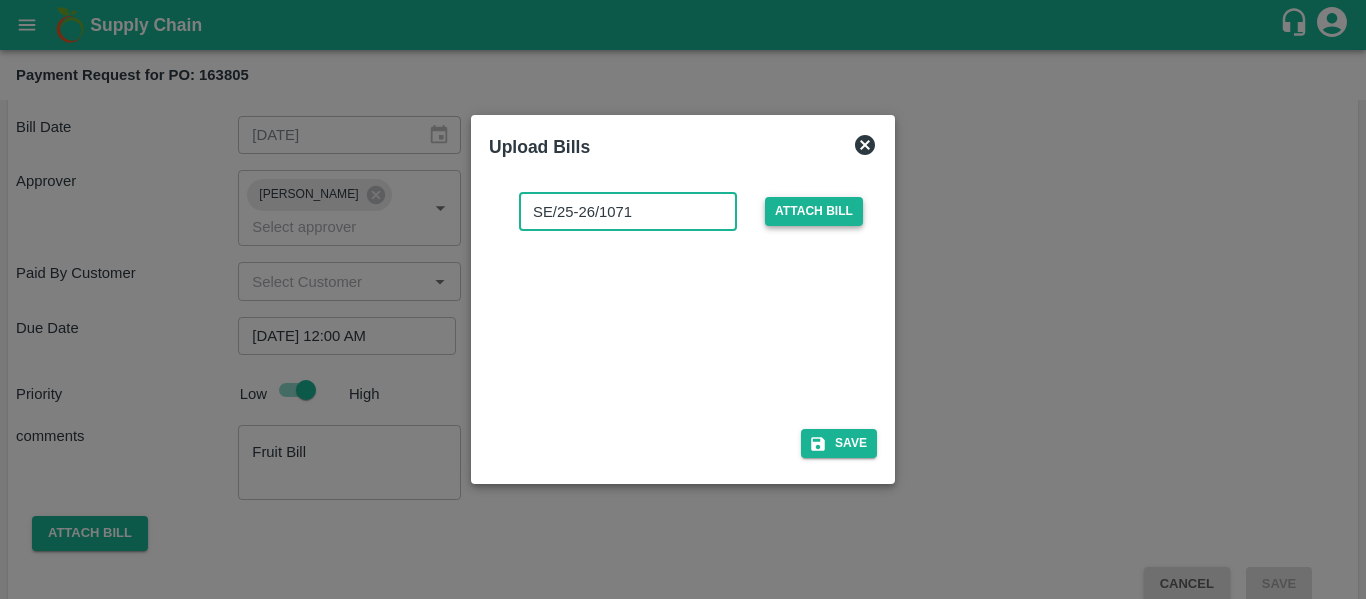 type on "SE/25-26/1071" 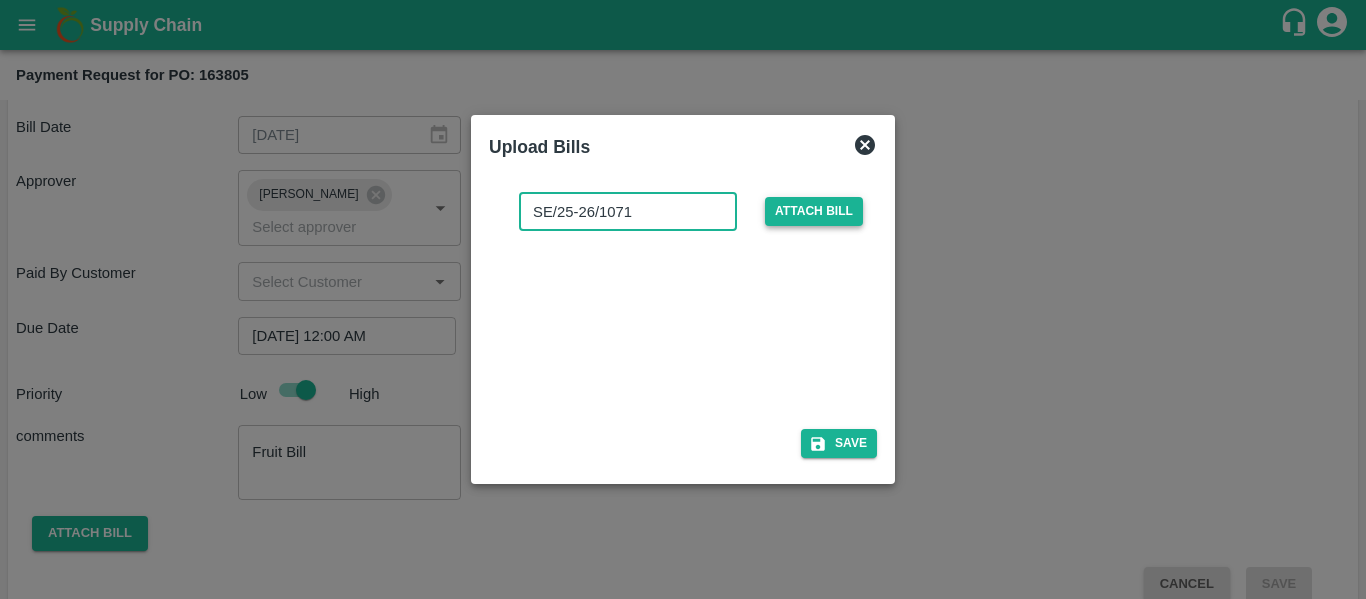 click on "Attach bill" 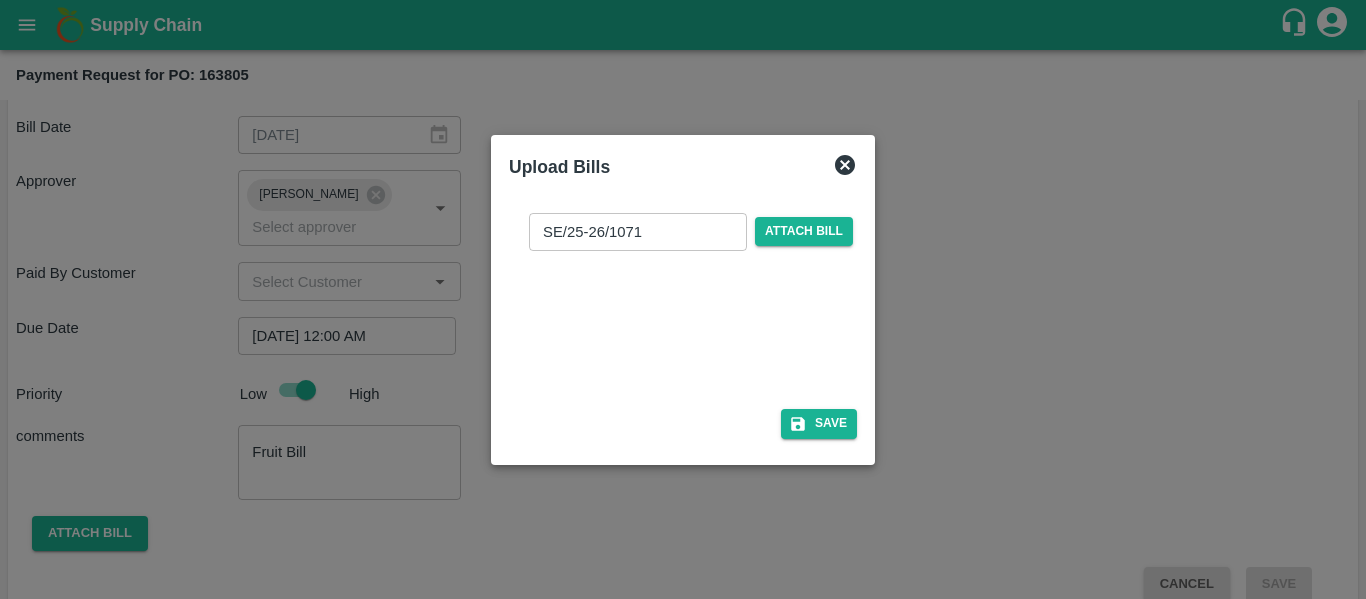 click on "SE/25-26/1071 ​ Attach bill" 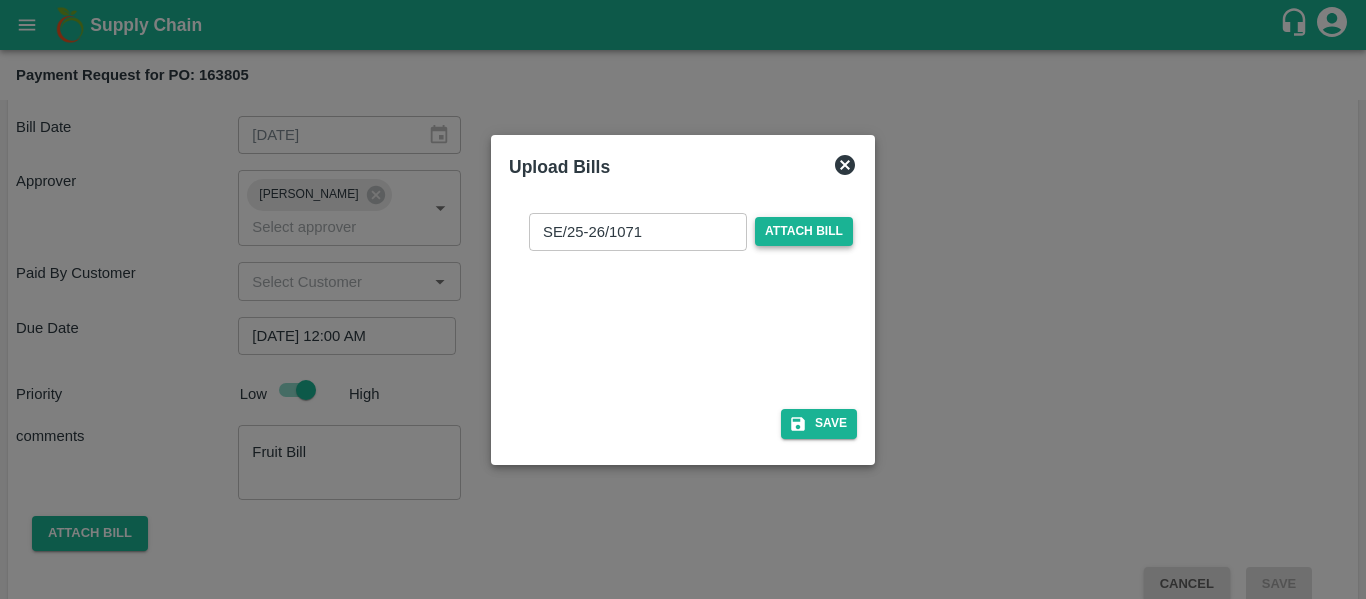 click on "Attach bill" 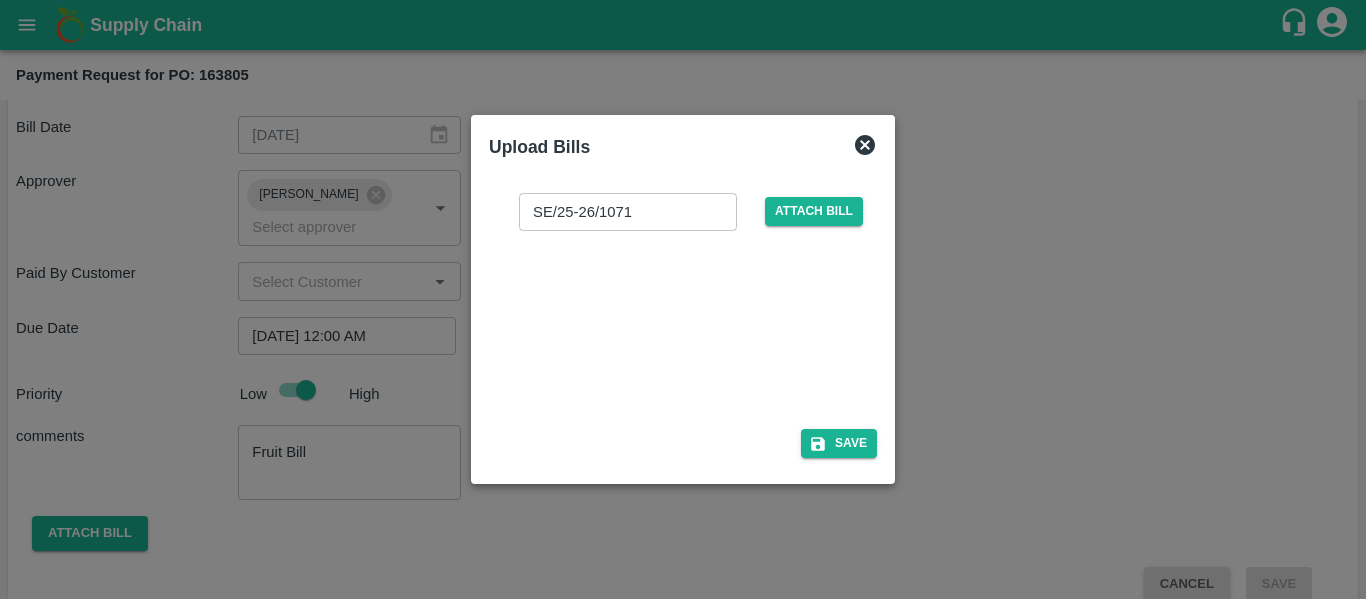 click 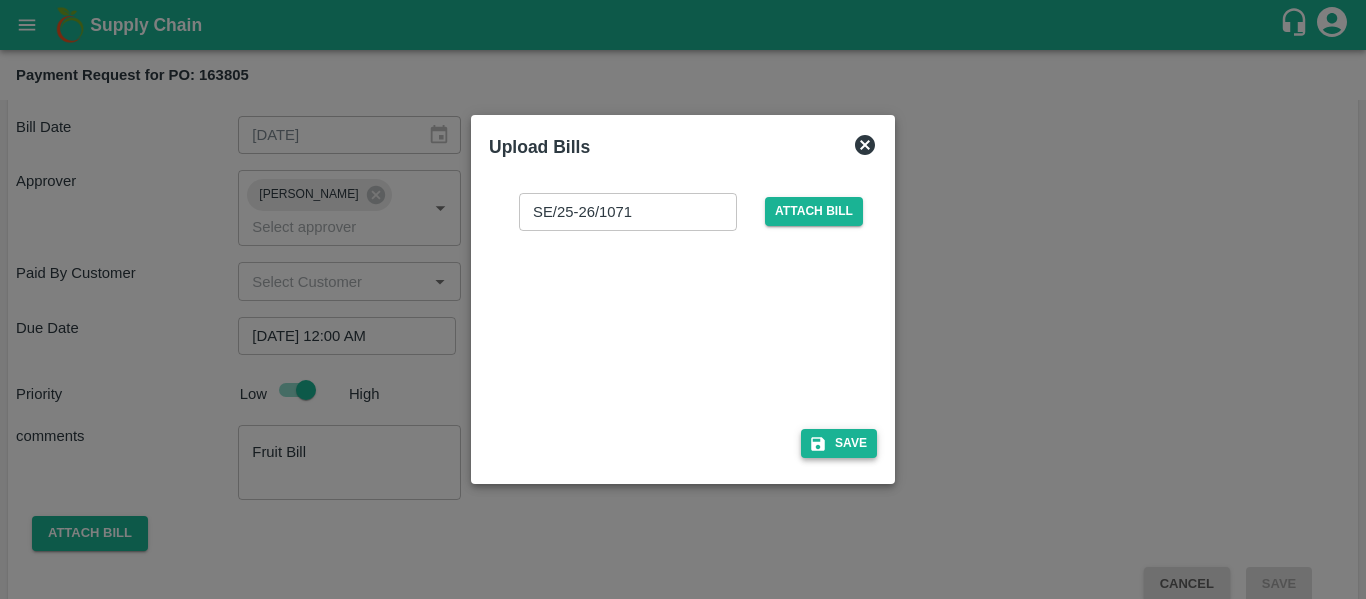 click on "Save" 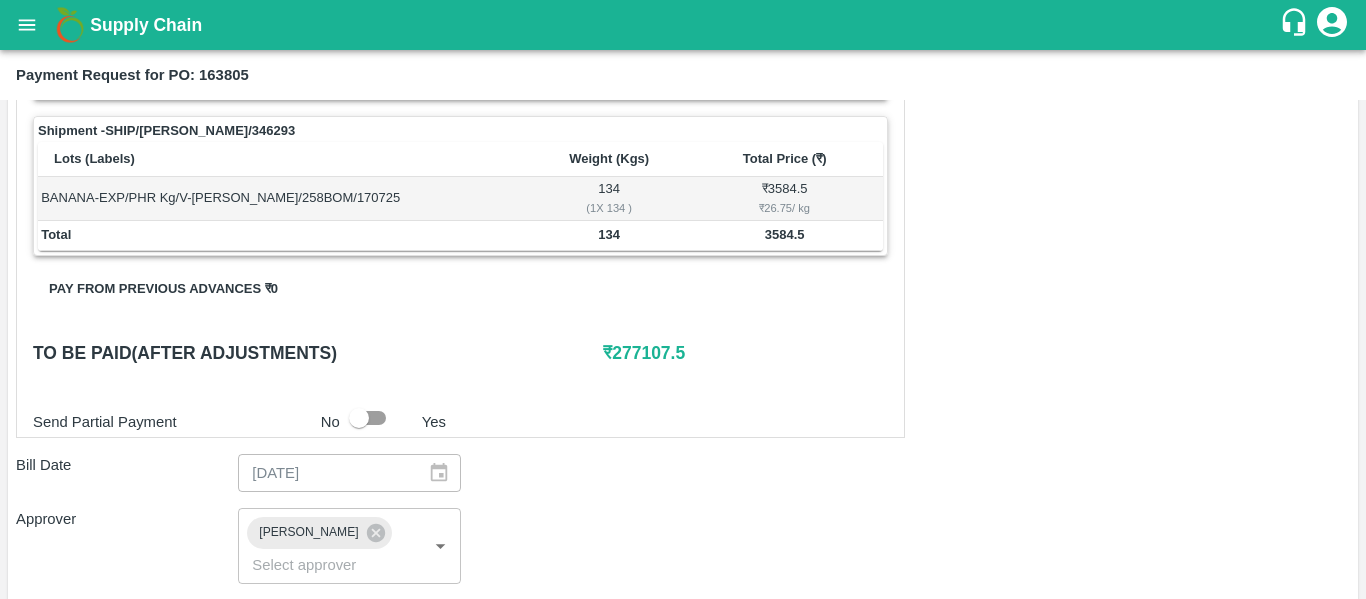 scroll, scrollTop: 1188, scrollLeft: 0, axis: vertical 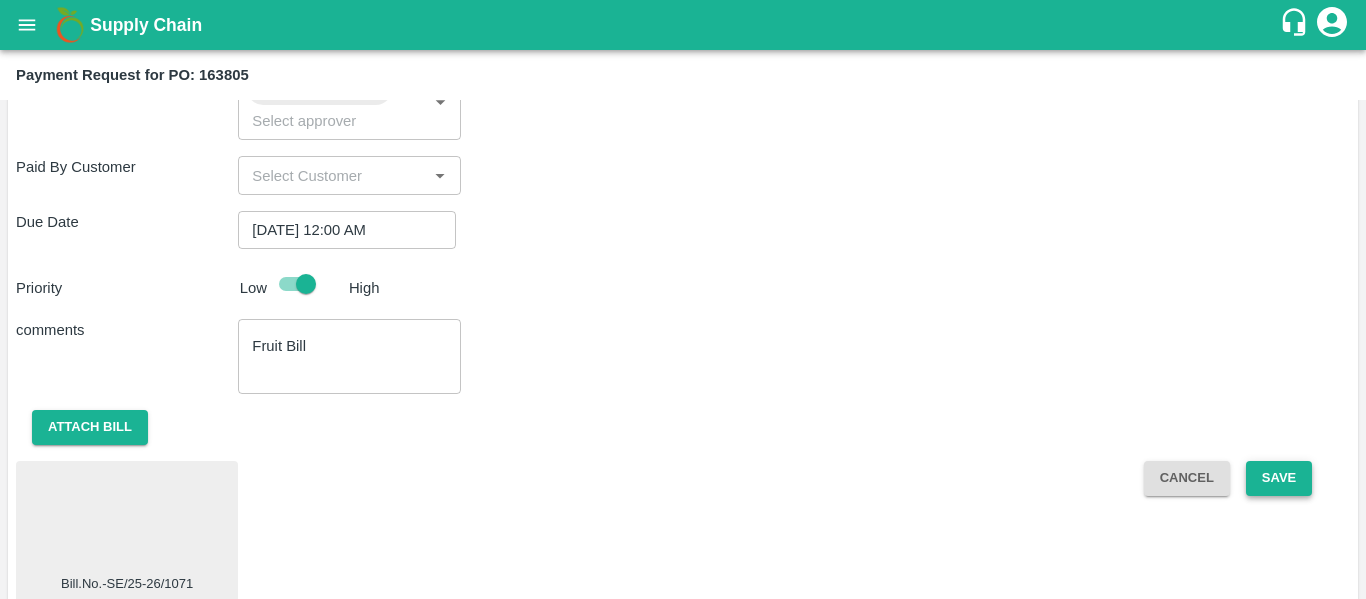 click on "Save" 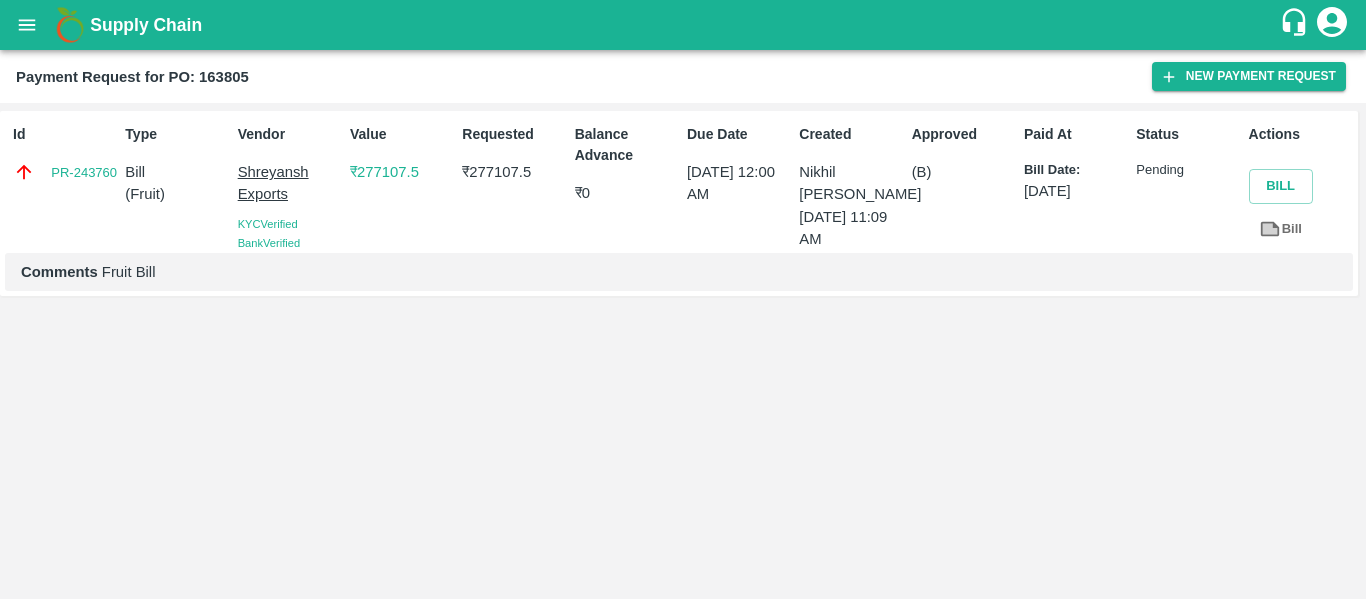 click 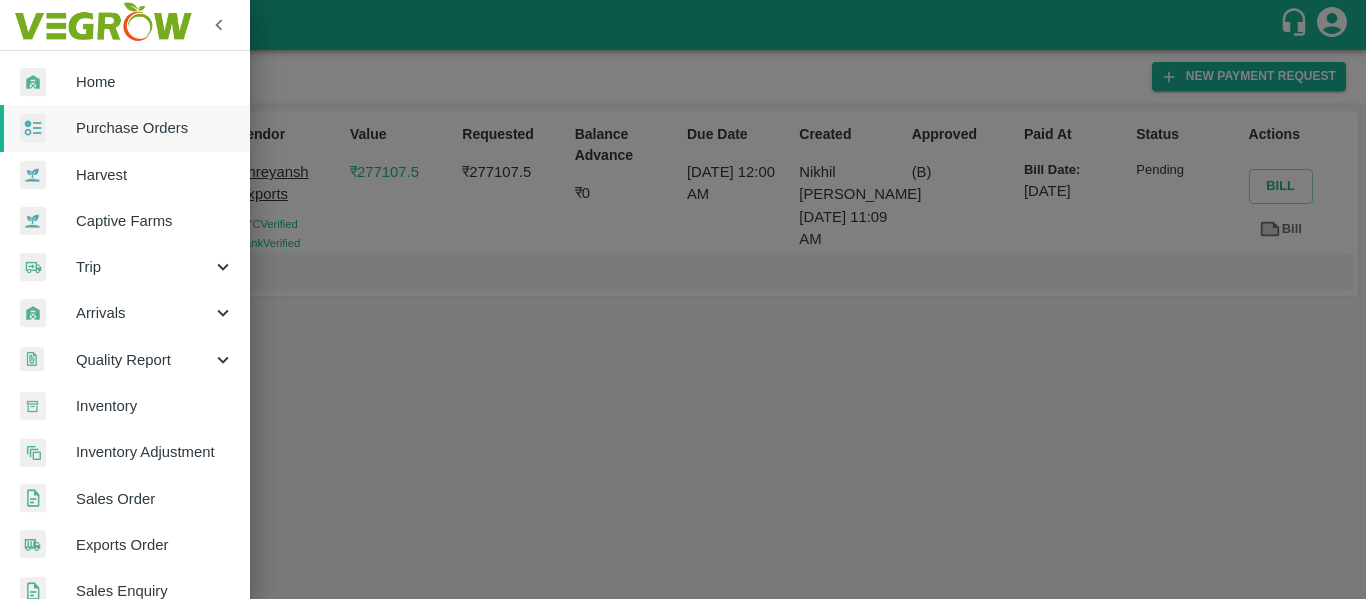 click on "Purchase Orders" 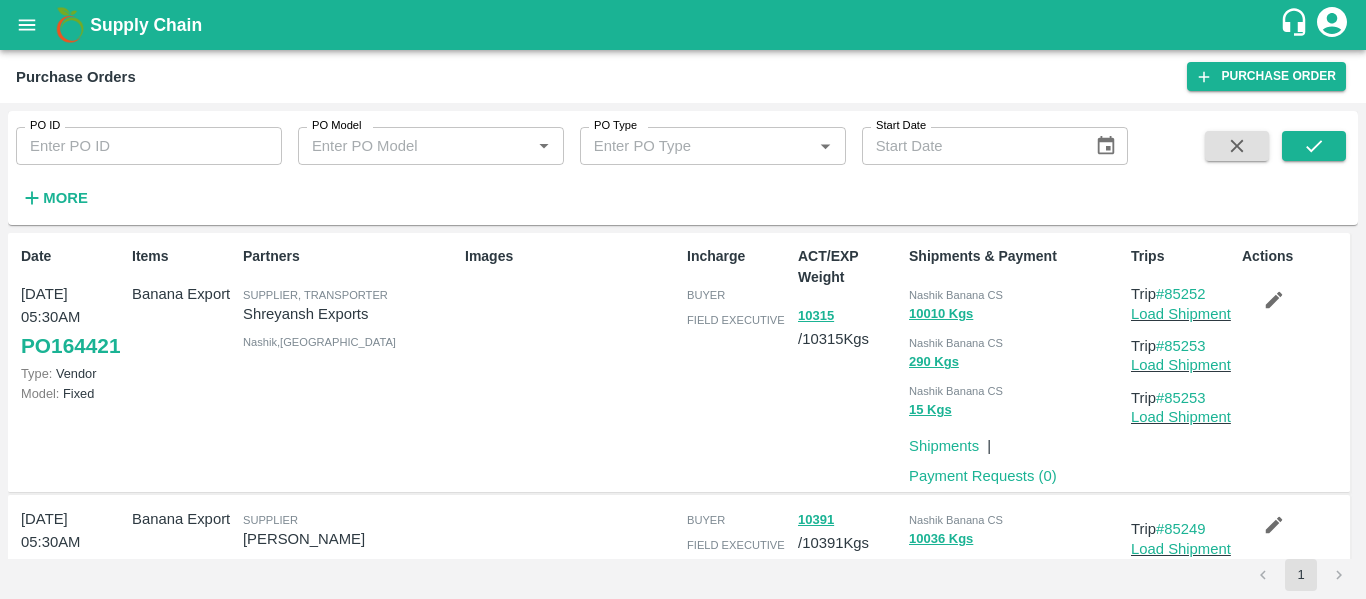 click on "PO ID" 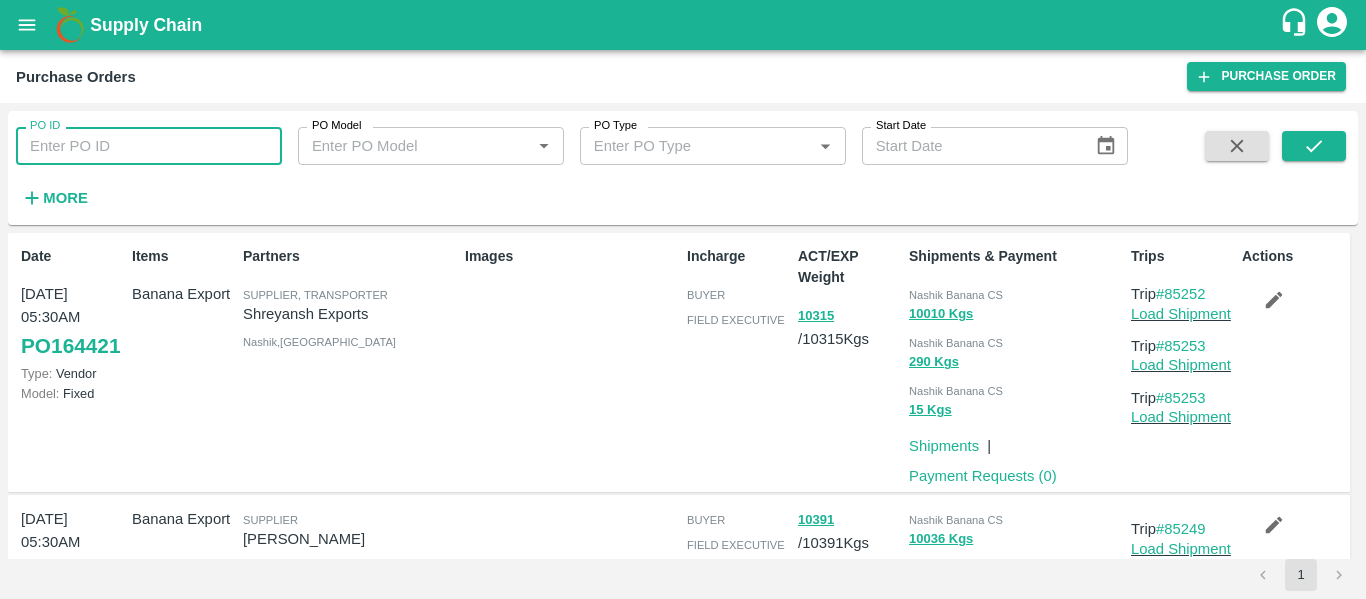 paste on "163795" 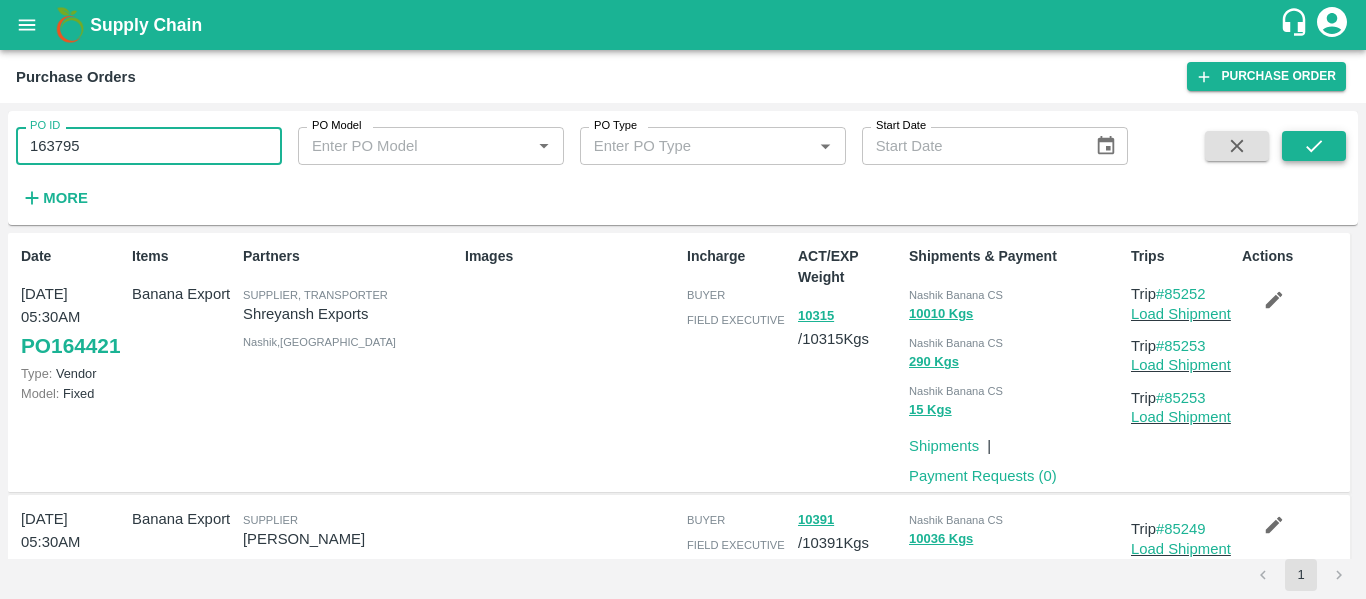 type on "163795" 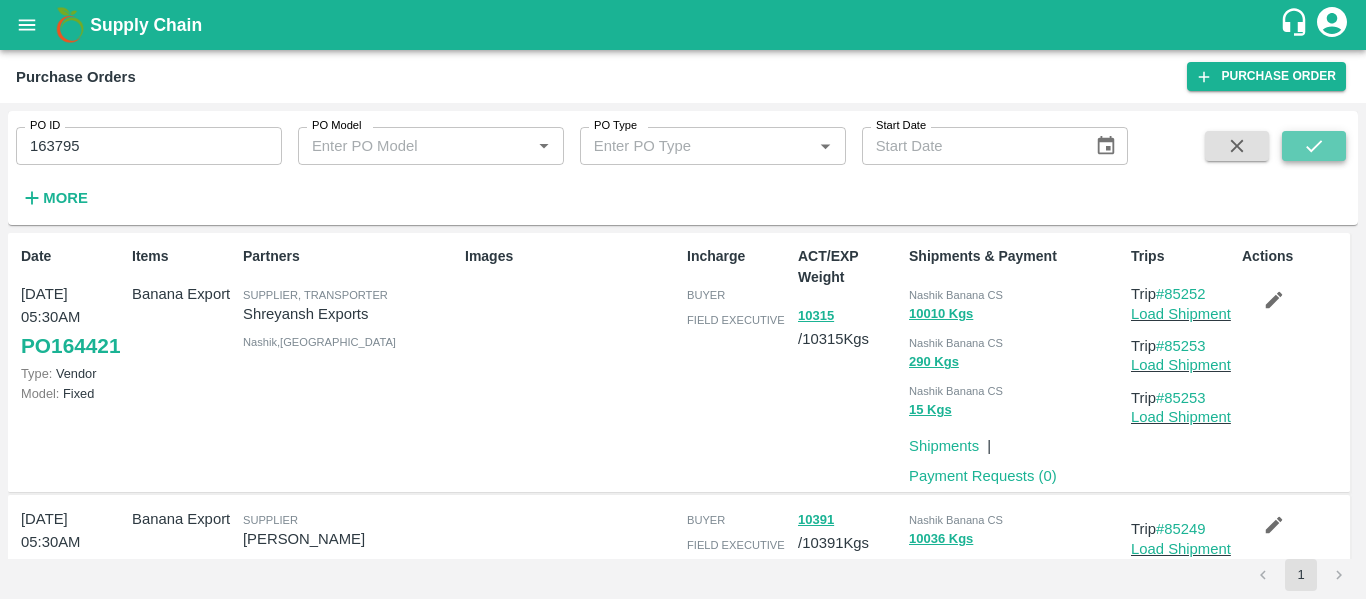 click 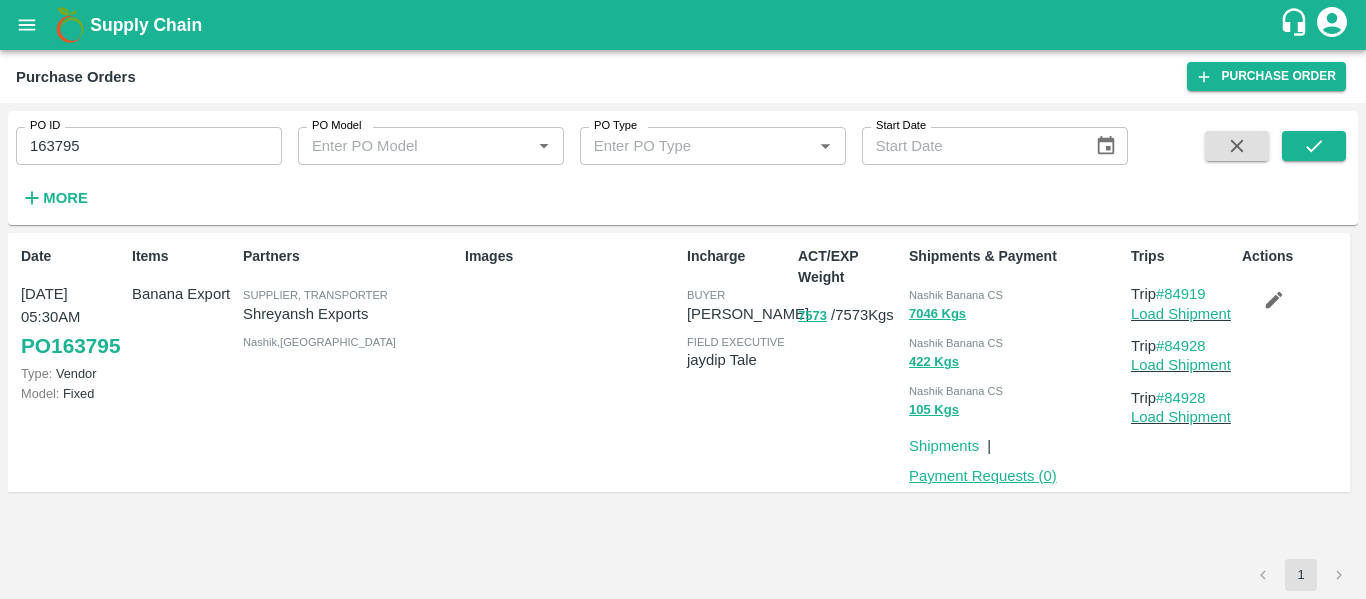 click on "Payment Requests ( 0 )" 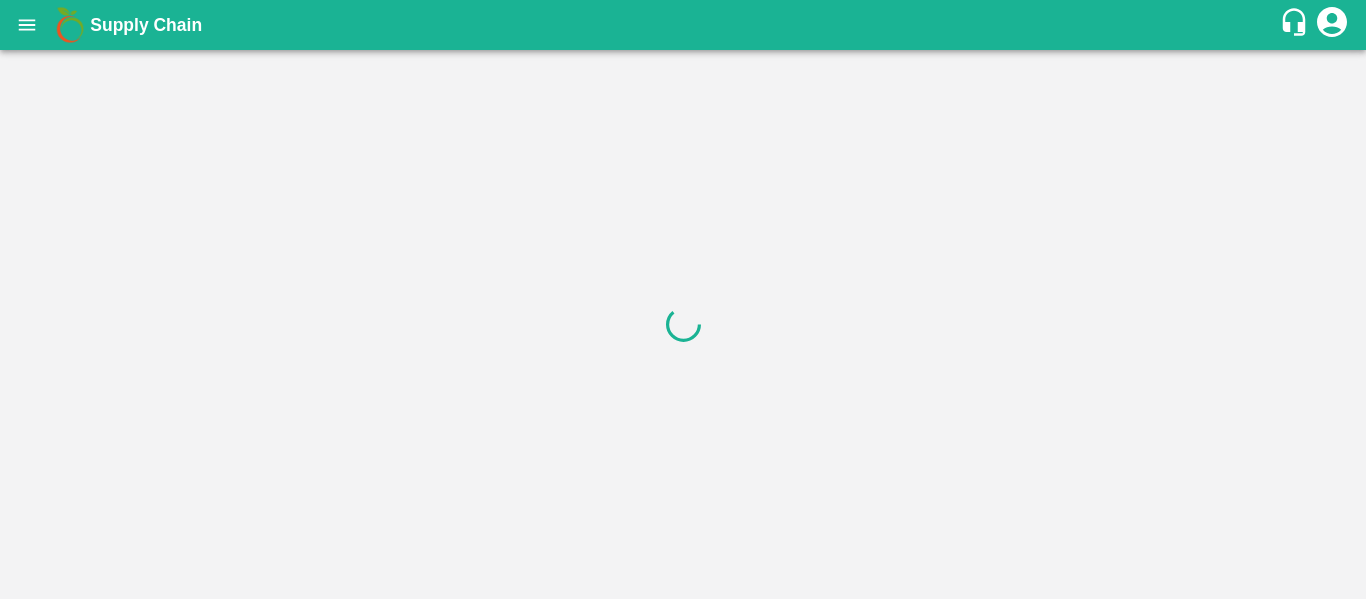 scroll, scrollTop: 0, scrollLeft: 0, axis: both 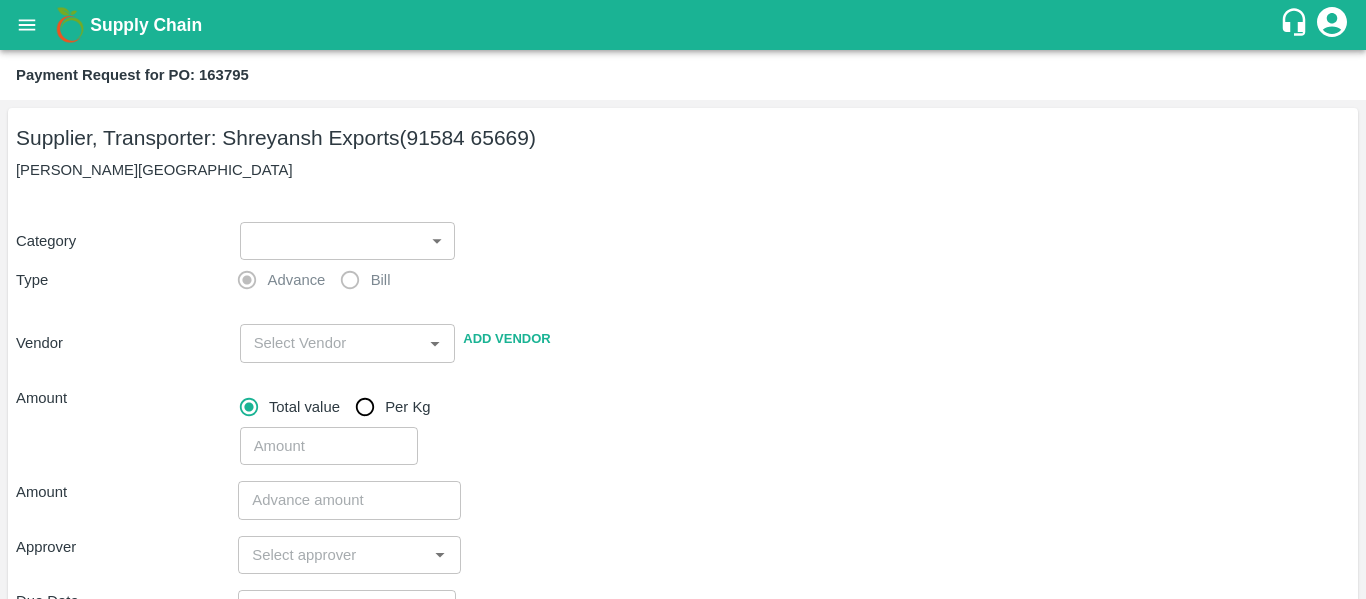 click on "Supply Chain Payment Request for PO: 163795 Supplier, Transporter:    [PERSON_NAME] Exports  (91584 65669) Nashik, [GEOGRAPHIC_DATA] Category ​ ​ Type Advance Bill Vendor ​ Add Vendor Amount Total value Per Kg ​ Amount ​ Approver ​ Due Date ​  Priority  Low  High Comment x ​ Attach bill Cancel Save Tembhurni PH Nashik CC Shahada Banana Export PH Savda Banana Export PH Nashik Banana CS Nikhil Subhash Mangvade Logout" at bounding box center [683, 299] 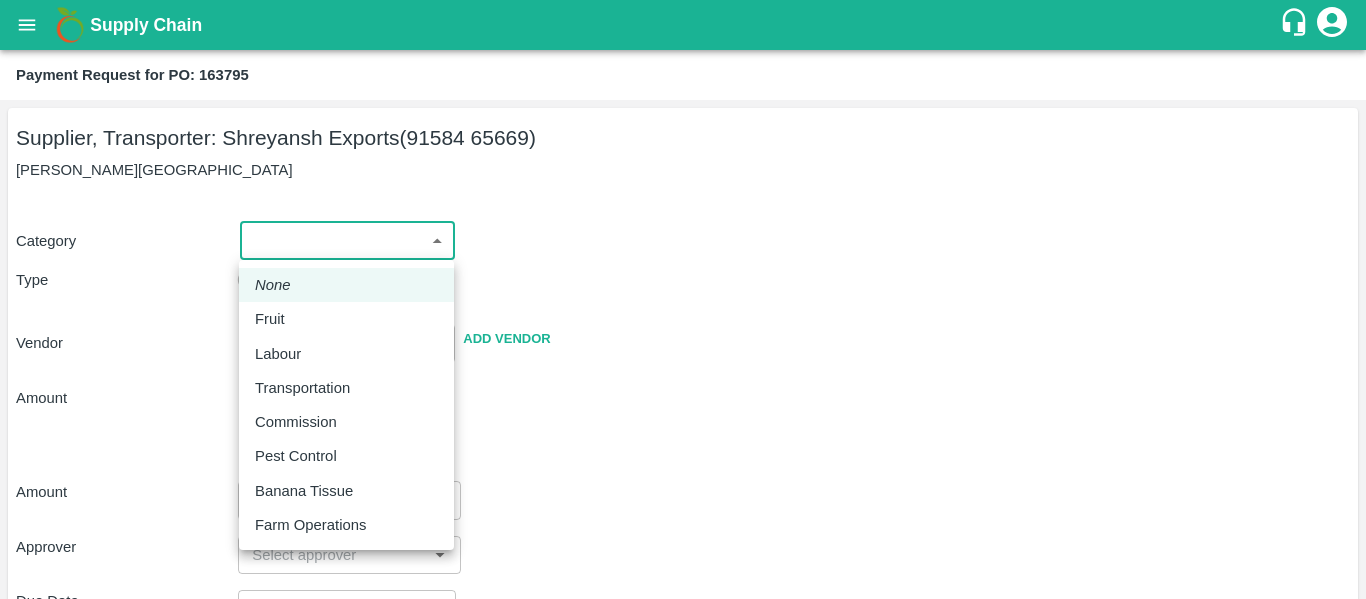 click on "Fruit" at bounding box center [346, 319] 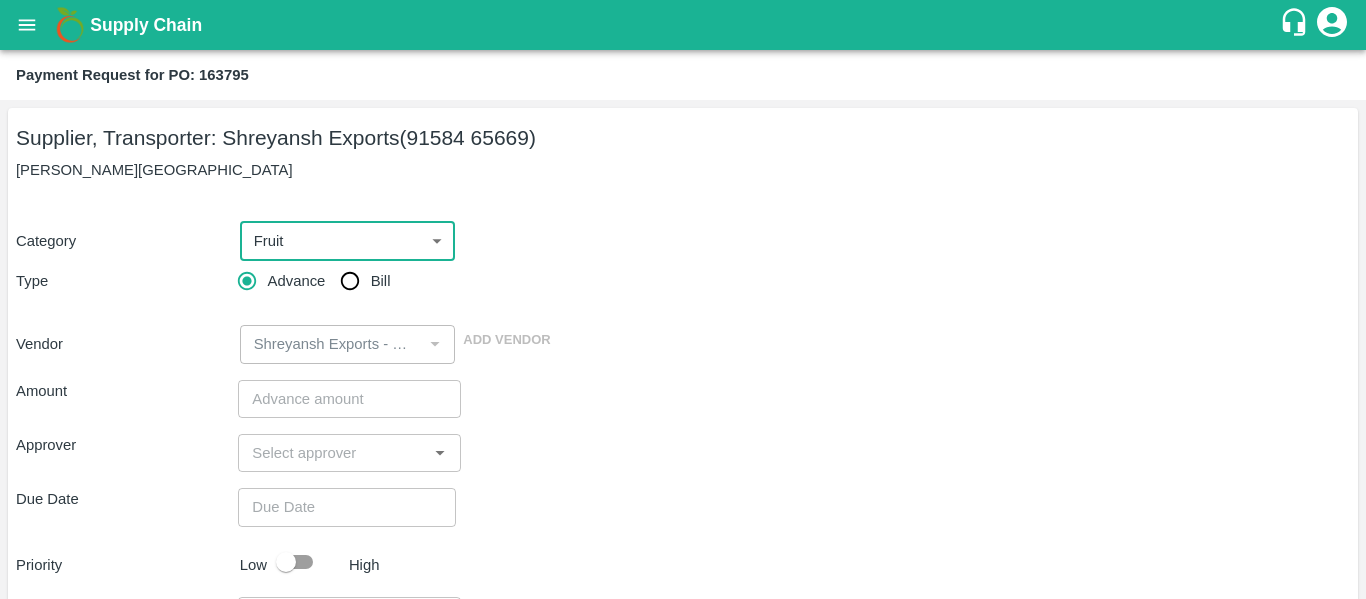 click on "Bill" at bounding box center [381, 281] 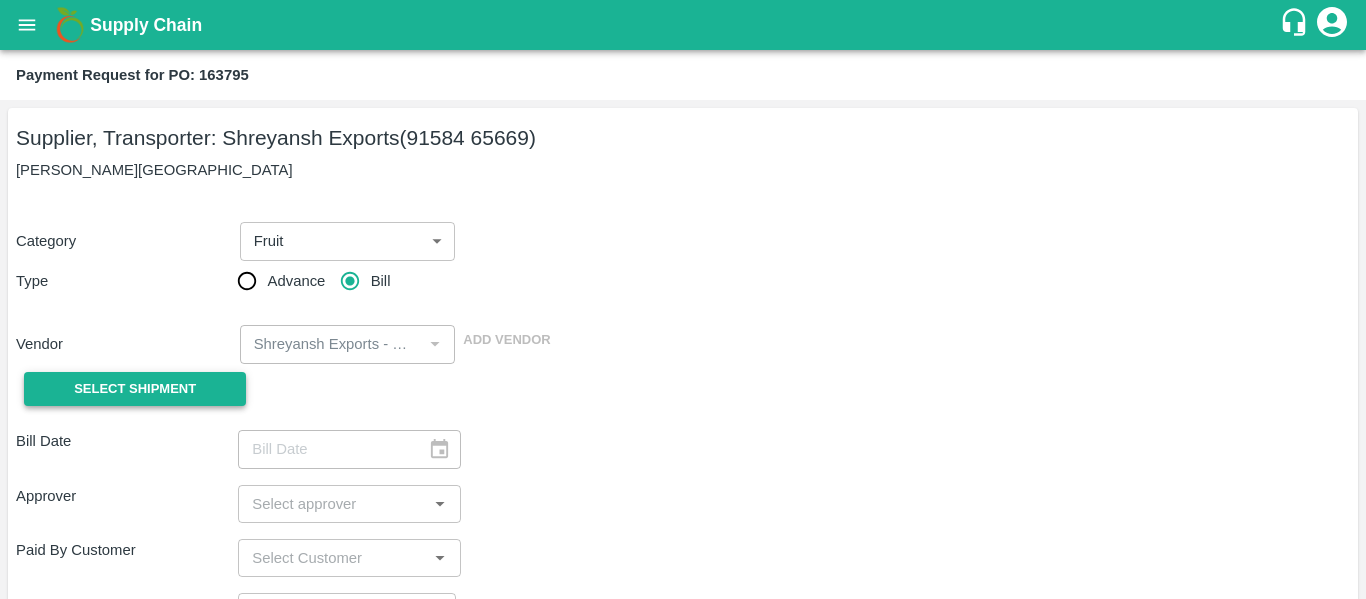 click on "Select Shipment" at bounding box center (135, 389) 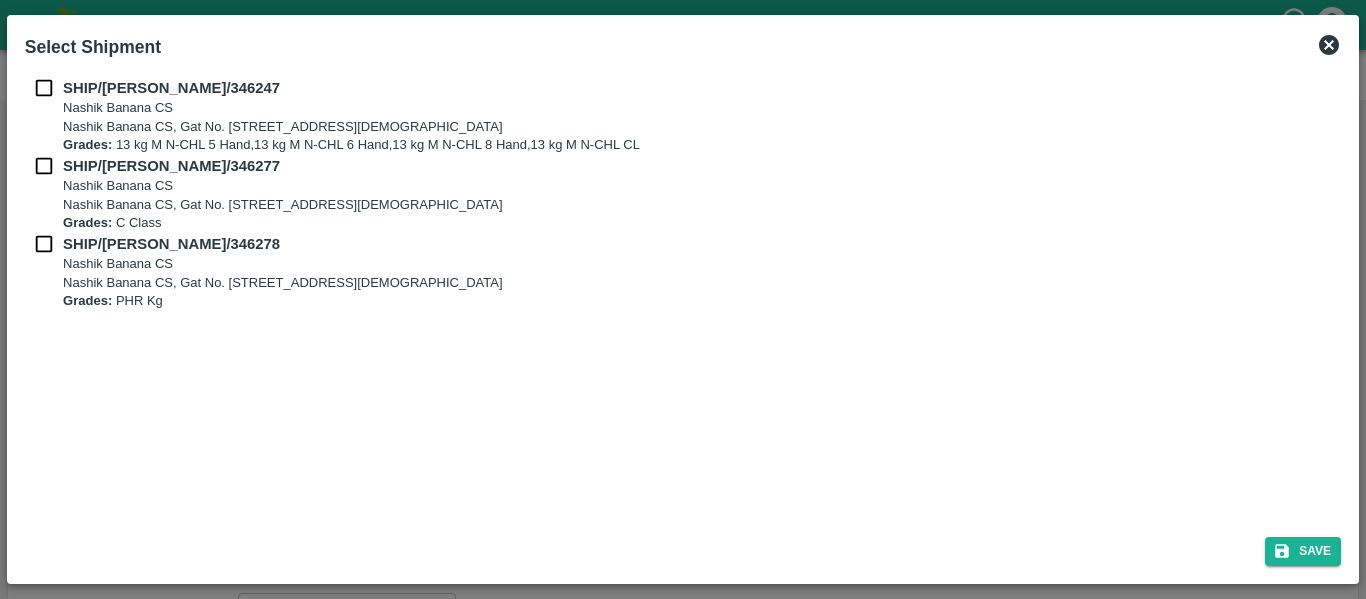 click at bounding box center (44, 88) 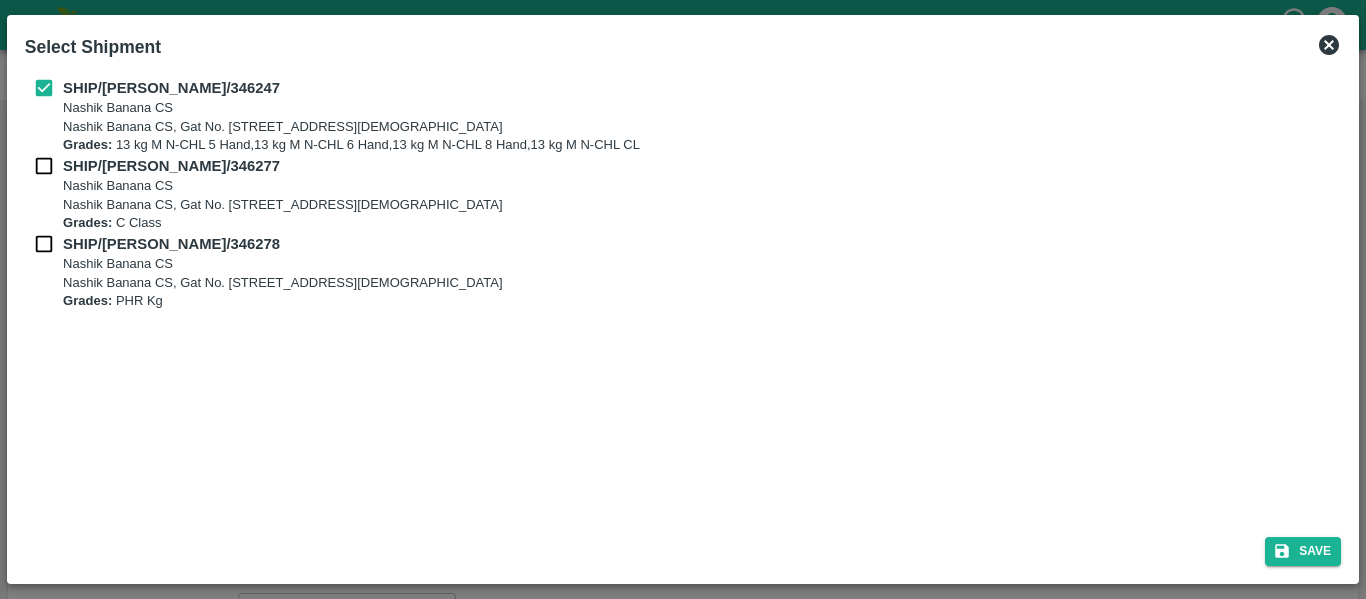 click at bounding box center (44, 166) 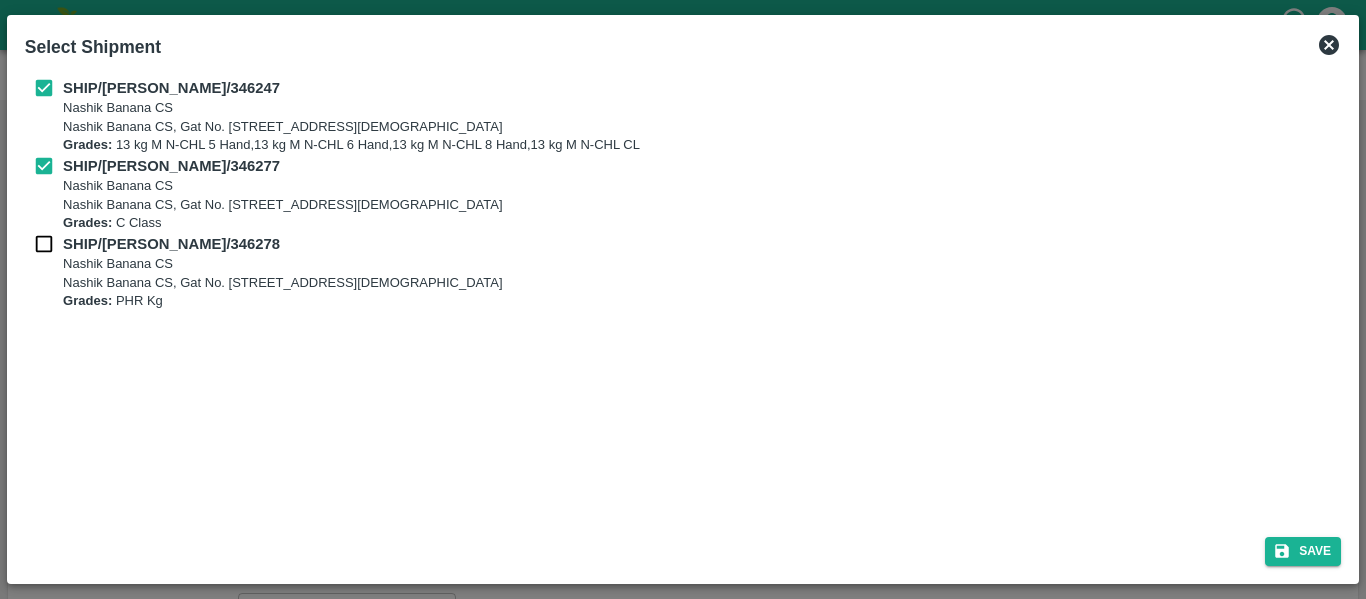 click on "SHIP/NASH/346278 Nashik Banana CS  Nashik Banana CS, Gat No. 314/2/1, A/p- Mohadi, Tal- Dindori, Dist- Nashik 422207, Maharashtra, India., India Grades:   PHR Kg" at bounding box center (683, 272) 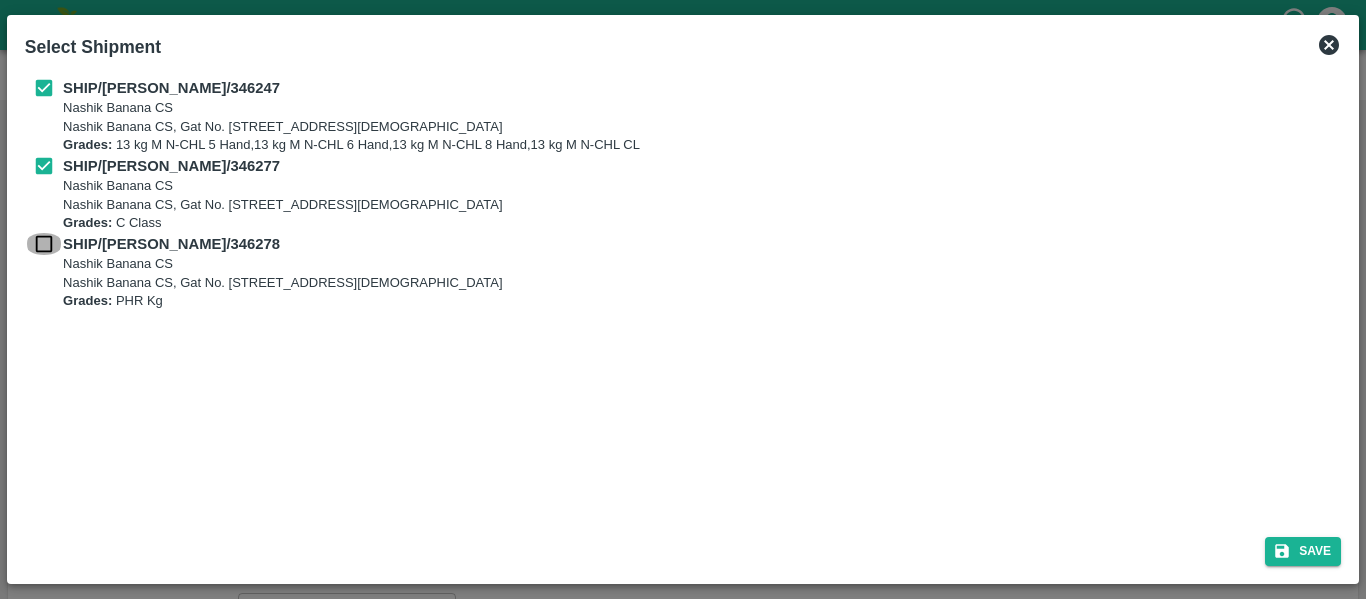 click at bounding box center (44, 244) 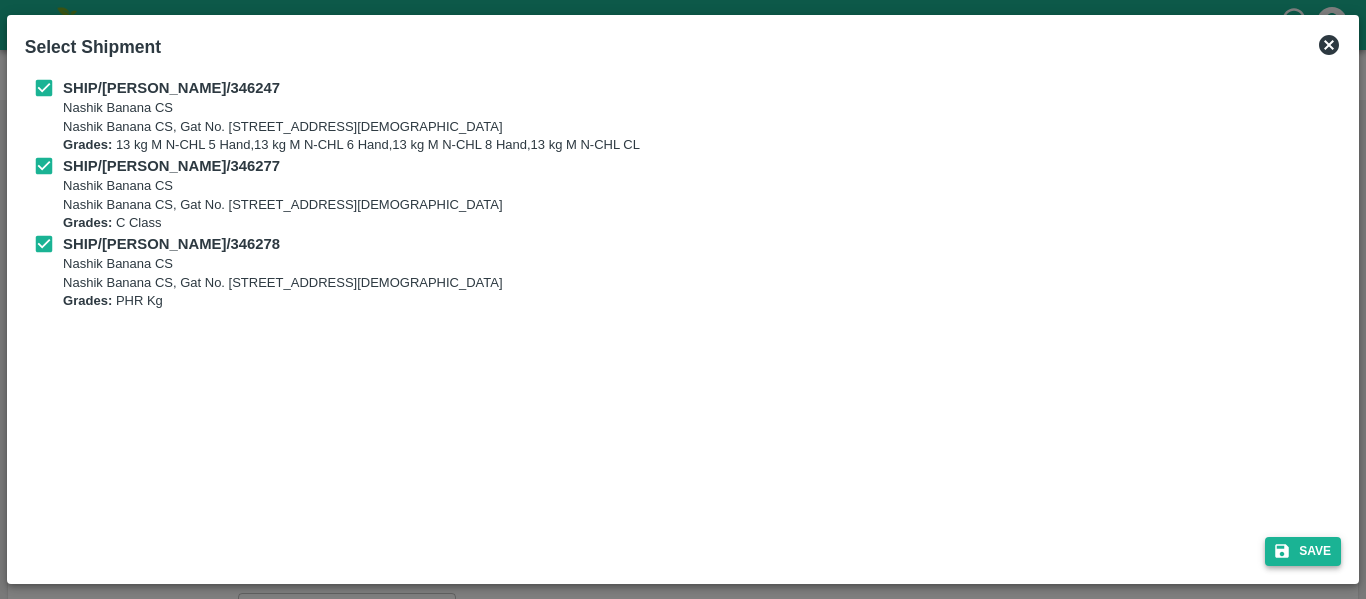 click on "Save" at bounding box center [1303, 551] 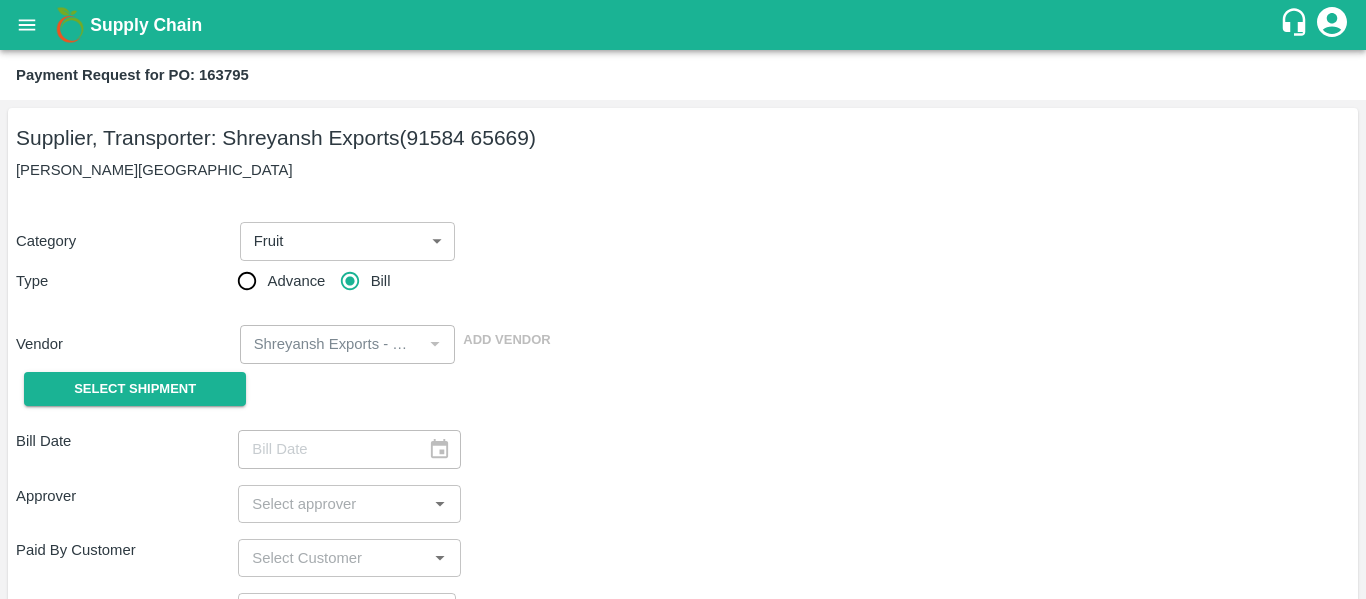type on "[DATE]" 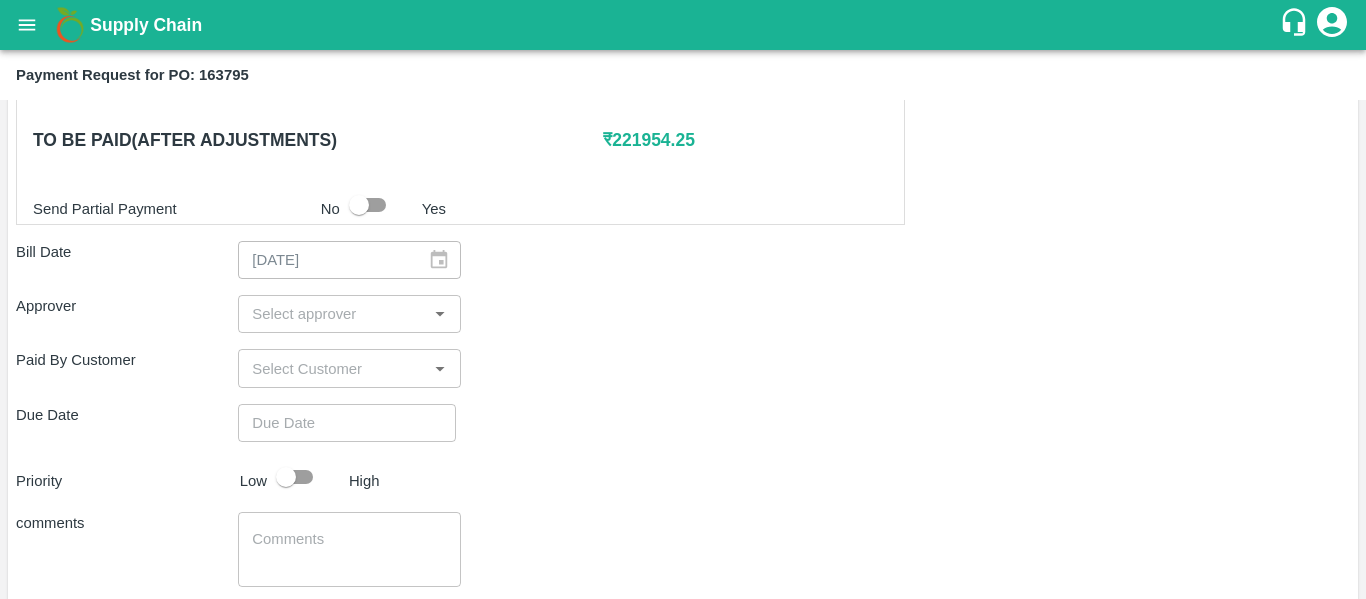scroll, scrollTop: 958, scrollLeft: 0, axis: vertical 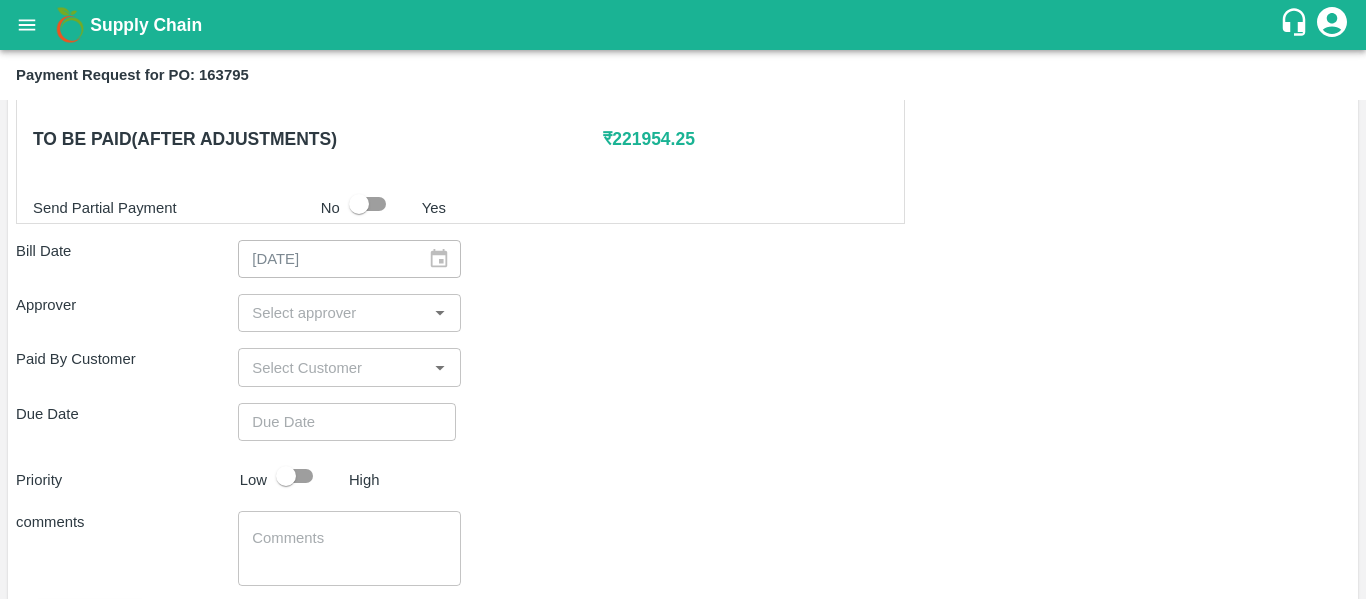 click at bounding box center (332, 313) 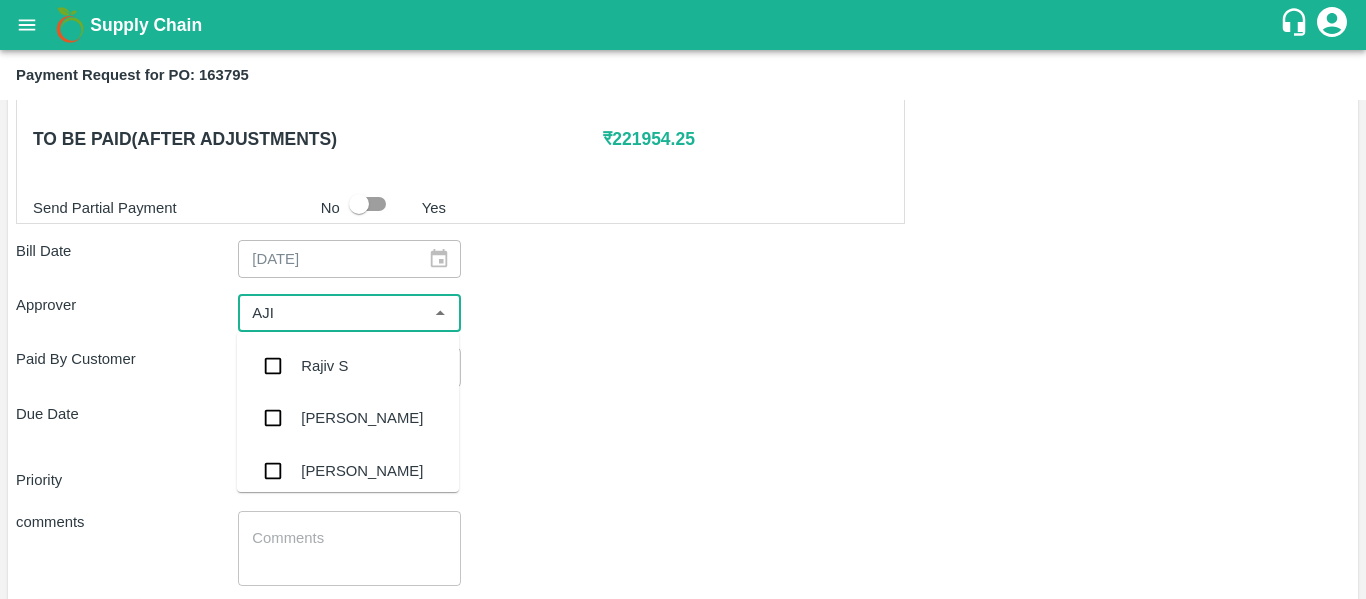 type on "AJIT" 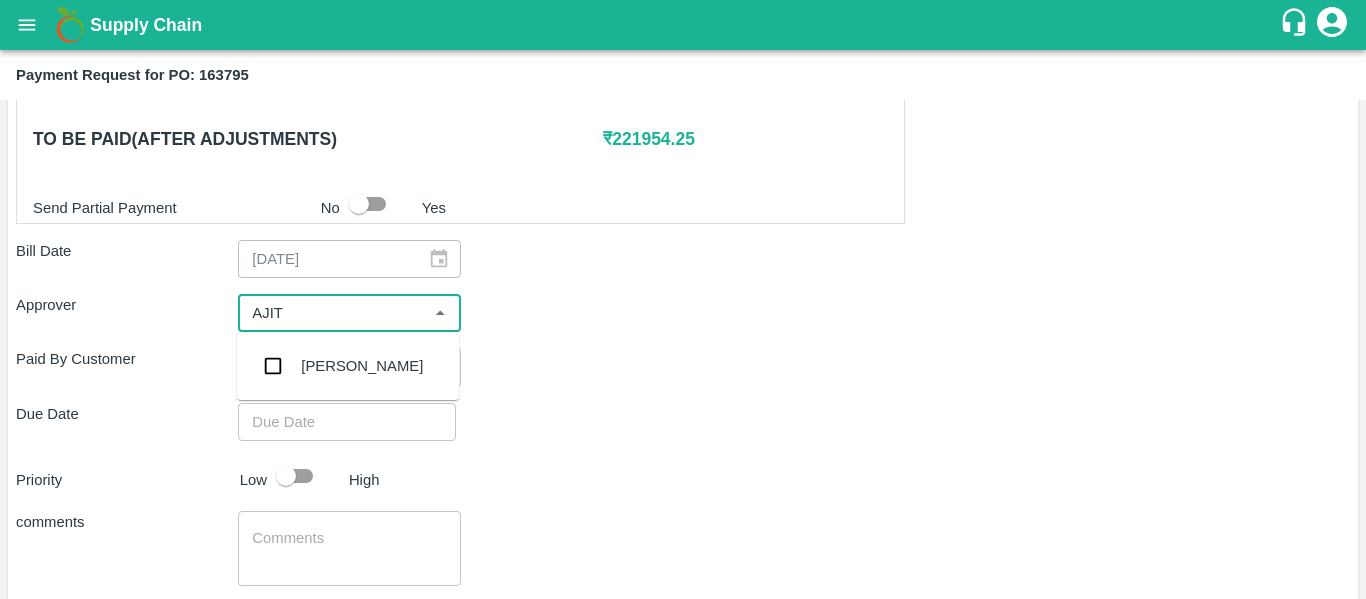click on "[PERSON_NAME]" at bounding box center (362, 366) 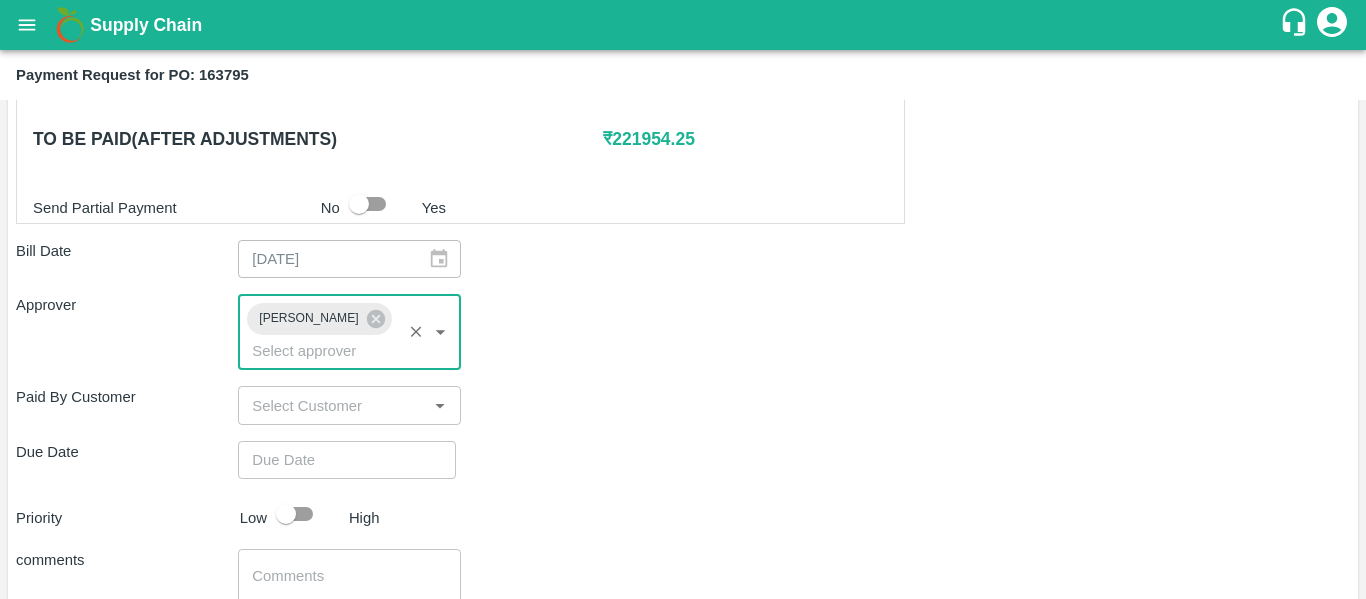 type on "DD/MM/YYYY hh:mm aa" 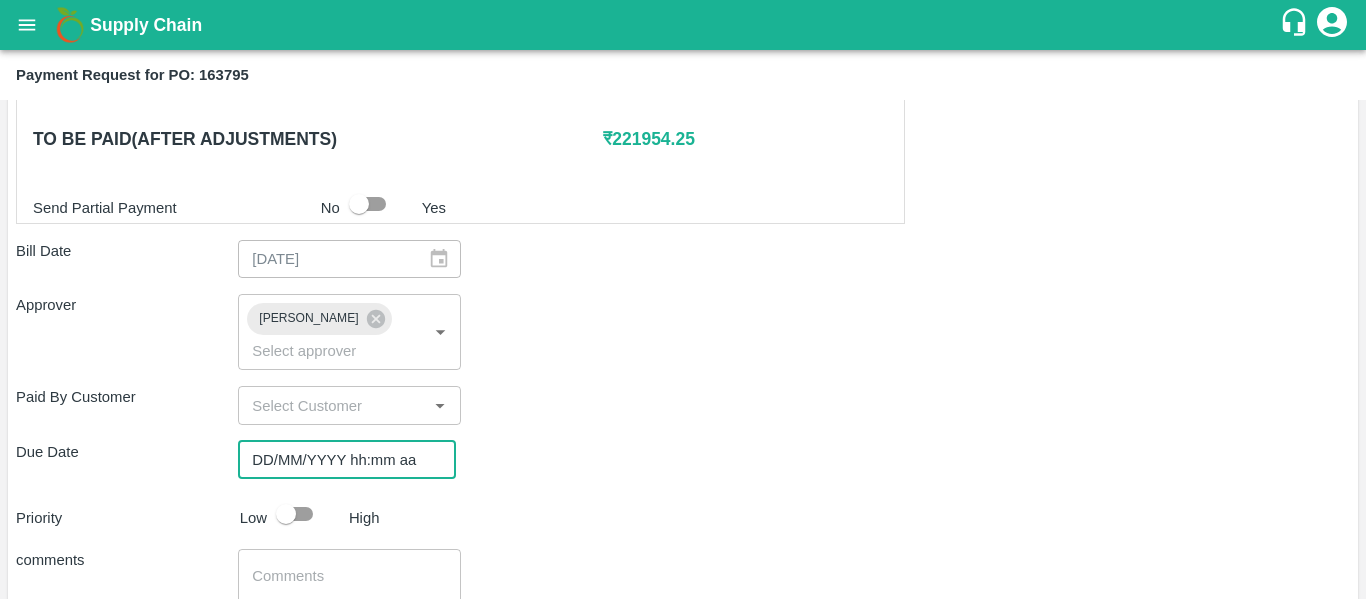 click on "DD/MM/YYYY hh:mm aa" at bounding box center [340, 460] 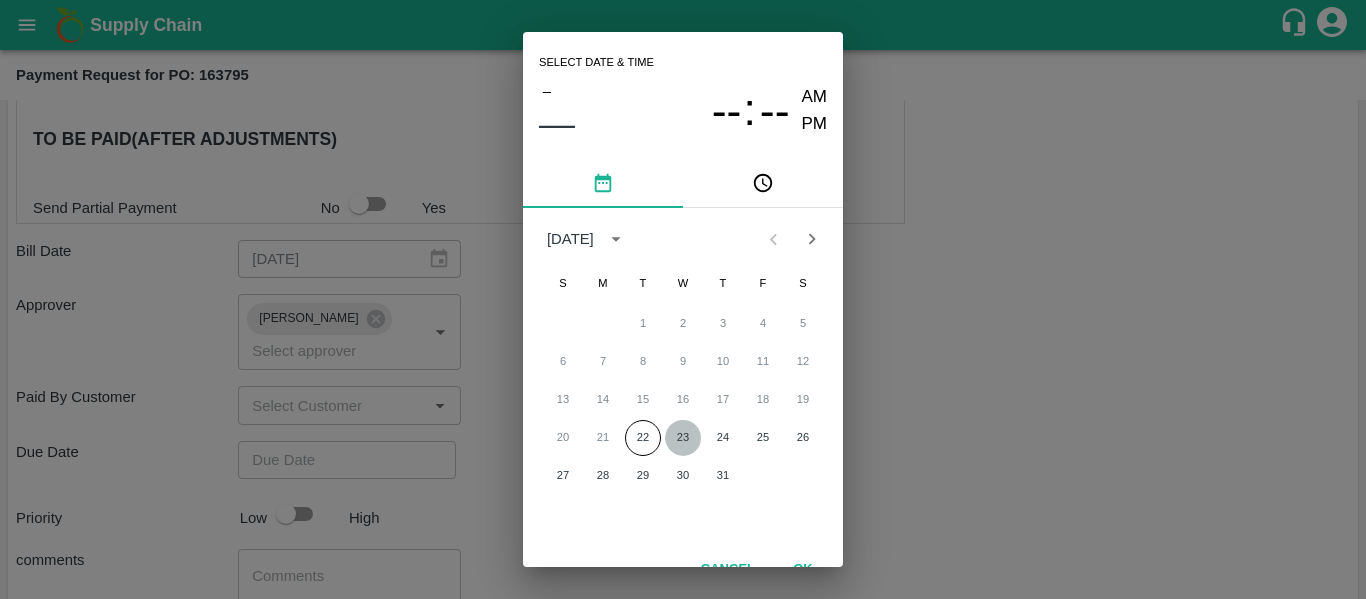 click on "23" at bounding box center [683, 438] 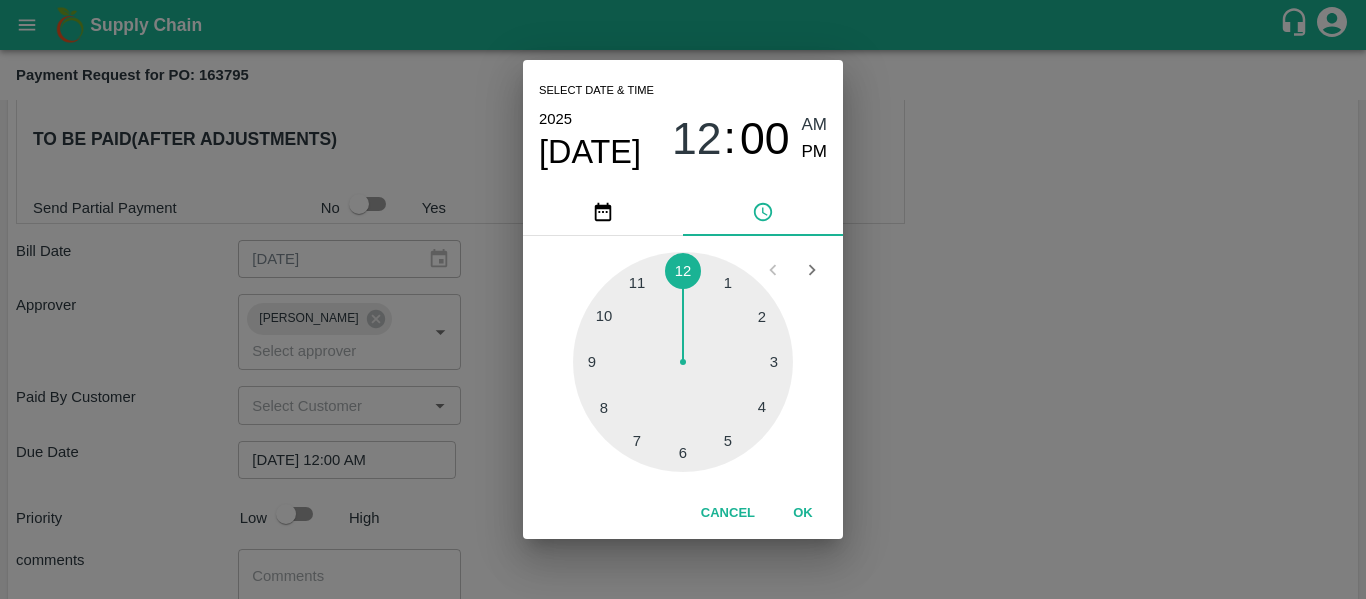 click on "Select date & time [DATE] 12 : 00 AM PM 1 2 3 4 5 6 7 8 9 10 11 12 Cancel OK" at bounding box center [683, 299] 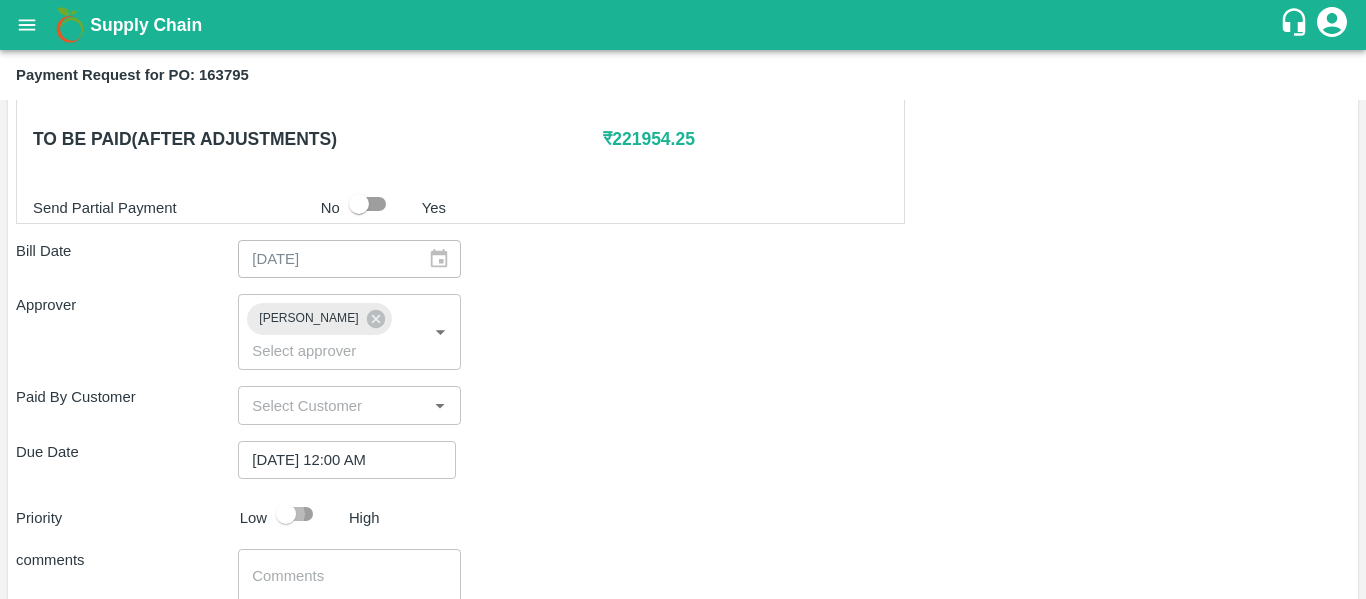 click at bounding box center (286, 514) 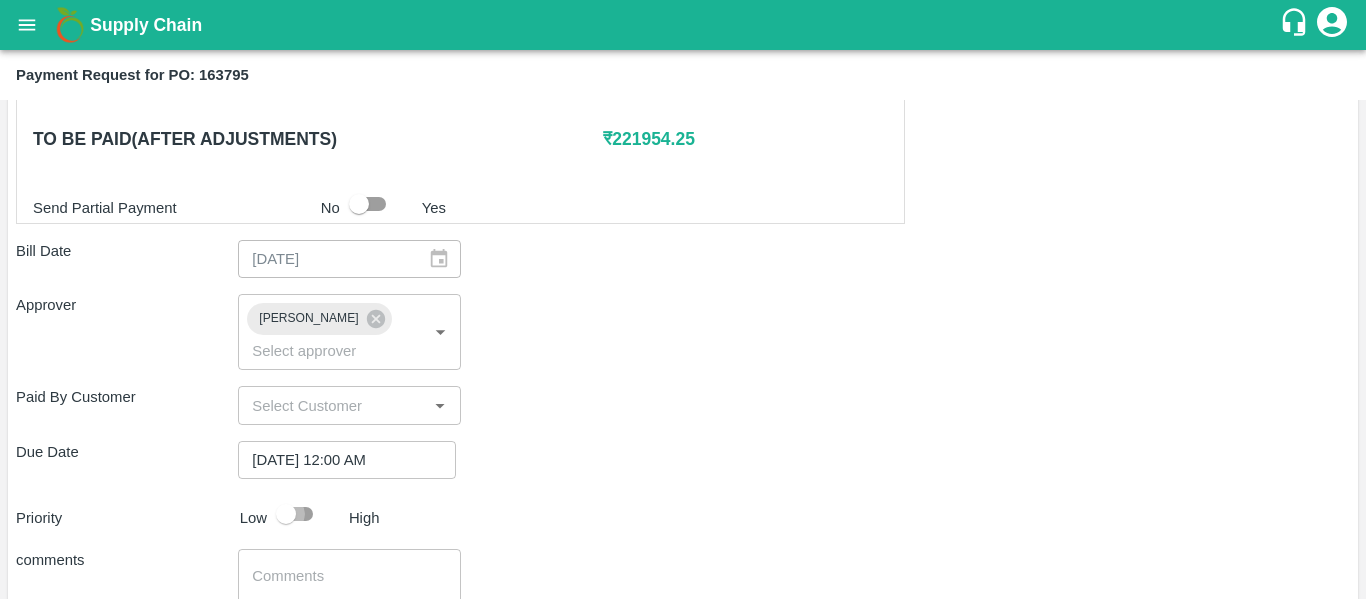 checkbox on "true" 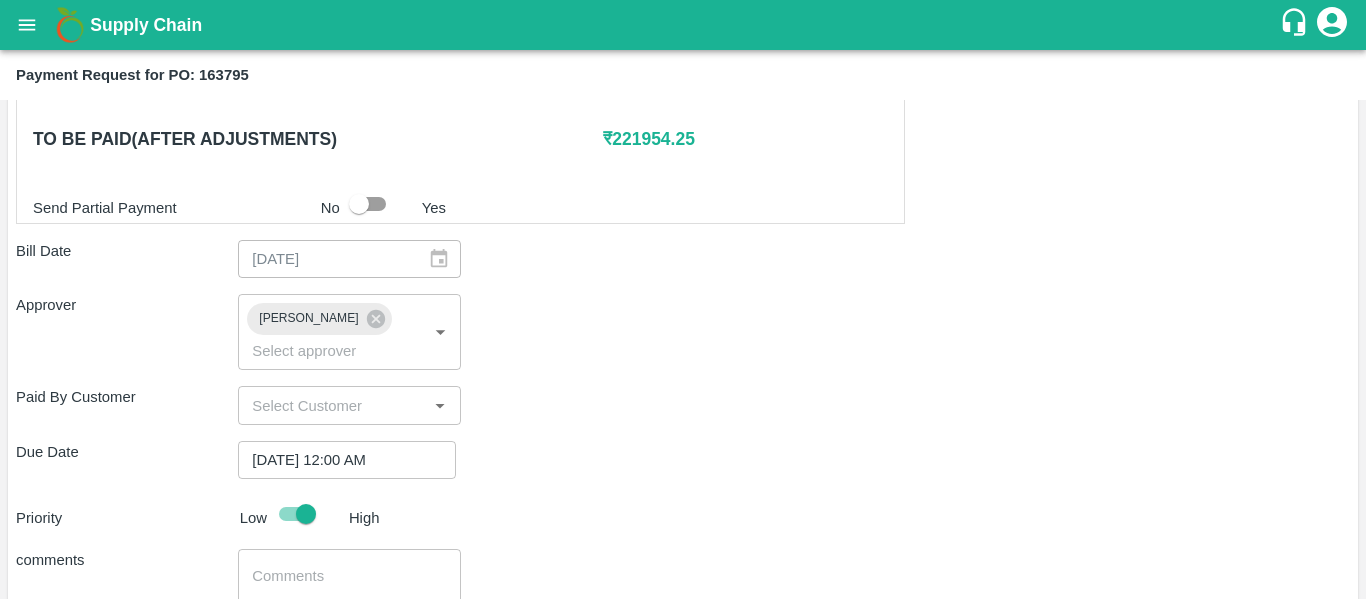 click at bounding box center (349, 587) 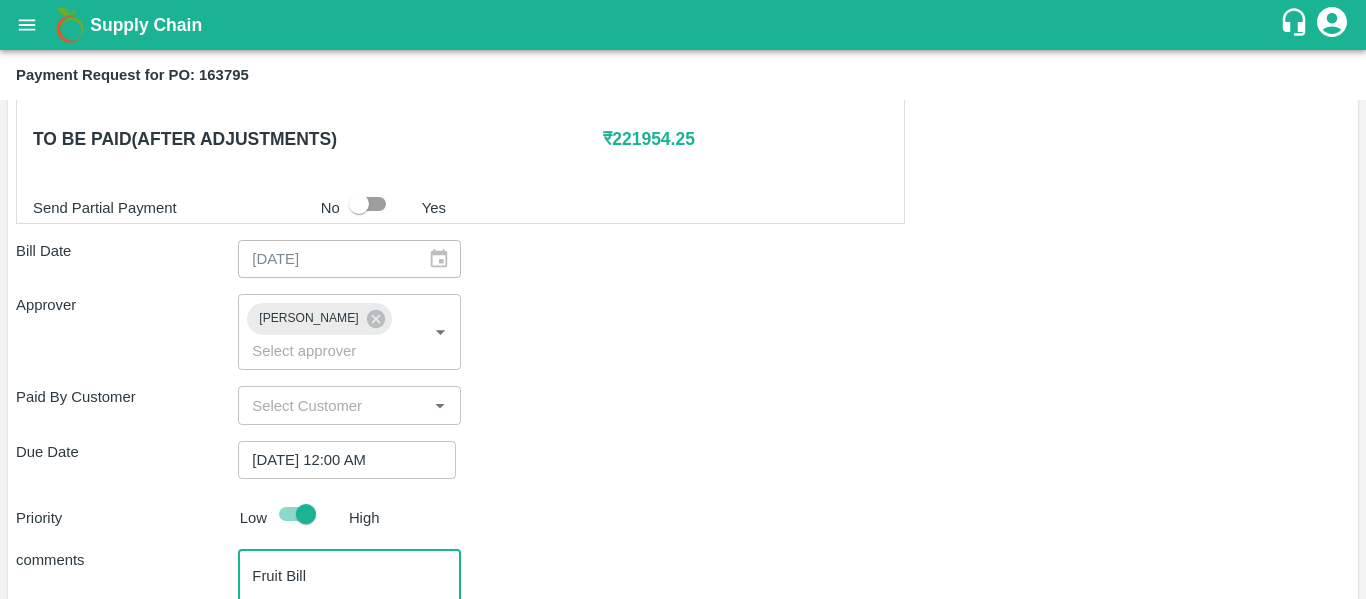type on "Fruit Bill" 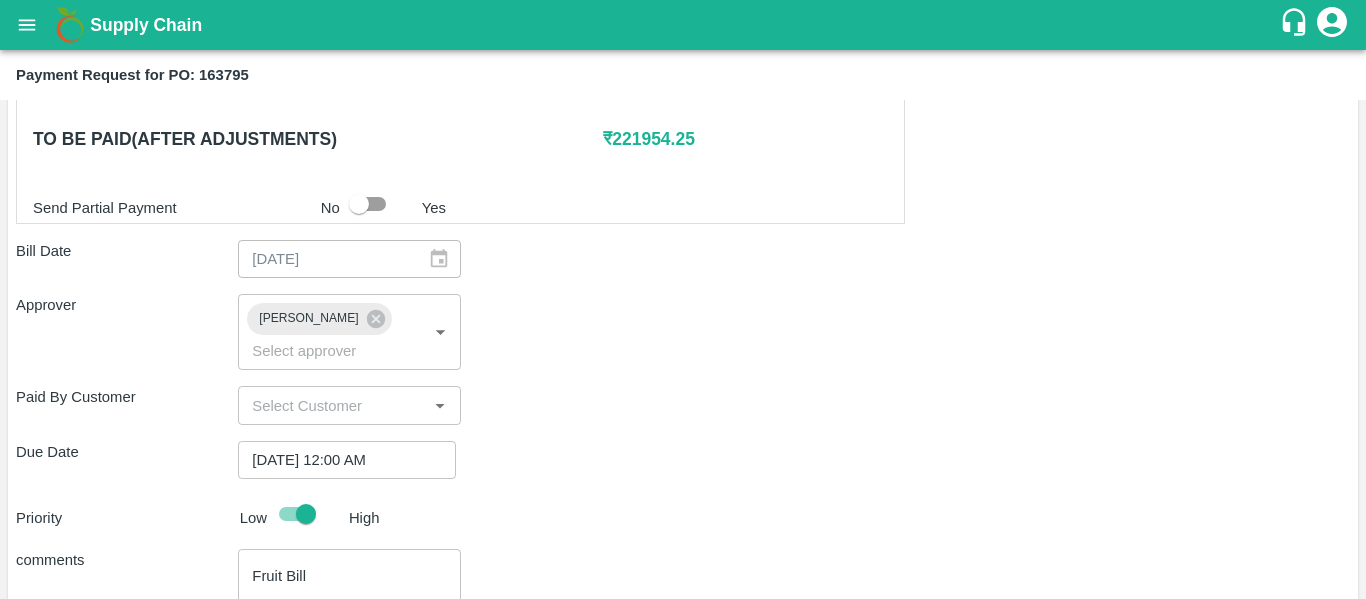 scroll, scrollTop: 1082, scrollLeft: 0, axis: vertical 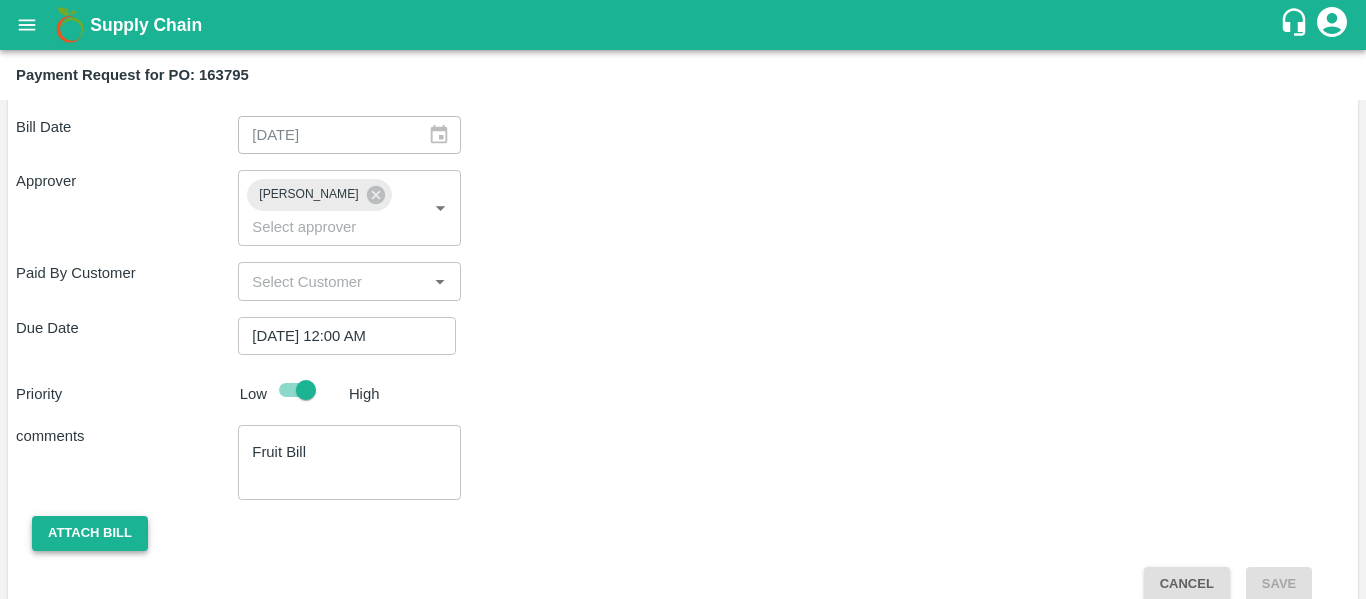 click on "Attach bill" at bounding box center (90, 533) 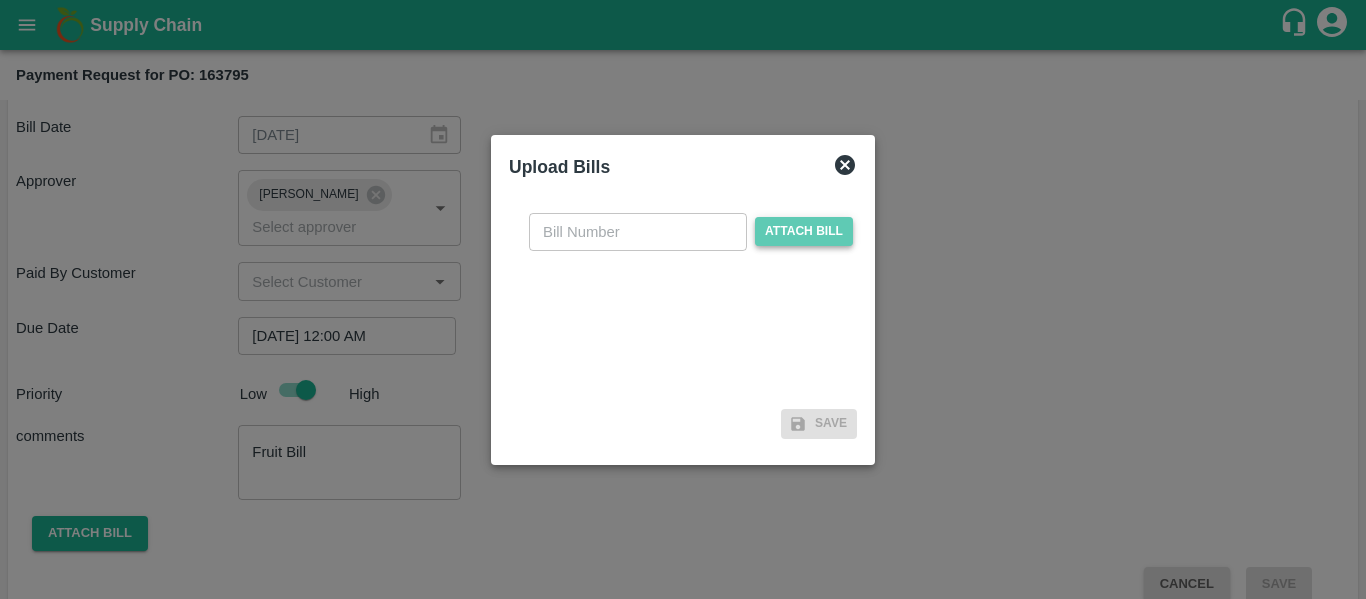 click on "Attach bill" at bounding box center (804, 231) 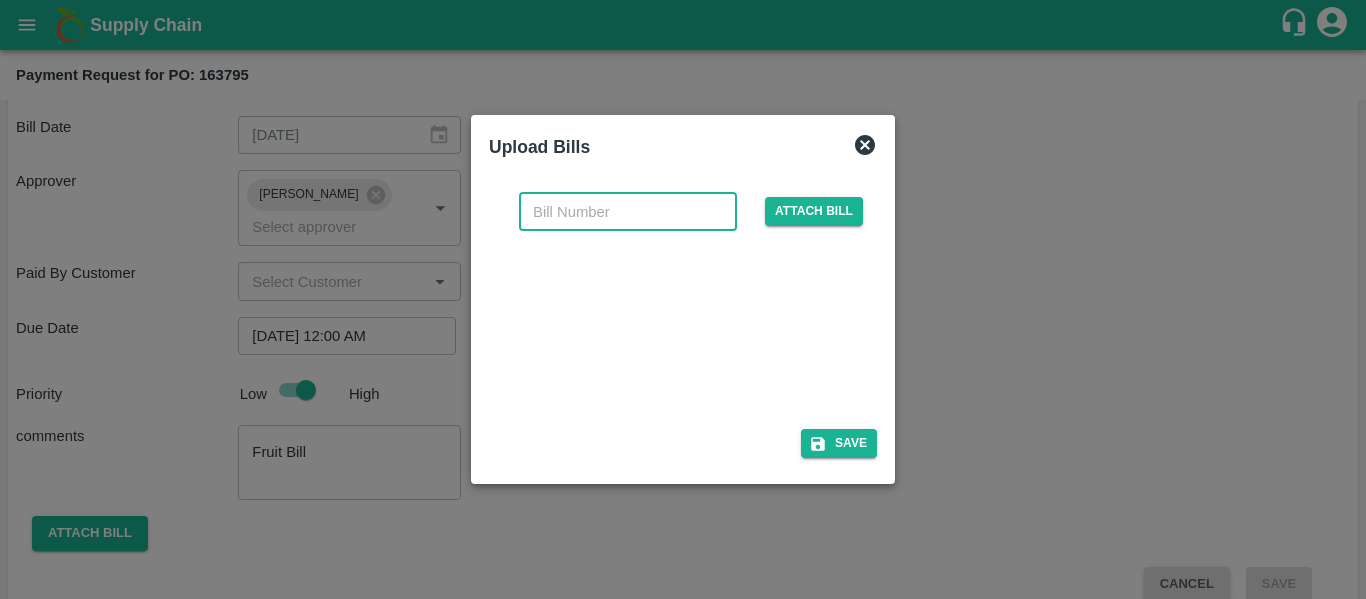 click at bounding box center [628, 212] 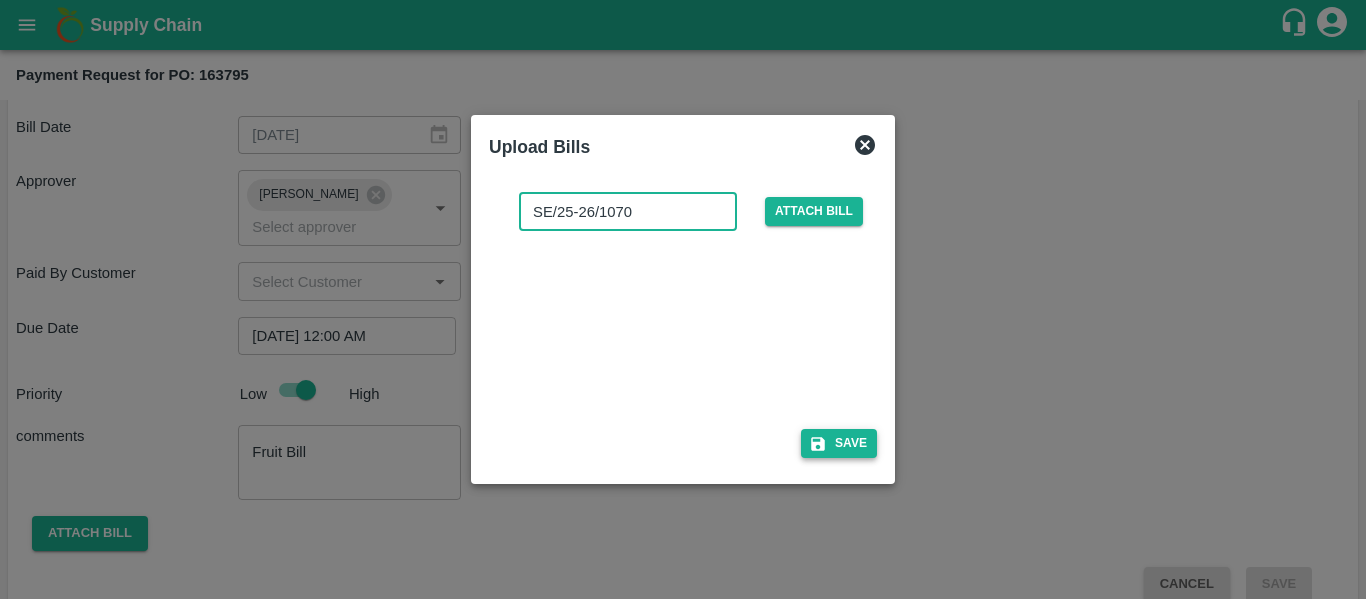 type on "SE/25-26/1070" 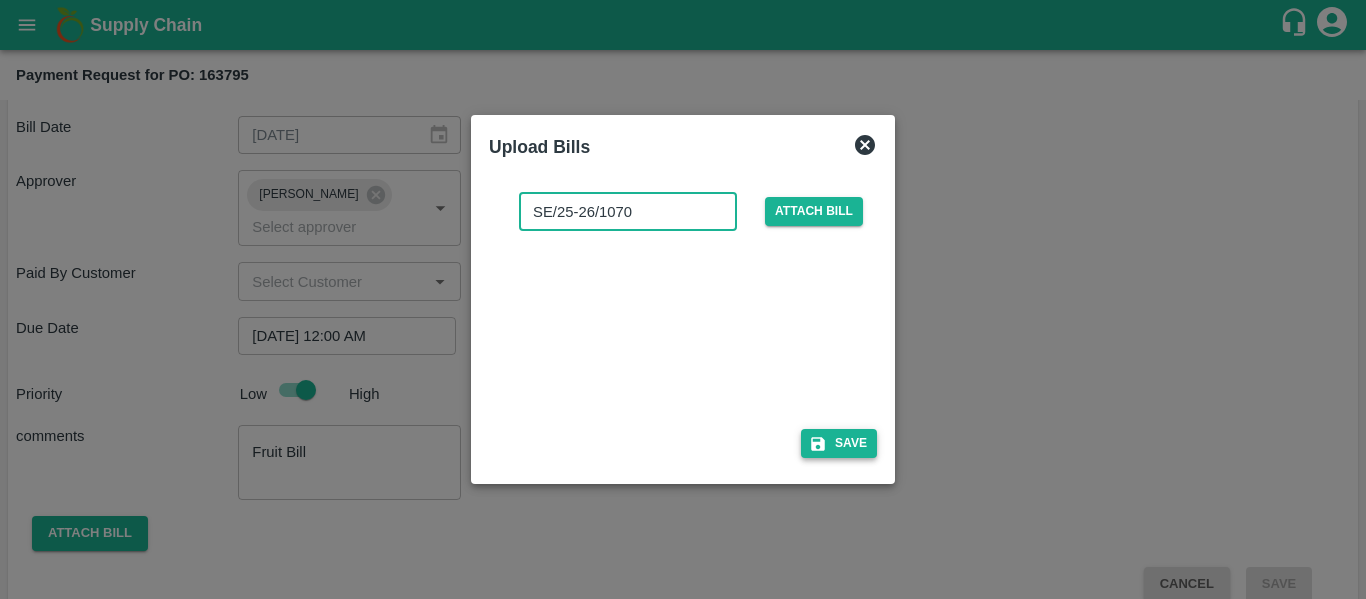 click on "Save" at bounding box center (839, 443) 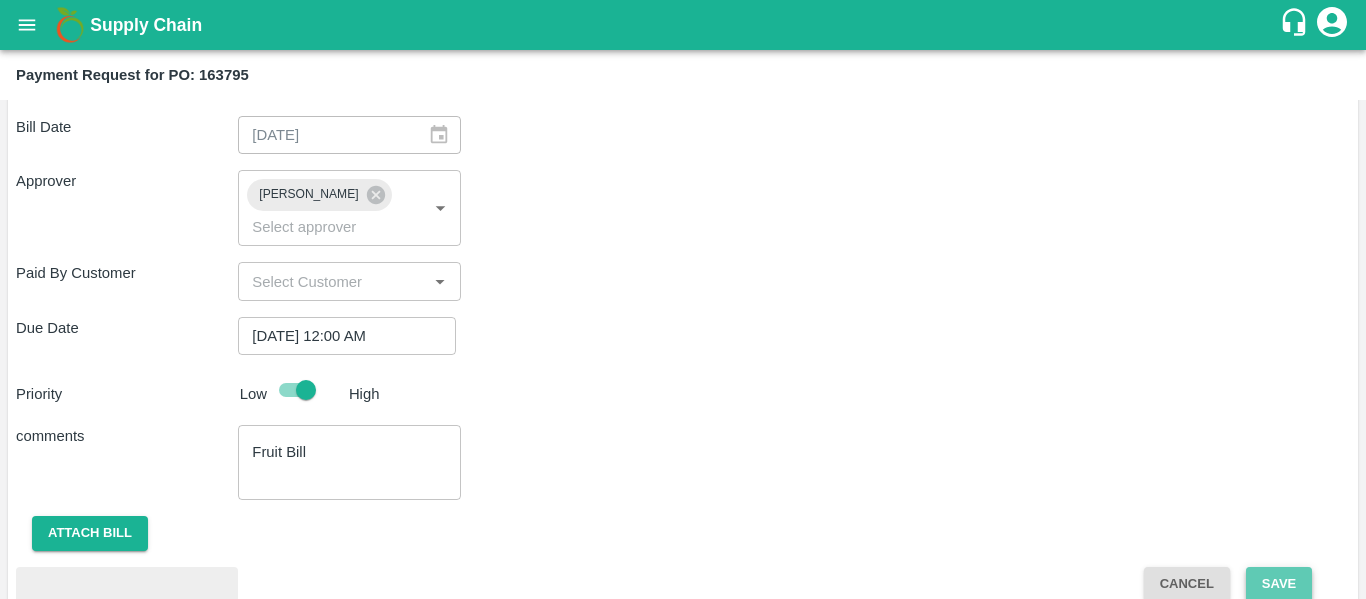 click on "Save" at bounding box center (1279, 584) 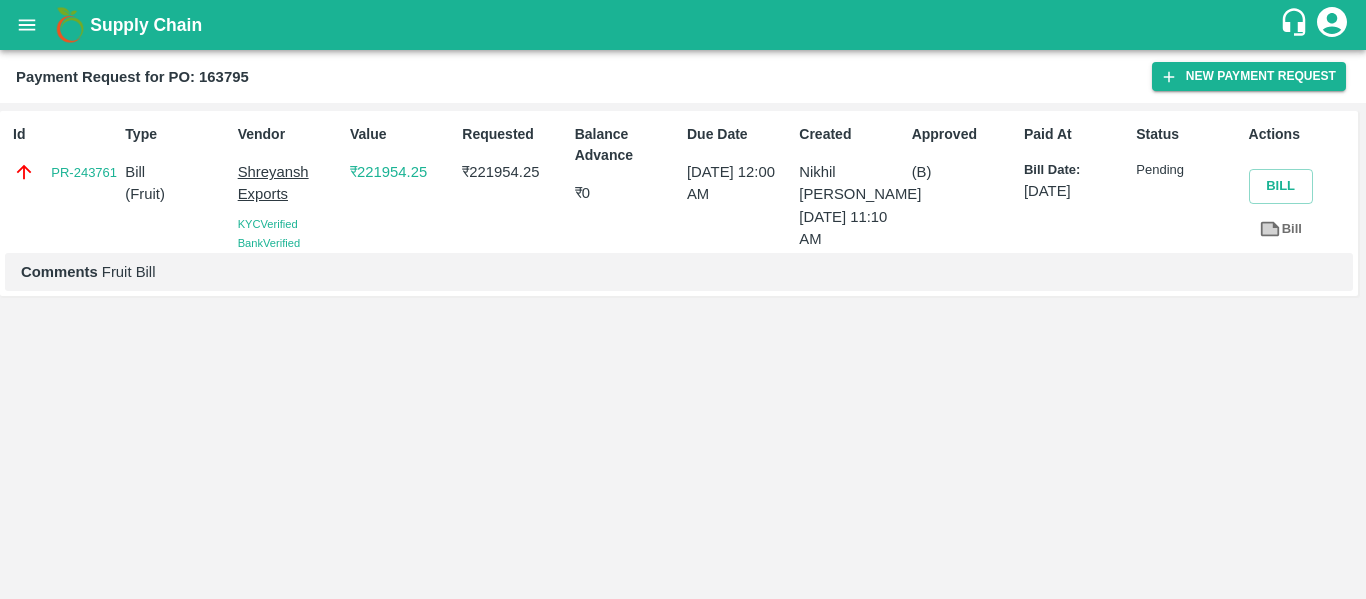 click on "Bill" at bounding box center (1281, 229) 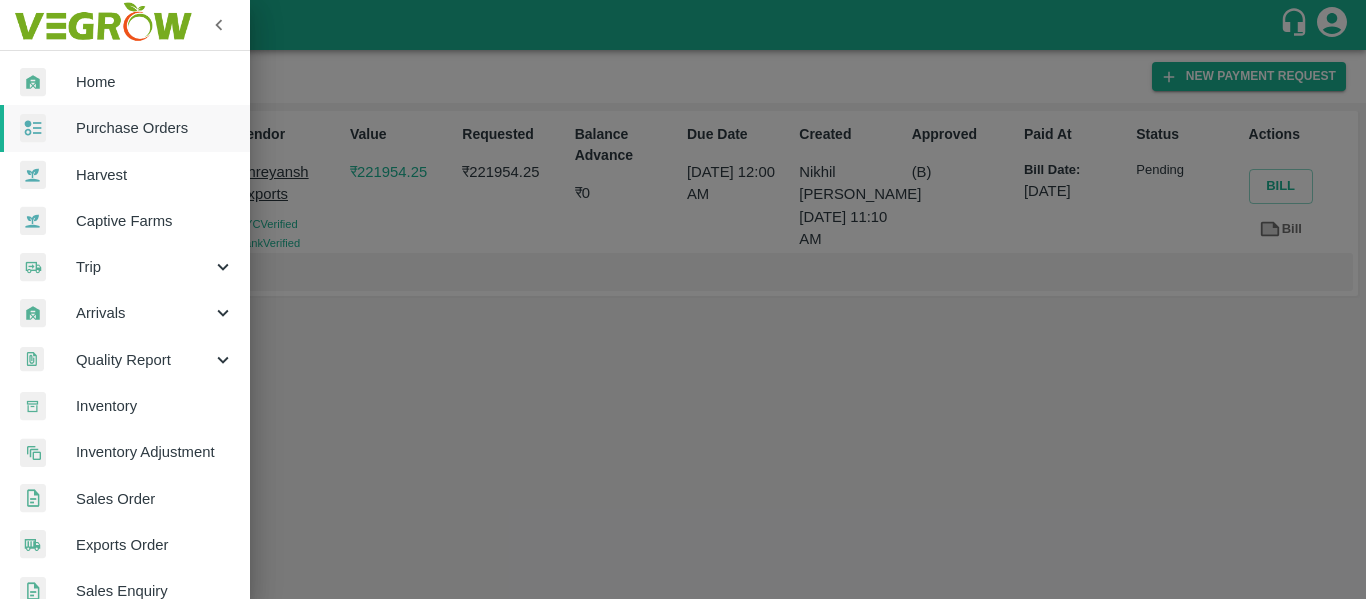click on "Purchase Orders" at bounding box center (155, 128) 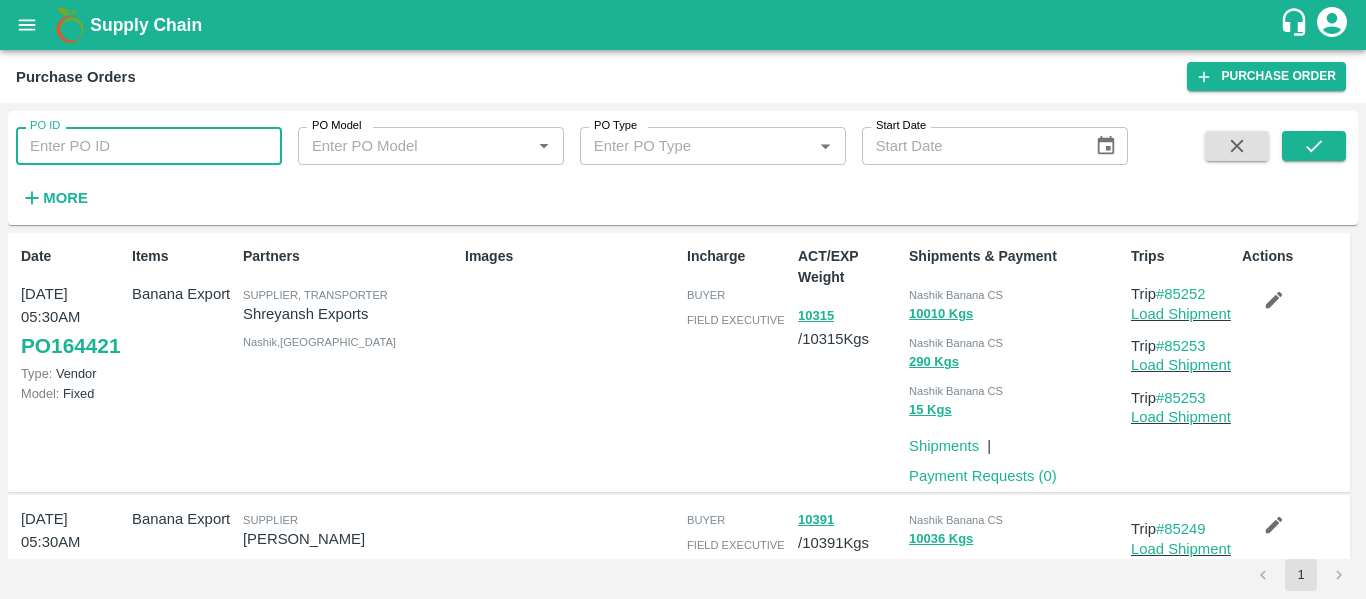 click on "PO ID" at bounding box center [149, 146] 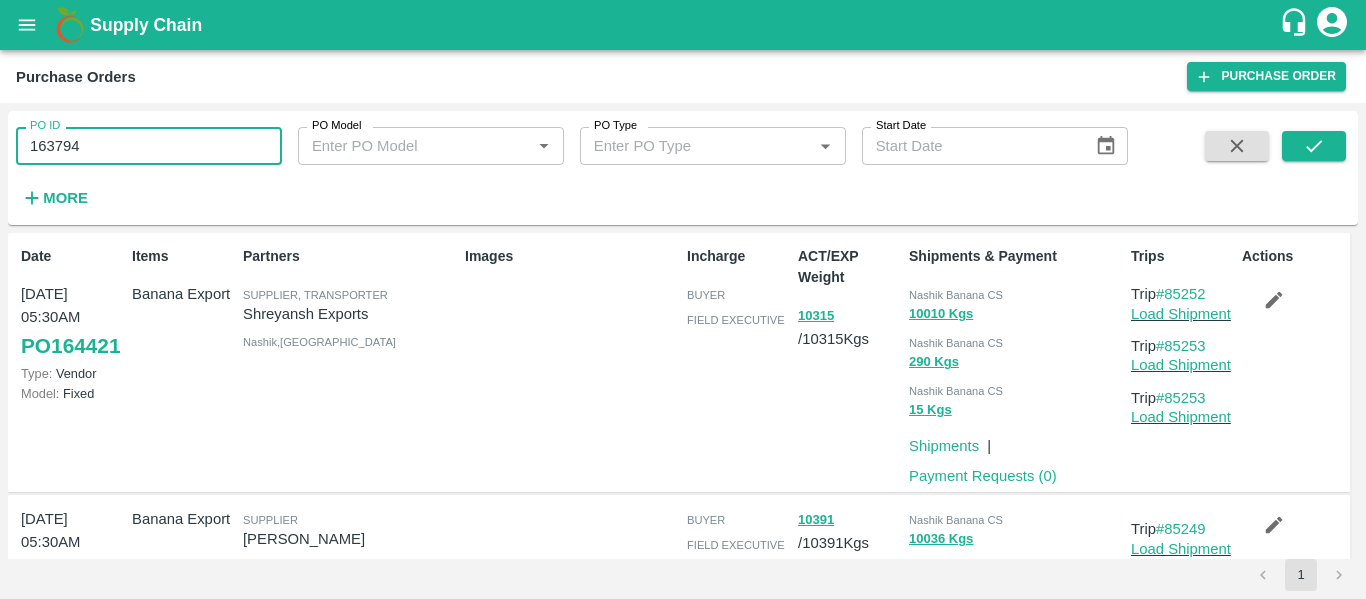 click on "163794" at bounding box center (149, 146) 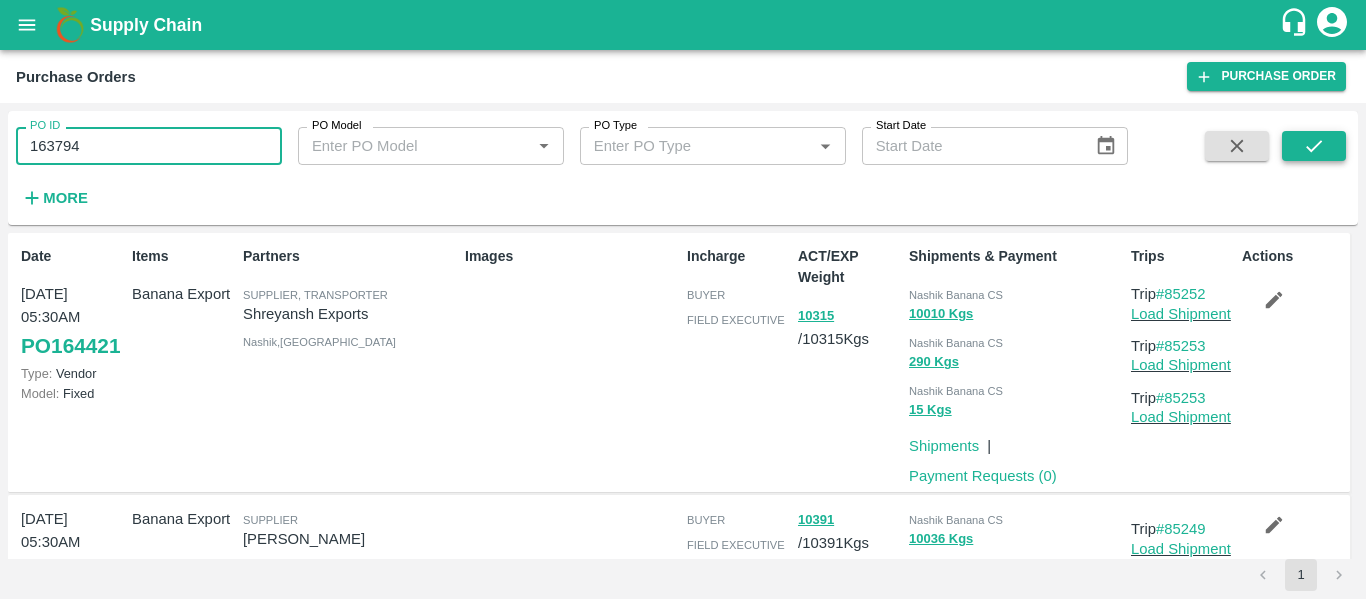 type on "163794" 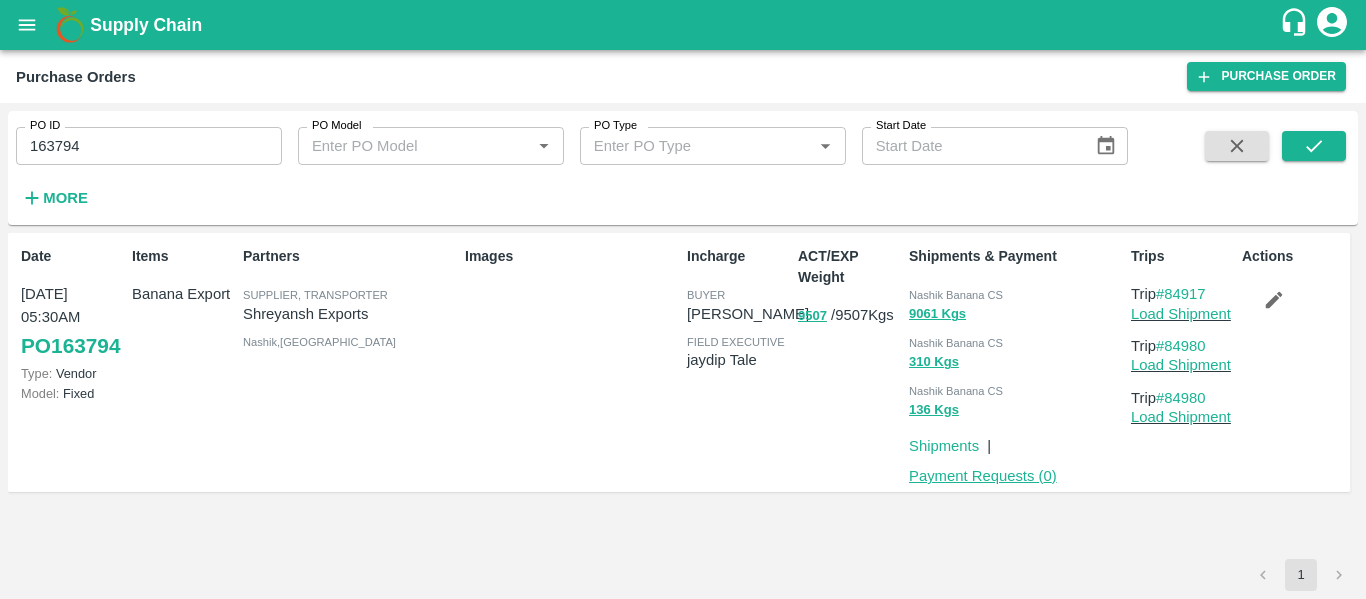 click on "Payment Requests ( 0 )" at bounding box center (983, 476) 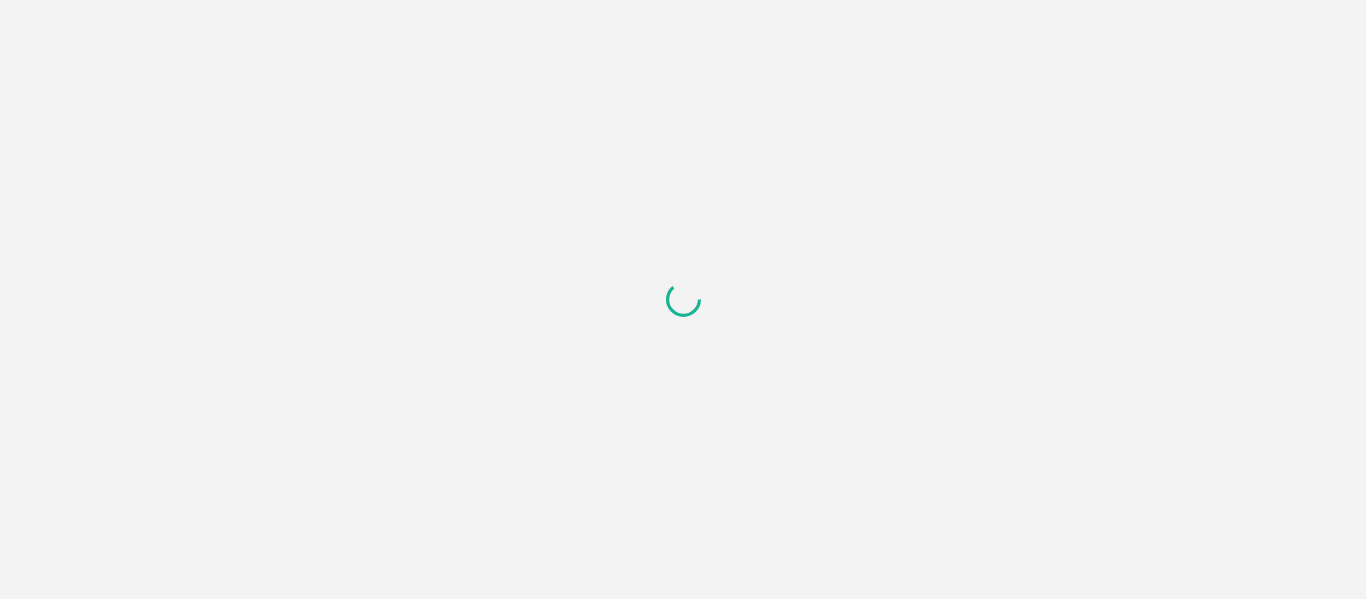 scroll, scrollTop: 0, scrollLeft: 0, axis: both 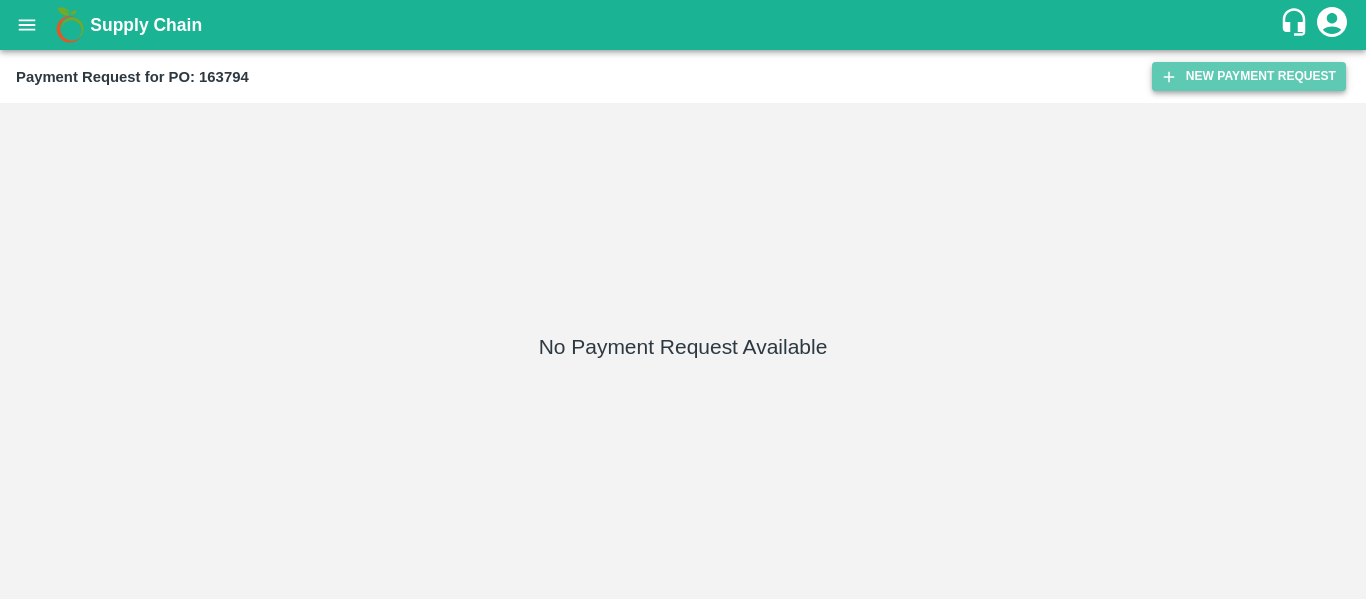 click on "New Payment Request" at bounding box center [1249, 76] 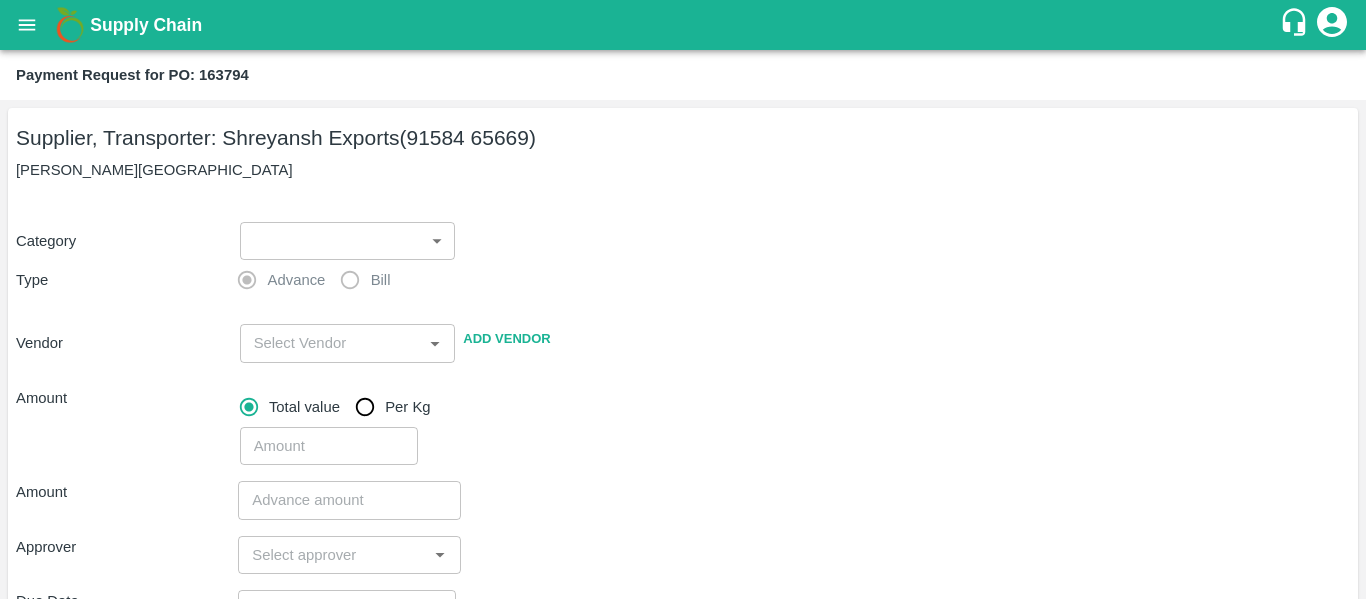 click on "Supply Chain Payment Request for PO: 163794 Supplier, Transporter:    [PERSON_NAME] Exports  (91584 65669) Nashik, [GEOGRAPHIC_DATA] Category ​ ​ Type Advance Bill Vendor ​ Add Vendor Amount Total value Per Kg ​ Amount ​ Approver ​ Due Date ​  Priority  Low  High Comment x ​ Attach bill Cancel Save Tembhurni PH Nashik CC Shahada Banana Export PH Savda Banana Export PH Nashik Banana CS Nikhil Subhash Mangvade Logout" at bounding box center [683, 299] 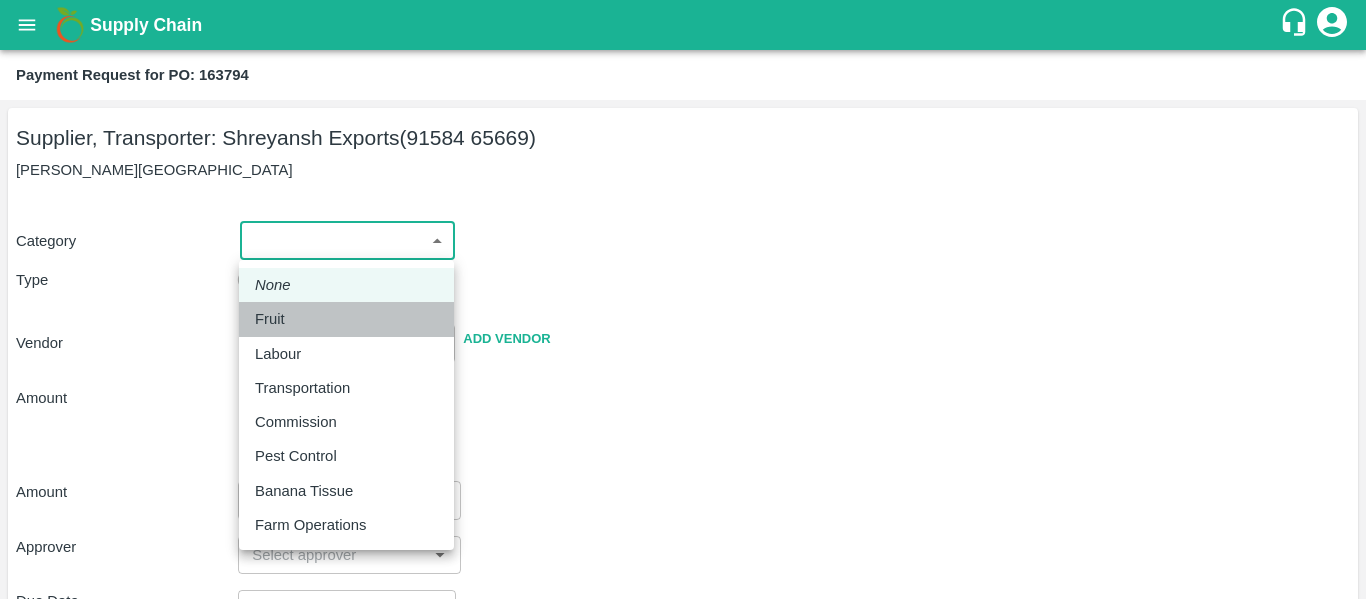 click on "Fruit" at bounding box center (270, 319) 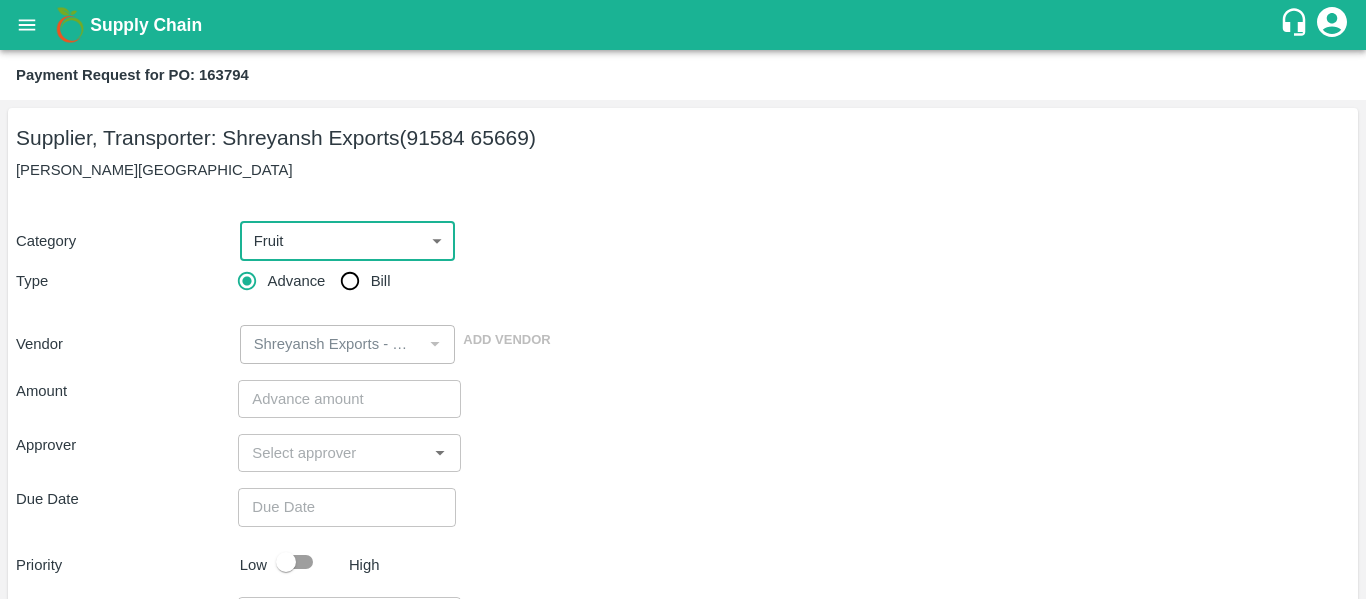 click on "Bill" at bounding box center [350, 281] 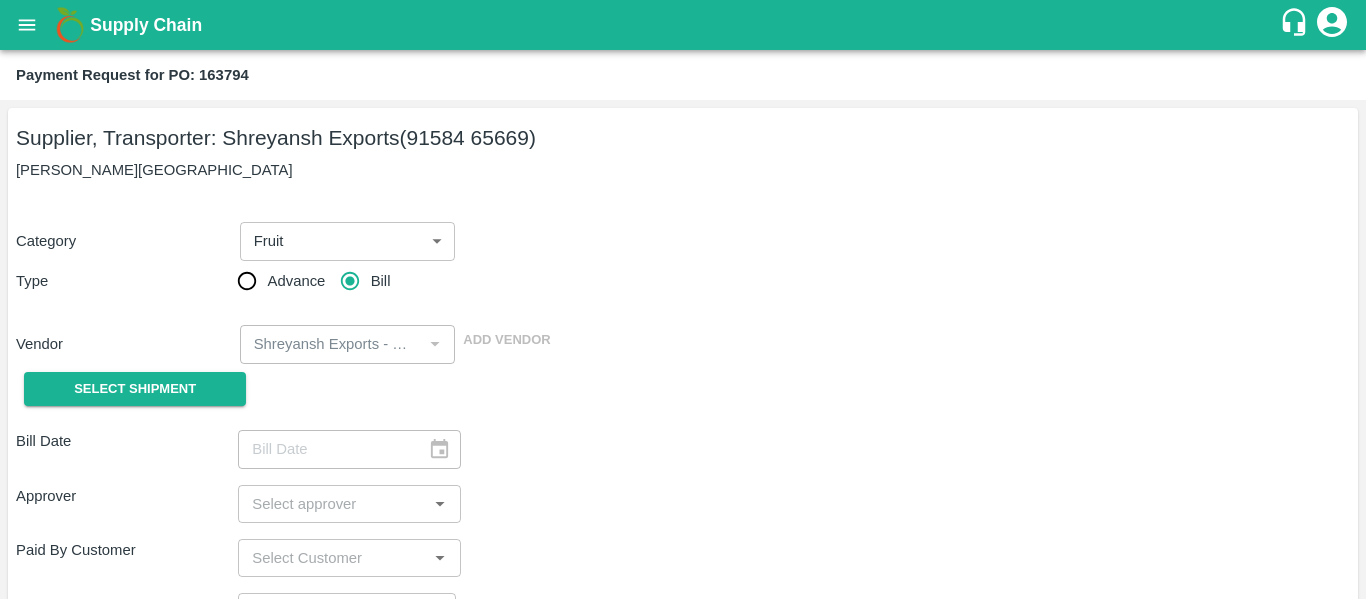 click on "Bill Date ​ Approver ​ Paid By Customer ​ Due Date ​  Priority  Low  High comments x ​ Attach bill Cancel Save" at bounding box center [683, 646] 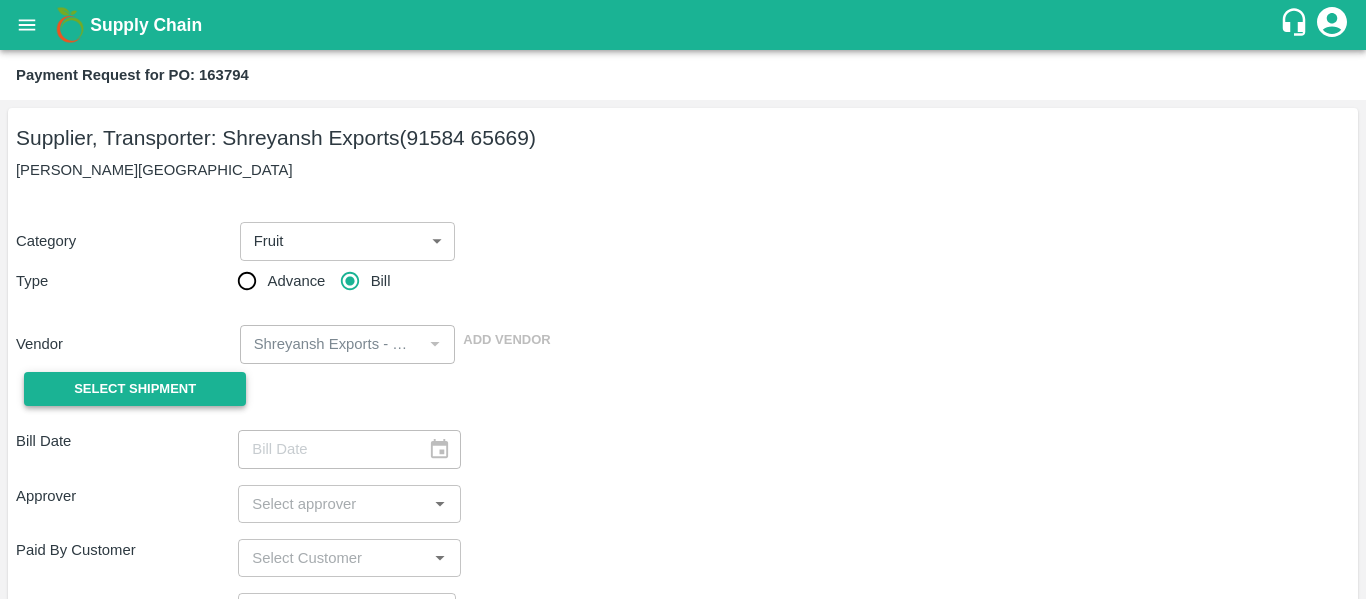 click on "Select Shipment" at bounding box center [135, 389] 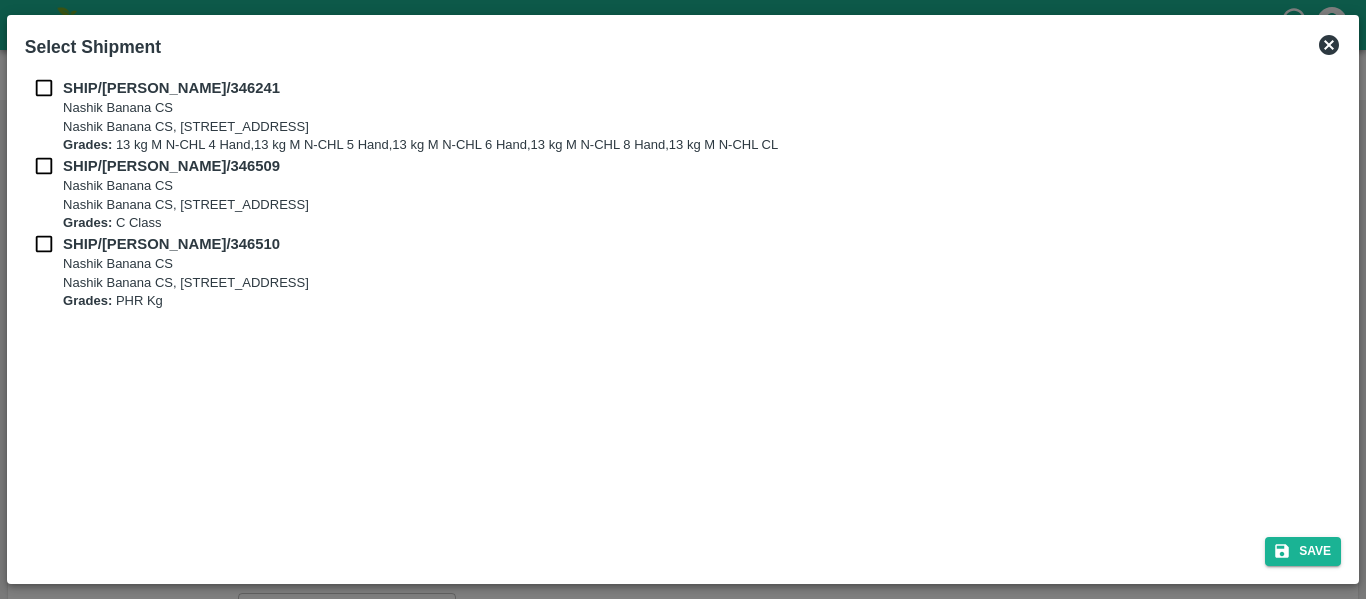 click on "SHIP/[PERSON_NAME]/346241 Nashik Banana CS  Nashik Banana CS, Gat No. 314/2/1, A/p- Mohadi, Tal- Dindori, Dist- Nashik 422207, [GEOGRAPHIC_DATA], [GEOGRAPHIC_DATA], [GEOGRAPHIC_DATA] Grades:   13 kg M N-CHL 4 Hand,13 kg M N-CHL 5 Hand,13 kg M N-CHL 6 Hand,13 kg M N-CHL 8 Hand,13 kg M N-CHL CL" at bounding box center [683, 116] 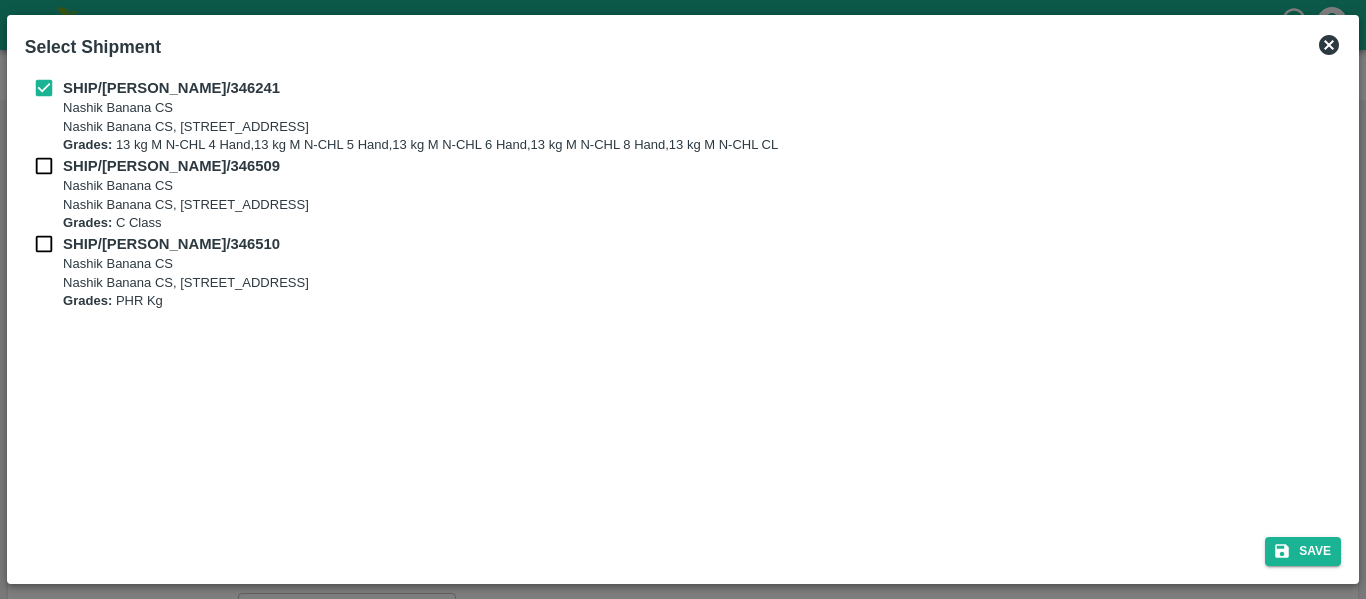 click at bounding box center (44, 166) 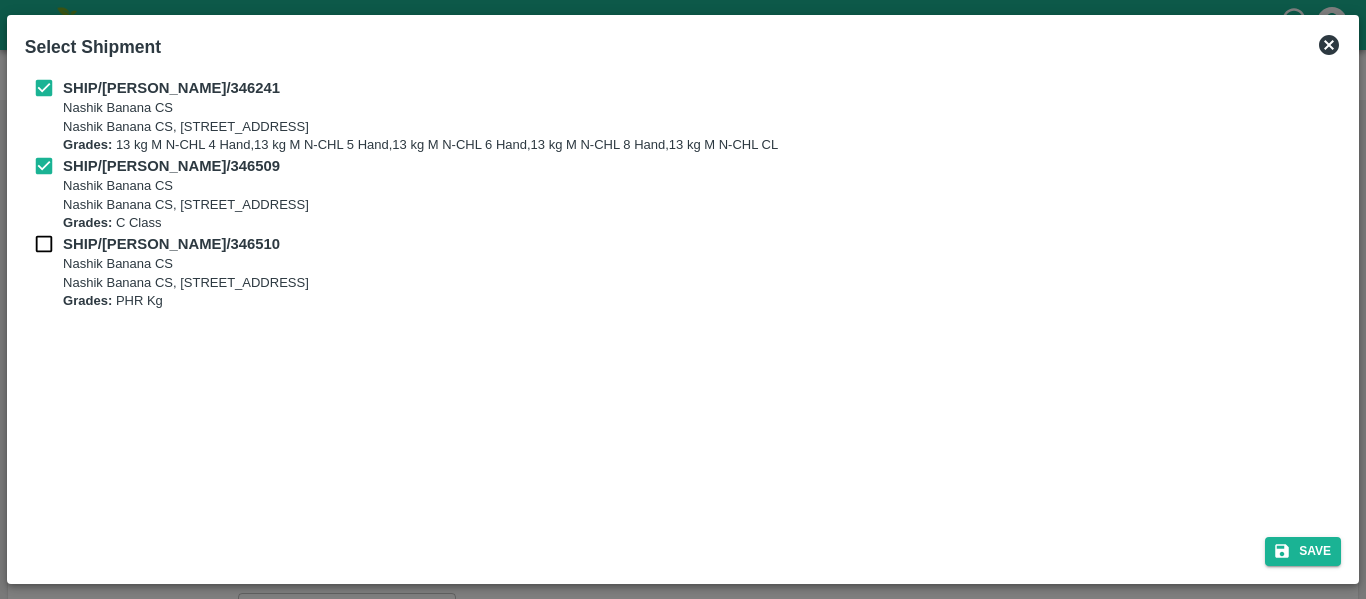 click on "SHIP/[PERSON_NAME]/346510 [STREET_ADDRESS] Grades:   PHR Kg" at bounding box center [683, 272] 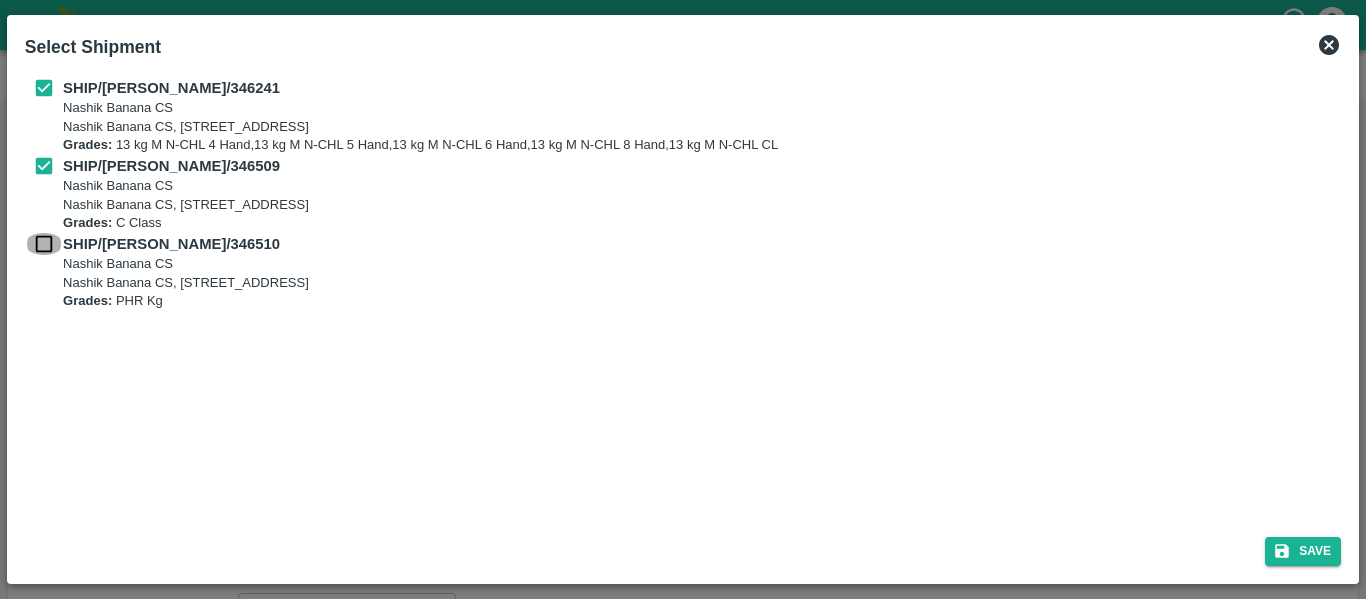 click at bounding box center (44, 244) 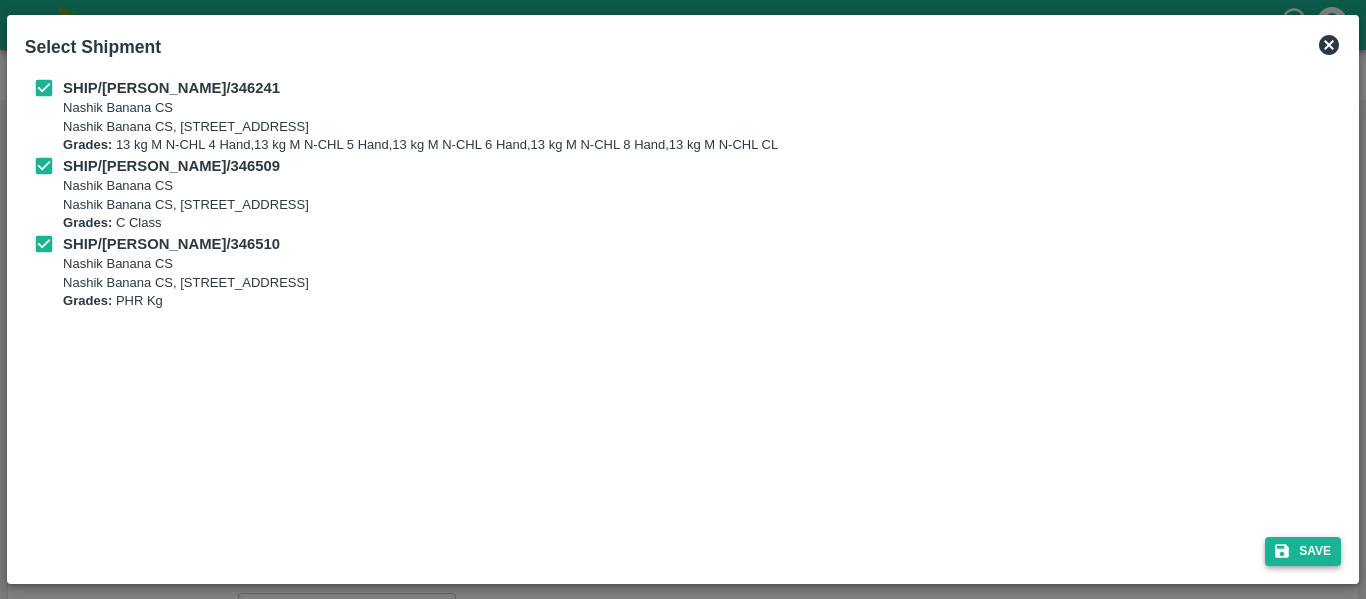 click on "Save" at bounding box center [1303, 551] 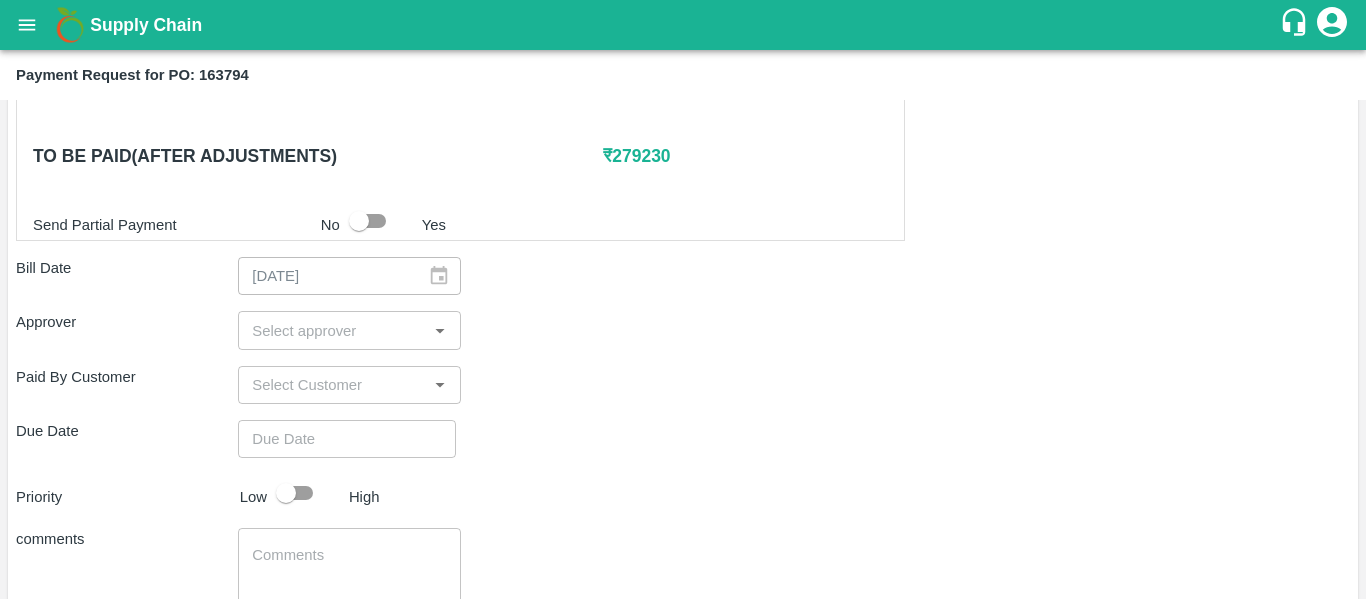 scroll, scrollTop: 986, scrollLeft: 0, axis: vertical 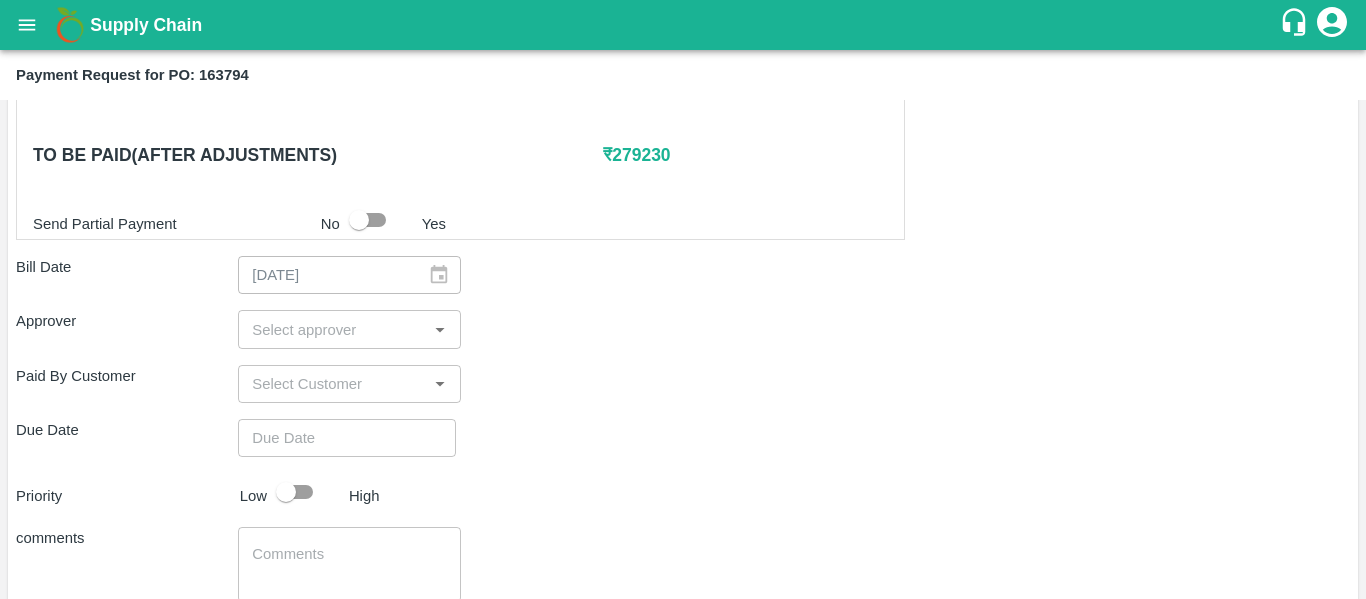 click at bounding box center [332, 329] 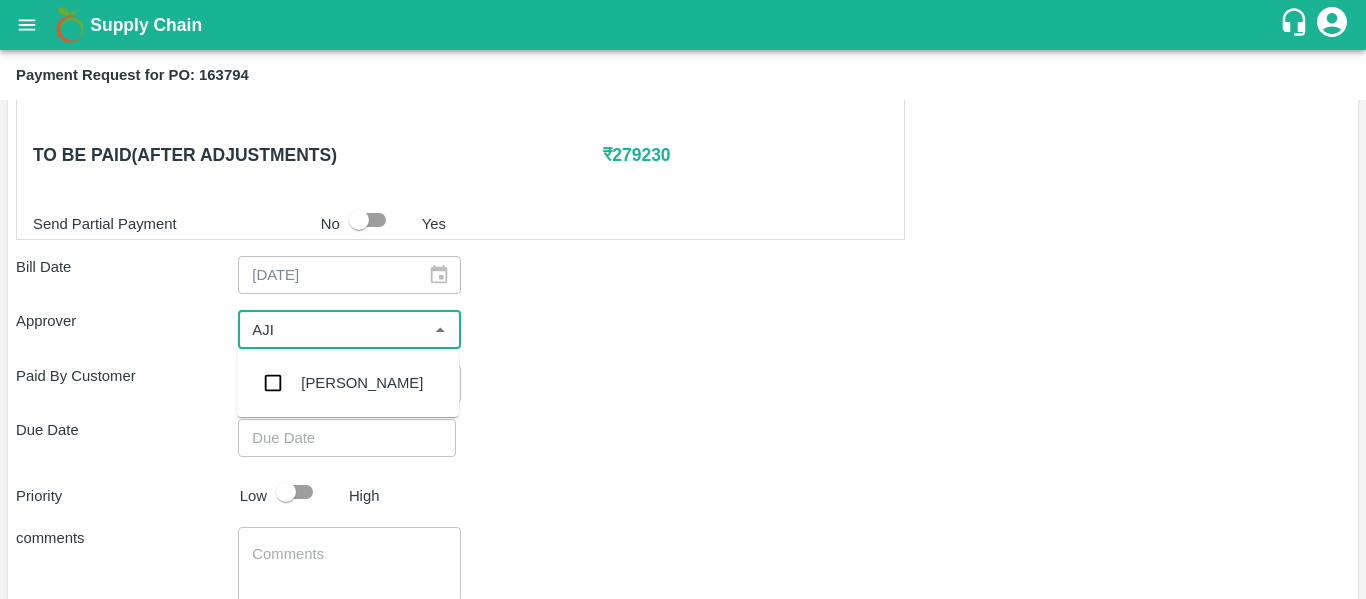 type on "AJIT" 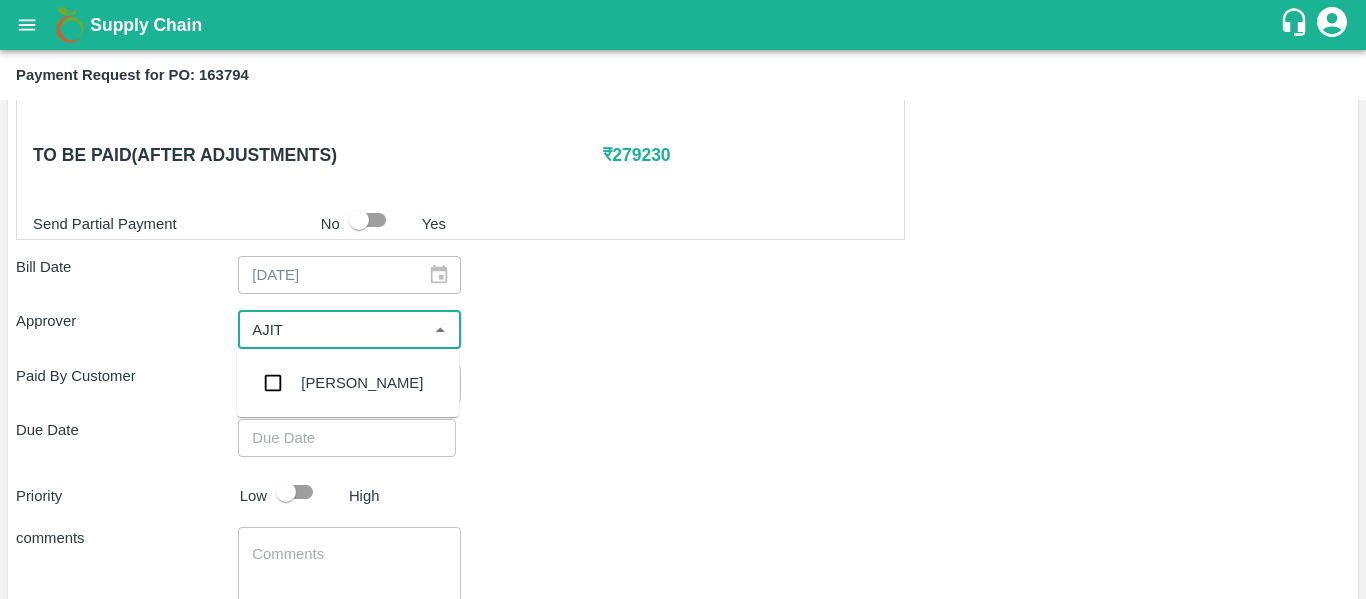 click on "[PERSON_NAME]" at bounding box center (362, 383) 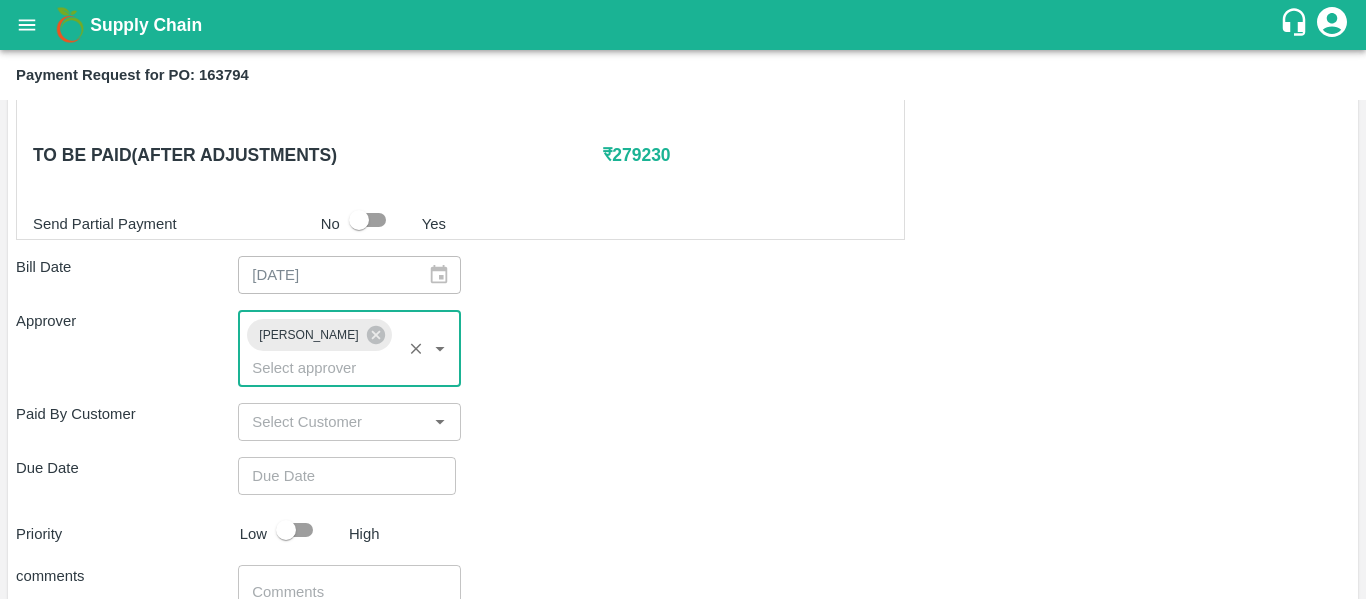 type on "DD/MM/YYYY hh:mm aa" 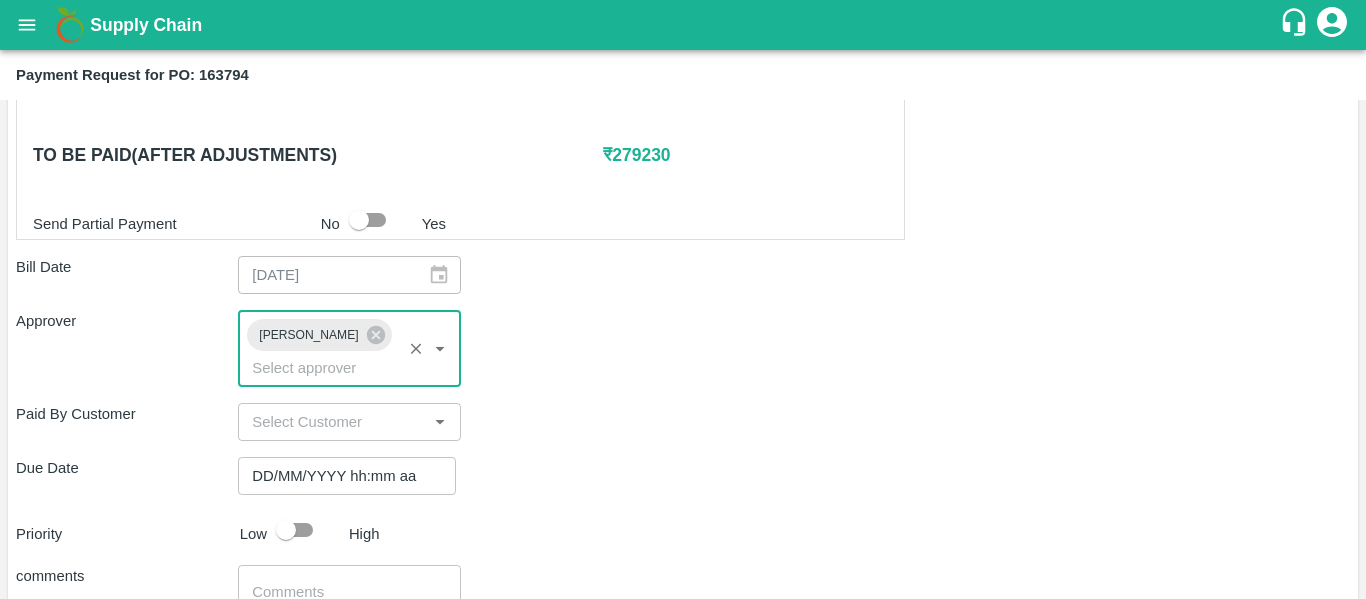 click on "DD/MM/YYYY hh:mm aa" at bounding box center (340, 476) 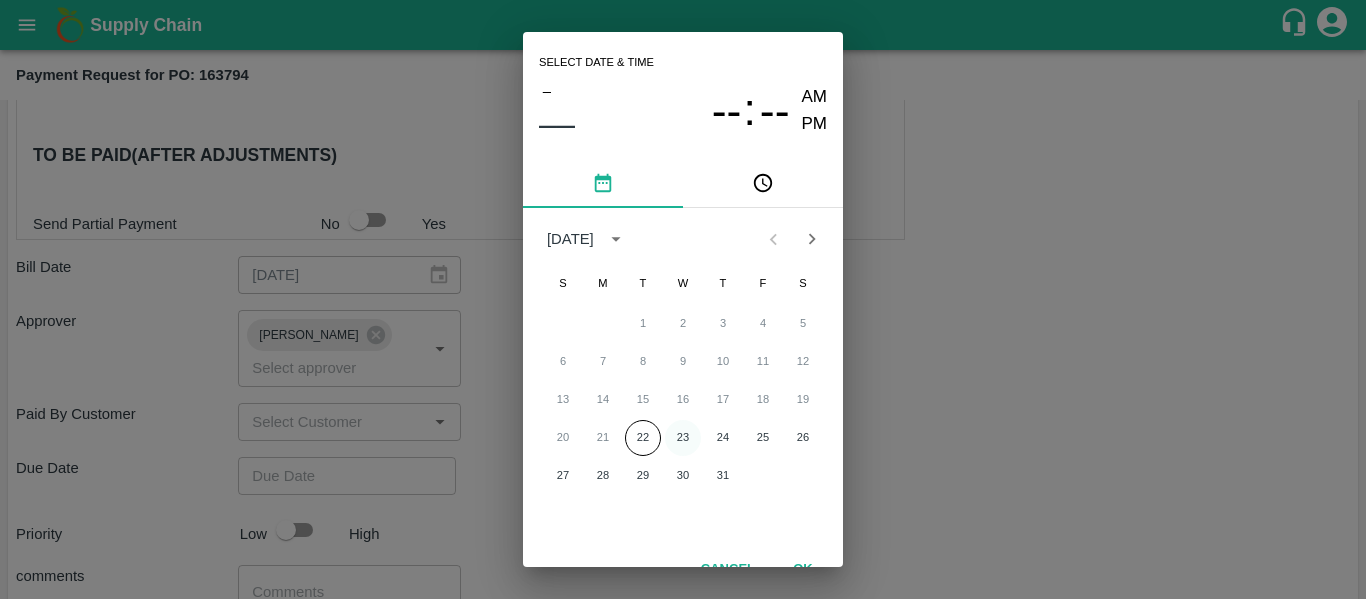 click on "23" at bounding box center (683, 438) 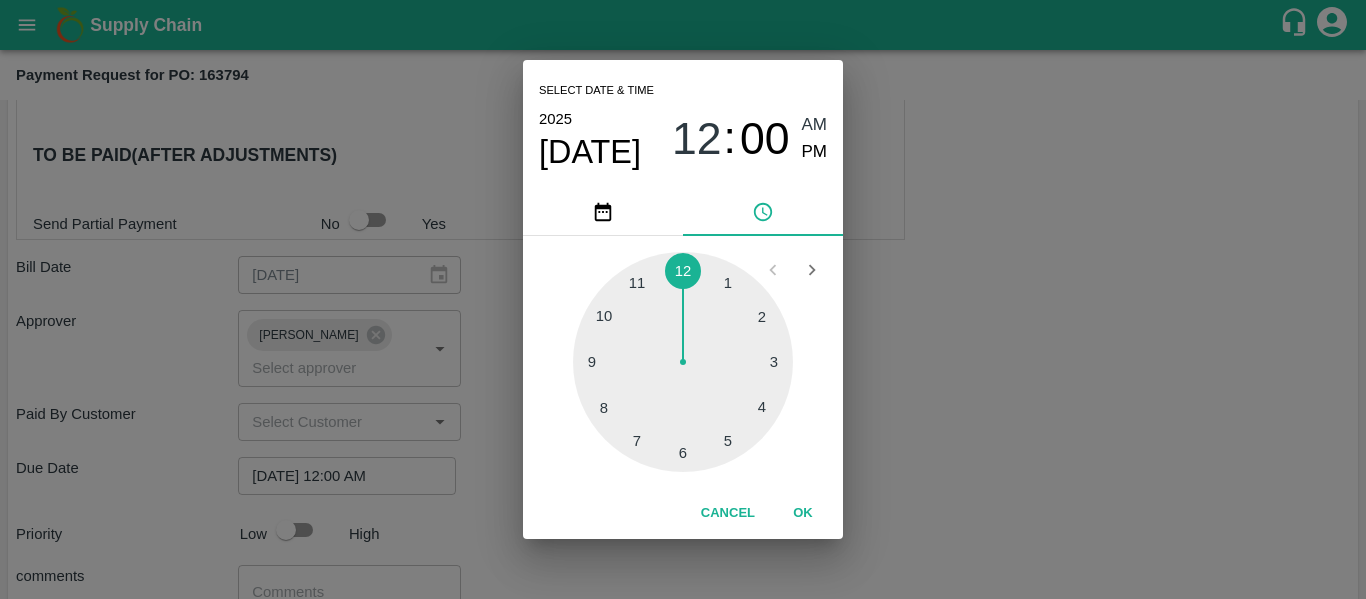 click on "Select date & time [DATE] 12 : 00 AM PM 1 2 3 4 5 6 7 8 9 10 11 12 Cancel OK" at bounding box center [683, 299] 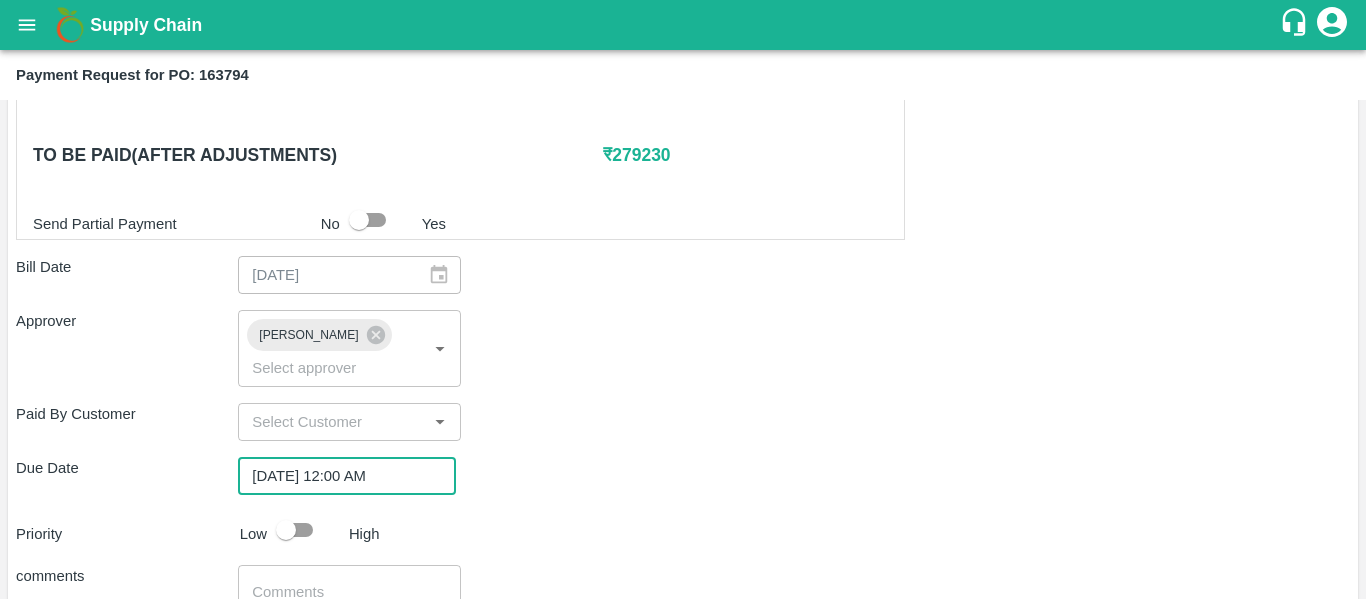 click at bounding box center (286, 530) 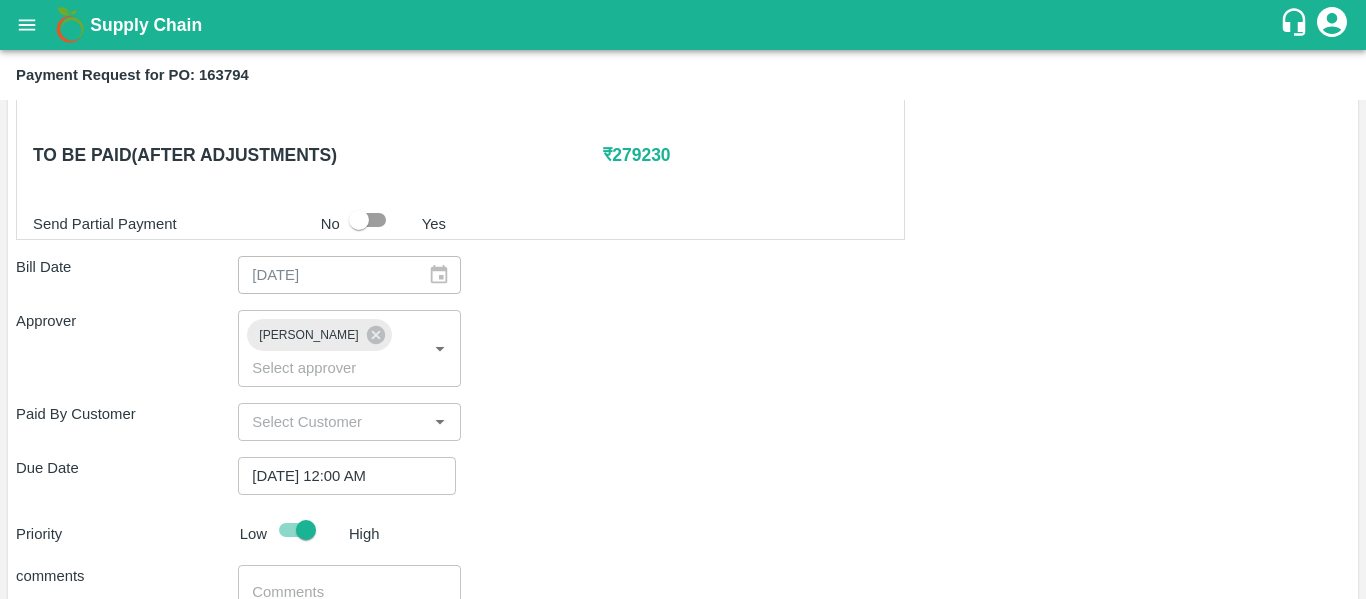 click on "x ​" at bounding box center [349, 602] 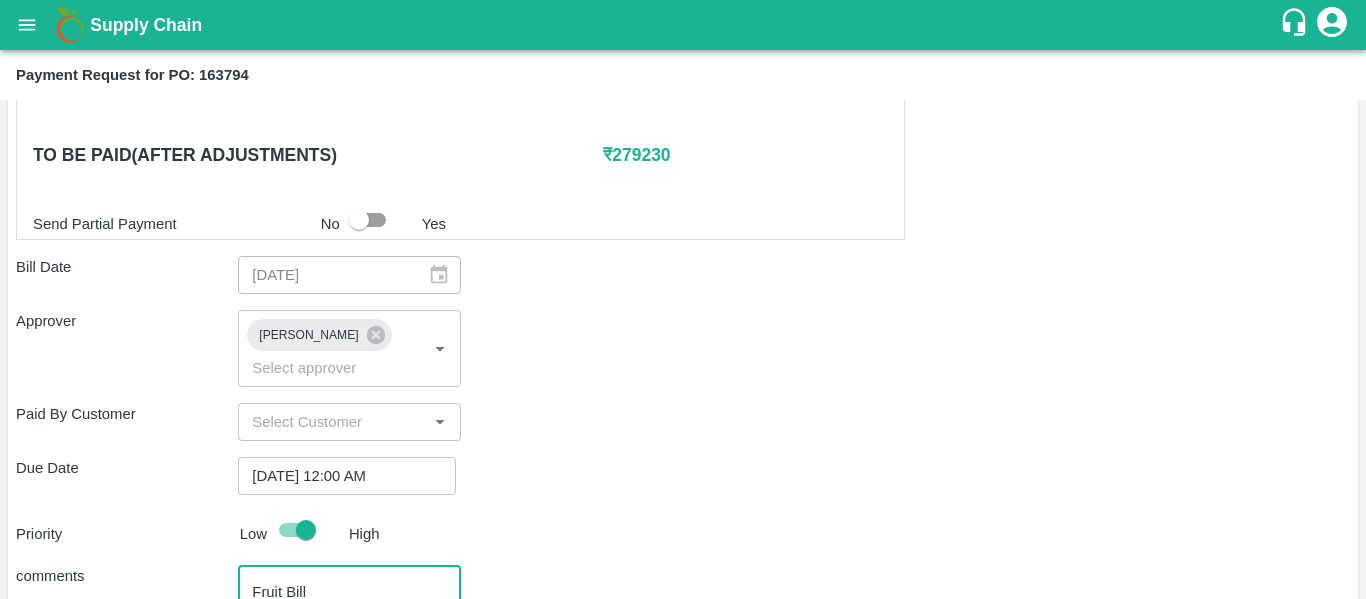 type on "Fruit Bill" 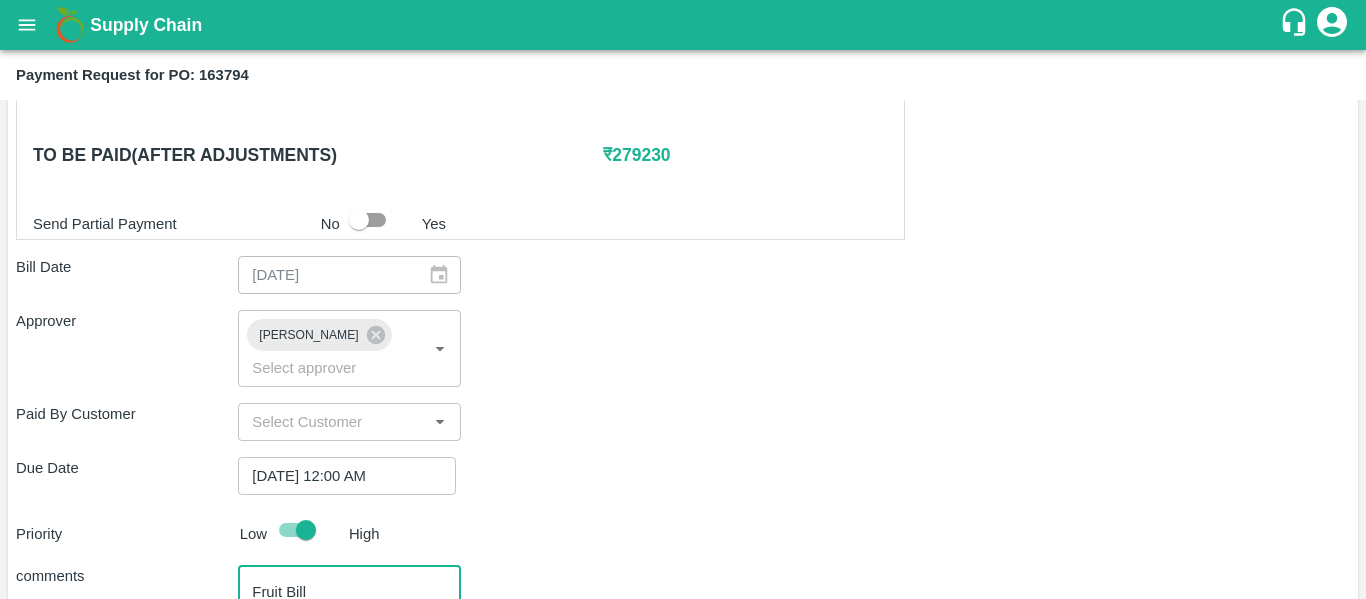 scroll, scrollTop: 1127, scrollLeft: 0, axis: vertical 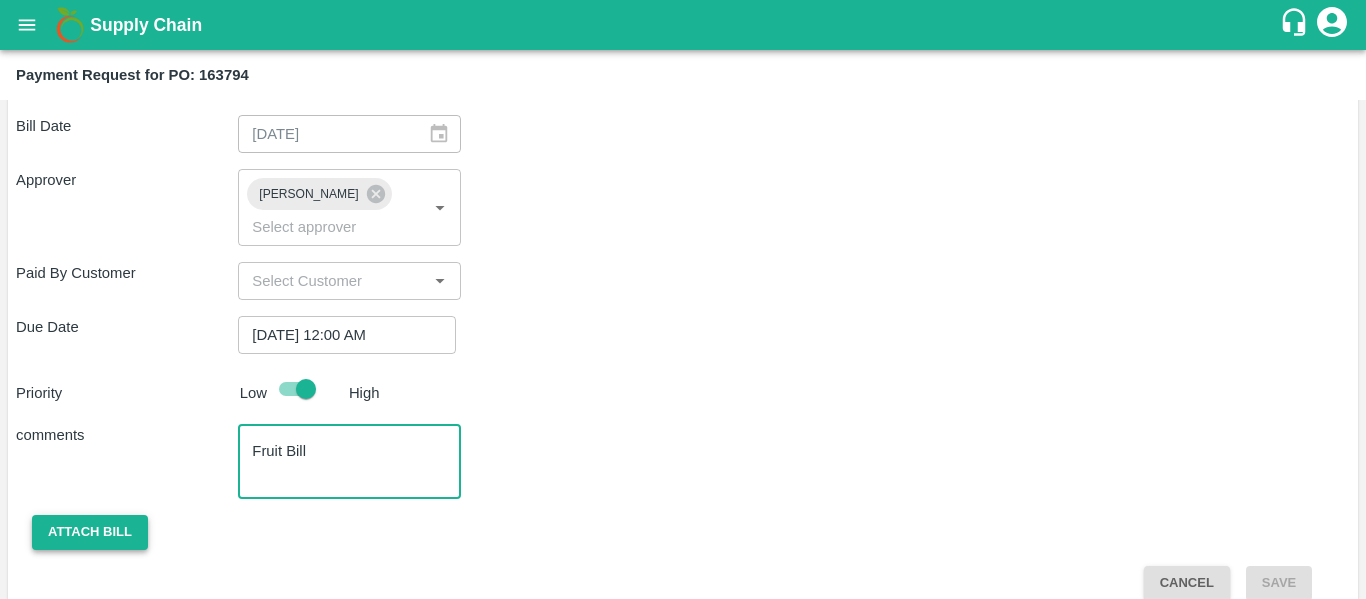 click on "Attach bill" at bounding box center [90, 532] 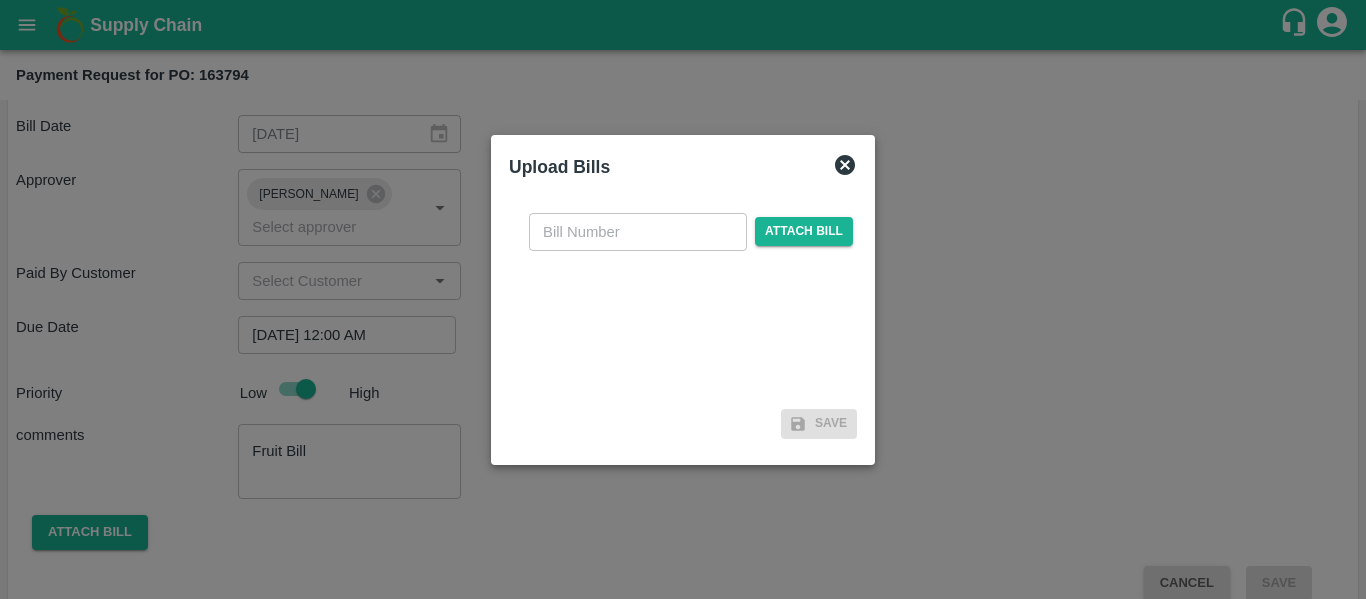 click at bounding box center [638, 232] 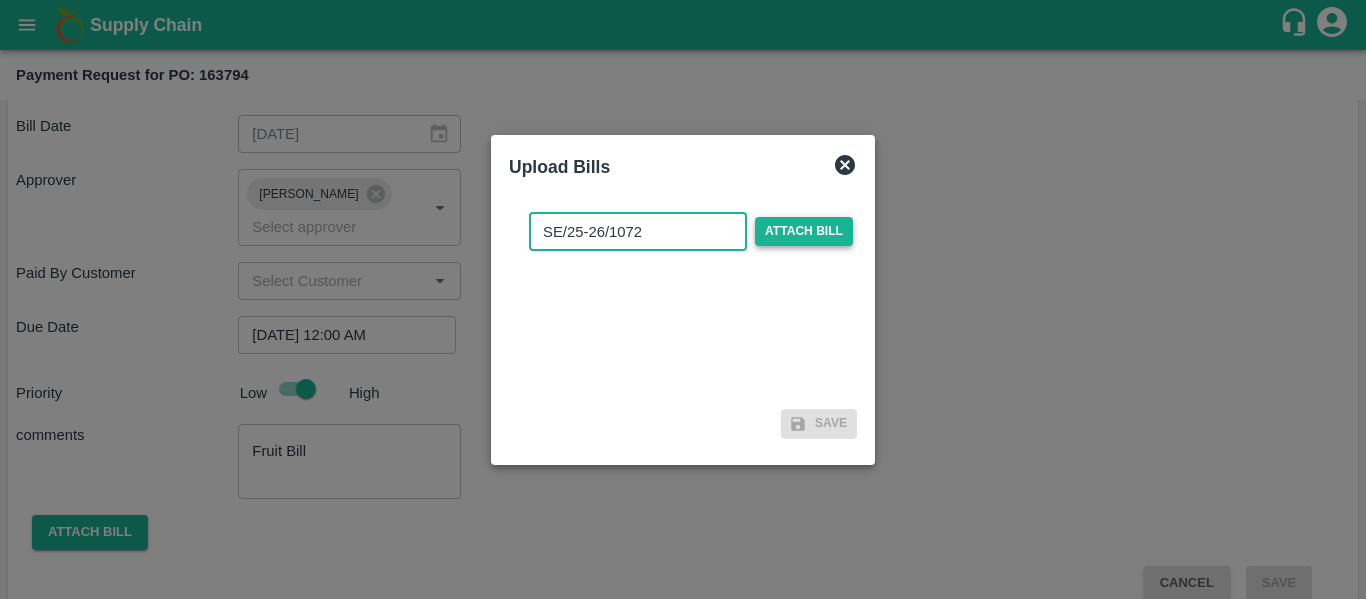 type on "SE/25-26/1072" 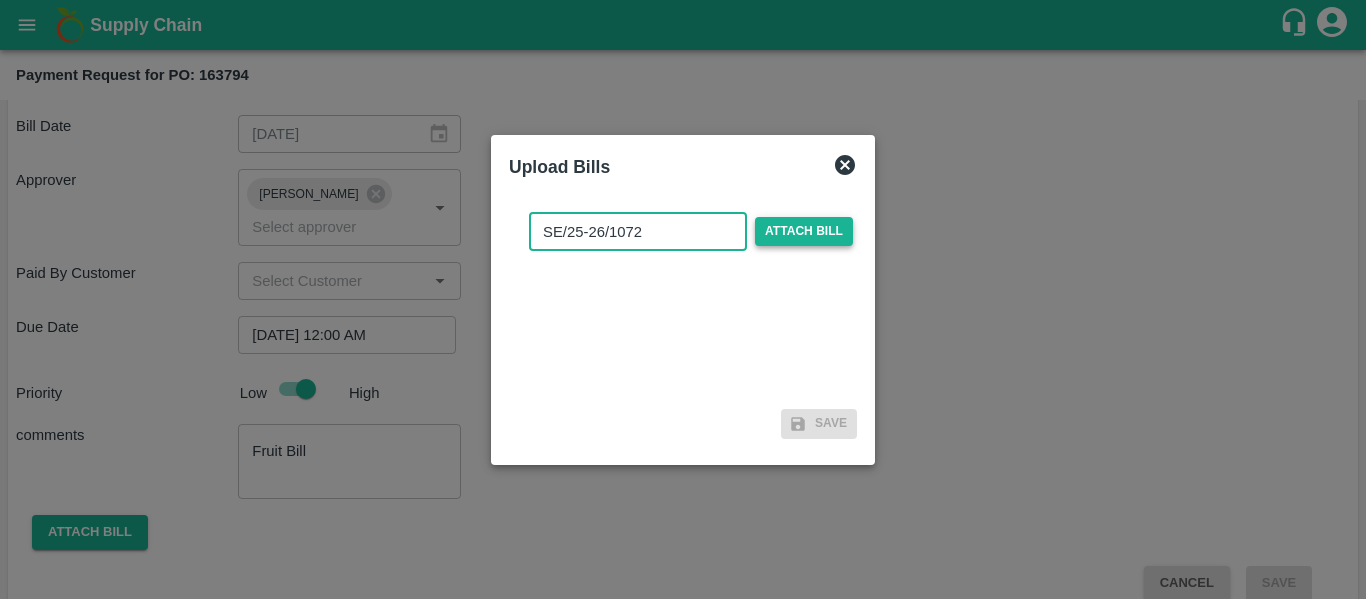 click on "Attach bill" at bounding box center (804, 231) 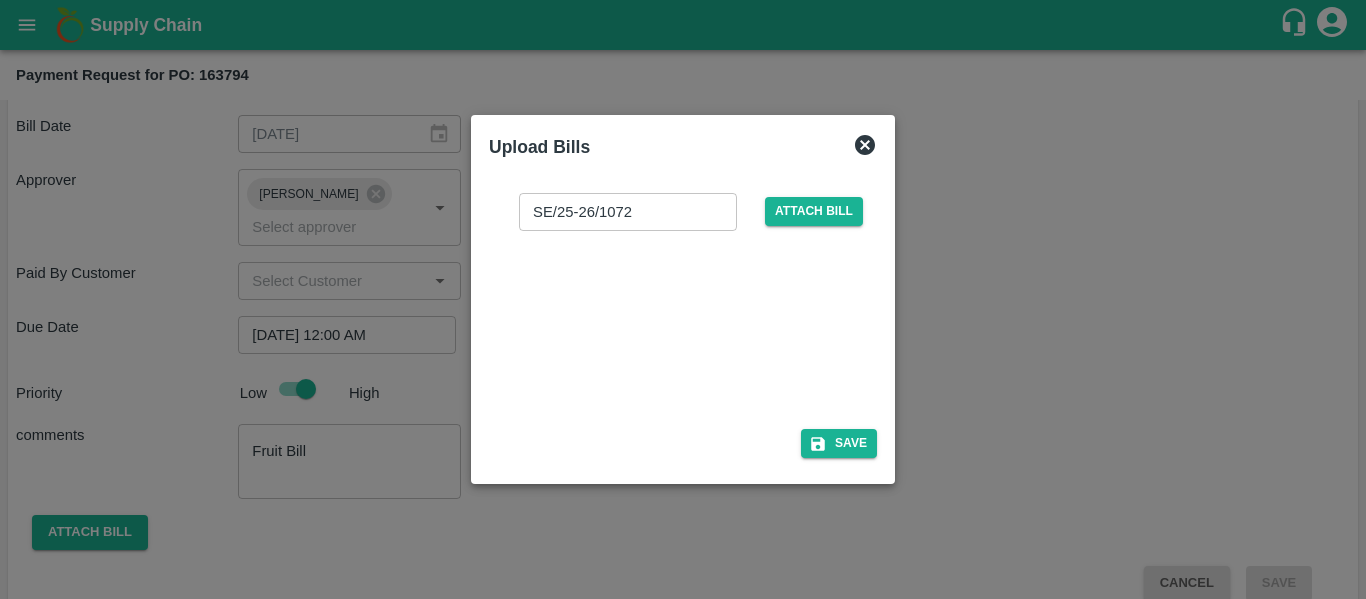 click on "SE/25-26/1072 ​ Attach bill Save" at bounding box center [683, 322] 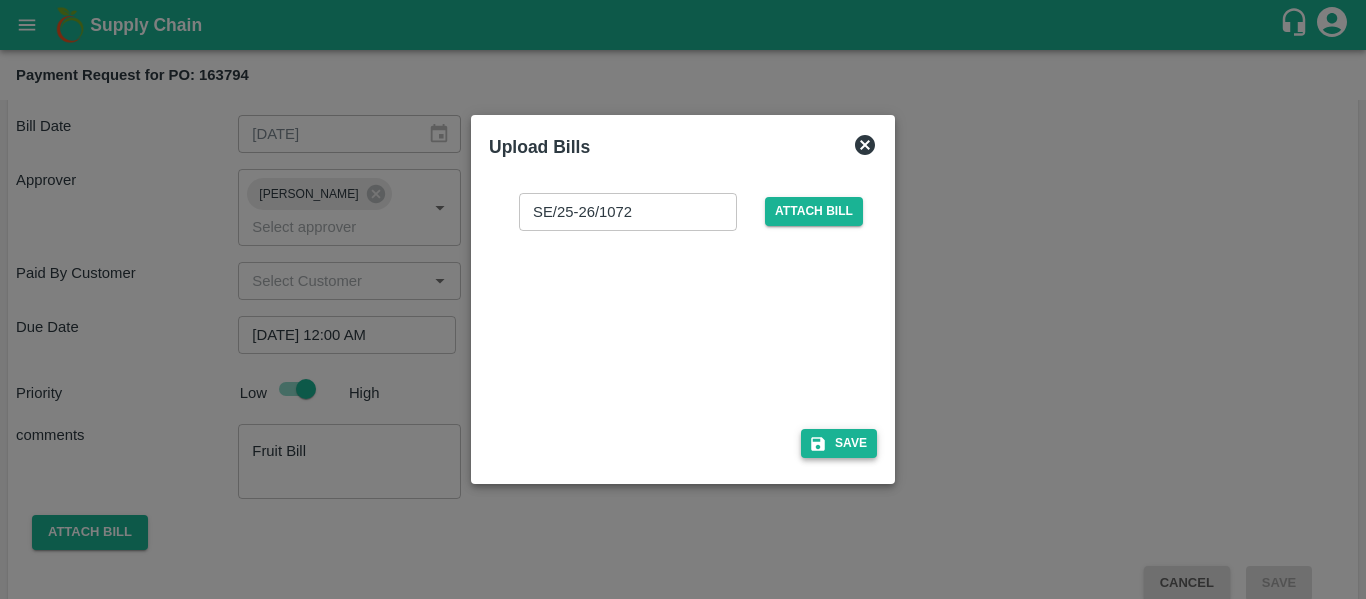 click on "Save" at bounding box center (839, 443) 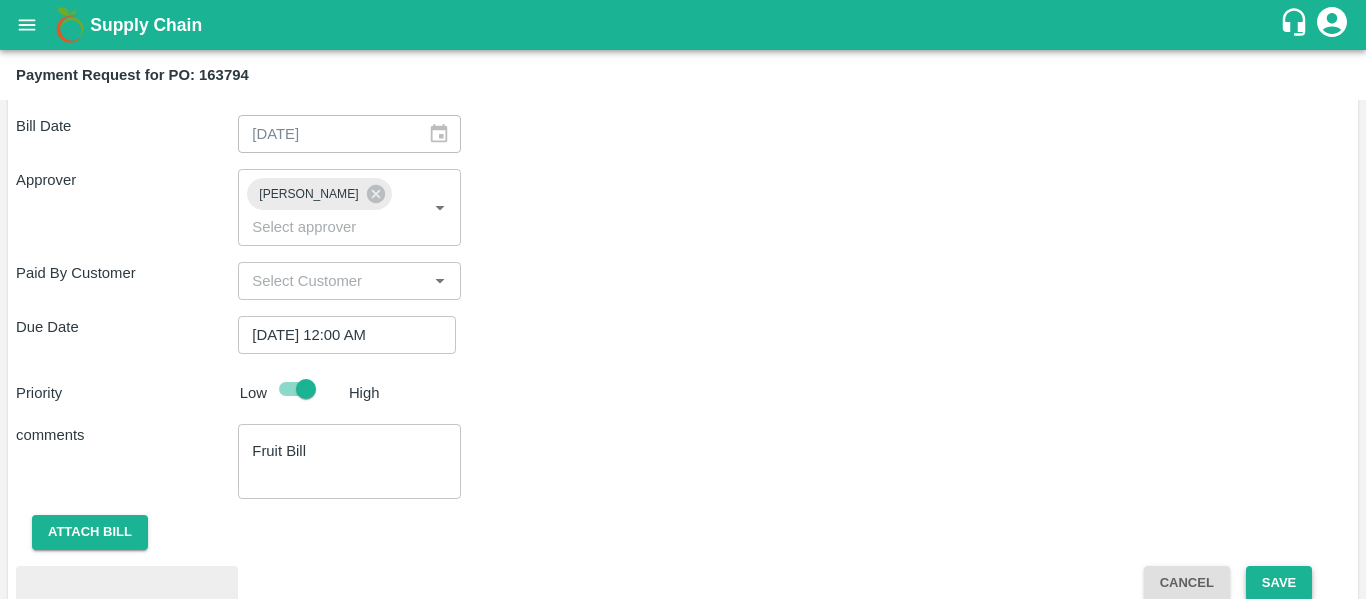 click on "Save" at bounding box center (1279, 583) 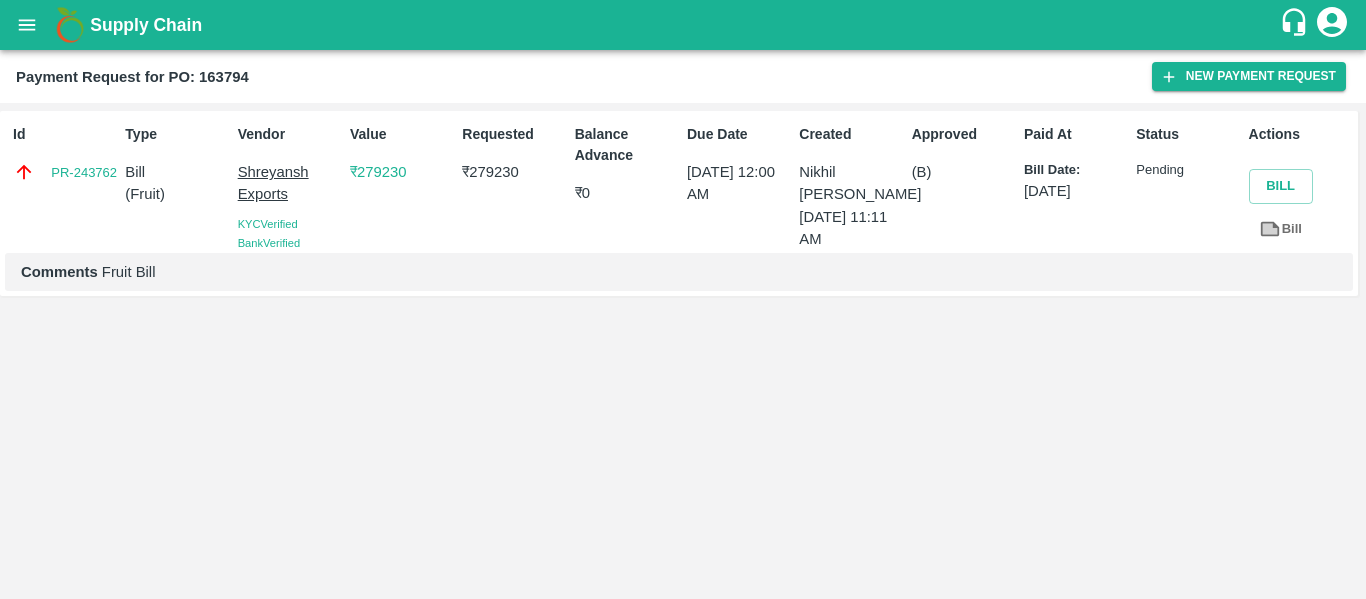click 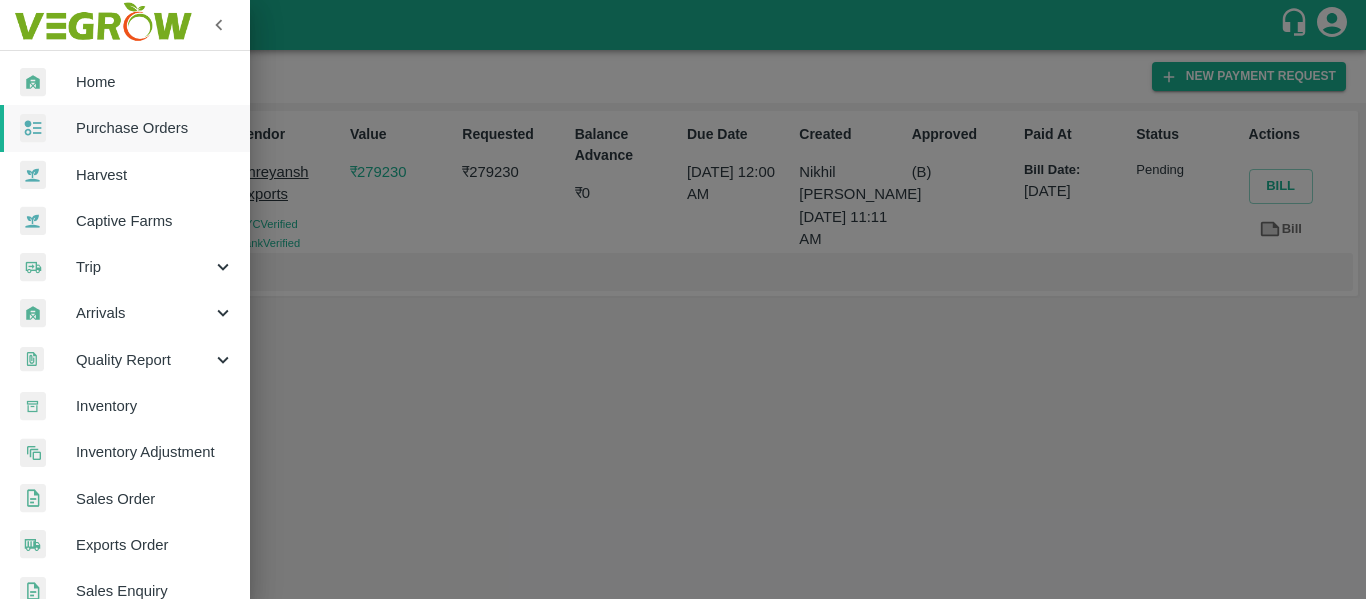 click on "Purchase Orders" at bounding box center [155, 128] 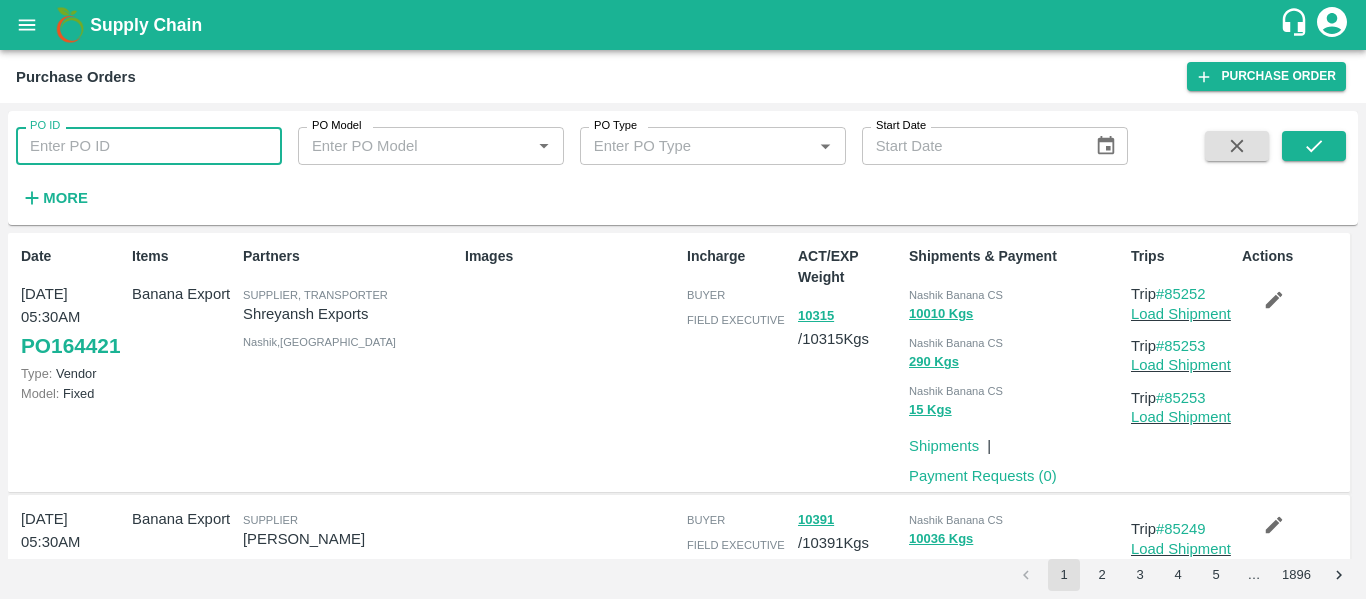 click on "PO ID" at bounding box center (149, 146) 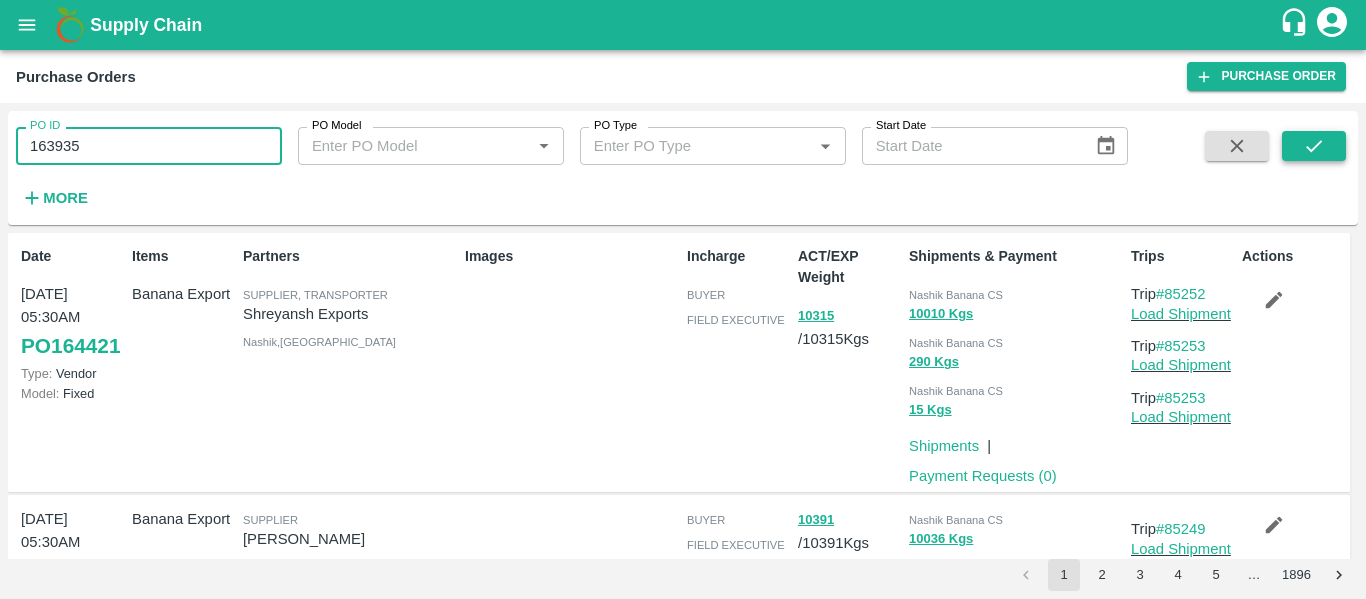 type on "163935" 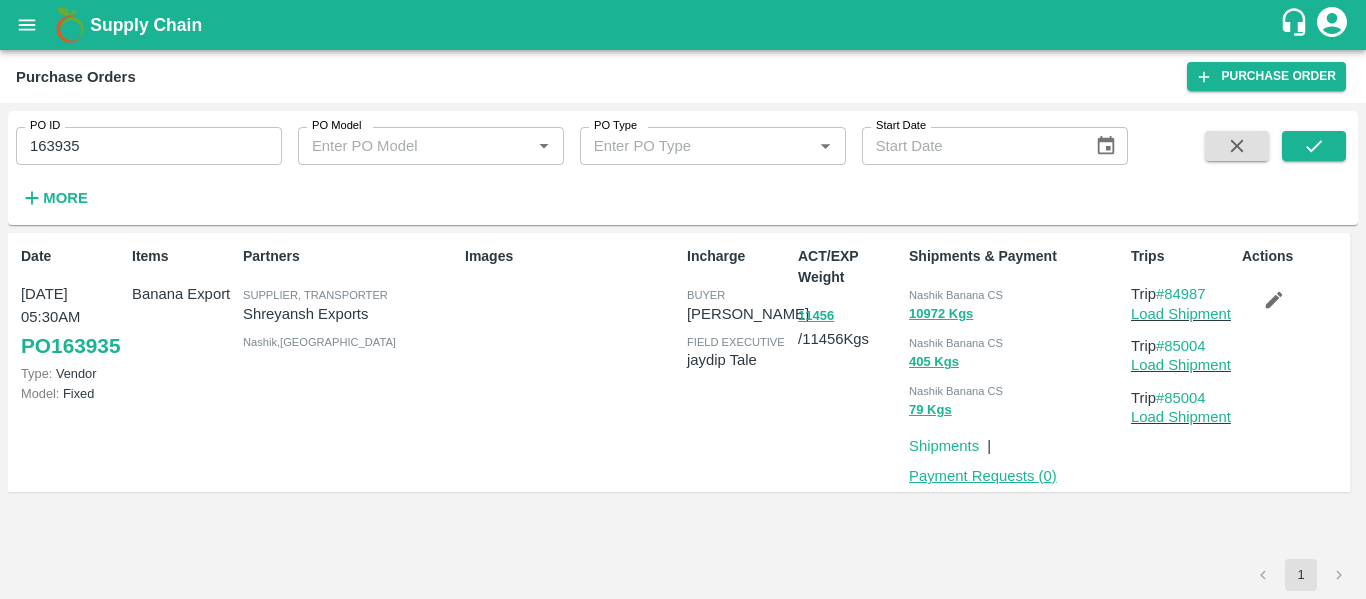 click on "Payment Requests ( 0 )" at bounding box center [983, 476] 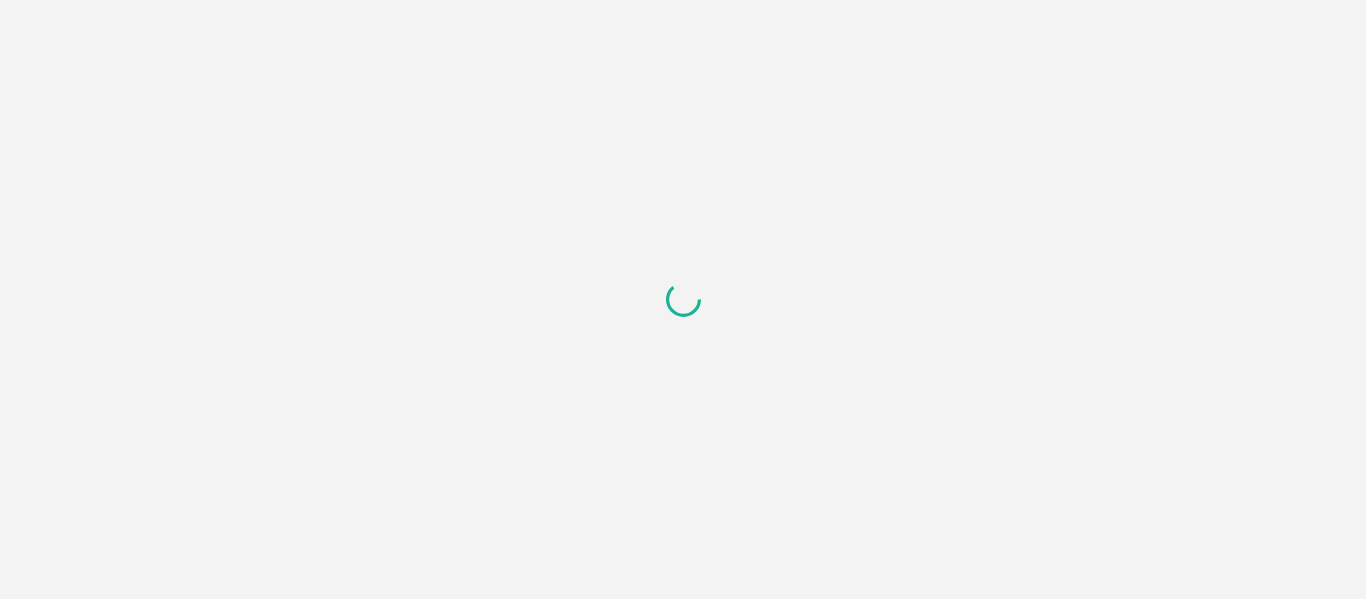 scroll, scrollTop: 0, scrollLeft: 0, axis: both 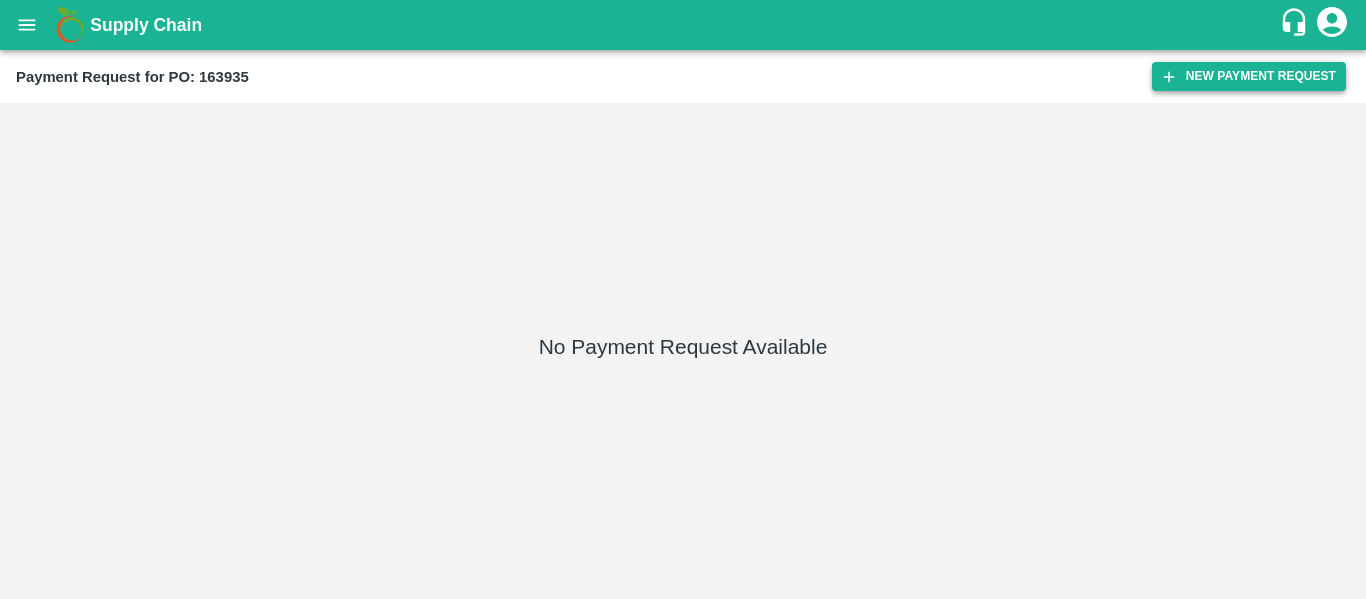 click on "New Payment Request" at bounding box center (1249, 76) 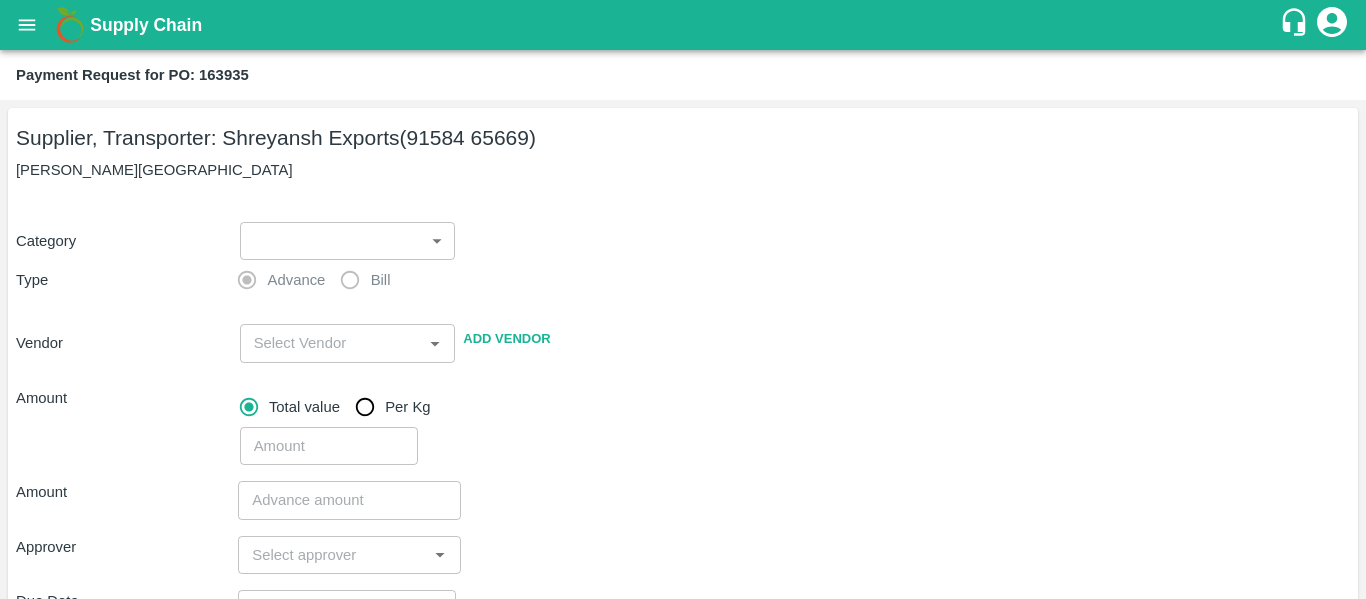 click on "Supply Chain Payment Request for PO: 163935 Supplier, Transporter:    [PERSON_NAME] Exports  (91584 65669) Nashik, [GEOGRAPHIC_DATA] Category ​ ​ Type Advance Bill Vendor ​ Add Vendor Amount Total value Per Kg ​ Amount ​ Approver ​ Due Date ​  Priority  Low  High Comment x ​ Attach bill Cancel Save Tembhurni PH Nashik CC Shahada Banana Export PH Savda Banana Export PH Nashik Banana CS Nikhil Subhash Mangvade Logout" at bounding box center (683, 299) 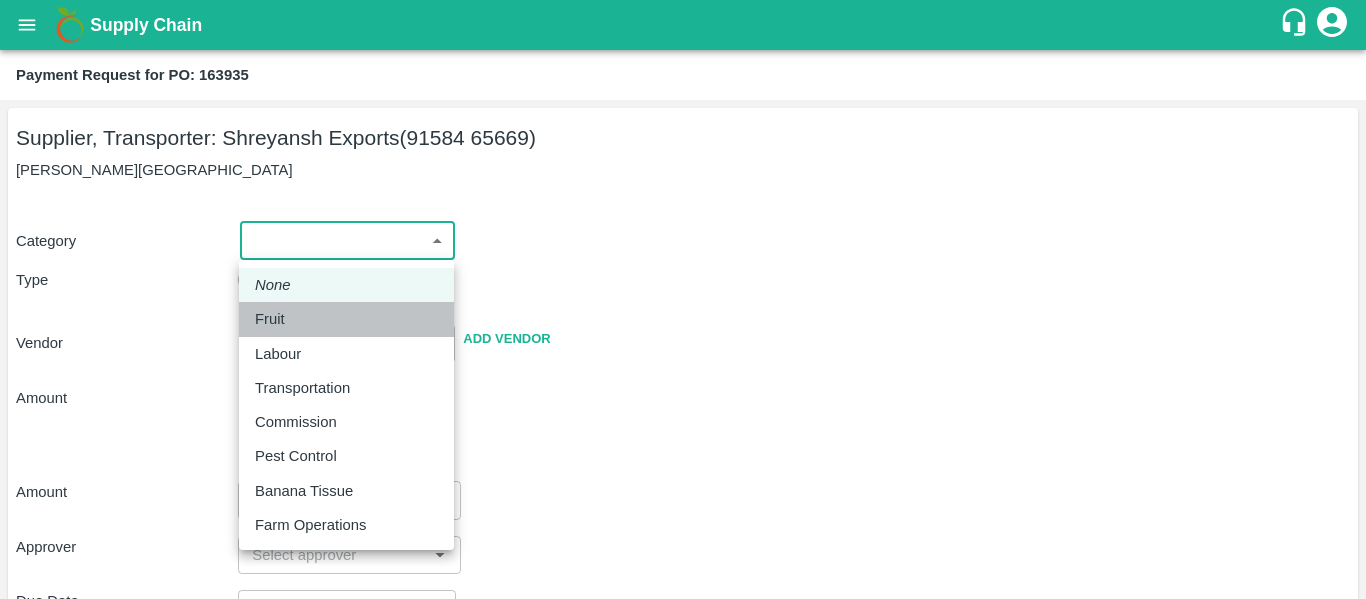 click on "Fruit" at bounding box center [270, 319] 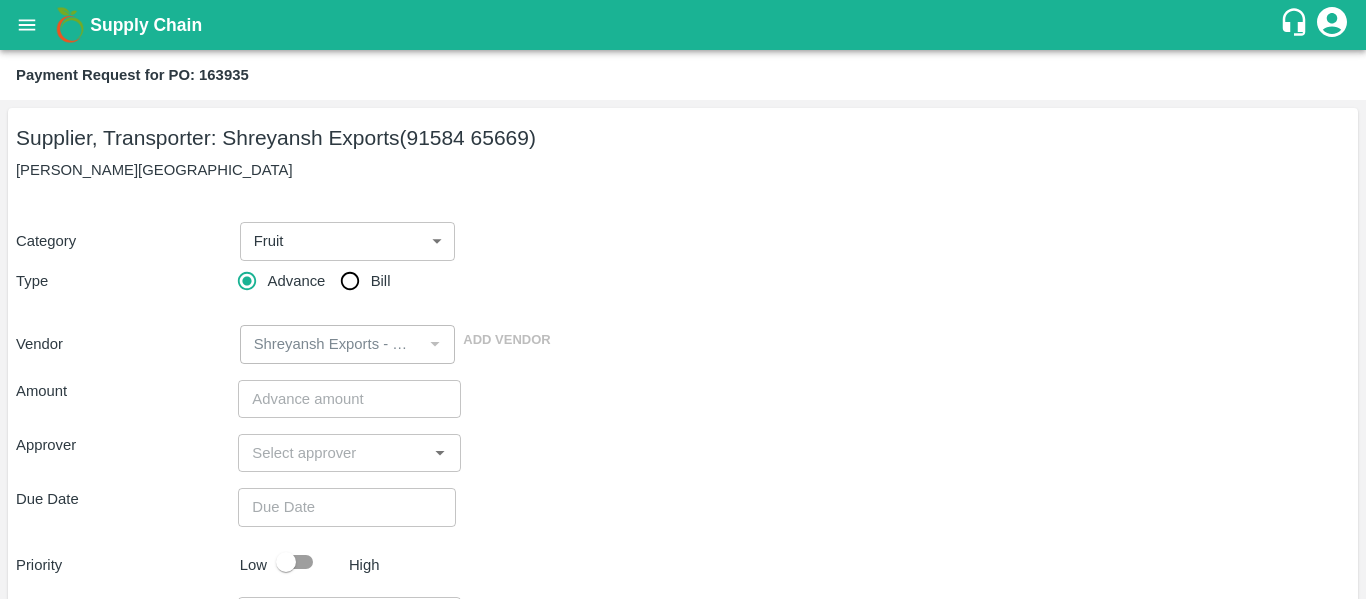 click on "Bill" at bounding box center [381, 281] 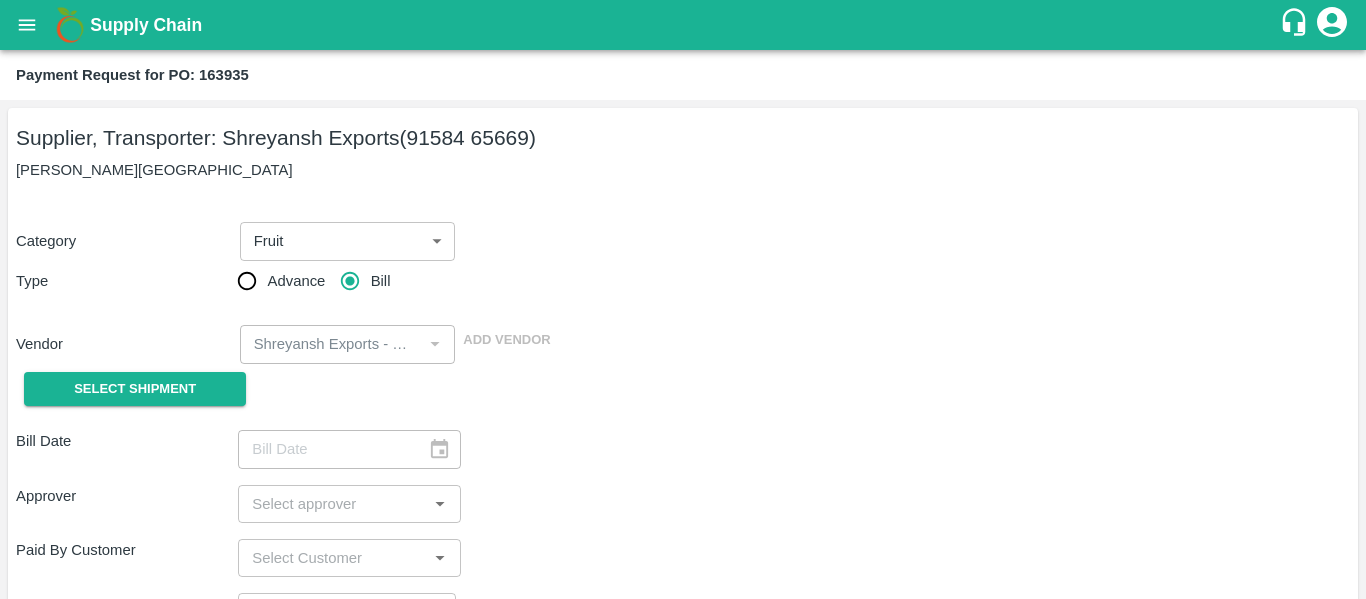 click on "Vendor" at bounding box center (124, 344) 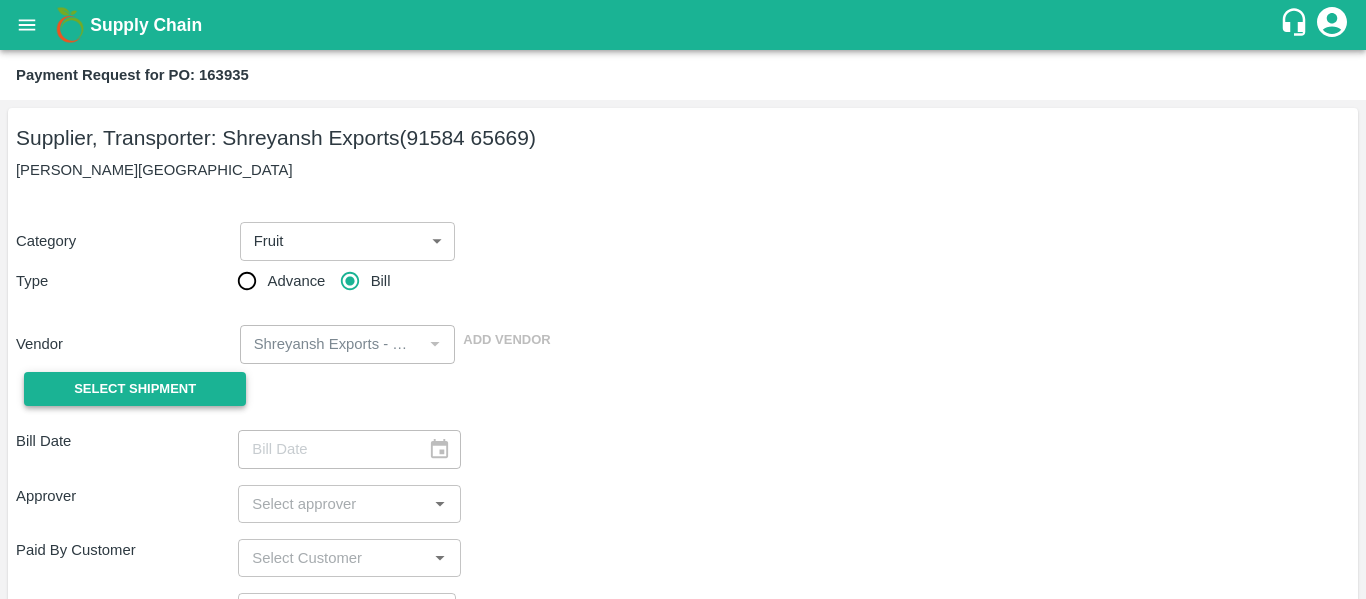 click on "Select Shipment" at bounding box center (135, 389) 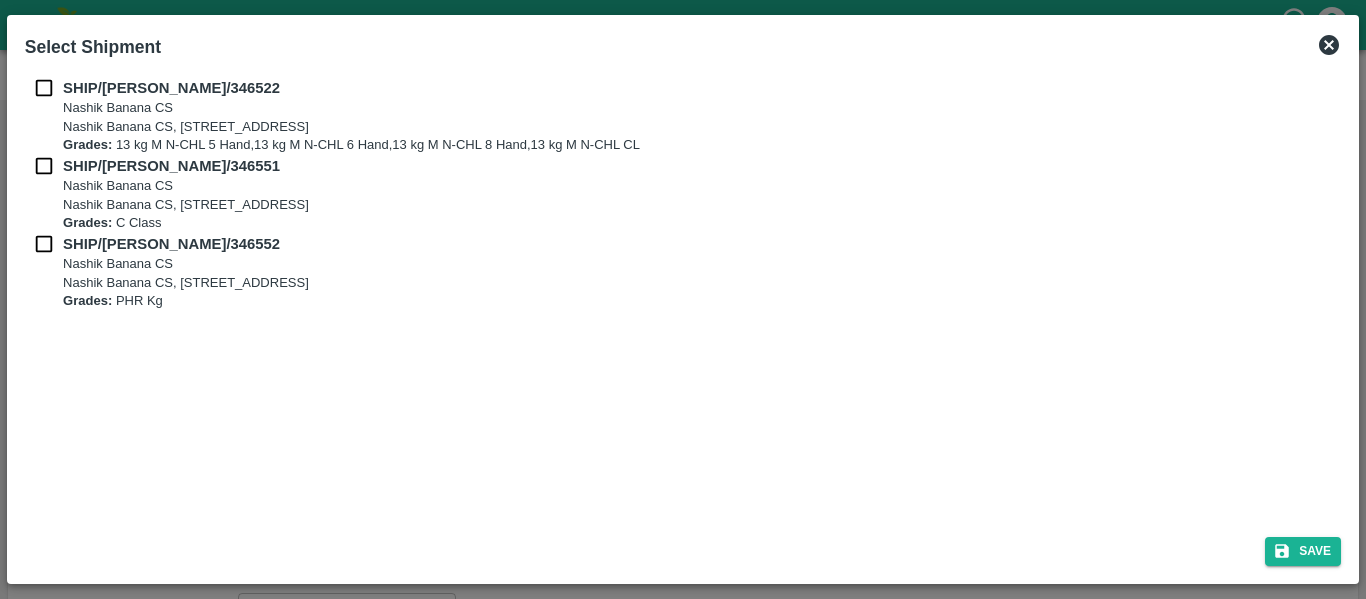 click at bounding box center (44, 88) 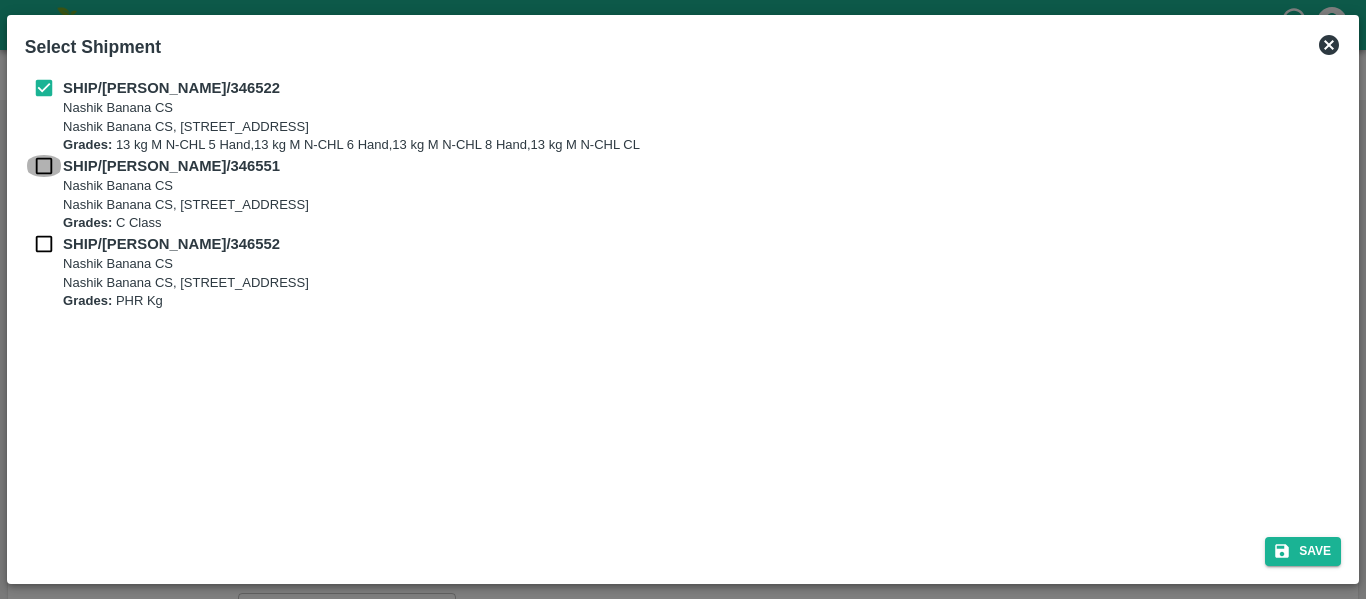 click at bounding box center (44, 166) 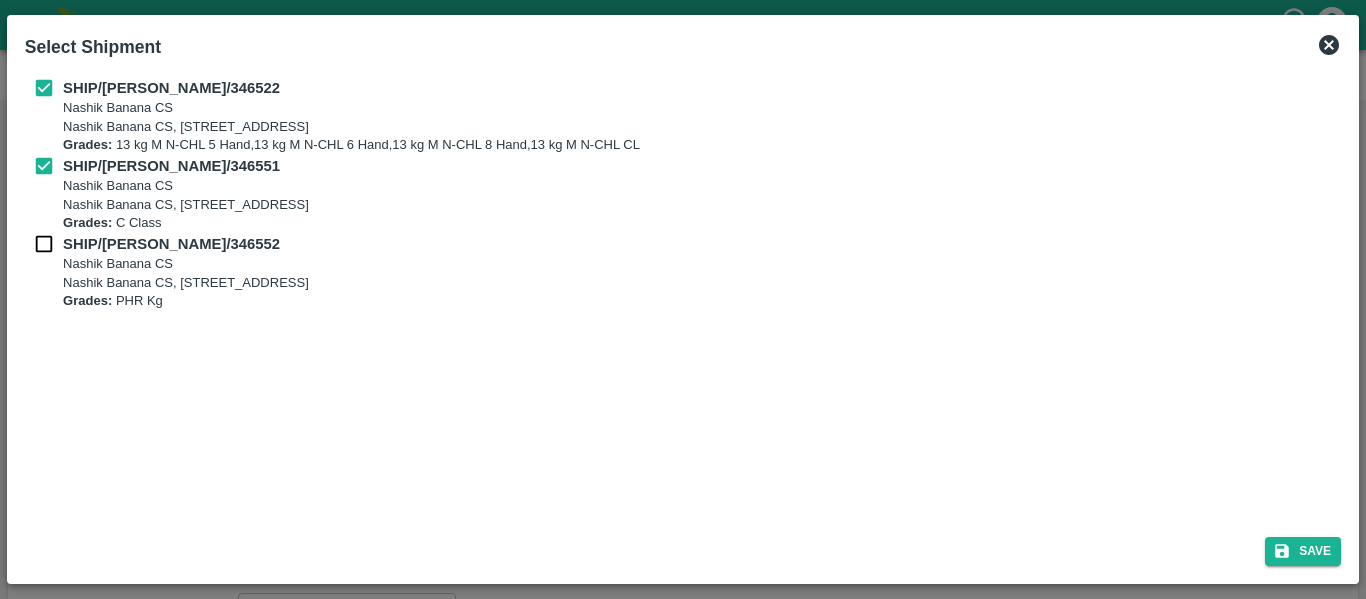 click at bounding box center [44, 244] 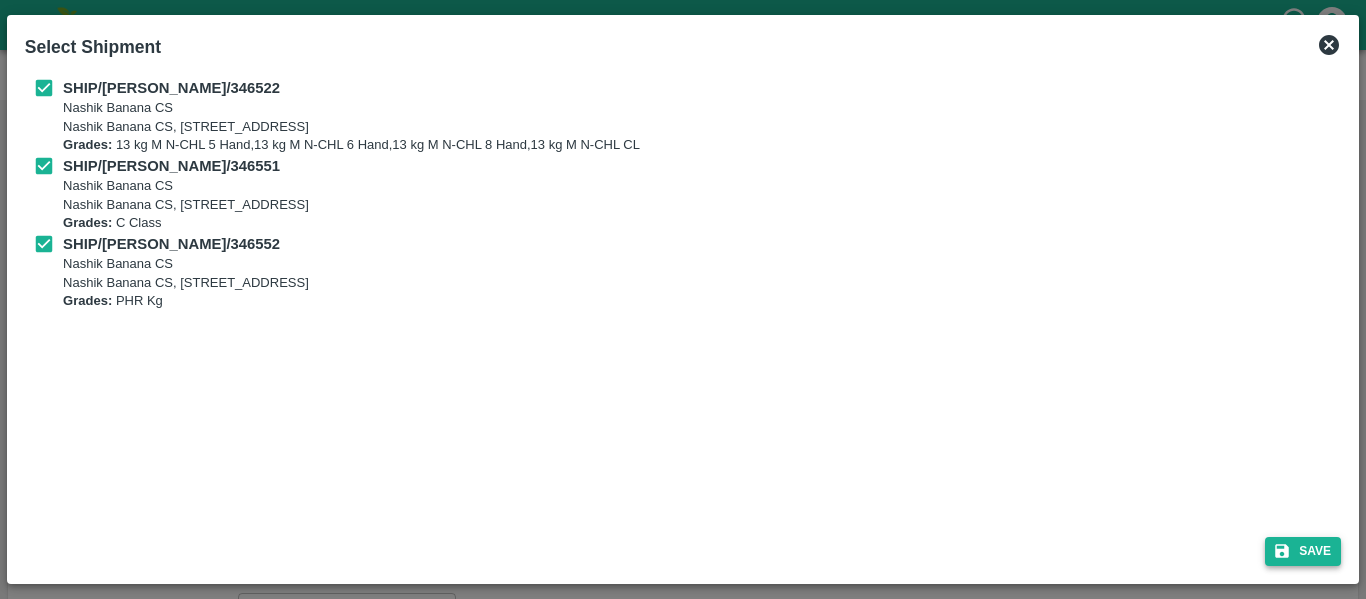 click on "Save" at bounding box center (1303, 551) 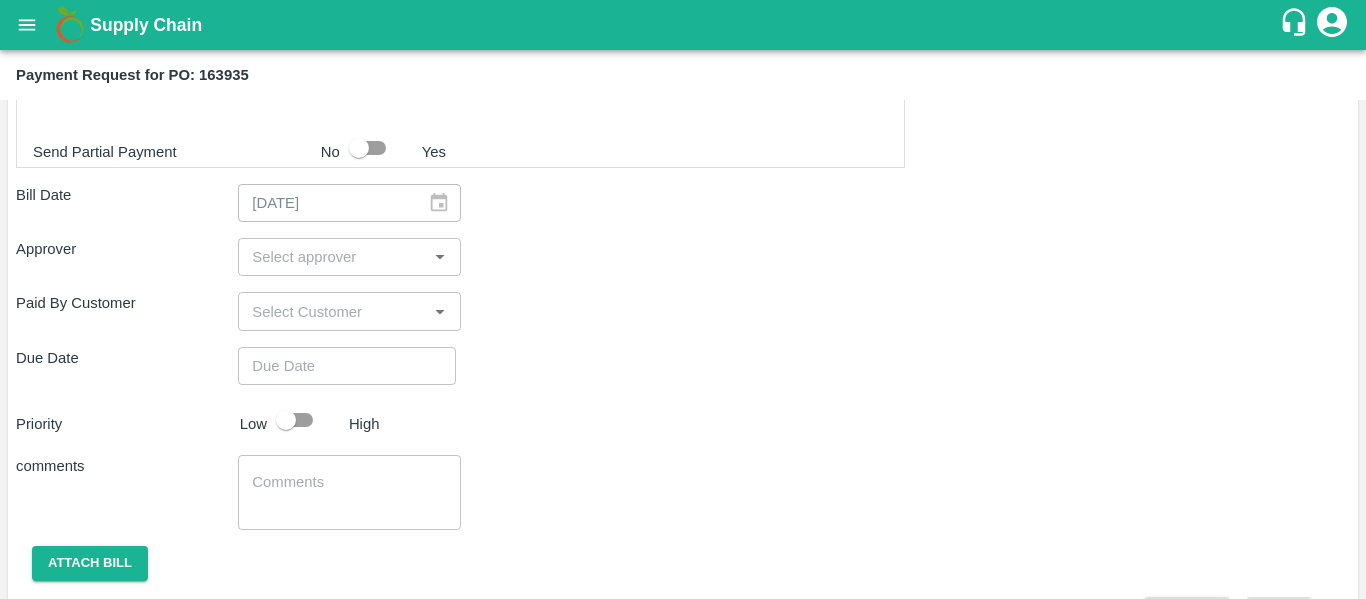 scroll, scrollTop: 1027, scrollLeft: 0, axis: vertical 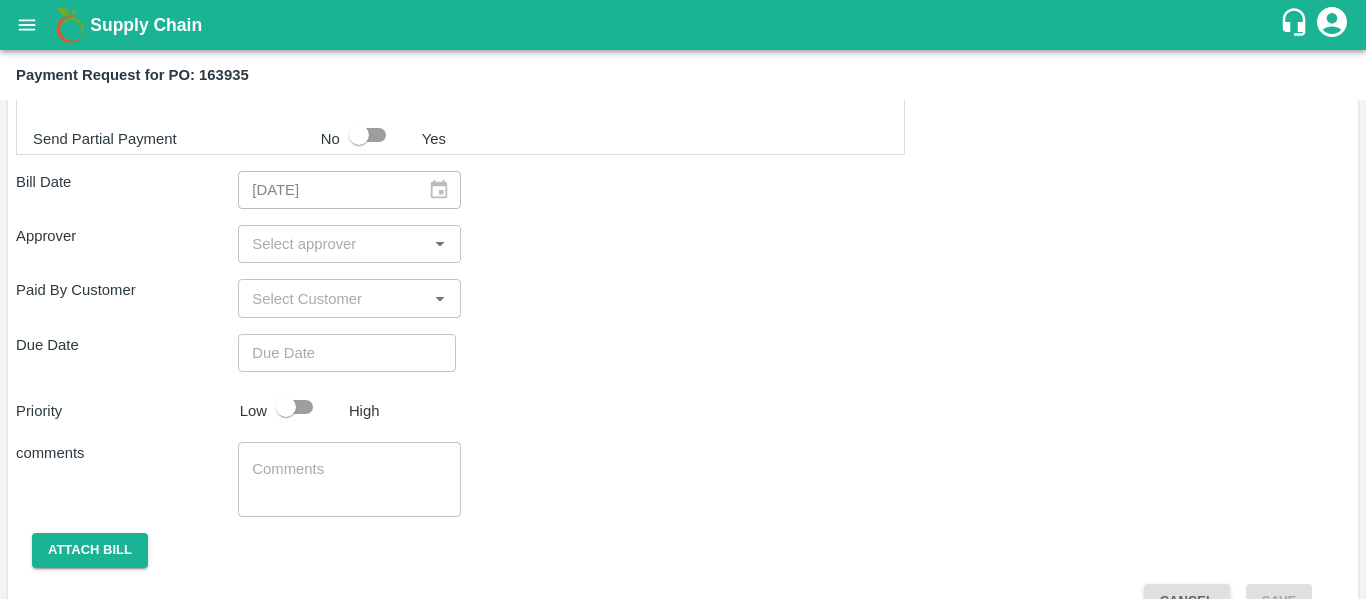 click at bounding box center (332, 244) 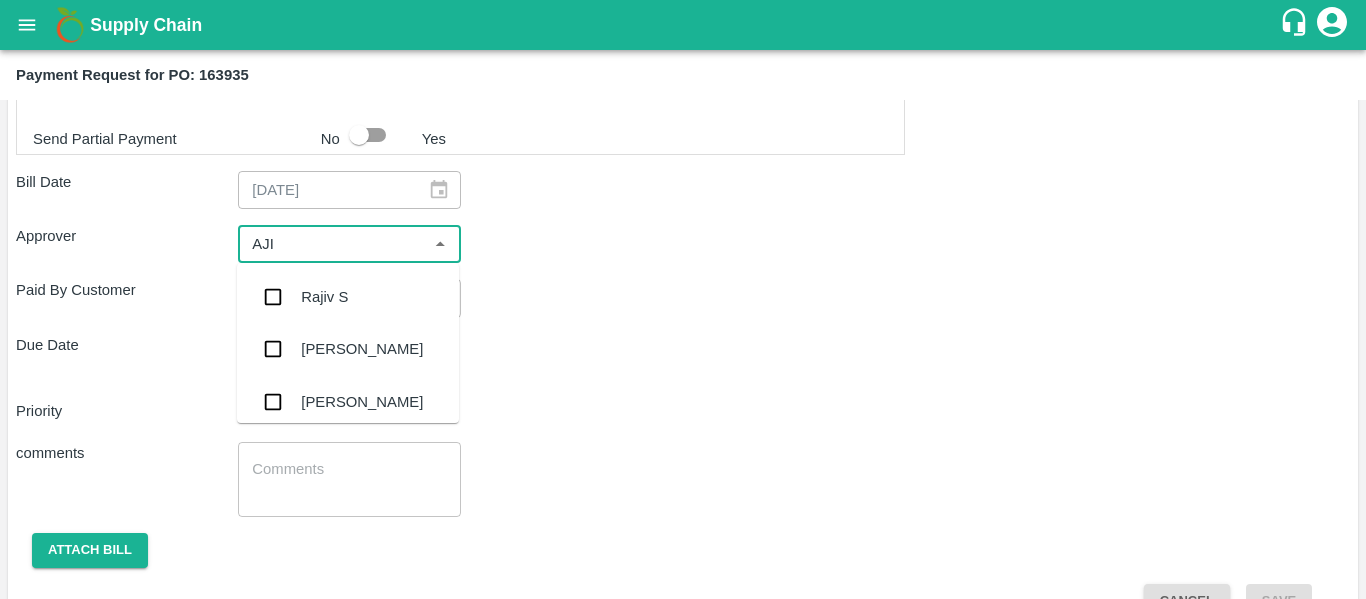 type on "AJIT" 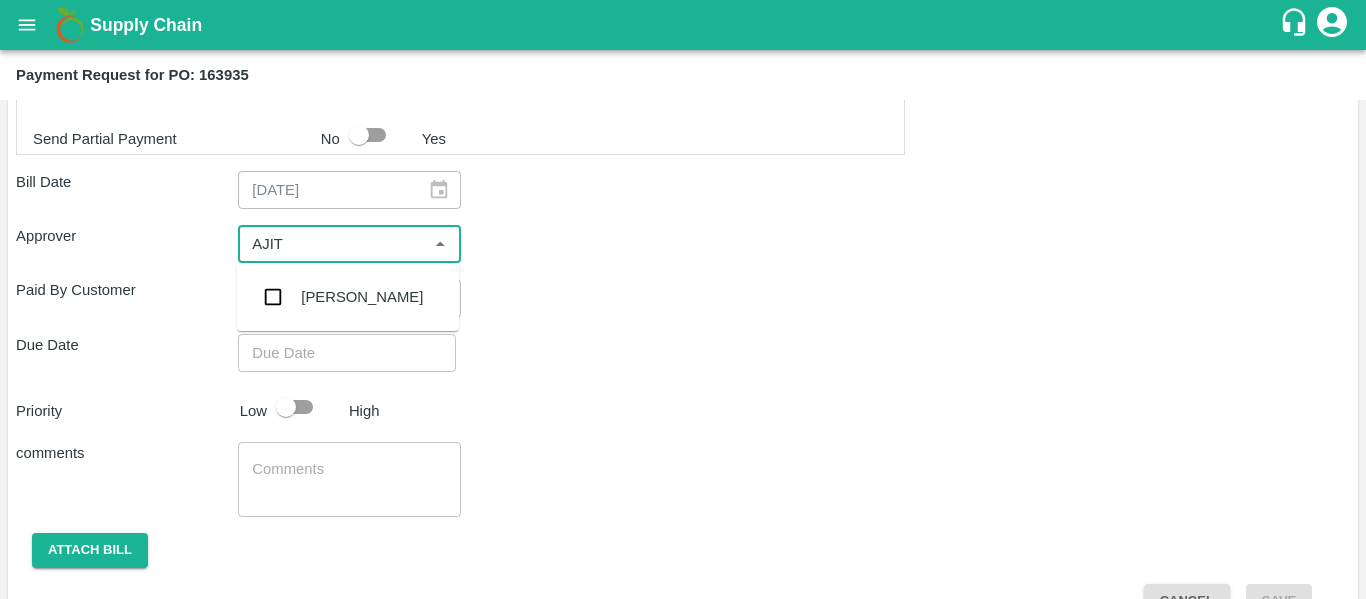click at bounding box center (273, 297) 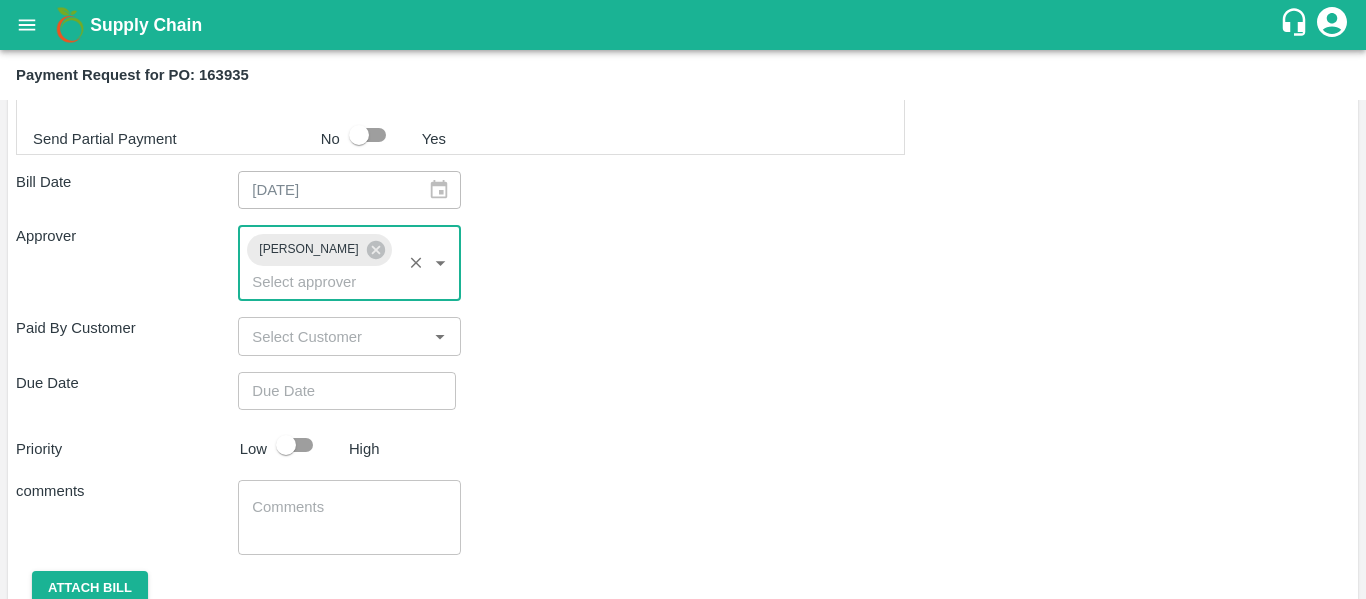 type on "DD/MM/YYYY hh:mm aa" 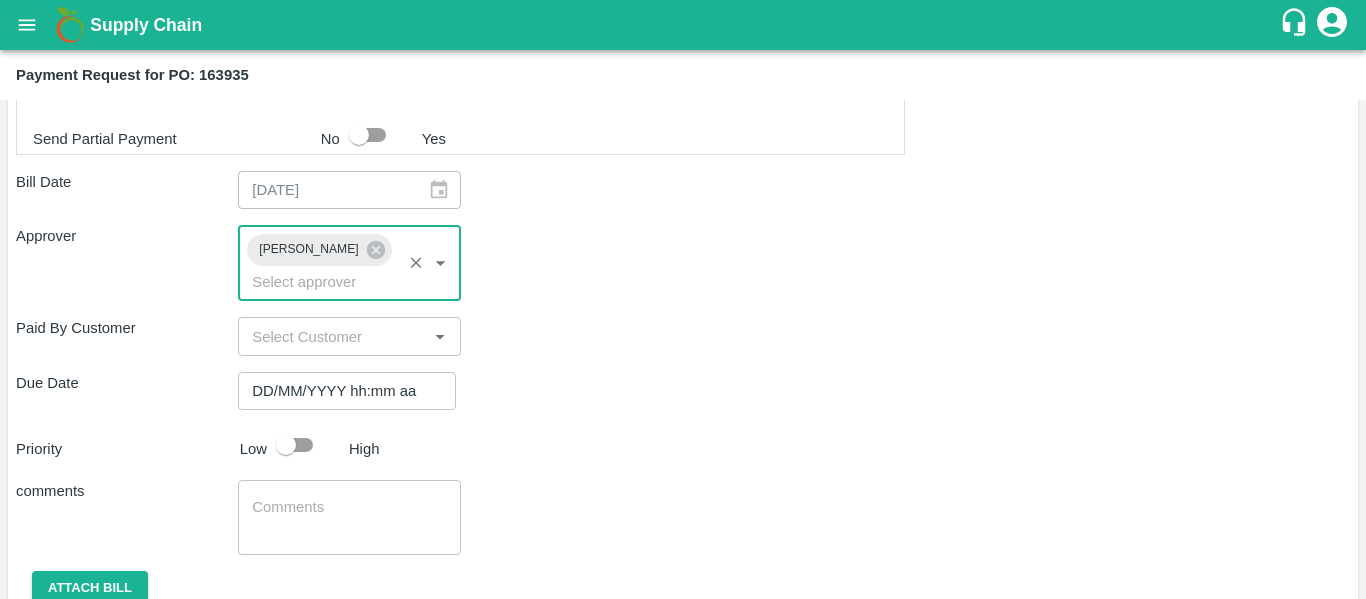 click on "DD/MM/YYYY hh:mm aa" at bounding box center (340, 391) 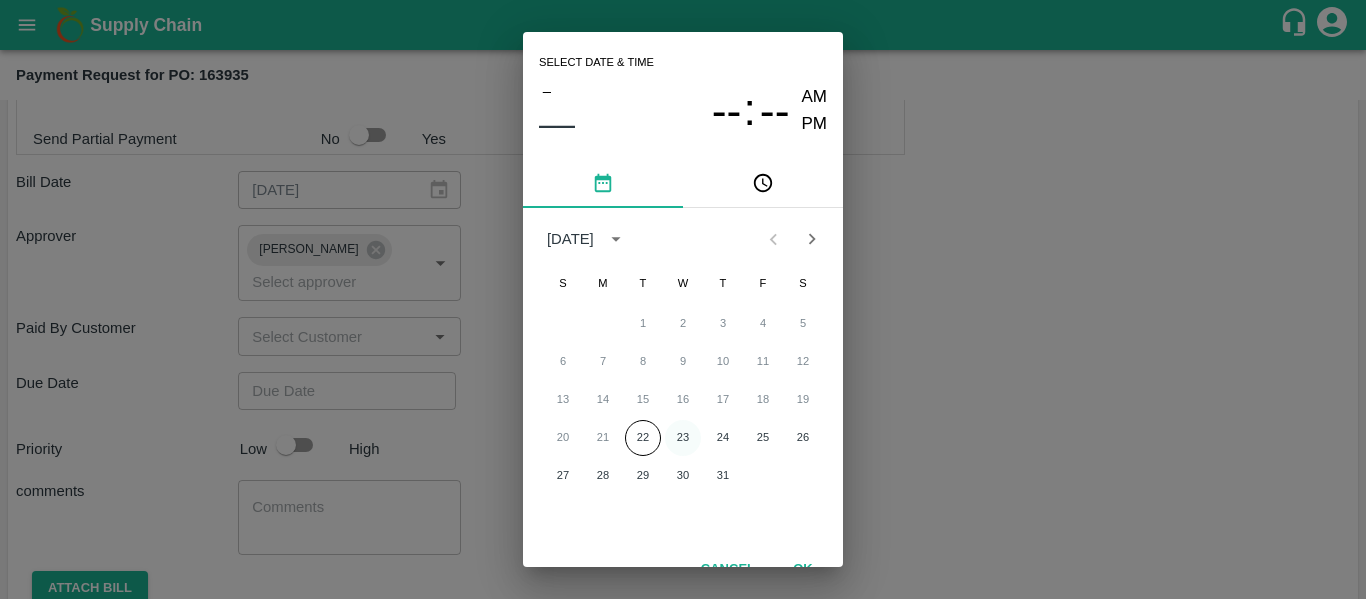 click on "23" at bounding box center [683, 438] 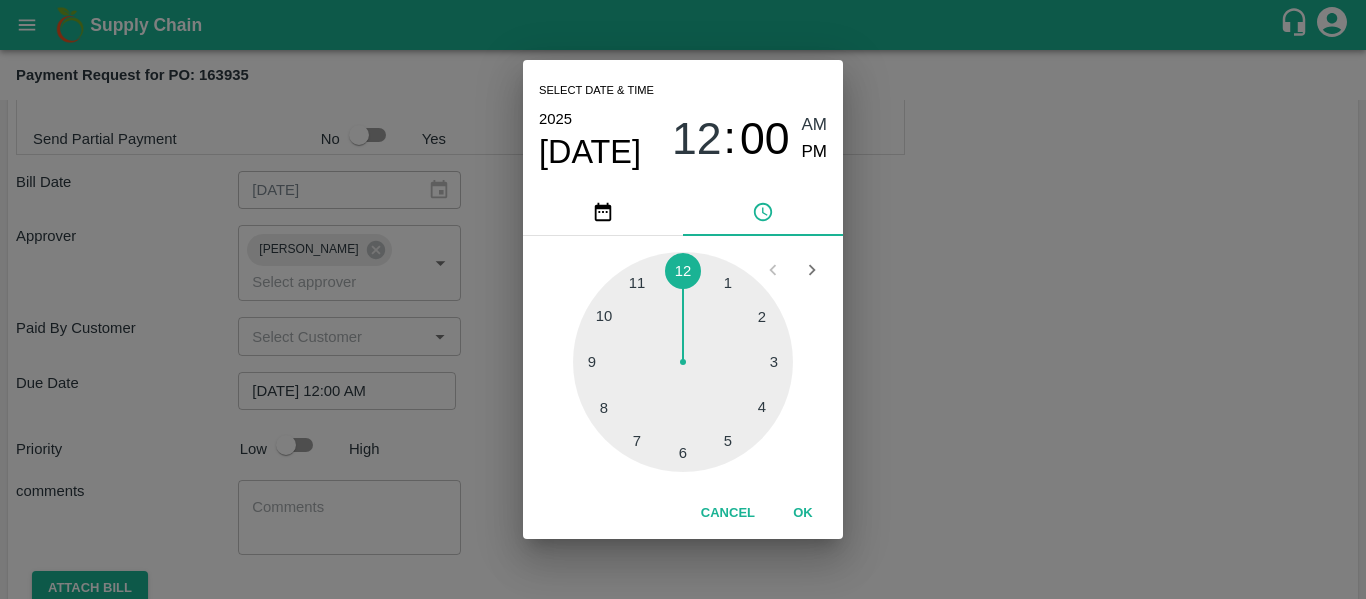 click on "Select date & time [DATE] 12 : 00 AM PM 1 2 3 4 5 6 7 8 9 10 11 12 Cancel OK" at bounding box center [683, 299] 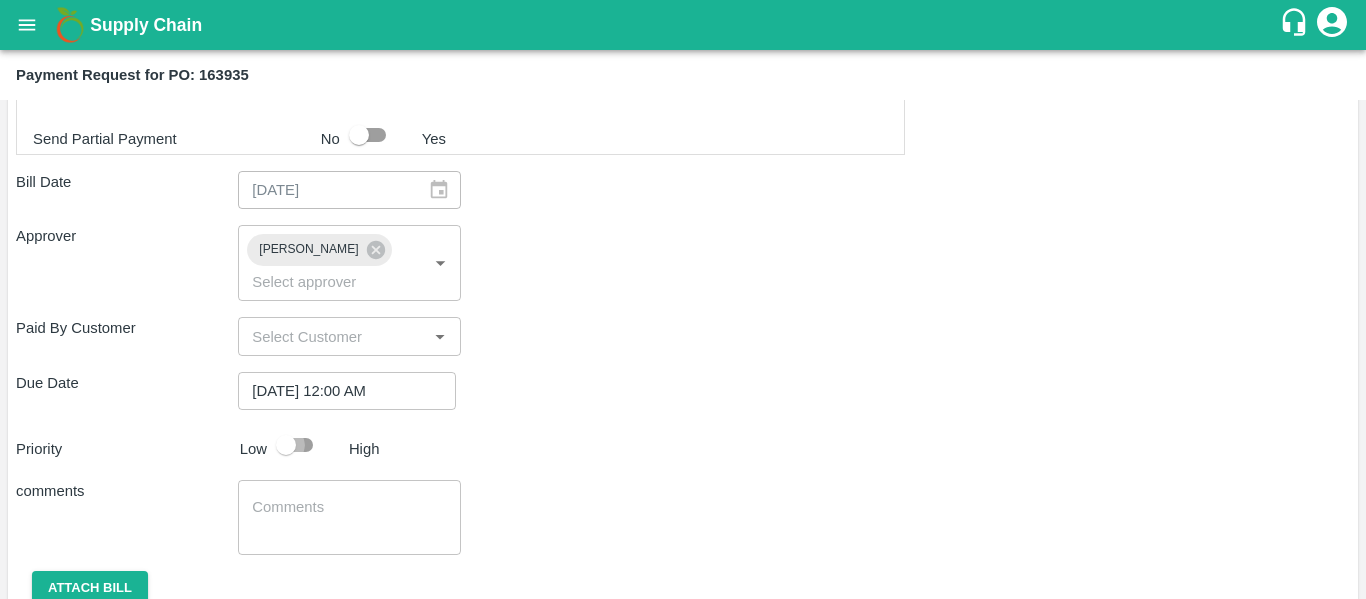 click at bounding box center [286, 445] 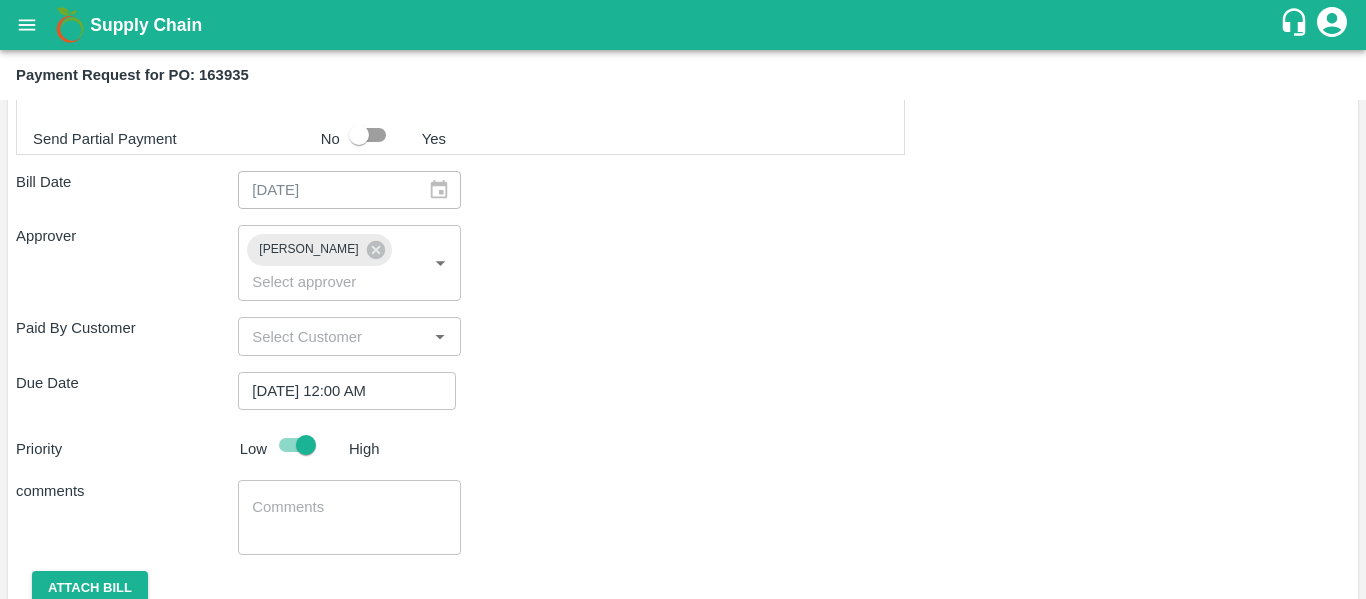 click at bounding box center (349, 518) 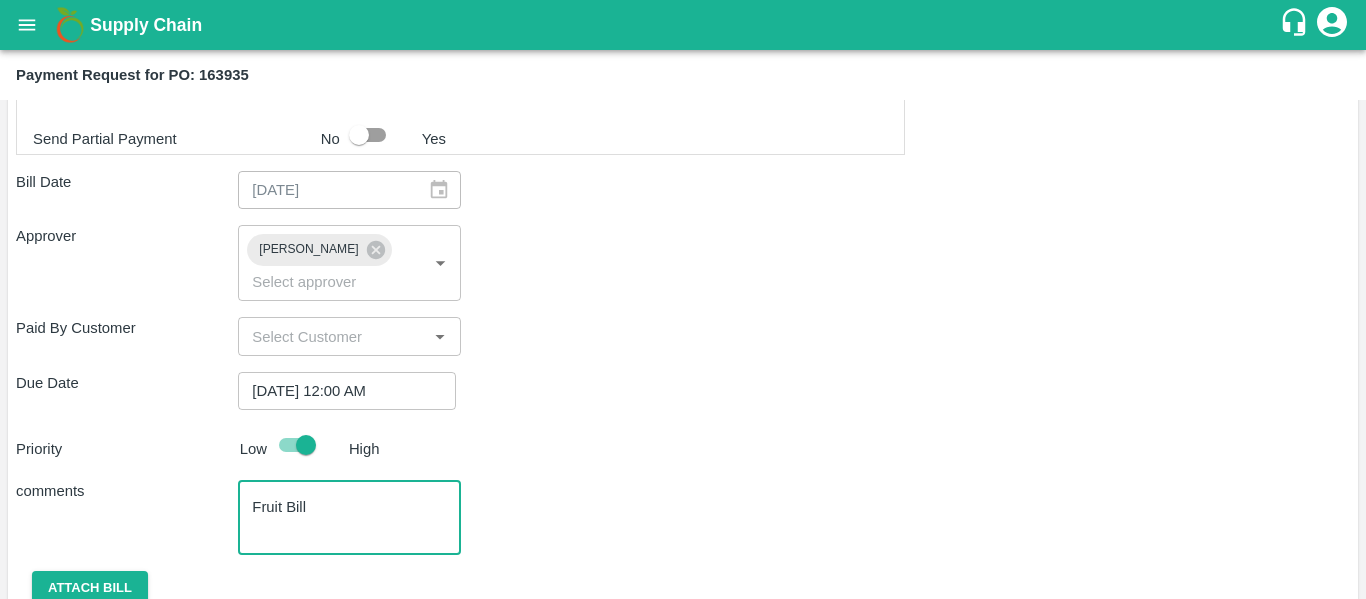 scroll, scrollTop: 830, scrollLeft: 0, axis: vertical 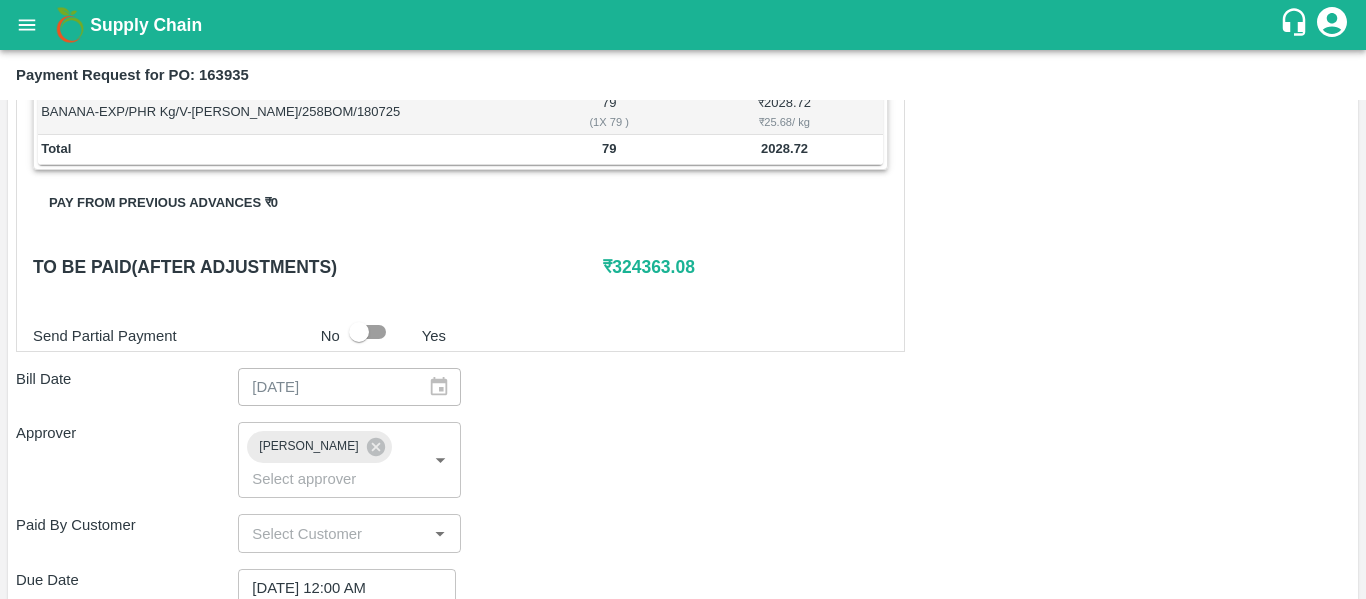 type on "Fruit Bill" 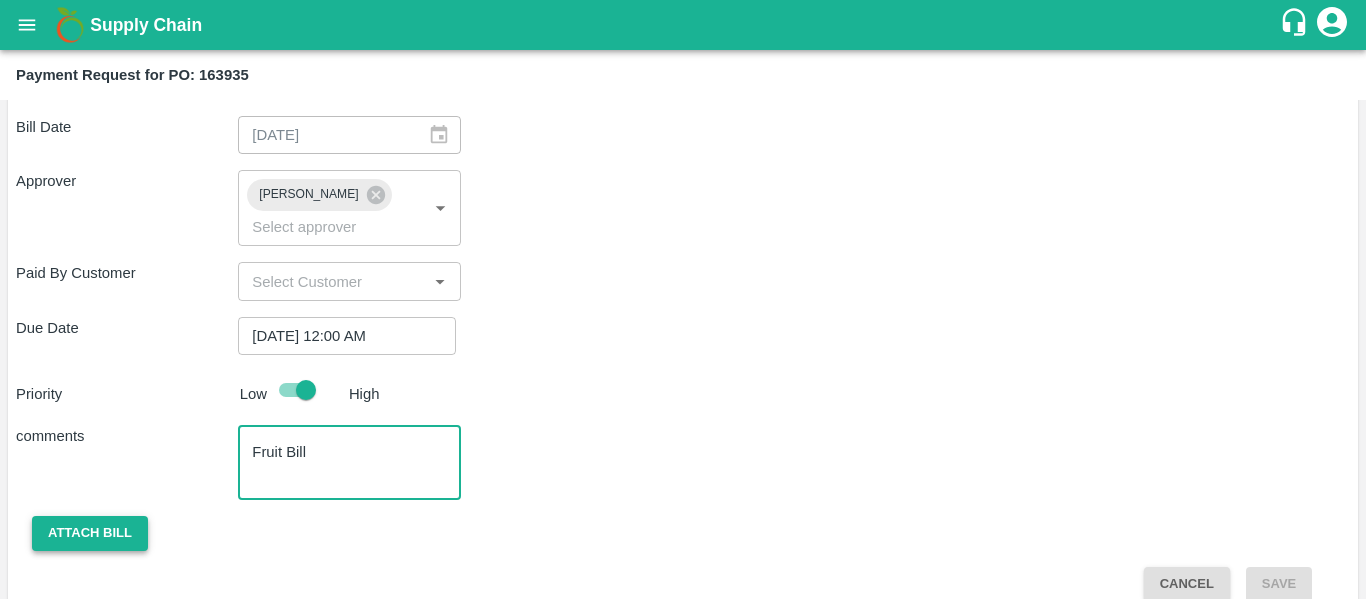 click on "Attach bill" at bounding box center (90, 533) 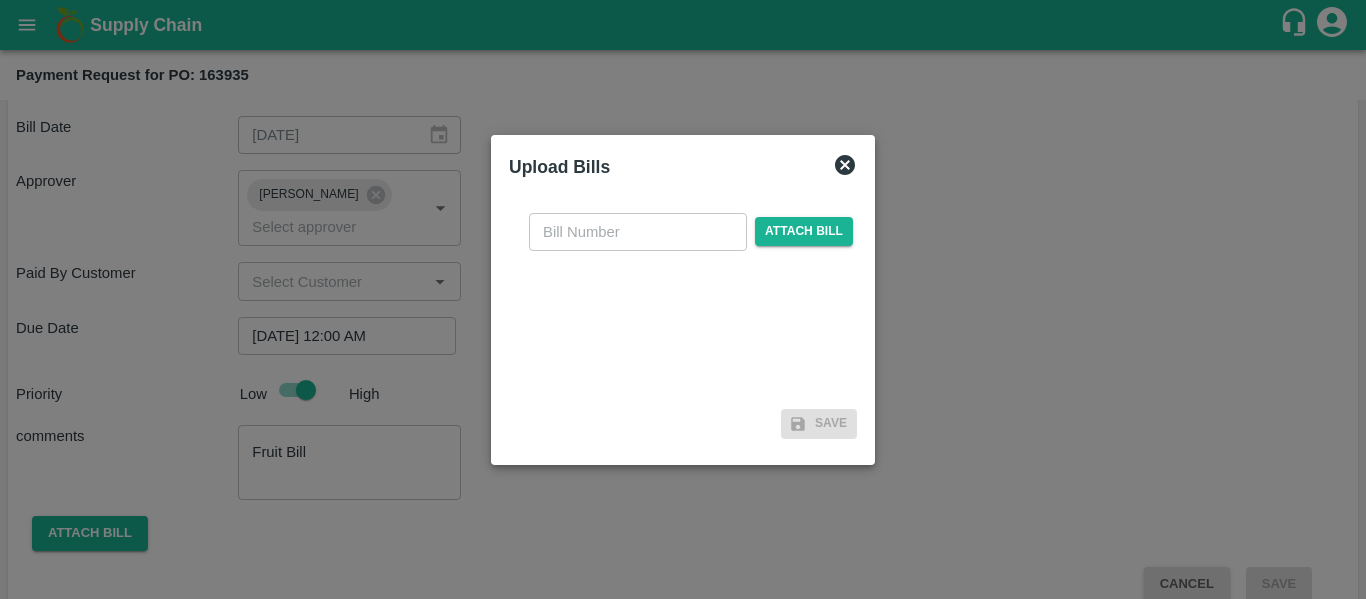 click on "​ Attach bill" at bounding box center [683, 299] 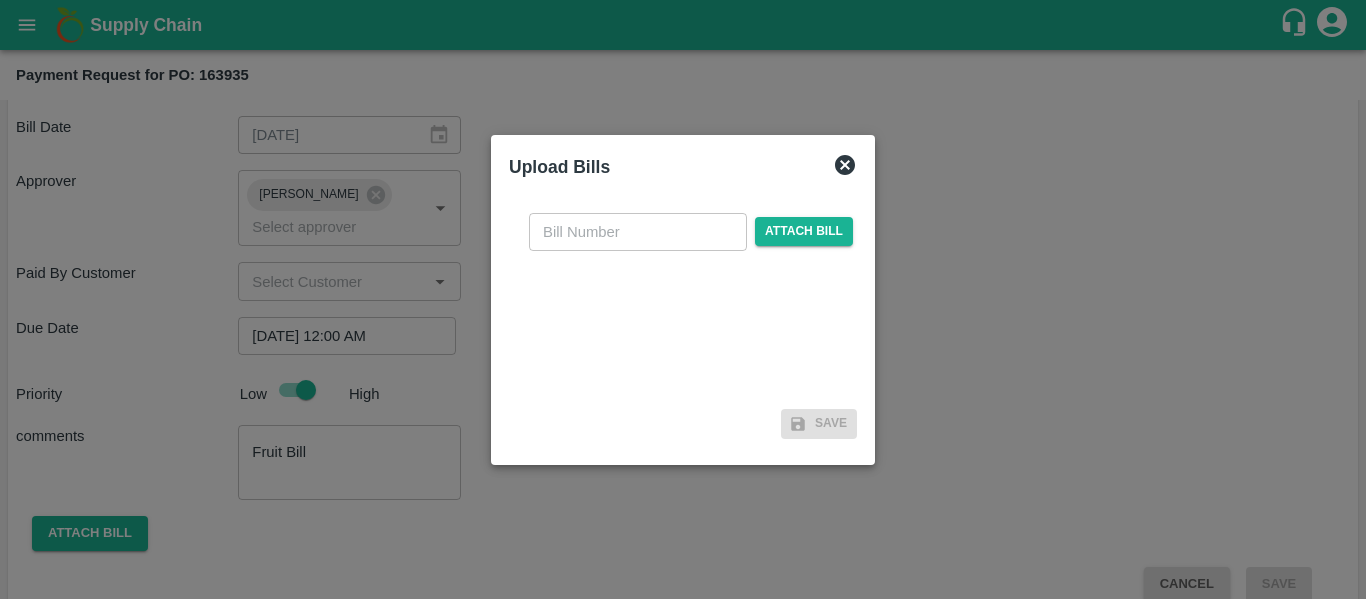 click at bounding box center [638, 232] 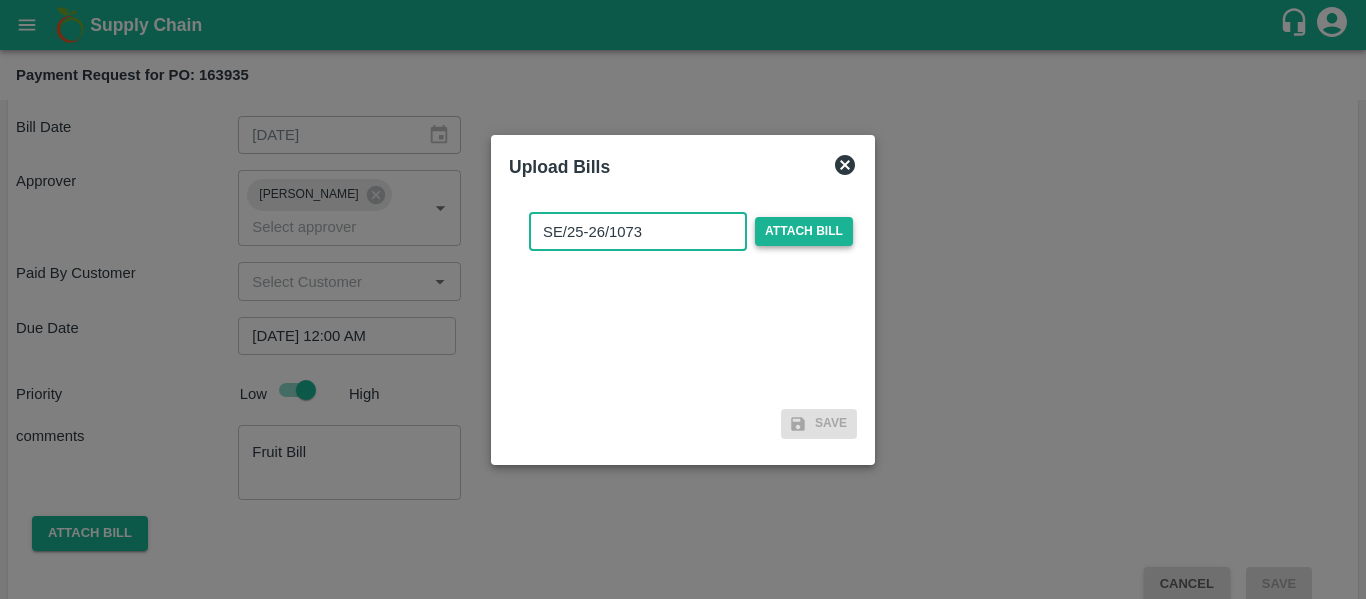 type on "SE/25-26/1073" 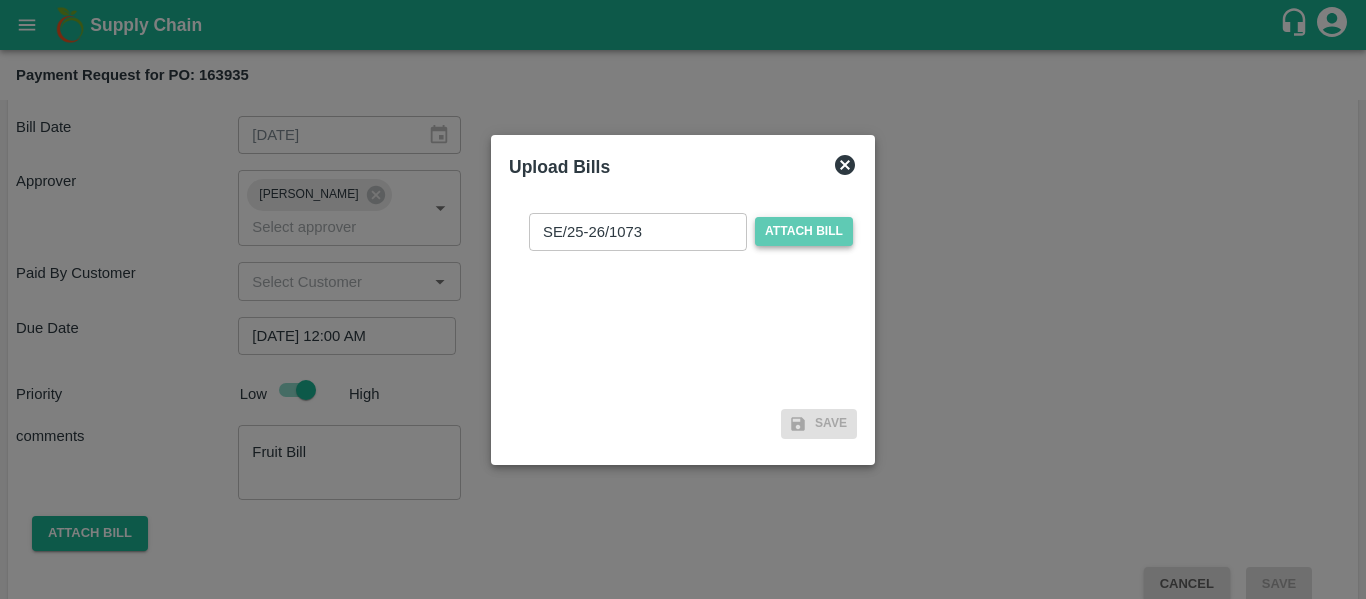 click on "Attach bill" at bounding box center (804, 231) 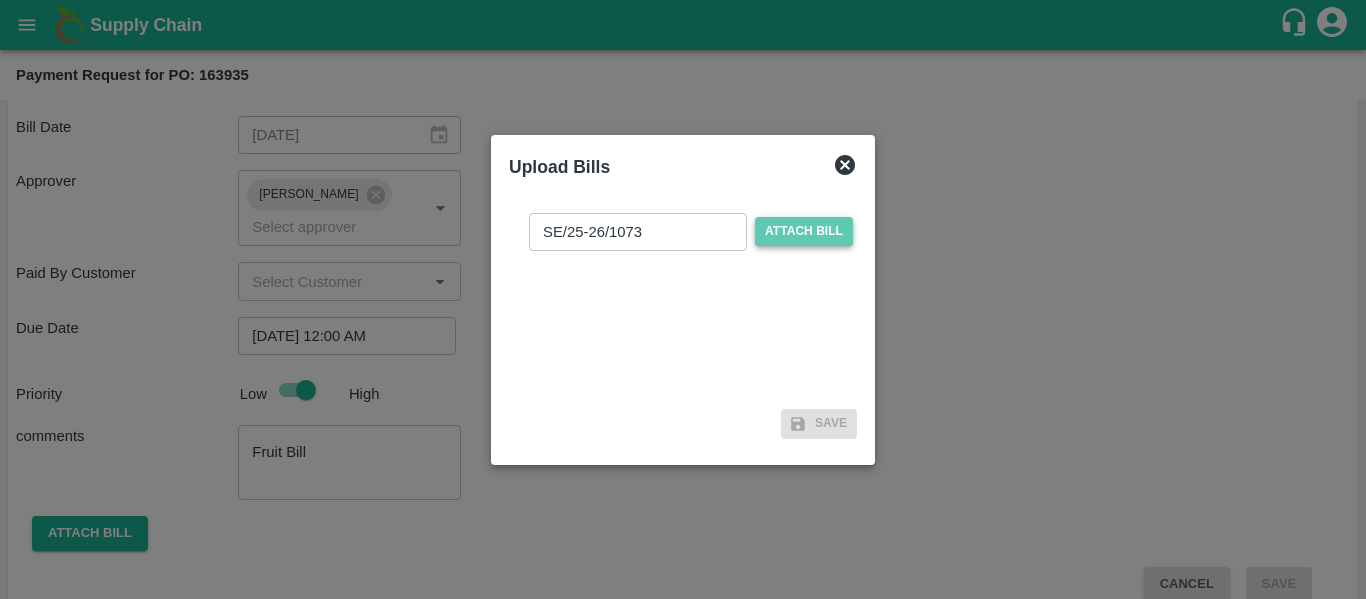 click on "Attach bill" at bounding box center [0, 0] 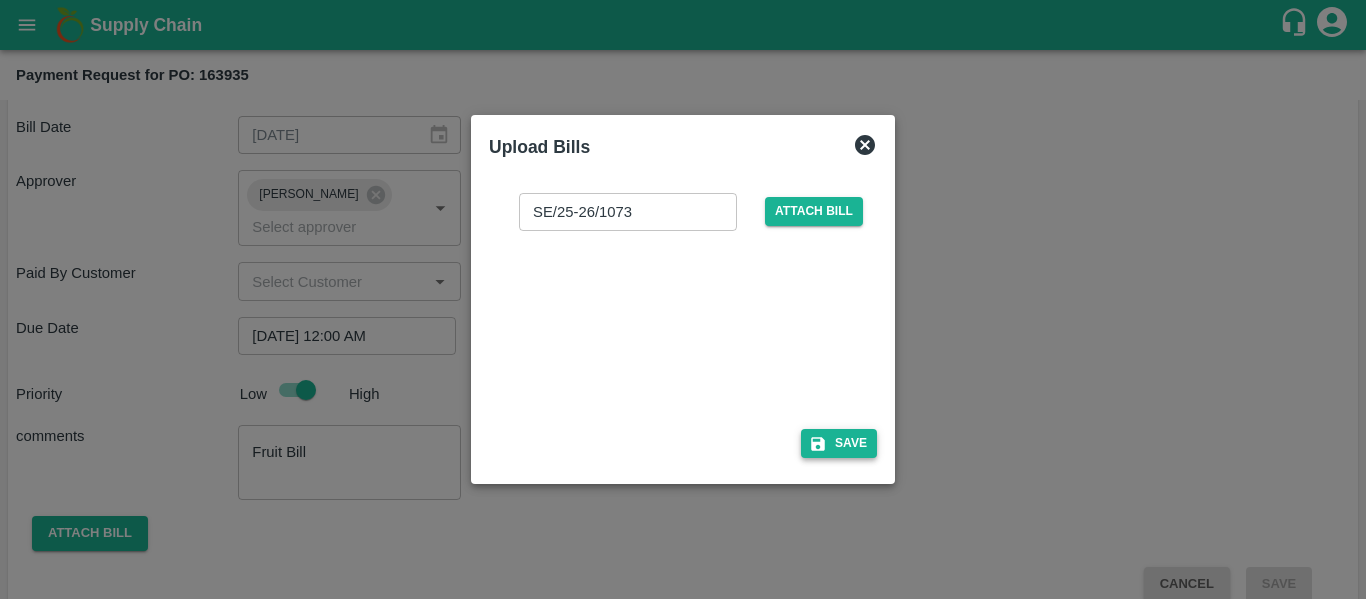 click on "Save" at bounding box center (839, 443) 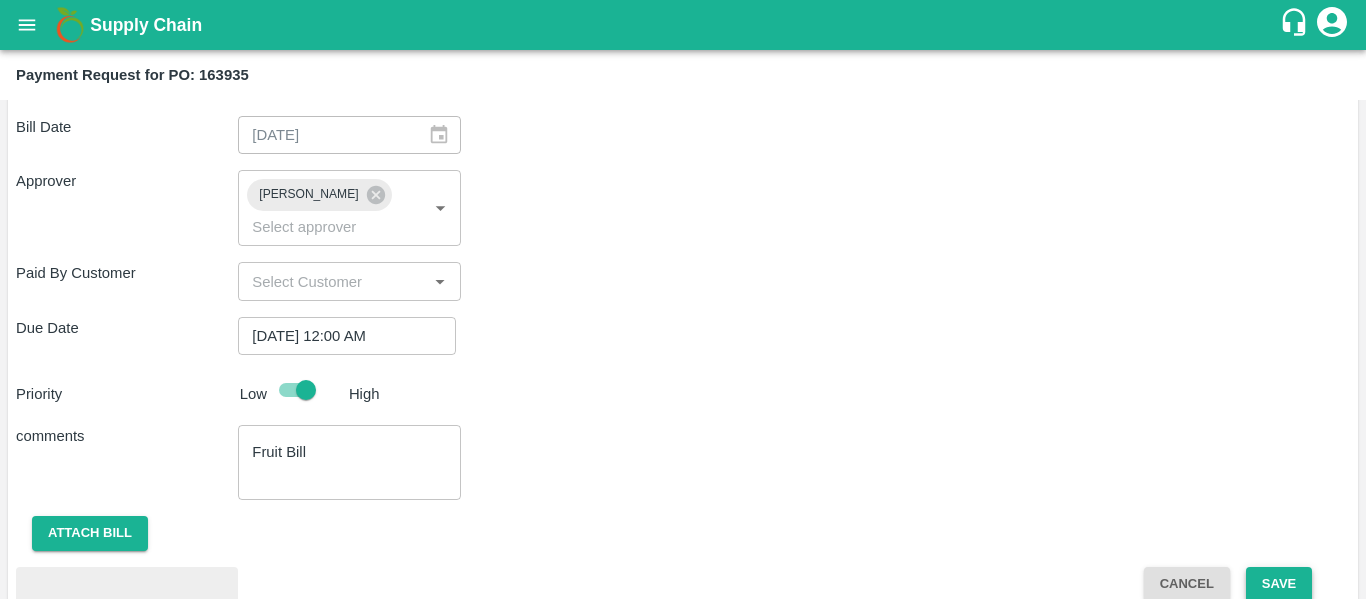click on "Save" at bounding box center (1279, 584) 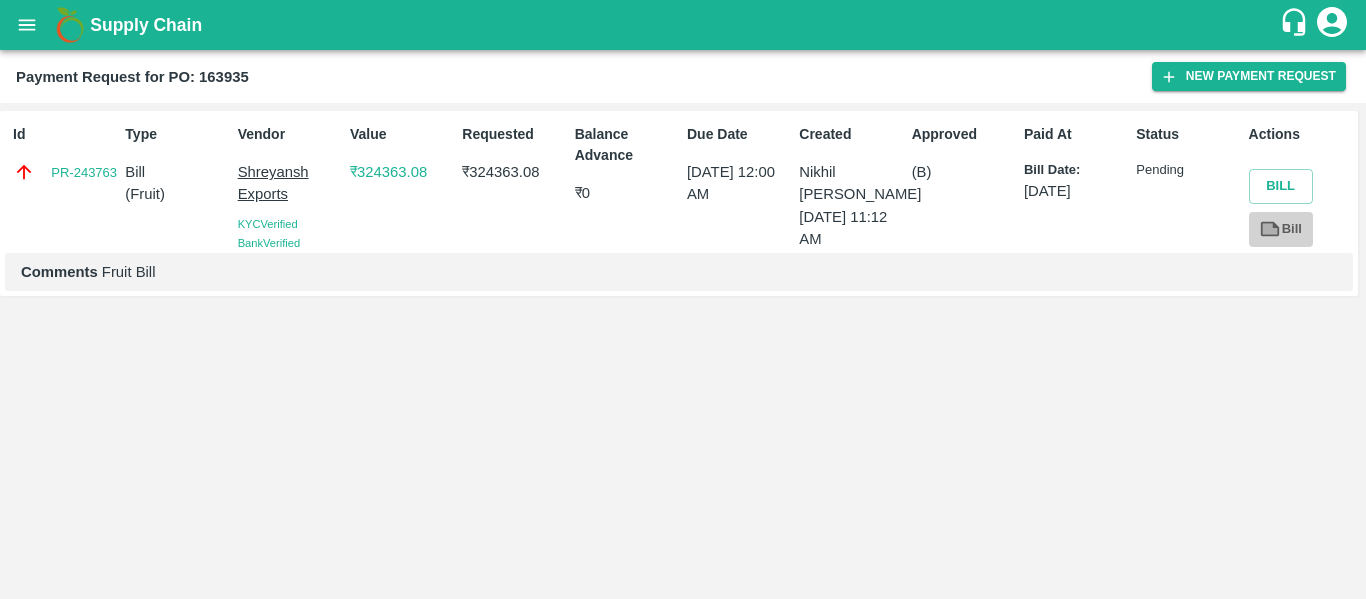 click on "Bill" at bounding box center (1281, 229) 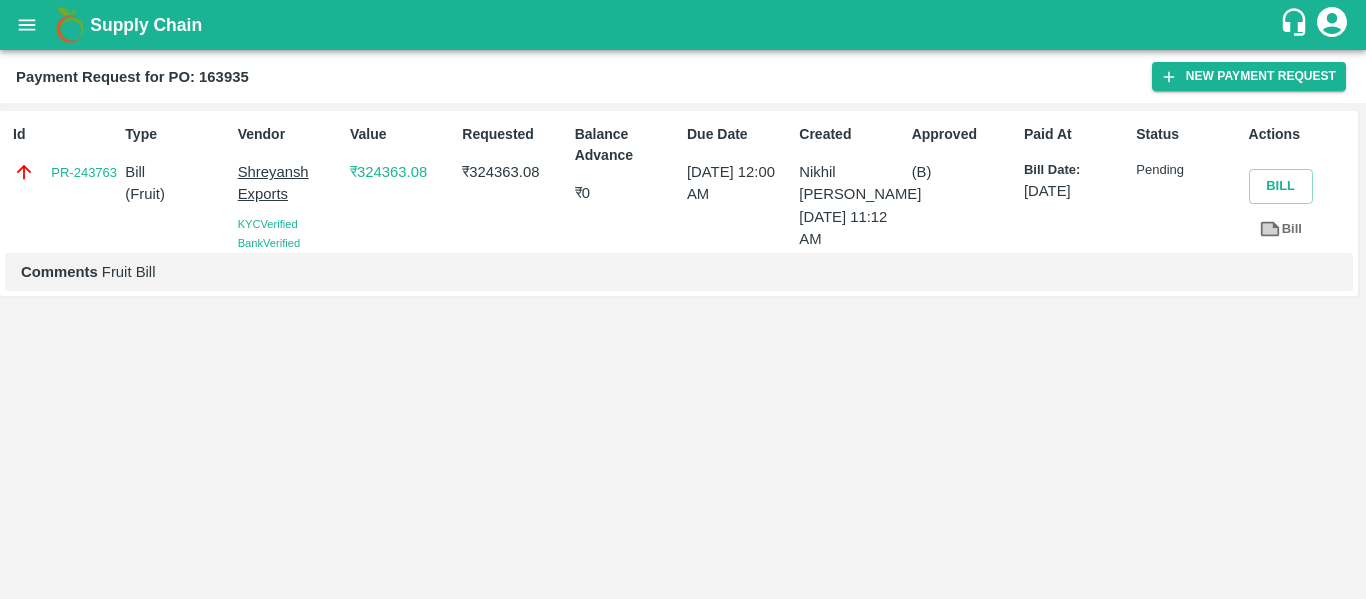 click at bounding box center [27, 25] 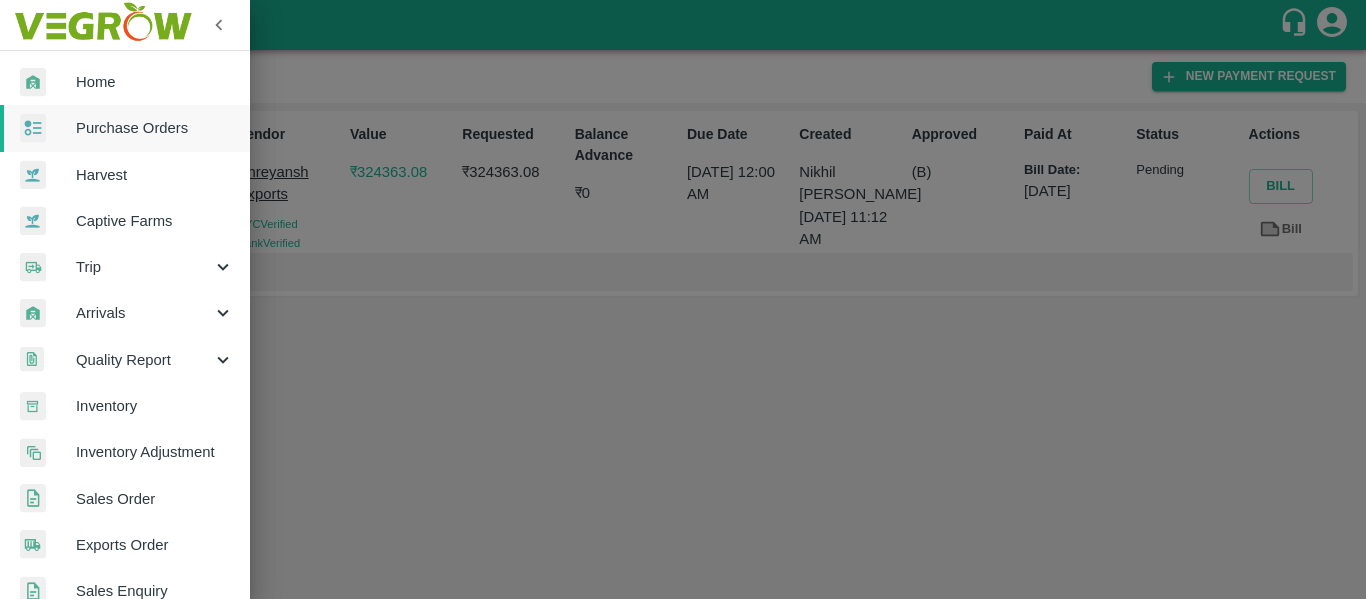 click on "Purchase Orders" at bounding box center [155, 128] 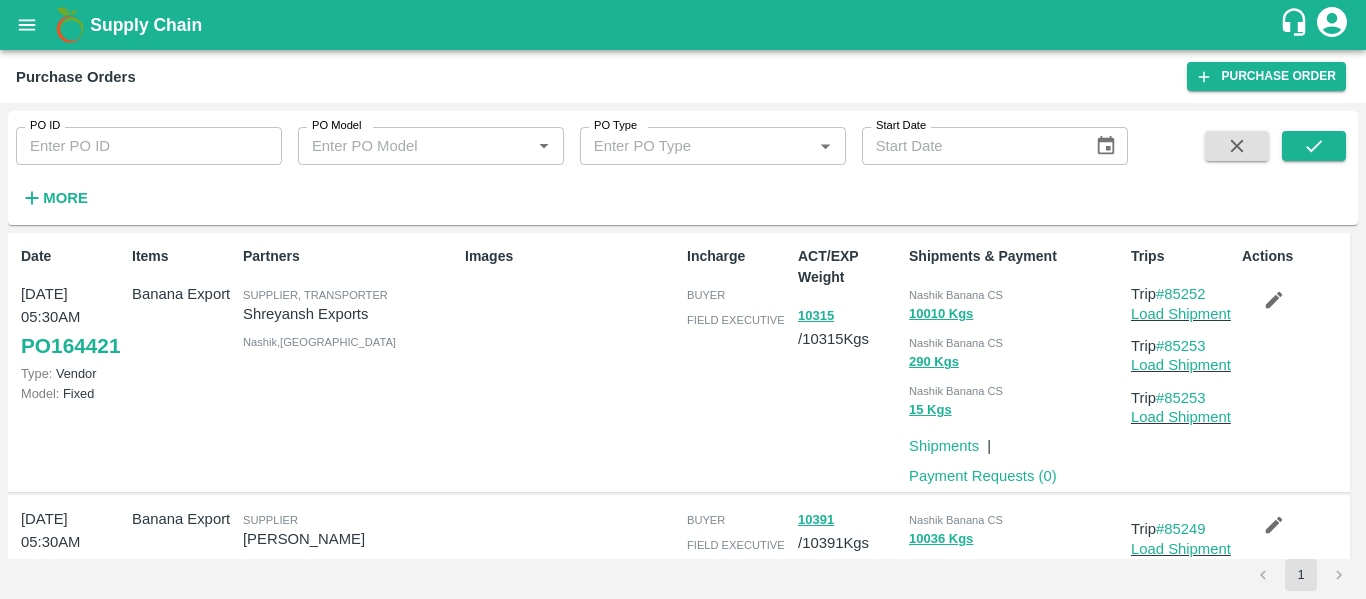 click on "PO ID" at bounding box center [149, 146] 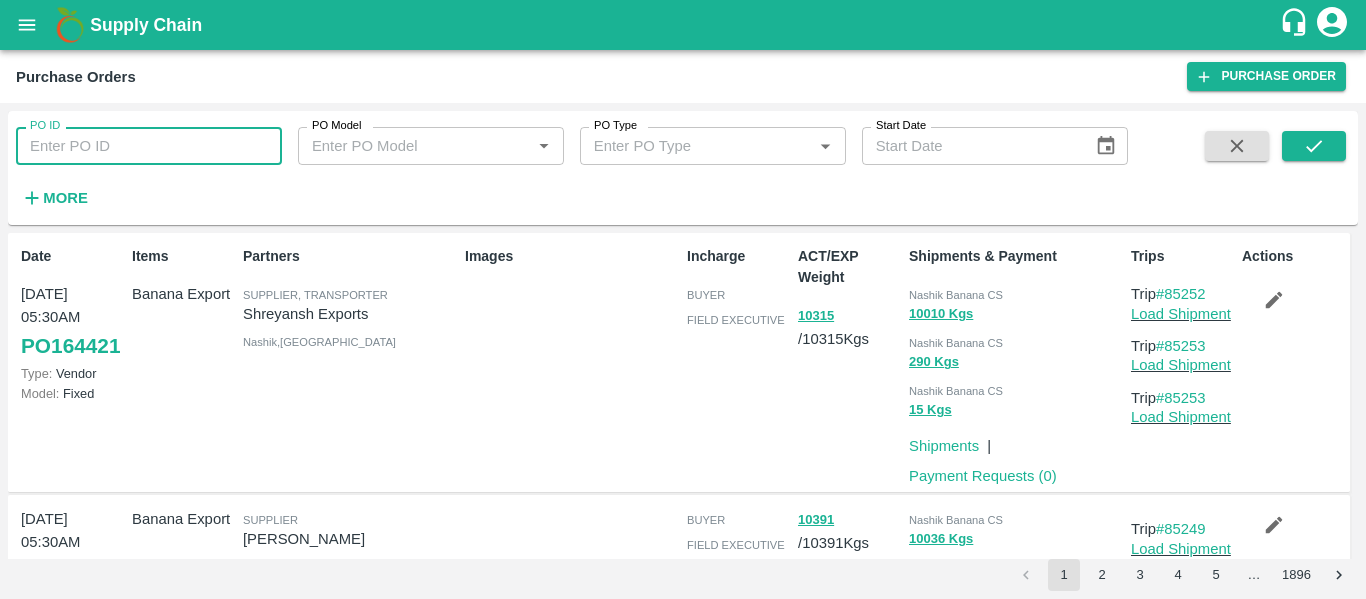 paste on "163938" 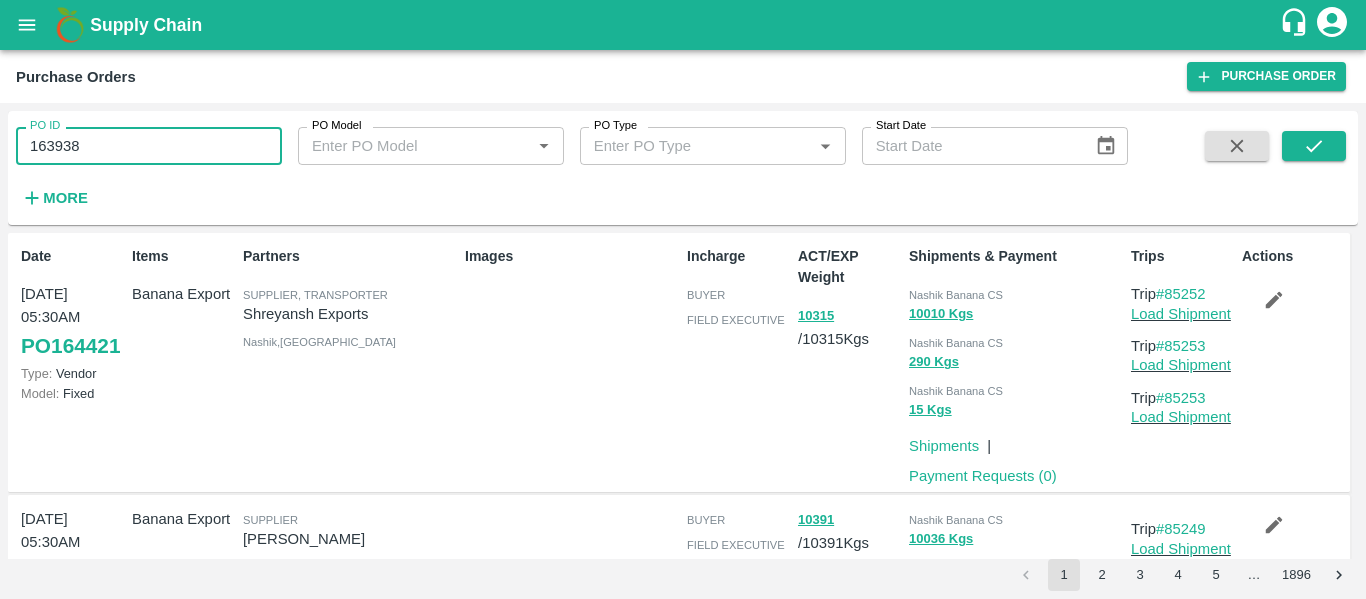 type on "163938" 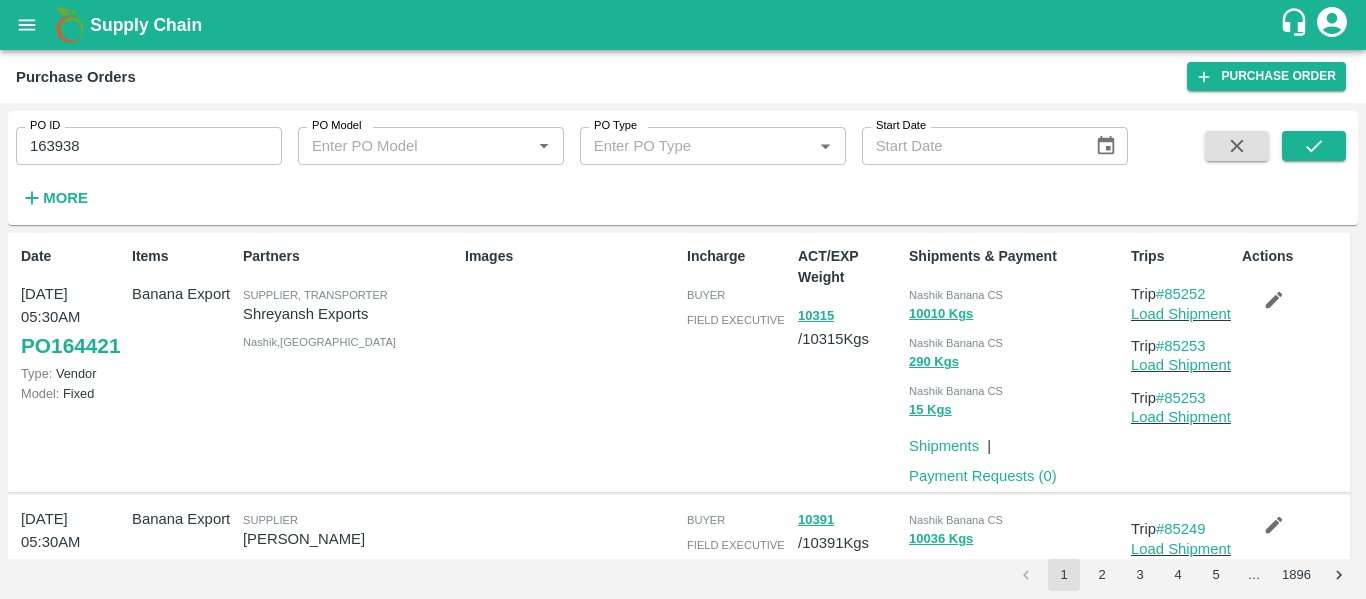 click at bounding box center [1314, 172] 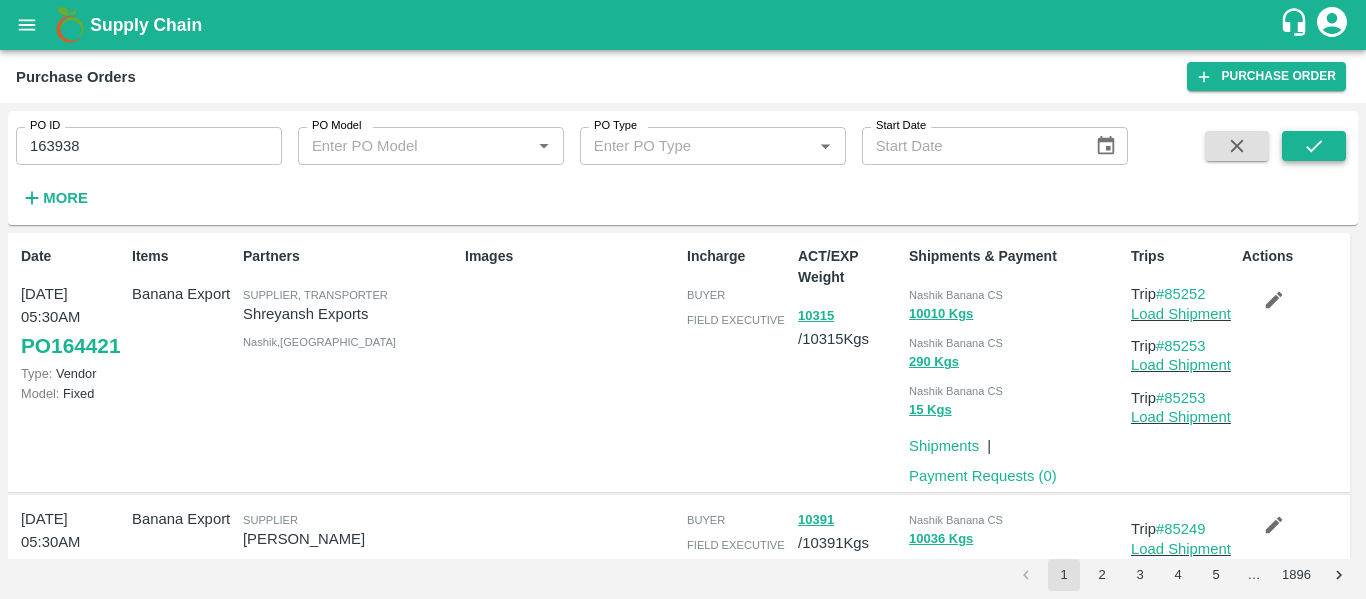 click 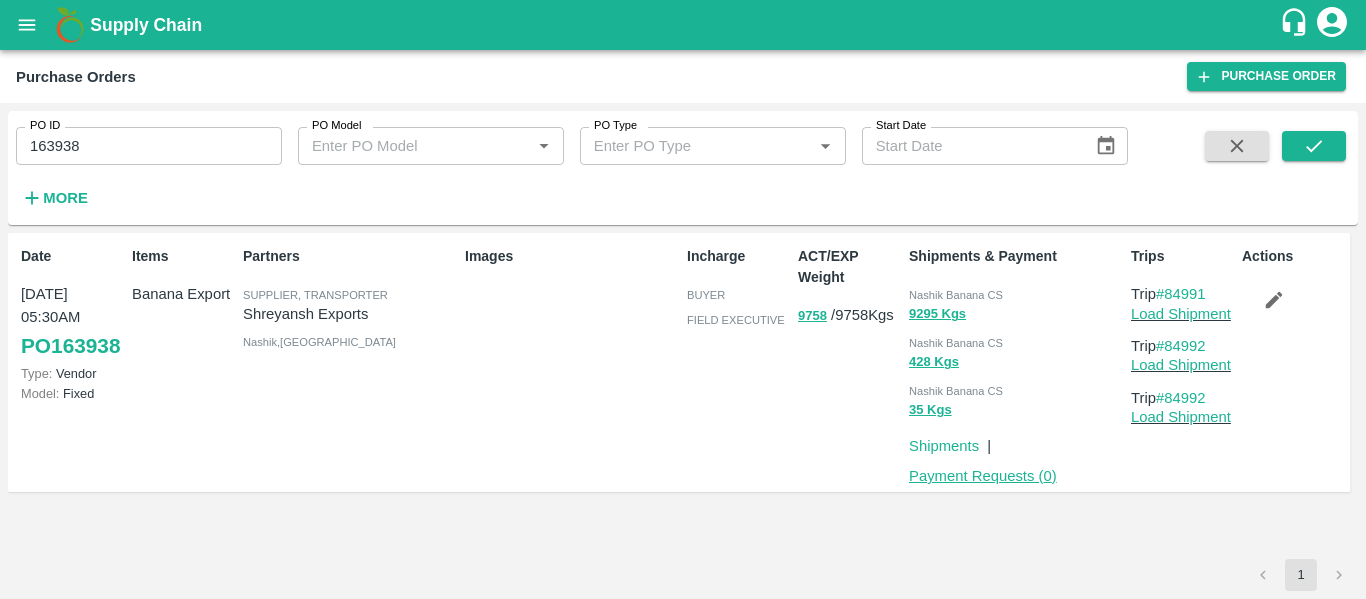 click on "Payment Requests ( 0 )" at bounding box center [983, 476] 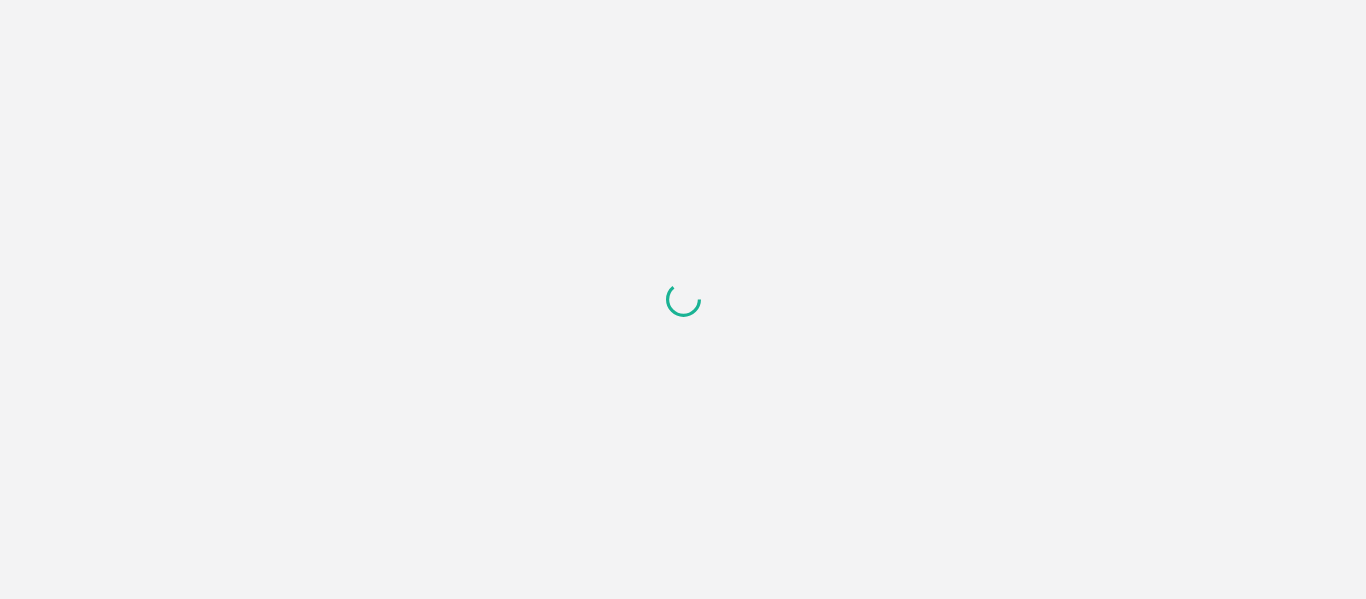 scroll, scrollTop: 0, scrollLeft: 0, axis: both 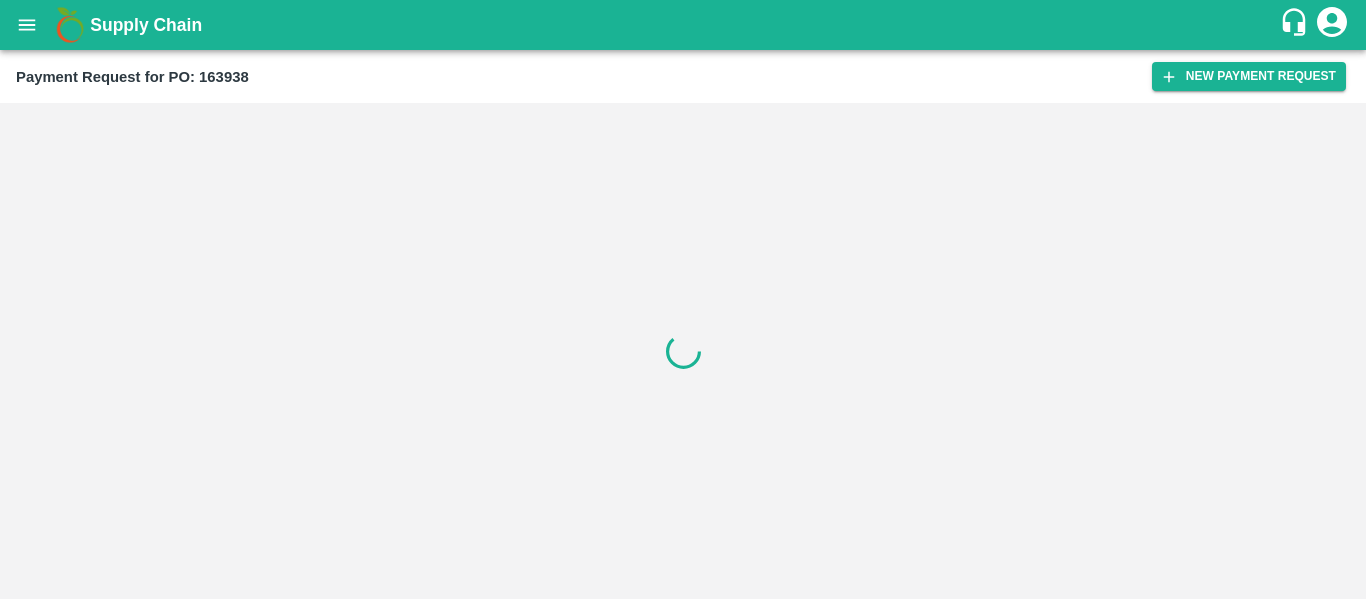 click on "New Payment Request" at bounding box center [1249, 76] 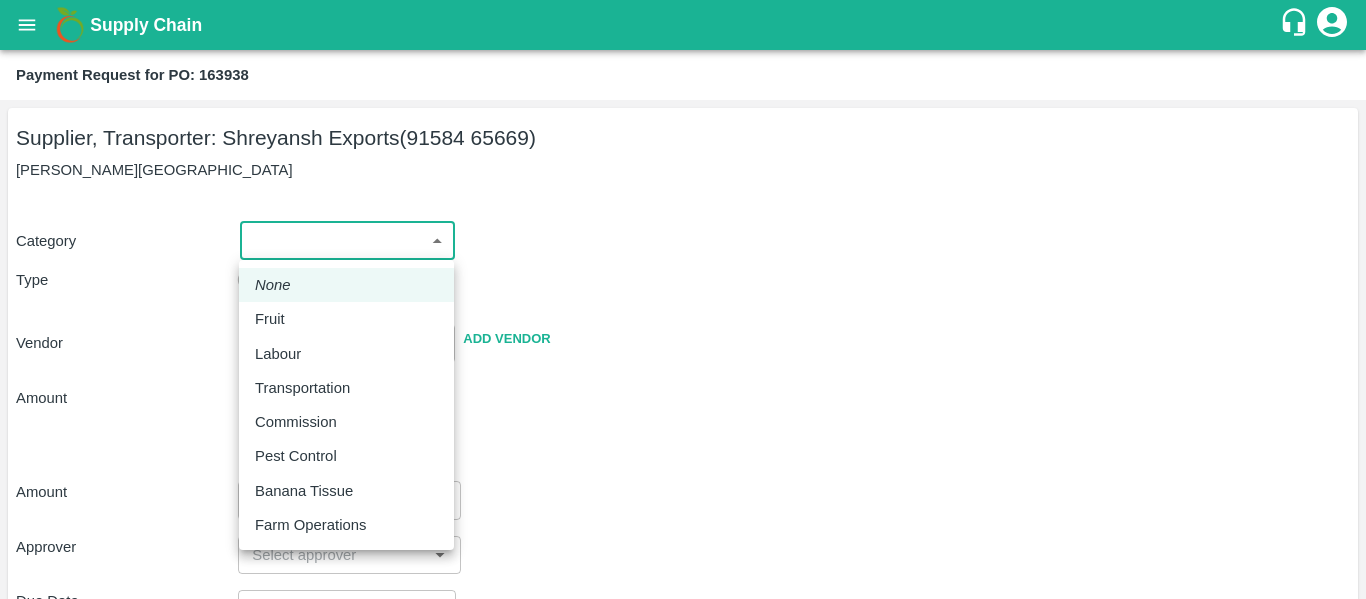 click on "Supply Chain Payment Request for PO: 163938 Supplier, Transporter:    [PERSON_NAME] Exports  (91584 65669) [GEOGRAPHIC_DATA], [GEOGRAPHIC_DATA] Category ​ ​ Type Advance Bill Vendor ​ Add Vendor Amount Total value Per Kg ​ Amount ​ Approver ​ Due Date ​  Priority  Low  High Comment x ​ Attach bill Cancel Save Tembhurni PH Nashik CC Shahada Banana Export PH Savda Banana Export PH Nashik Banana CS Nikhil Subhash Mangvade Logout None Fruit Labour Transportation Commission Pest Control Banana Tissue Farm Operations" at bounding box center [683, 299] 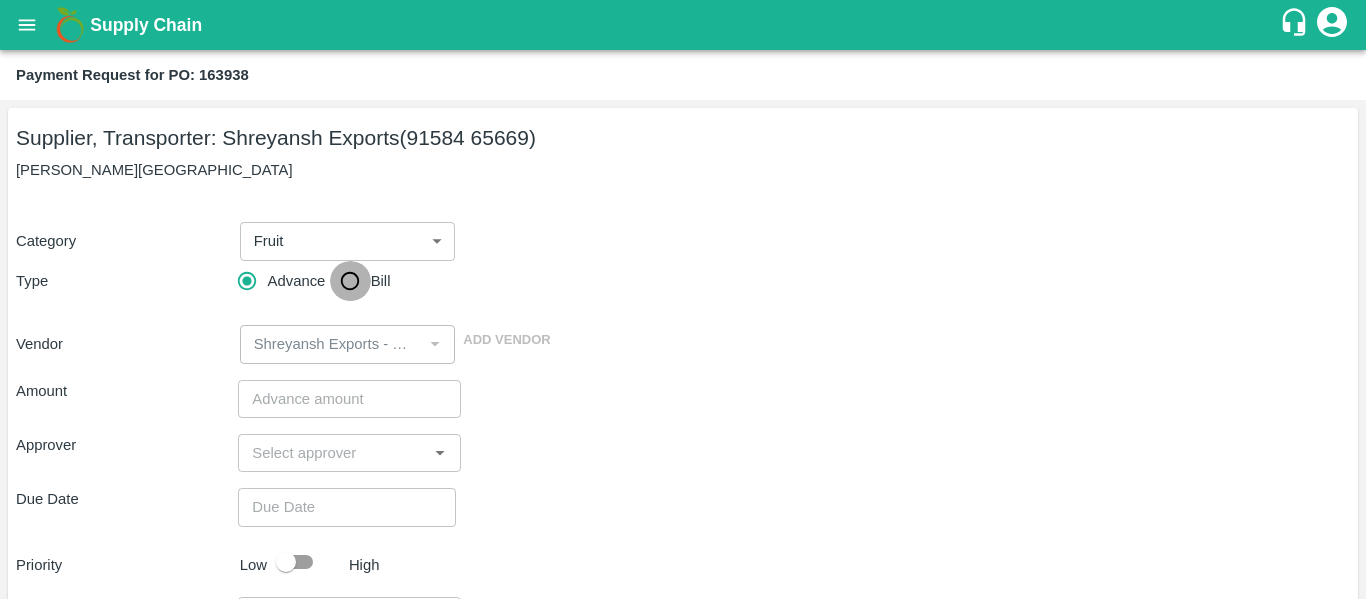 click on "Bill" at bounding box center (350, 281) 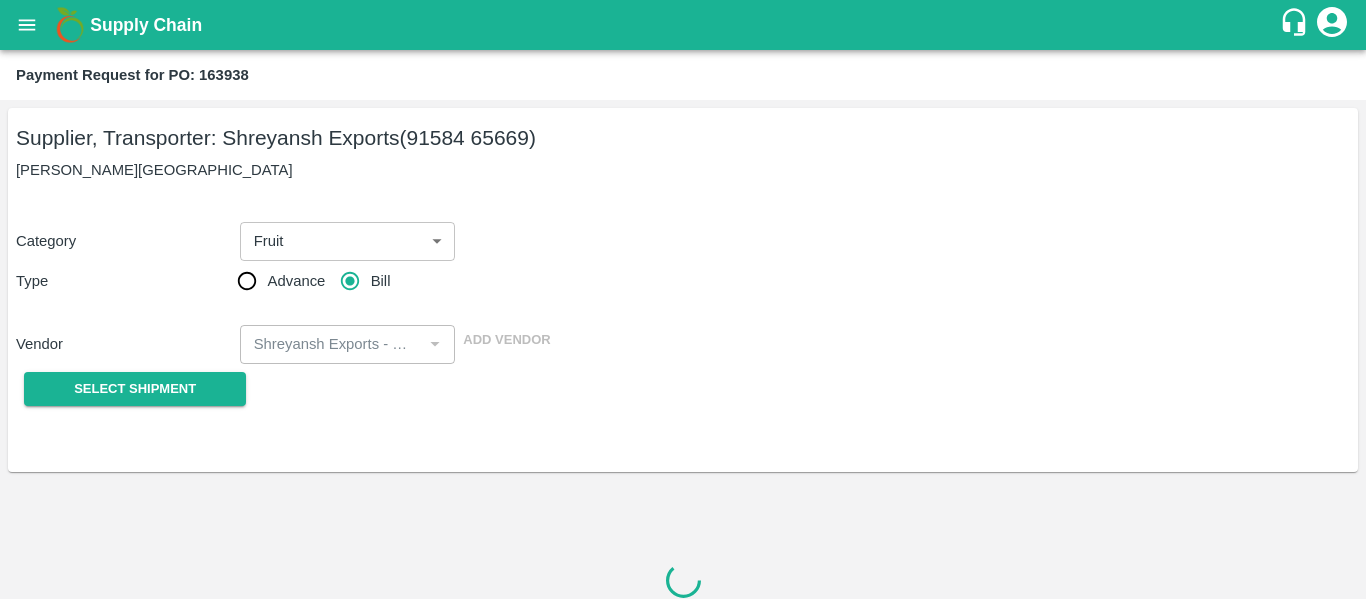 click on "Select Shipment" at bounding box center (127, 389) 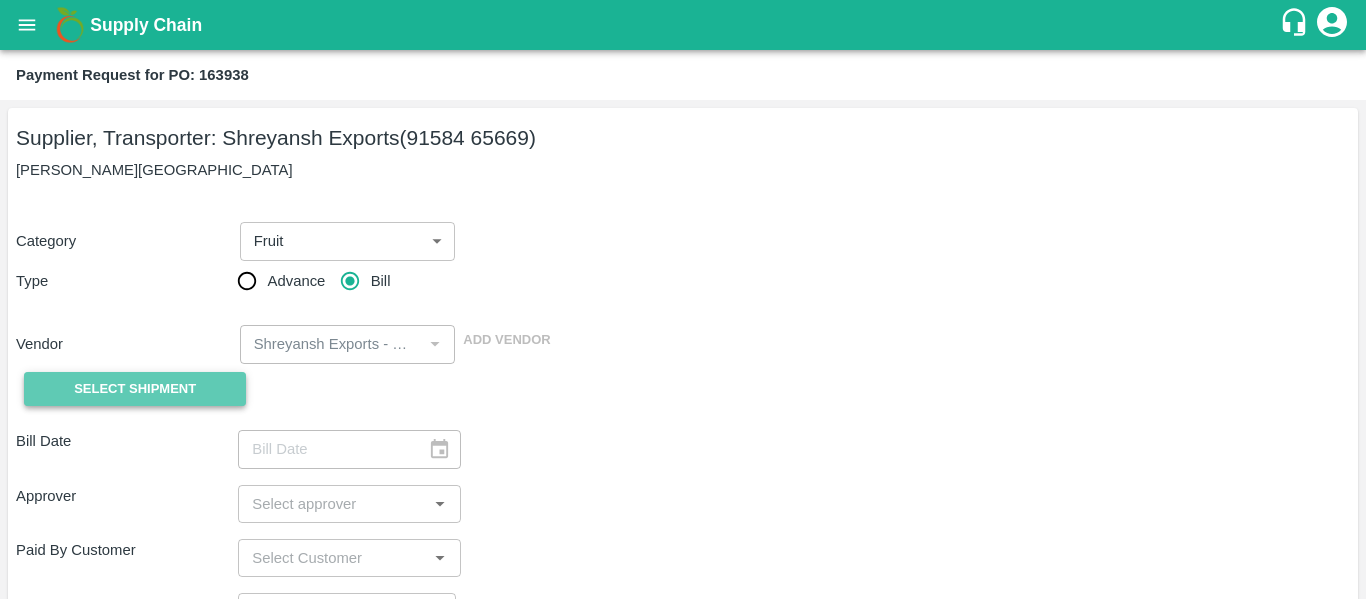 click on "Select Shipment" at bounding box center (135, 389) 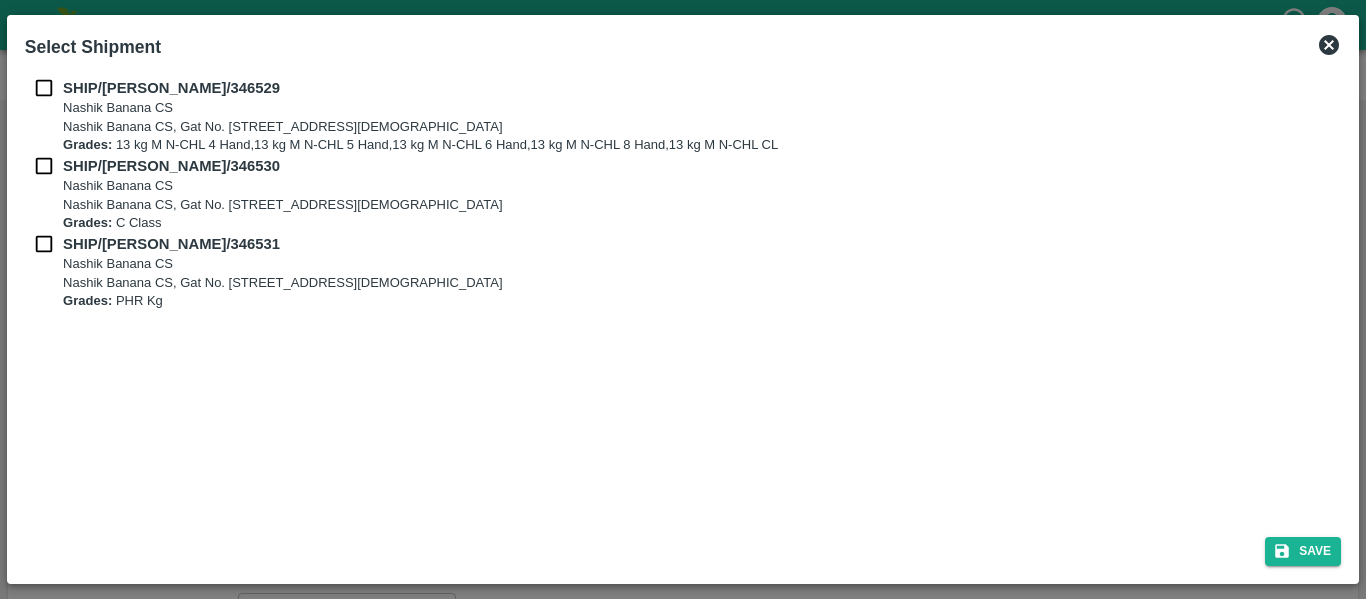 click at bounding box center (44, 88) 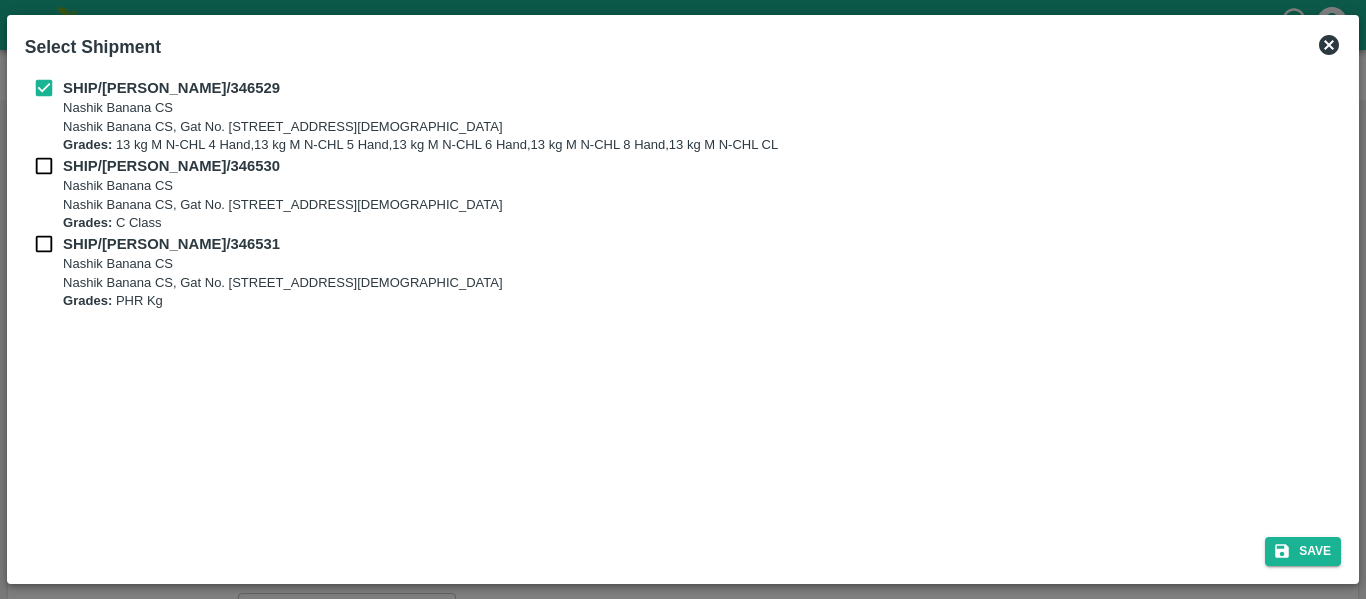click on "SHIP/[PERSON_NAME]/346529 Nashik Banana CS  Nashik Banana CS, Gat No. 314/2/1, A/p- Mohadi, [PERSON_NAME], Dist- Nashik 422207, [GEOGRAPHIC_DATA], [GEOGRAPHIC_DATA], [GEOGRAPHIC_DATA] Grades:   13 kg M N-CHL 4 Hand,13 kg M N-CHL 5 Hand,13 kg M N-CHL 6 Hand,13 kg M N-CHL 8 Hand,13 kg M N-CHL CL" at bounding box center (683, 116) 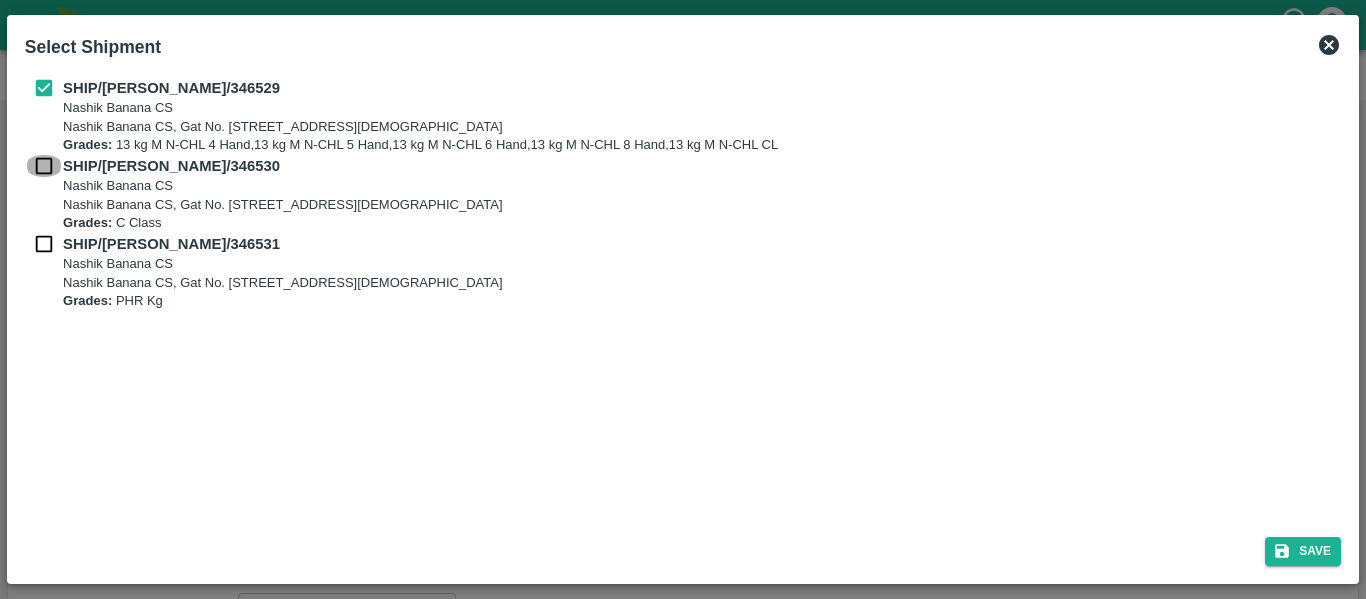 click at bounding box center (44, 166) 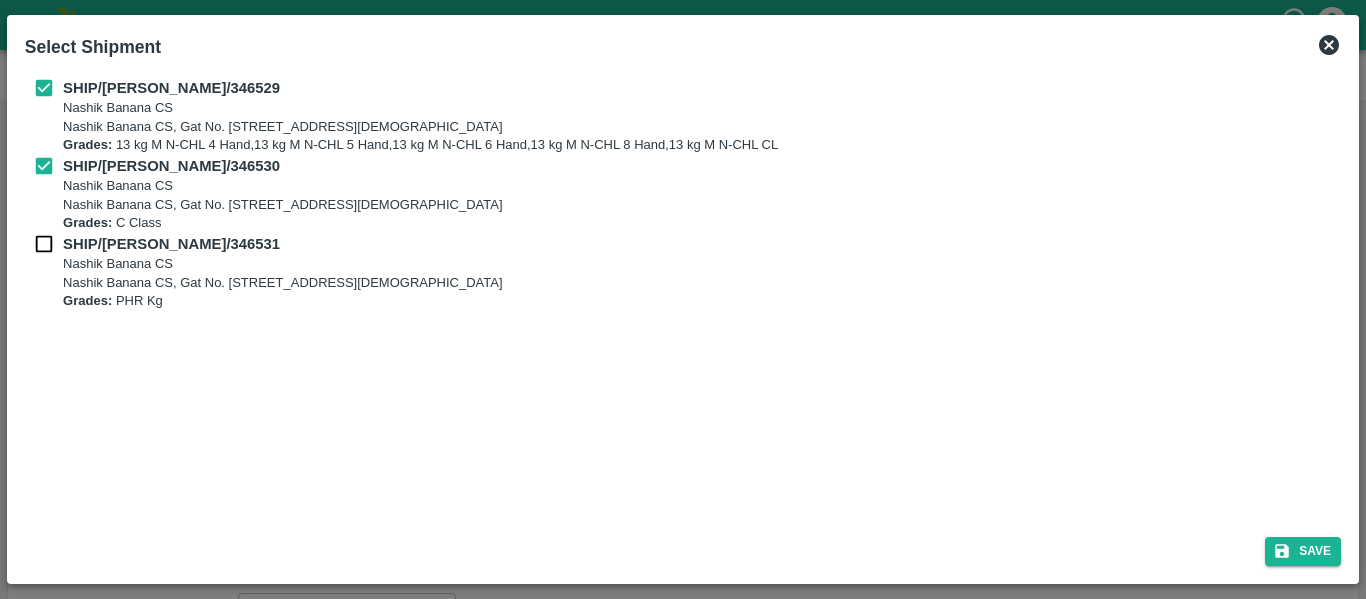 click at bounding box center (44, 244) 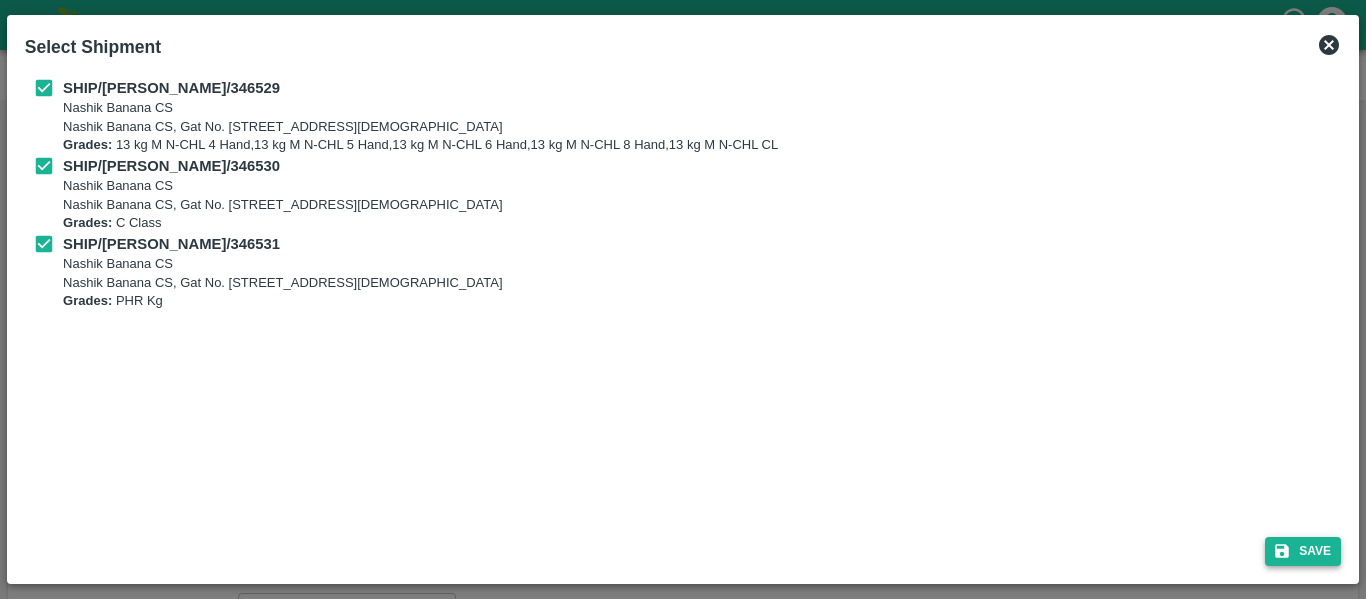 click on "Save" at bounding box center (1303, 551) 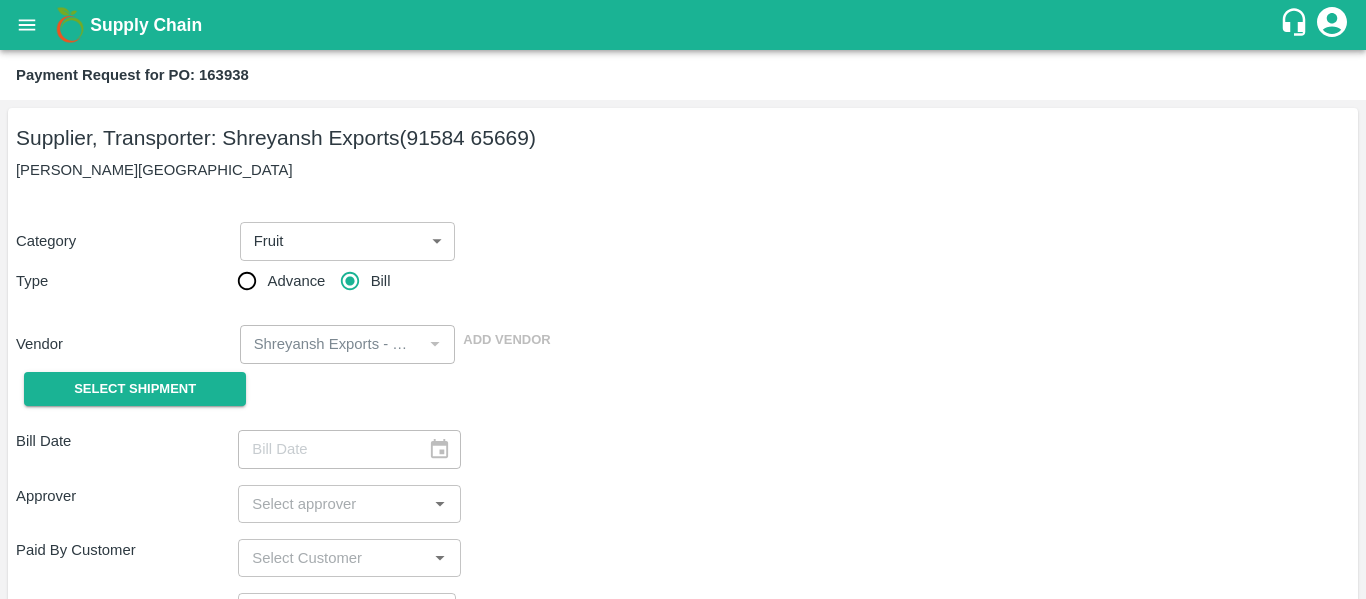 type on "[DATE]" 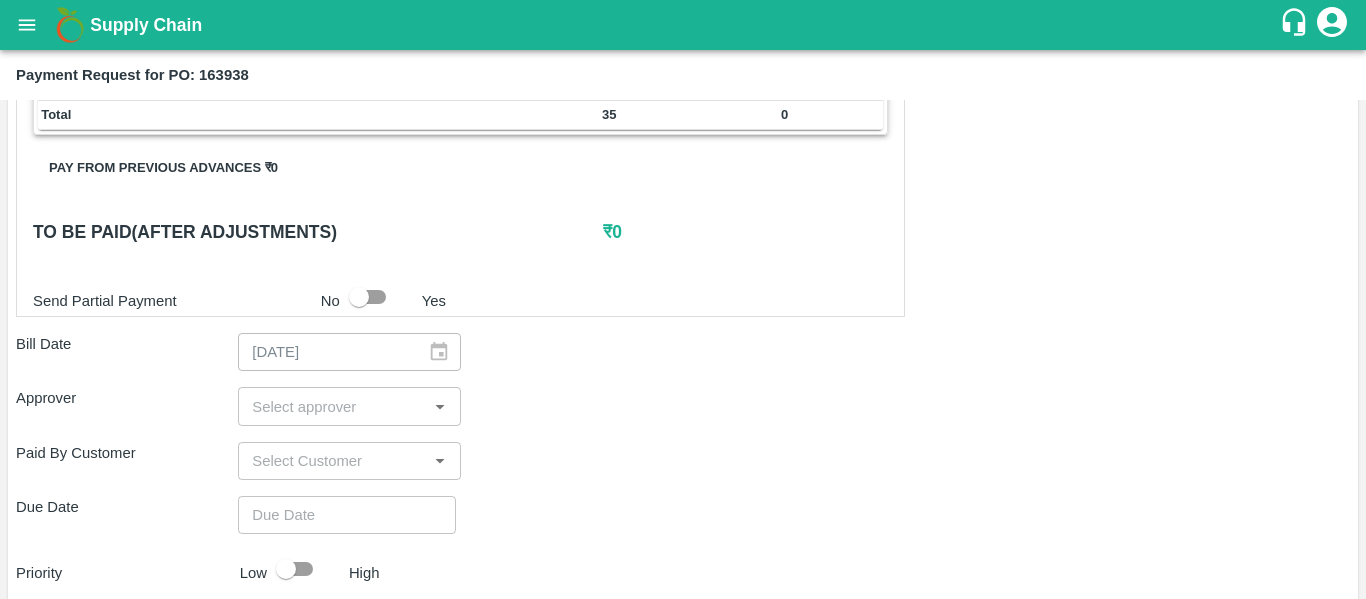 scroll, scrollTop: 909, scrollLeft: 0, axis: vertical 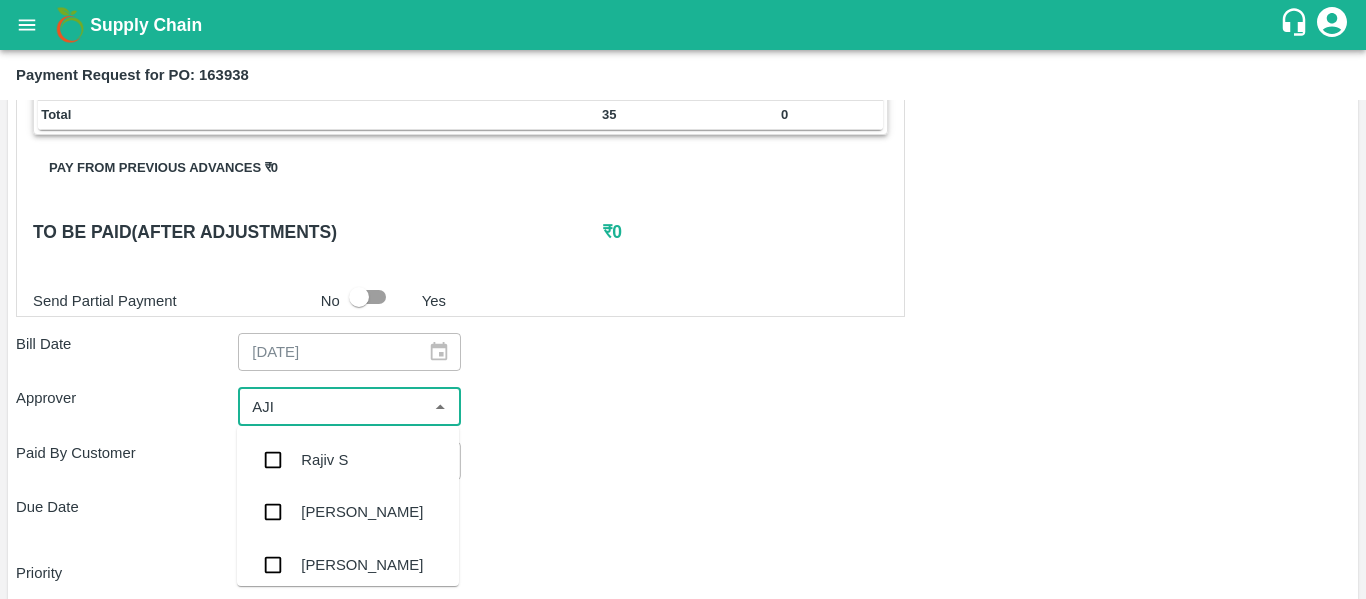 type on "AJIT" 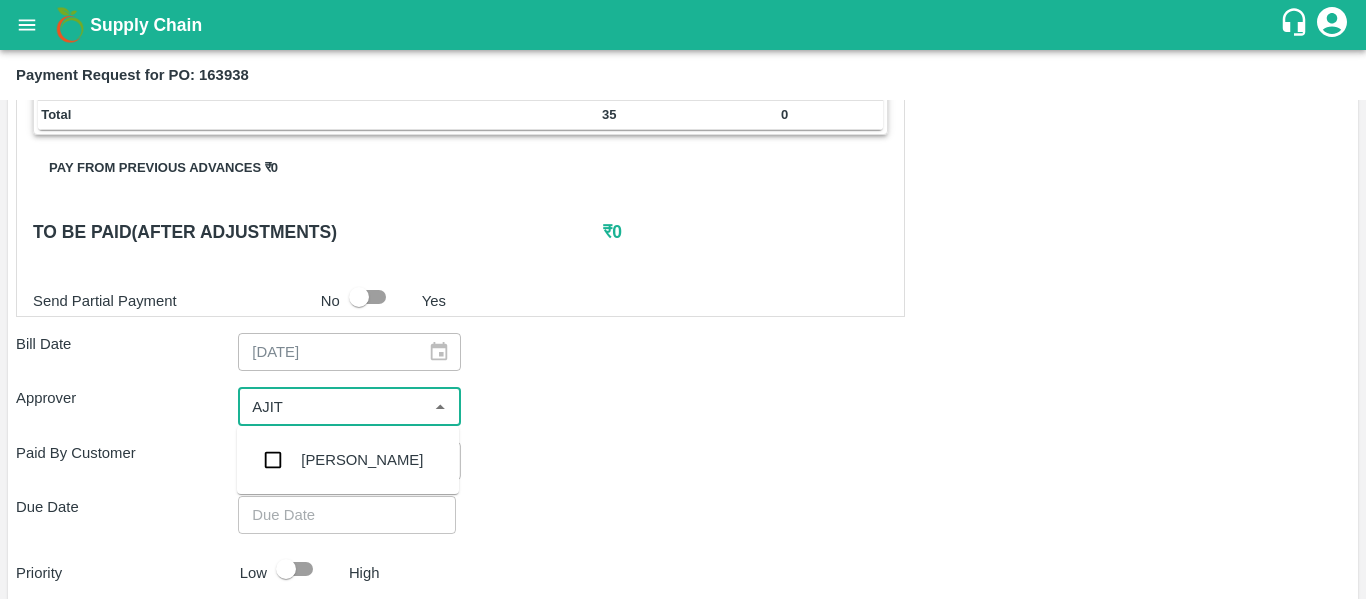 click on "[PERSON_NAME]" at bounding box center (362, 460) 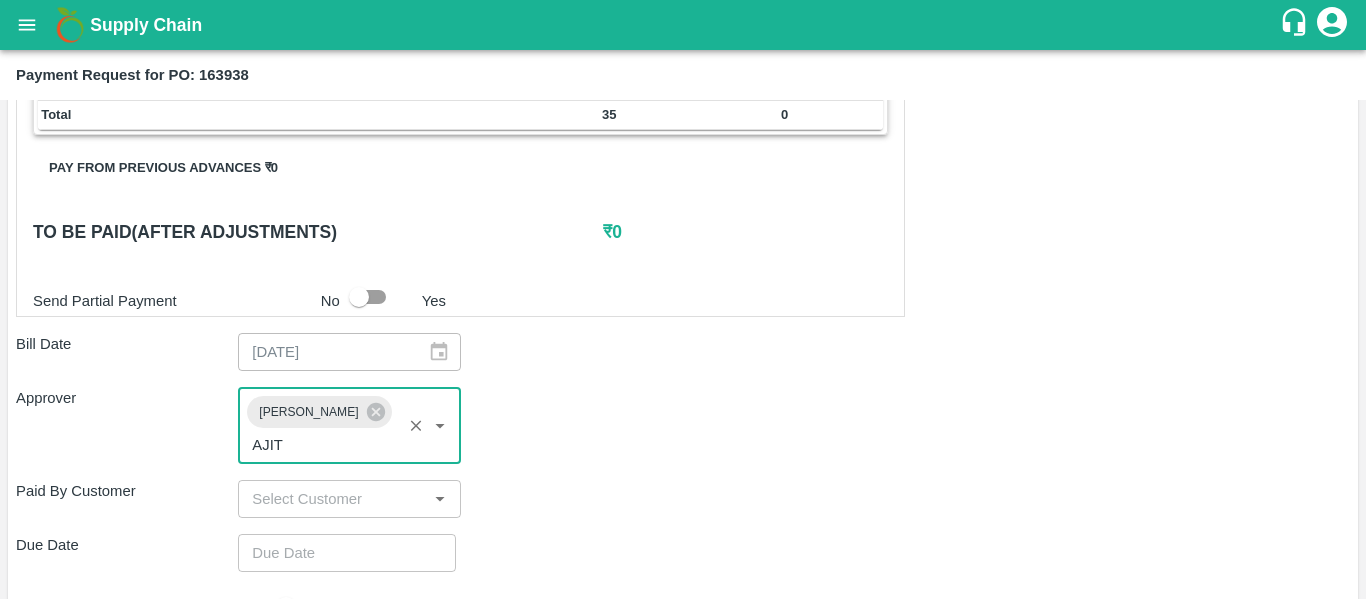 type 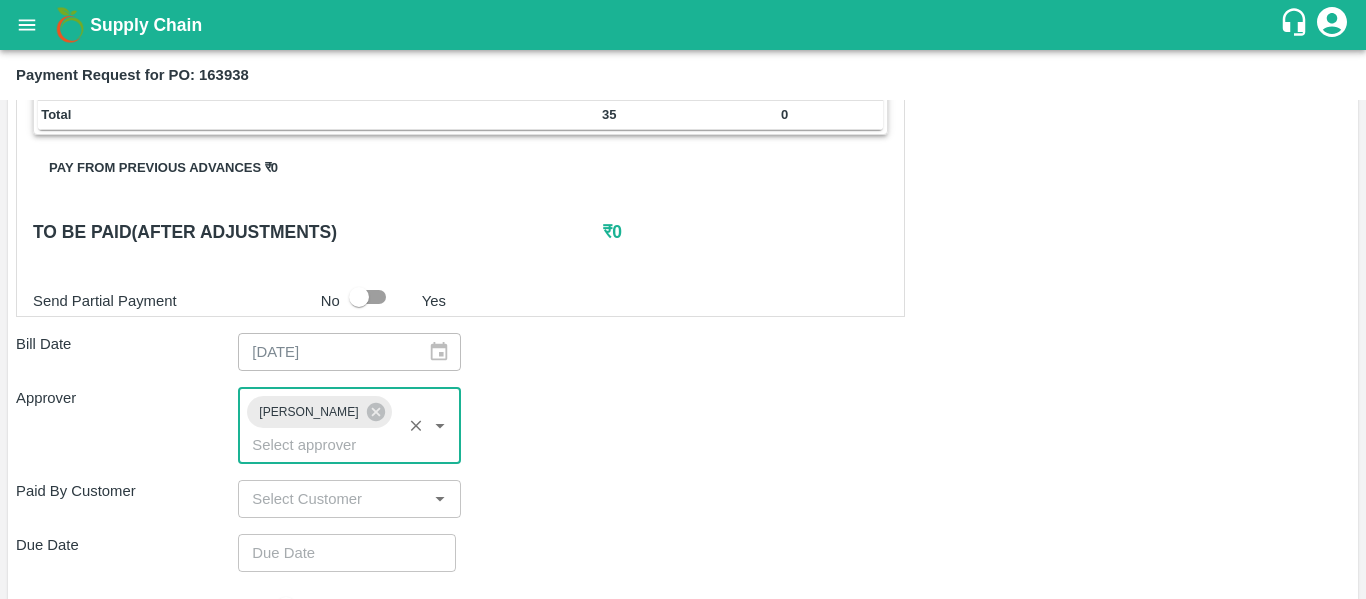 type on "DD/MM/YYYY hh:mm aa" 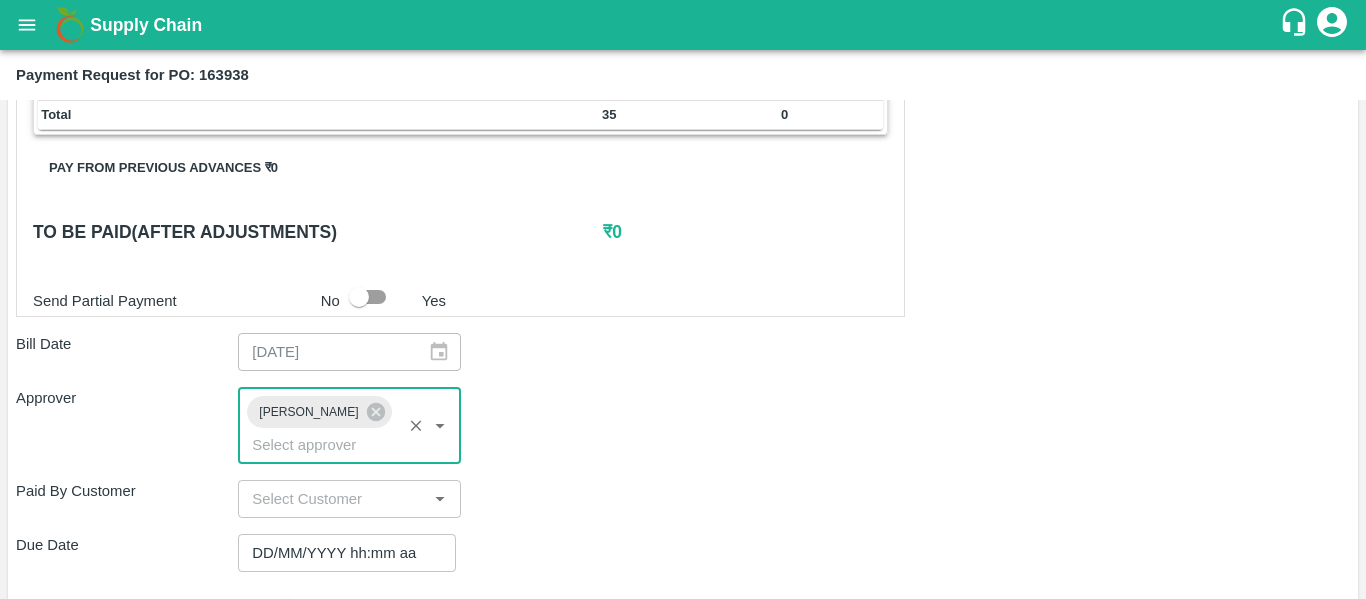 click on "DD/MM/YYYY hh:mm aa" at bounding box center [340, 553] 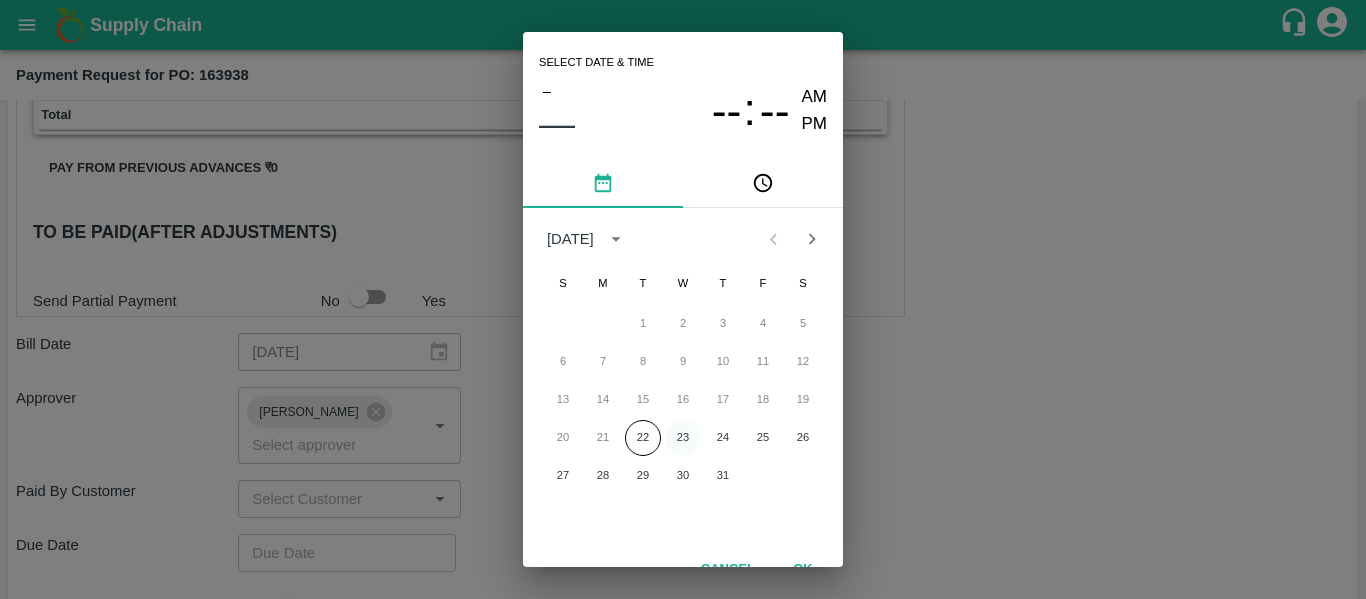 click on "23" at bounding box center [683, 438] 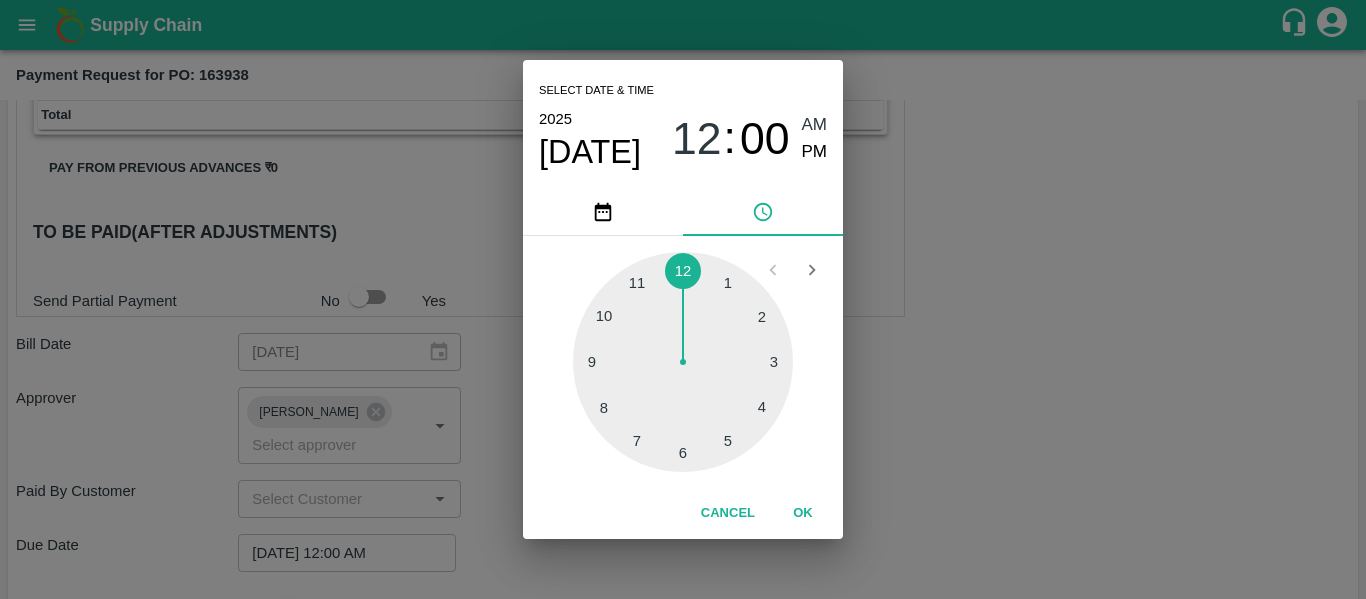 click on "Select date & time [DATE] 12 : 00 AM PM 1 2 3 4 5 6 7 8 9 10 11 12 Cancel OK" at bounding box center (683, 299) 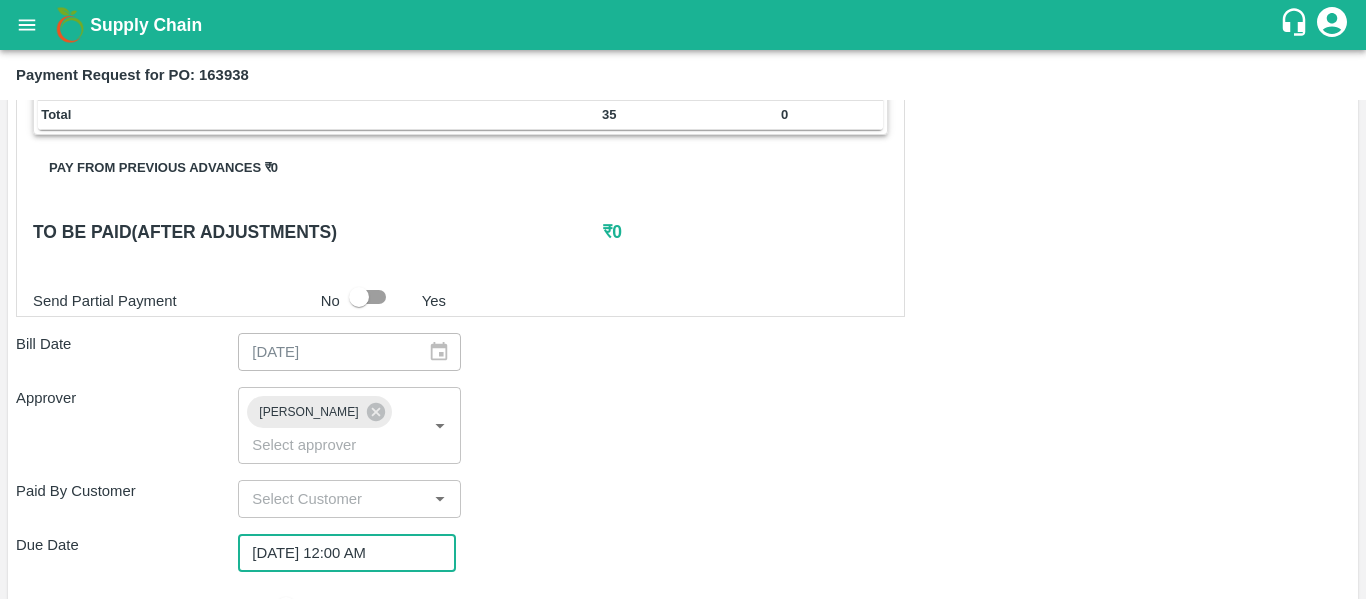 scroll, scrollTop: 1127, scrollLeft: 0, axis: vertical 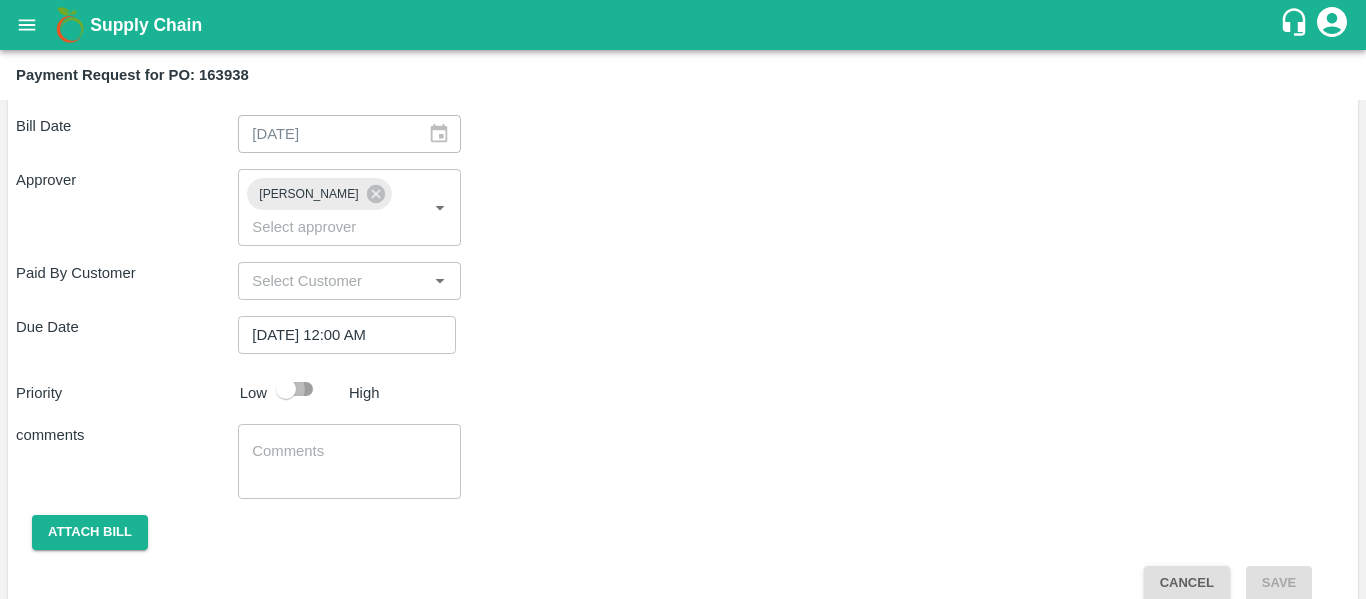 click at bounding box center (286, 389) 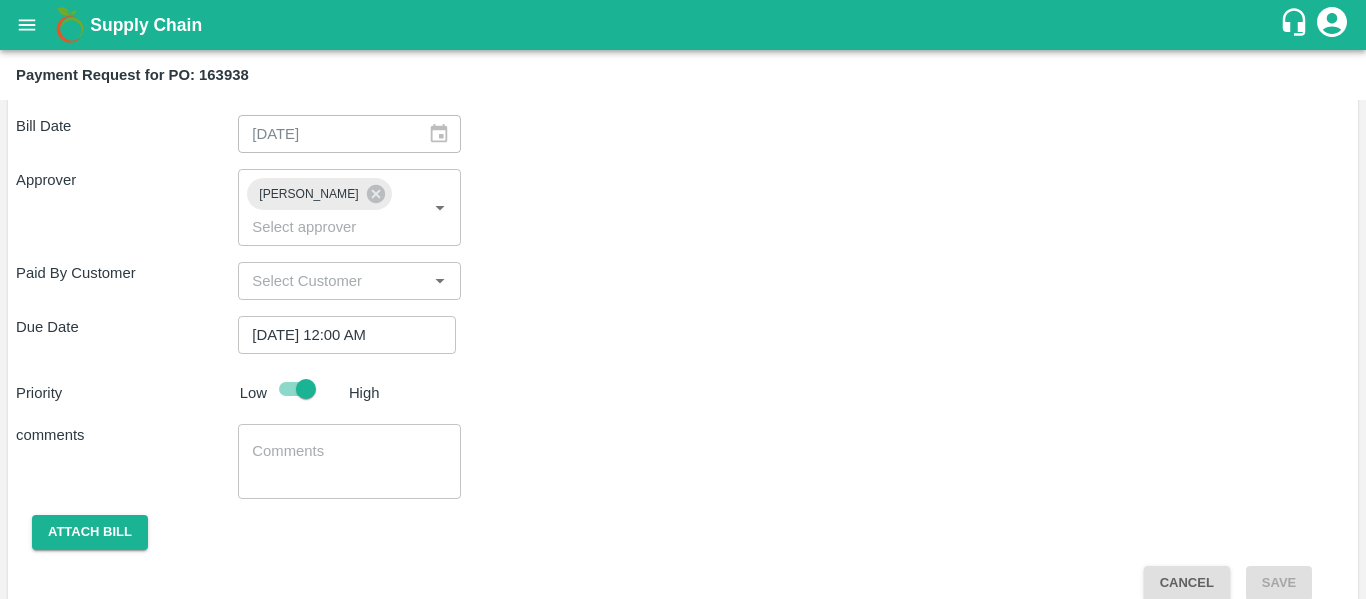 click at bounding box center [349, 462] 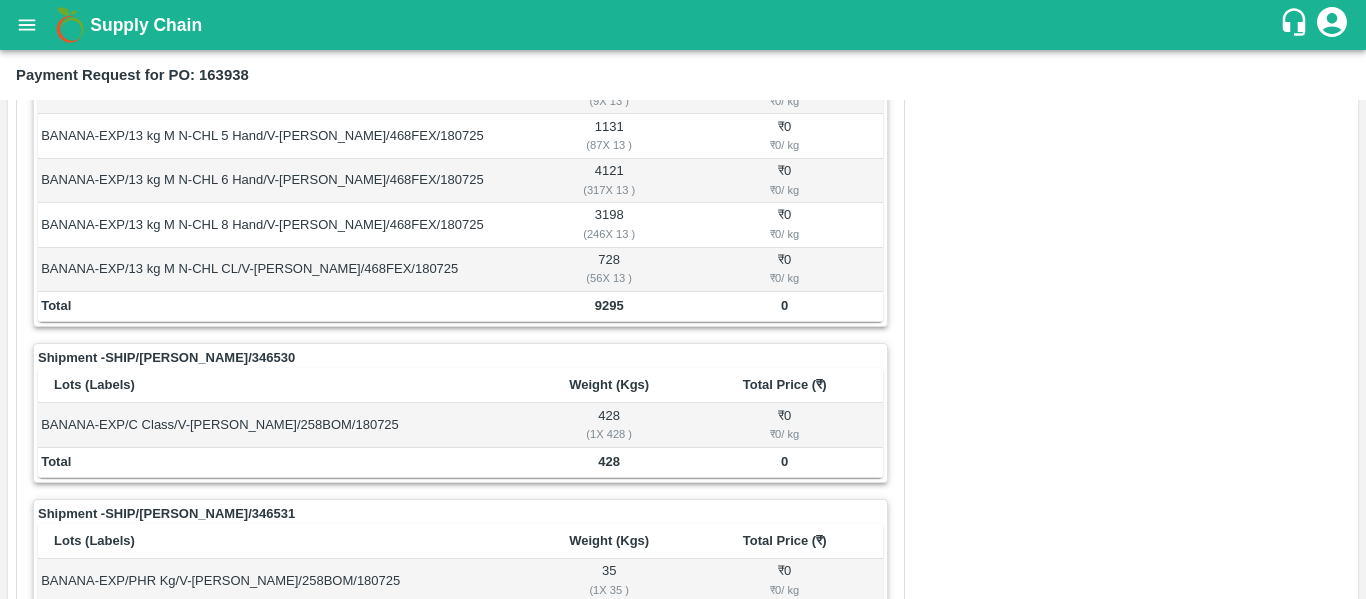 scroll, scrollTop: 0, scrollLeft: 0, axis: both 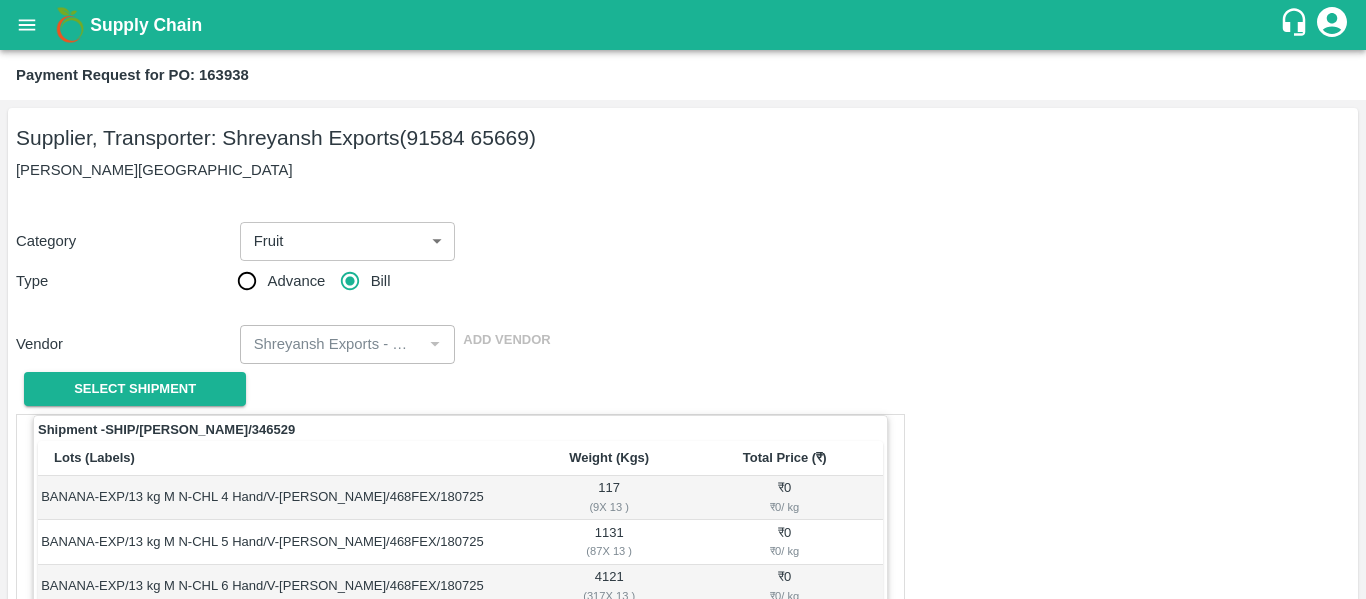 type on "Fruit Bill" 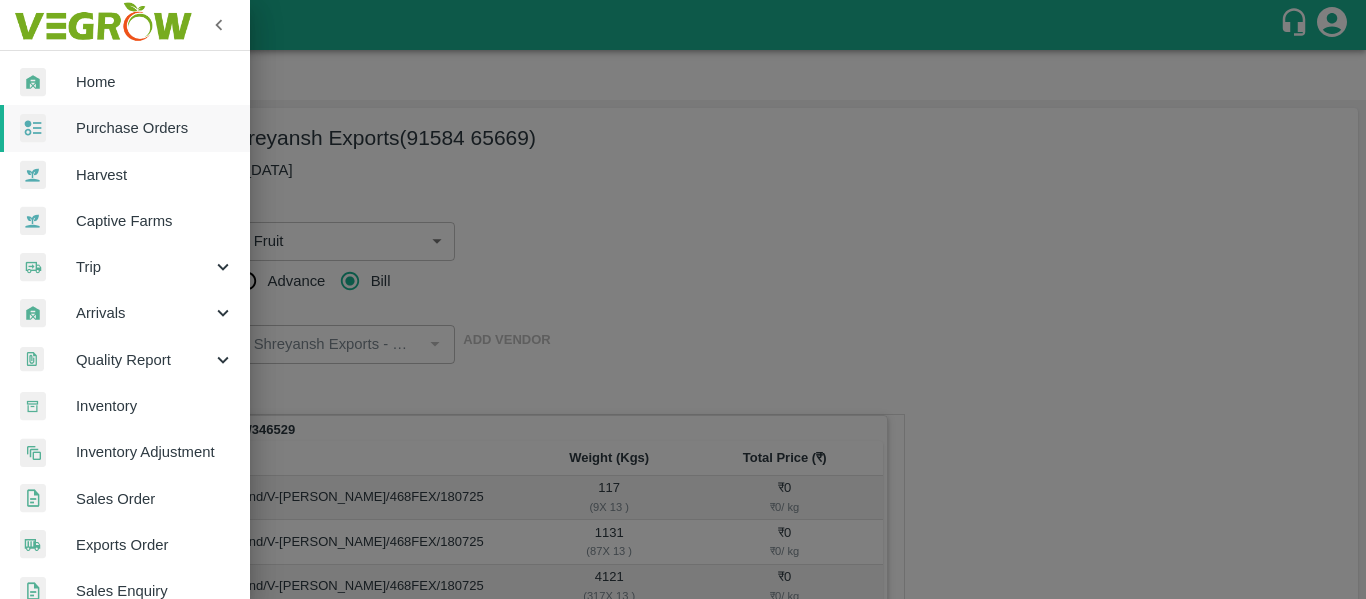 click on "Purchase Orders" at bounding box center [125, 128] 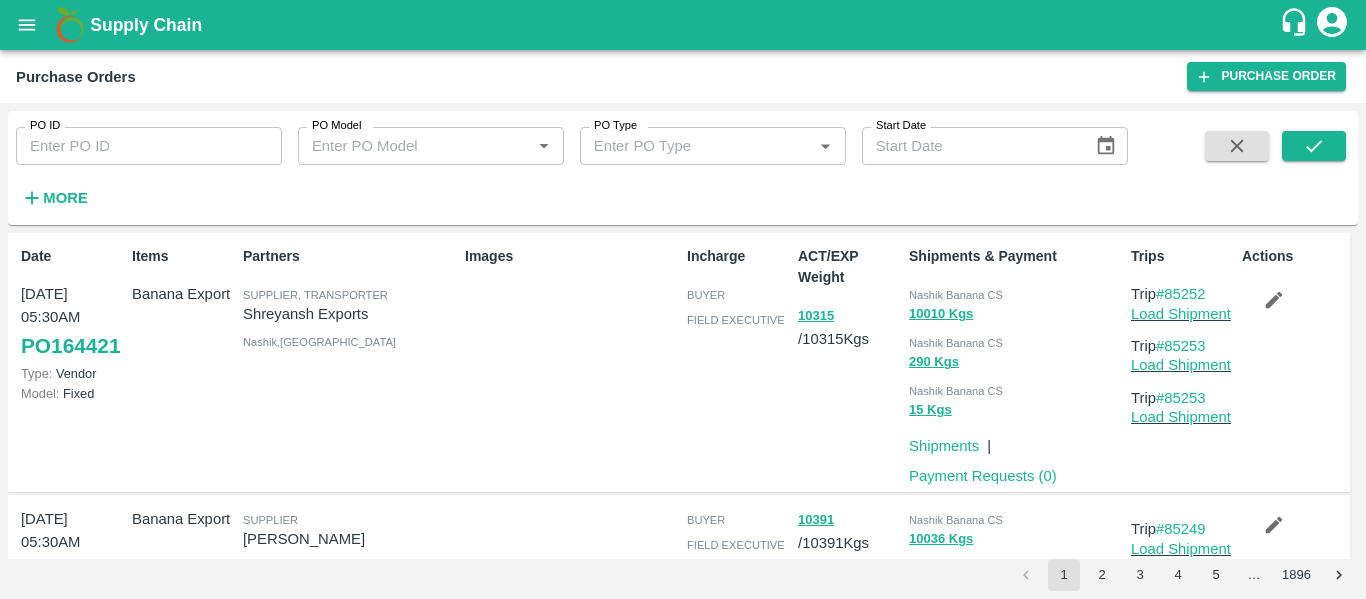 click on "PO ID PO ID PO Model PO Model   * PO Type PO Type   * Start Date Start Date More" at bounding box center [564, 163] 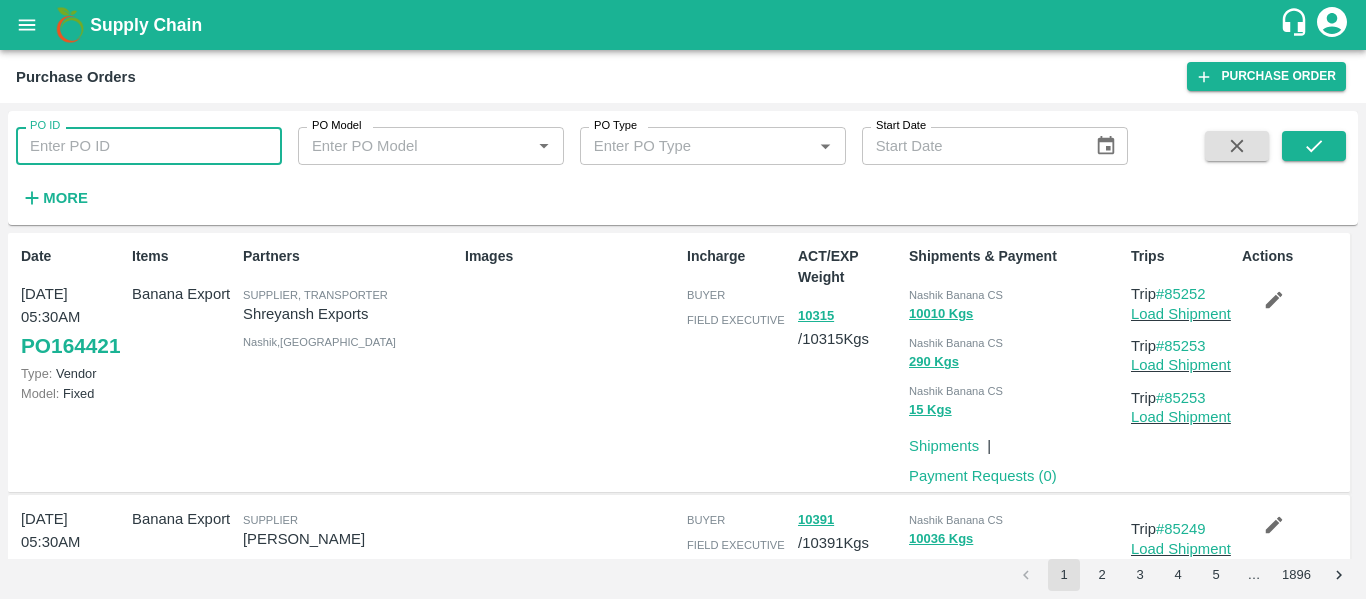 paste on "163938" 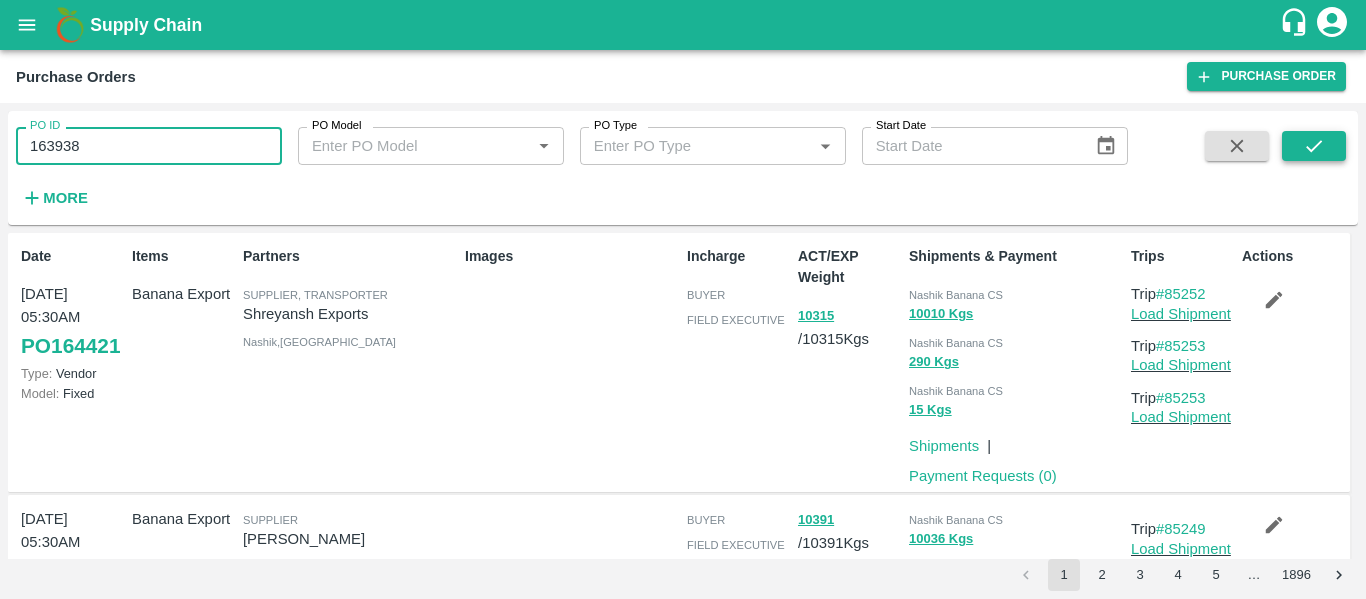type on "163938" 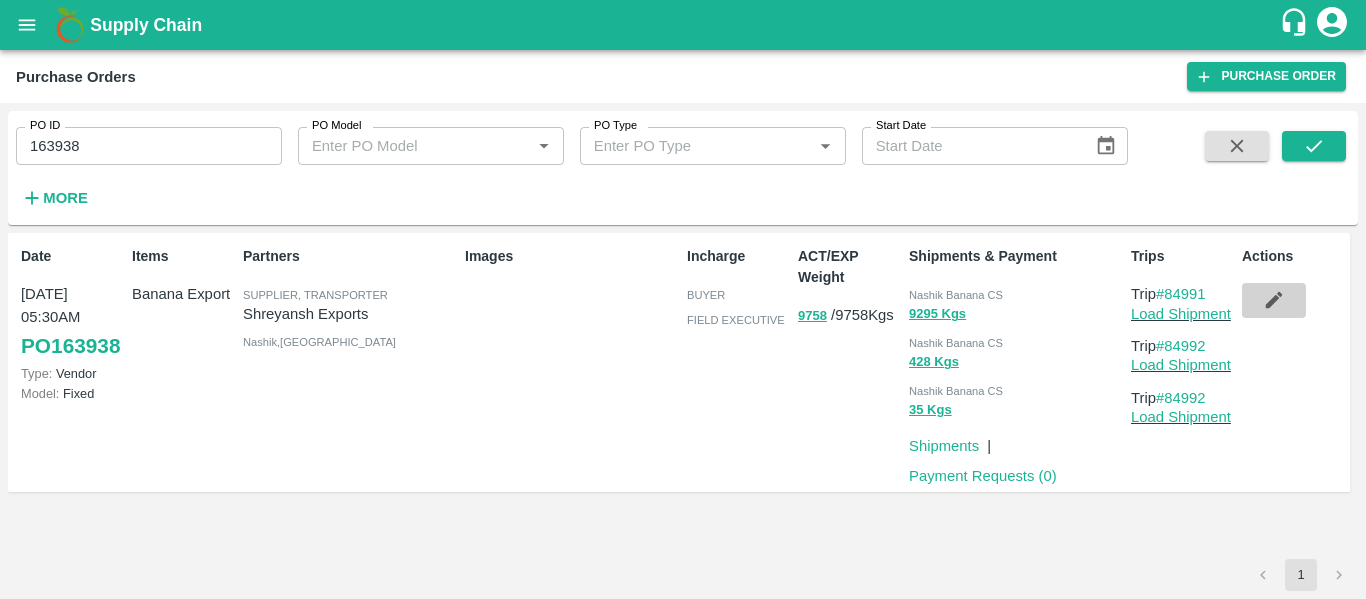 click at bounding box center (1274, 300) 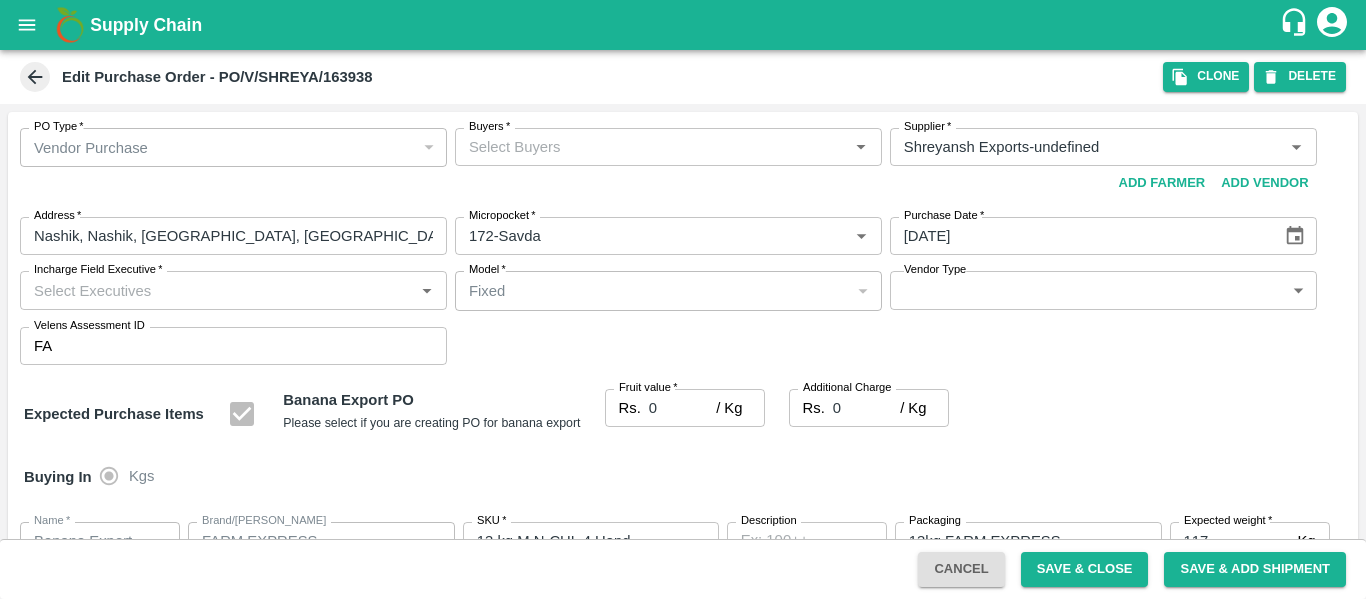 click on "Buyers   *" at bounding box center [652, 147] 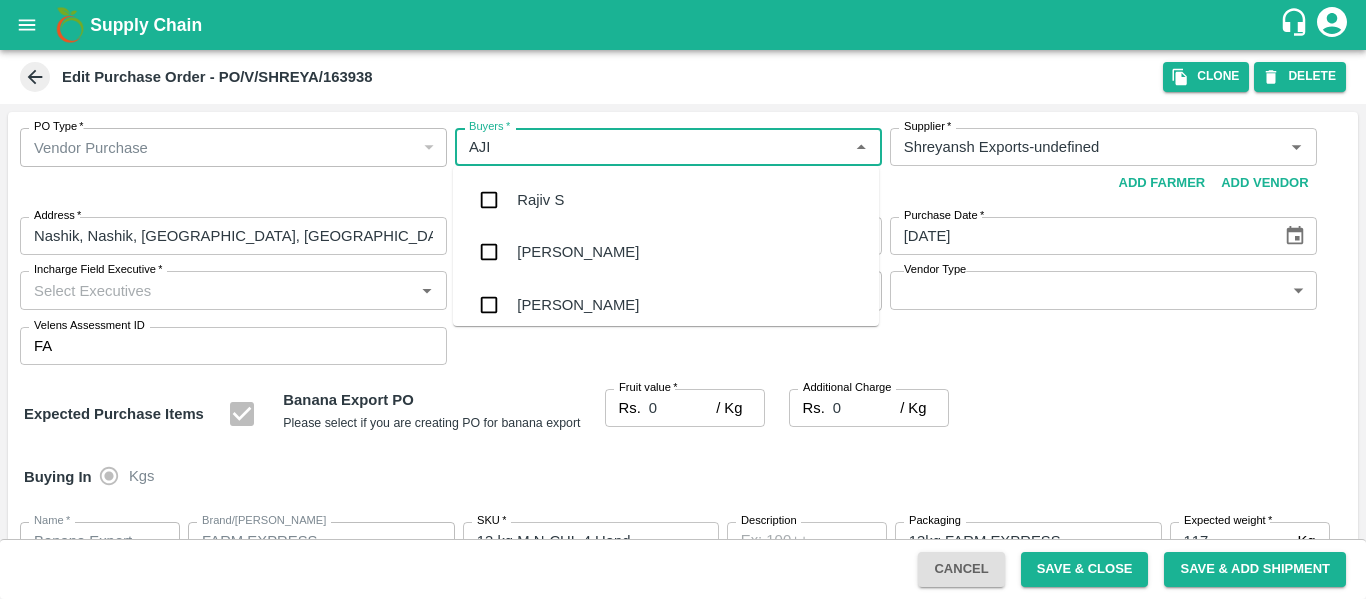 type on "AJIT" 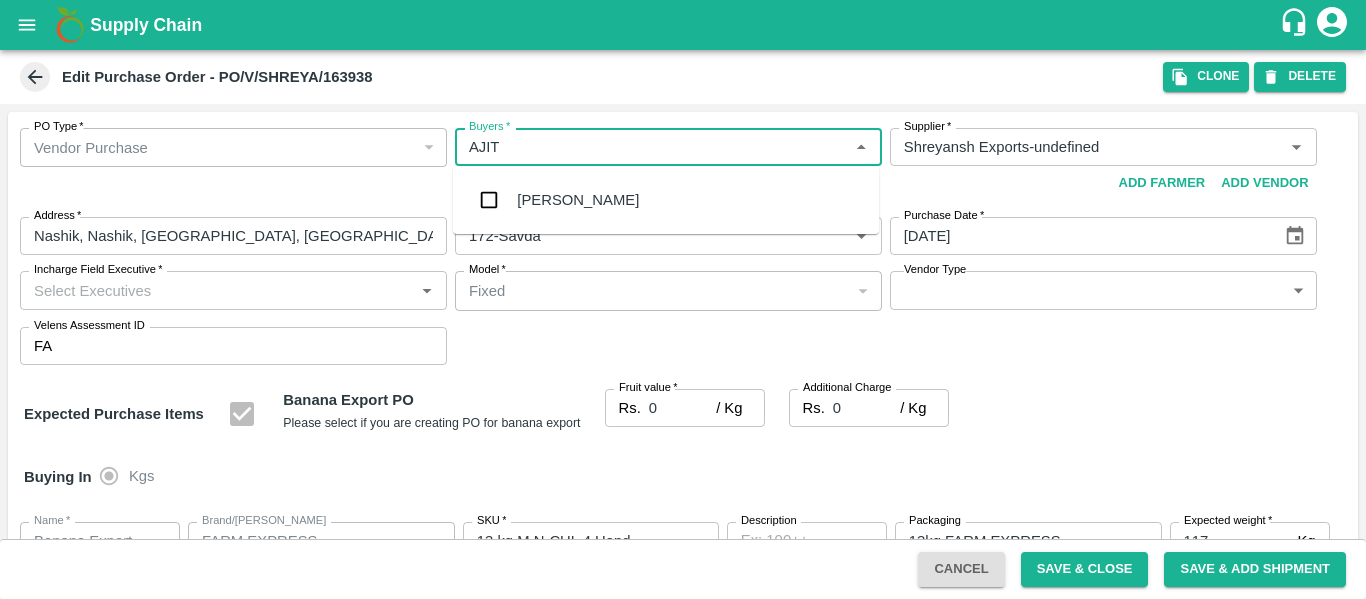 click on "[PERSON_NAME]" at bounding box center [666, 200] 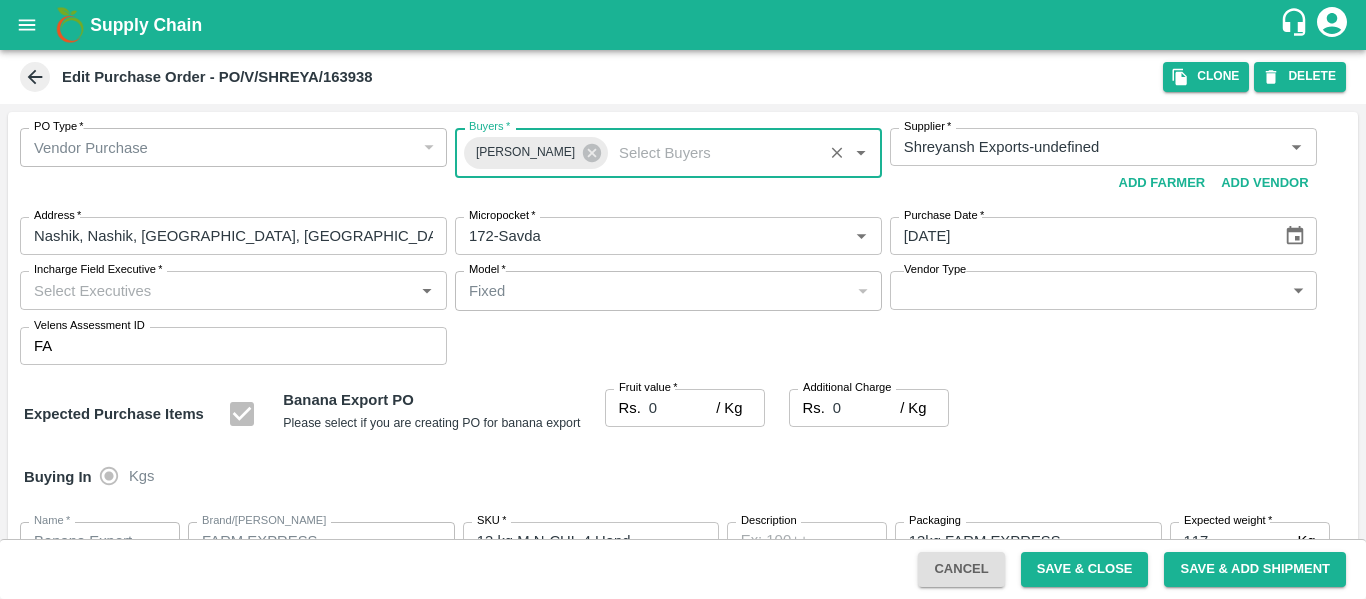 click on "0" at bounding box center [682, 408] 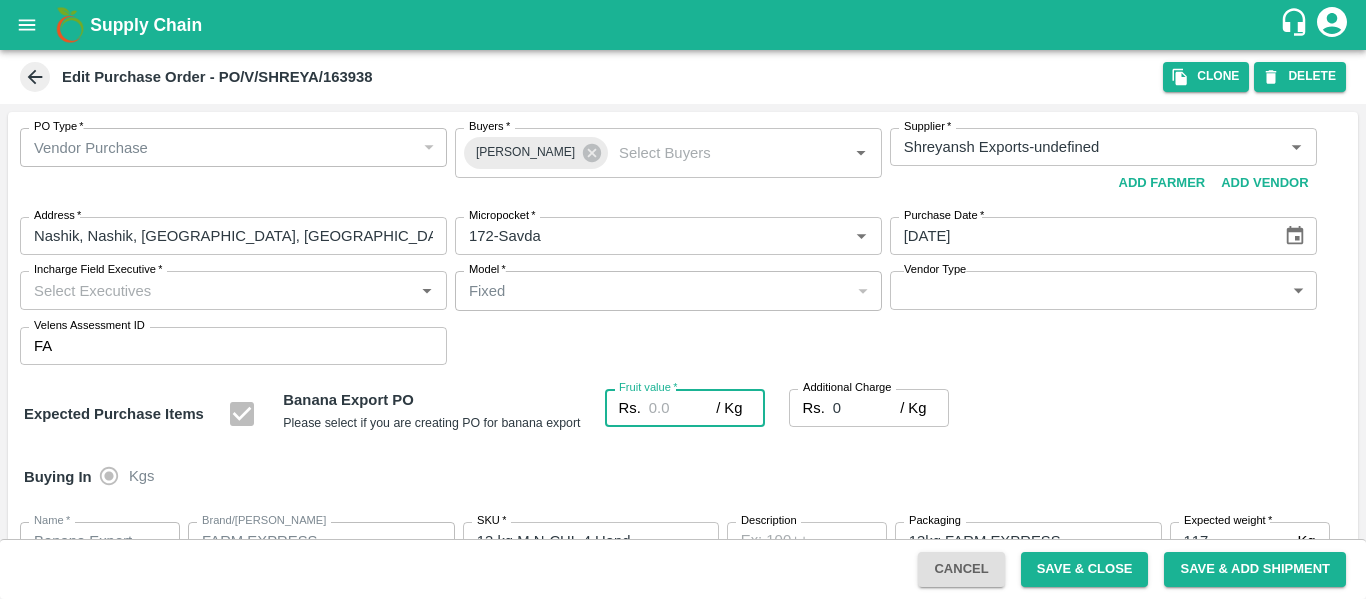 type on "2" 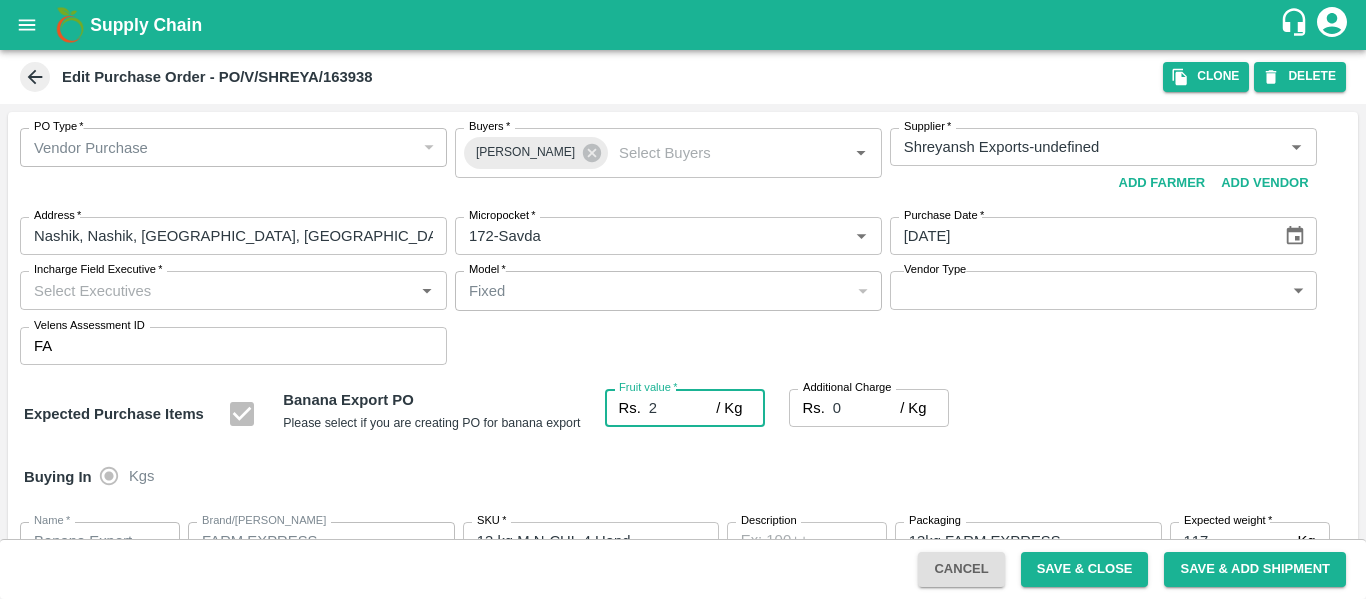 type on "2" 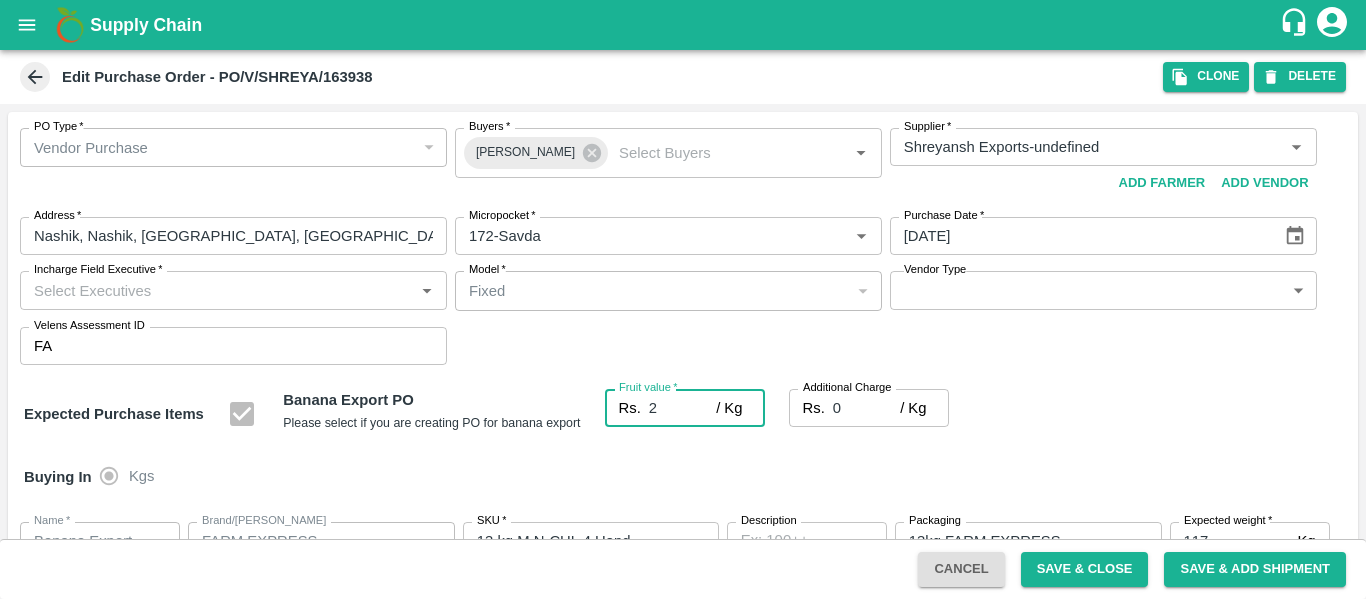type on "2" 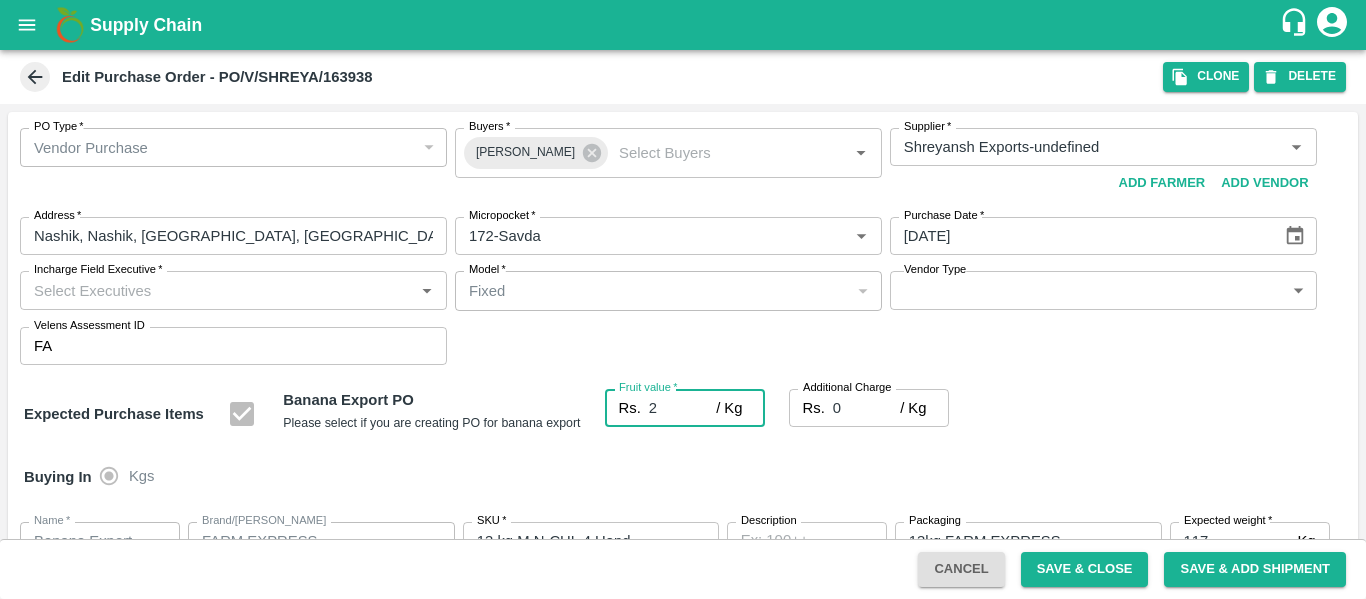 type on "2" 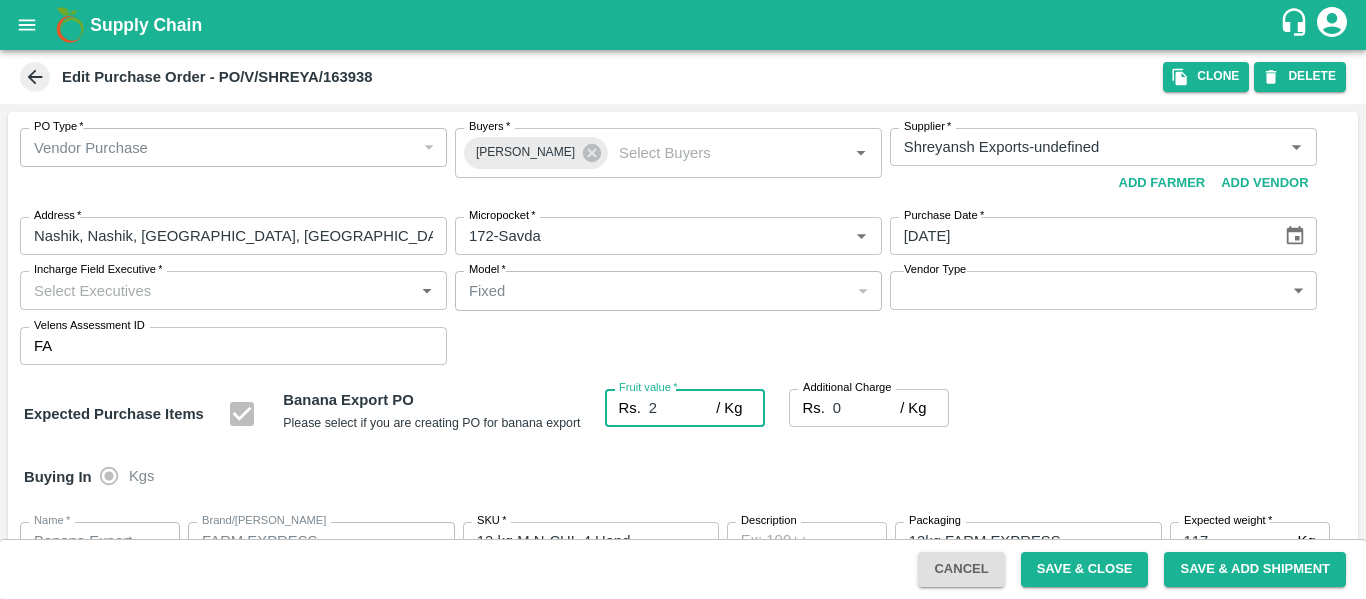 type on "2" 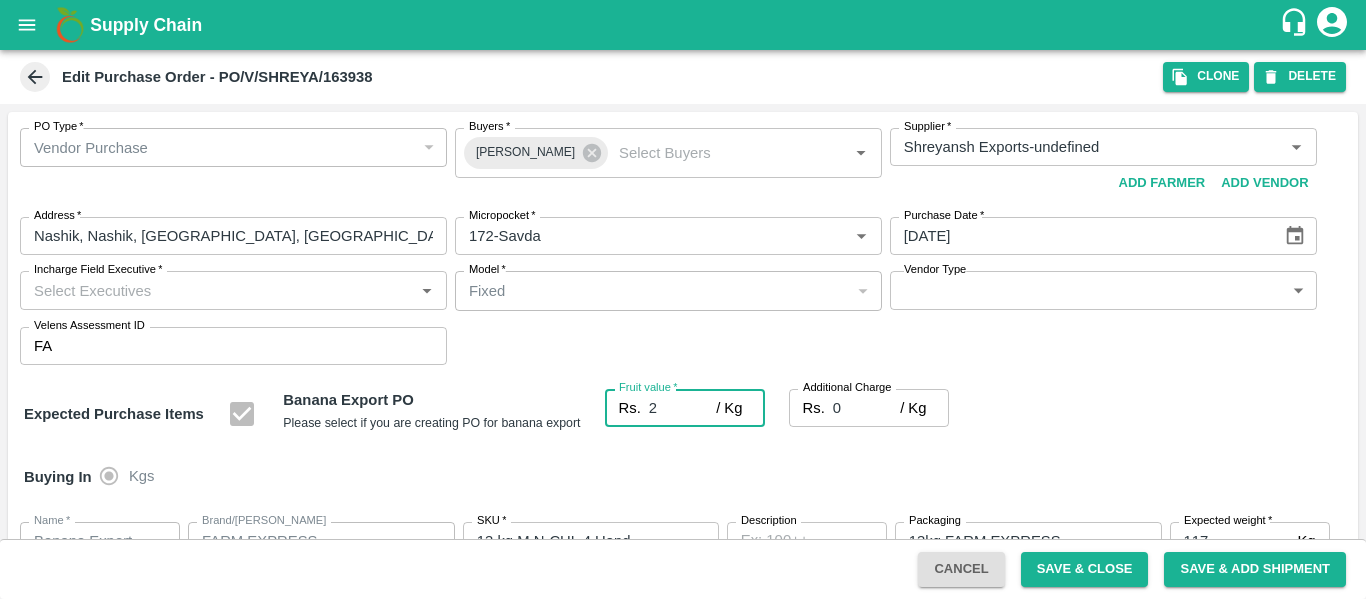 type on "2" 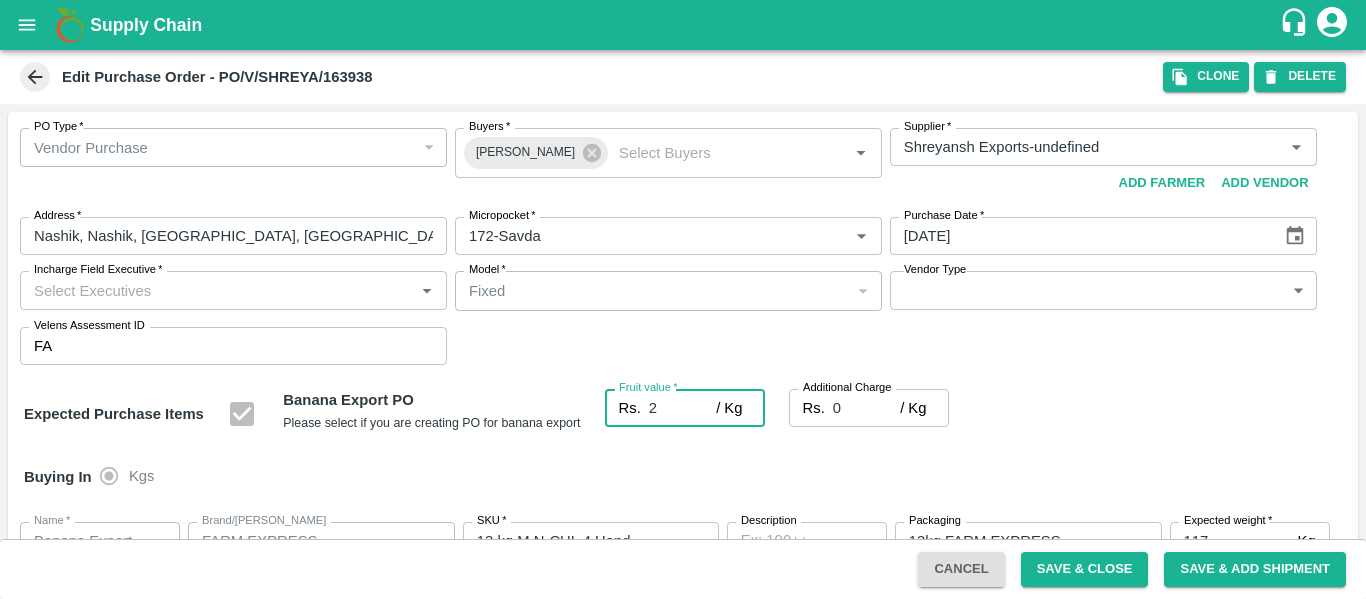 type on "2" 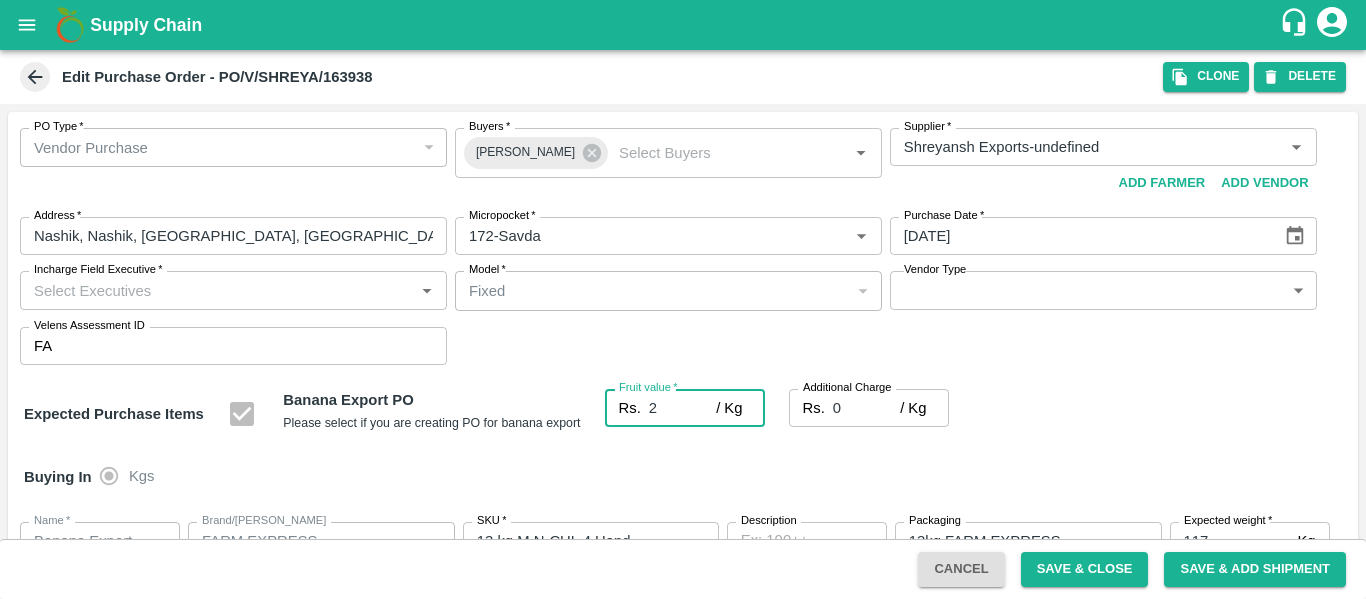 type on "2" 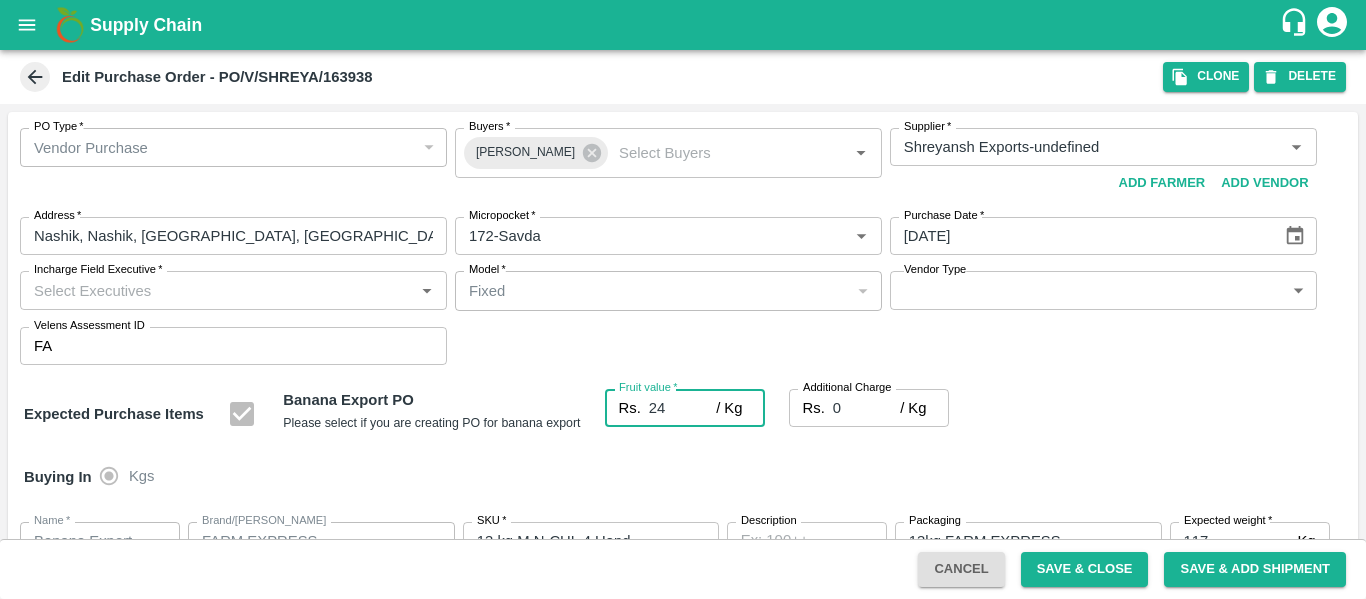 type on "24" 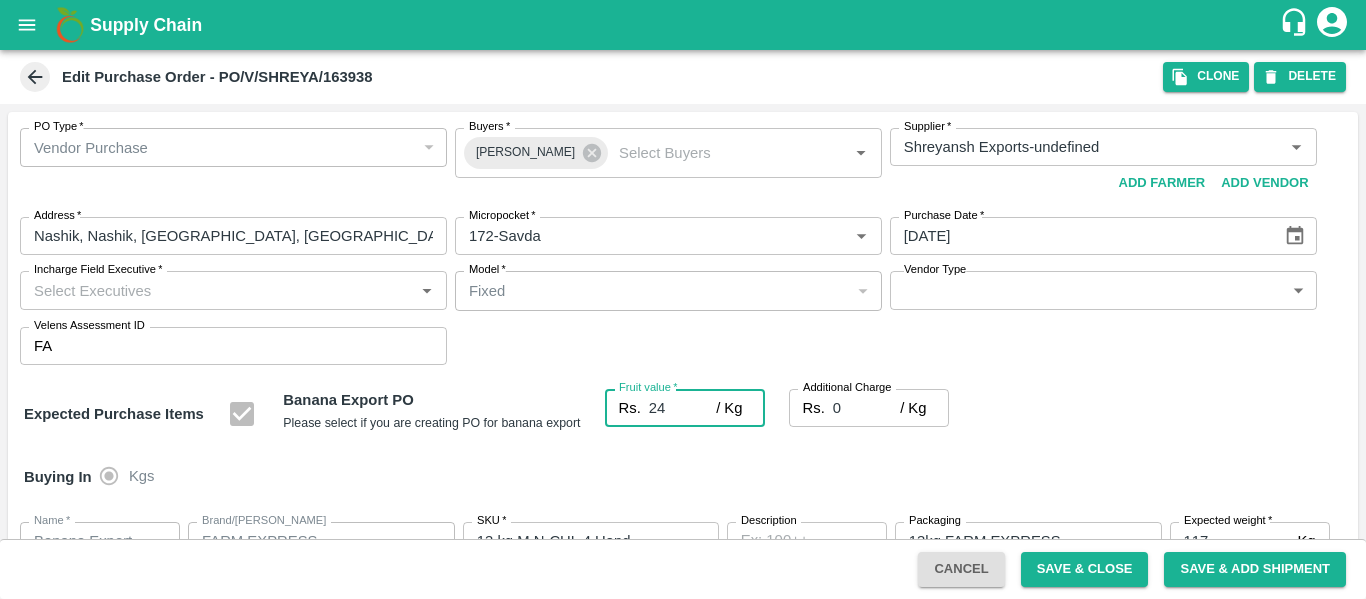 type on "24" 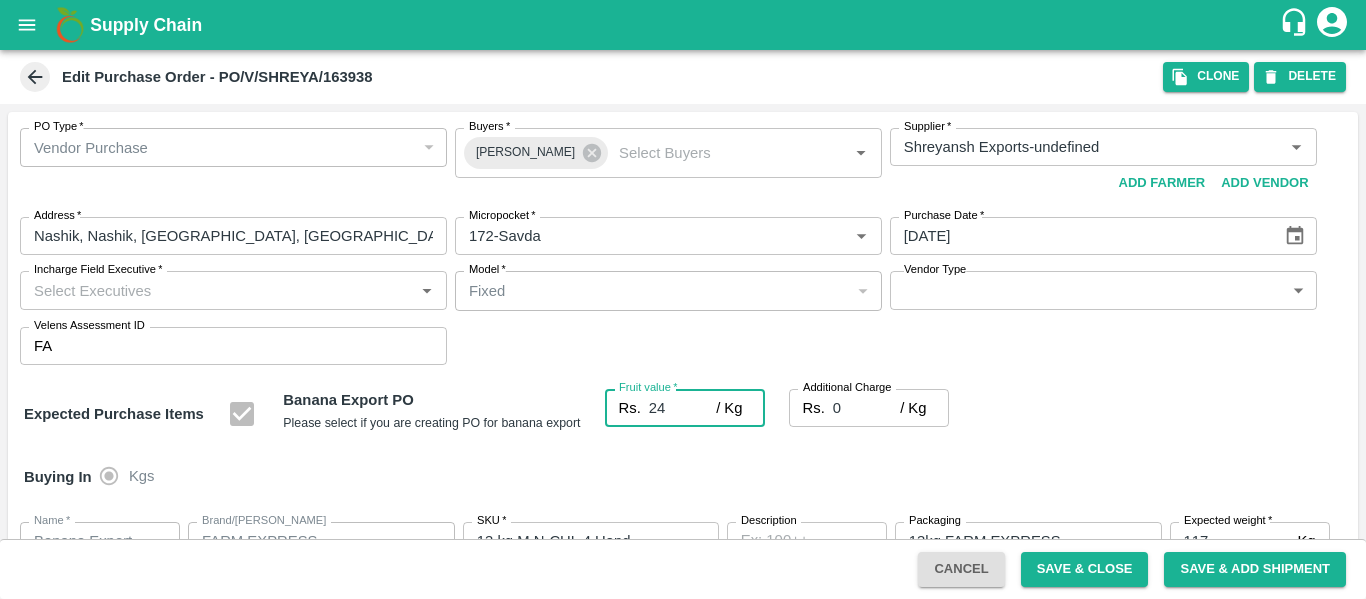 type on "24" 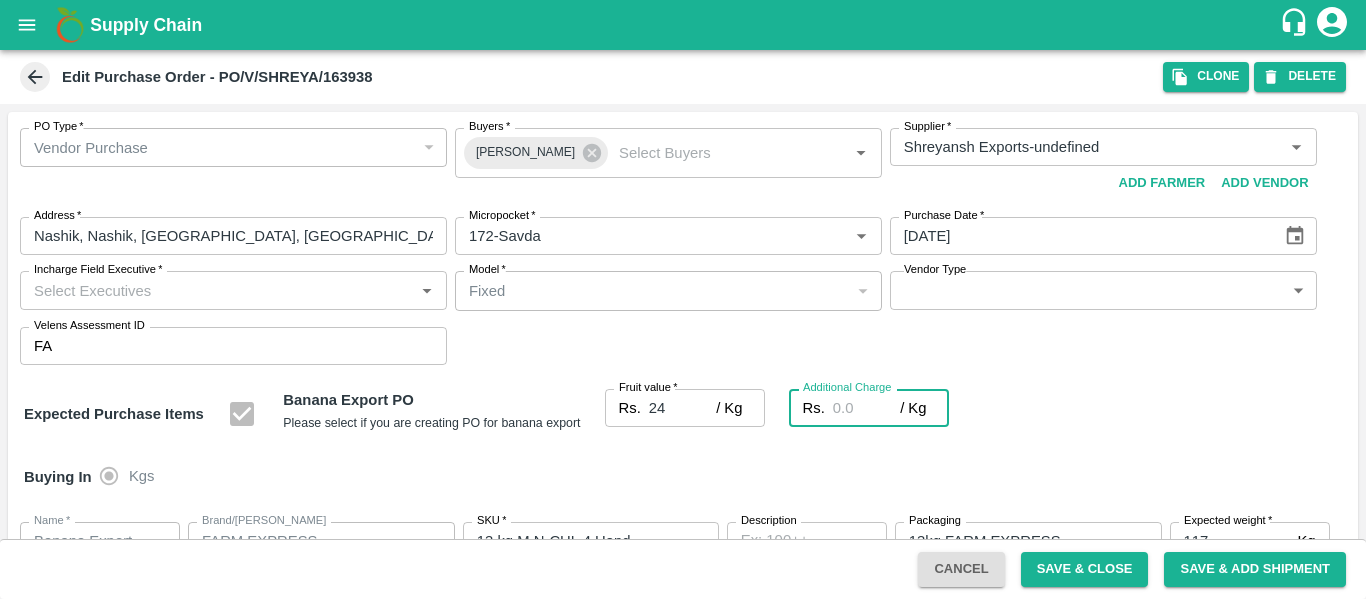 type on "2" 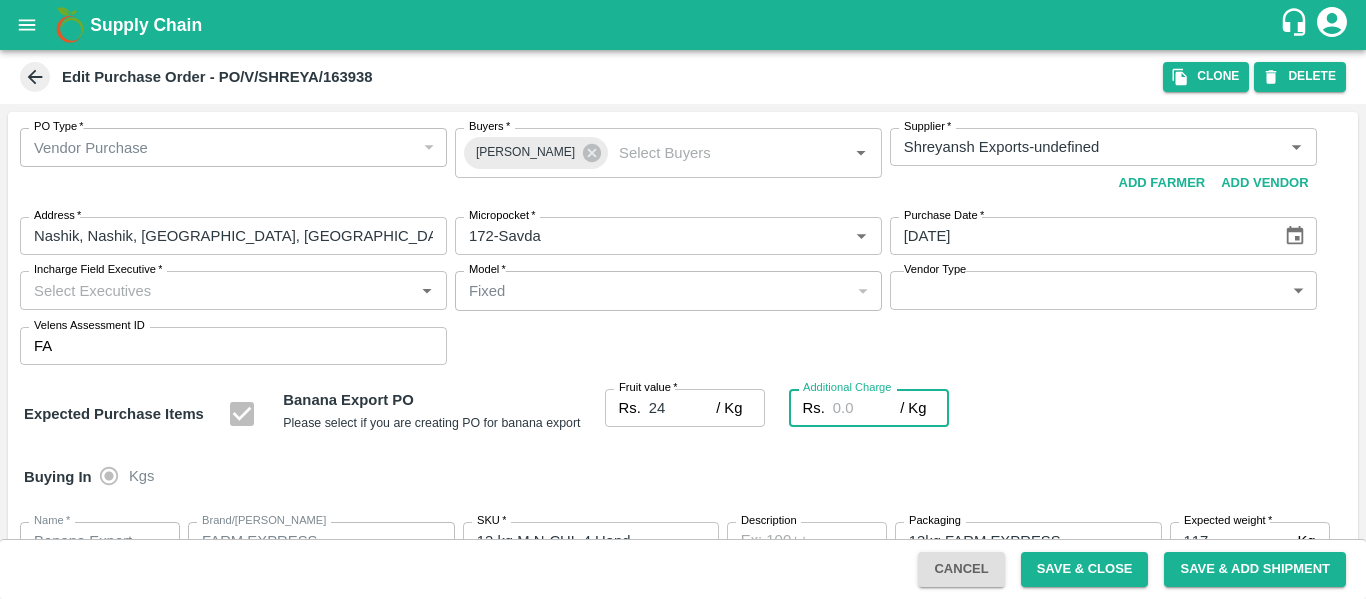 type on "26" 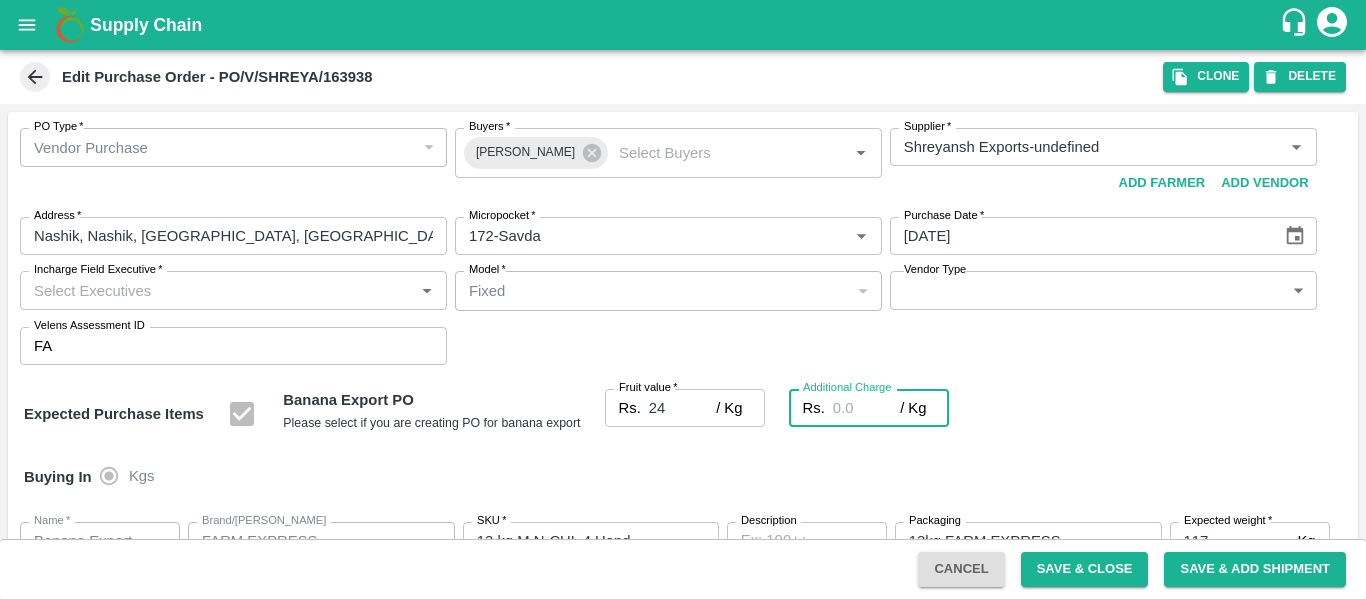 type on "26" 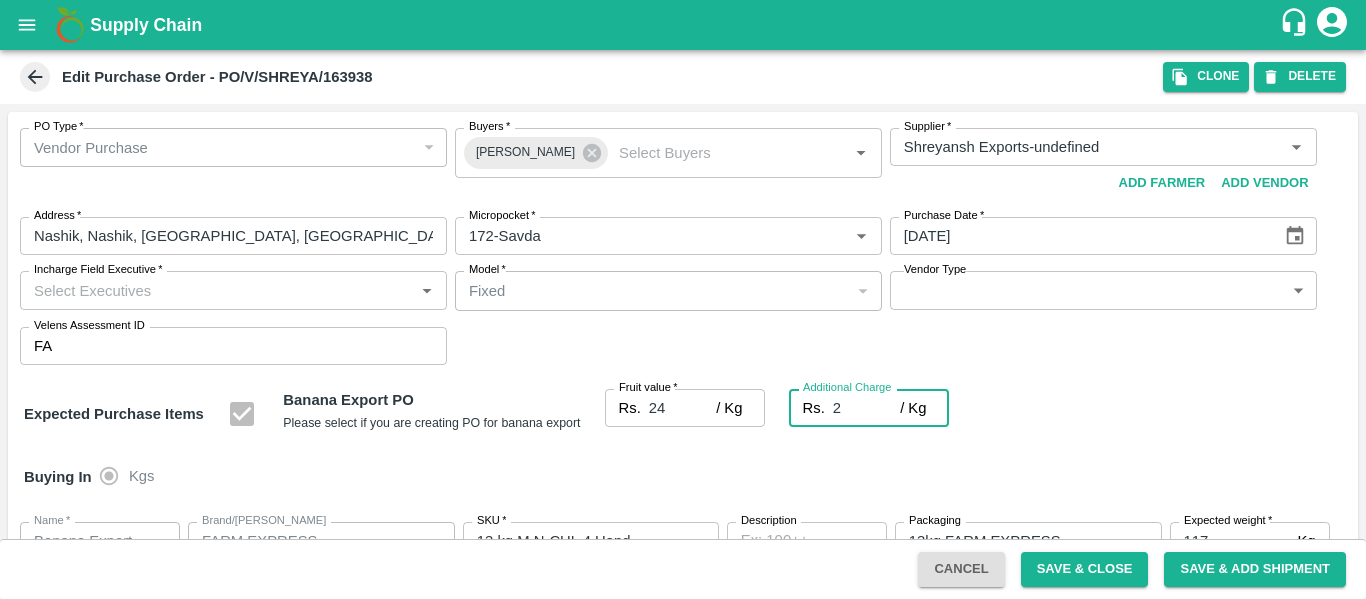 type on "2.7" 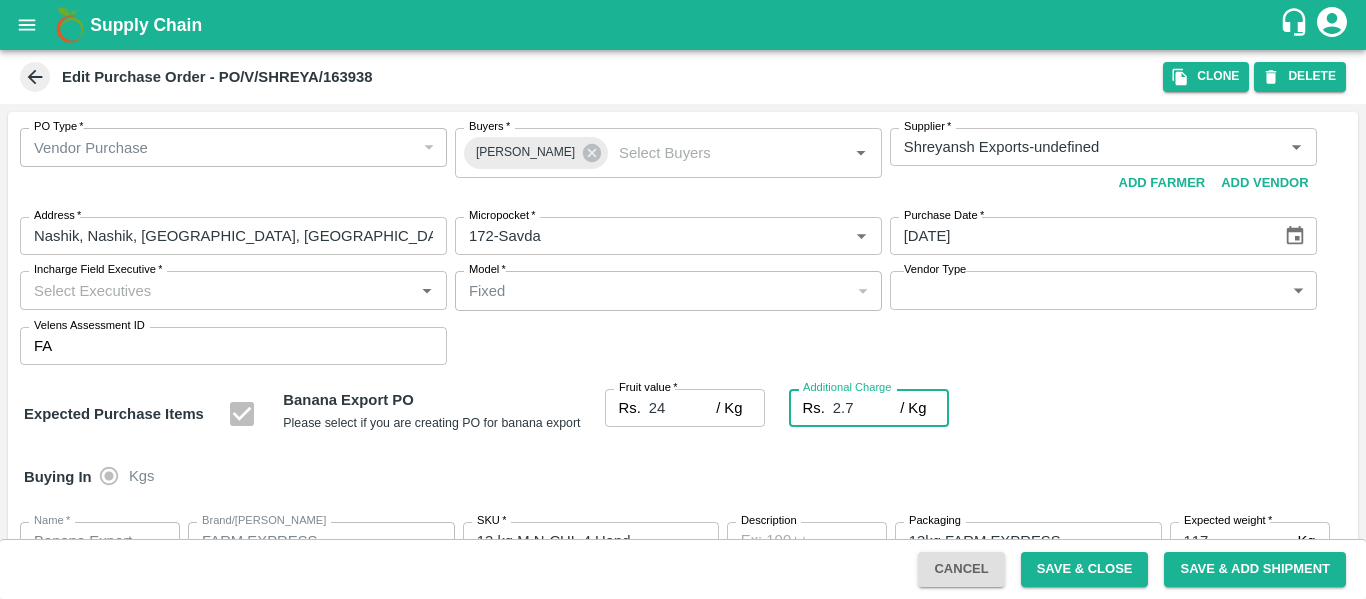 type on "26.7" 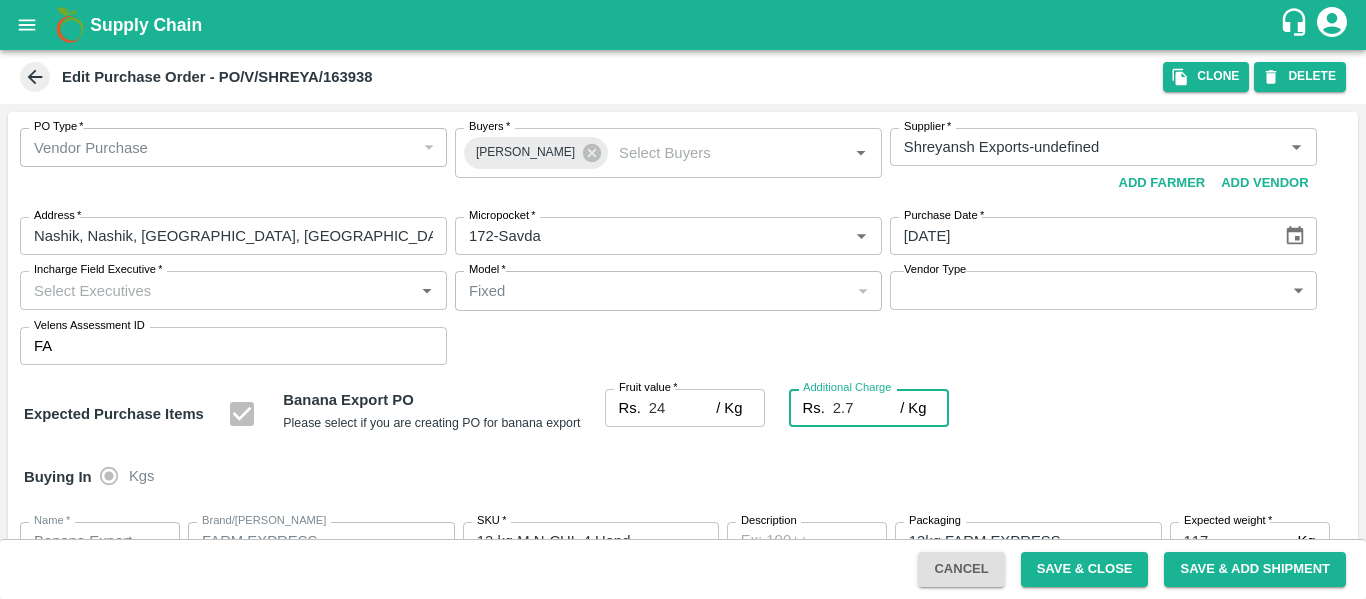 type on "26.7" 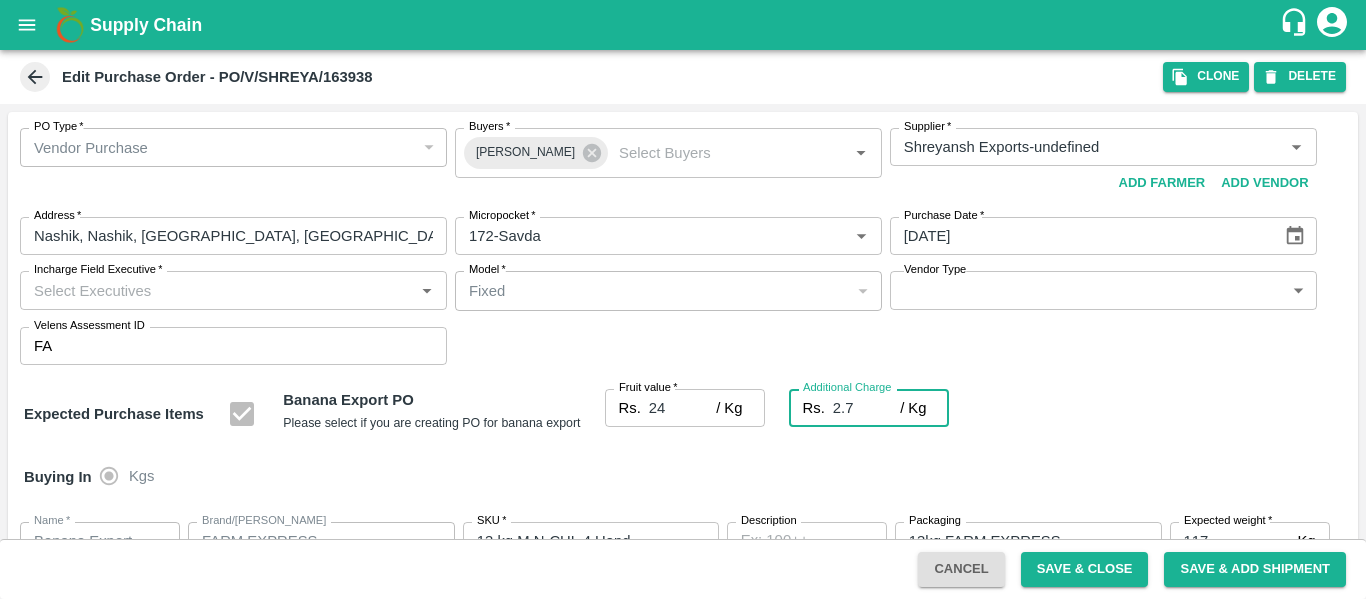 type on "26.7" 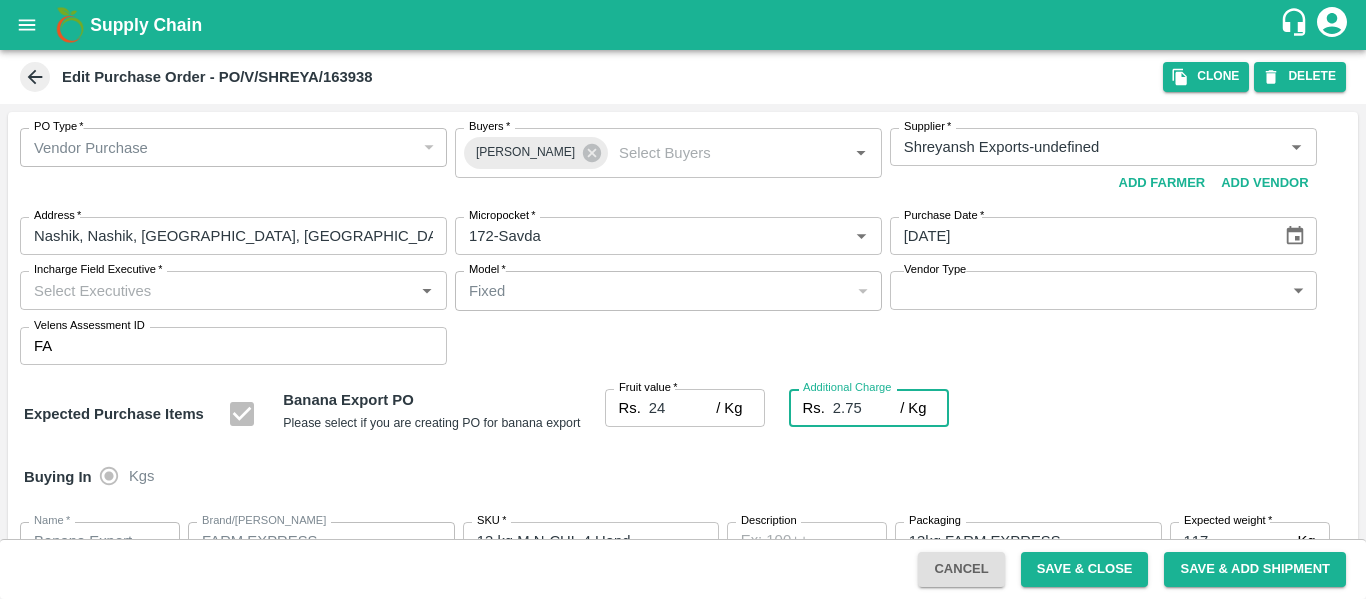 type on "26.75" 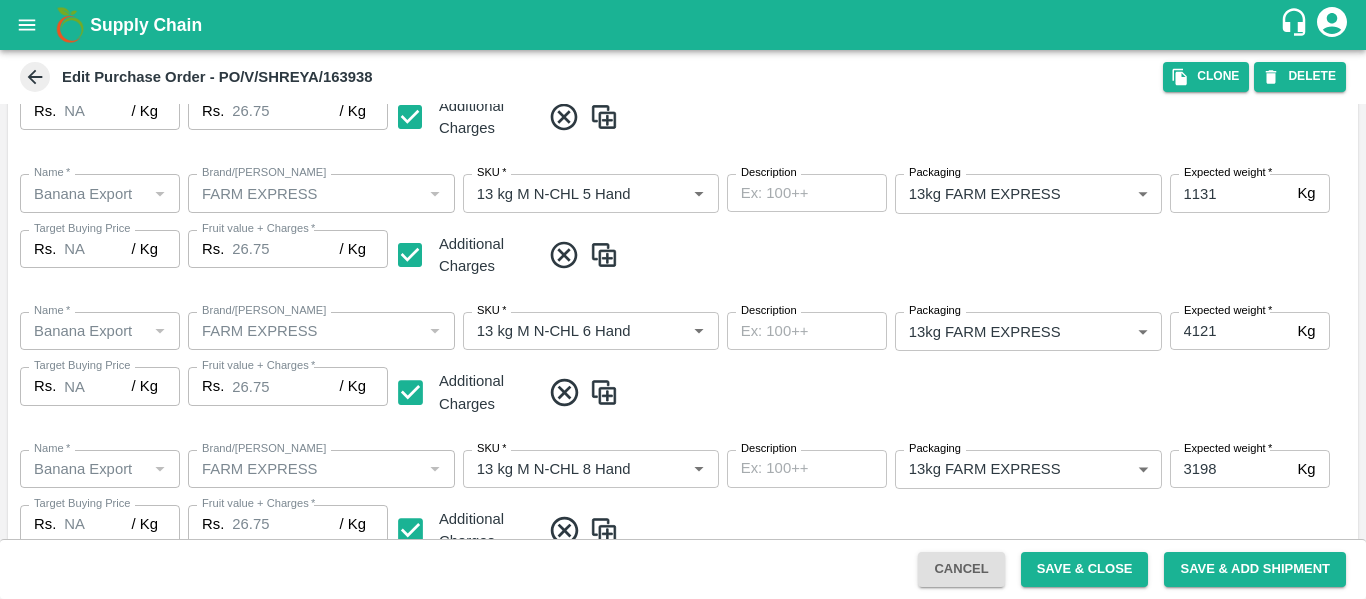scroll, scrollTop: 1182, scrollLeft: 0, axis: vertical 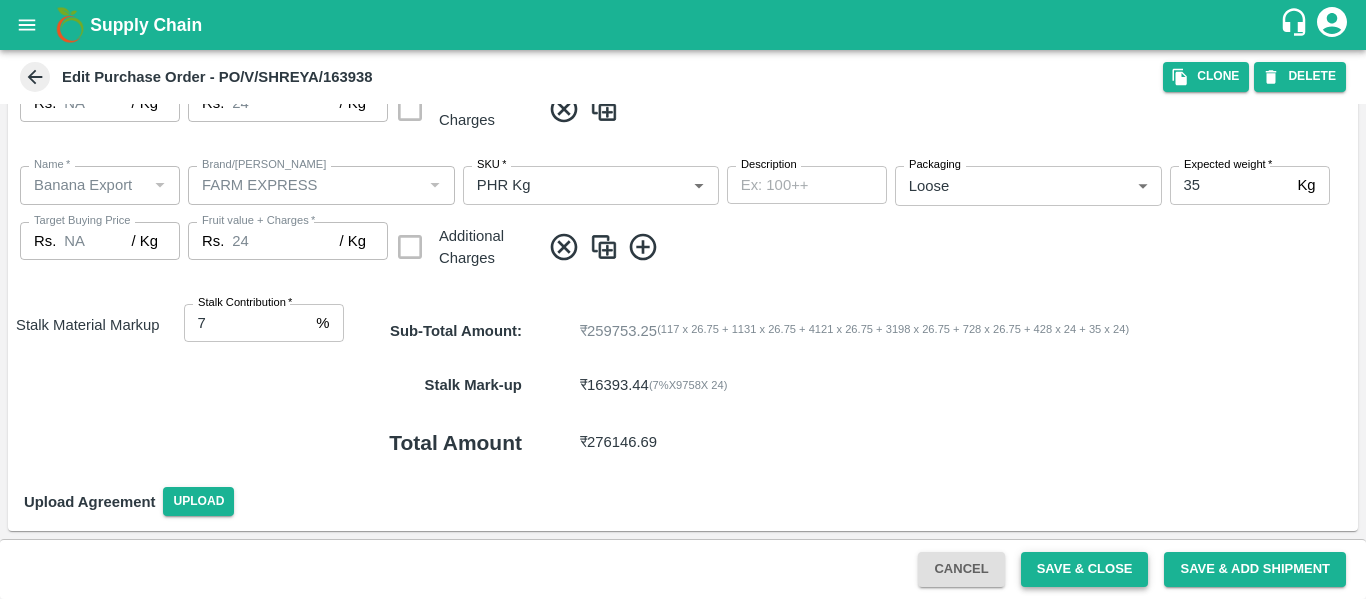 type on "2.75" 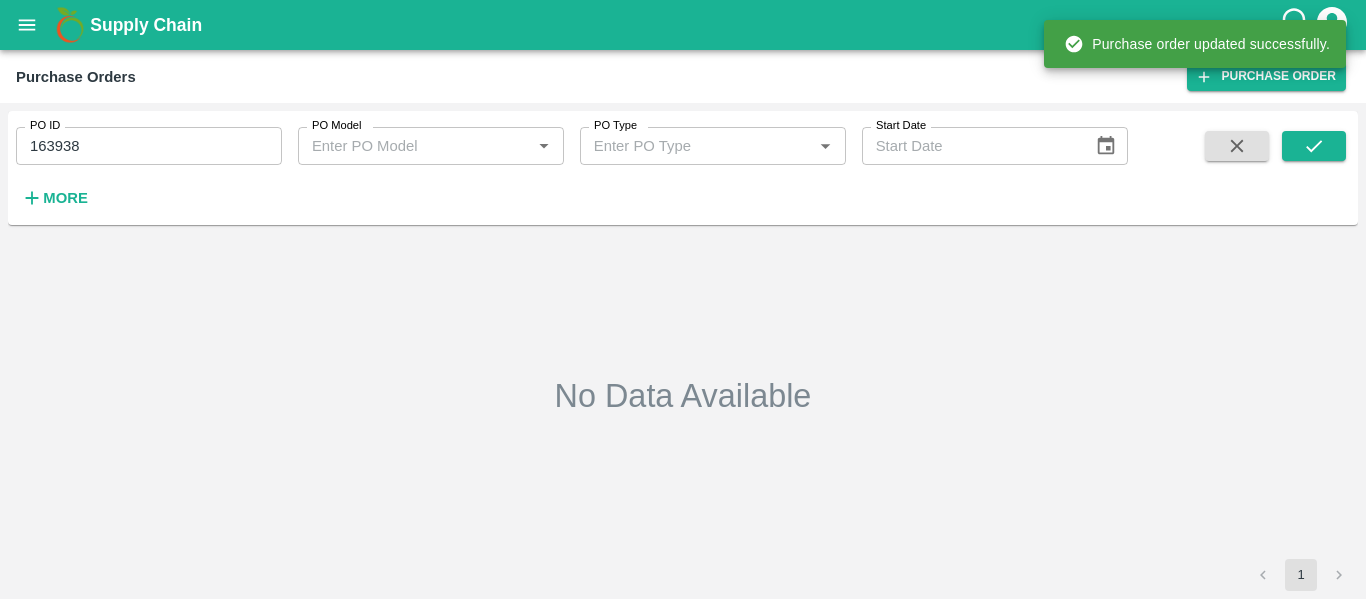 type on "163938" 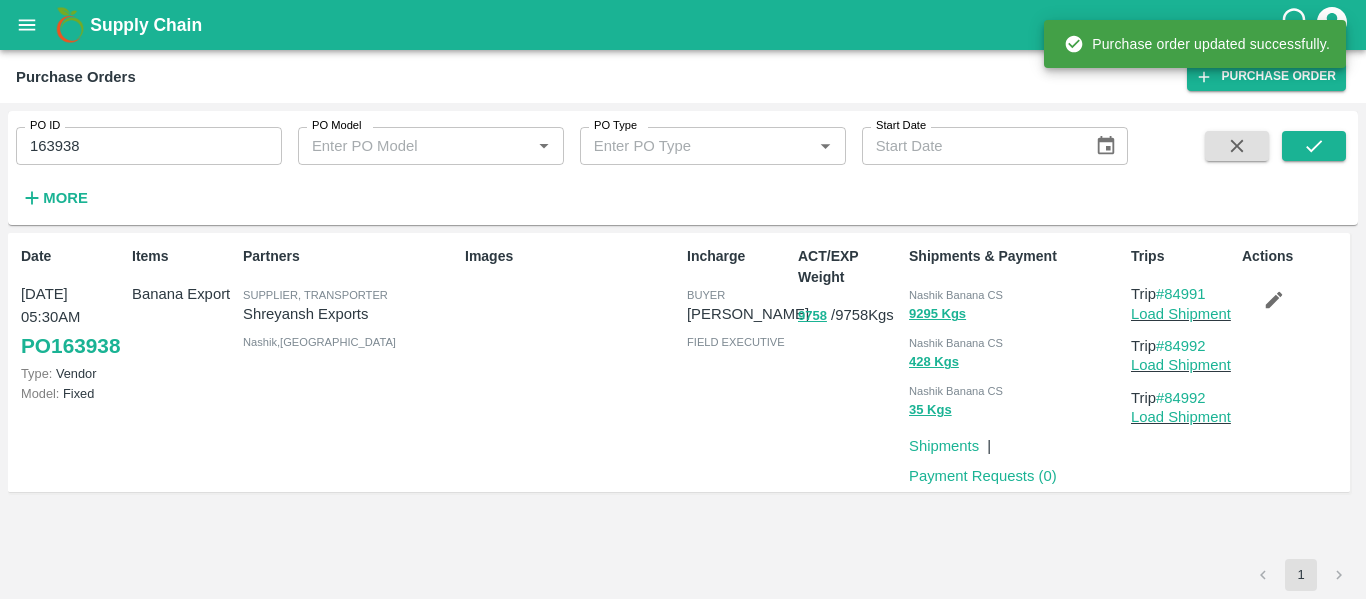 click on "Payment Requests ( 0 )" at bounding box center [983, 476] 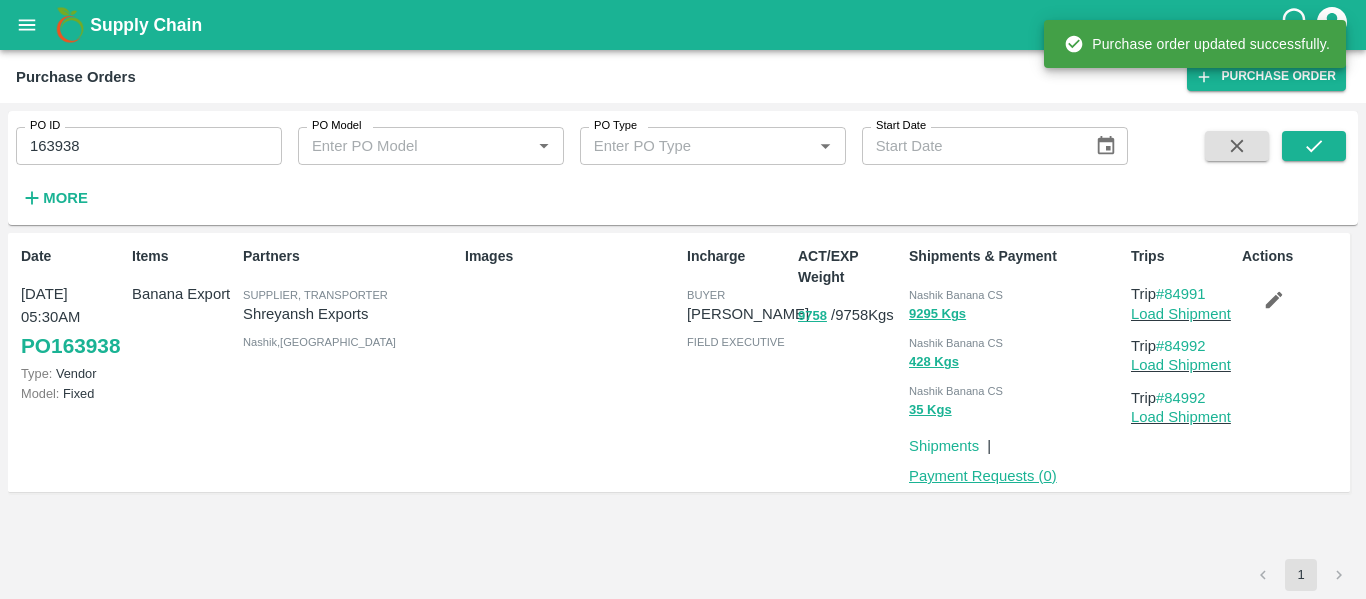 click on "Payment Requests ( 0 )" at bounding box center (983, 476) 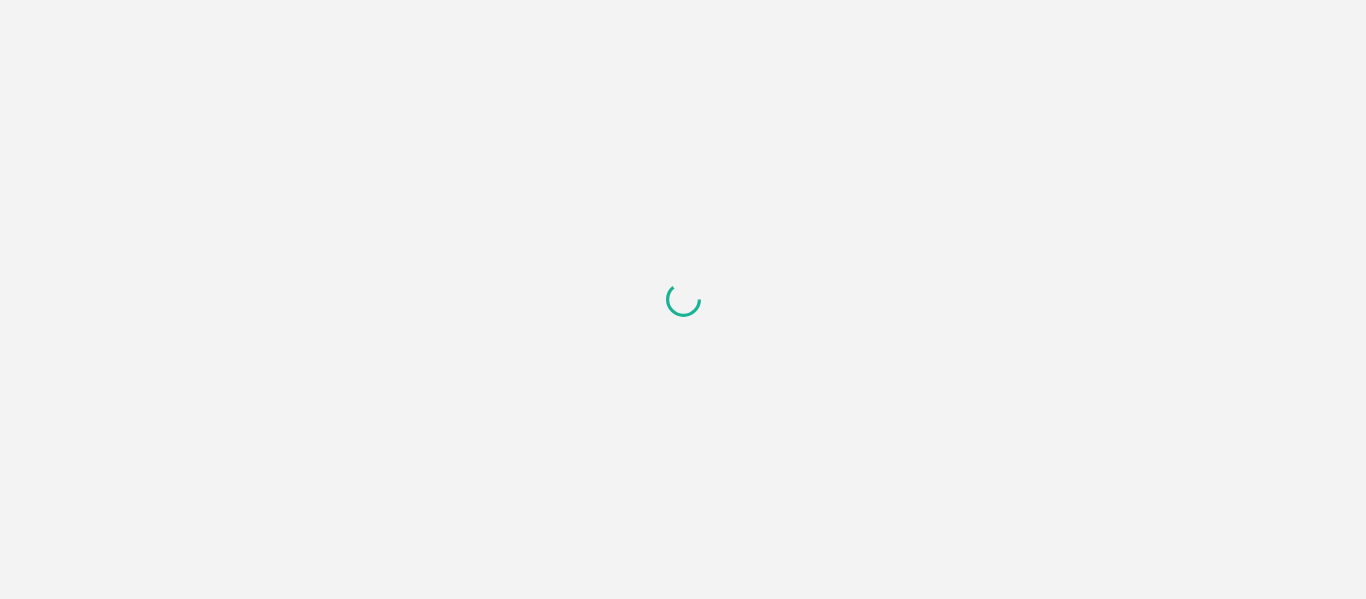 scroll, scrollTop: 0, scrollLeft: 0, axis: both 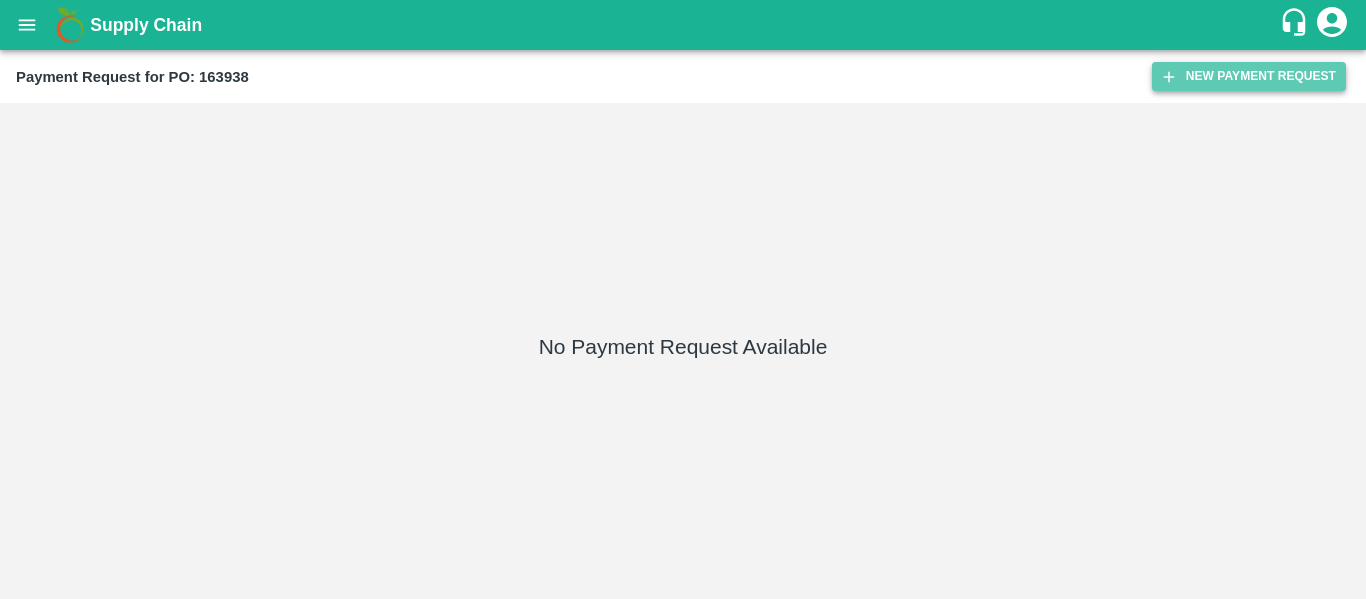 click on "New Payment Request" at bounding box center [1249, 76] 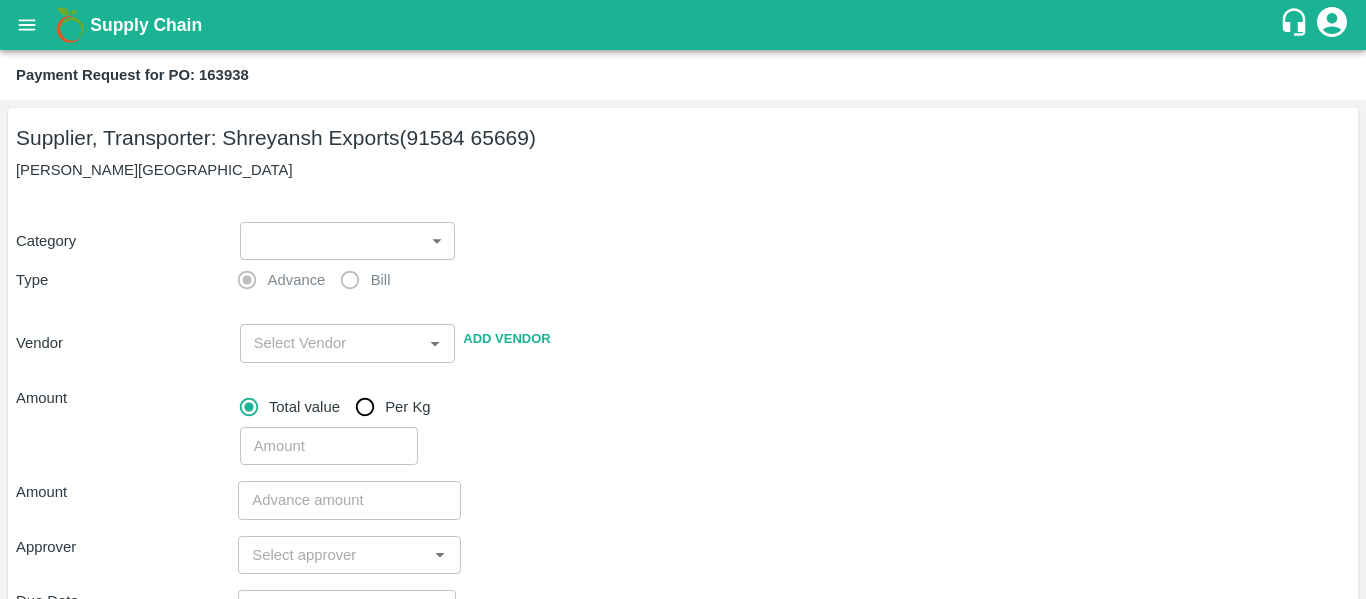 click on "Supply Chain Payment Request for PO: 163938 Supplier, Transporter:    [PERSON_NAME] Exports  (91584 65669) Nashik, [GEOGRAPHIC_DATA] Category ​ ​ Type Advance Bill Vendor ​ Add Vendor Amount Total value Per Kg ​ Amount ​ Approver ​ Due Date ​  Priority  Low  High Comment x ​ Attach bill Cancel Save Tembhurni PH Nashik CC Shahada Banana Export PH Savda Banana Export PH Nashik Banana CS Nikhil Subhash Mangvade Logout" at bounding box center (683, 299) 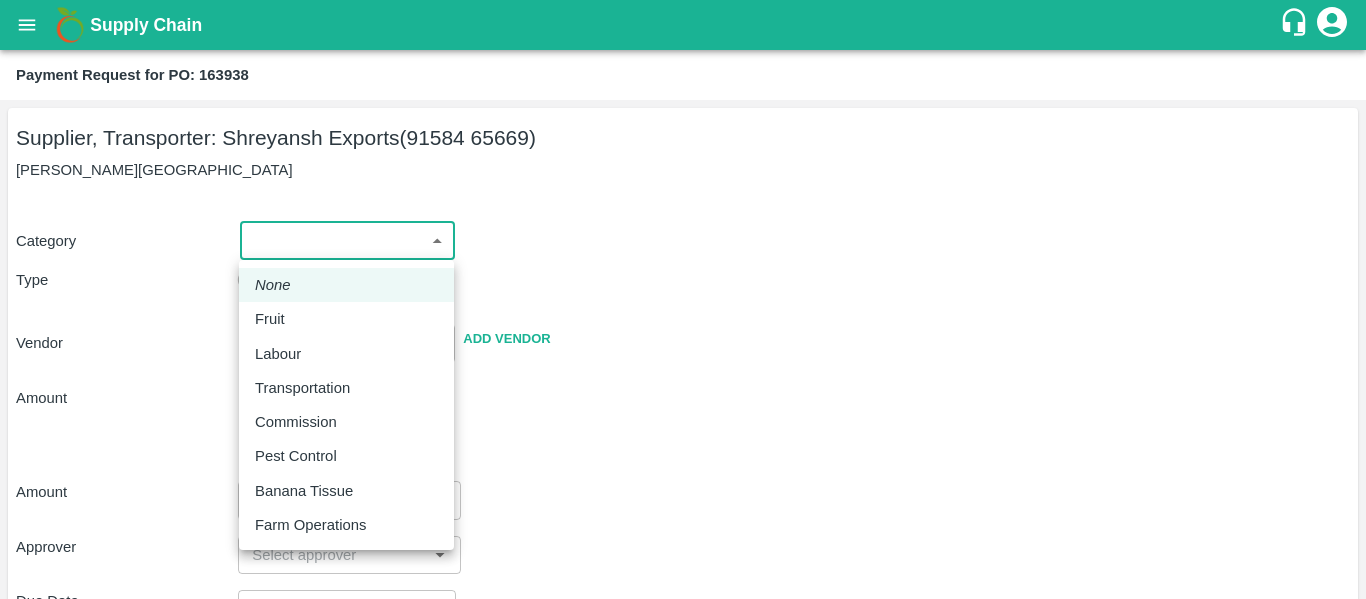 click on "Fruit" at bounding box center [346, 319] 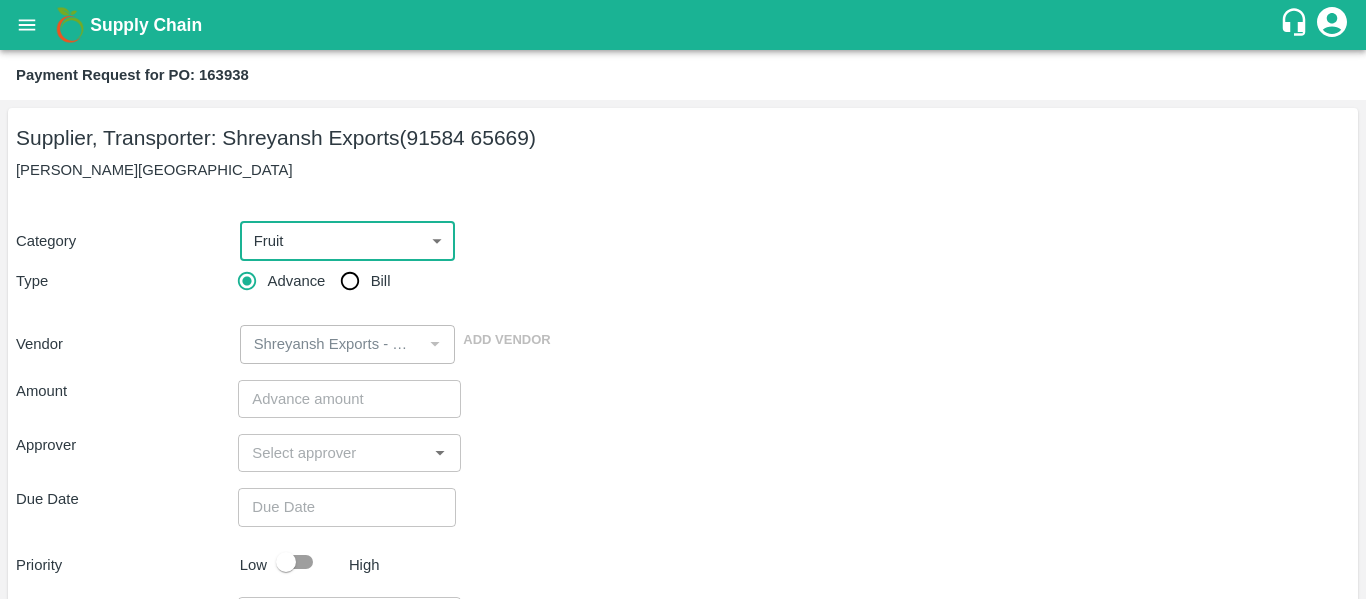 click on "Bill" at bounding box center [350, 281] 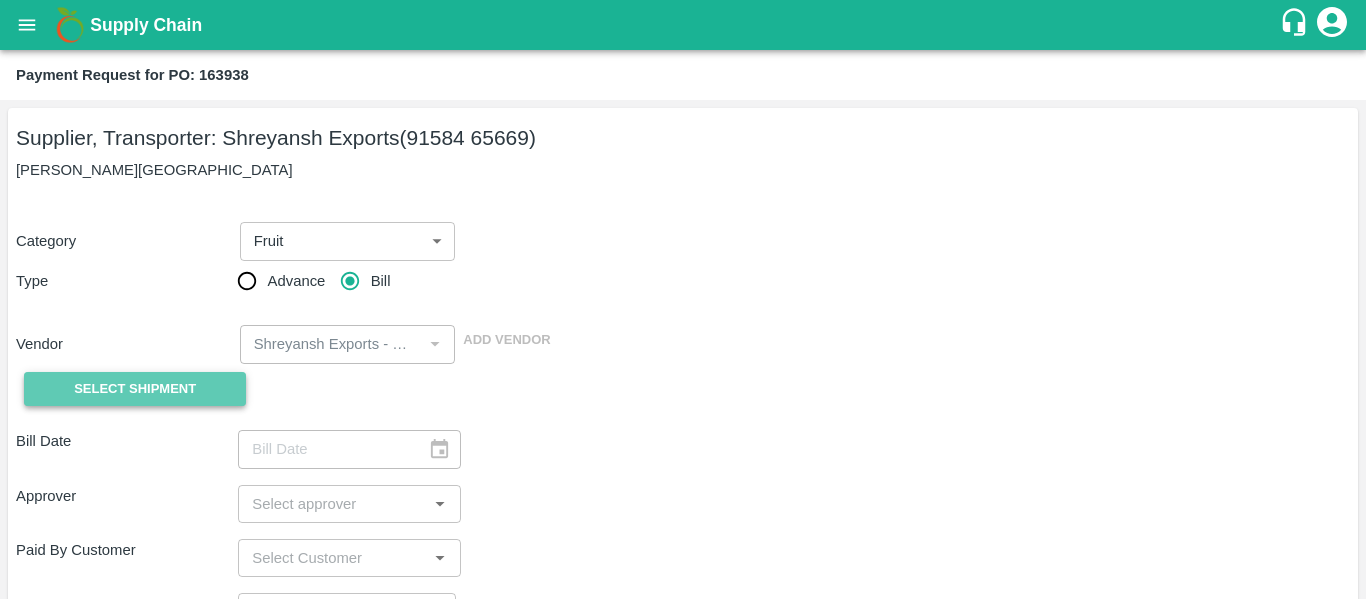click on "Select Shipment" at bounding box center (135, 389) 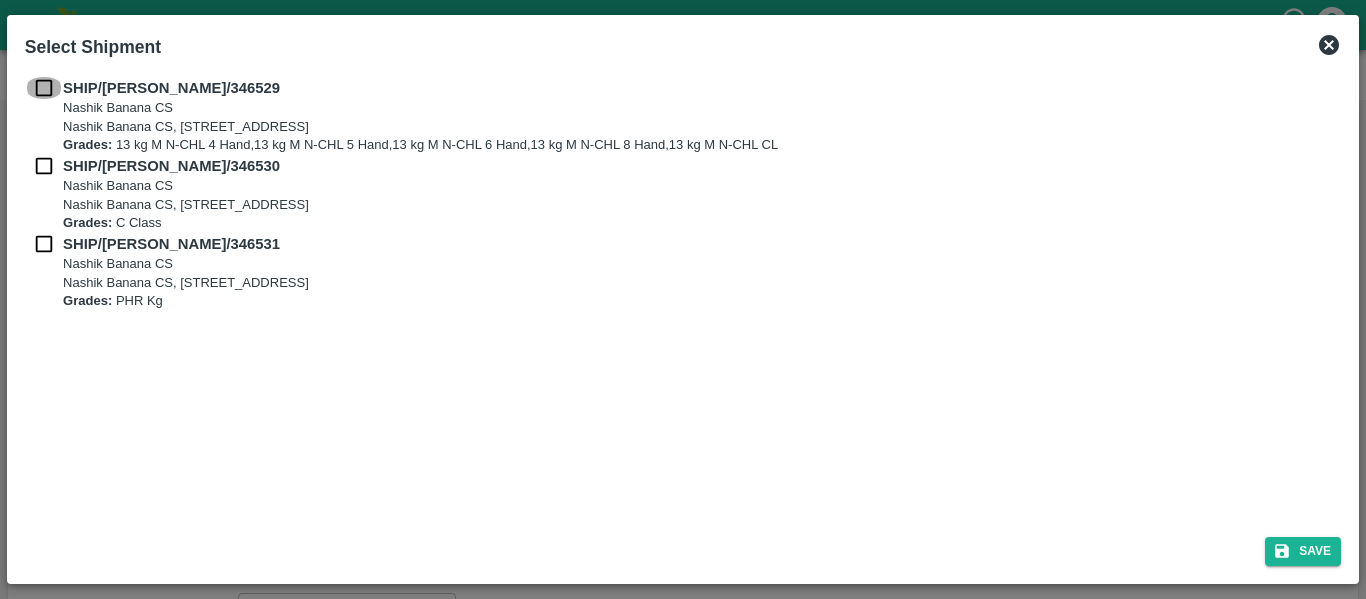 click at bounding box center [44, 88] 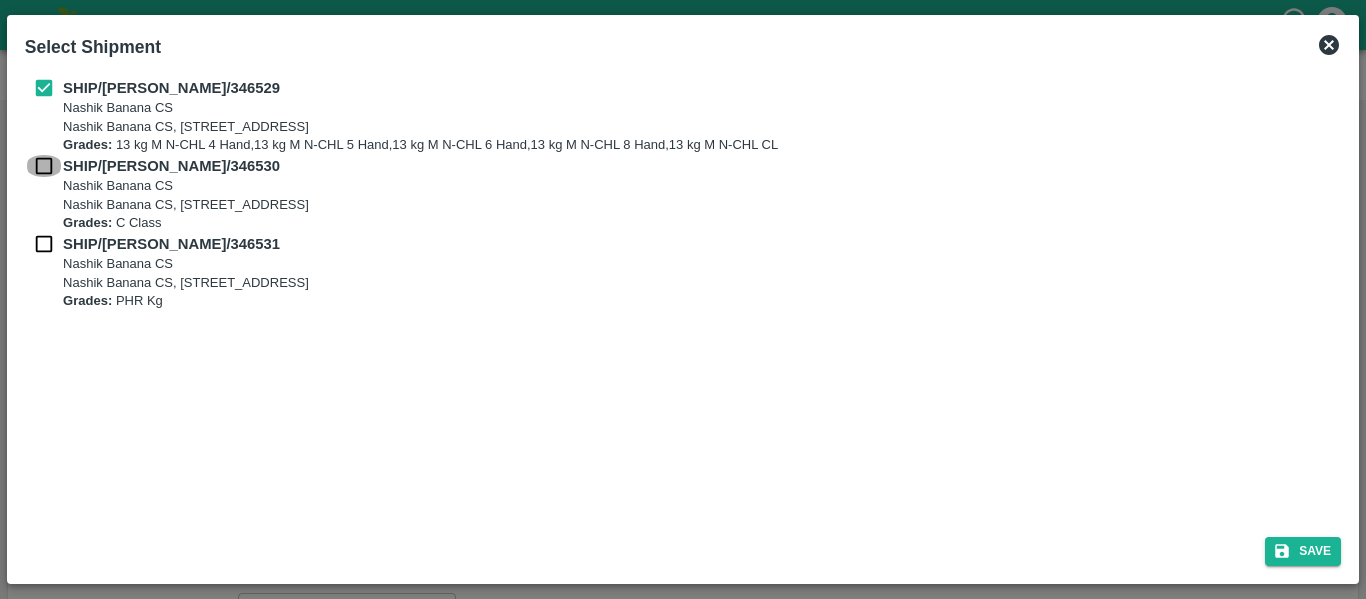 click at bounding box center [44, 166] 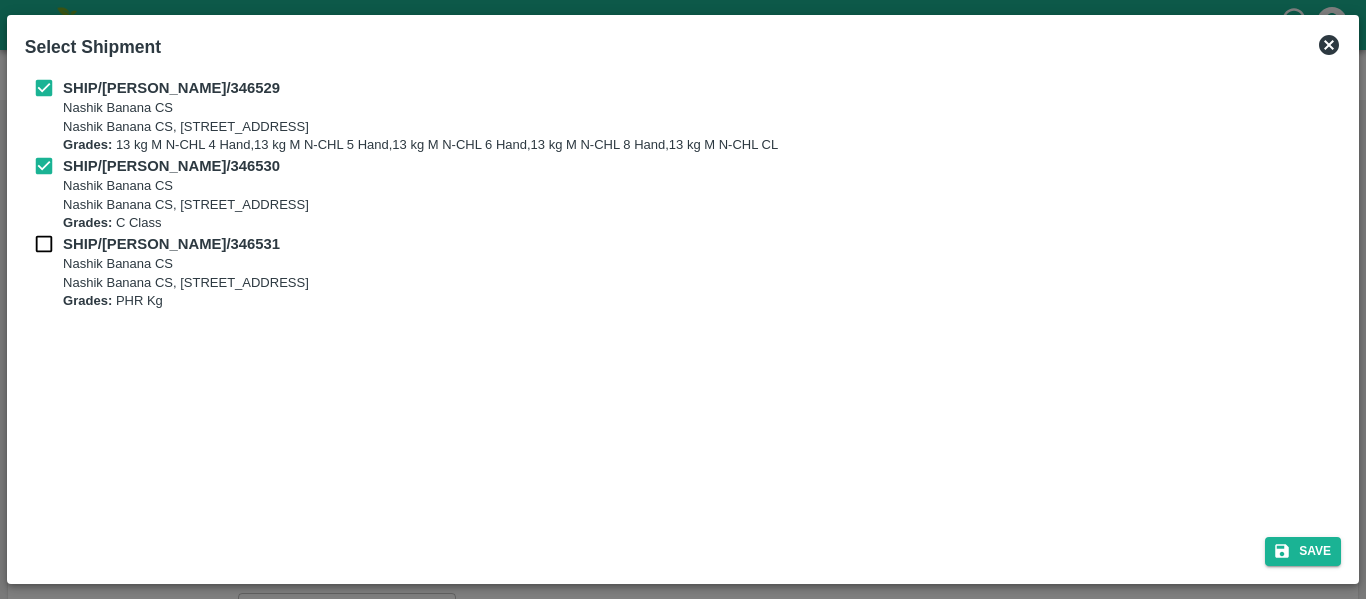 click at bounding box center (44, 244) 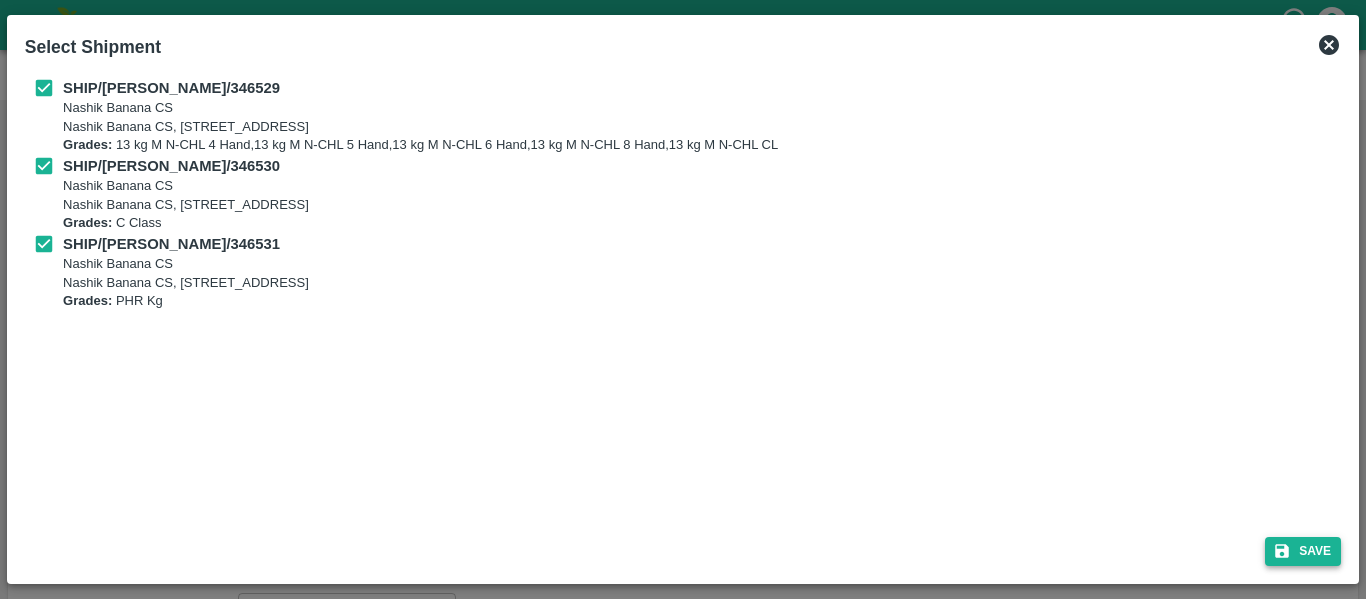 click on "Save" at bounding box center [1303, 551] 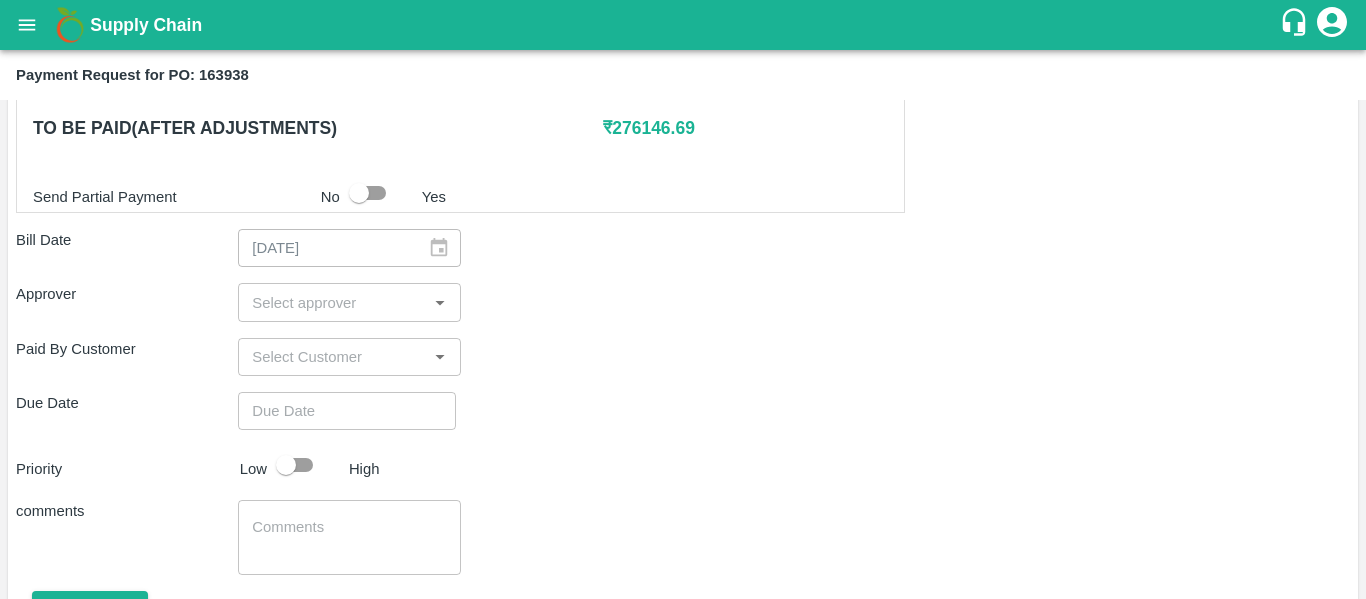 scroll, scrollTop: 1013, scrollLeft: 0, axis: vertical 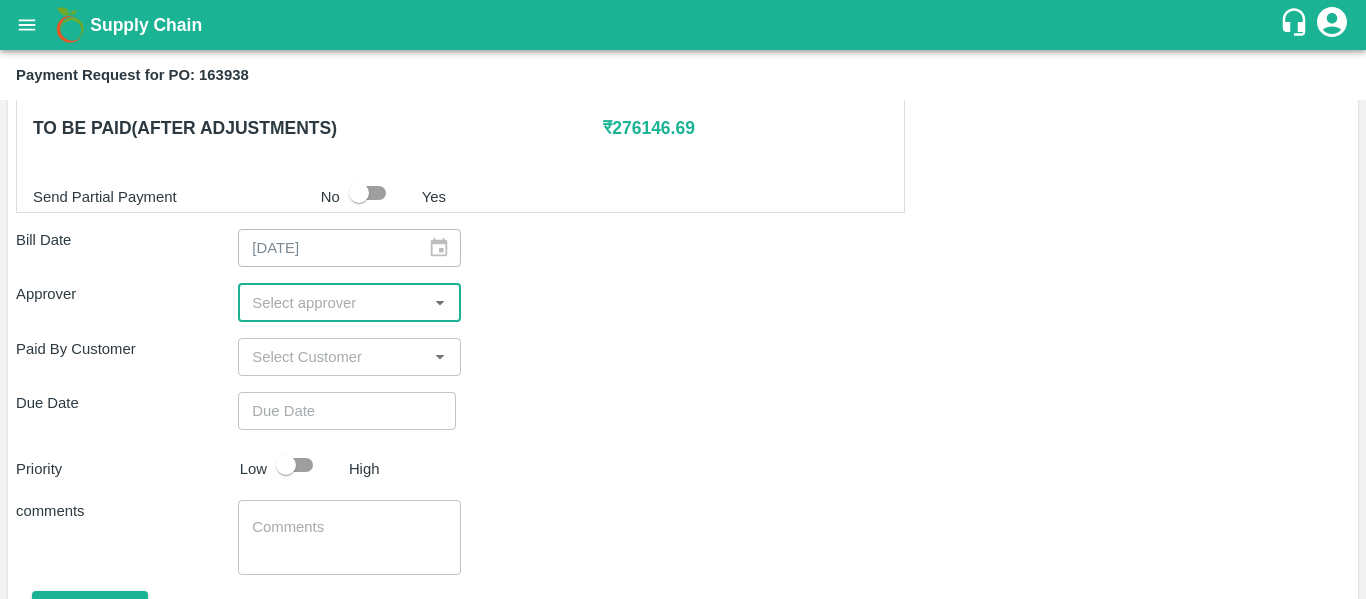 click at bounding box center (332, 302) 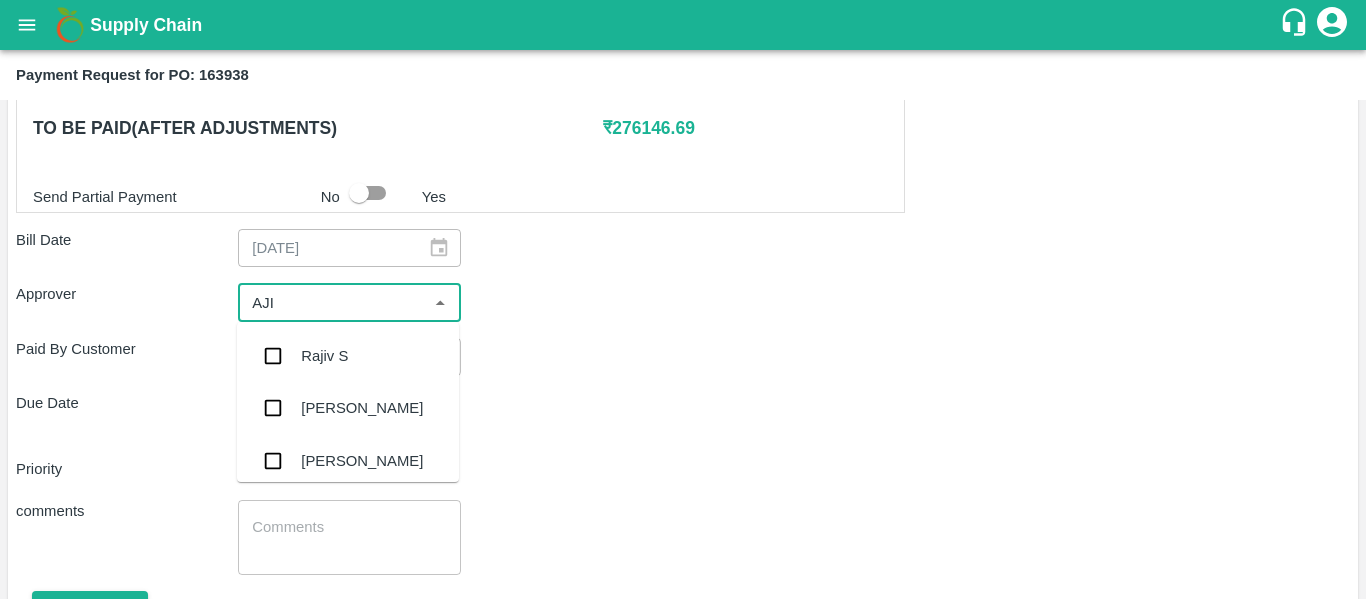 type on "AJIT" 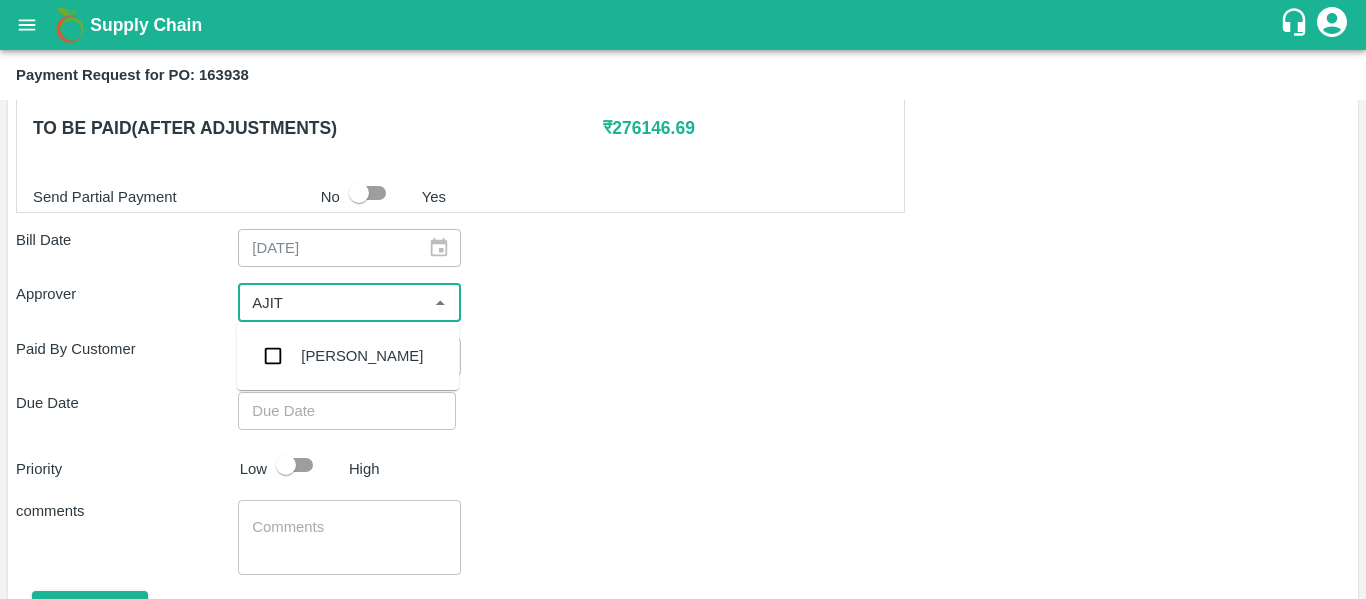 click on "[PERSON_NAME]" at bounding box center (348, 356) 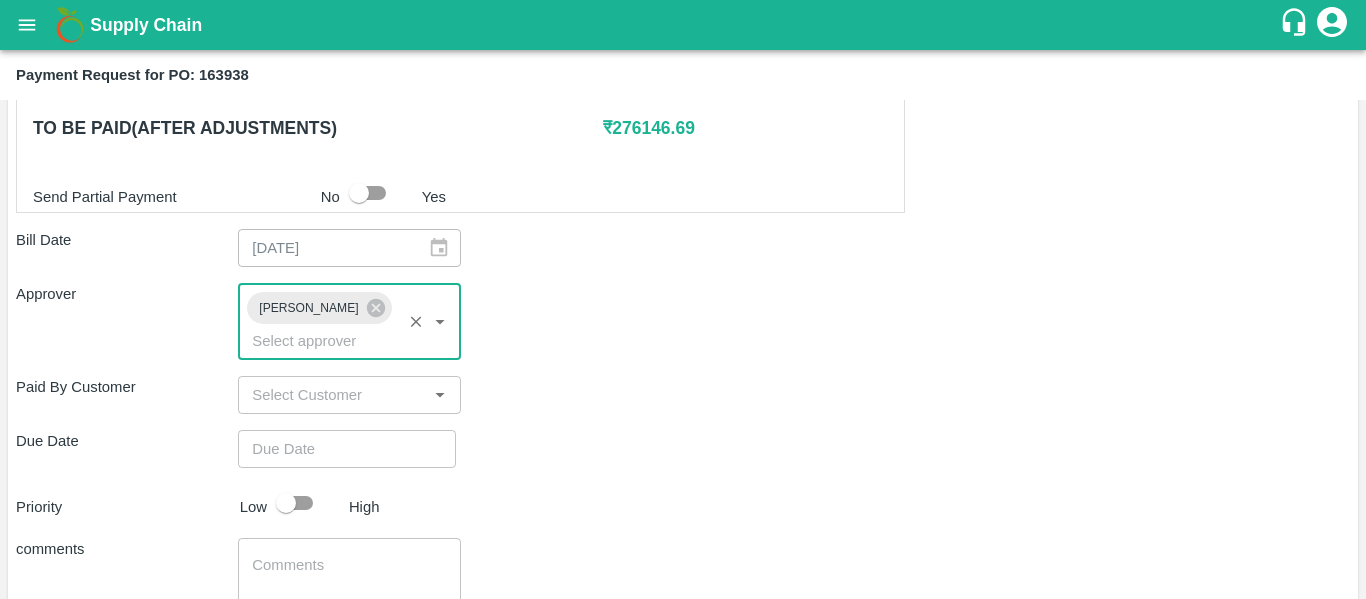type on "DD/MM/YYYY hh:mm aa" 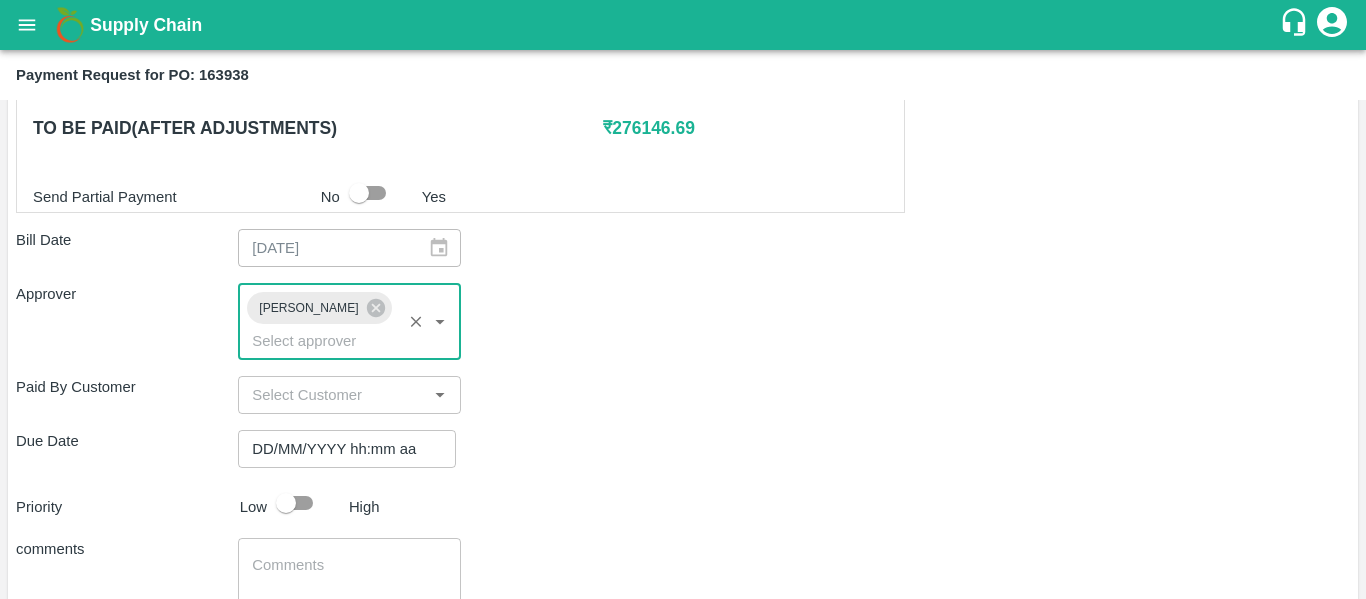 click on "DD/MM/YYYY hh:mm aa" at bounding box center (340, 449) 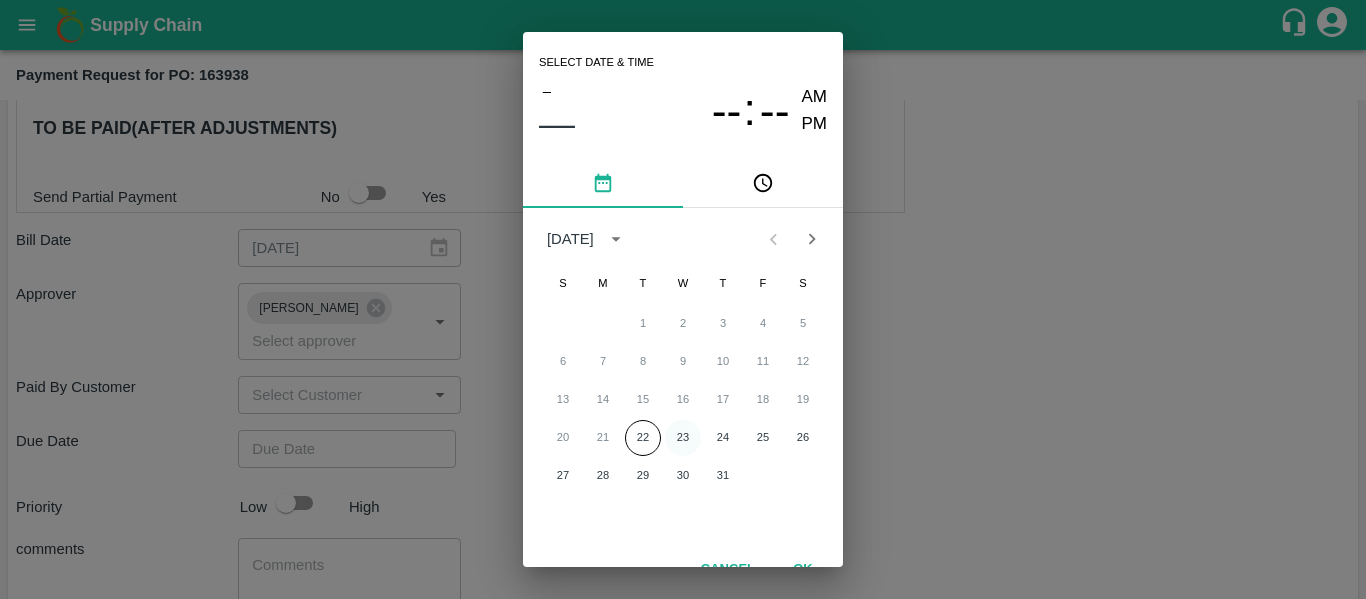 click on "23" at bounding box center [683, 438] 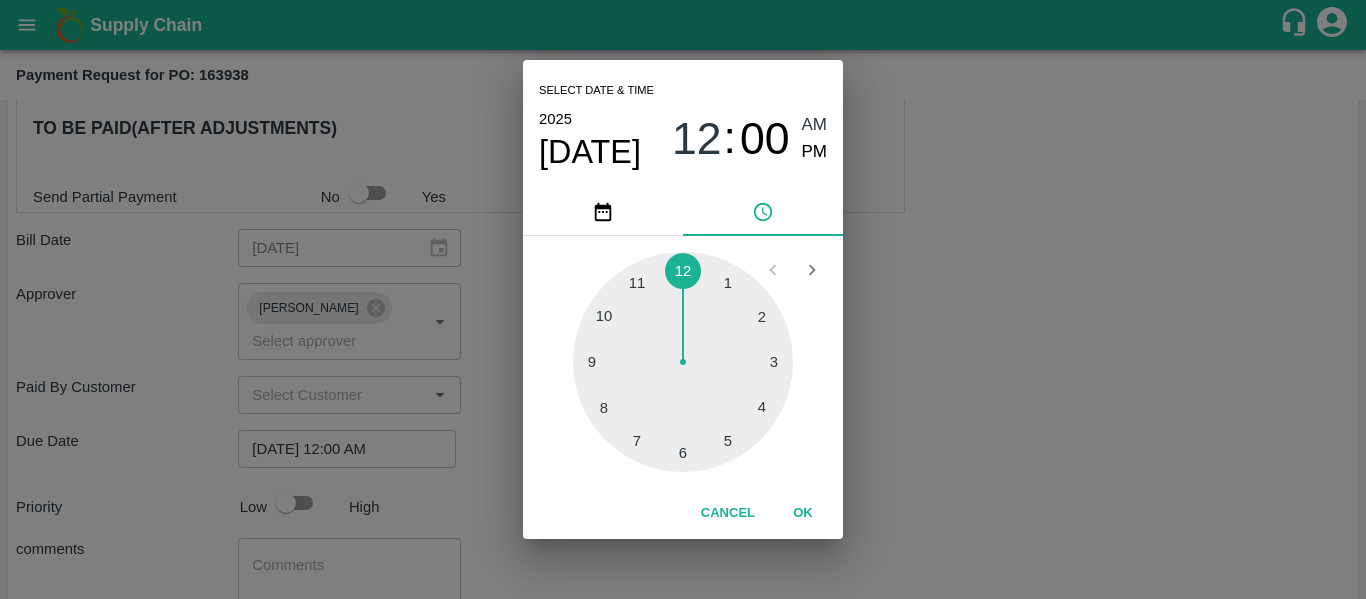 click on "Select date & time [DATE] 12 : 00 AM PM 1 2 3 4 5 6 7 8 9 10 11 12 Cancel OK" at bounding box center [683, 299] 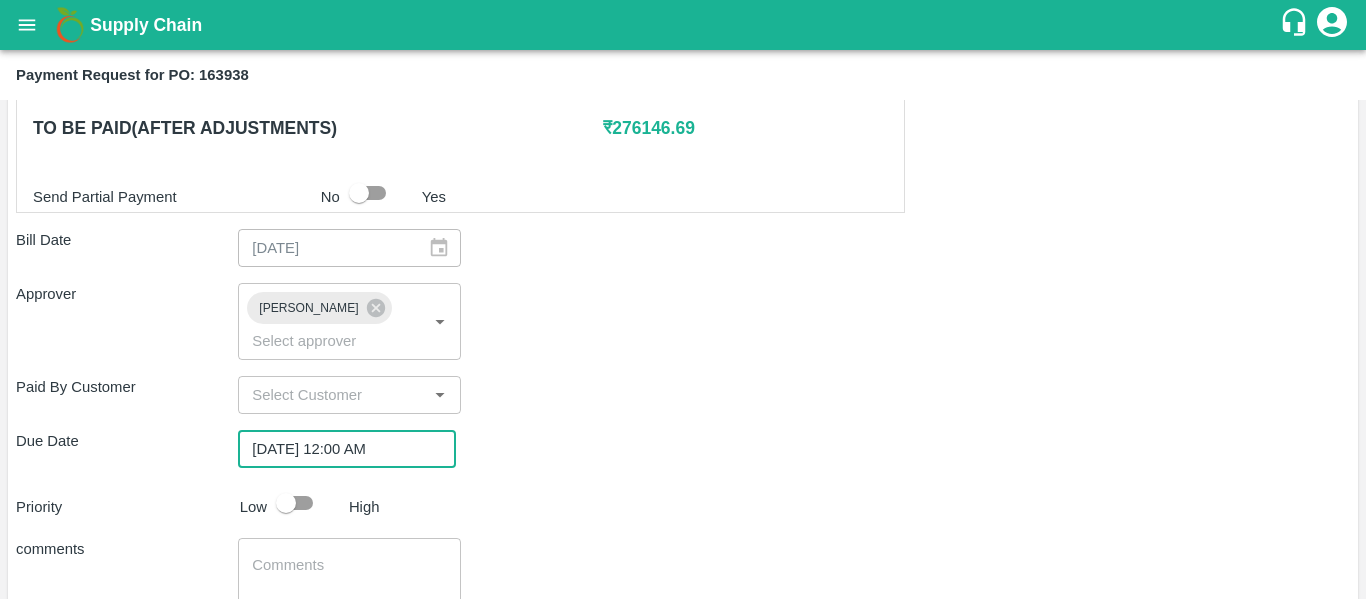 click at bounding box center (286, 503) 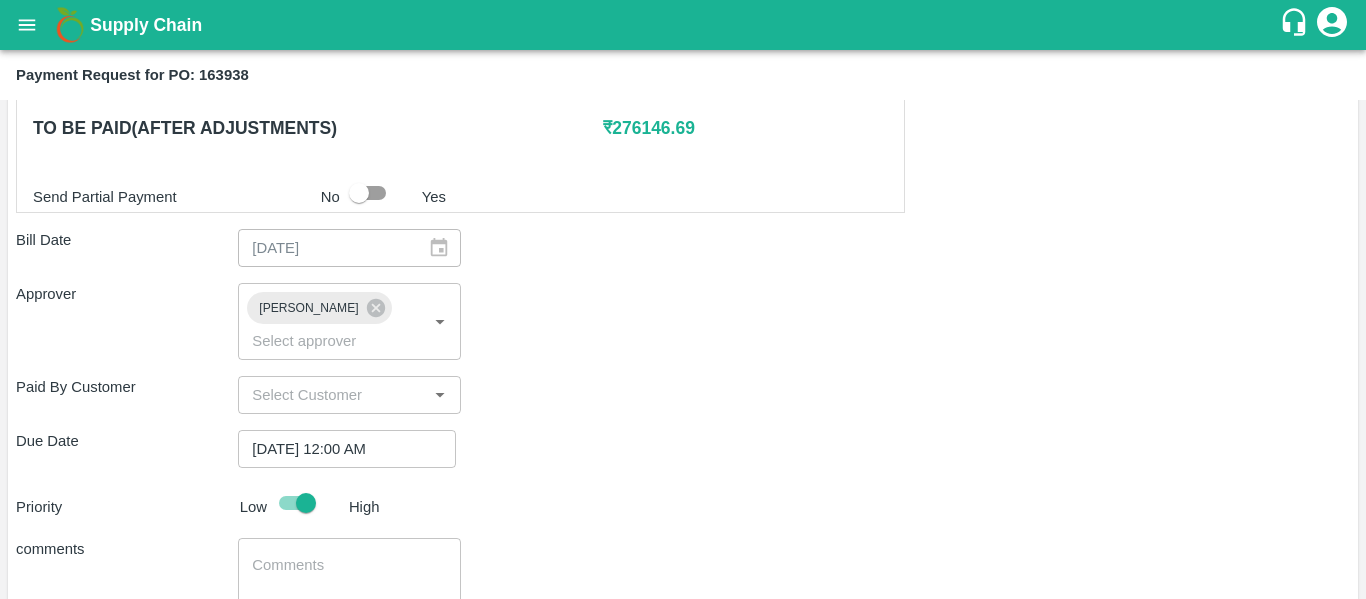 click at bounding box center (349, 576) 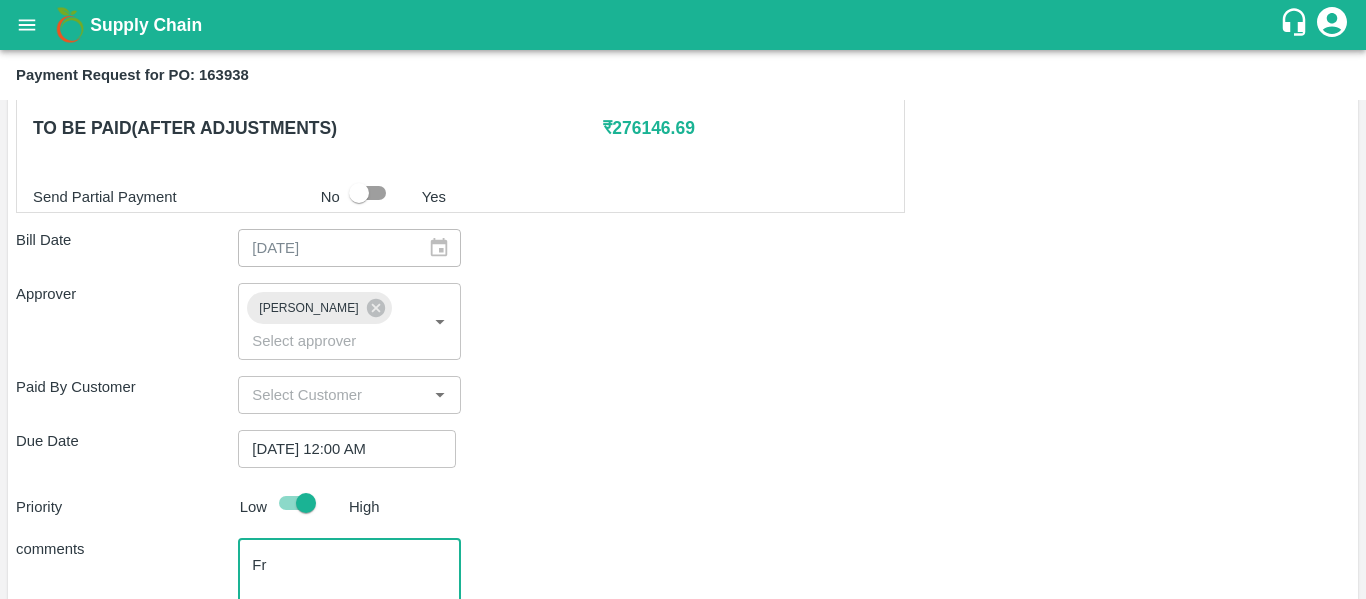 type on "F" 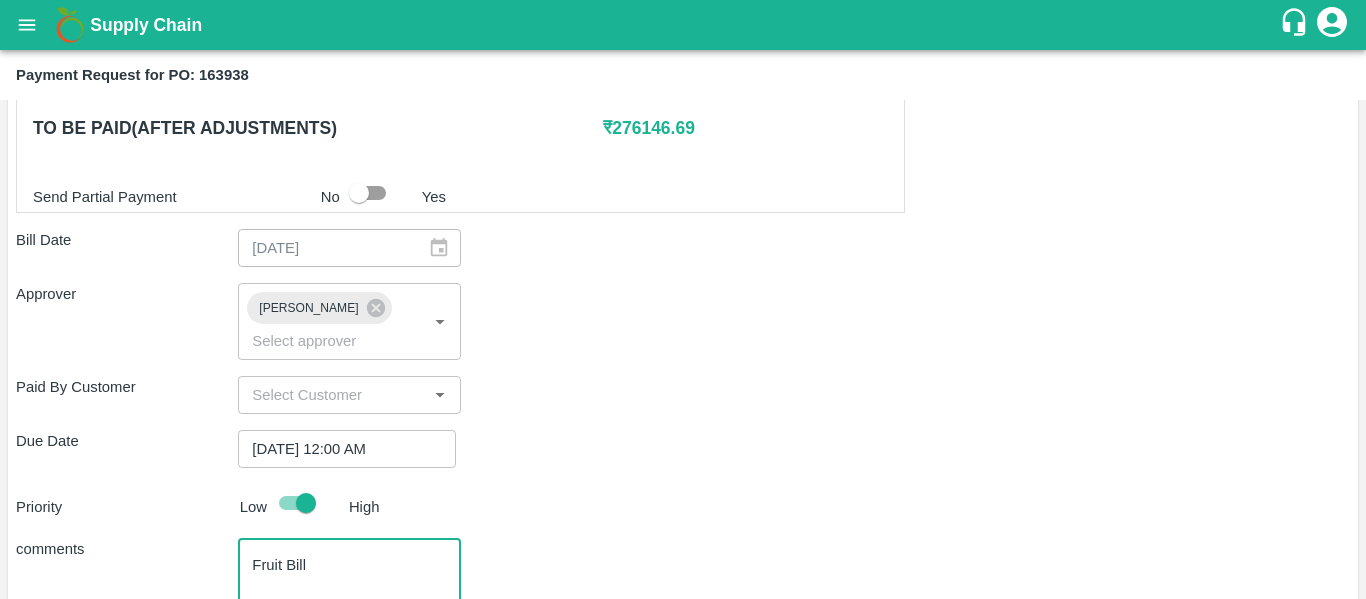 type on "Fruit Bill" 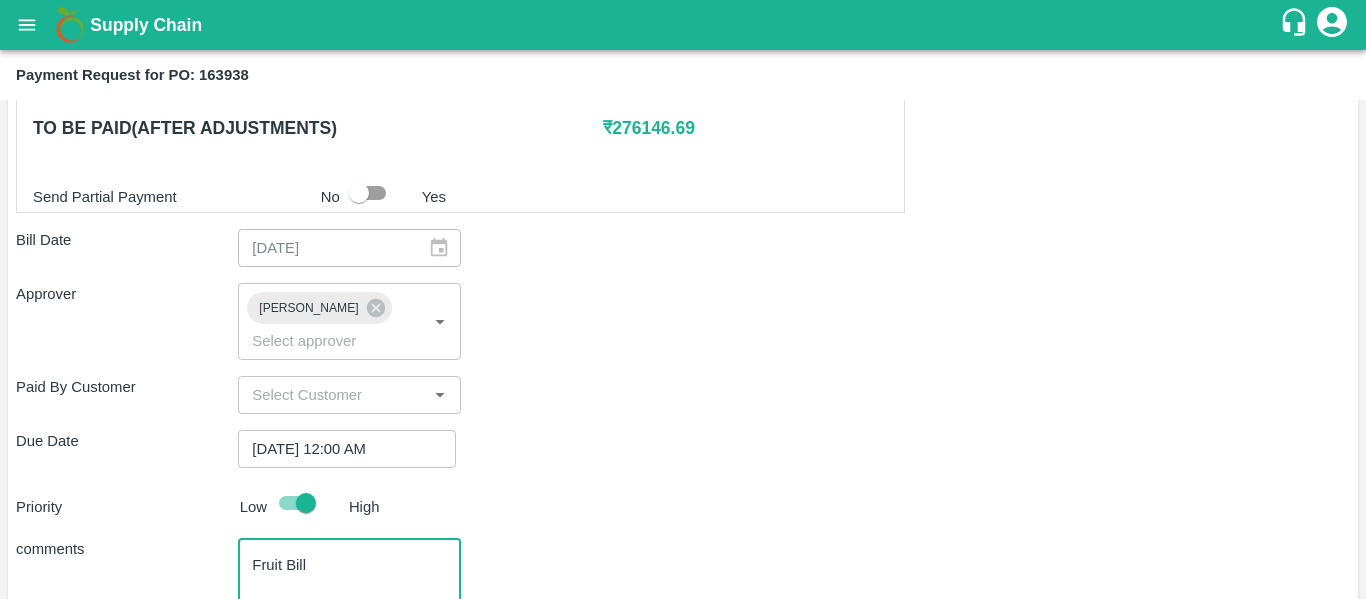 scroll, scrollTop: 1127, scrollLeft: 0, axis: vertical 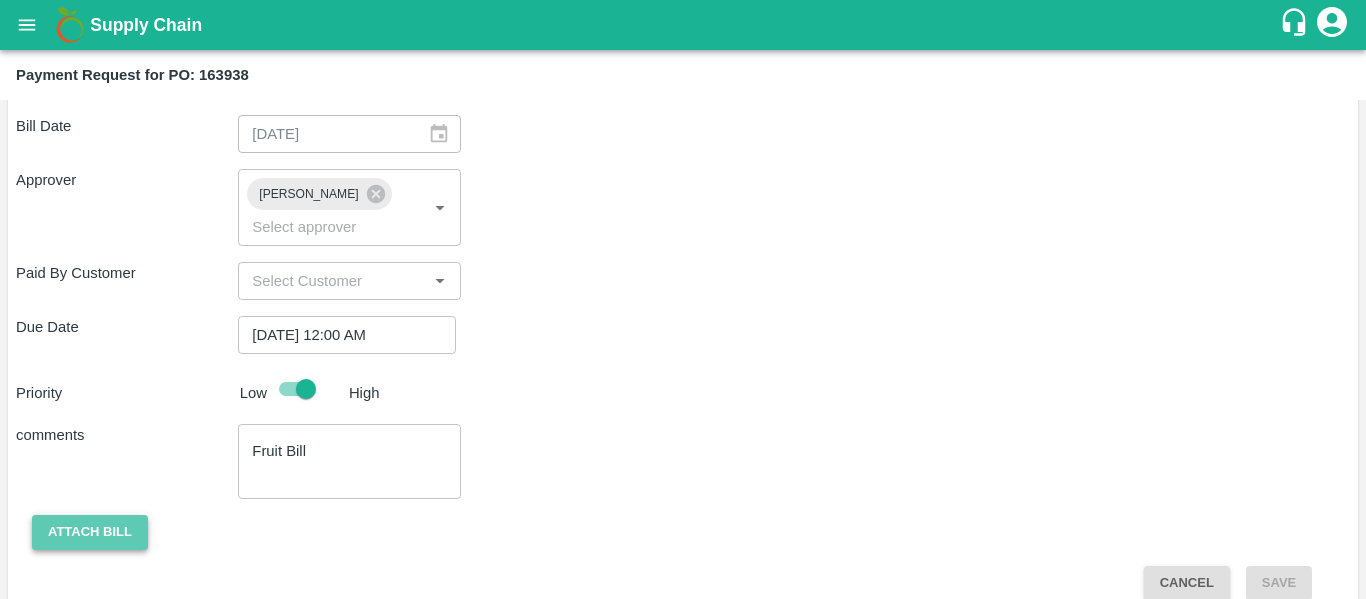 click on "Attach bill" at bounding box center [90, 532] 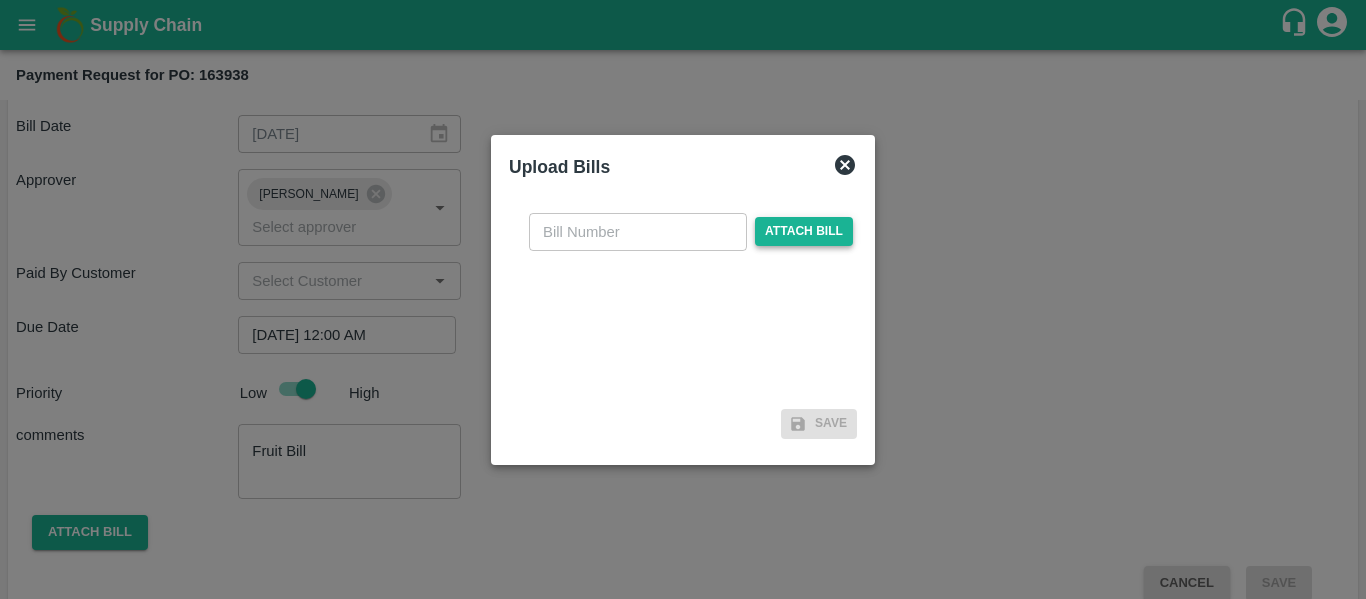 click on "Attach bill" at bounding box center [804, 231] 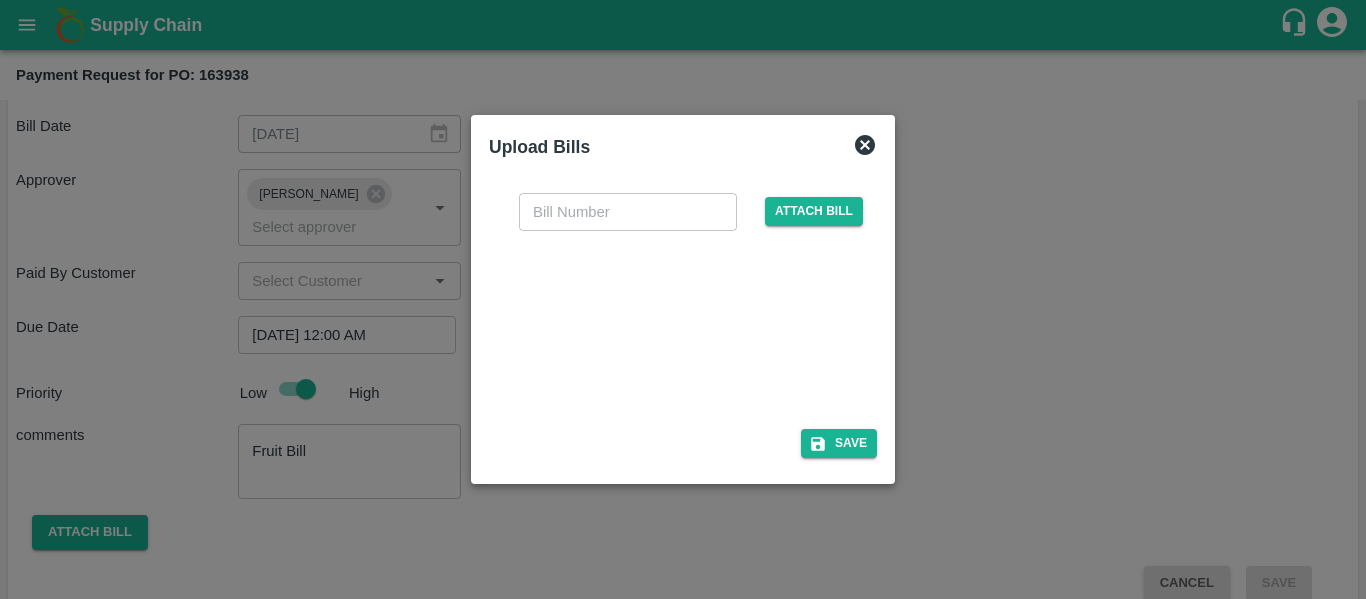 click at bounding box center (628, 212) 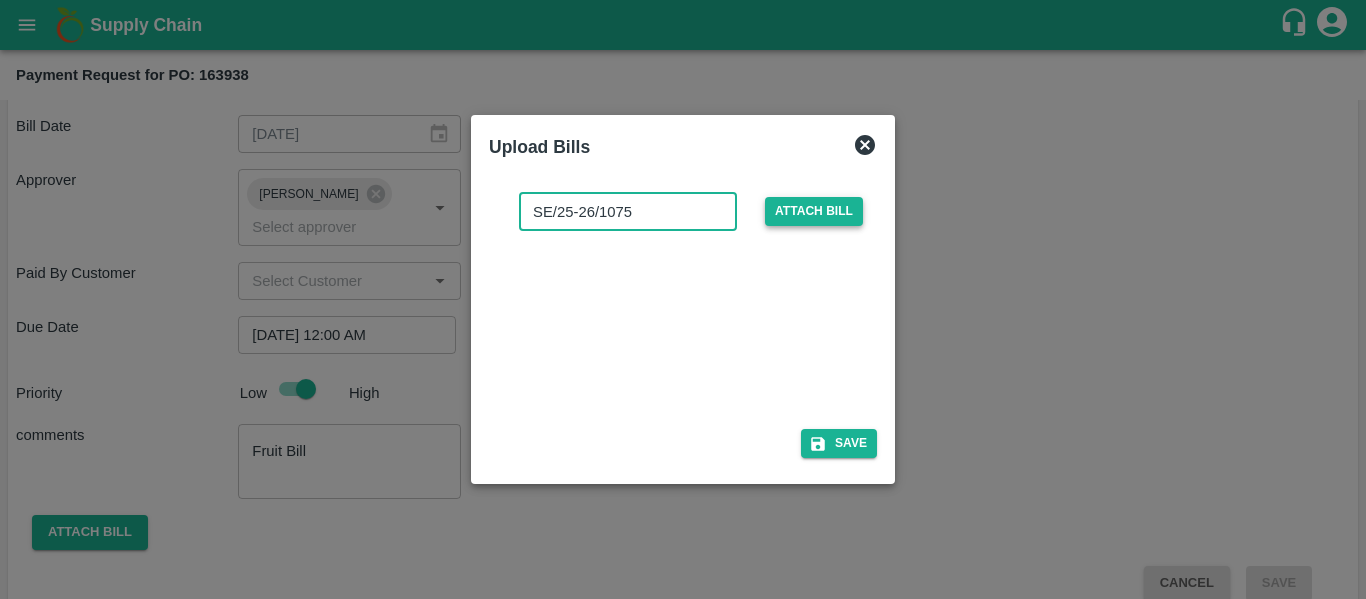 type on "SE/25-26/1075" 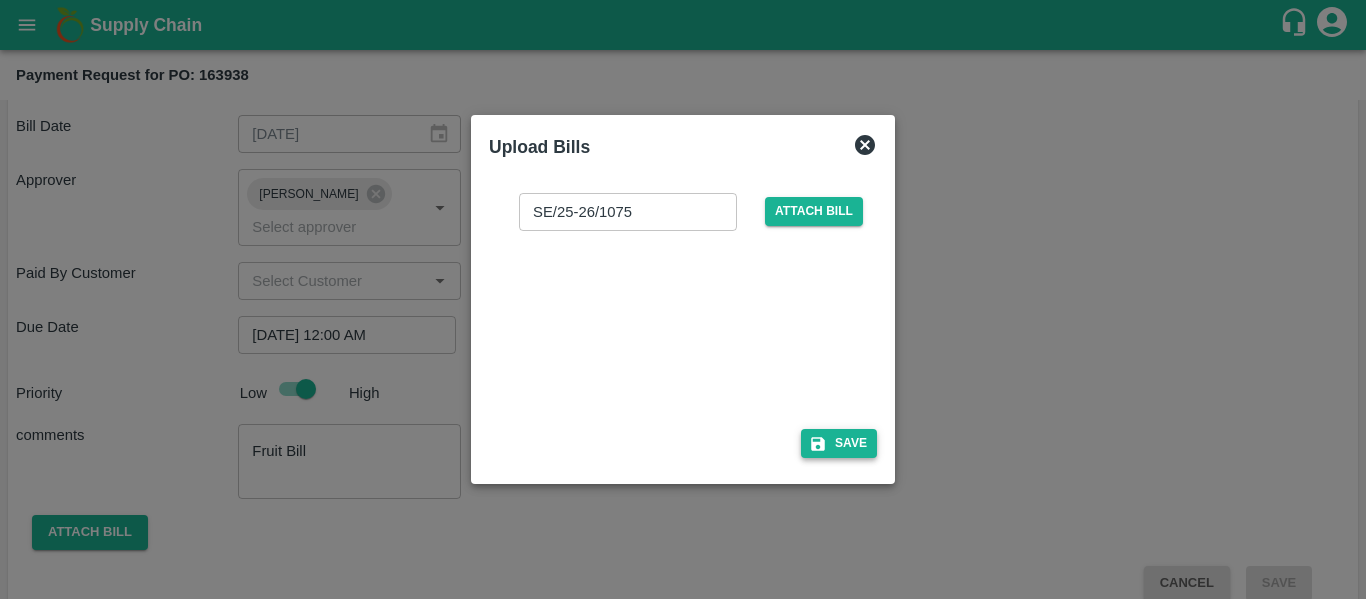 click on "Save" at bounding box center [839, 443] 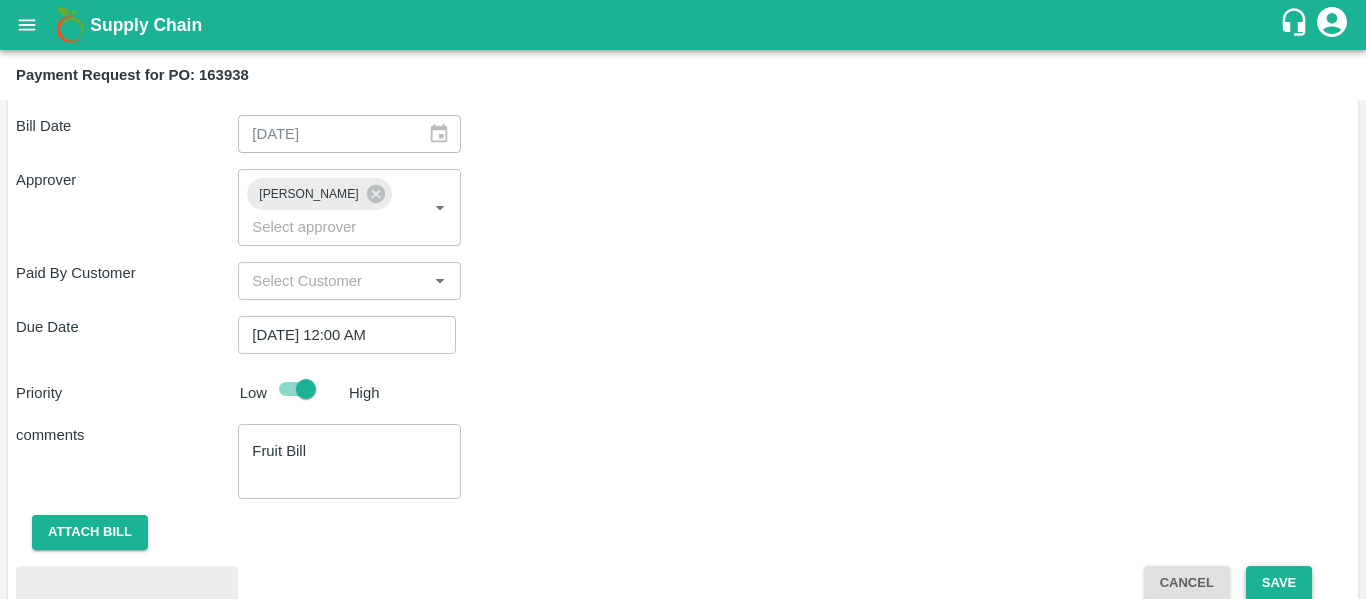 click on "Save" at bounding box center (1279, 583) 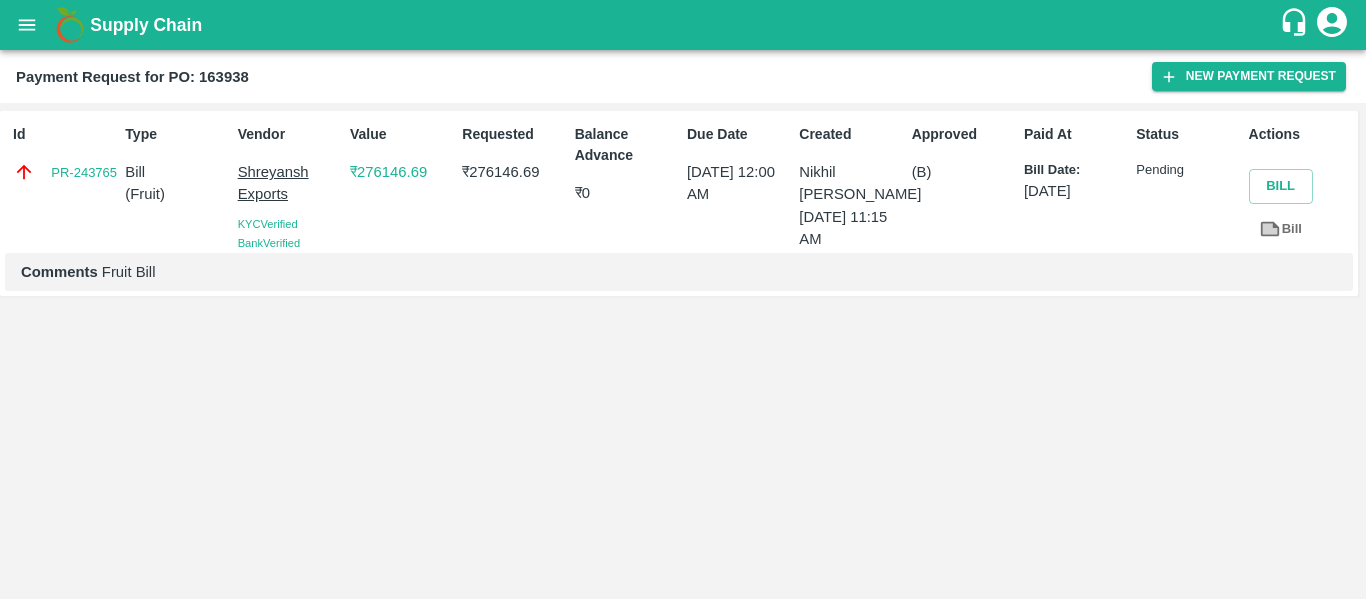click 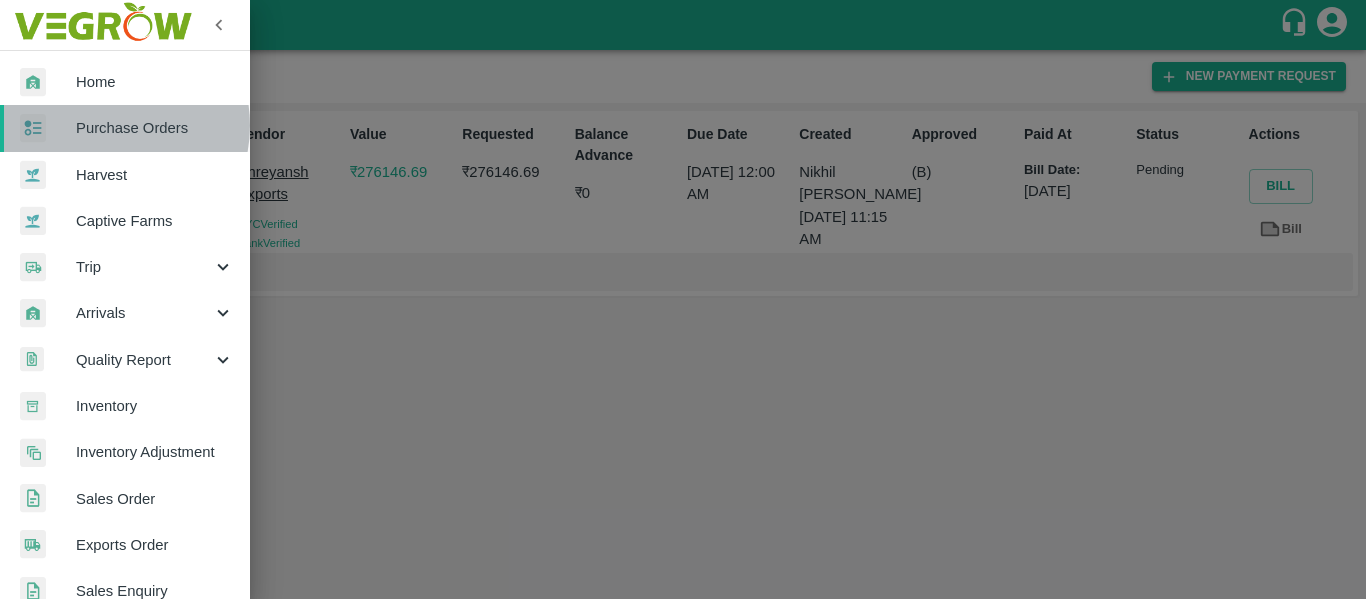 click on "Purchase Orders" at bounding box center (155, 128) 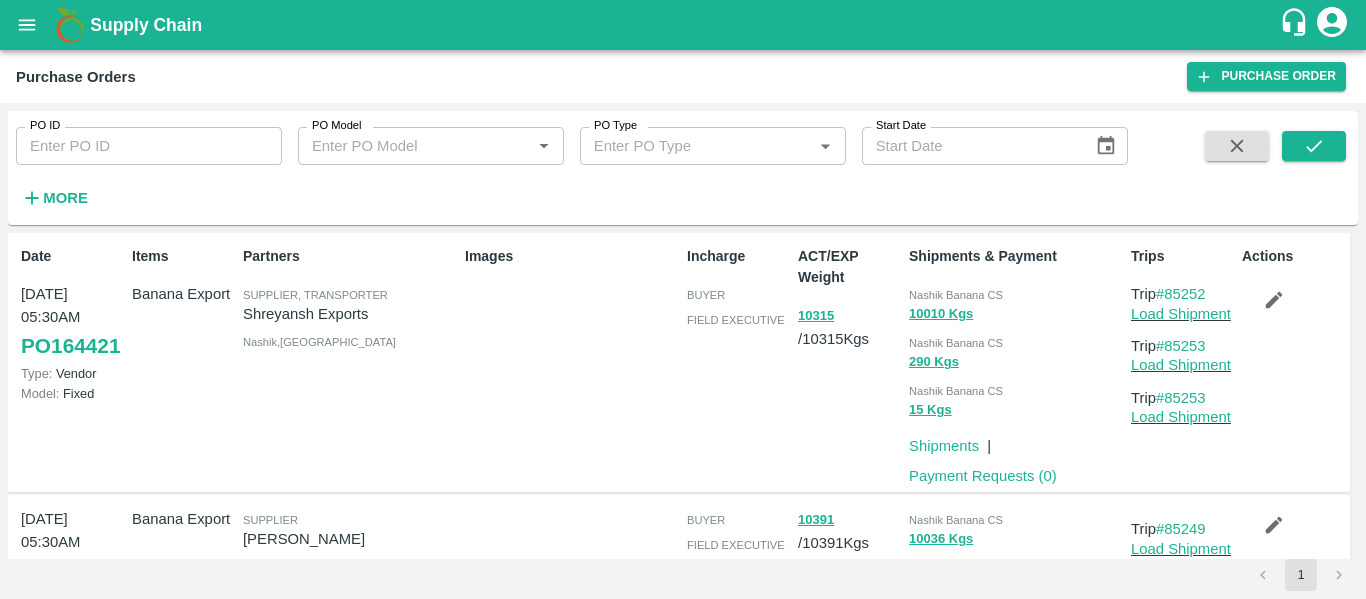click on "PO ID" at bounding box center (149, 146) 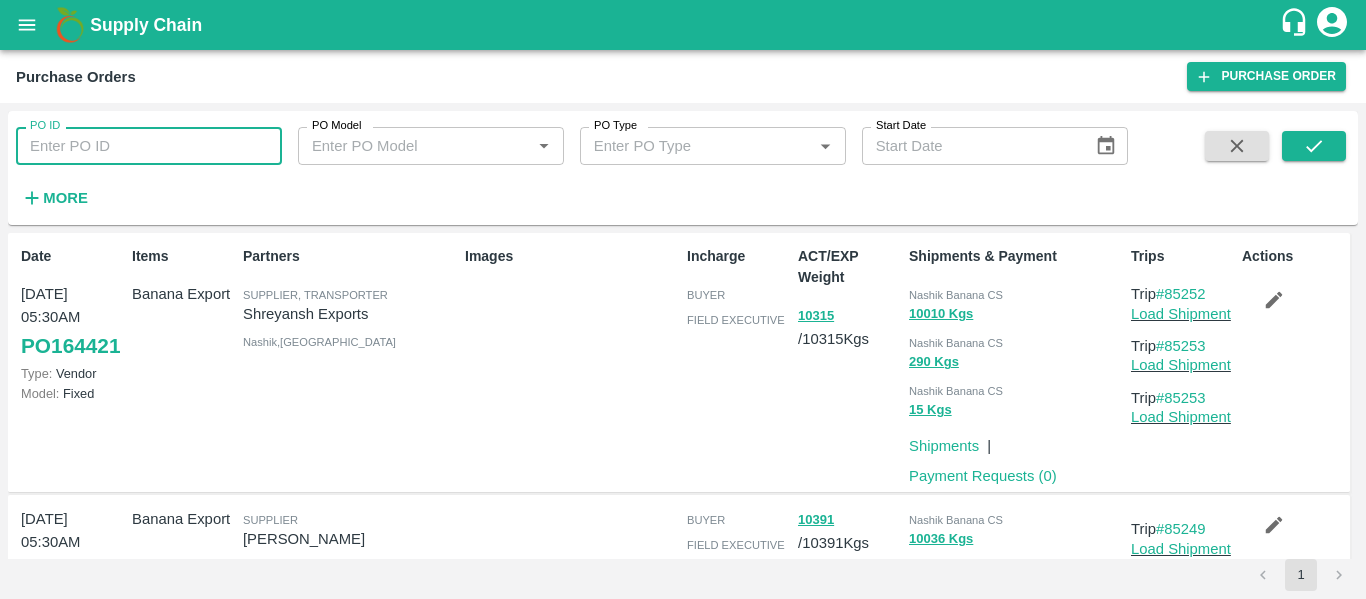 paste on "163943" 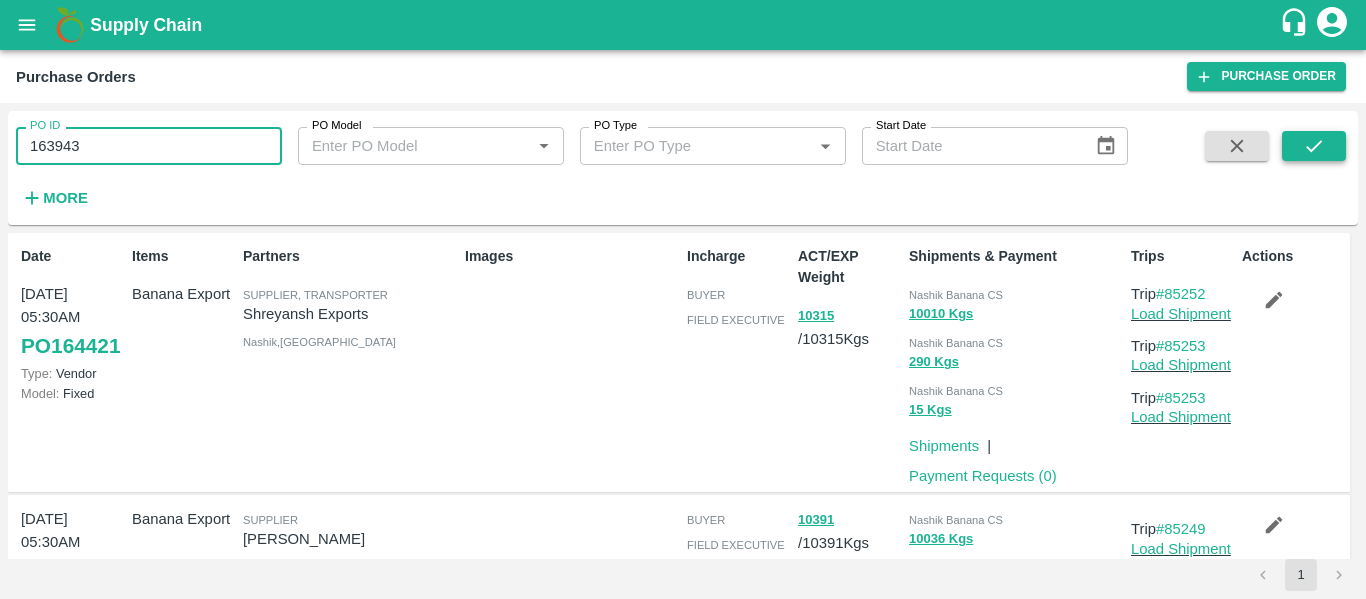 type on "163943" 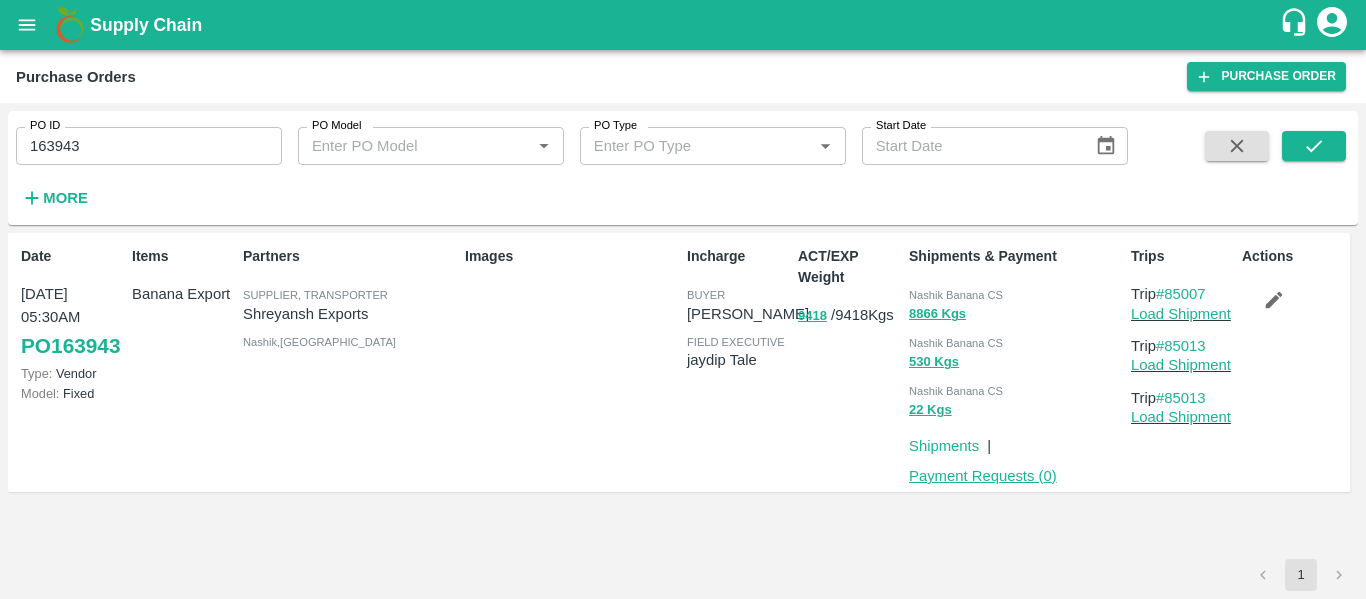 click on "Payment Requests ( 0 )" at bounding box center [983, 476] 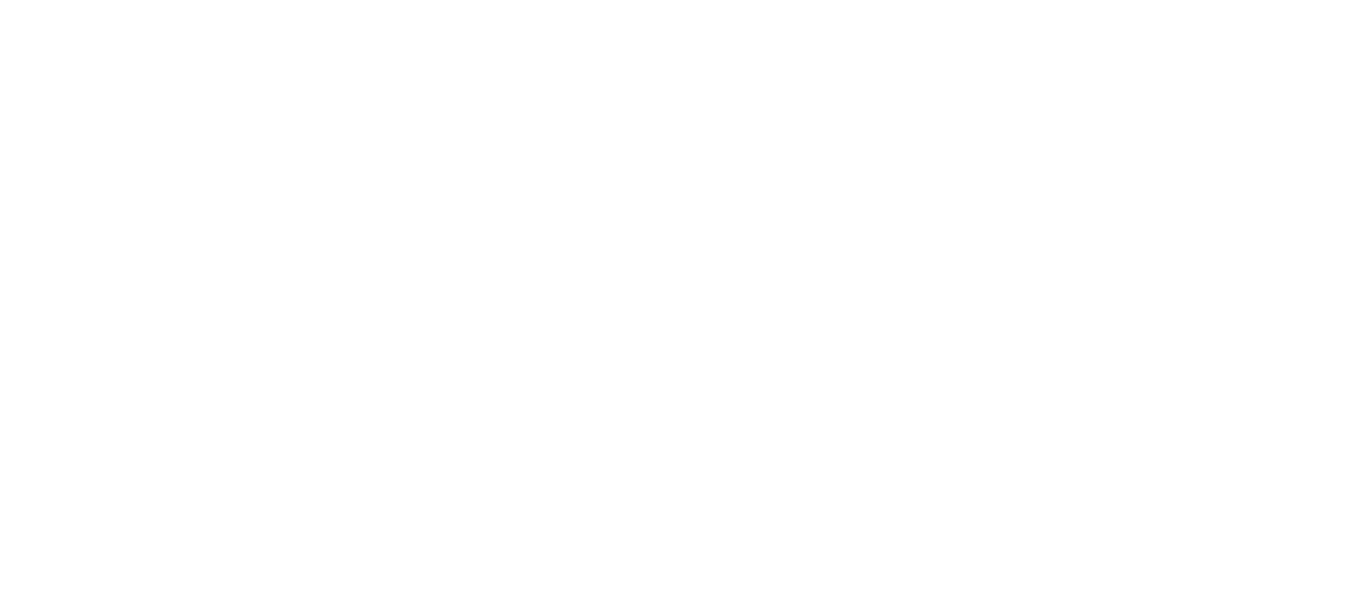 scroll, scrollTop: 0, scrollLeft: 0, axis: both 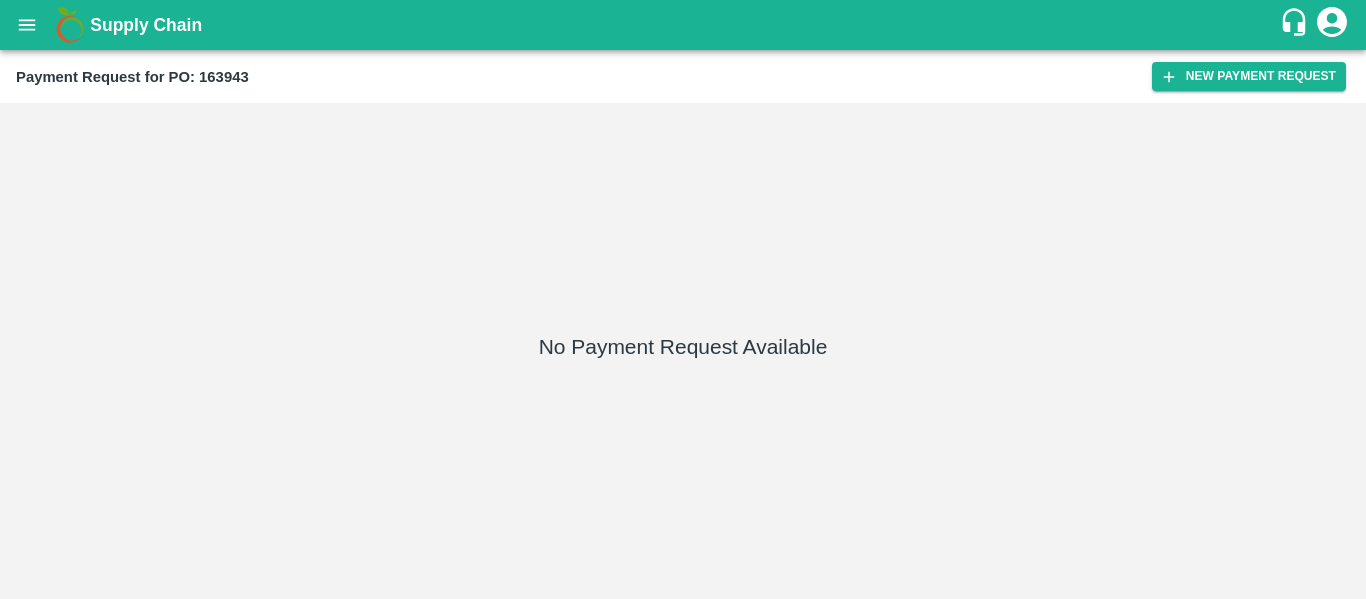 click on "New Payment Request" at bounding box center [1249, 76] 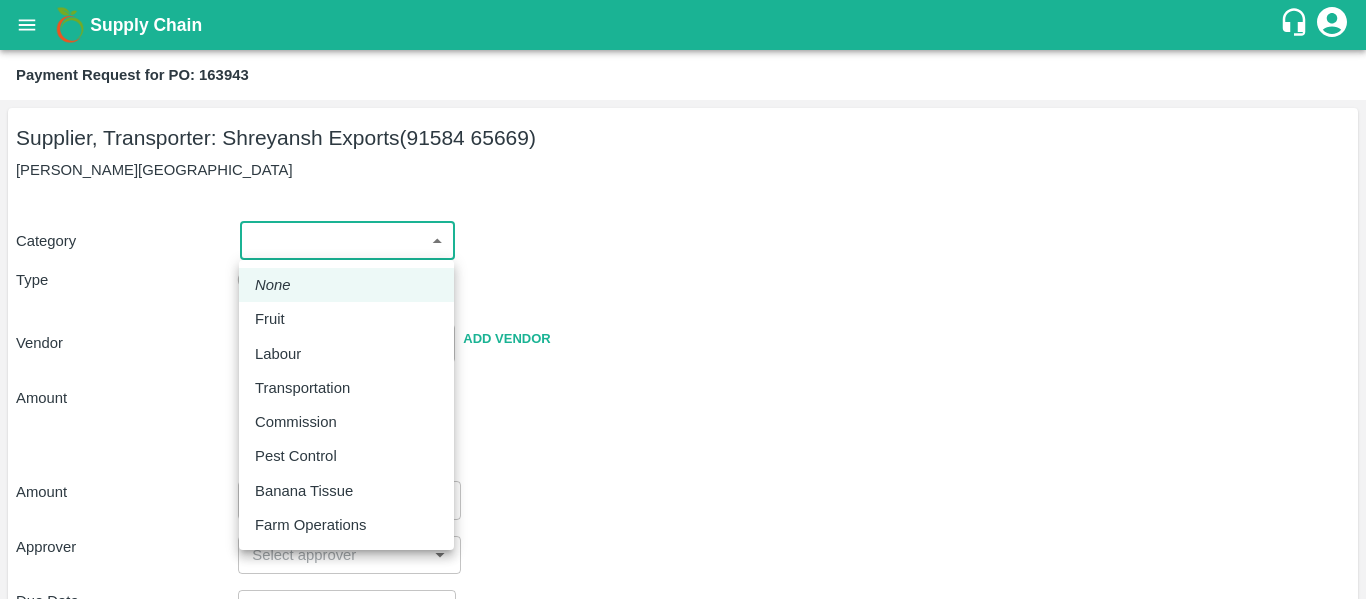 click on "Supply Chain Payment Request for PO: 163943 Supplier, Transporter:    [PERSON_NAME] Exports  (91584 65669) [GEOGRAPHIC_DATA], [GEOGRAPHIC_DATA] Category ​ ​ Type Advance Bill Vendor ​ Add Vendor Amount Total value Per Kg ​ Amount ​ Approver ​ Due Date ​  Priority  Low  High Comment x ​ Attach bill Cancel Save Tembhurni PH Nashik CC Shahada Banana Export PH Savda Banana Export PH Nashik Banana CS Nikhil Subhash Mangvade Logout None Fruit Labour Transportation Commission Pest Control Banana Tissue Farm Operations" at bounding box center (683, 299) 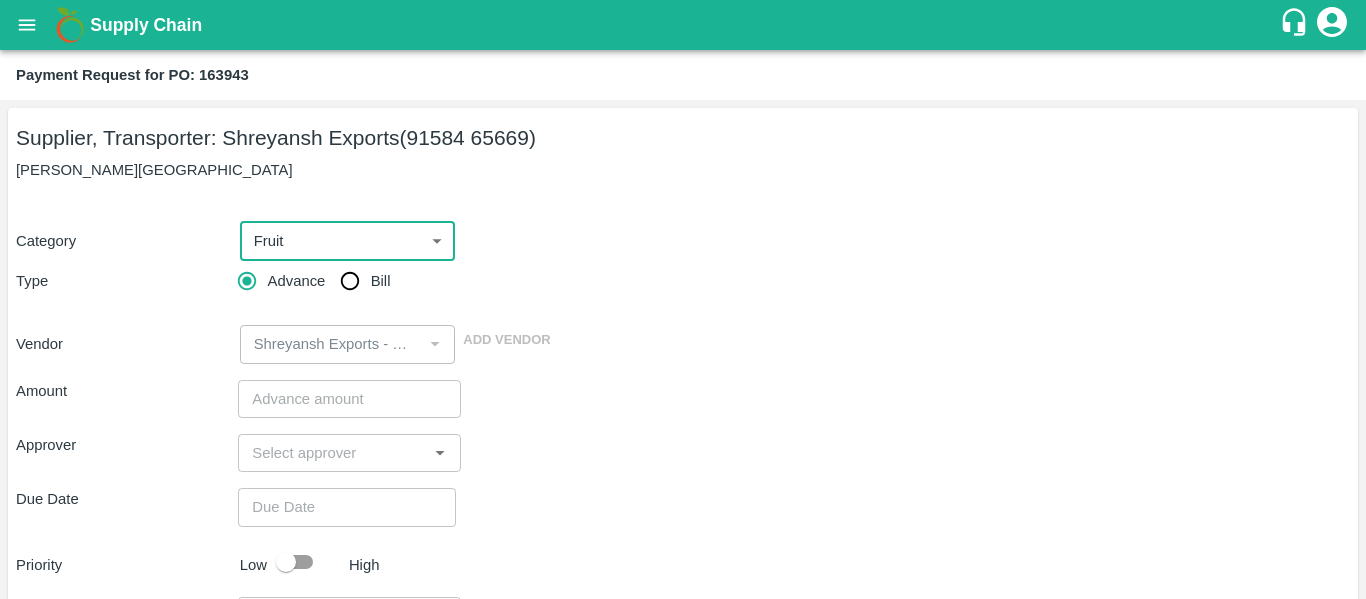click on "Bill" at bounding box center (381, 281) 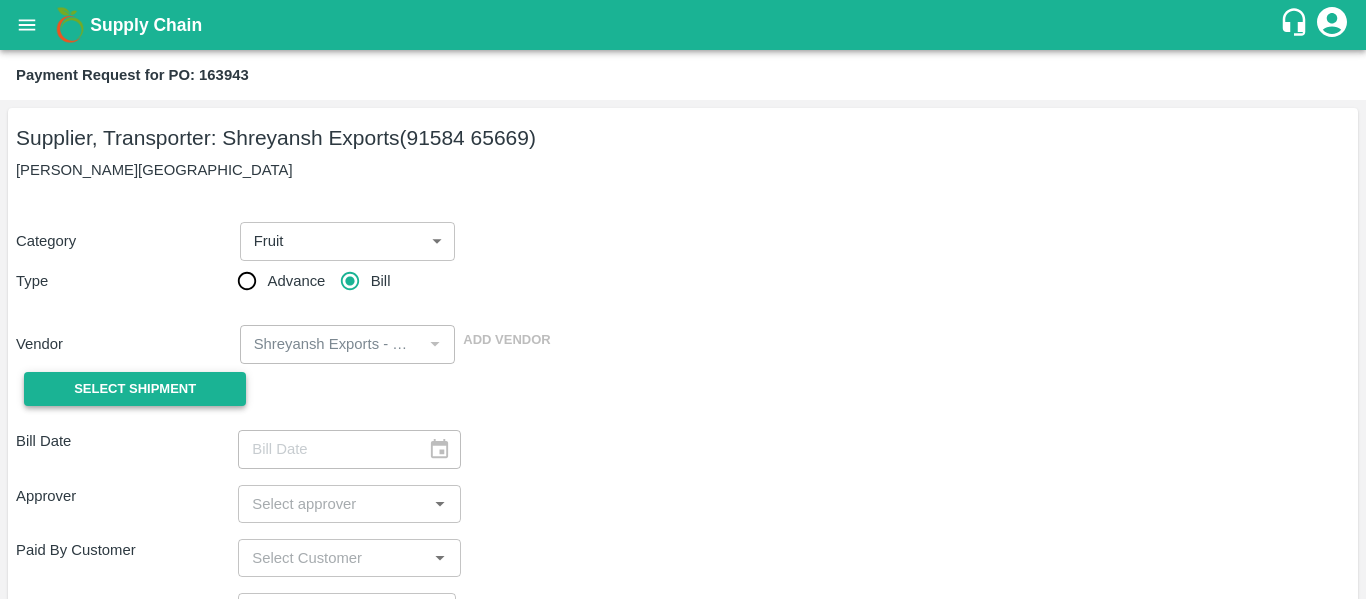 click on "Select Shipment" at bounding box center (135, 389) 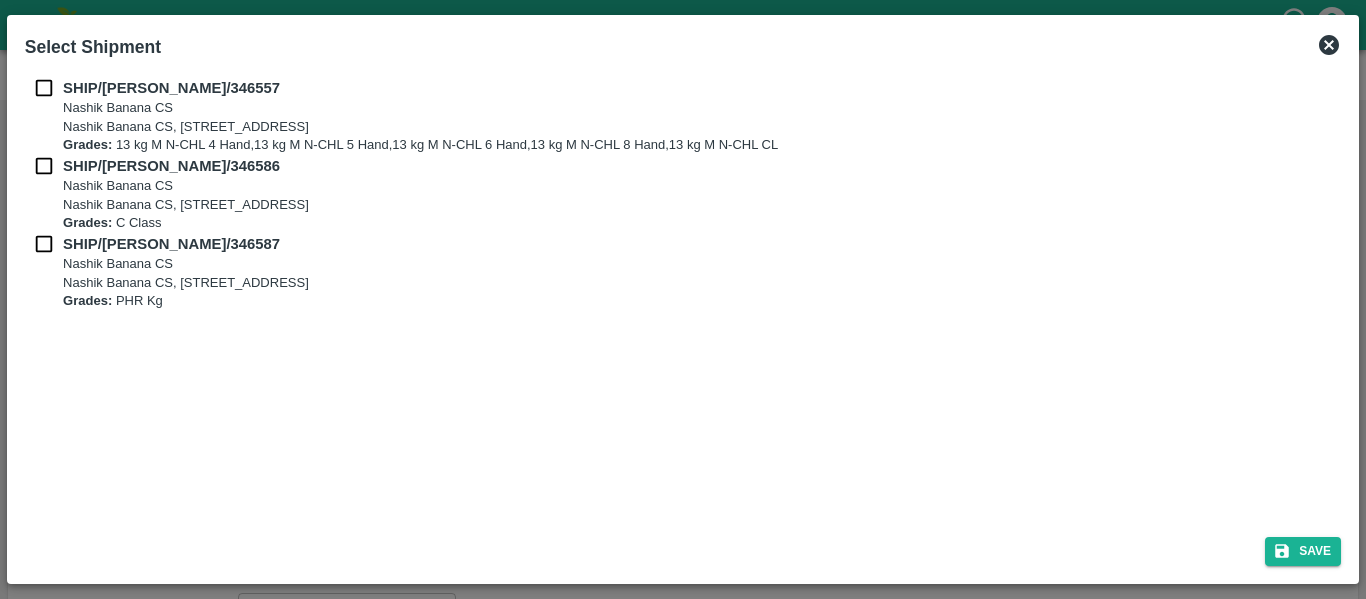 click on "SHIP/[PERSON_NAME]/346557 Nashik Banana CS  Nashik Banana CS, Gat No. 314/2/1, A/p- Mohadi, Tal- Dindori, Dist- Nashik 422207, [GEOGRAPHIC_DATA], [GEOGRAPHIC_DATA], [GEOGRAPHIC_DATA] Grades:   13 kg M N-CHL 4 Hand,13 kg M N-CHL 5 Hand,13 kg M N-CHL 6 Hand,13 kg M N-CHL 8 Hand,13 kg M N-CHL CL SHIP/[PERSON_NAME]/346586 Nashik Banana CS  [STREET_ADDRESS]/p- Mohadi, Tal- Dindori, Dist- Nashik 422207, [GEOGRAPHIC_DATA], [GEOGRAPHIC_DATA], [GEOGRAPHIC_DATA] Grades:   C Class SHIP/[PERSON_NAME]/346587 Nashik Banana CS  Nashik Banana CS, Gat No. 314/2/1, A/p- Mohadi, Tal- Dindori, Dist- Nashik 422207, [GEOGRAPHIC_DATA], [GEOGRAPHIC_DATA], [GEOGRAPHIC_DATA] Grades:   PHR Kg" at bounding box center [683, 295] 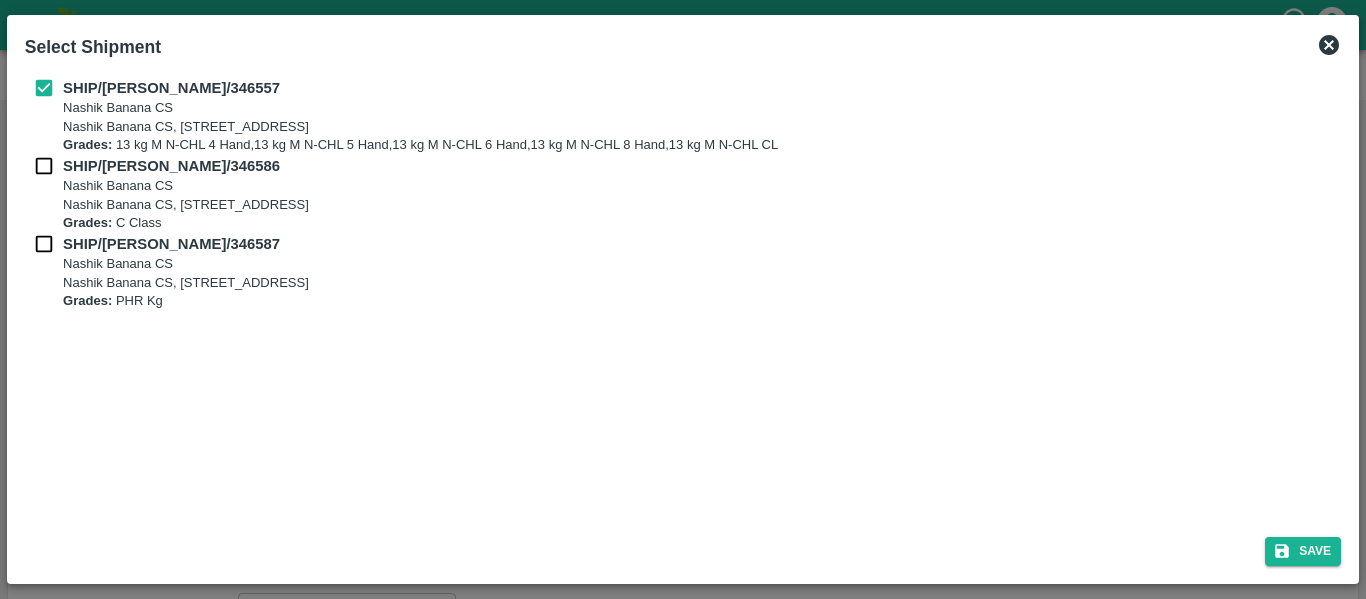 click at bounding box center [44, 166] 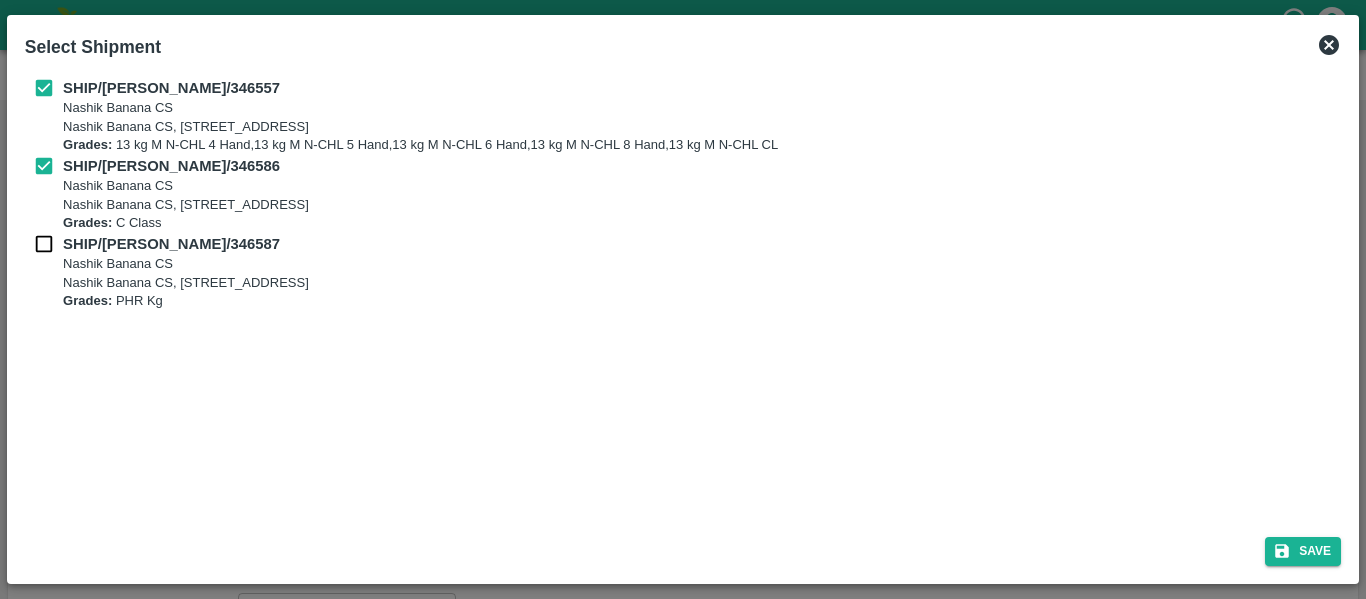 click on "Grades:" at bounding box center [87, 222] 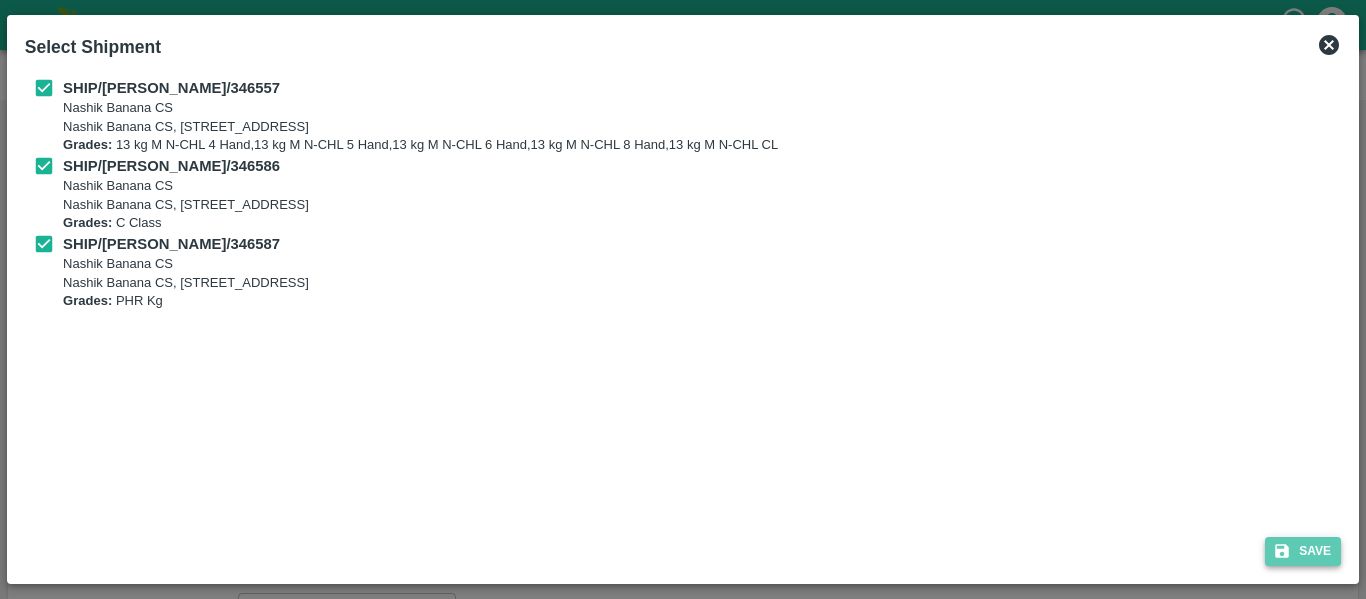 click on "Save" at bounding box center (1303, 551) 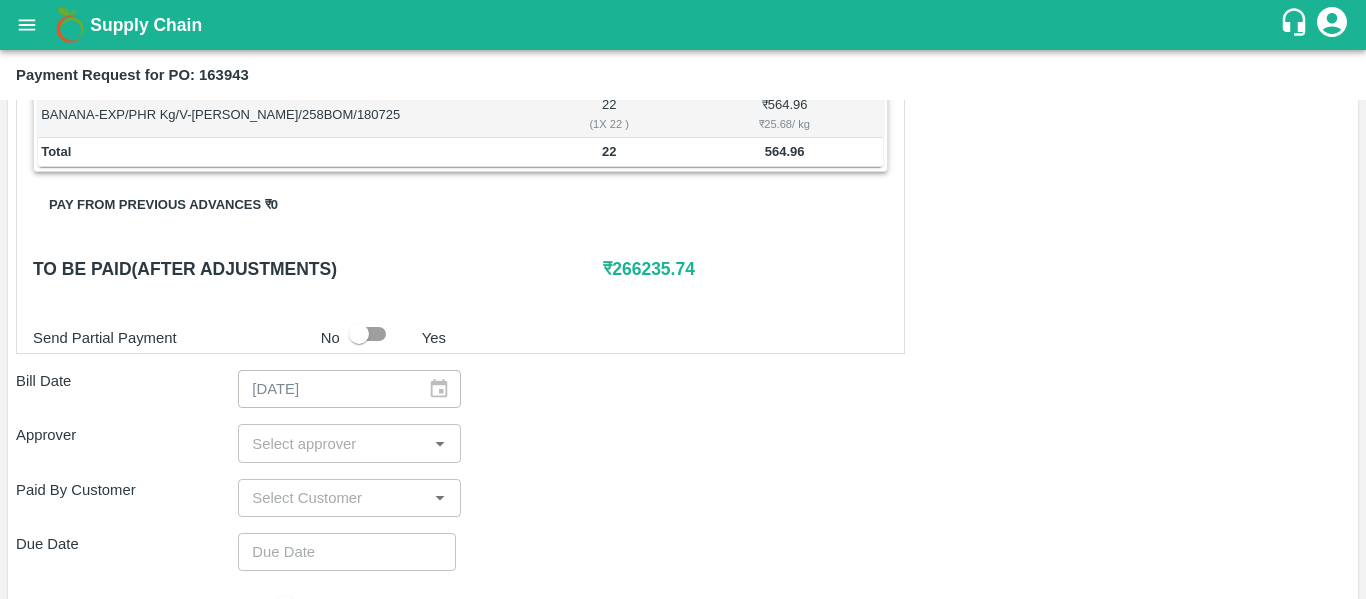 scroll, scrollTop: 866, scrollLeft: 0, axis: vertical 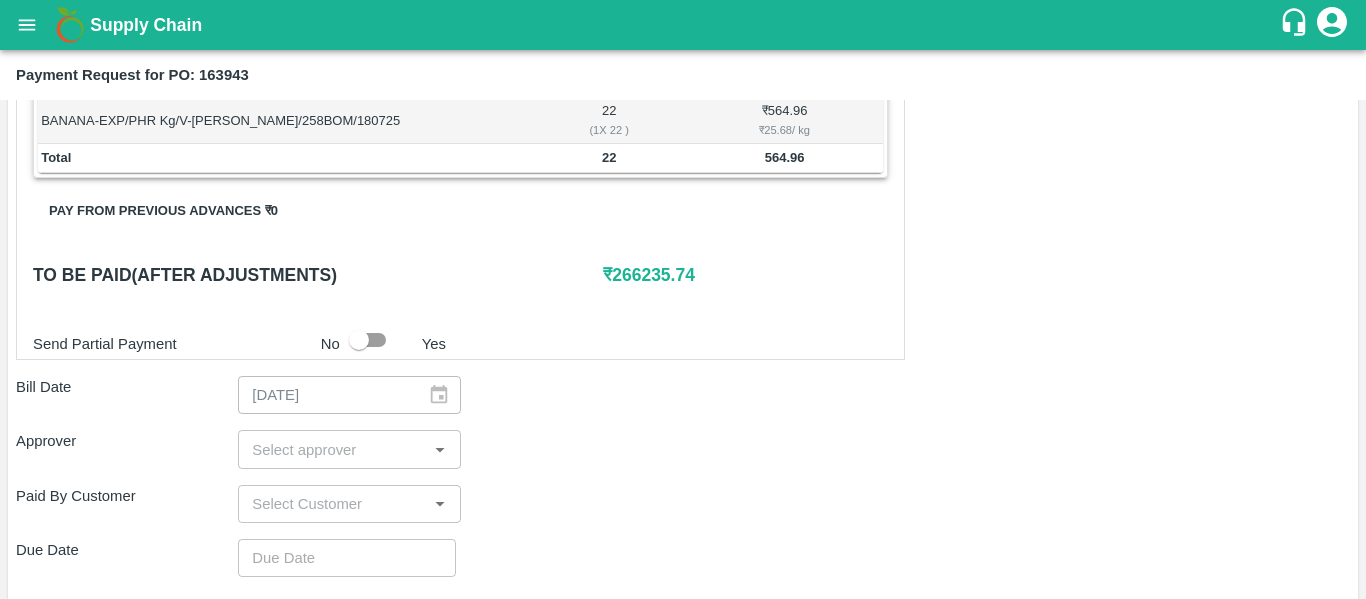 click on "​" at bounding box center [349, 449] 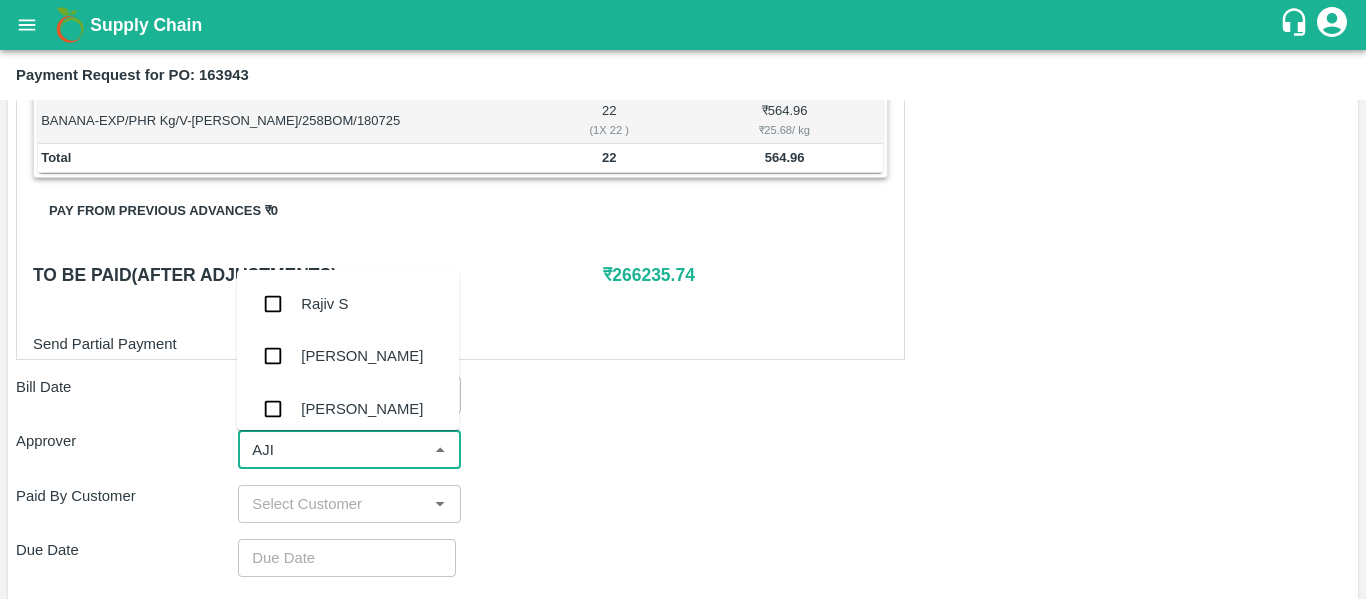 type on "AJIT" 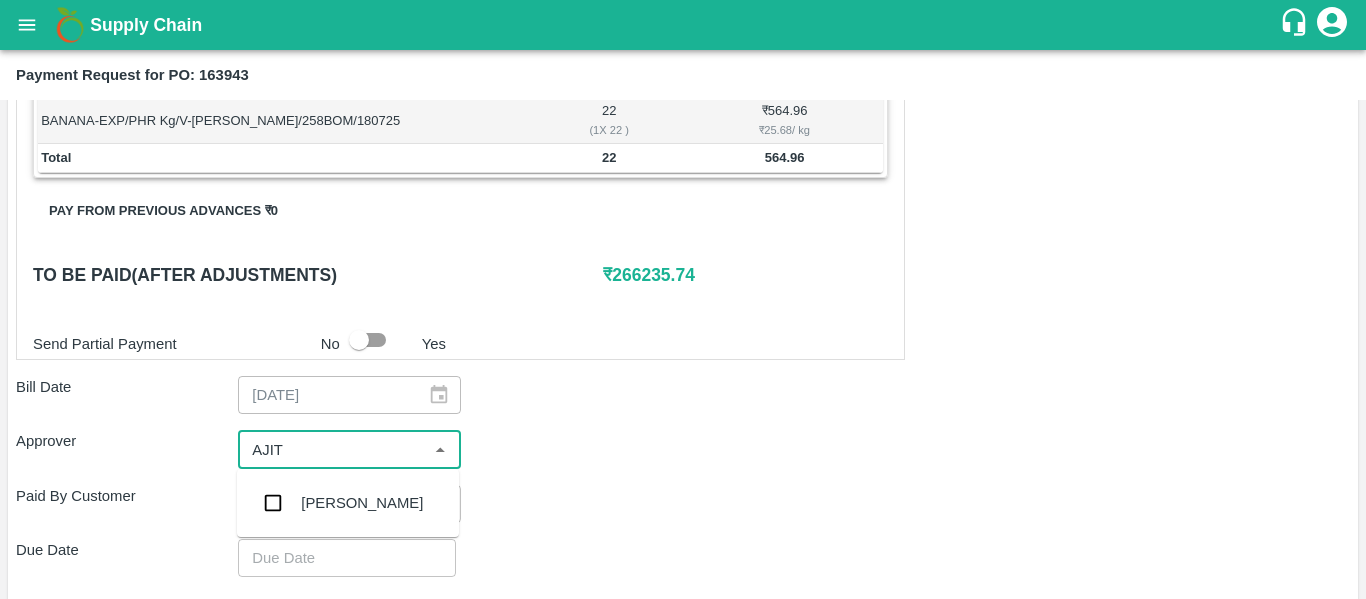 click on "[PERSON_NAME]" at bounding box center (362, 503) 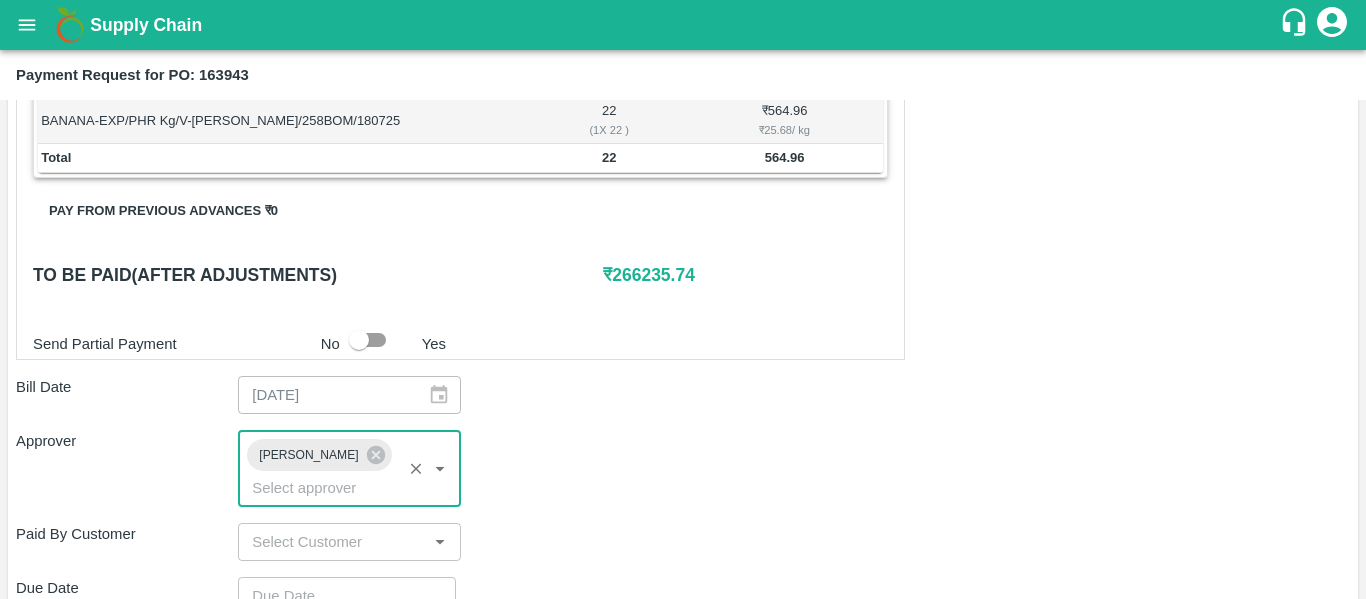 type on "DD/MM/YYYY hh:mm aa" 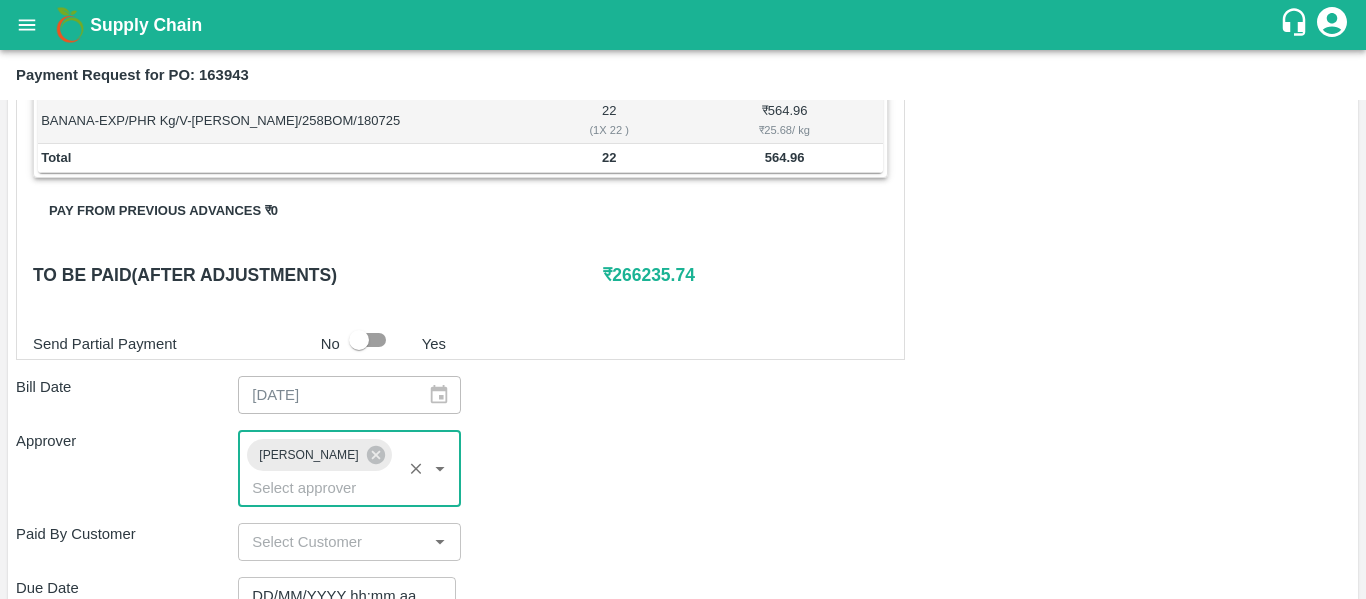 click on "DD/MM/YYYY hh:mm aa" at bounding box center (340, 596) 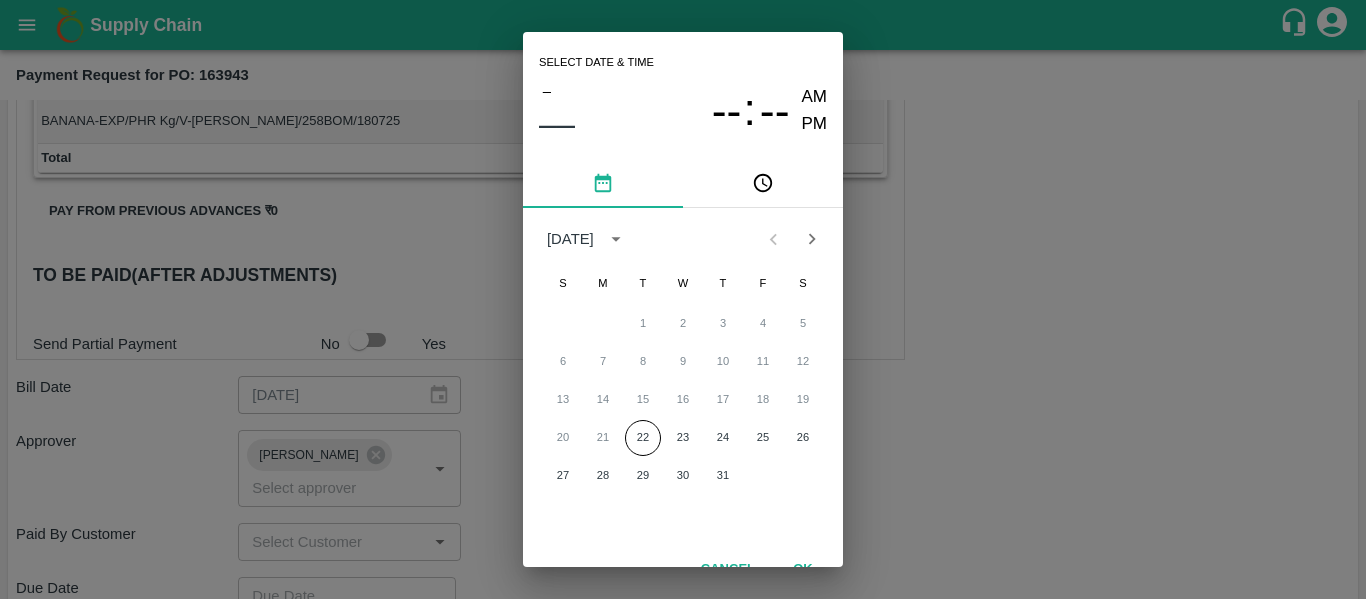 click on "20 21 22 23 24 25 26" at bounding box center (683, 438) 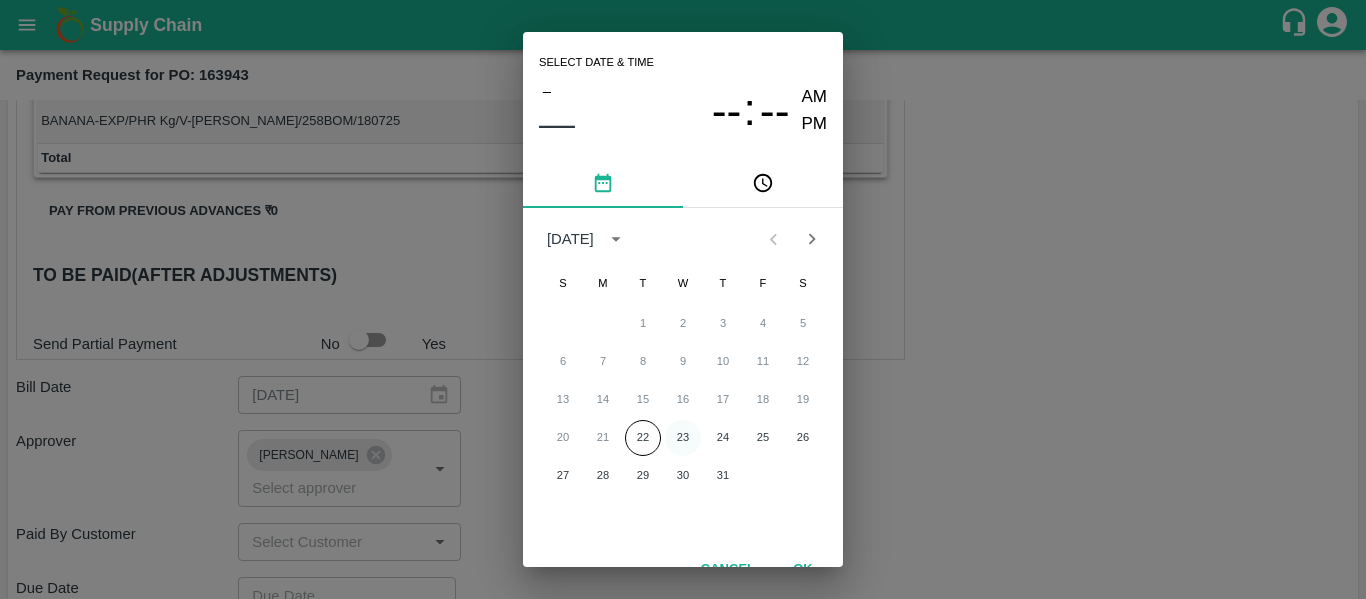 click on "23" at bounding box center (683, 438) 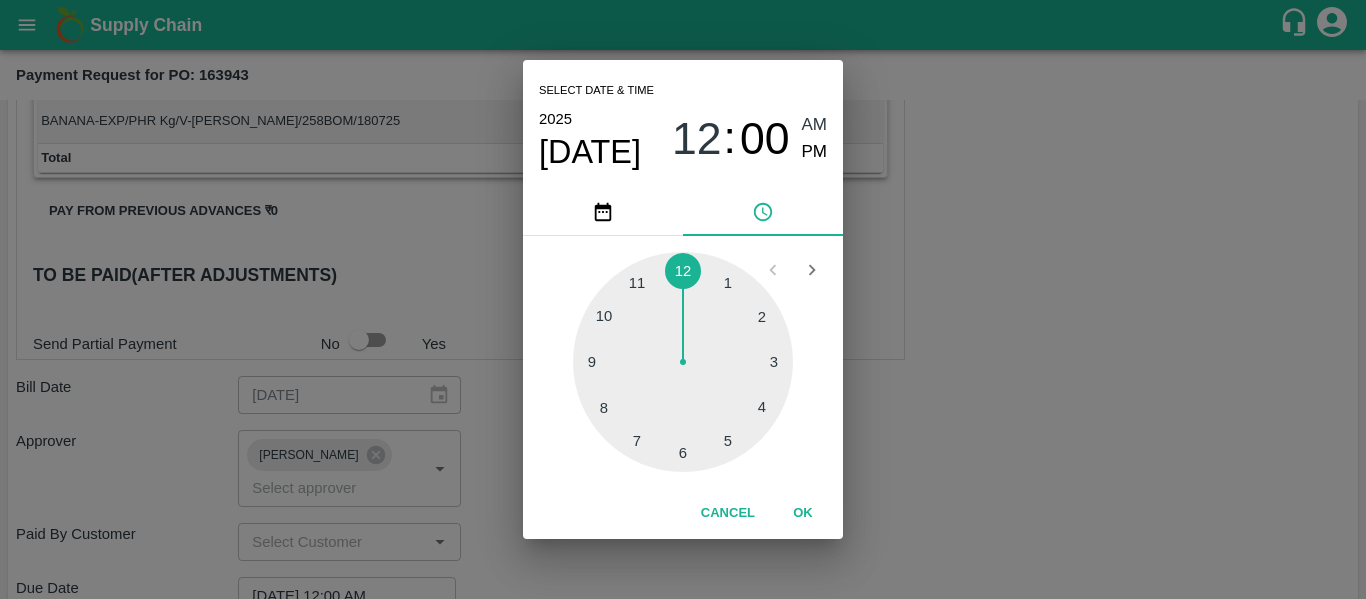 click on "Select date & time [DATE] 12 : 00 AM PM 1 2 3 4 5 6 7 8 9 10 11 12 Cancel OK" at bounding box center [683, 299] 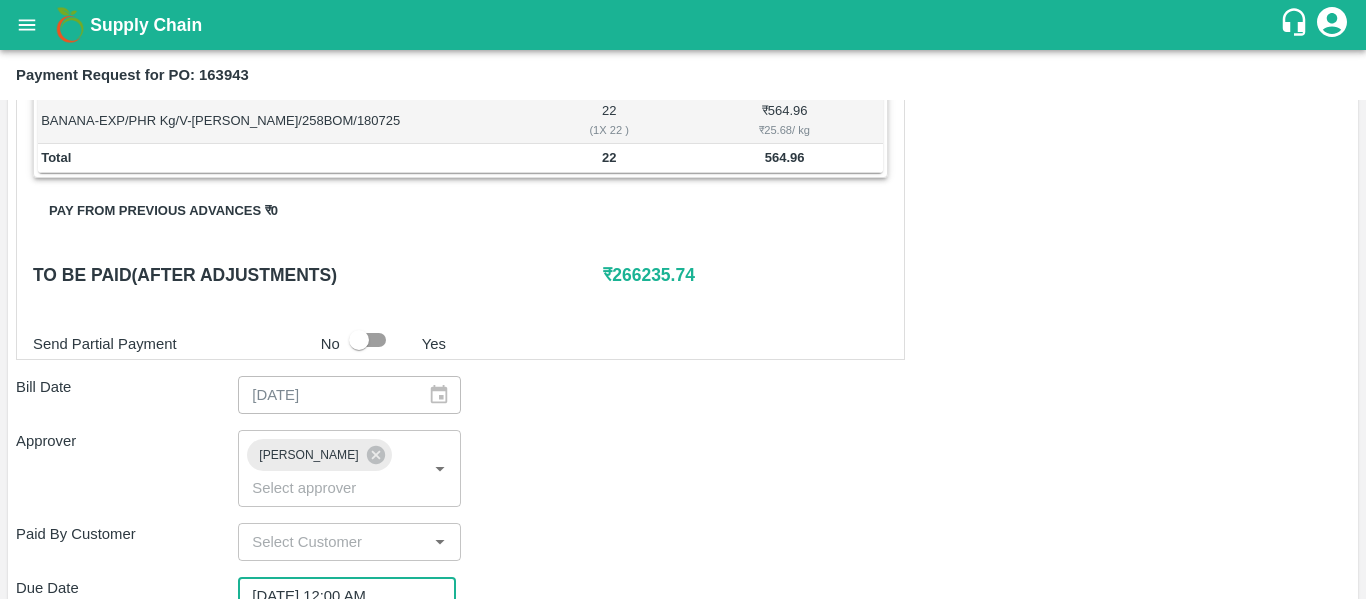 scroll, scrollTop: 1127, scrollLeft: 0, axis: vertical 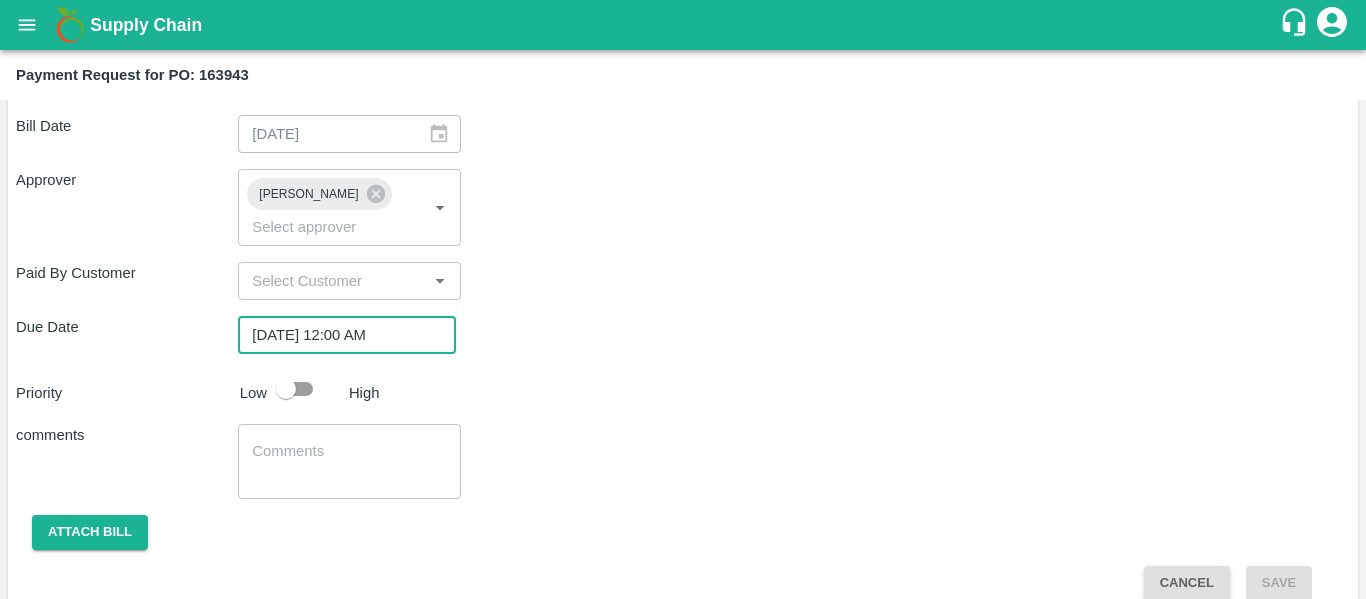 click at bounding box center [286, 389] 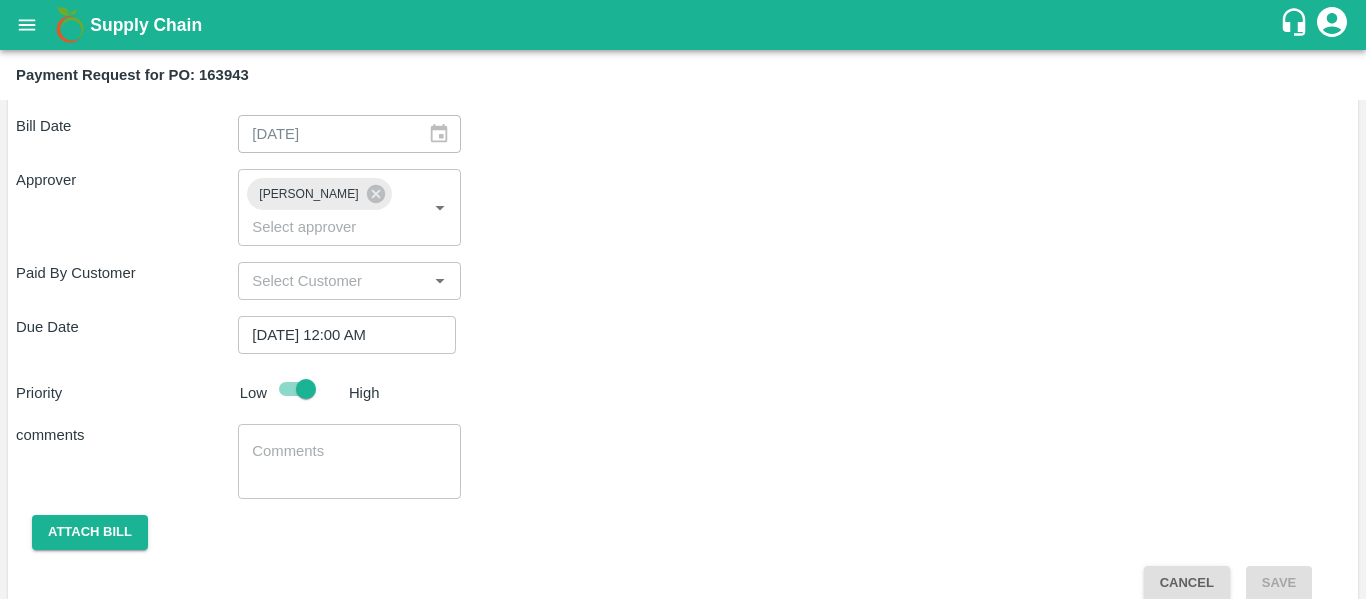 click on "x ​" at bounding box center [349, 461] 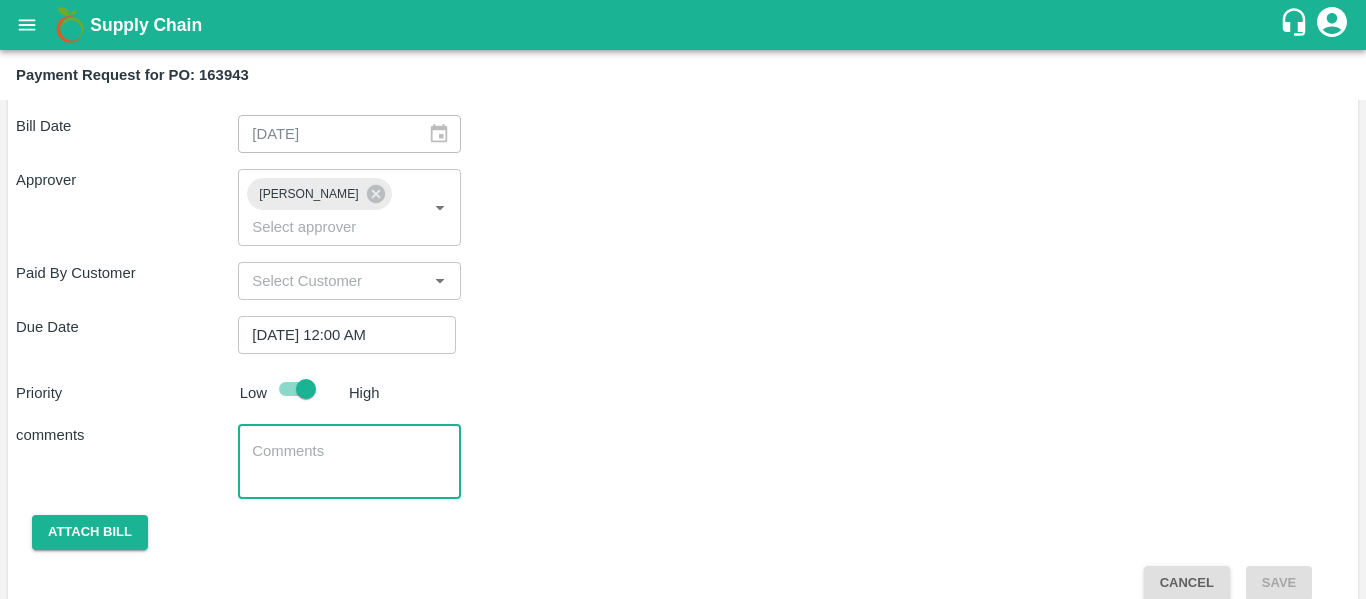 click at bounding box center [349, 462] 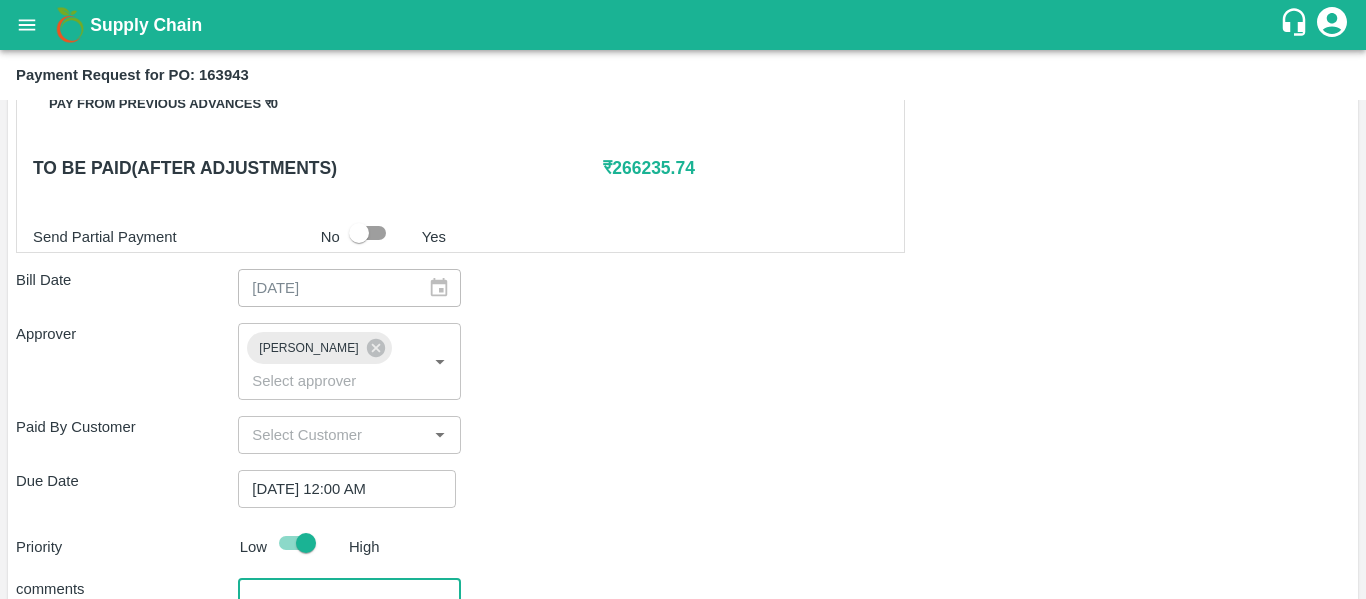 scroll, scrollTop: 1127, scrollLeft: 0, axis: vertical 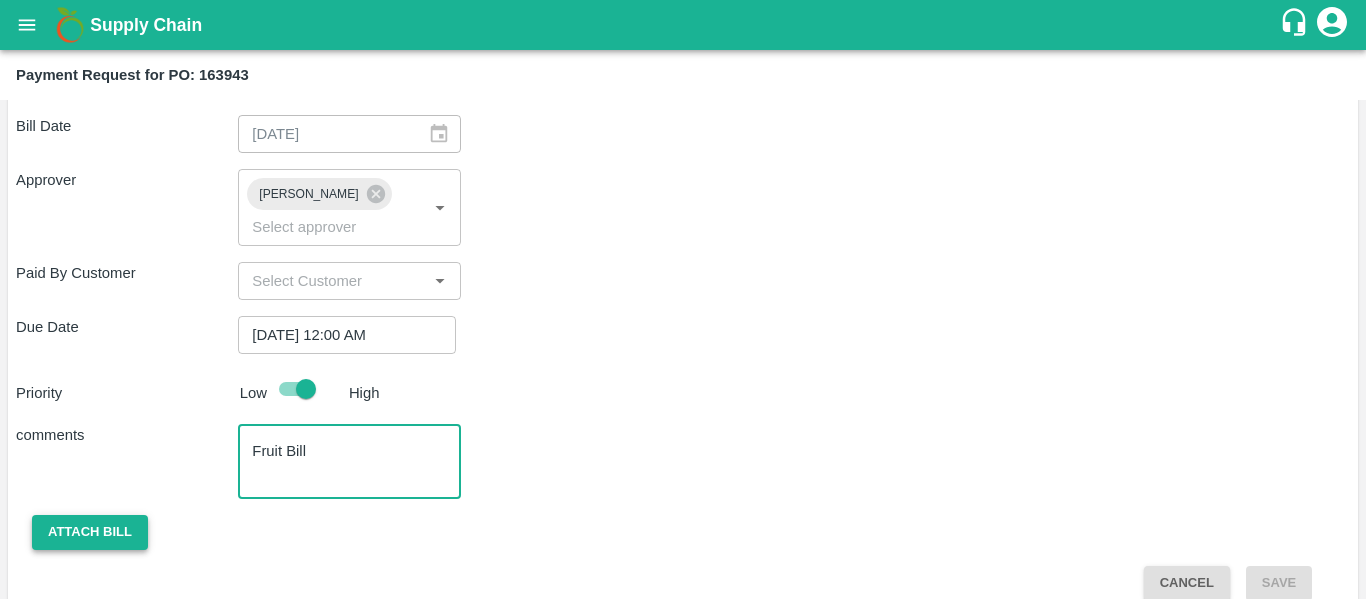 type on "Fruit Bill" 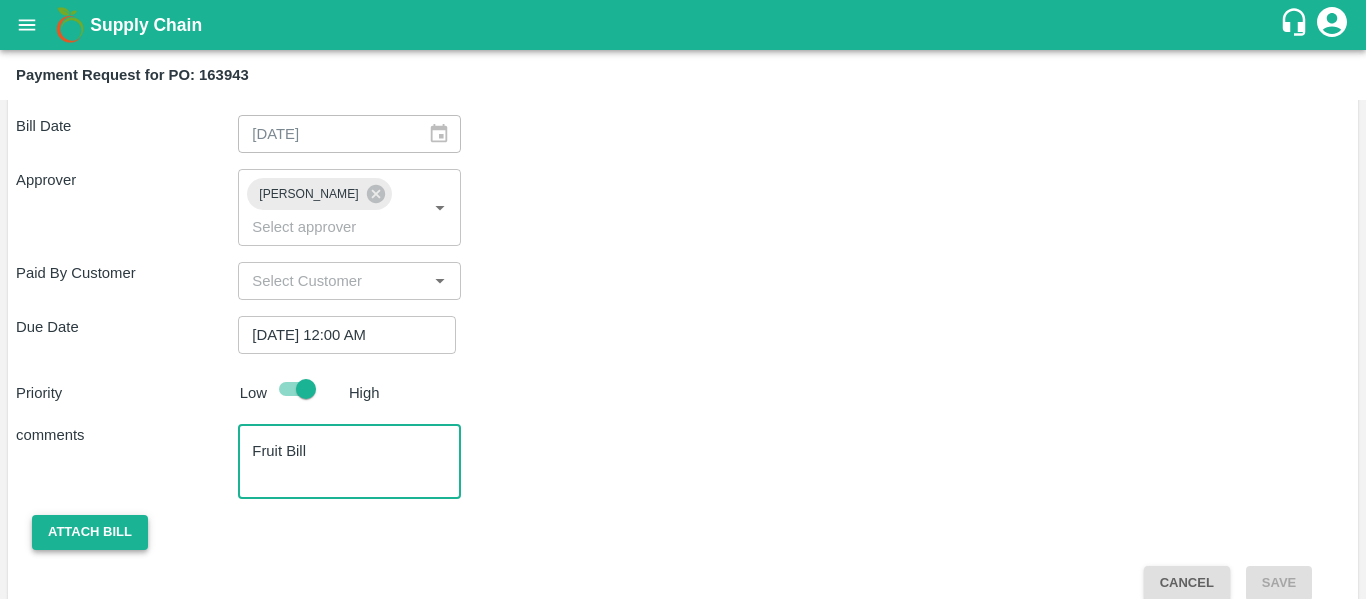 click on "Attach bill" at bounding box center (90, 532) 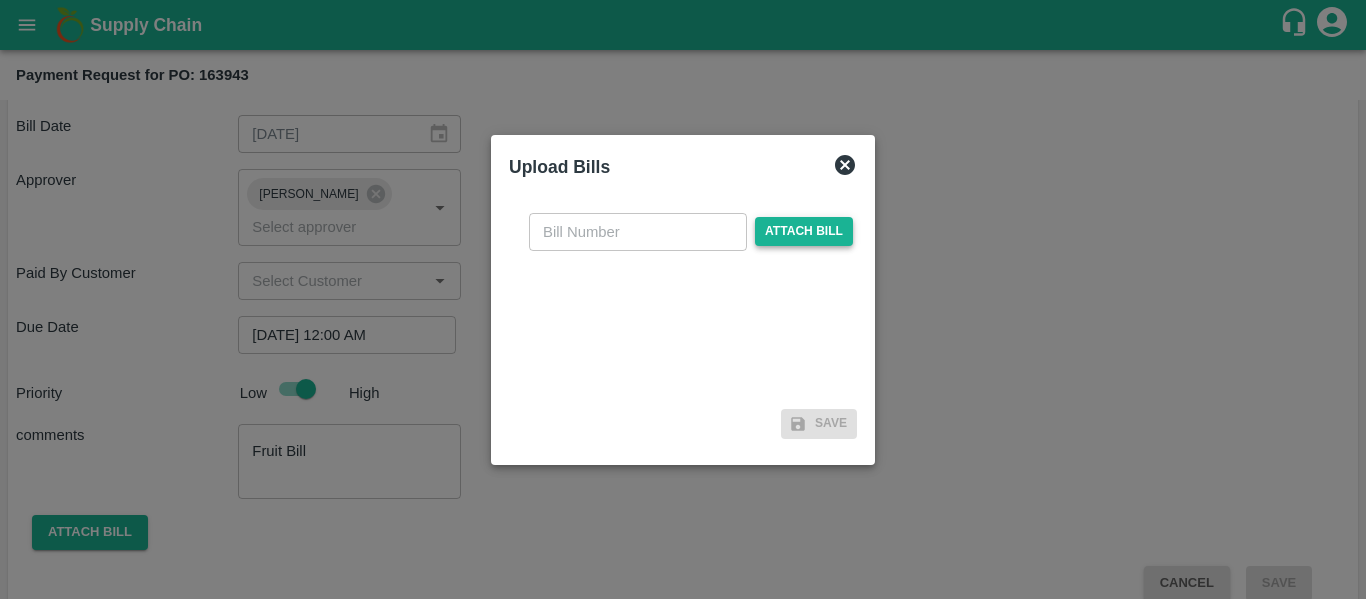 click on "Attach bill" at bounding box center [804, 231] 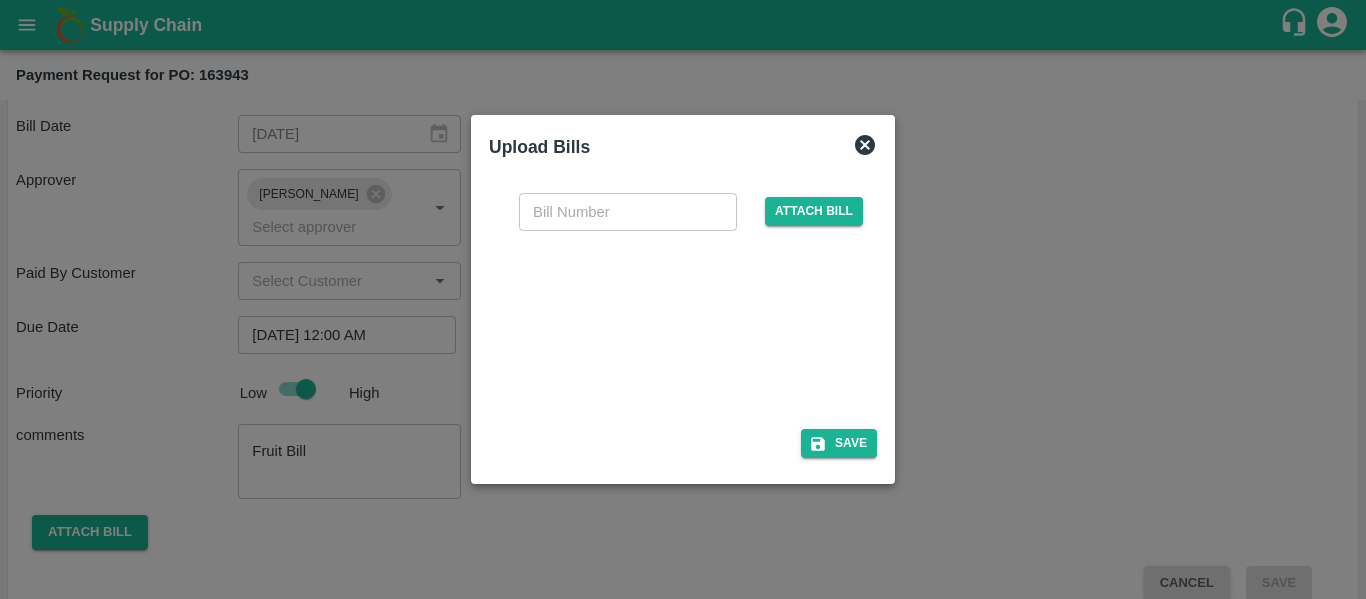 click at bounding box center (679, 324) 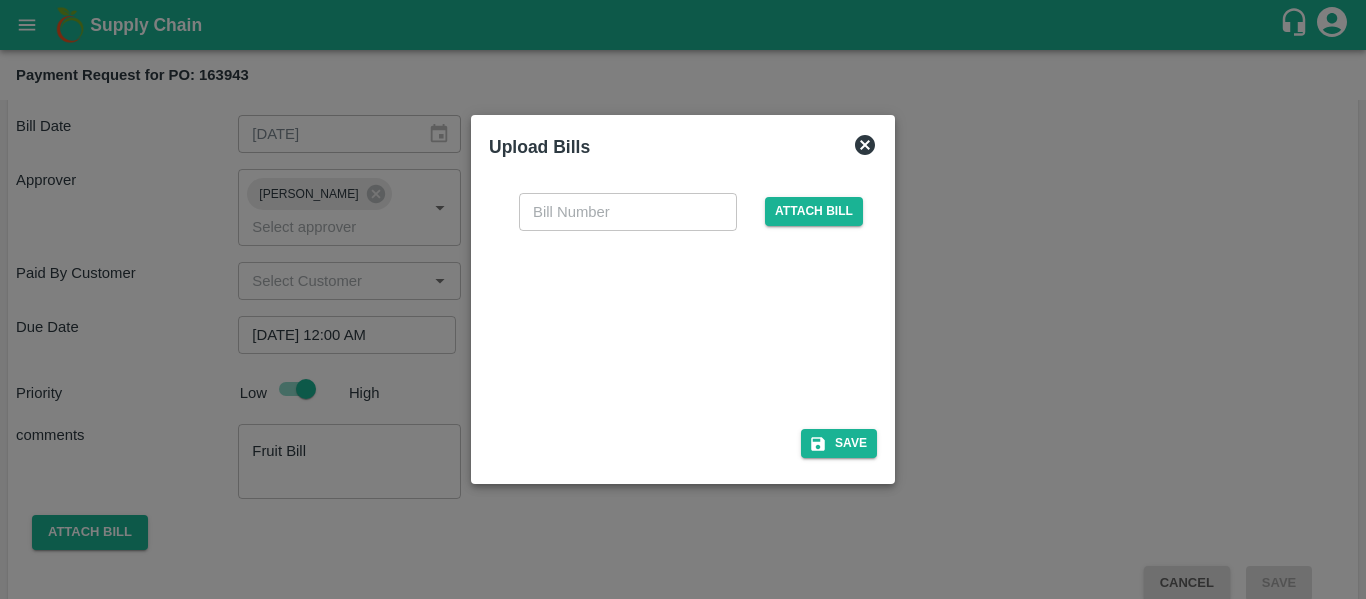click on "​ Attach bill" at bounding box center [683, 299] 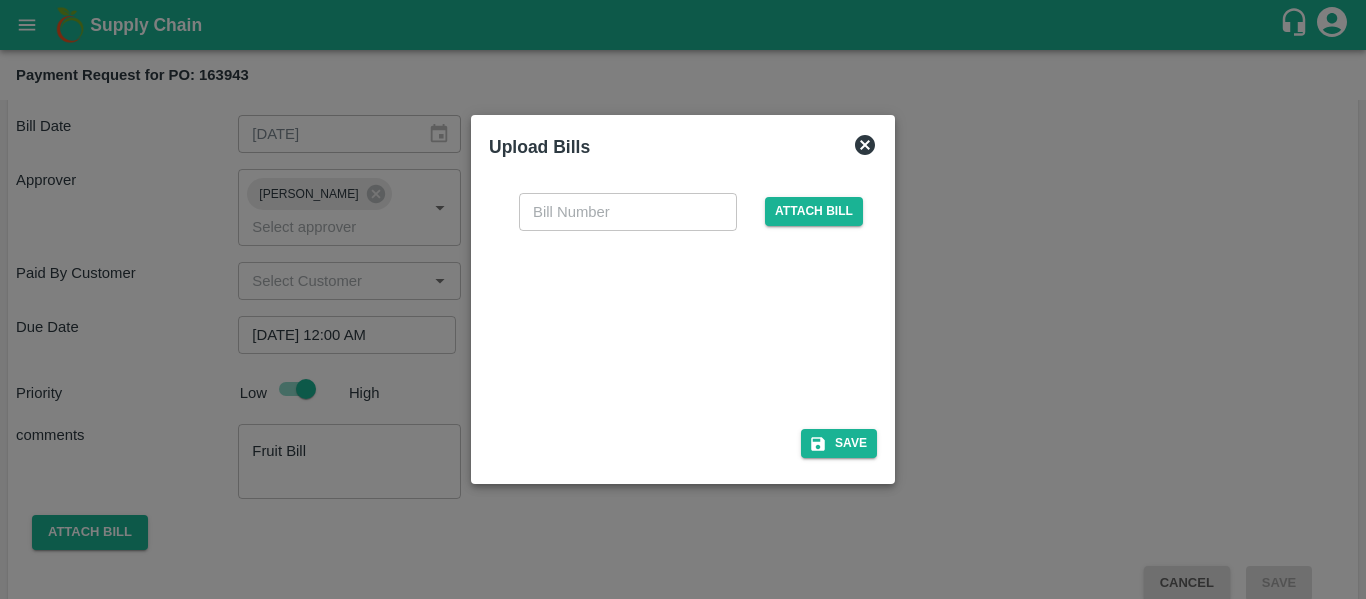 click at bounding box center (628, 212) 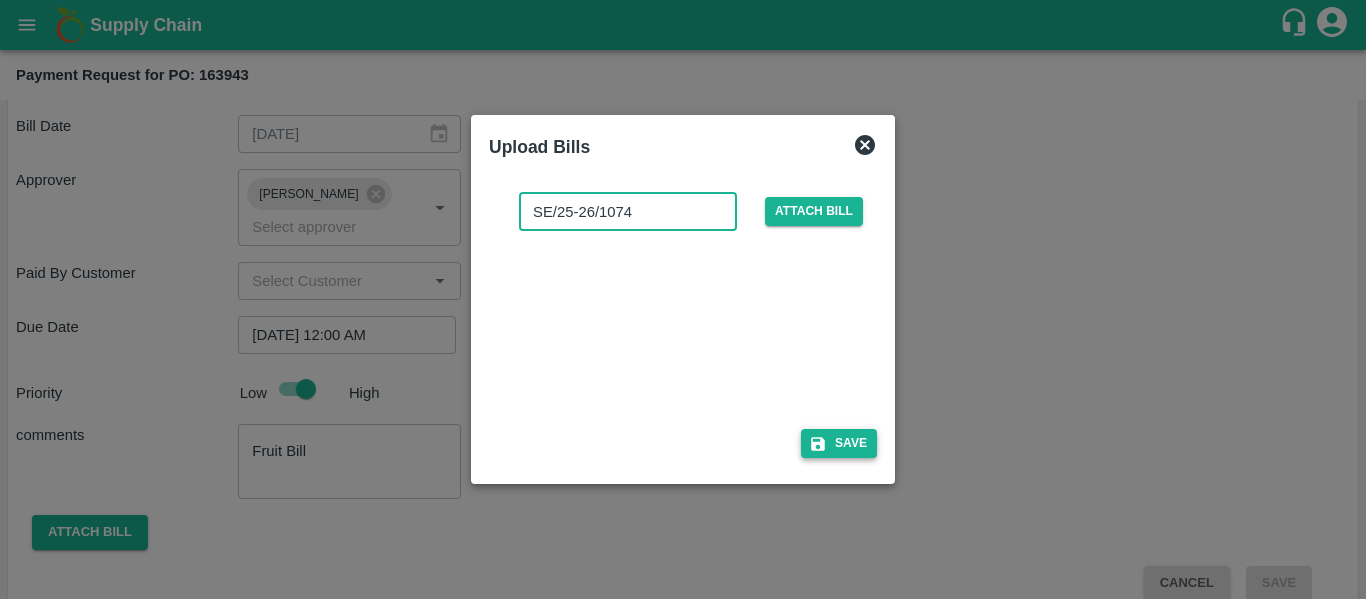 type on "SE/25-26/1074" 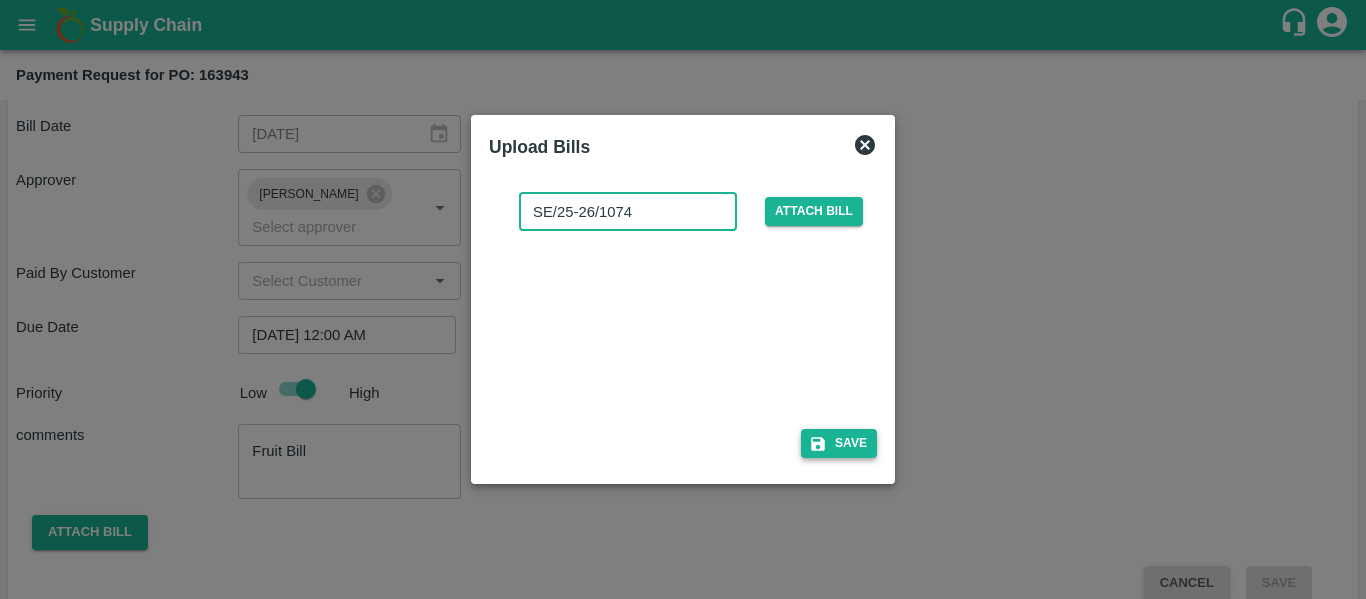 click on "Save" at bounding box center (839, 443) 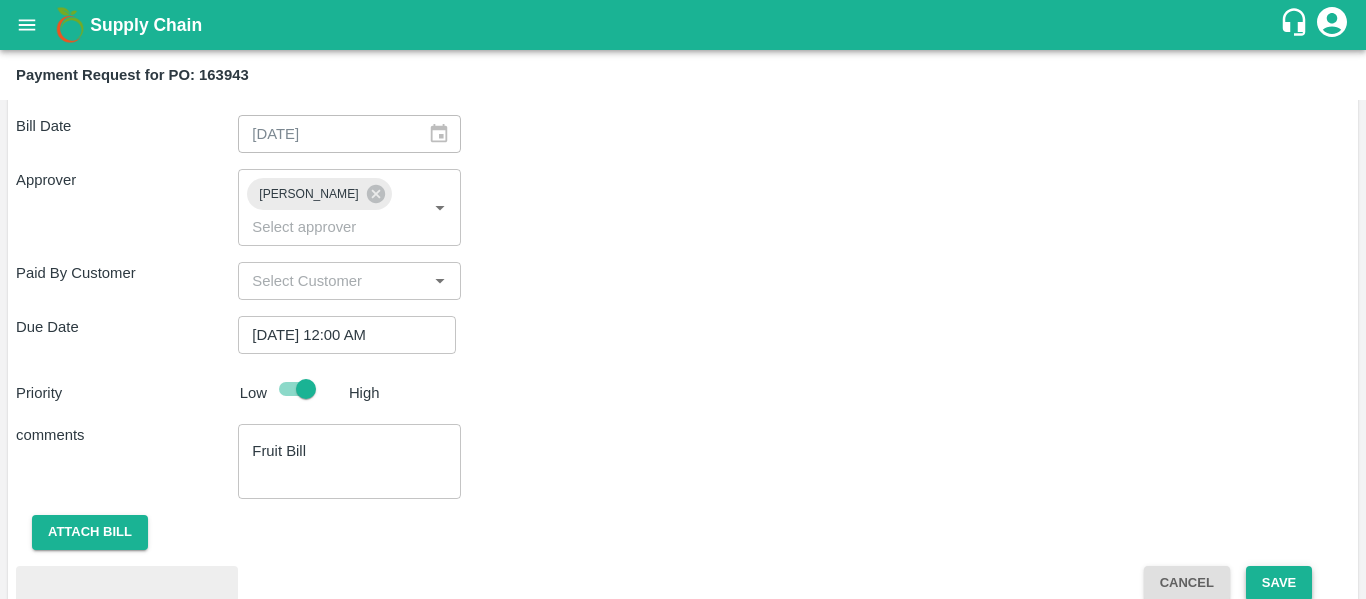 click on "Save" at bounding box center (1279, 583) 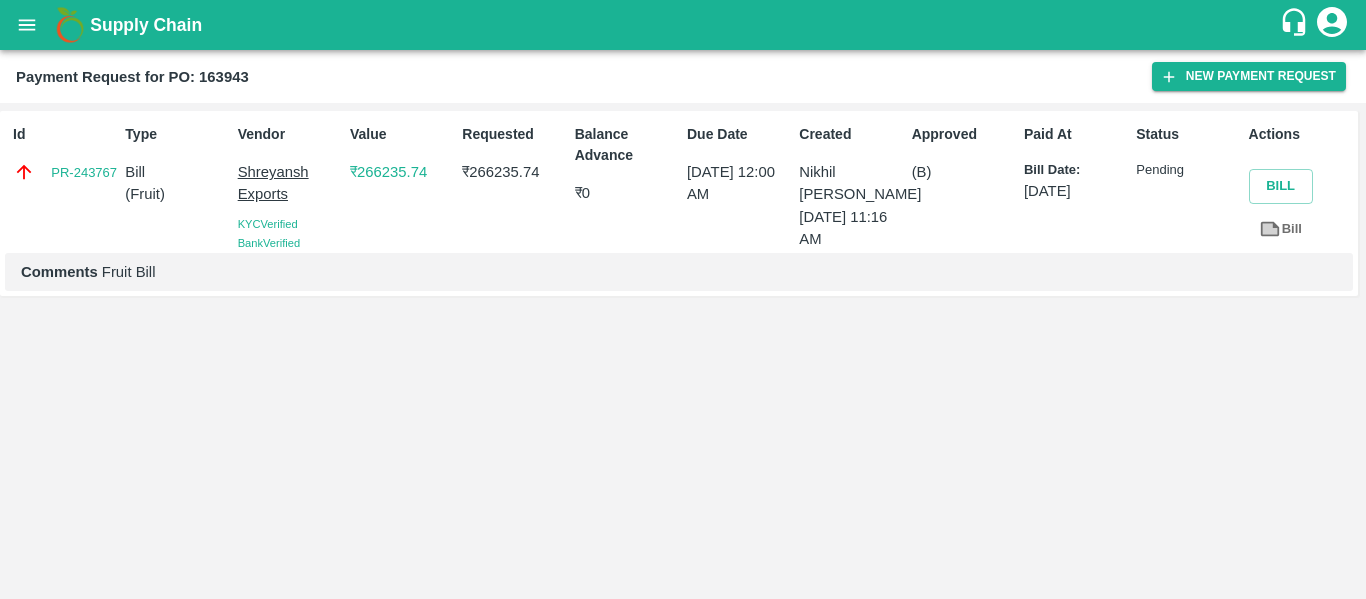 click 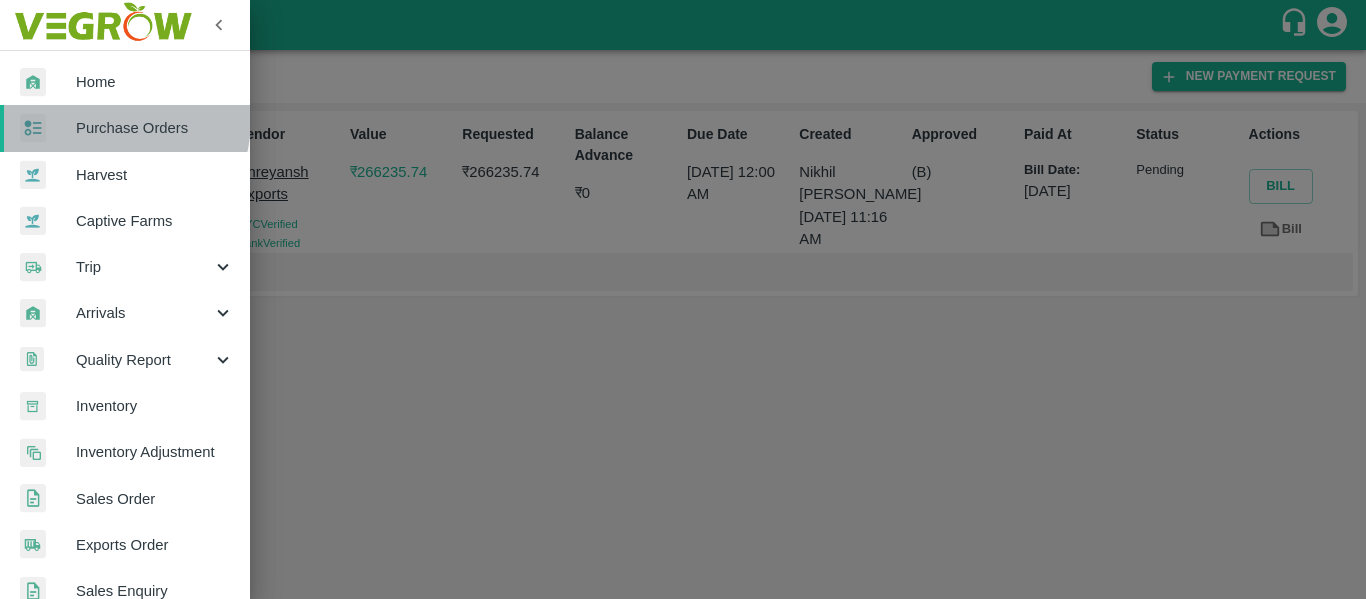 click on "Purchase Orders" at bounding box center (155, 128) 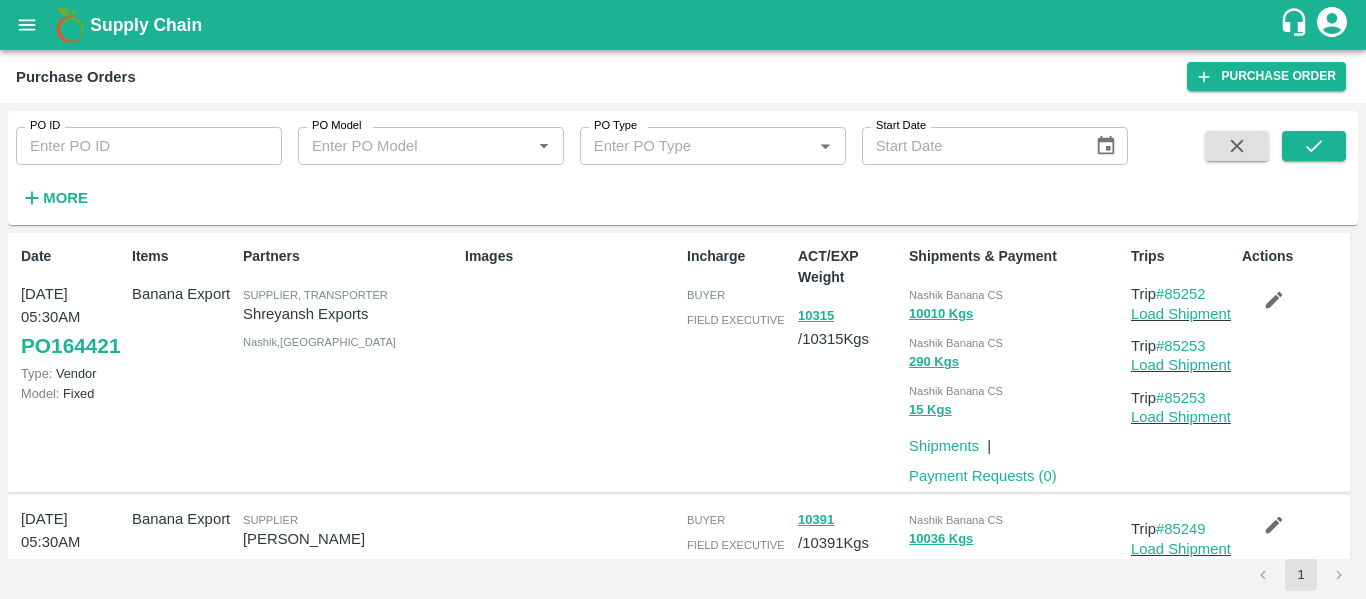 click on "PO ID PO ID" at bounding box center [141, 138] 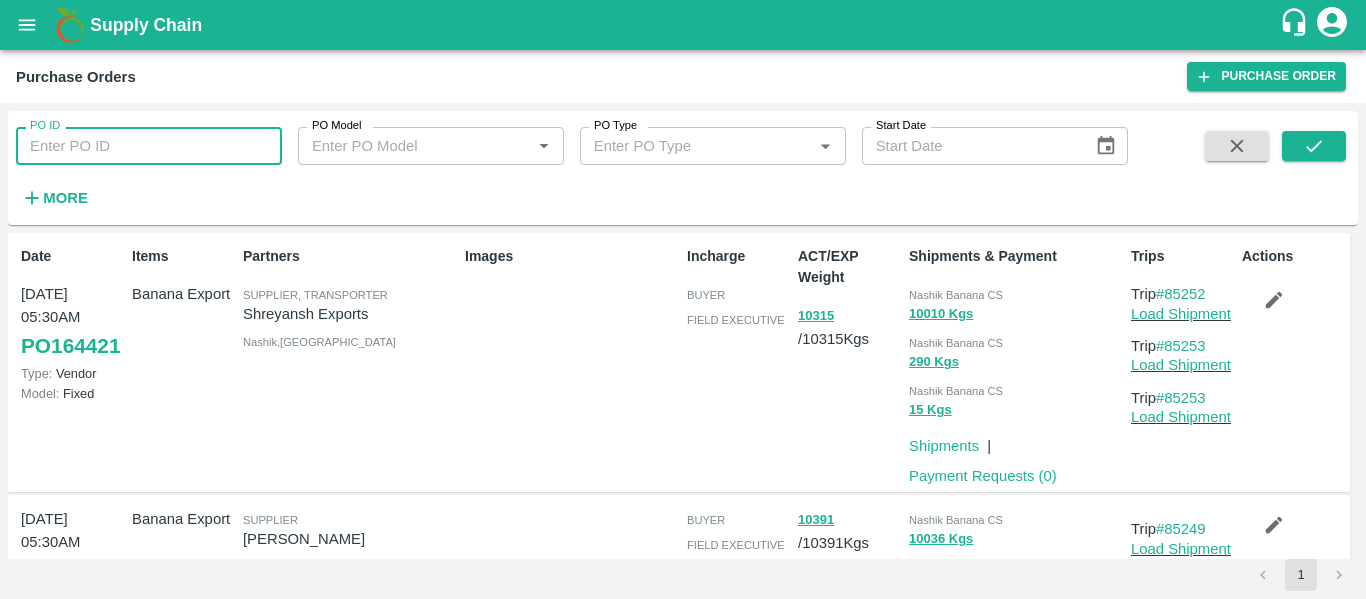 paste on "164030" 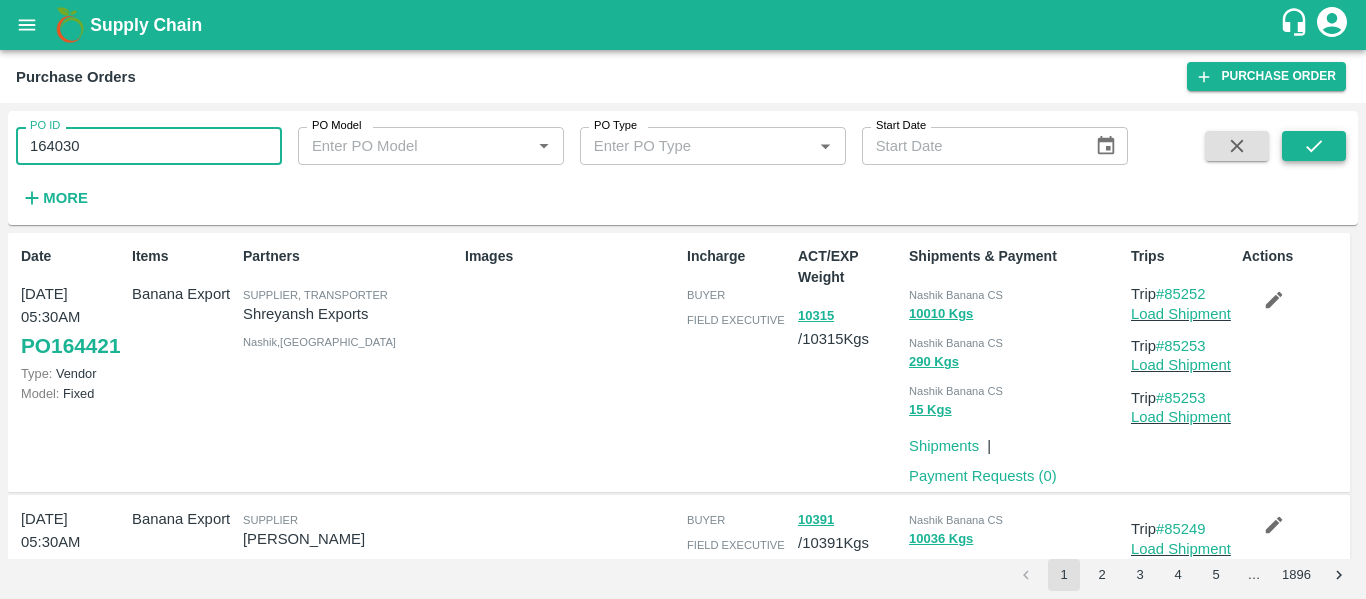 type on "164030" 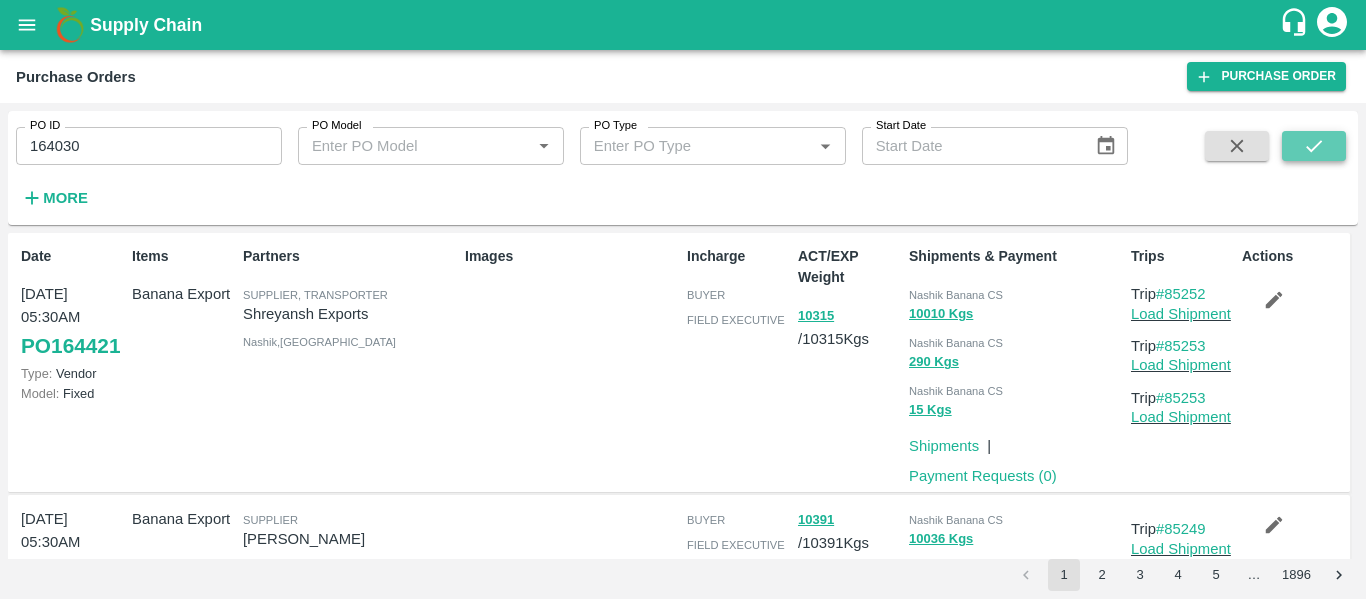 click 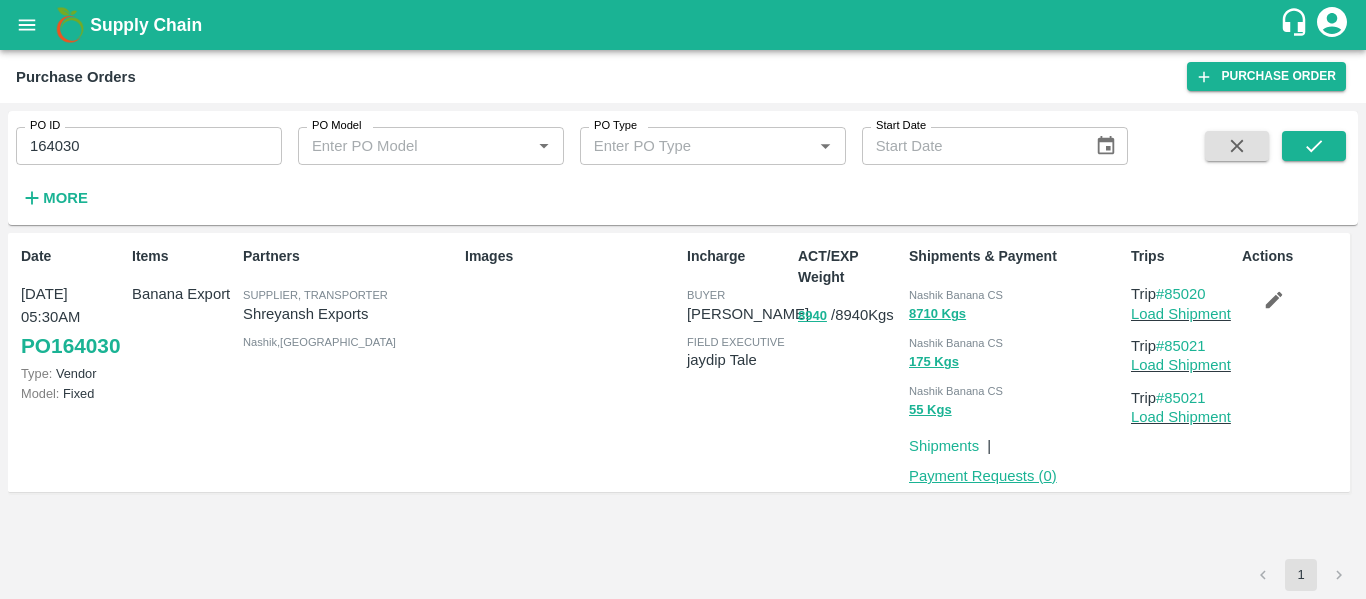 click on "Payment Requests ( 0 )" at bounding box center [983, 476] 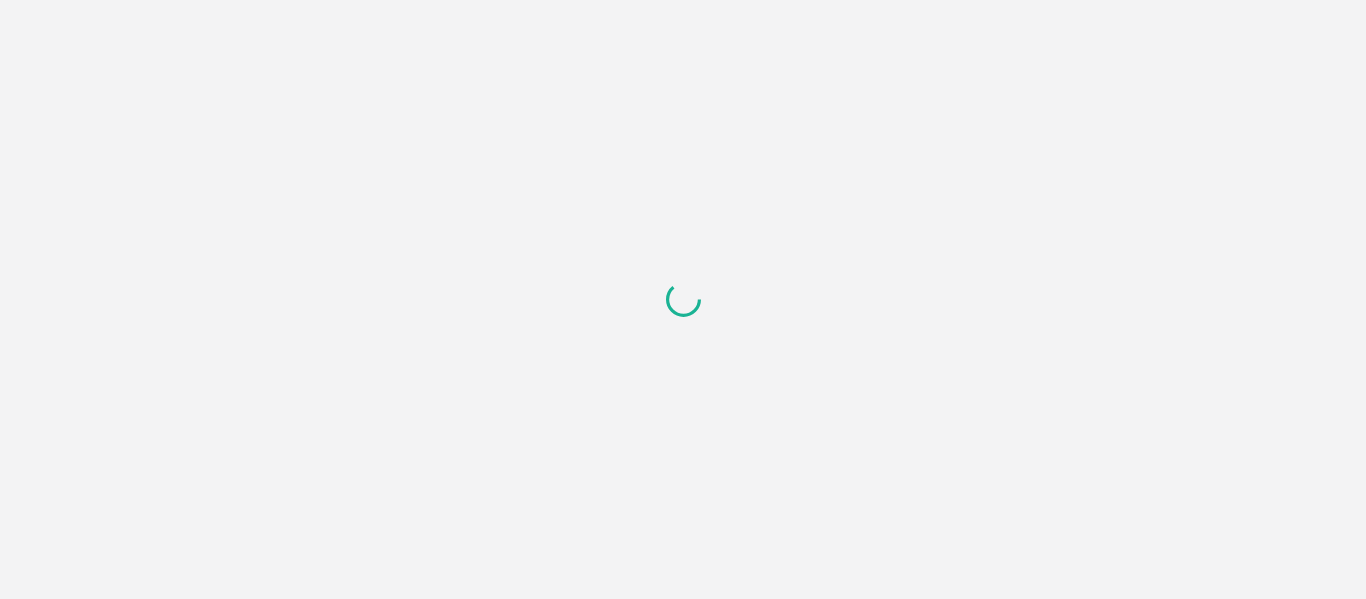 scroll, scrollTop: 0, scrollLeft: 0, axis: both 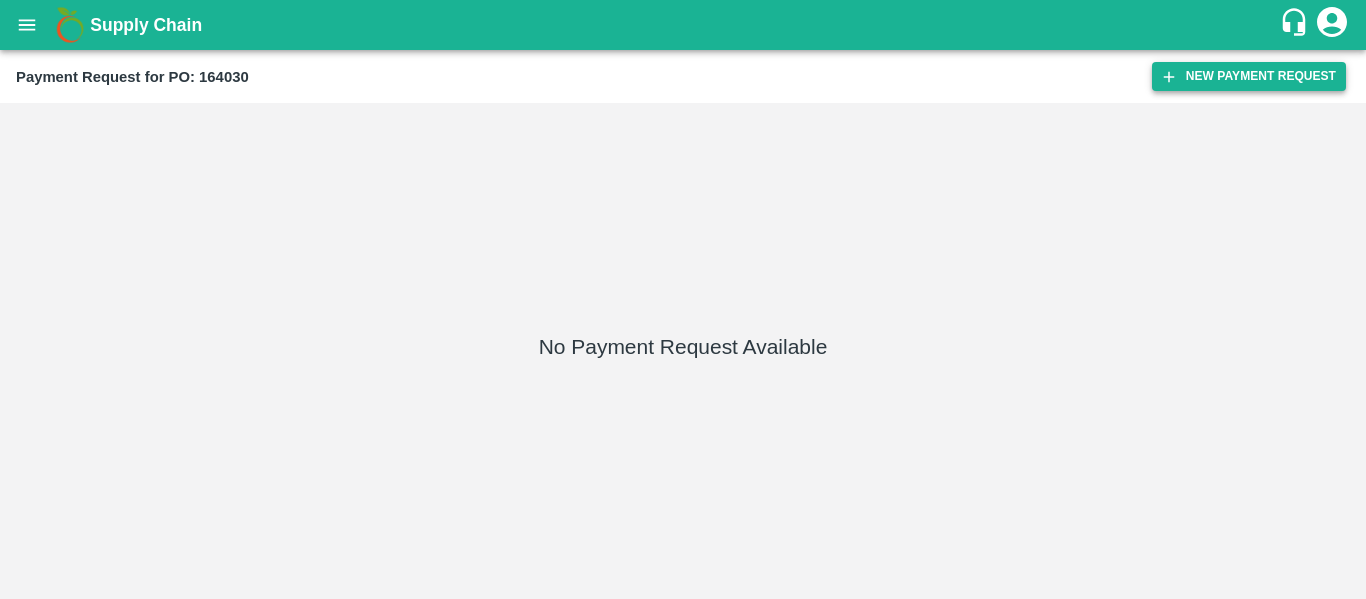 click on "New Payment Request" at bounding box center [1249, 76] 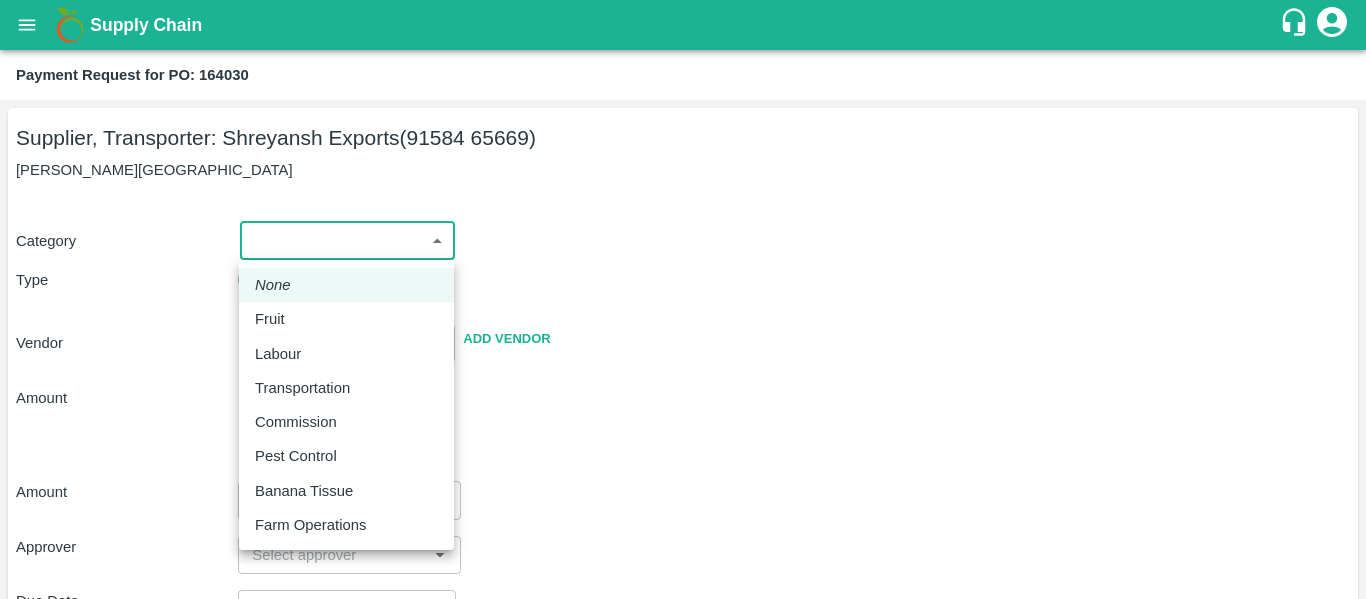 click on "Supply Chain Payment Request for PO: 164030 Supplier, Transporter:    [PERSON_NAME] Exports  (91584 65669) [GEOGRAPHIC_DATA], [GEOGRAPHIC_DATA] Category ​ ​ Type Advance Bill Vendor ​ Add Vendor Amount Total value Per Kg ​ Amount ​ Approver ​ Due Date ​  Priority  Low  High Comment x ​ Attach bill Cancel Save Tembhurni PH Nashik CC Shahada Banana Export PH Savda Banana Export PH Nashik Banana CS Nikhil Subhash Mangvade Logout None Fruit Labour Transportation Commission Pest Control Banana Tissue Farm Operations" at bounding box center (683, 299) 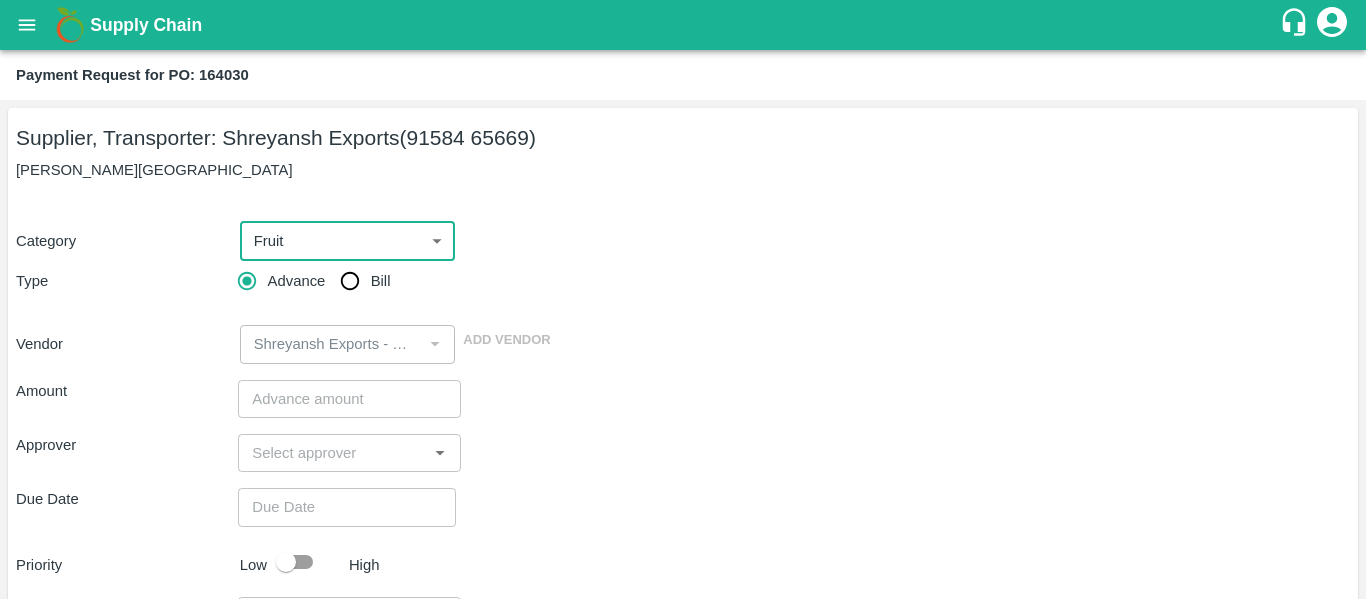 click on "Bill" at bounding box center [381, 281] 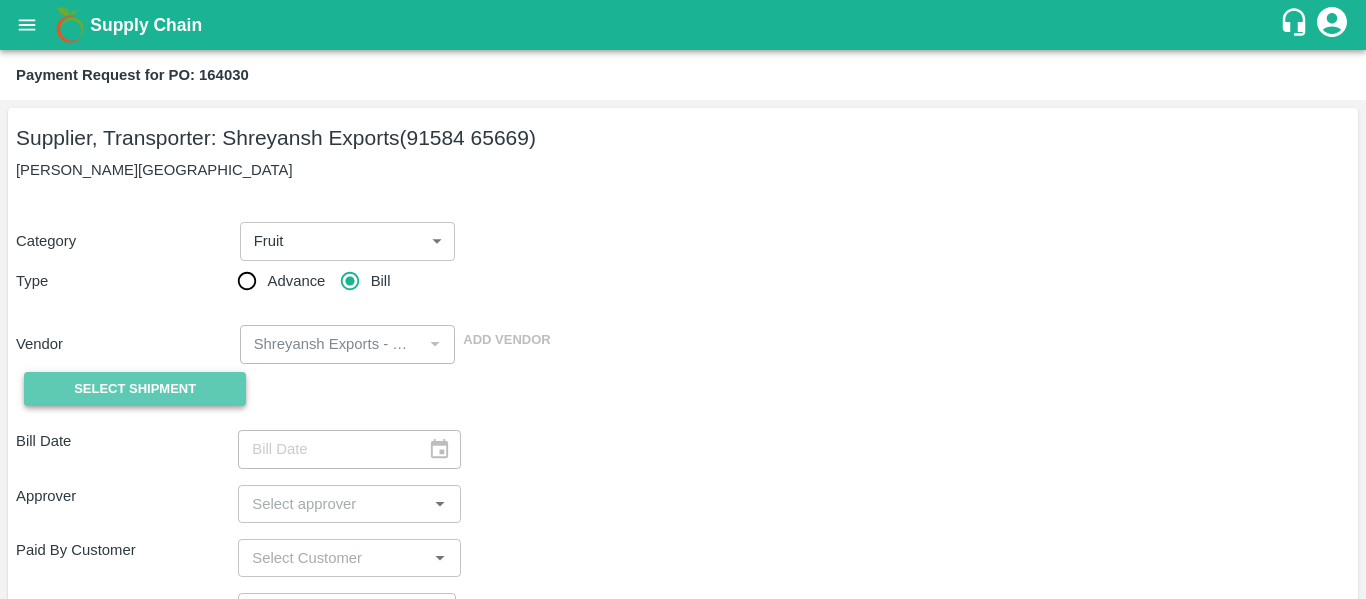 click on "Select Shipment" at bounding box center [135, 389] 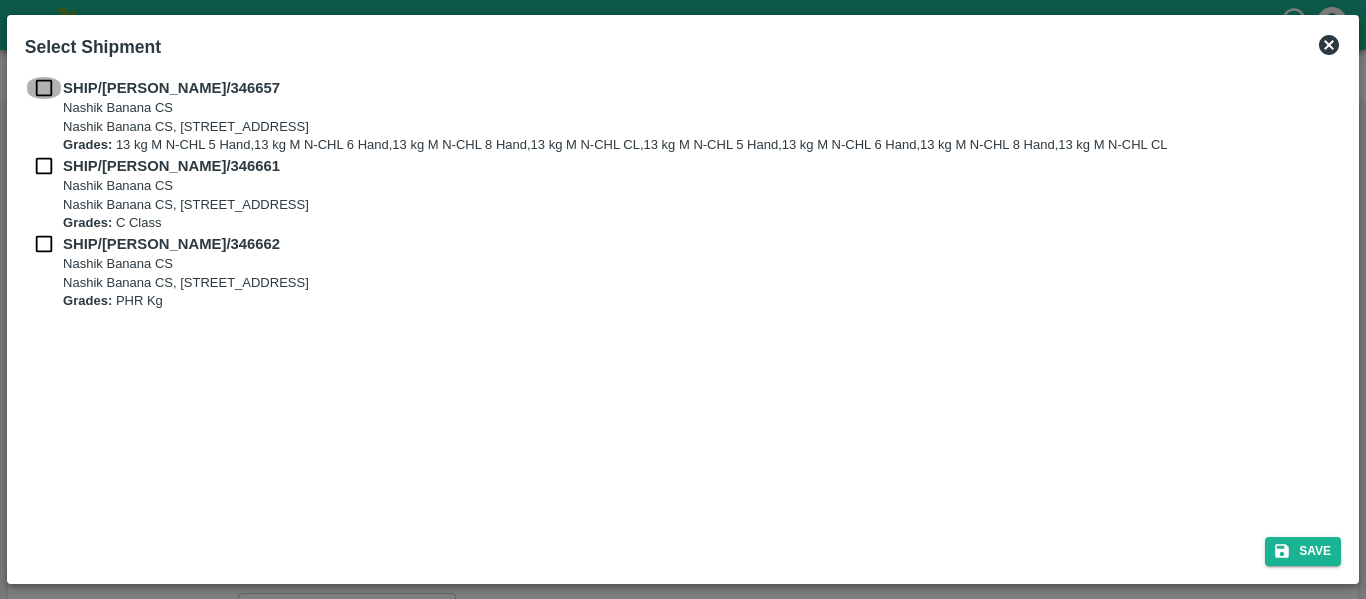 click at bounding box center [44, 88] 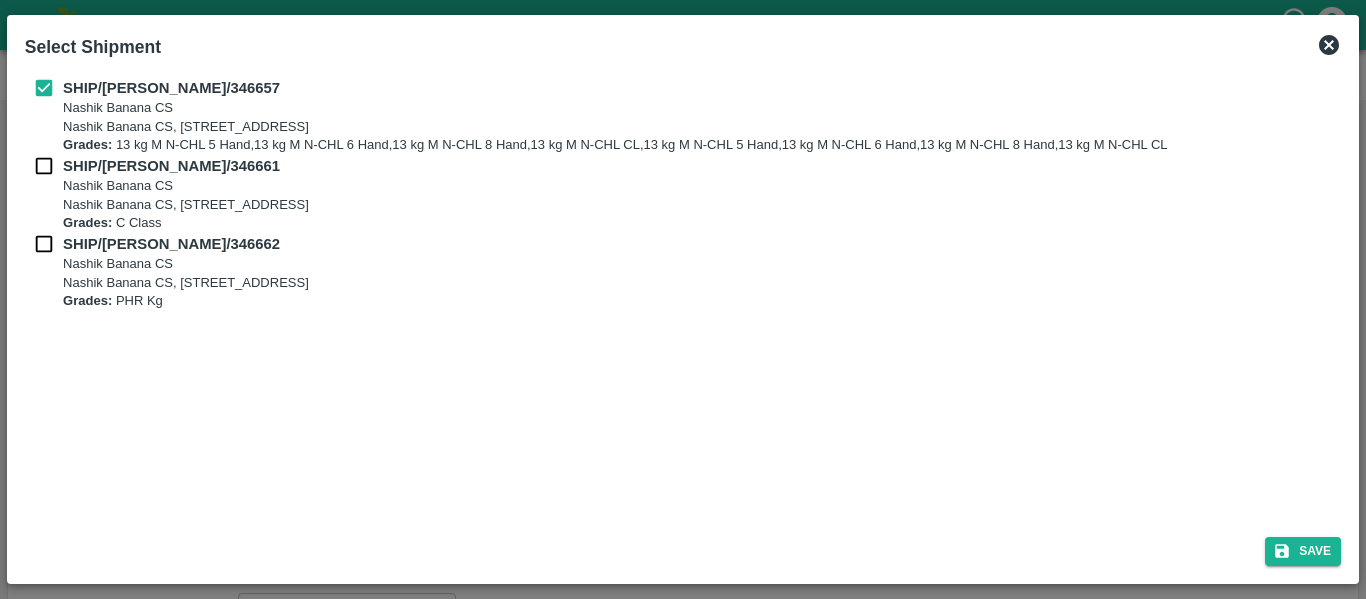 click on "SHIP/NASH/346661 Nashik Banana CS  Nashik Banana CS, Gat No. 314/2/1, A/p- Mohadi, Tal- Dindori, Dist- Nashik 422207, Maharashtra, India., India Grades:   C Class" at bounding box center (683, 194) 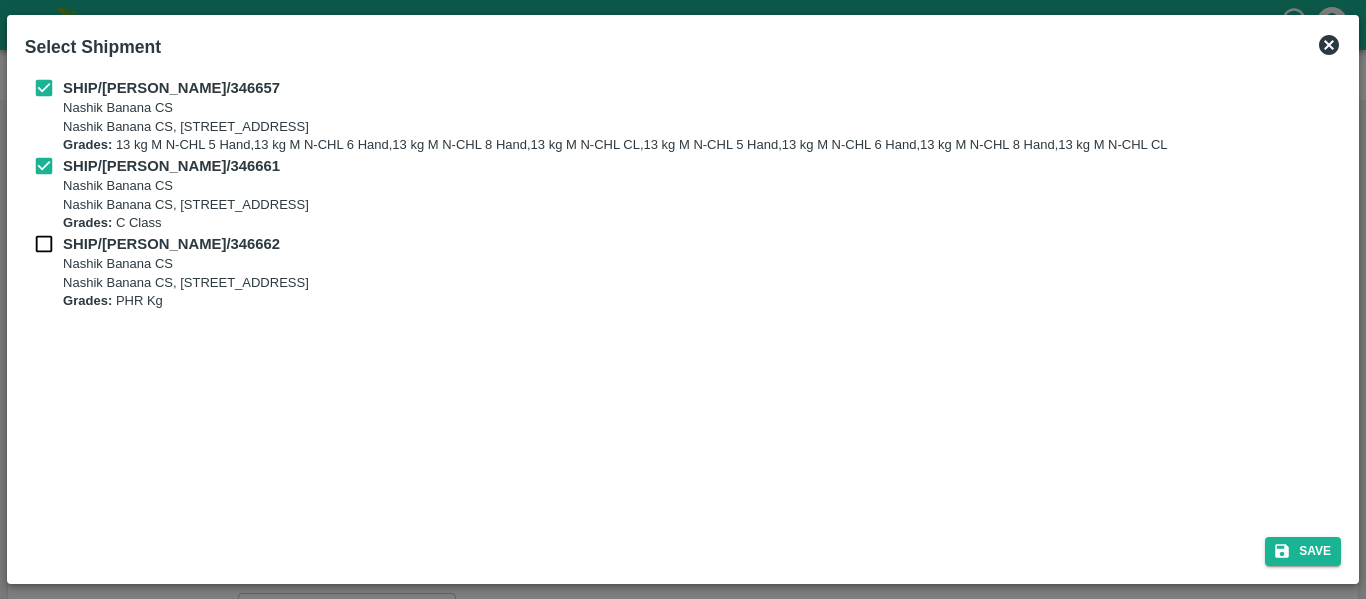 click on "SHIP/NASH/346662 Nashik Banana CS  Nashik Banana CS, Gat No. 314/2/1, A/p- Mohadi, Tal- Dindori, Dist- Nashik 422207, Maharashtra, India., India Grades:   PHR Kg" at bounding box center [683, 272] 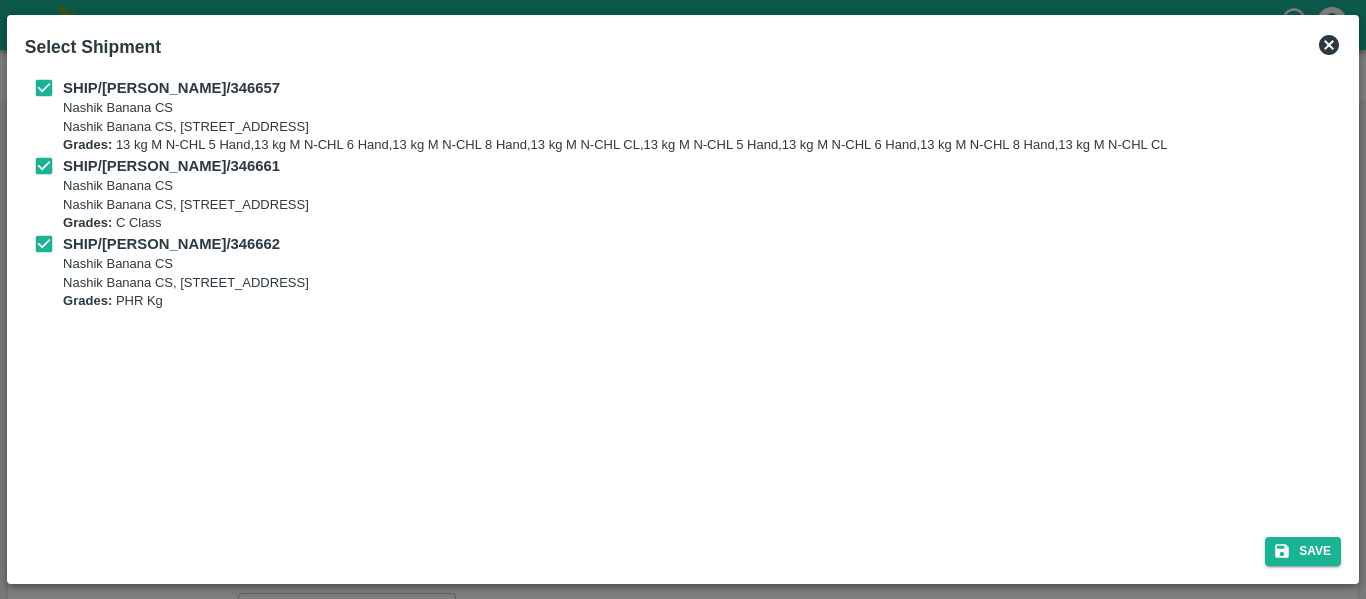 click on "Save" at bounding box center [683, 547] 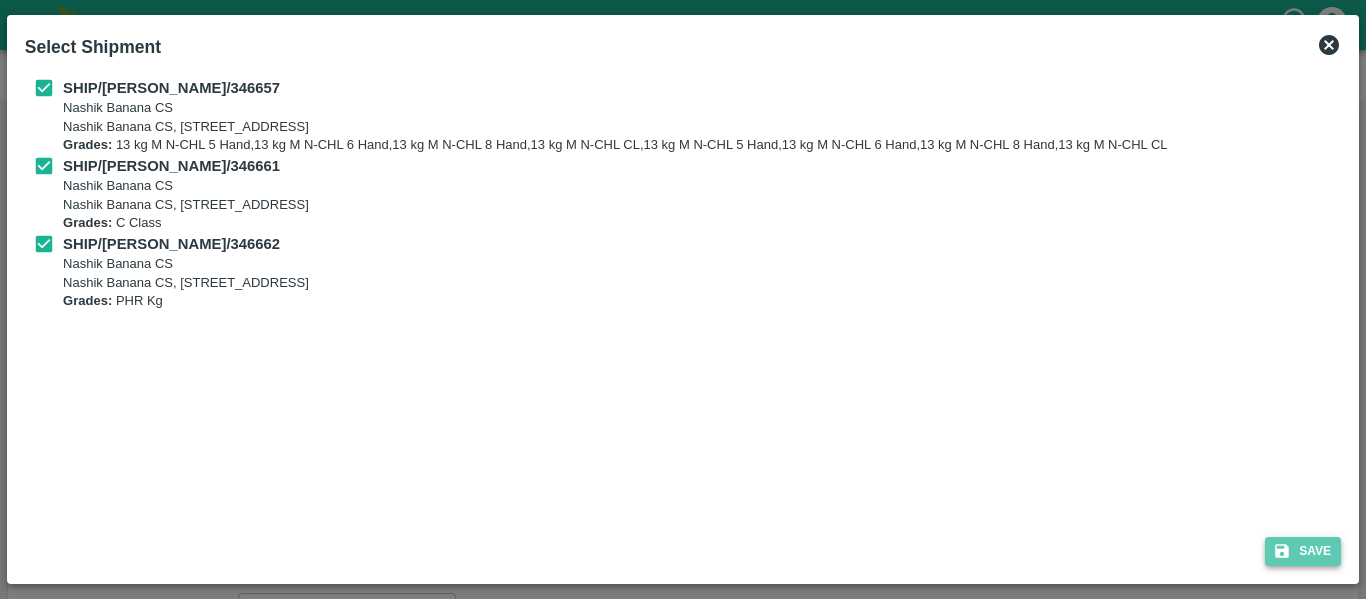 click on "Save" at bounding box center [1303, 551] 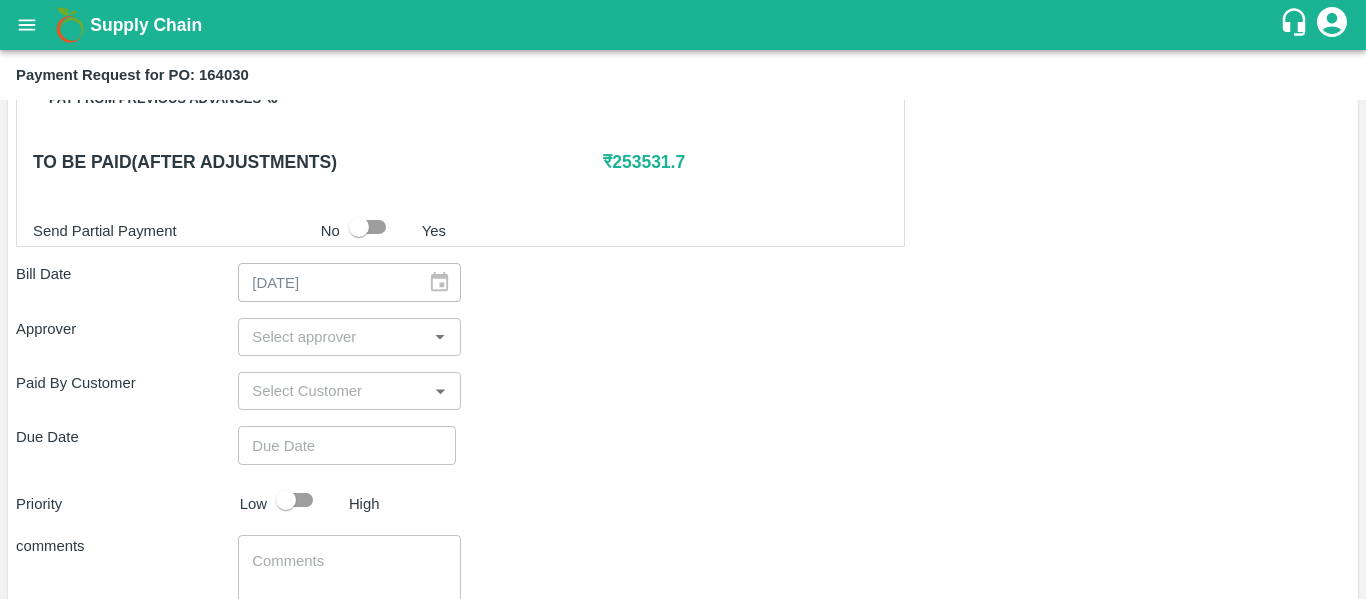 scroll, scrollTop: 1113, scrollLeft: 0, axis: vertical 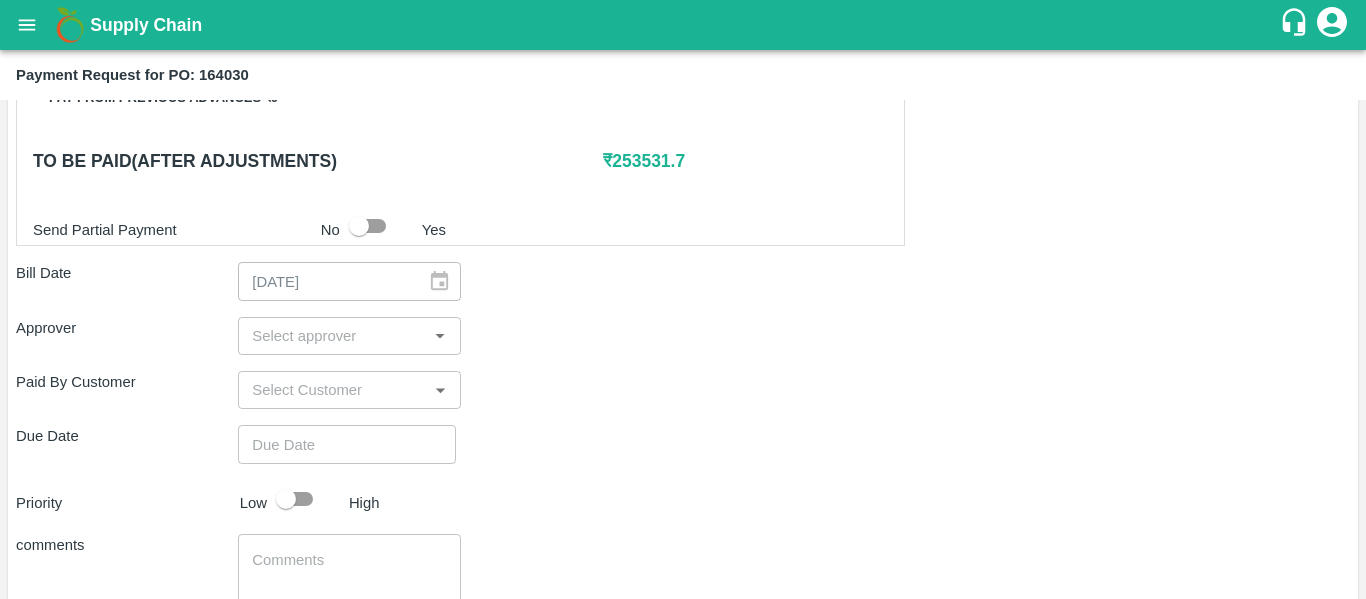 click at bounding box center [332, 336] 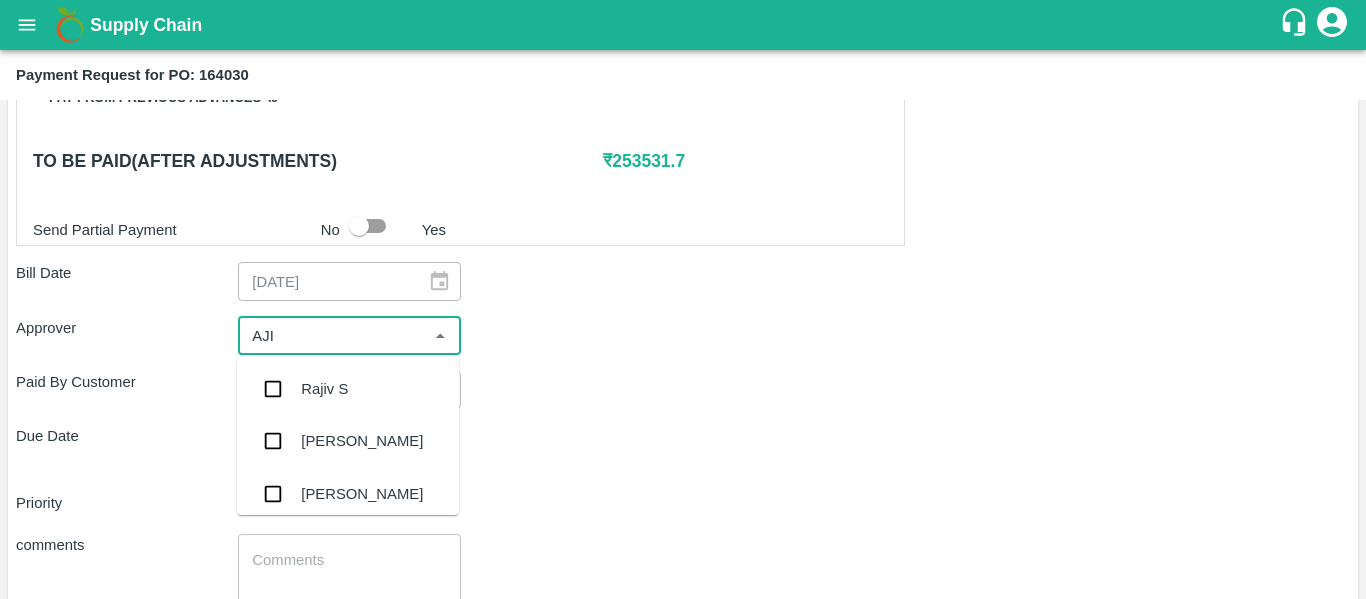 type on "AJIT" 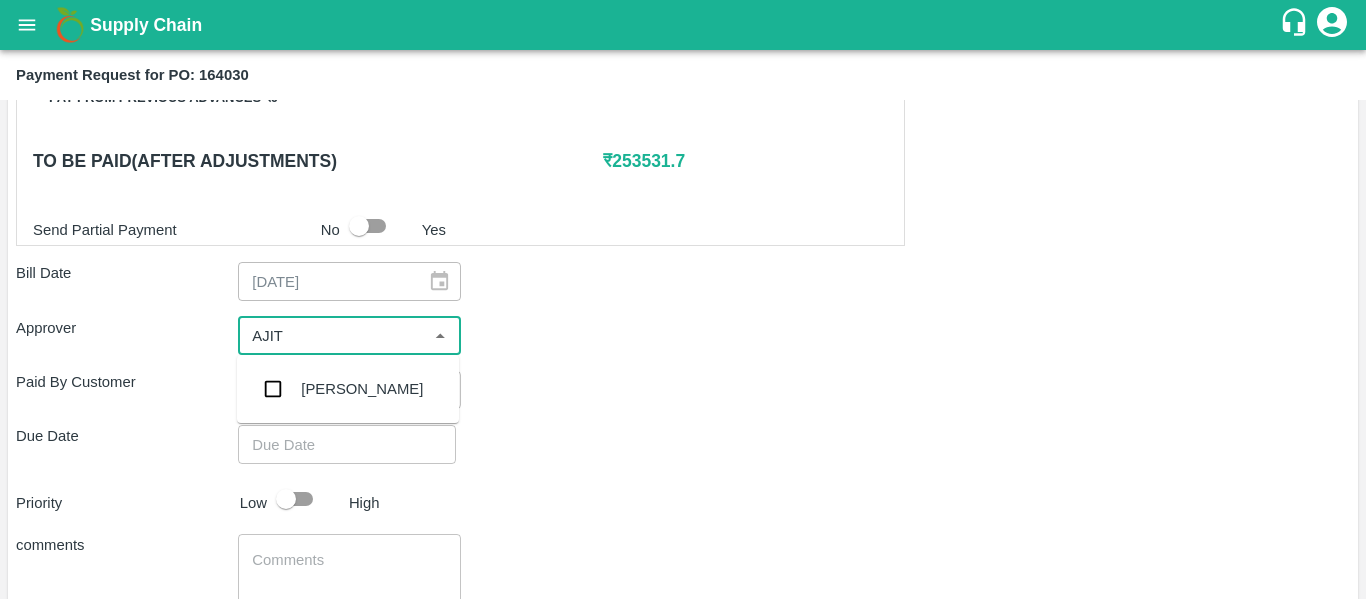 click on "[PERSON_NAME]" at bounding box center (348, 389) 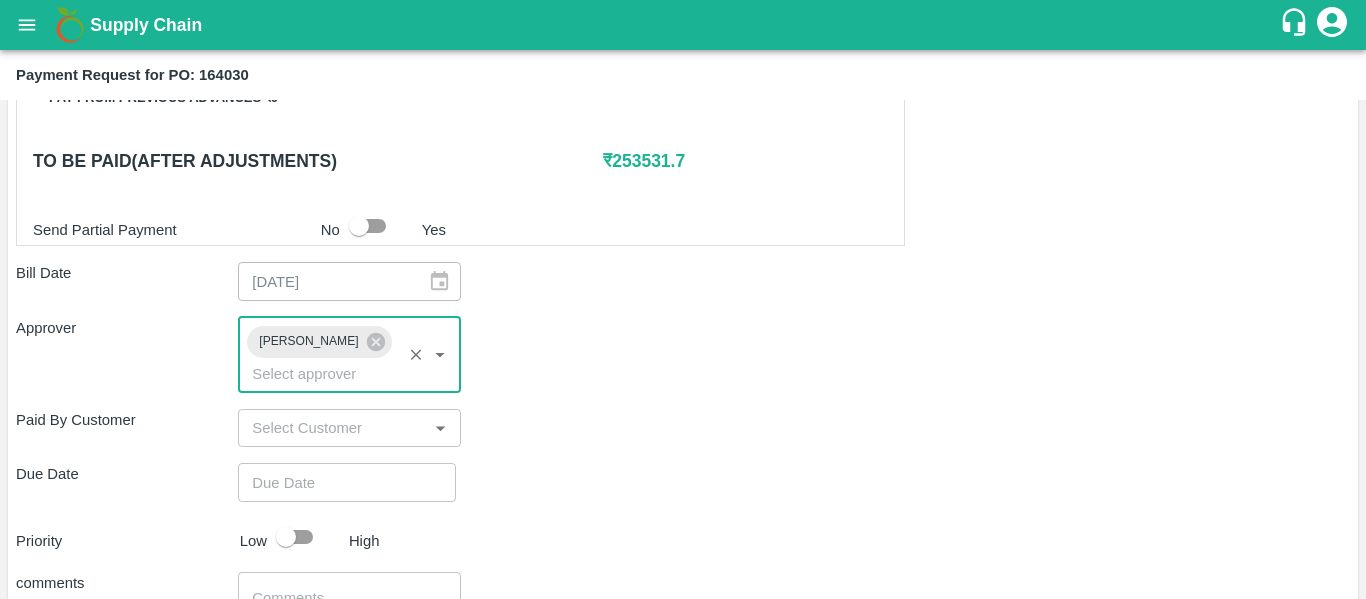 type on "DD/MM/YYYY hh:mm aa" 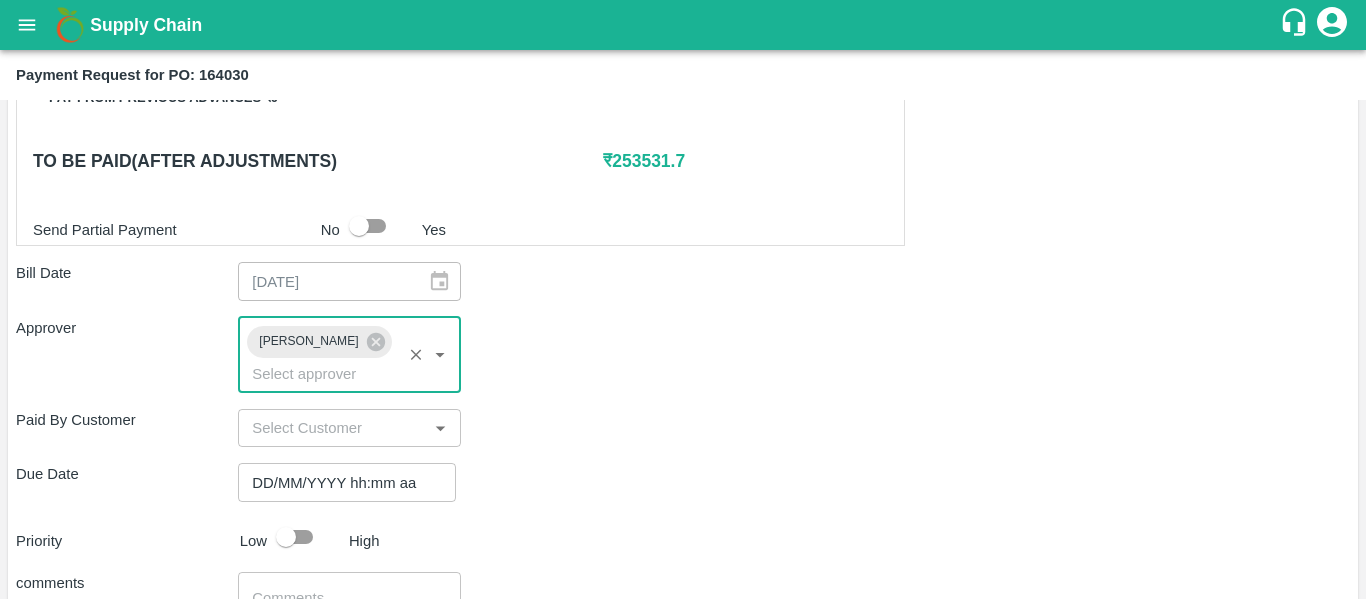 click on "DD/MM/YYYY hh:mm aa" at bounding box center (340, 482) 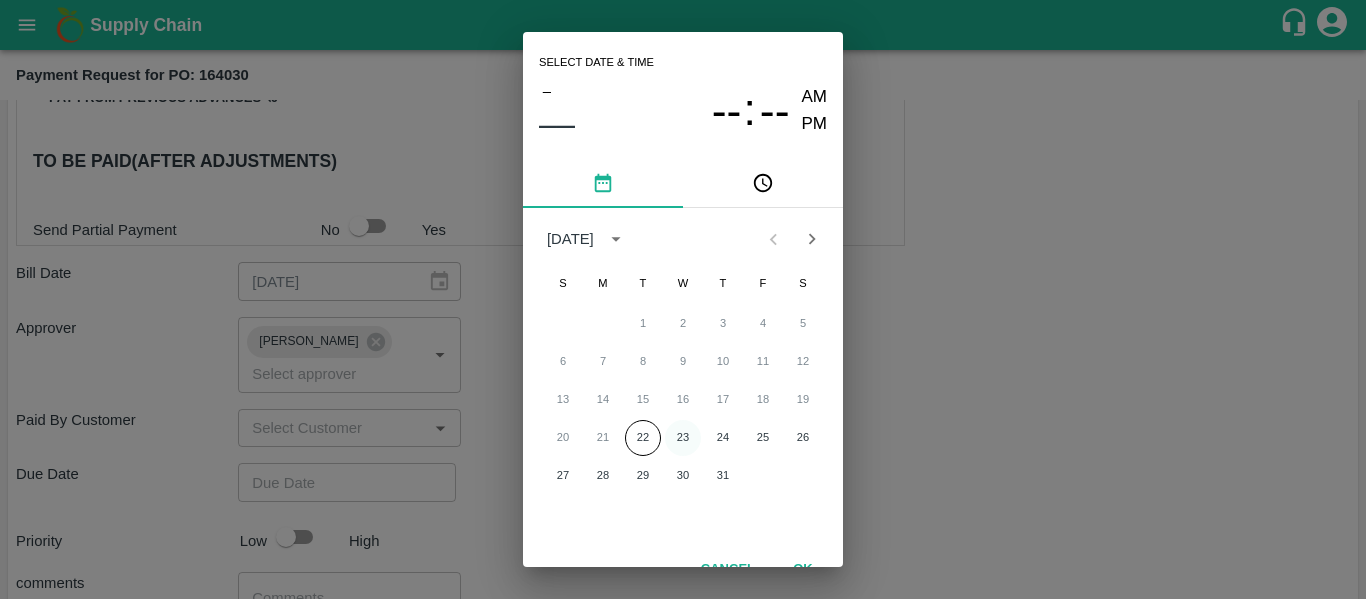 click on "23" at bounding box center [683, 438] 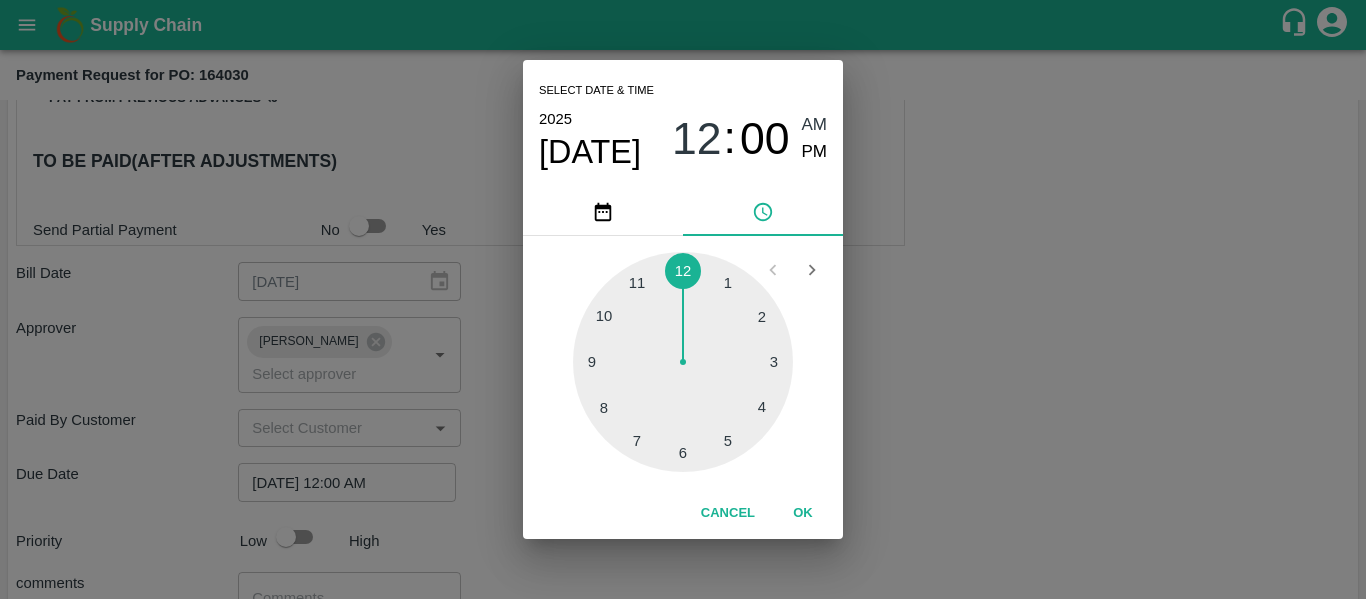 click on "Select date & time [DATE] 12 : 00 AM PM 1 2 3 4 5 6 7 8 9 10 11 12 Cancel OK" at bounding box center (683, 299) 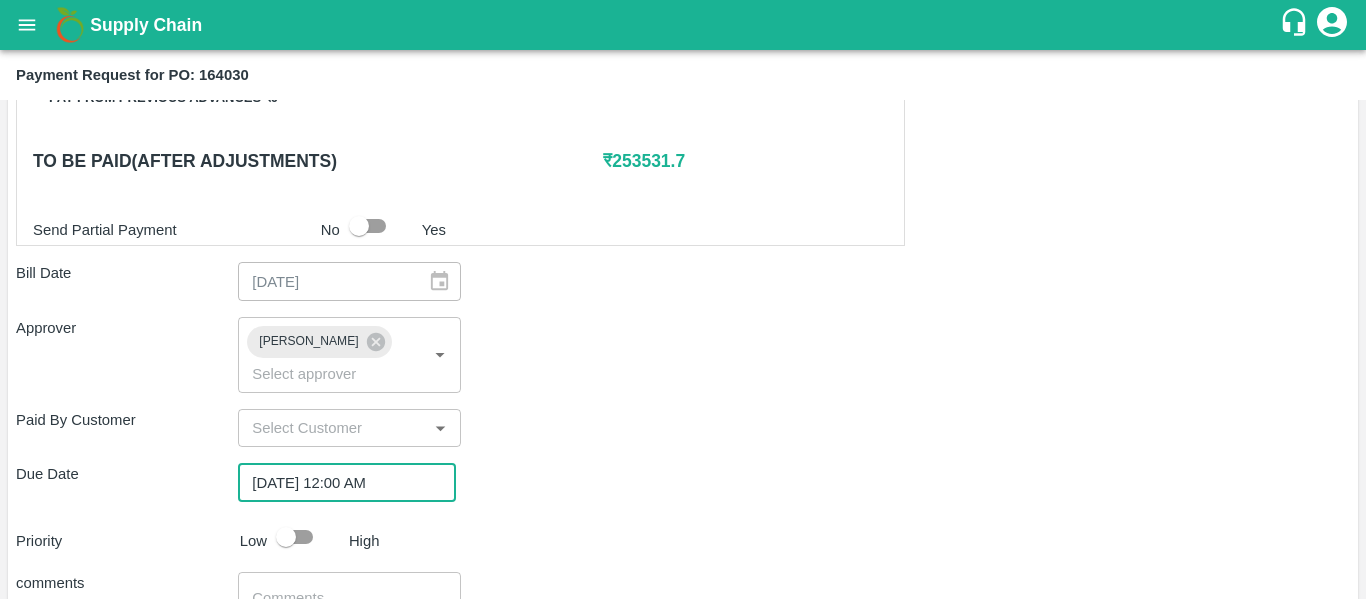 scroll, scrollTop: 1260, scrollLeft: 0, axis: vertical 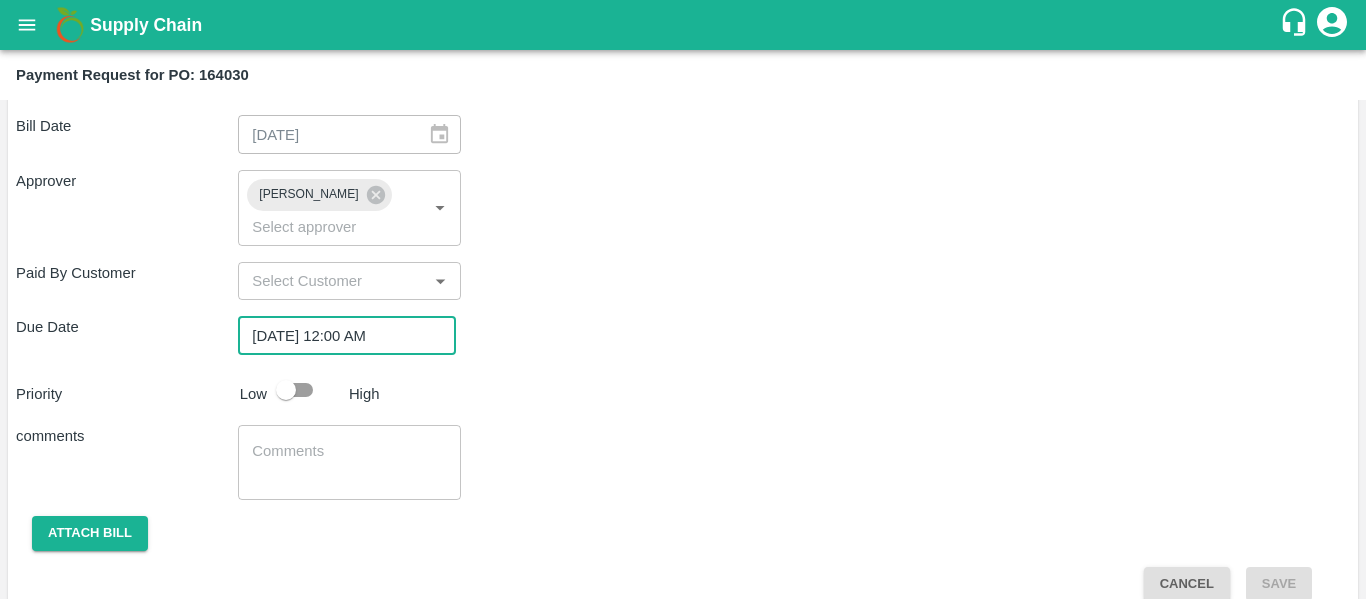 click at bounding box center (286, 390) 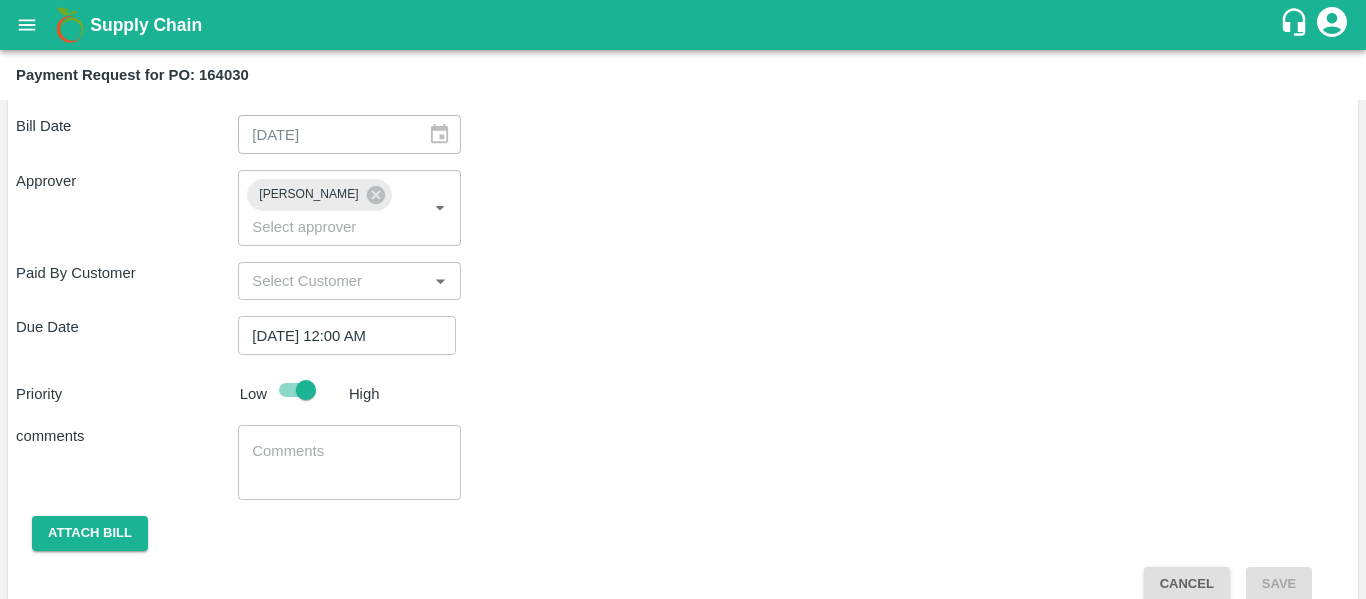 click at bounding box center [349, 462] 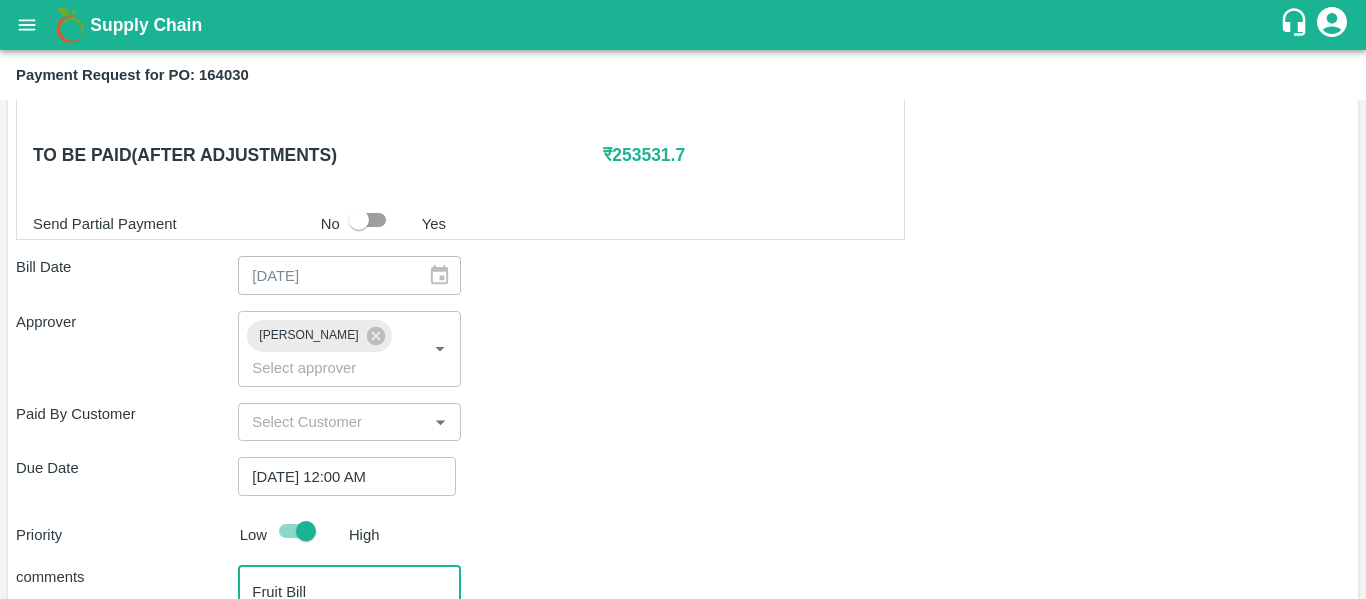 scroll, scrollTop: 1117, scrollLeft: 0, axis: vertical 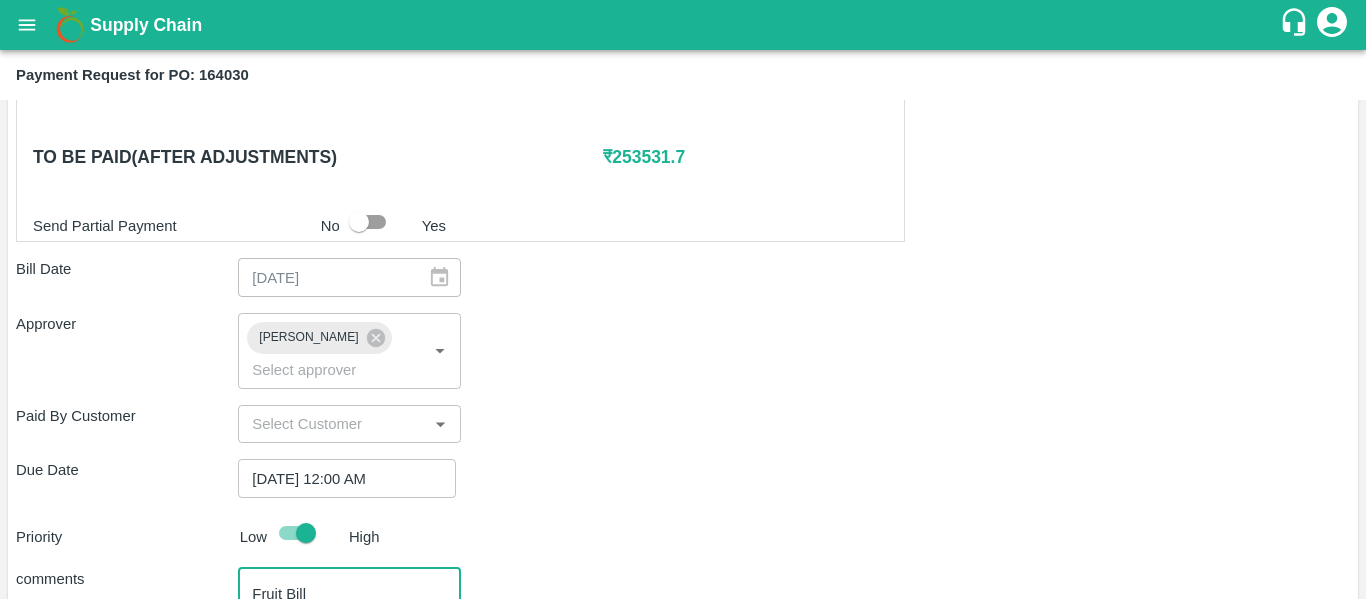 type on "Fruit Bill" 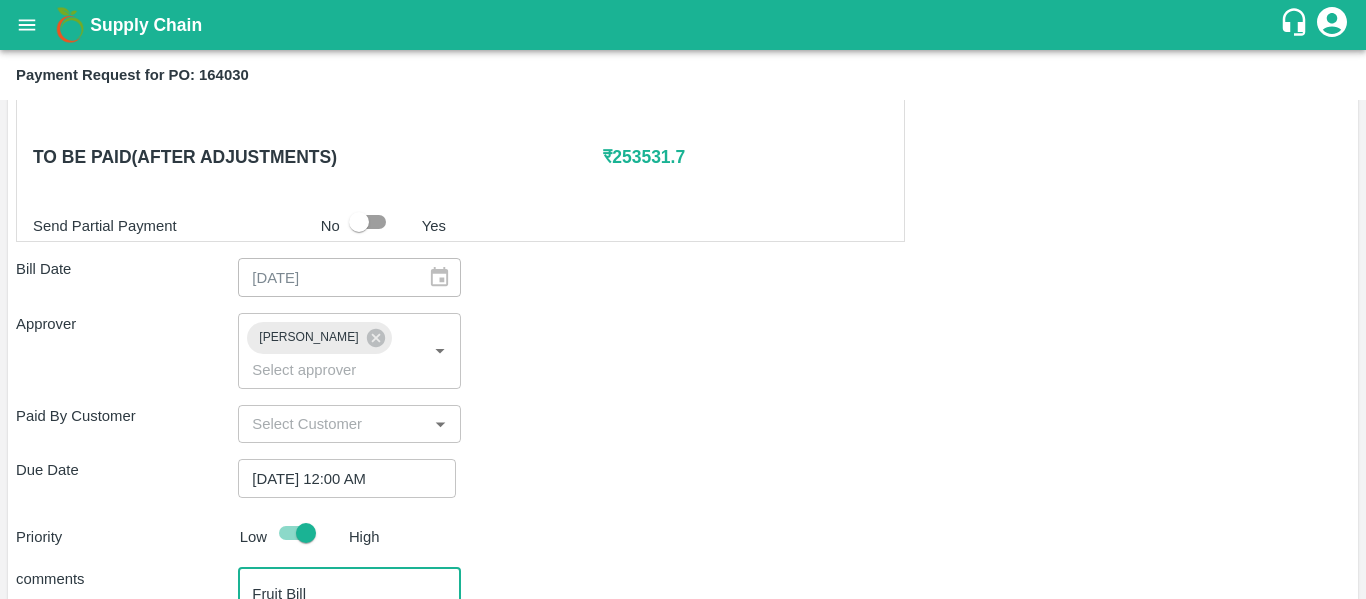scroll, scrollTop: 1260, scrollLeft: 0, axis: vertical 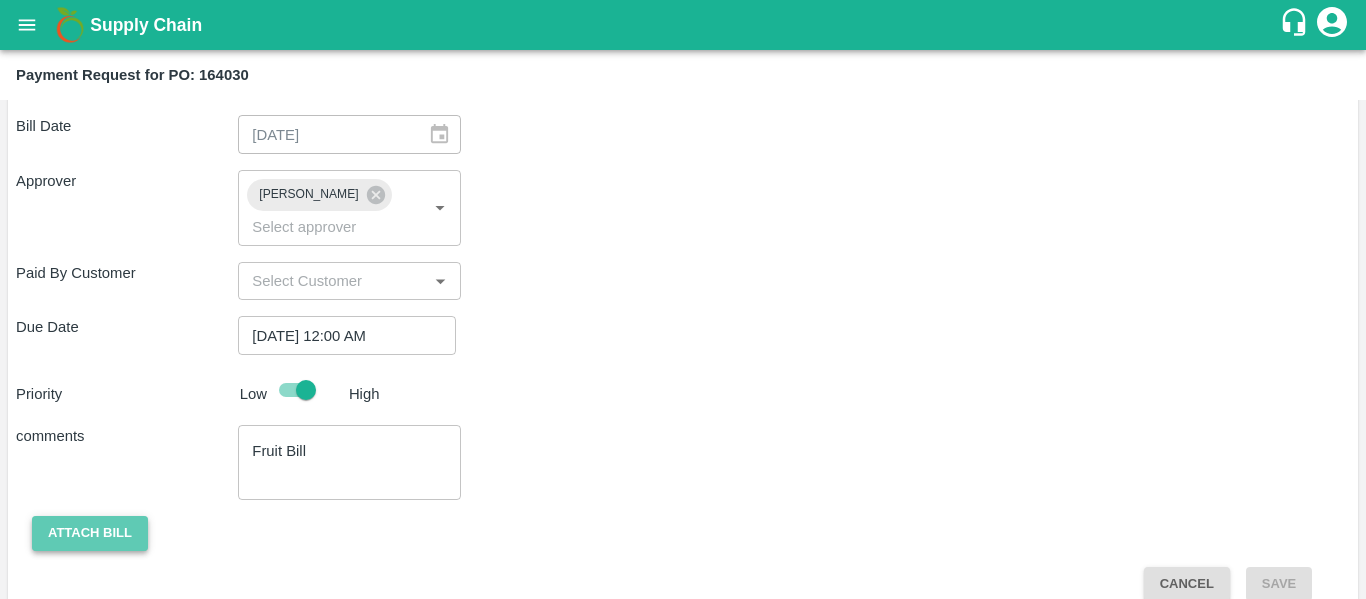 click on "Attach bill" at bounding box center [90, 533] 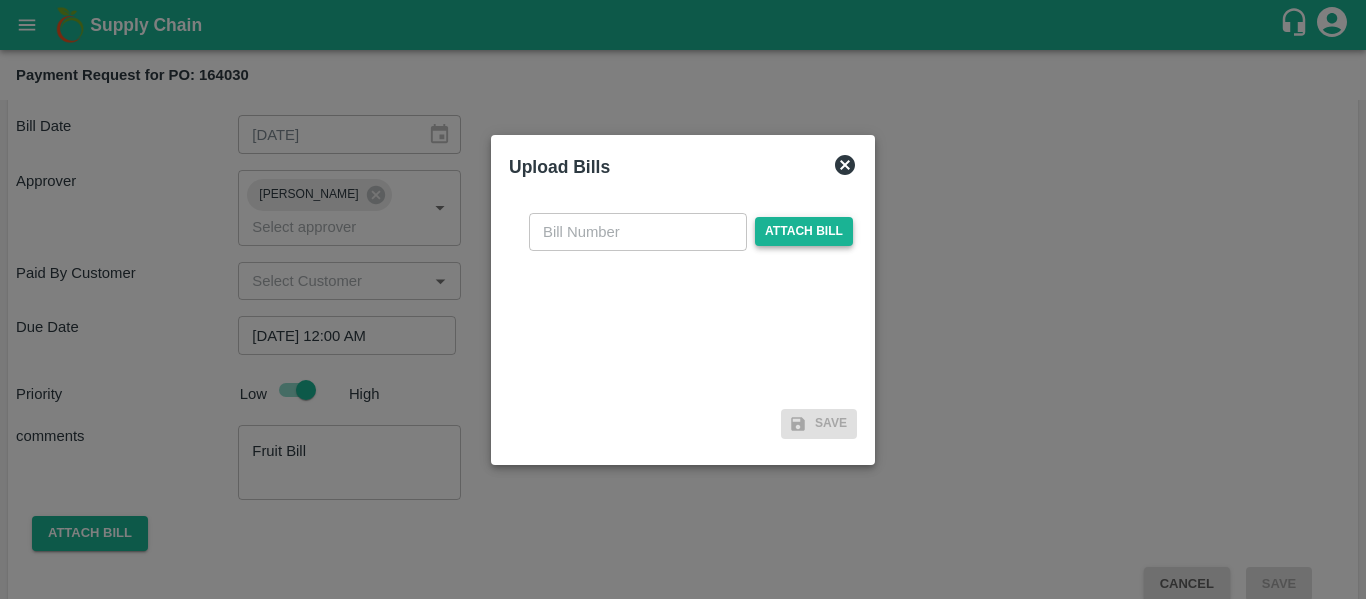 click on "Attach bill" at bounding box center [804, 231] 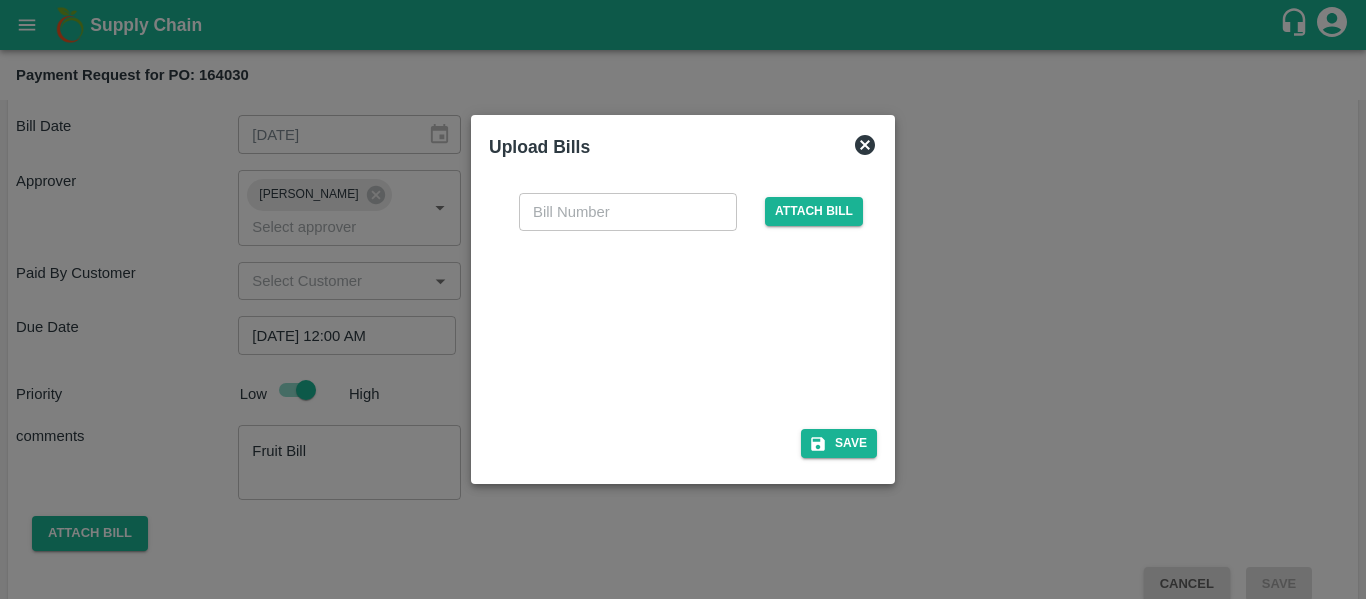 click at bounding box center [628, 212] 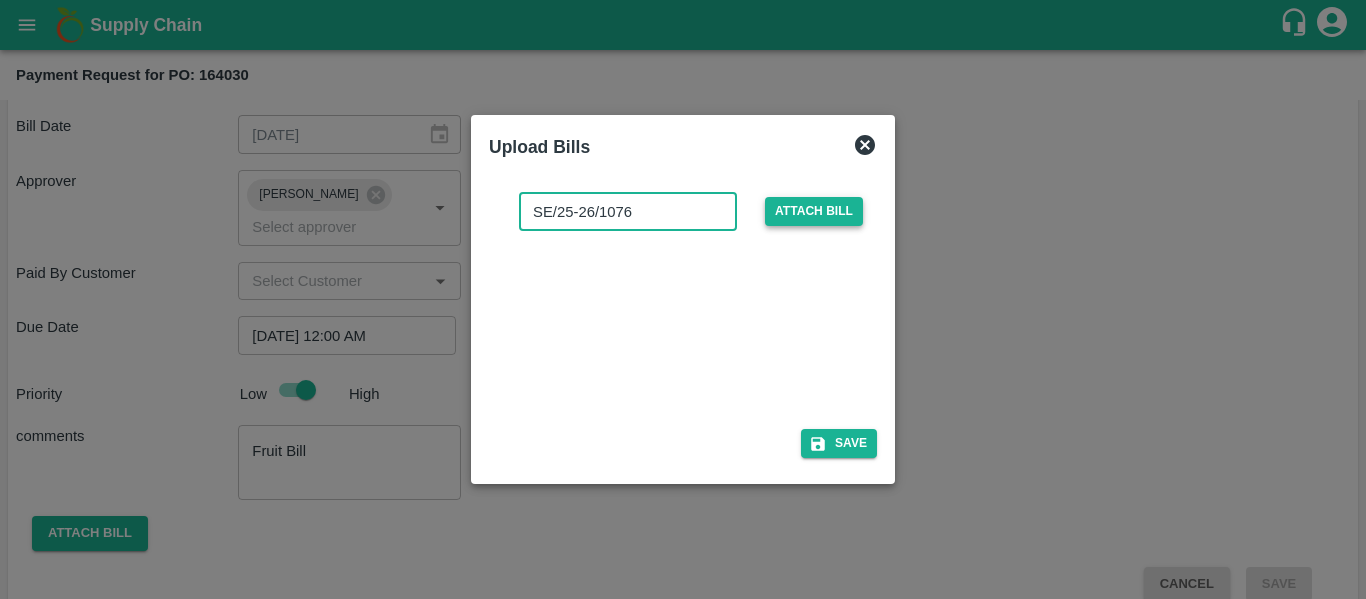type on "SE/25-26/1076" 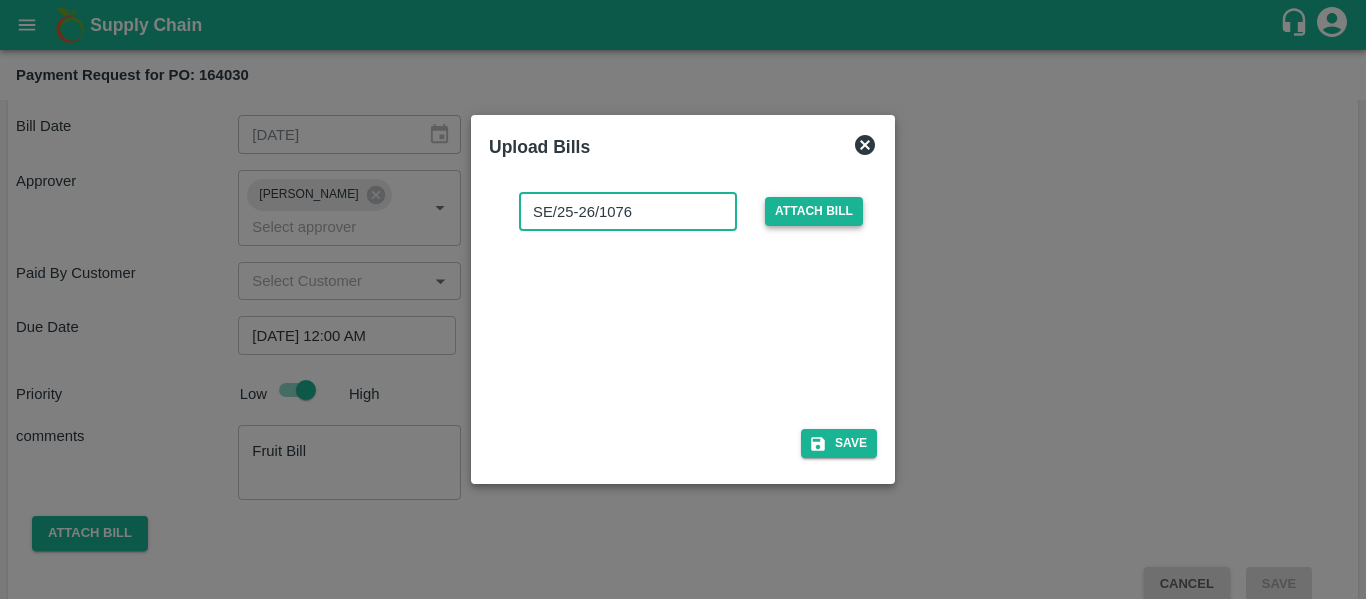 click on "Attach bill" at bounding box center (814, 211) 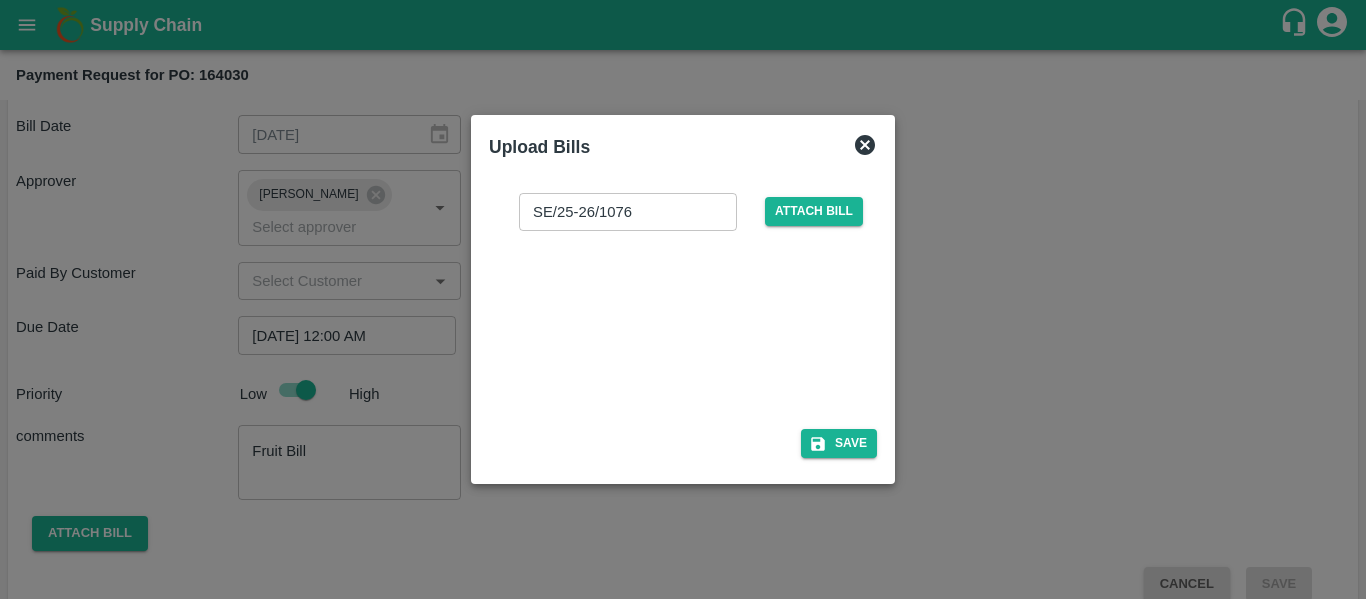 click at bounding box center [679, 324] 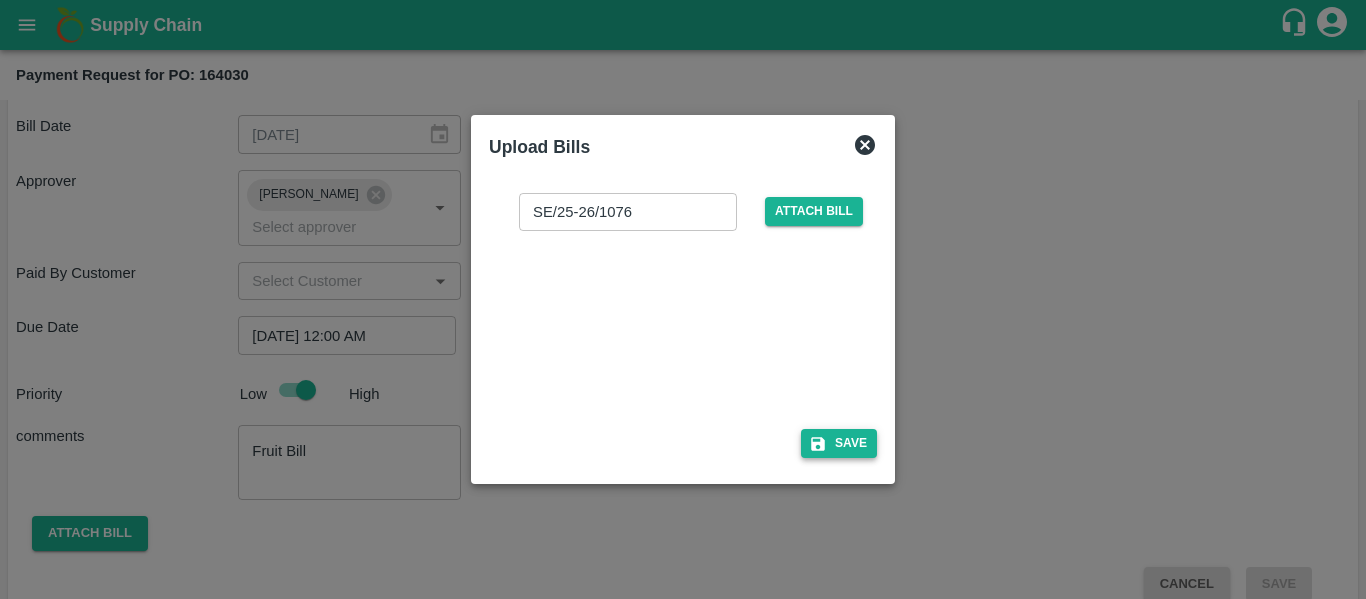 click on "Save" at bounding box center [839, 443] 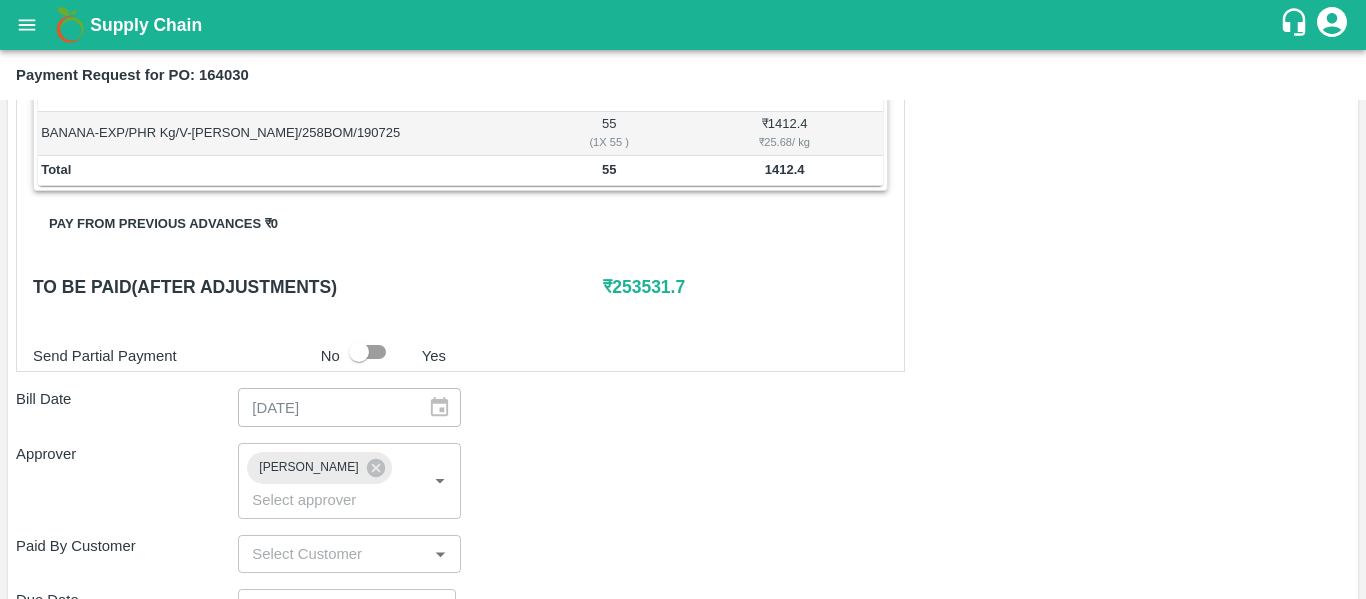 scroll, scrollTop: 1366, scrollLeft: 0, axis: vertical 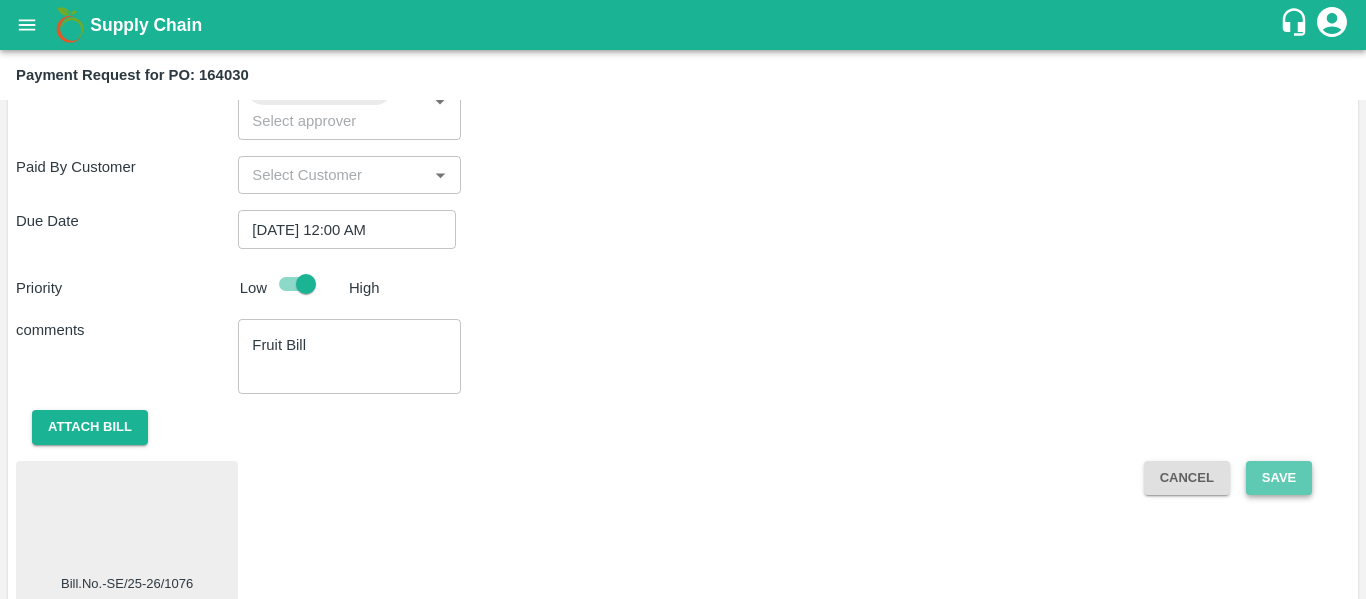 click on "Save" at bounding box center [1279, 478] 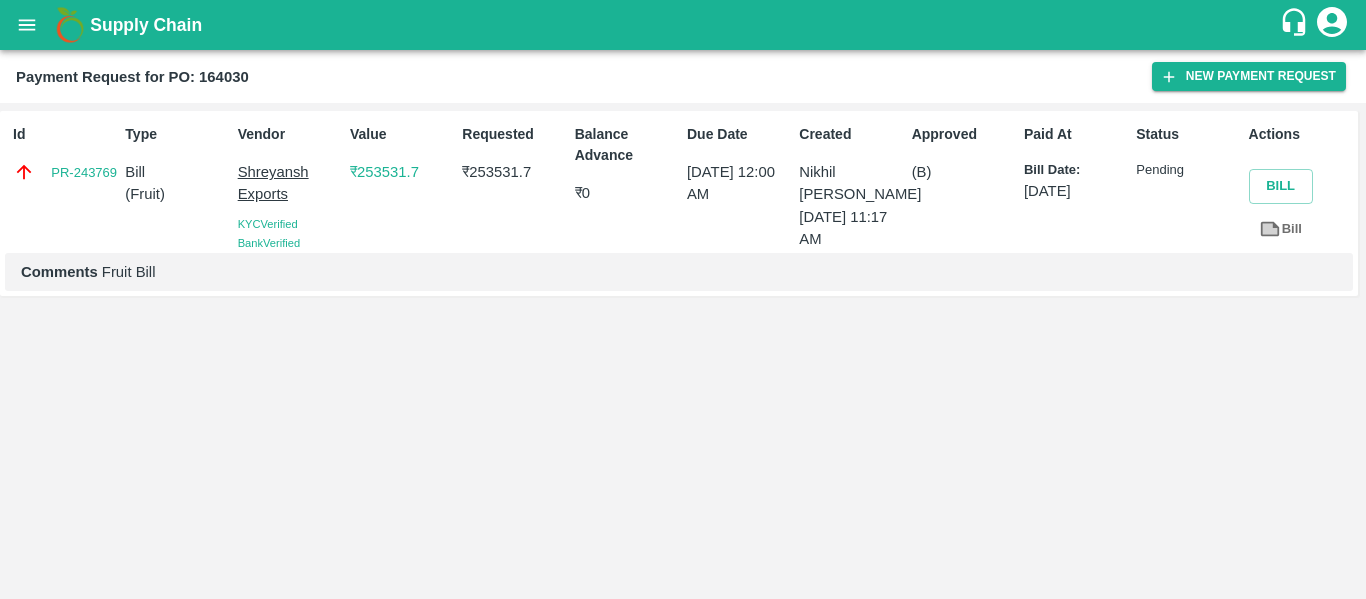 click on "Supply Chain" at bounding box center (683, 25) 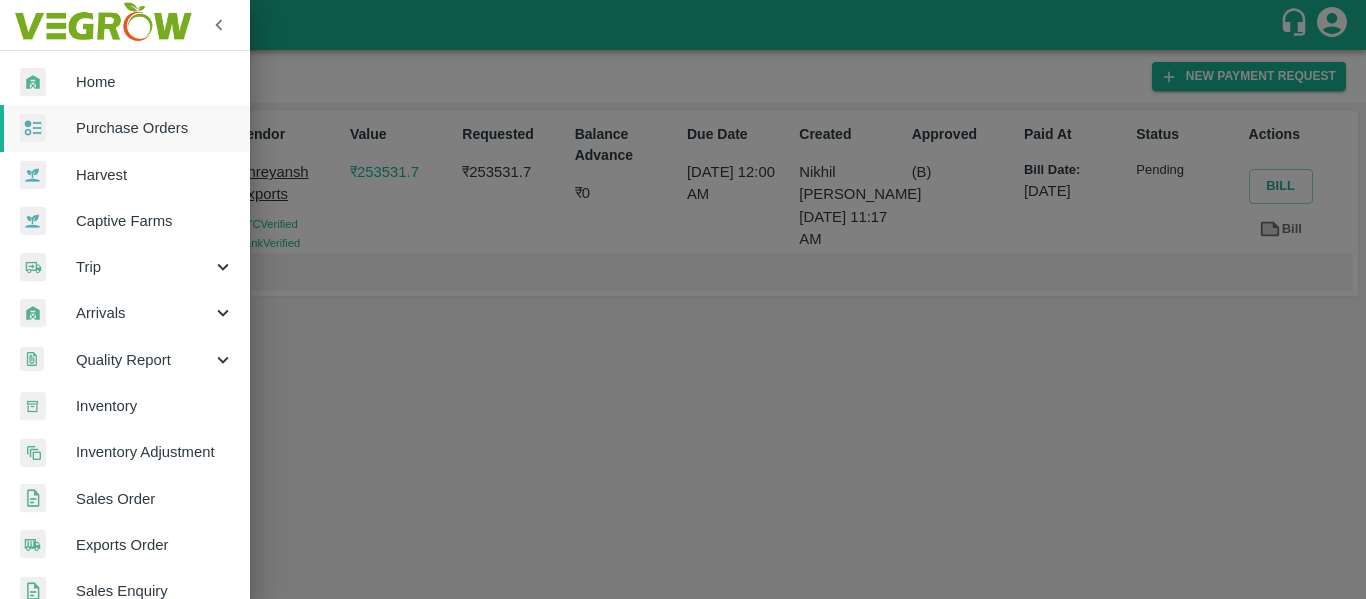 click on "Purchase Orders" at bounding box center [155, 128] 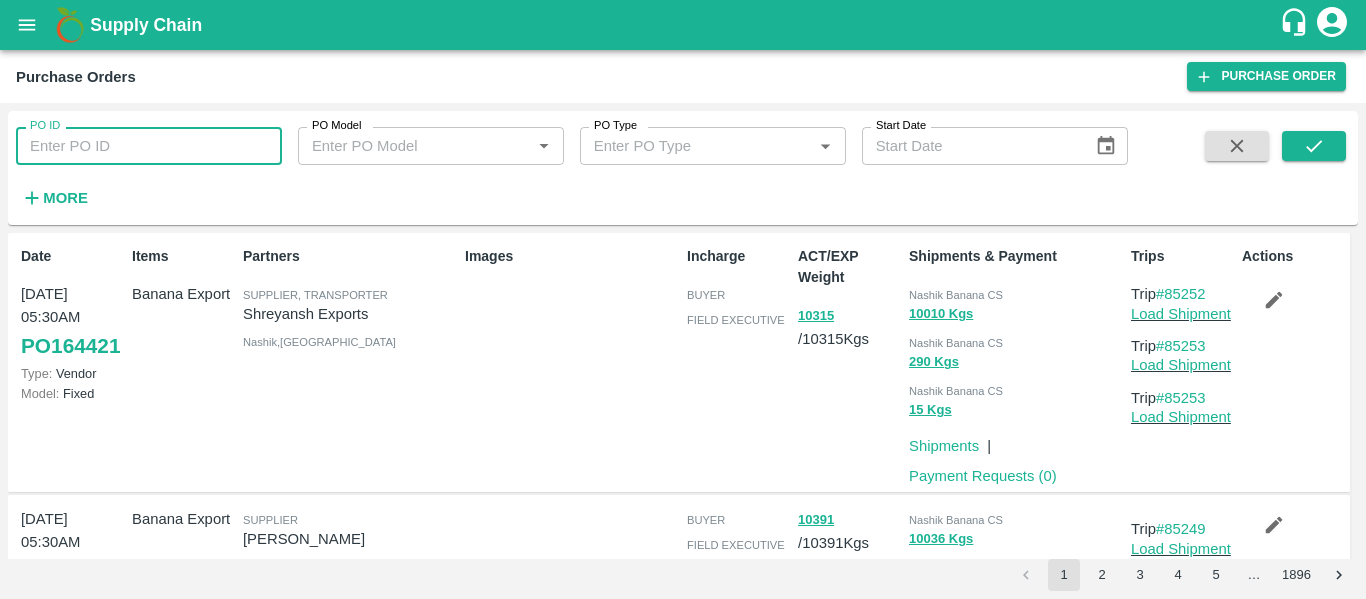 click on "PO ID" at bounding box center (149, 146) 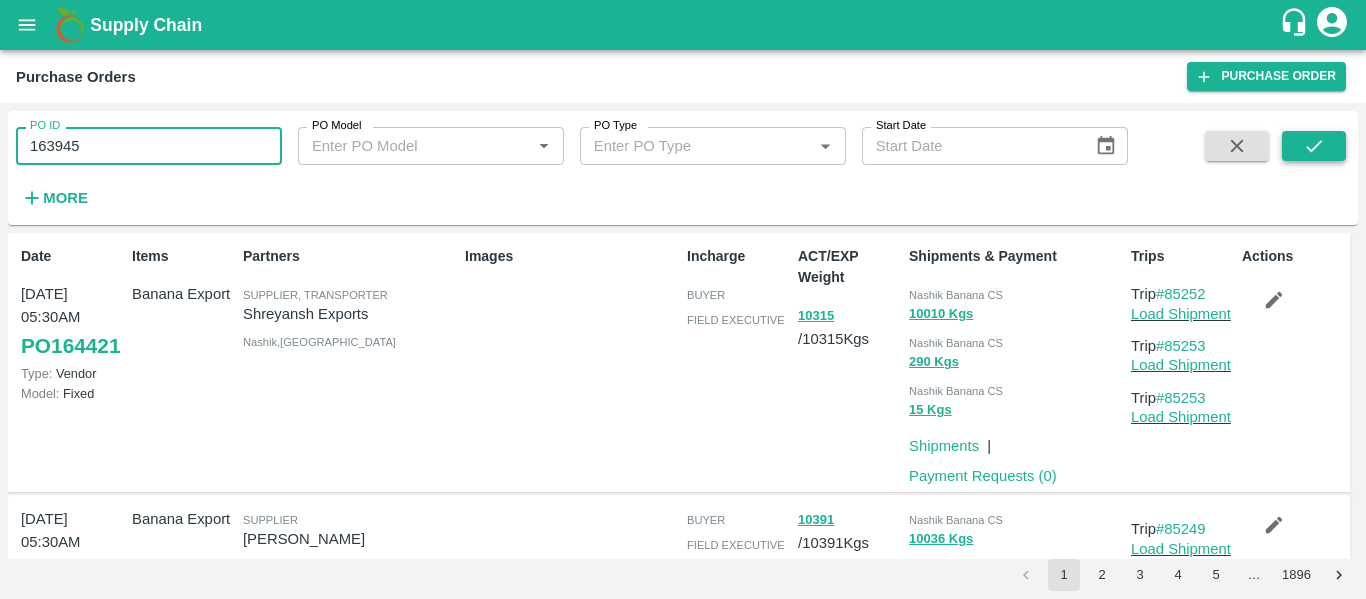 type on "163945" 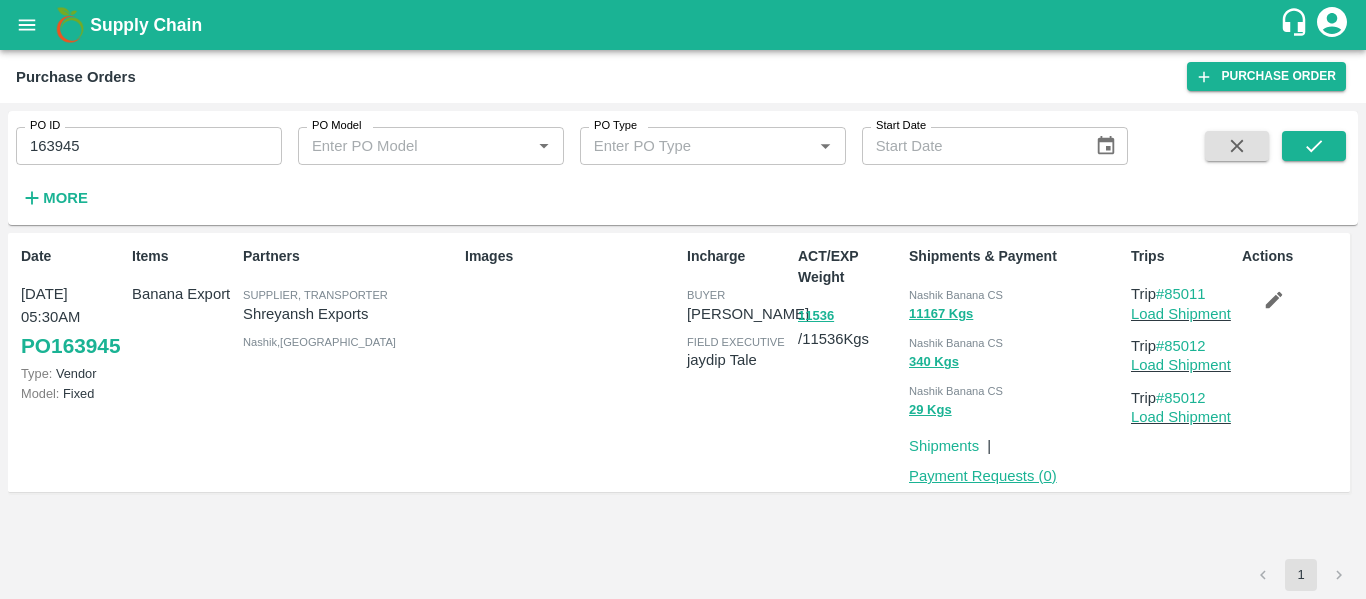 click on "Payment Requests ( 0 )" at bounding box center (983, 476) 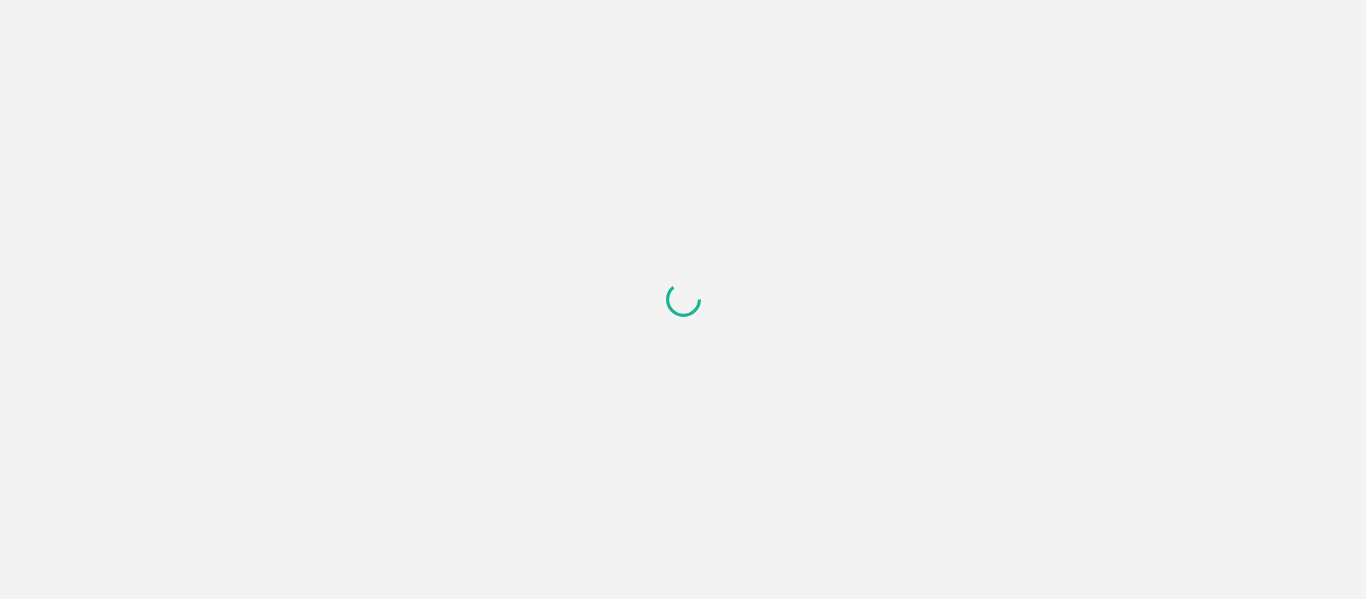 scroll, scrollTop: 0, scrollLeft: 0, axis: both 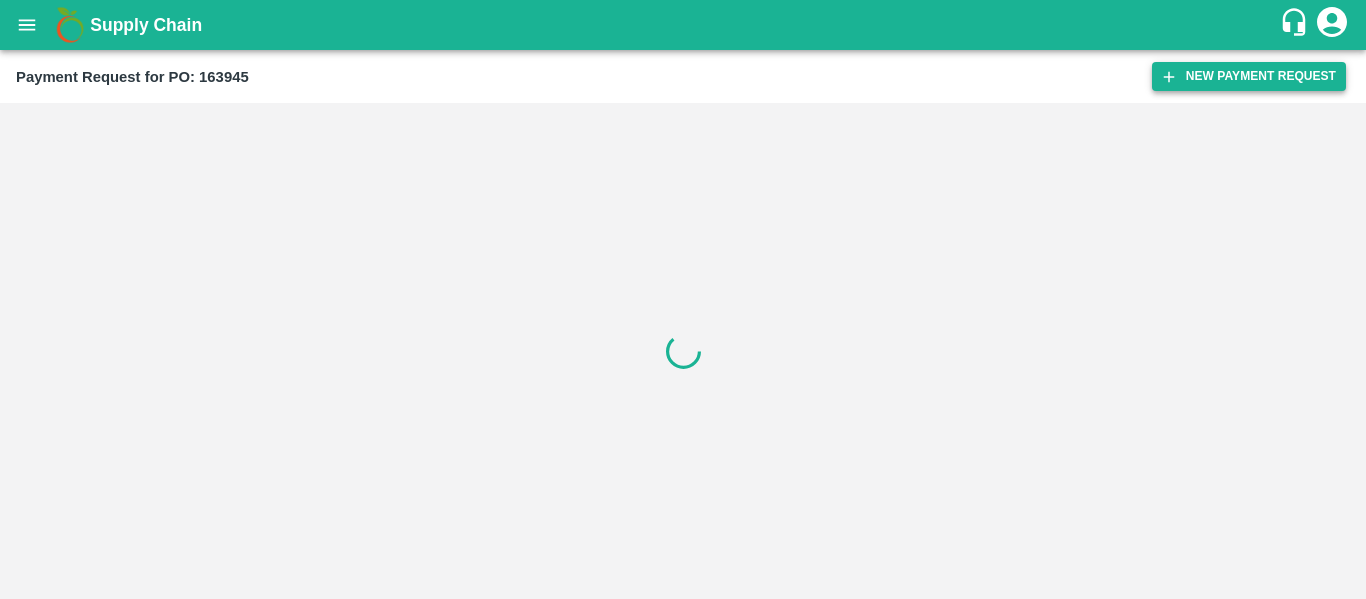 click on "New Payment Request" at bounding box center (1249, 76) 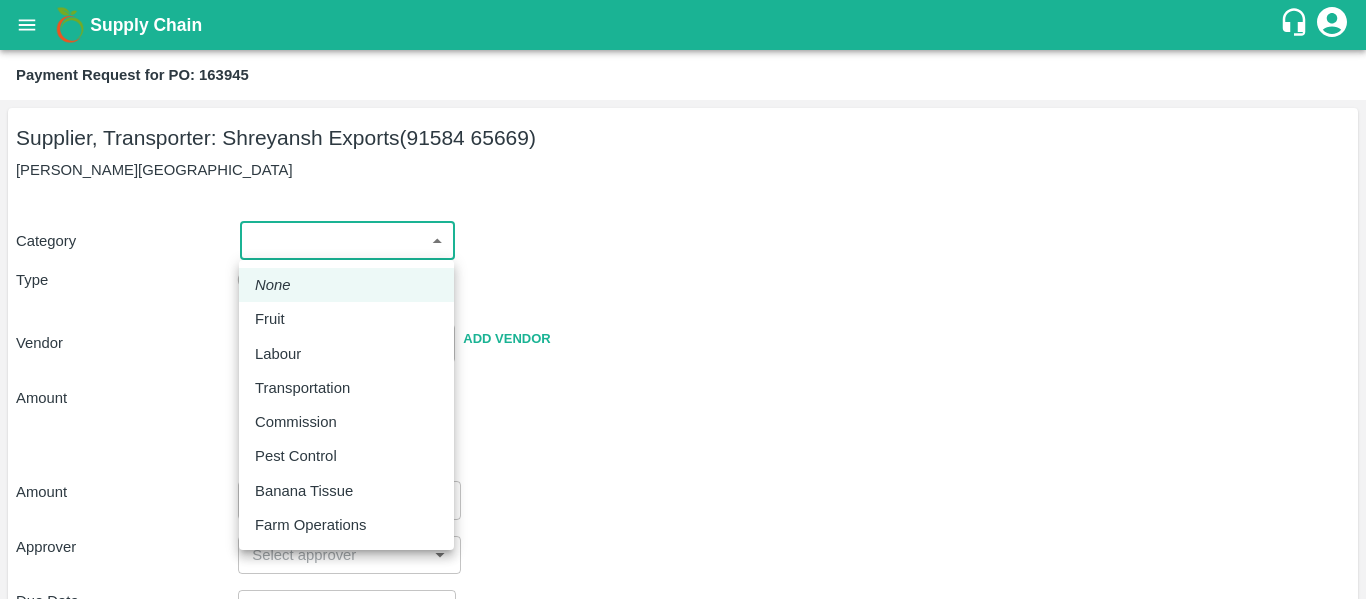 click on "Supply Chain Payment Request for PO: 163945 Supplier, Transporter:    [PERSON_NAME] Exports  (91584 65669) [GEOGRAPHIC_DATA], [GEOGRAPHIC_DATA] Category ​ ​ Type Advance Bill Vendor ​ Add Vendor Amount Total value Per Kg ​ Amount ​ Approver ​ Due Date ​  Priority  Low  High Comment x ​ Attach bill Cancel Save Tembhurni PH Nashik CC Shahada Banana Export PH Savda Banana Export PH Nashik Banana CS Nikhil Subhash Mangvade Logout None Fruit Labour Transportation Commission Pest Control Banana Tissue Farm Operations" at bounding box center [683, 299] 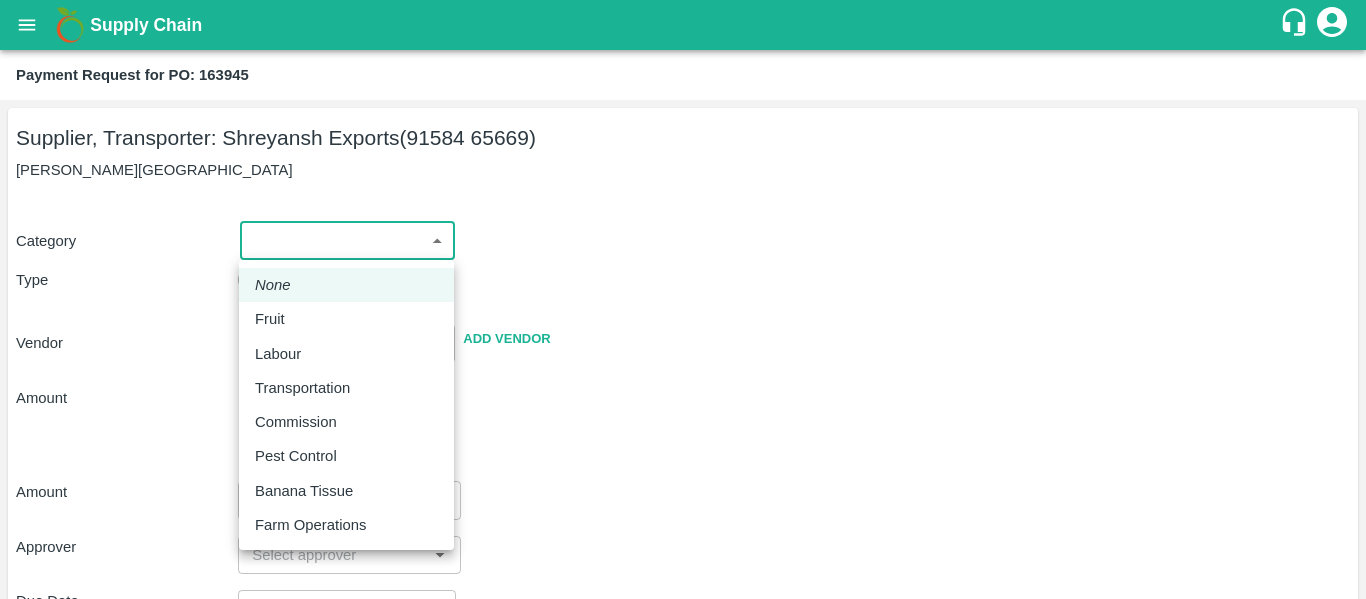 click on "Fruit" at bounding box center [346, 319] 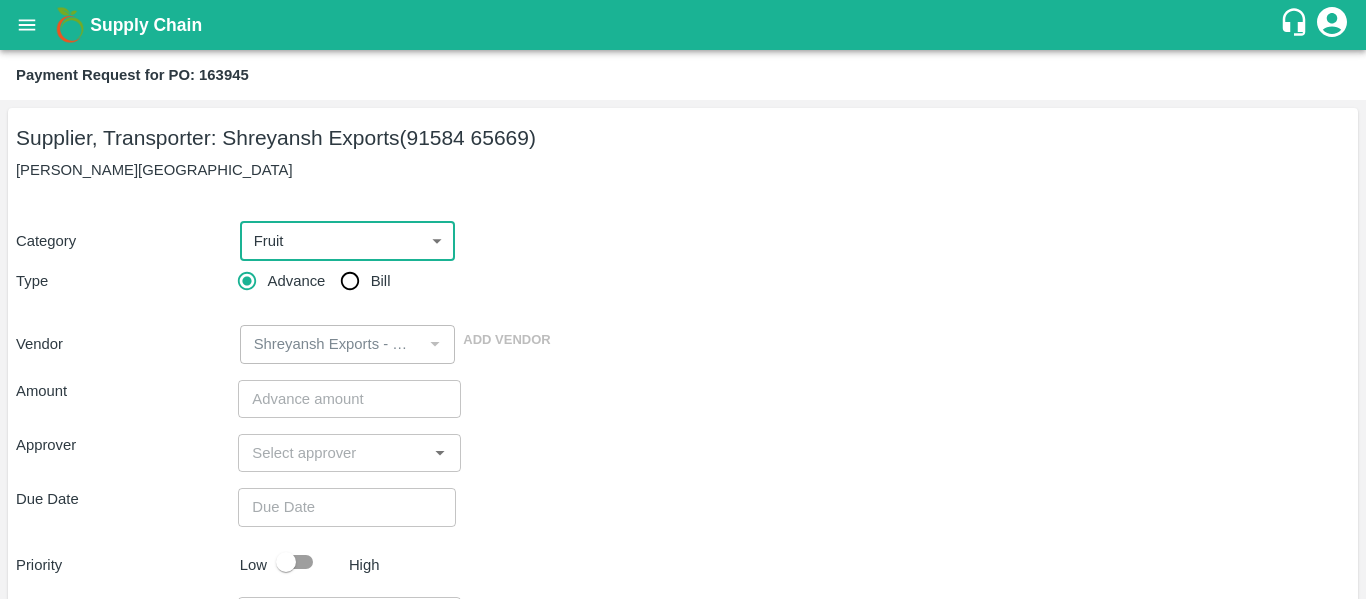 click on "Bill" at bounding box center (381, 281) 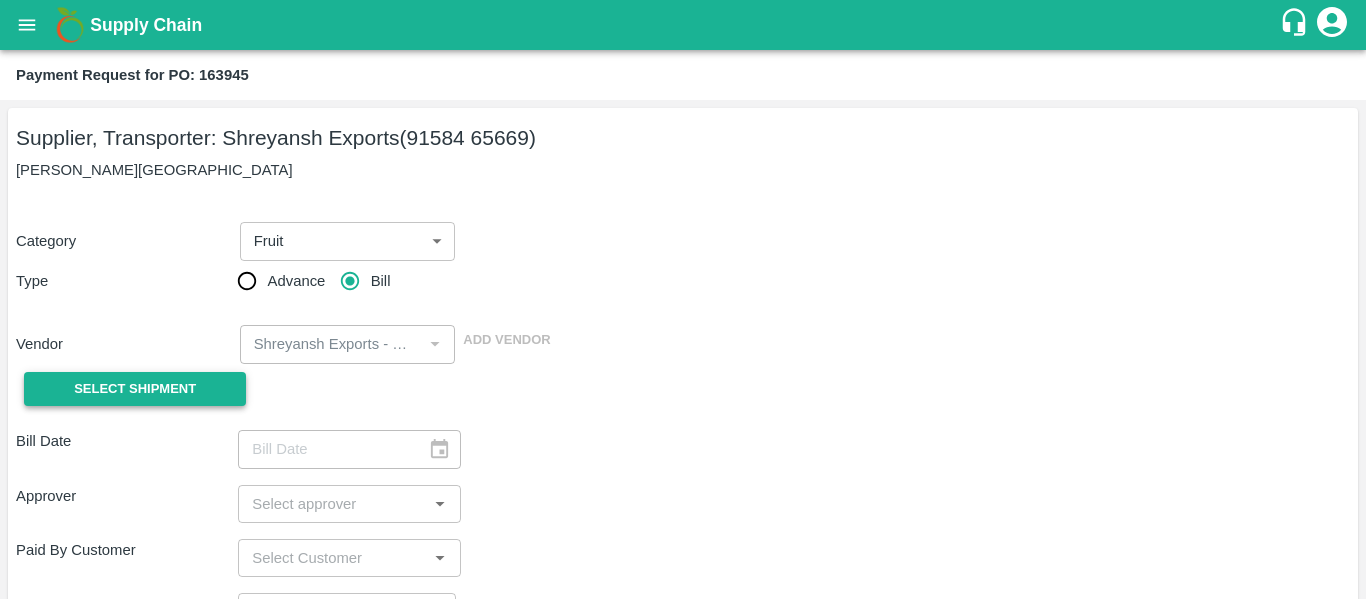 click on "Select Shipment" at bounding box center (135, 389) 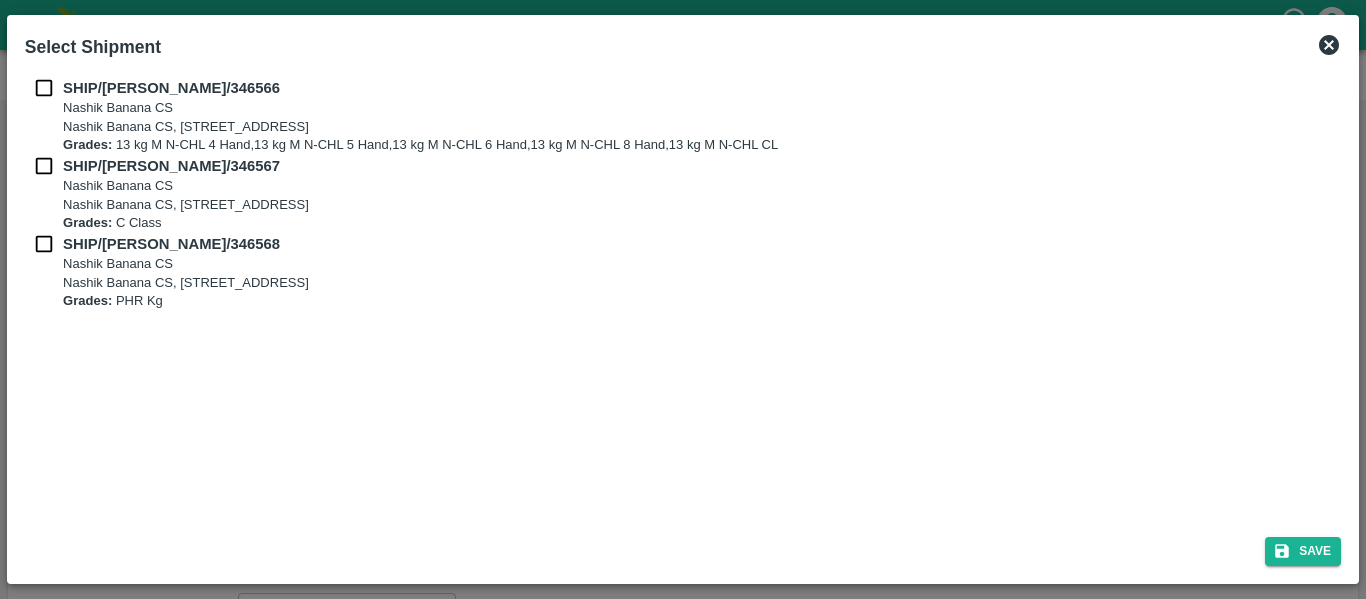 click at bounding box center [44, 88] 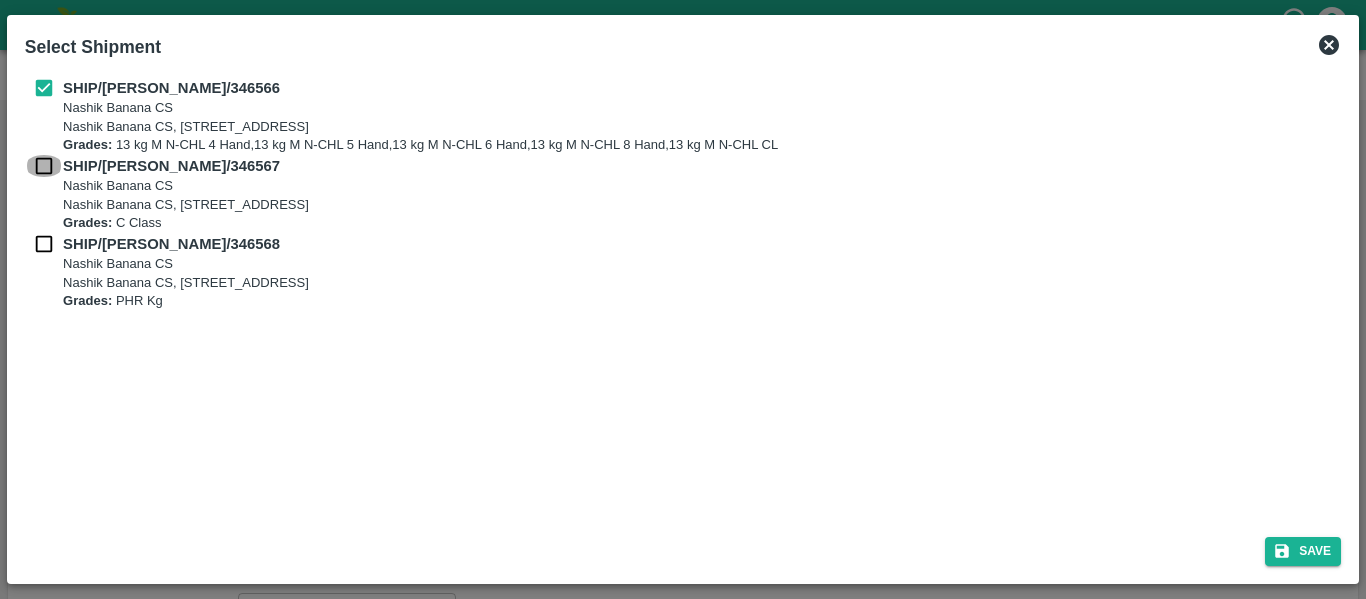 click at bounding box center [44, 166] 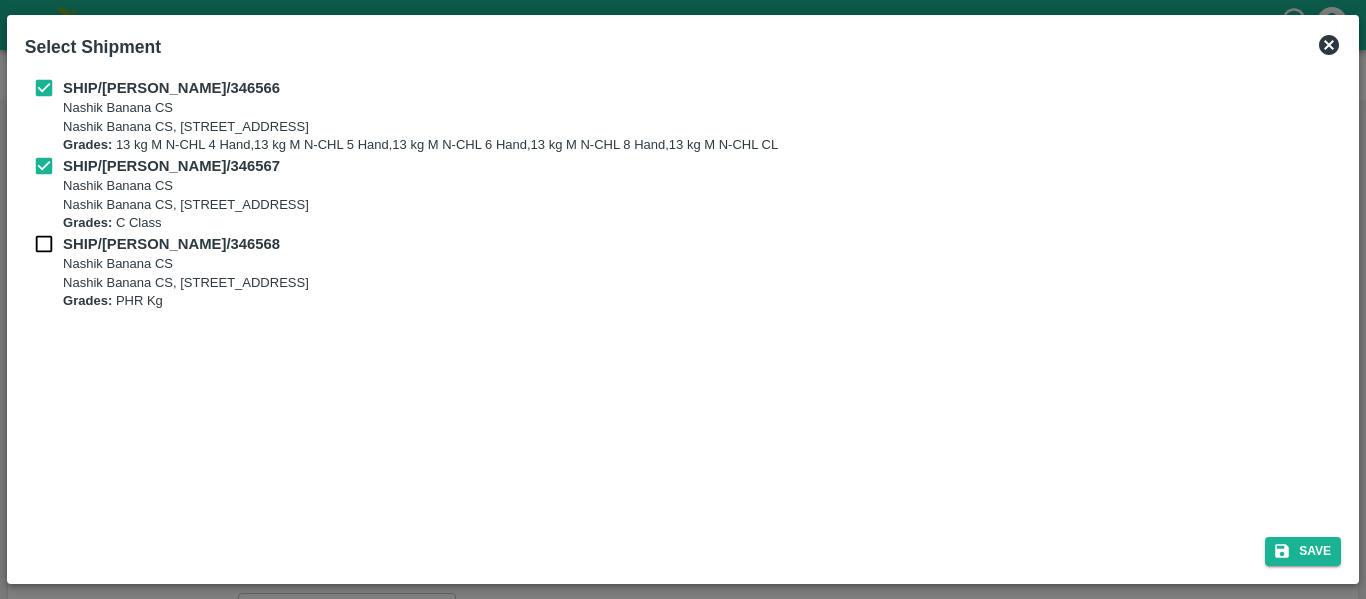click on "SHIP/[PERSON_NAME]/346567 [STREET_ADDRESS] Grades:   C Class" at bounding box center (683, 194) 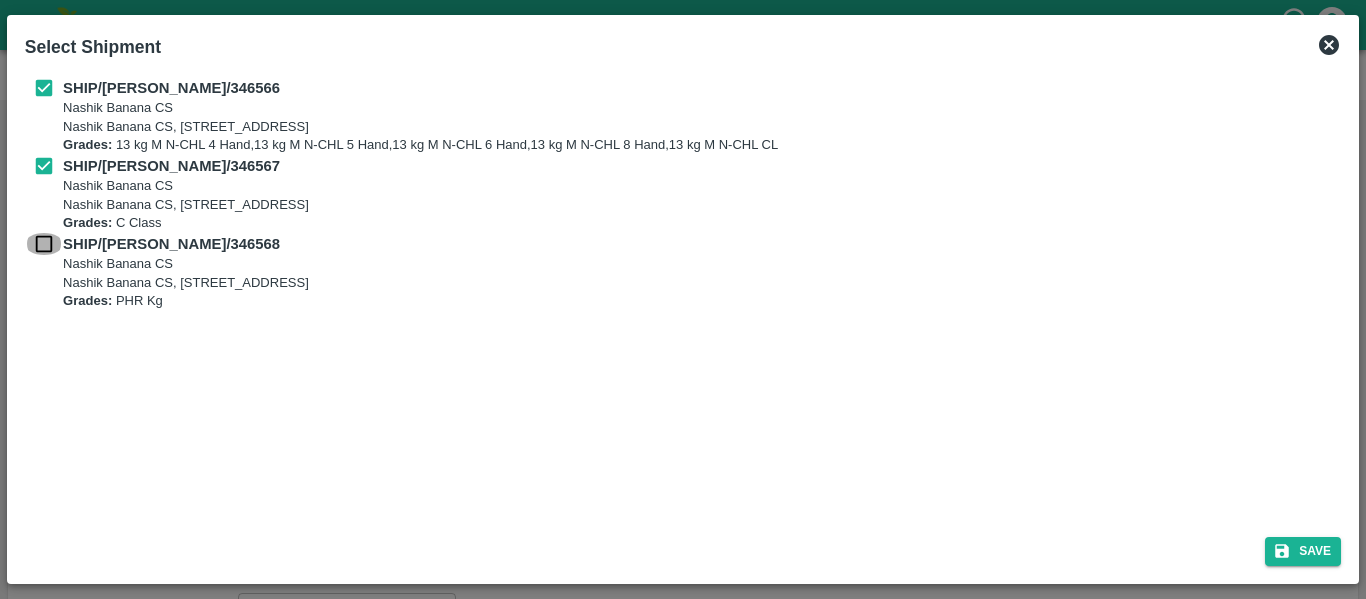 click at bounding box center [44, 244] 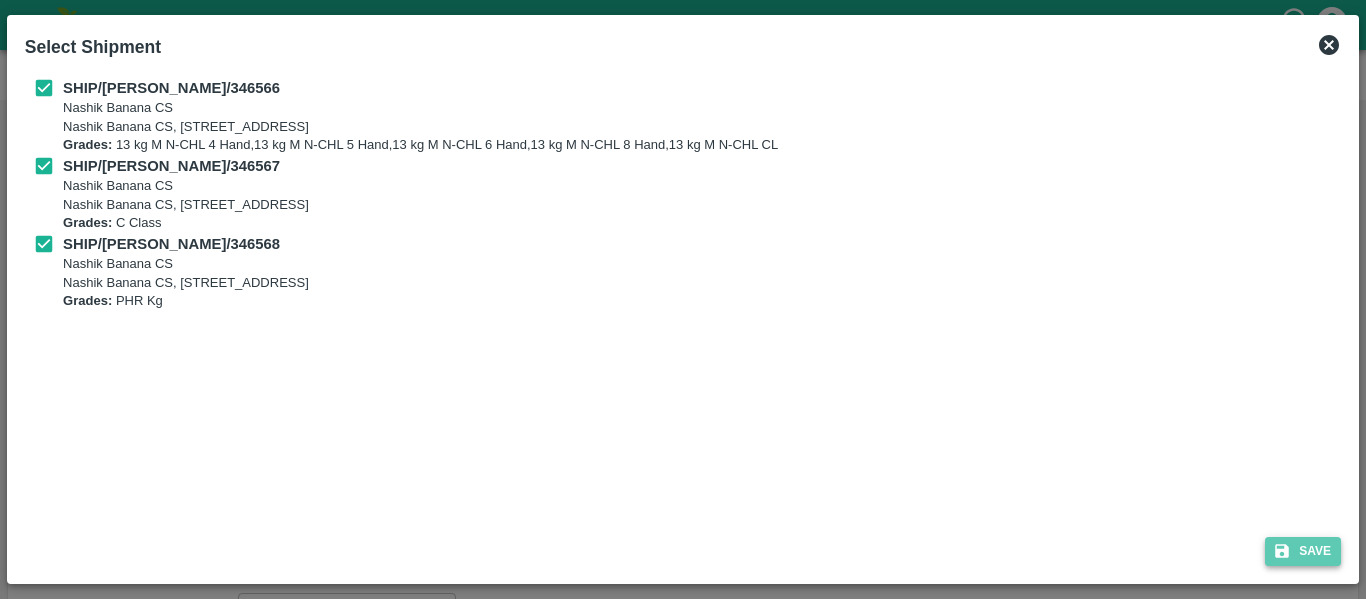 click on "Save" at bounding box center [1303, 551] 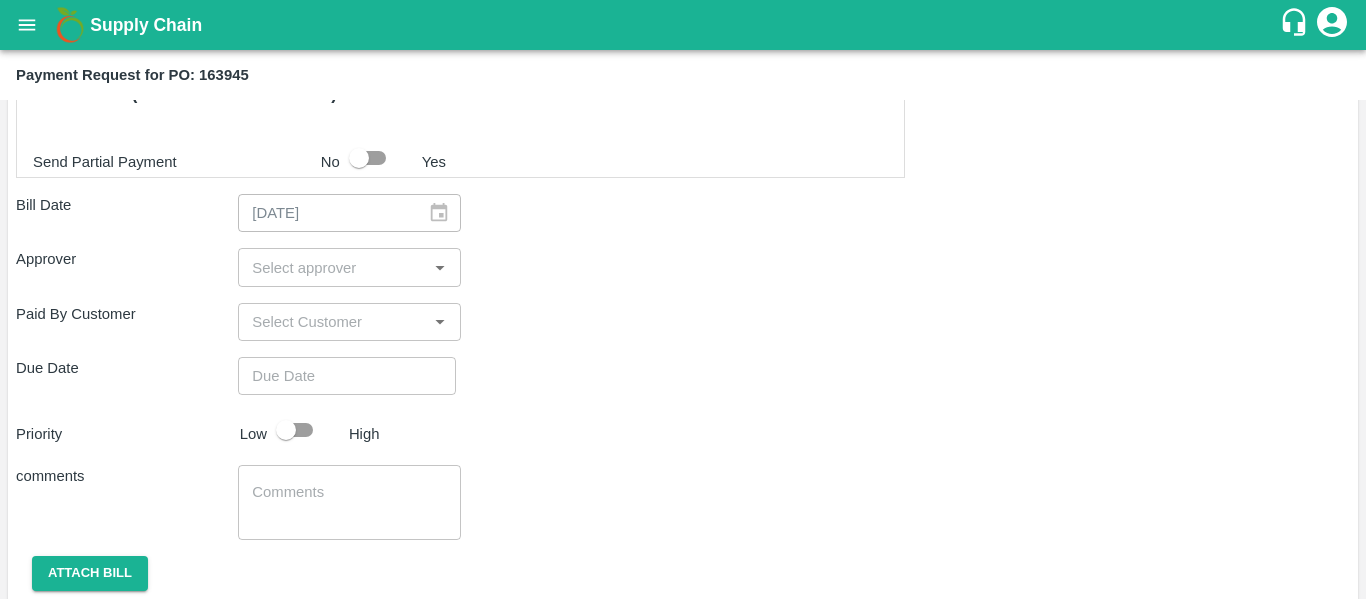 scroll, scrollTop: 1049, scrollLeft: 0, axis: vertical 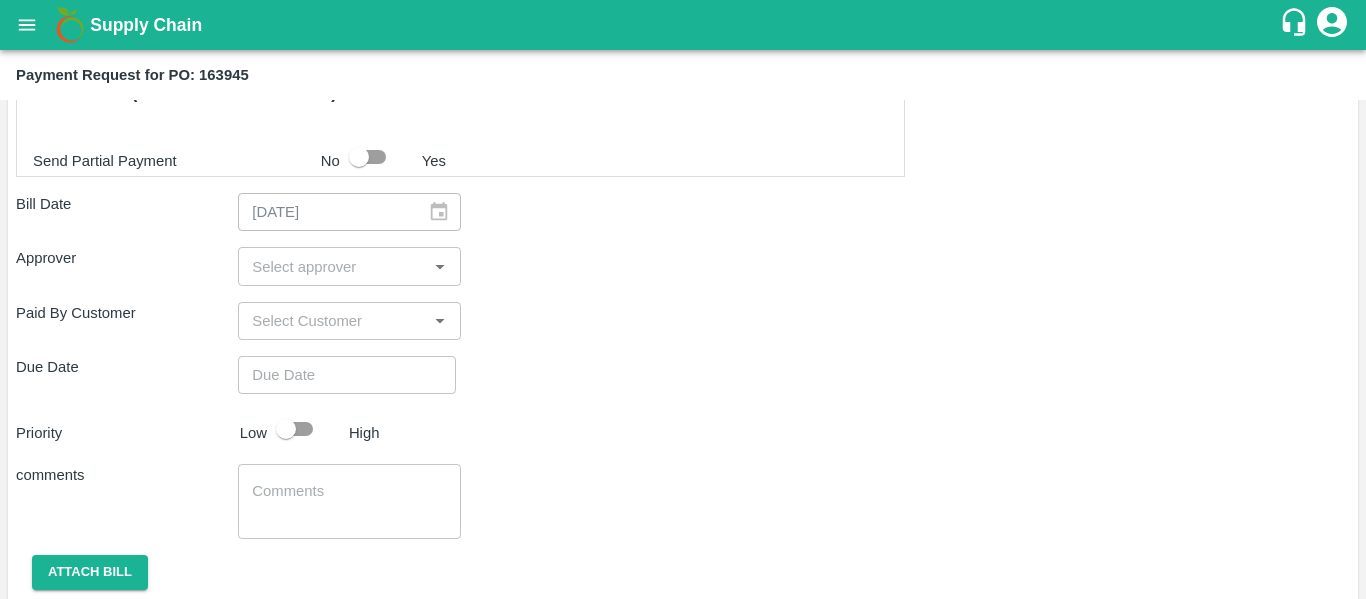 click at bounding box center [332, 266] 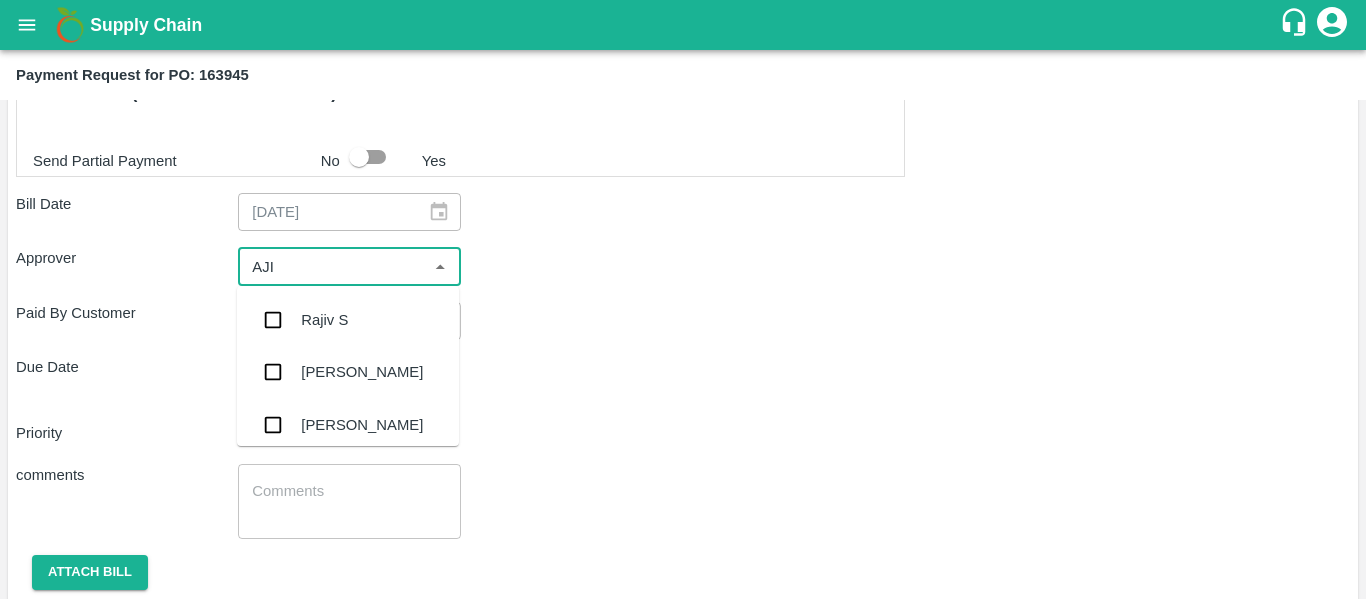 type on "AJIT" 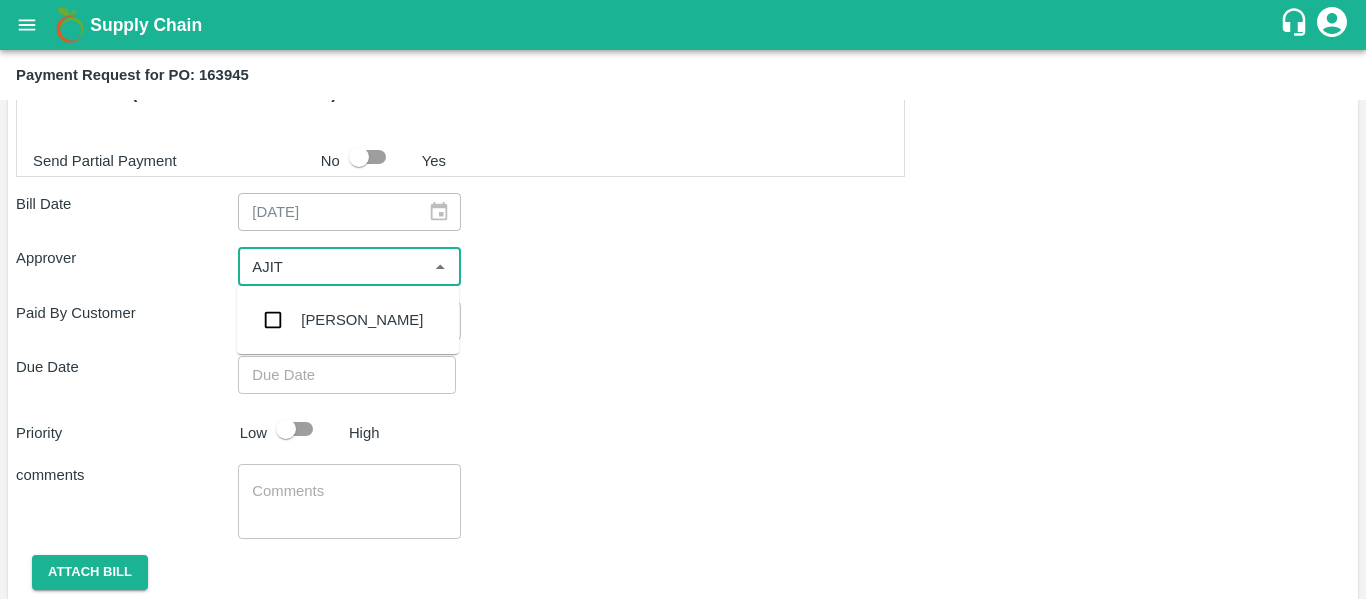 click on "[PERSON_NAME]" at bounding box center (362, 320) 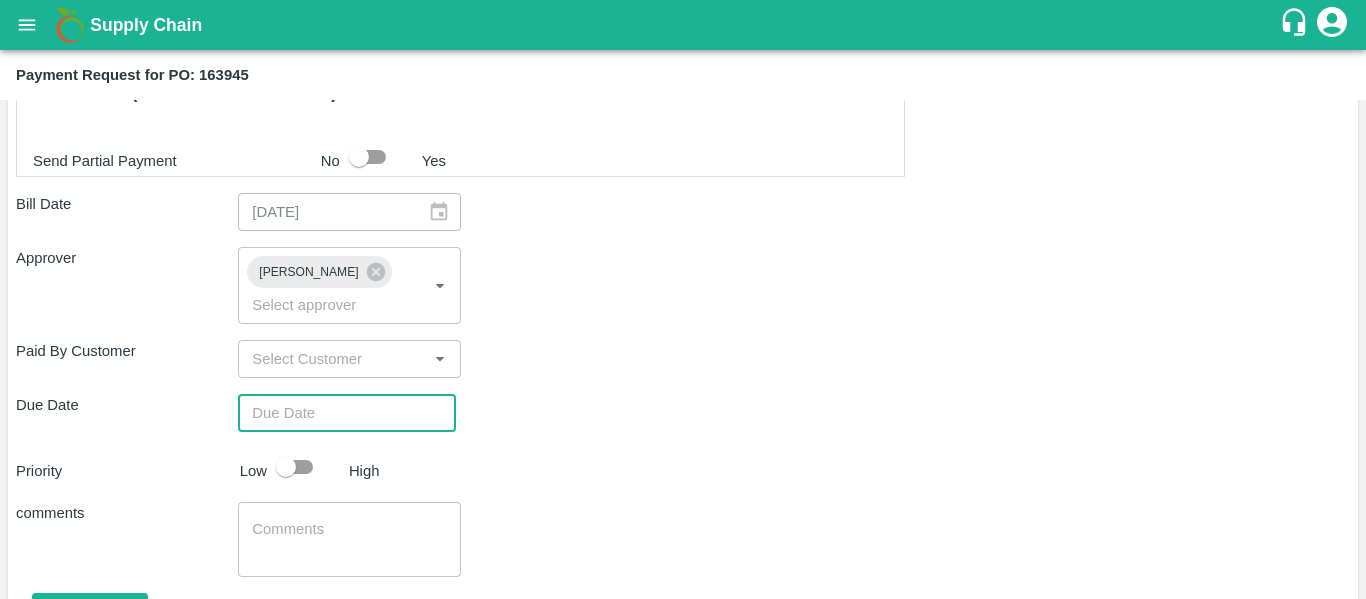 type on "DD/MM/YYYY hh:mm aa" 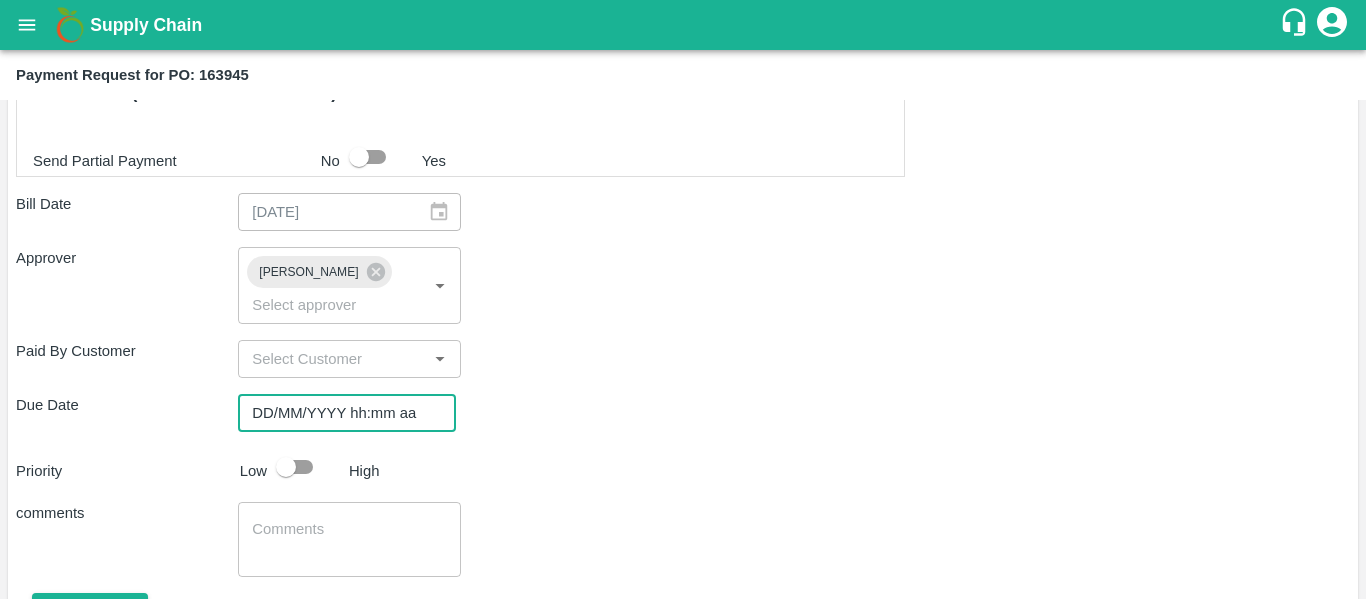 click on "DD/MM/YYYY hh:mm aa" at bounding box center (340, 413) 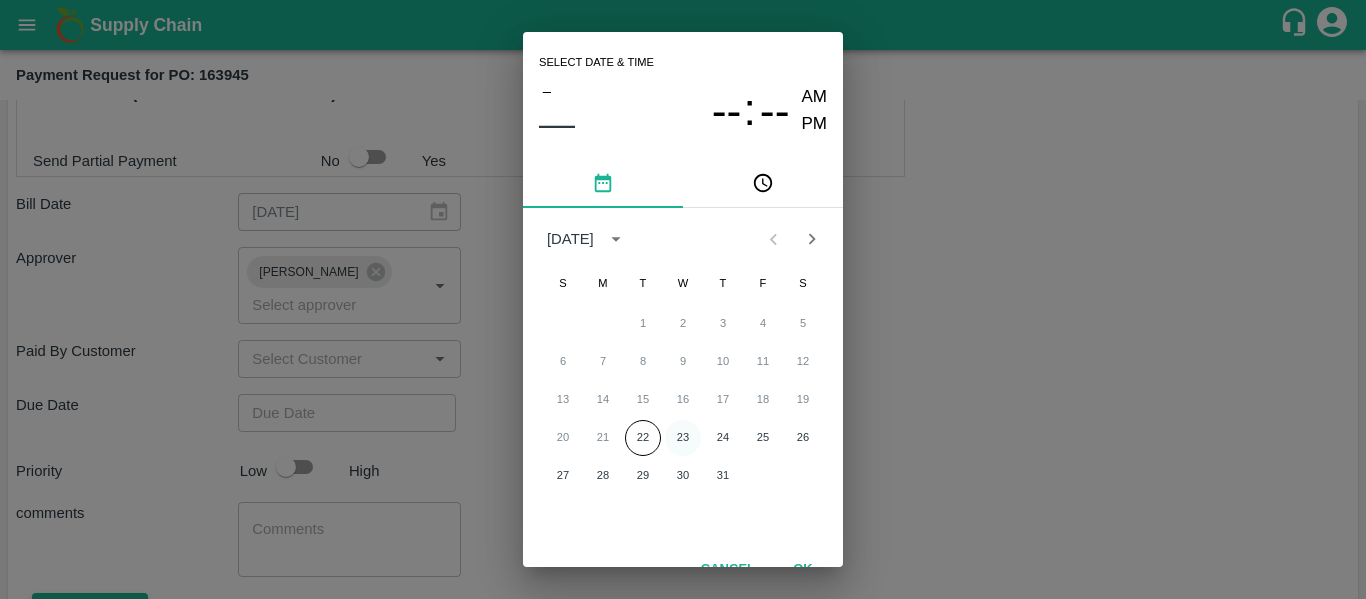 click on "23" at bounding box center (683, 438) 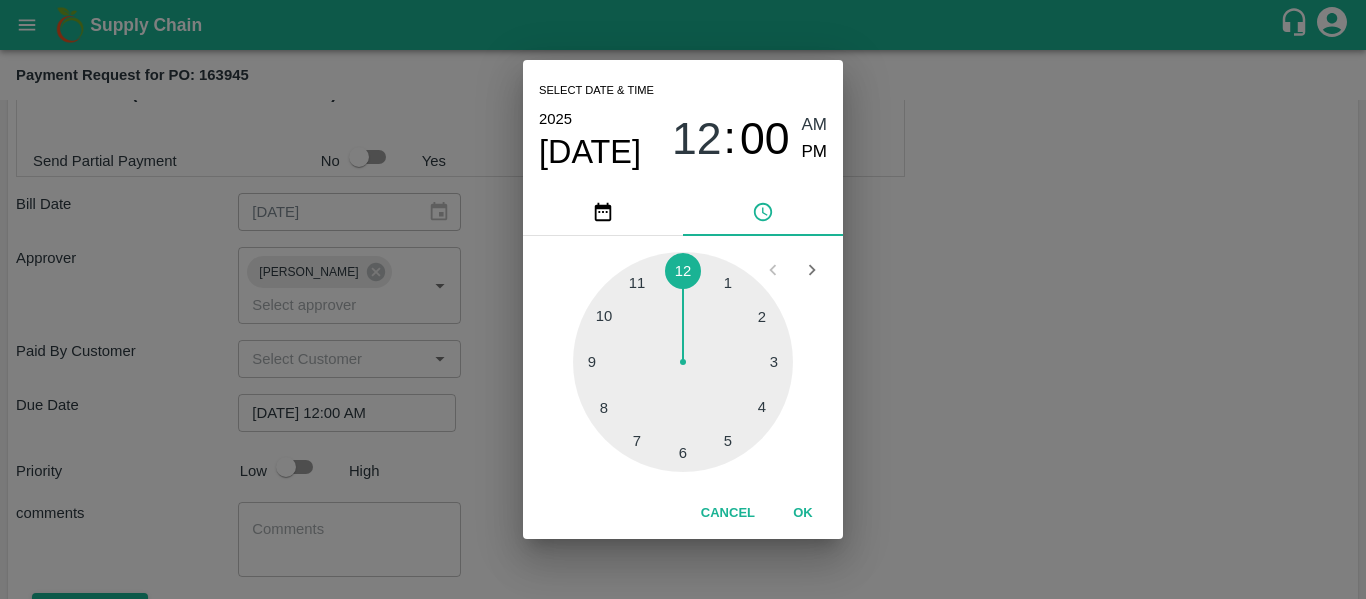 click on "Select date & time [DATE] 12 : 00 AM PM 1 2 3 4 5 6 7 8 9 10 11 12 Cancel OK" at bounding box center [683, 299] 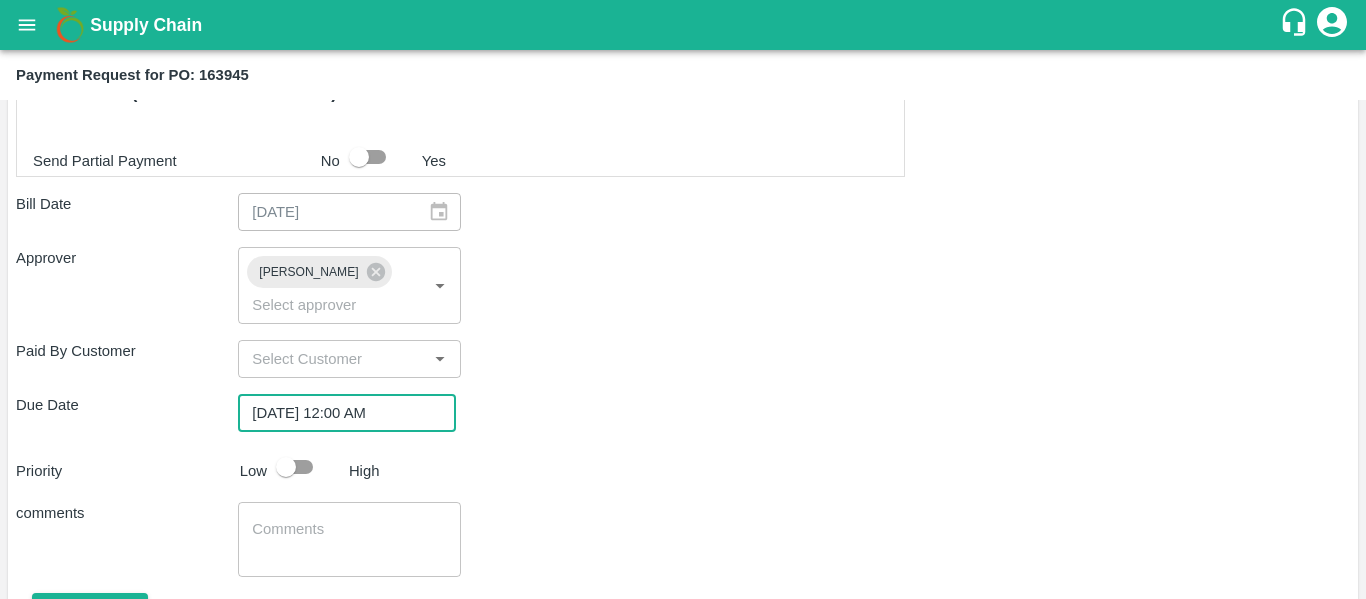 click at bounding box center [286, 467] 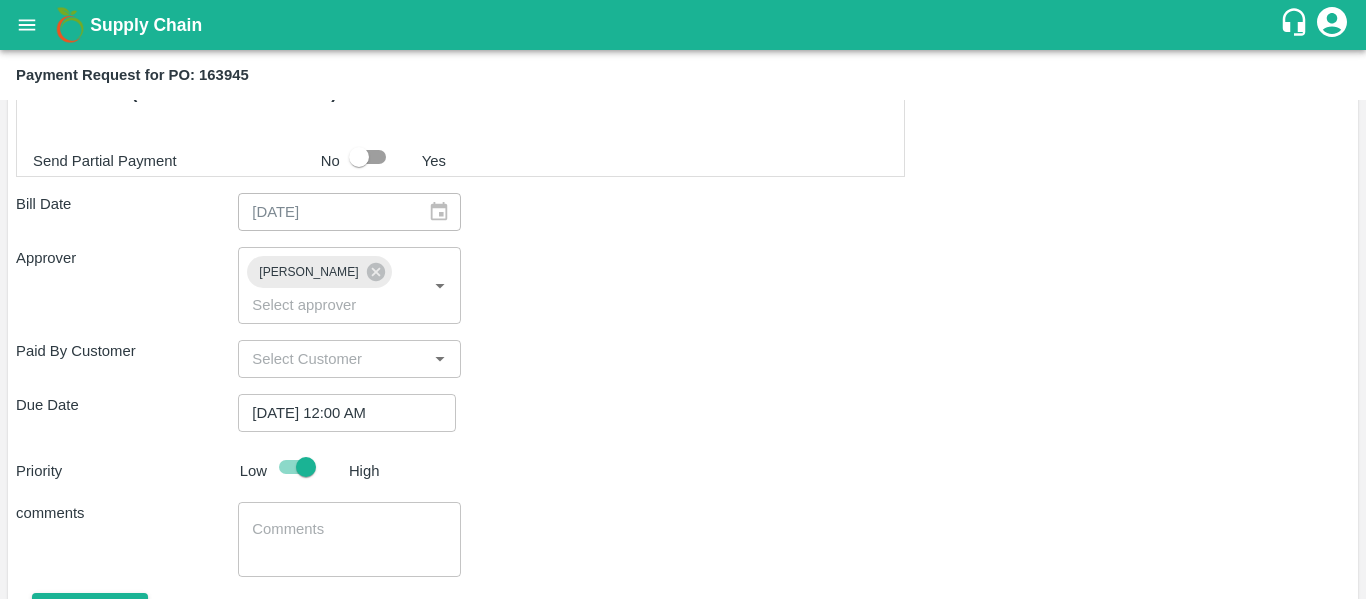 click at bounding box center (349, 540) 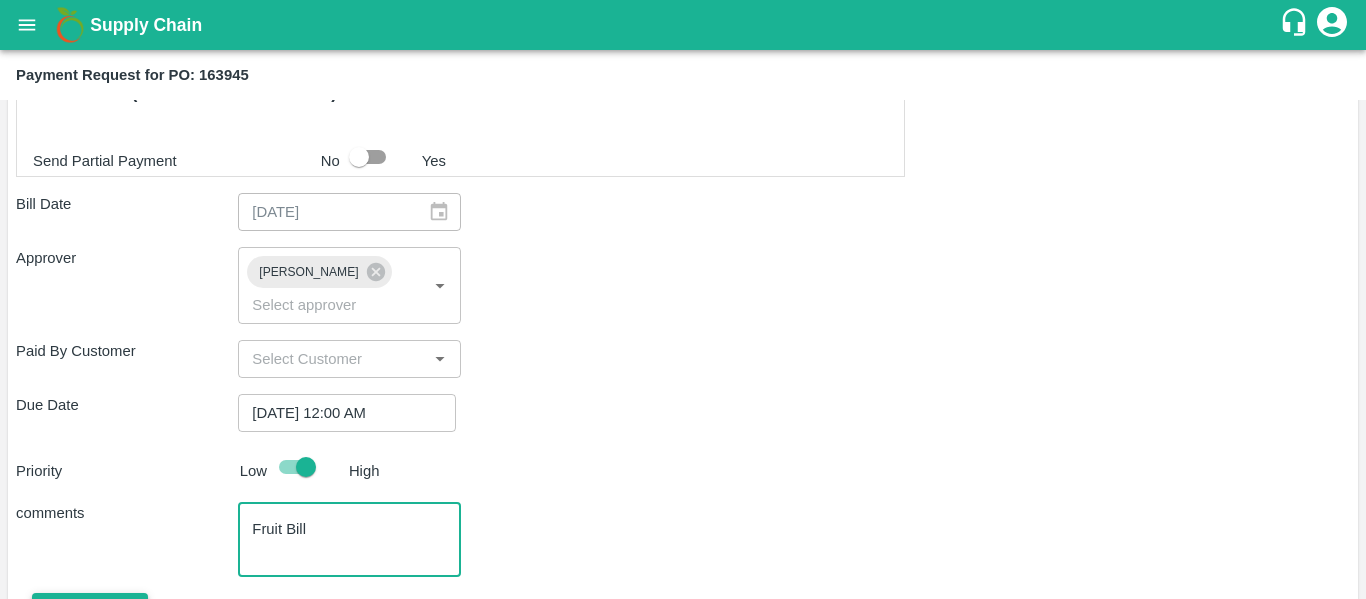 type on "Fruit Bill" 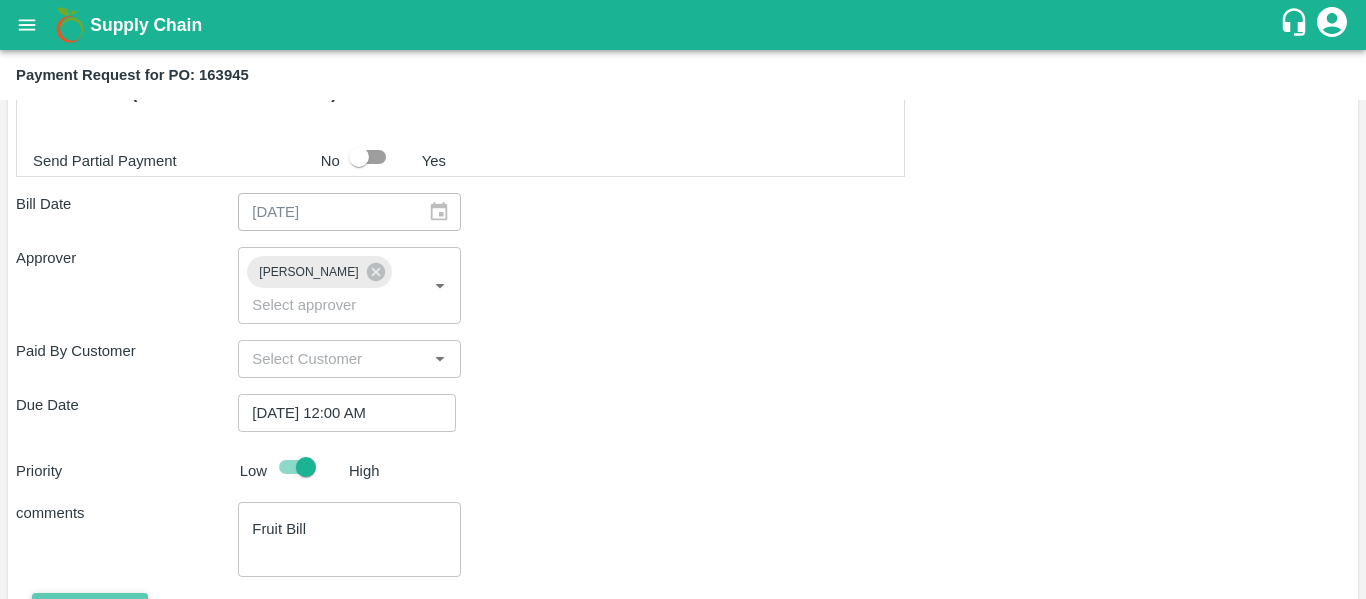 click on "Attach bill" at bounding box center (90, 610) 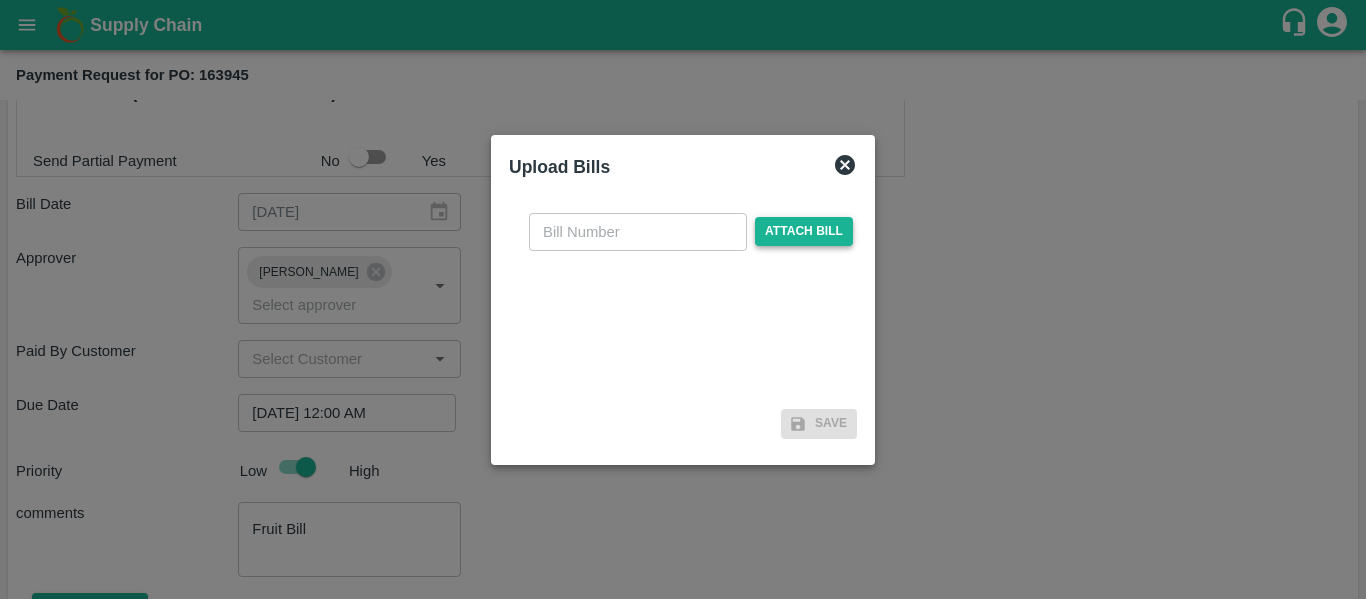 click on "Attach bill" at bounding box center (804, 231) 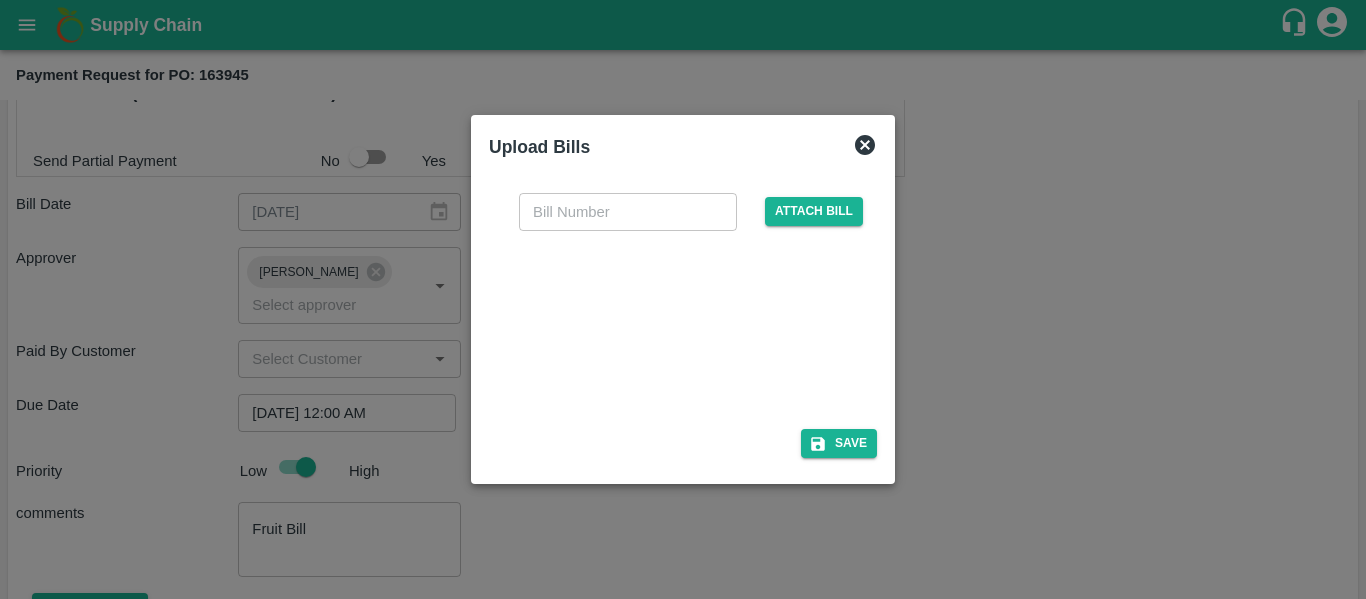 click at bounding box center [679, 324] 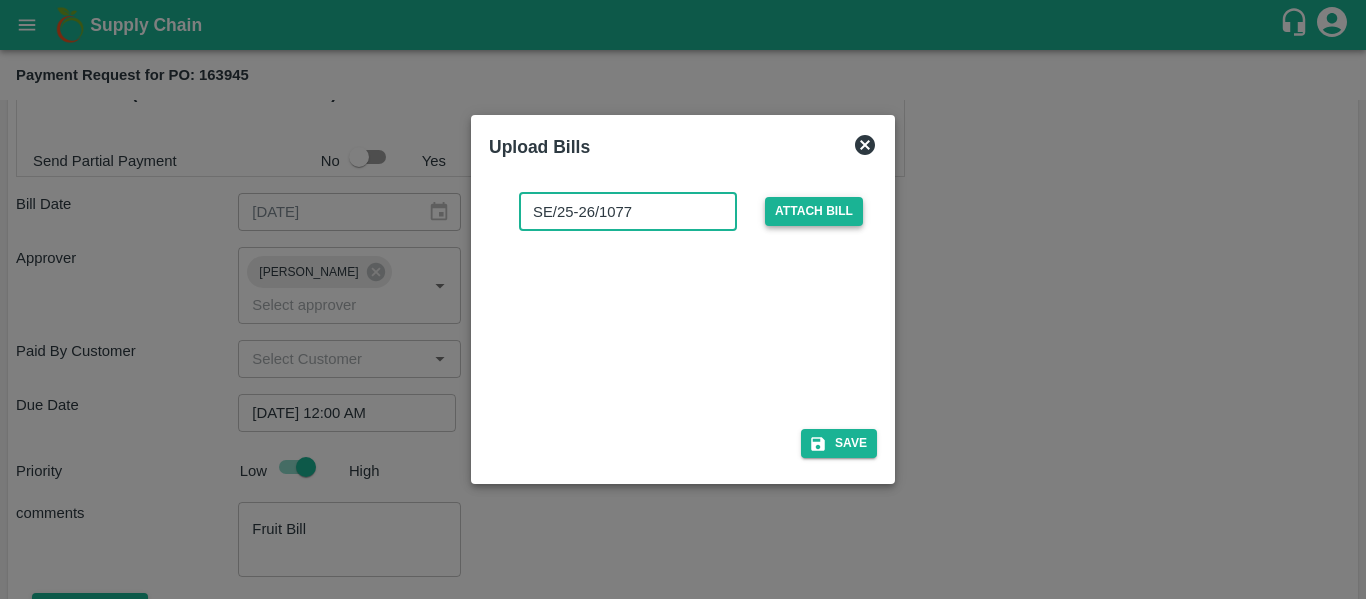 type on "SE/25-26/1077" 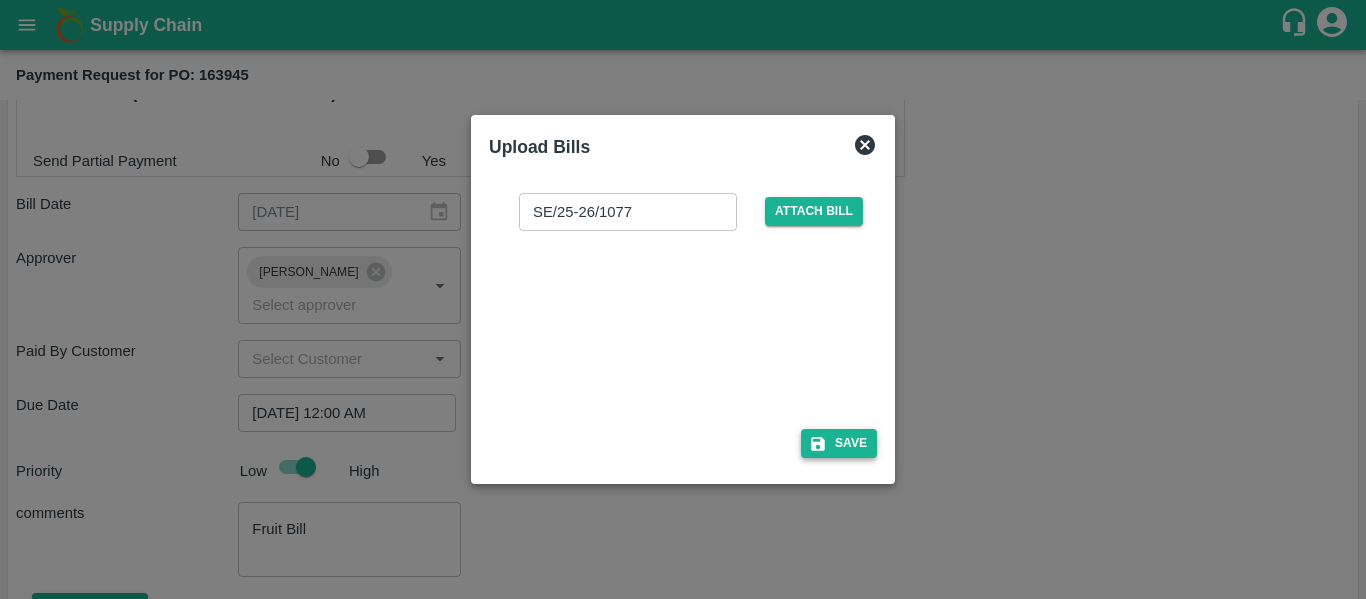 click on "Save" at bounding box center (839, 443) 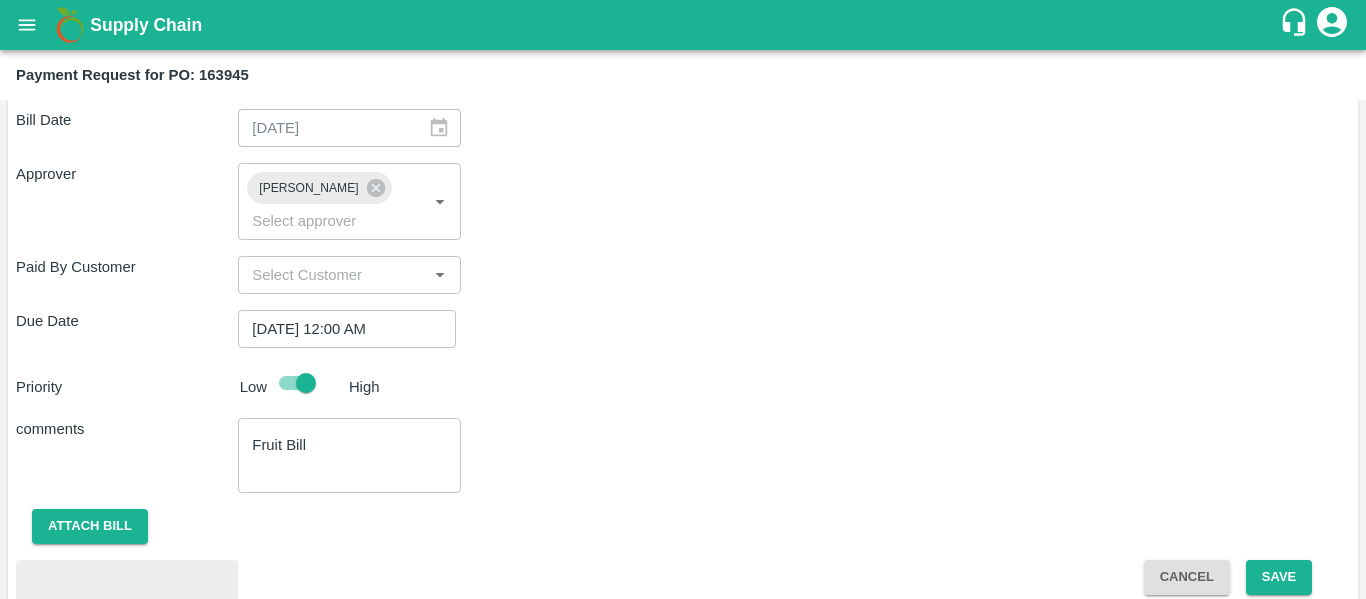 scroll, scrollTop: 1233, scrollLeft: 0, axis: vertical 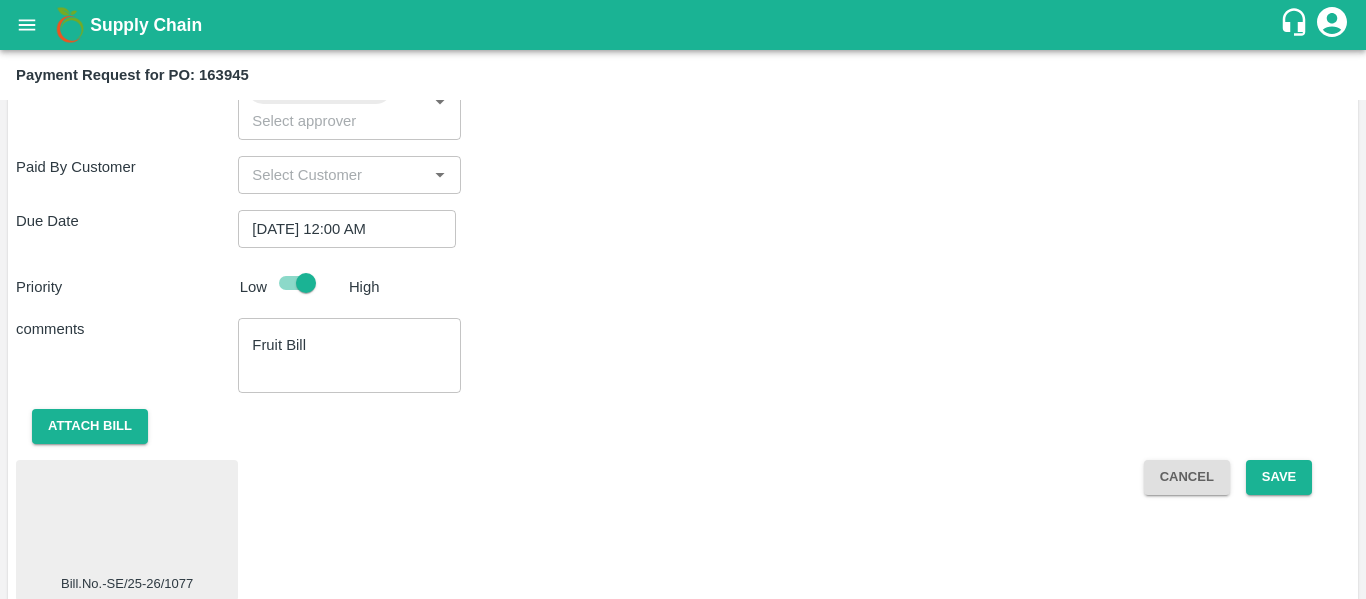 click at bounding box center (127, 521) 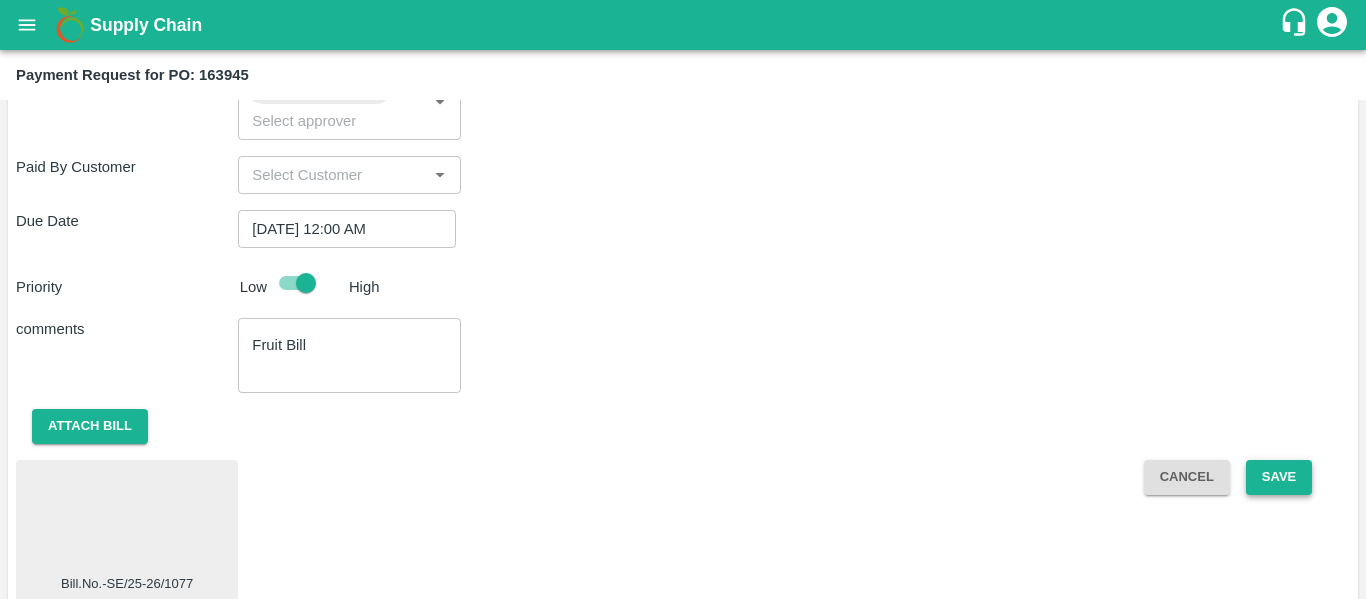 click on "Save" at bounding box center (1279, 477) 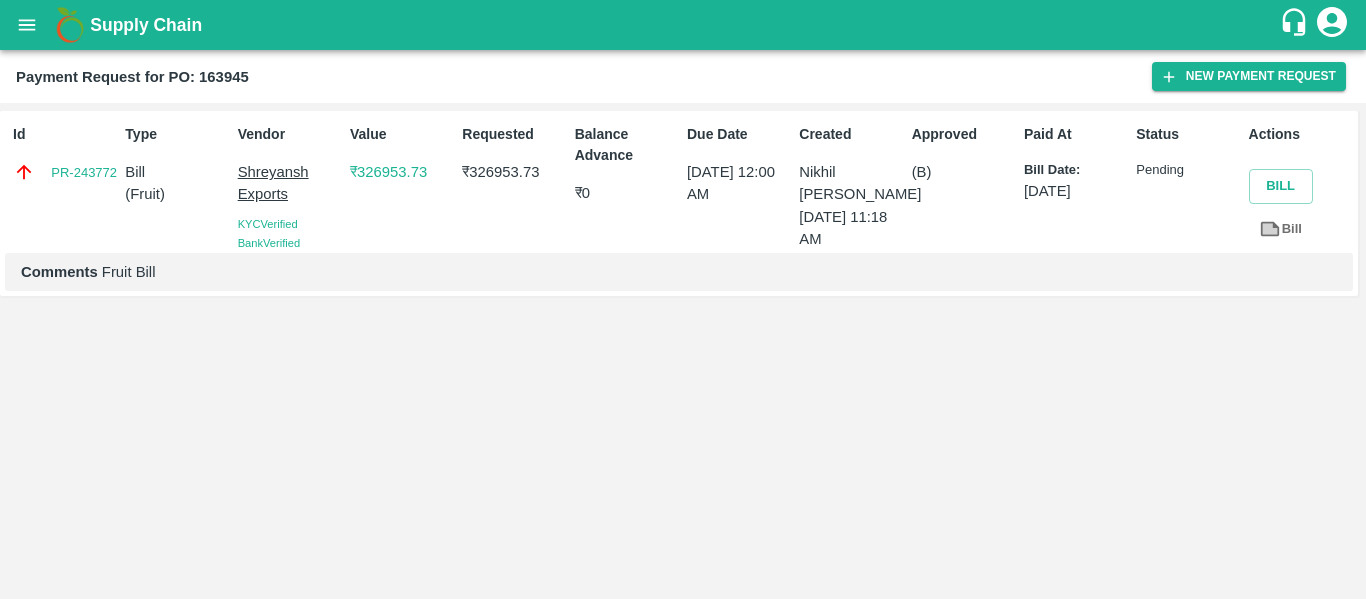 click 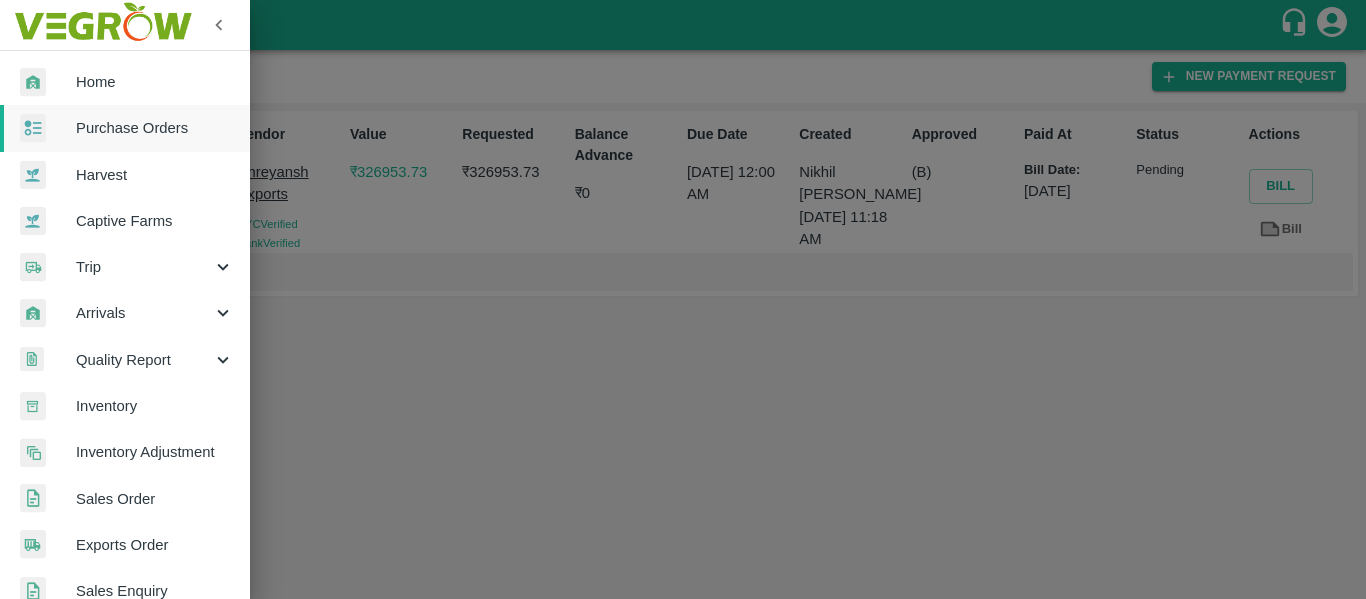 click on "Purchase Orders" at bounding box center [155, 128] 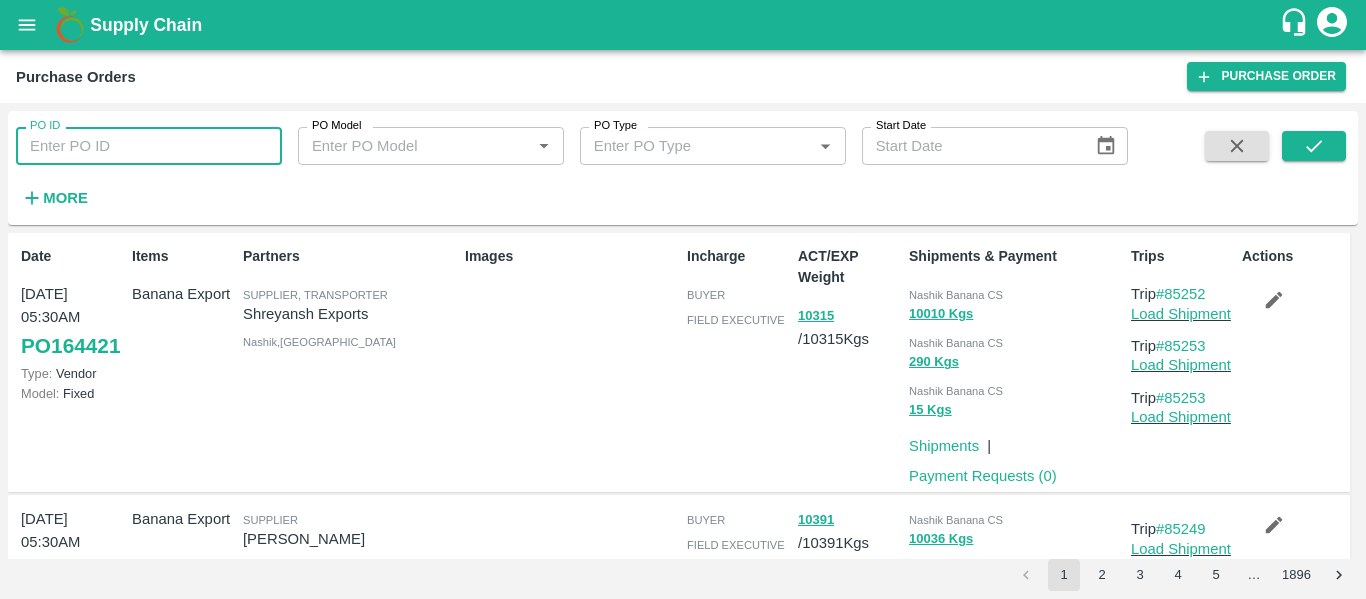 click on "PO ID" at bounding box center [149, 146] 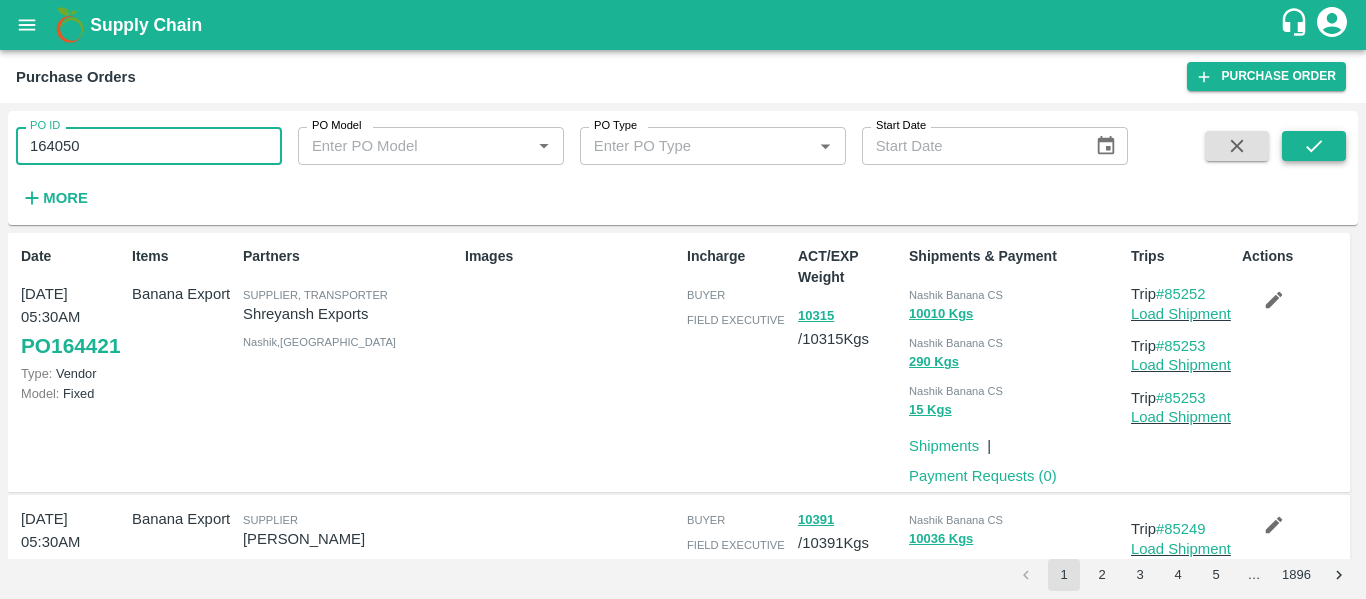 type on "164050" 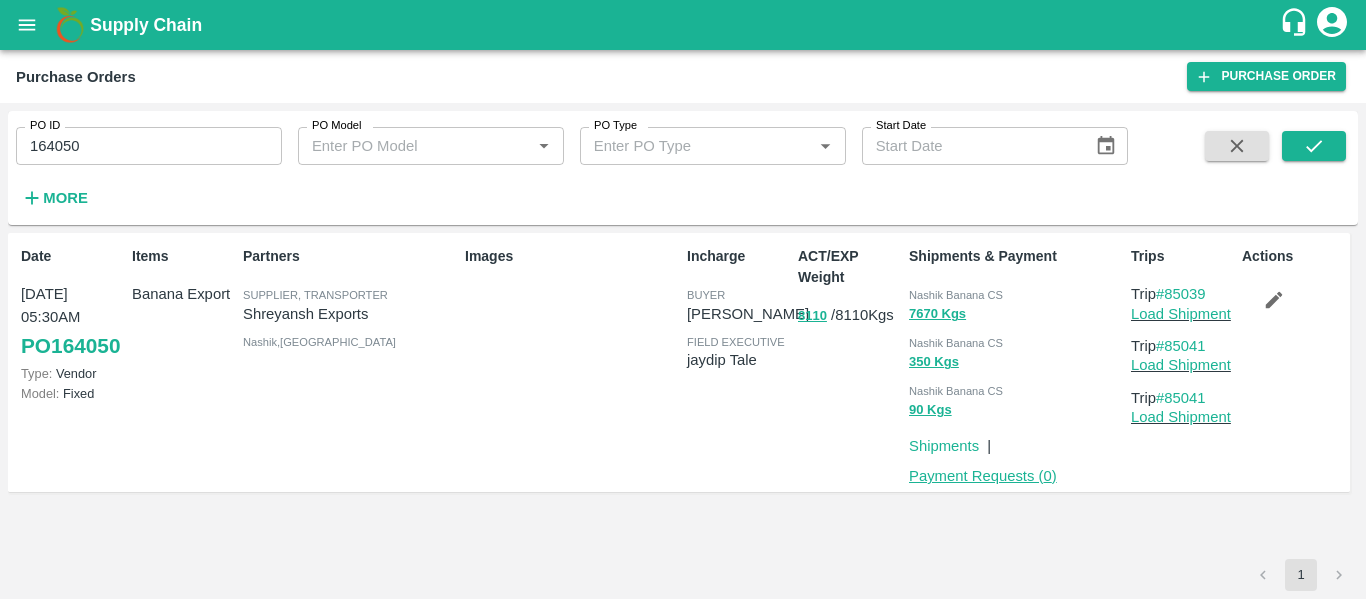 click on "Payment Requests ( 0 )" at bounding box center (983, 476) 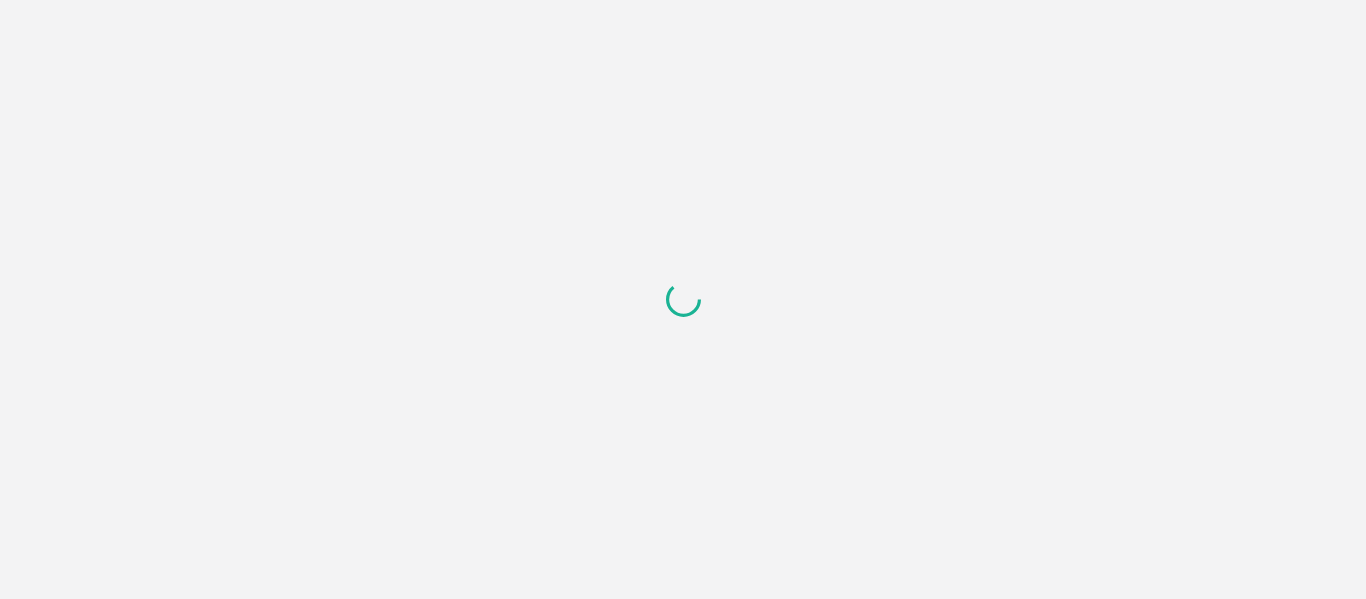 scroll, scrollTop: 0, scrollLeft: 0, axis: both 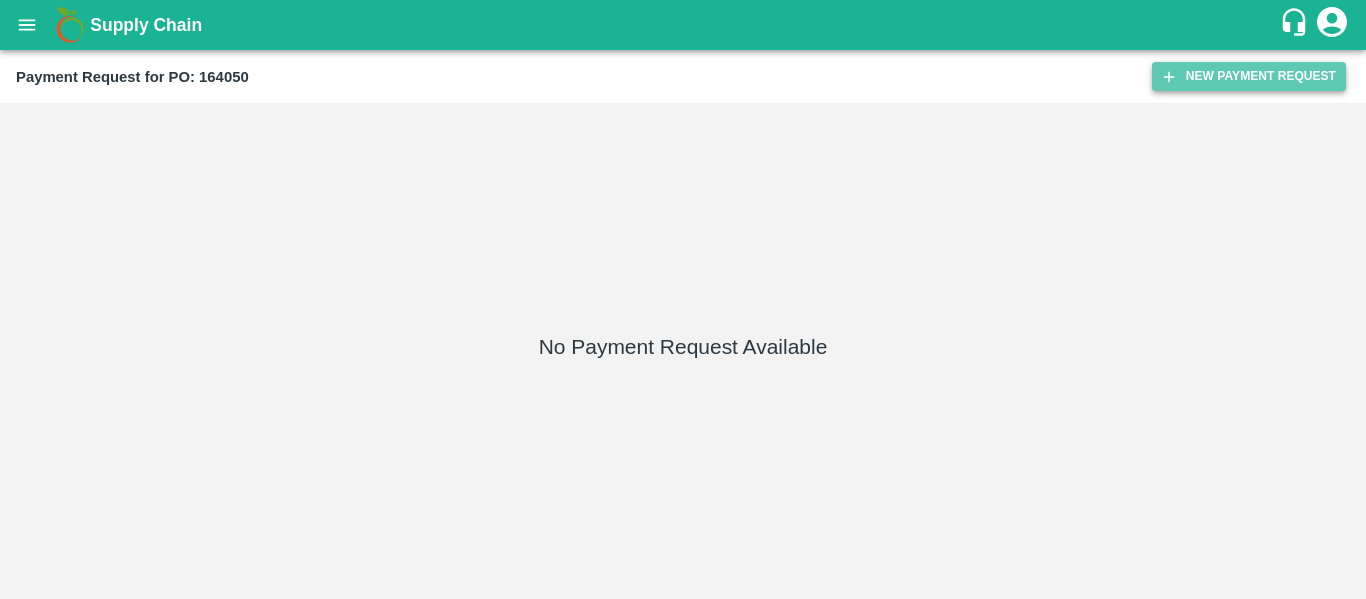click on "New Payment Request" at bounding box center (1249, 76) 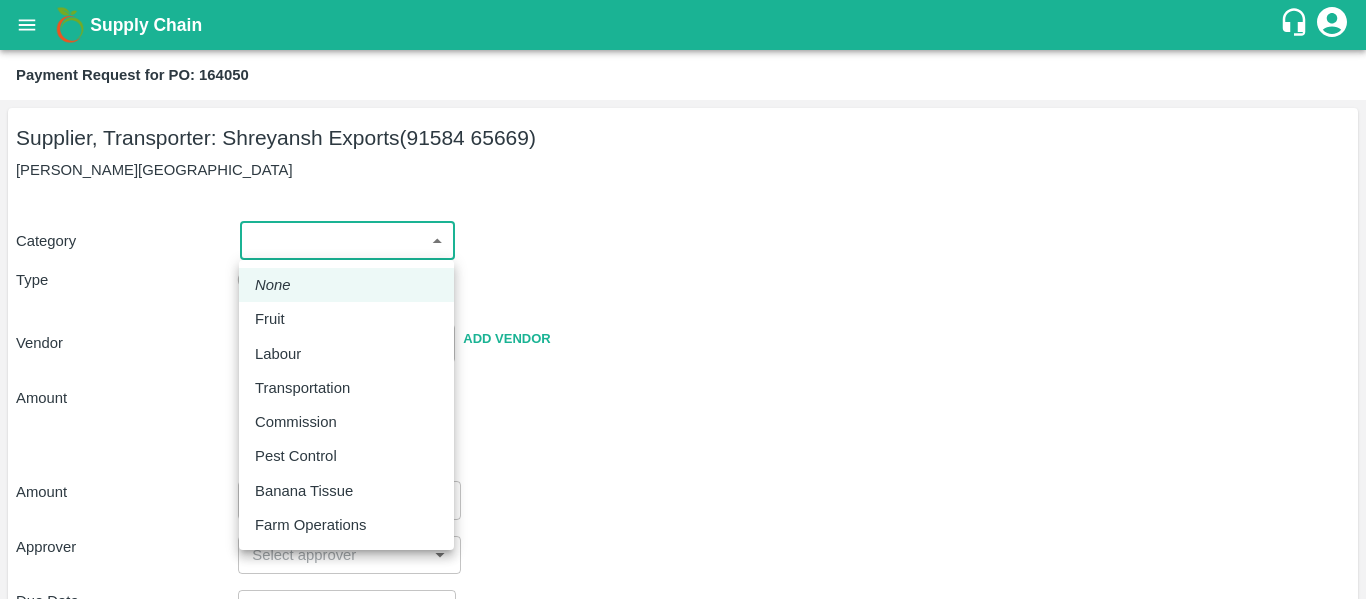 click on "Supply Chain Payment Request for PO: 164050 Supplier, Transporter:    [PERSON_NAME] Exports  (91584 65669) [GEOGRAPHIC_DATA], [GEOGRAPHIC_DATA] Category ​ ​ Type Advance Bill Vendor ​ Add Vendor Amount Total value Per Kg ​ Amount ​ Approver ​ Due Date ​  Priority  Low  High Comment x ​ Attach bill Cancel Save Tembhurni PH Nashik CC Shahada Banana Export PH Savda Banana Export PH Nashik Banana CS Nikhil Subhash Mangvade Logout None Fruit Labour Transportation Commission Pest Control Banana Tissue Farm Operations" at bounding box center [683, 299] 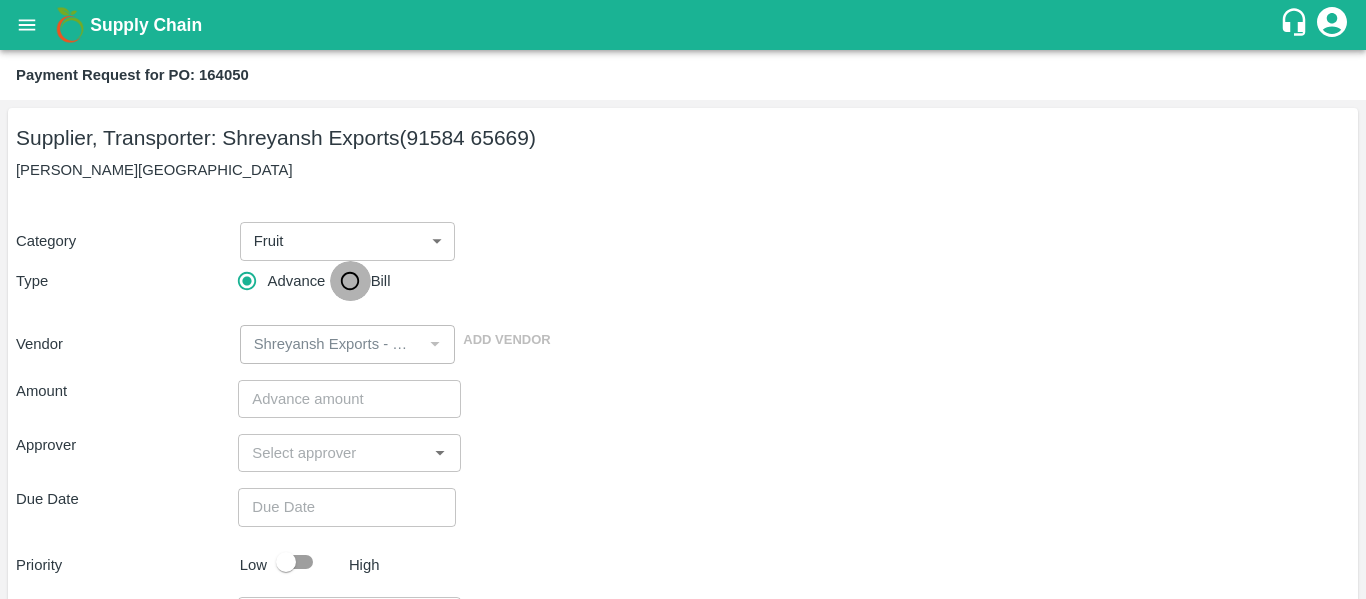 click on "Bill" at bounding box center (350, 281) 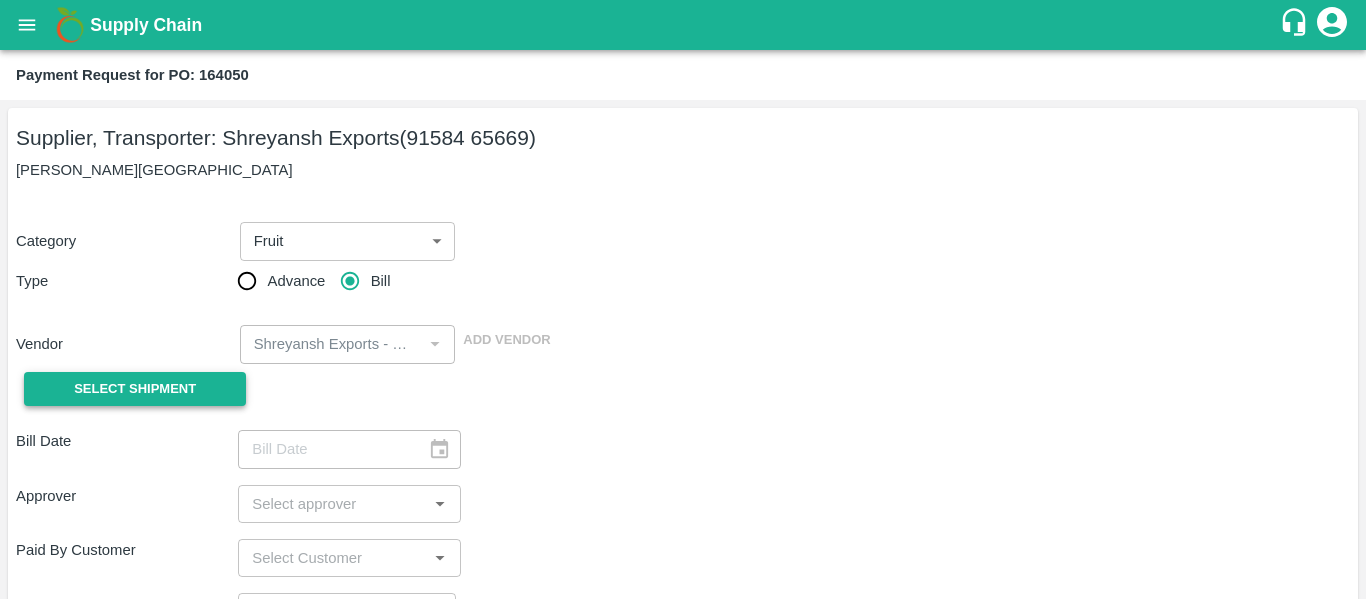 click on "Select Shipment" at bounding box center (135, 389) 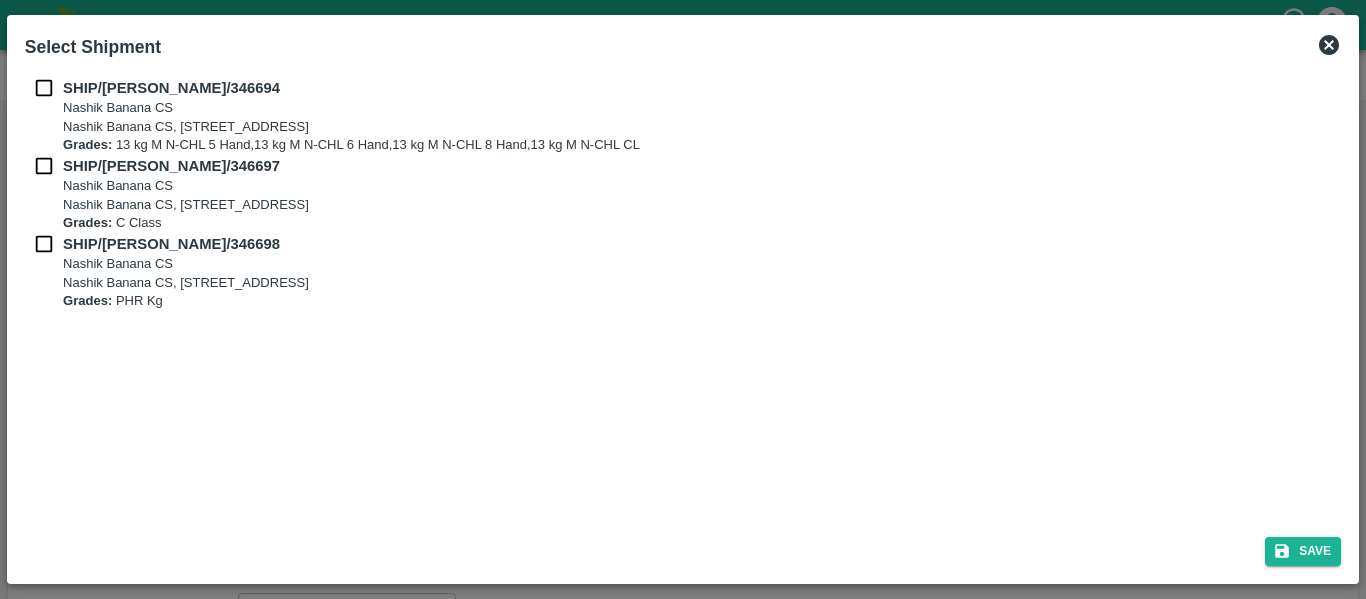 click at bounding box center (44, 88) 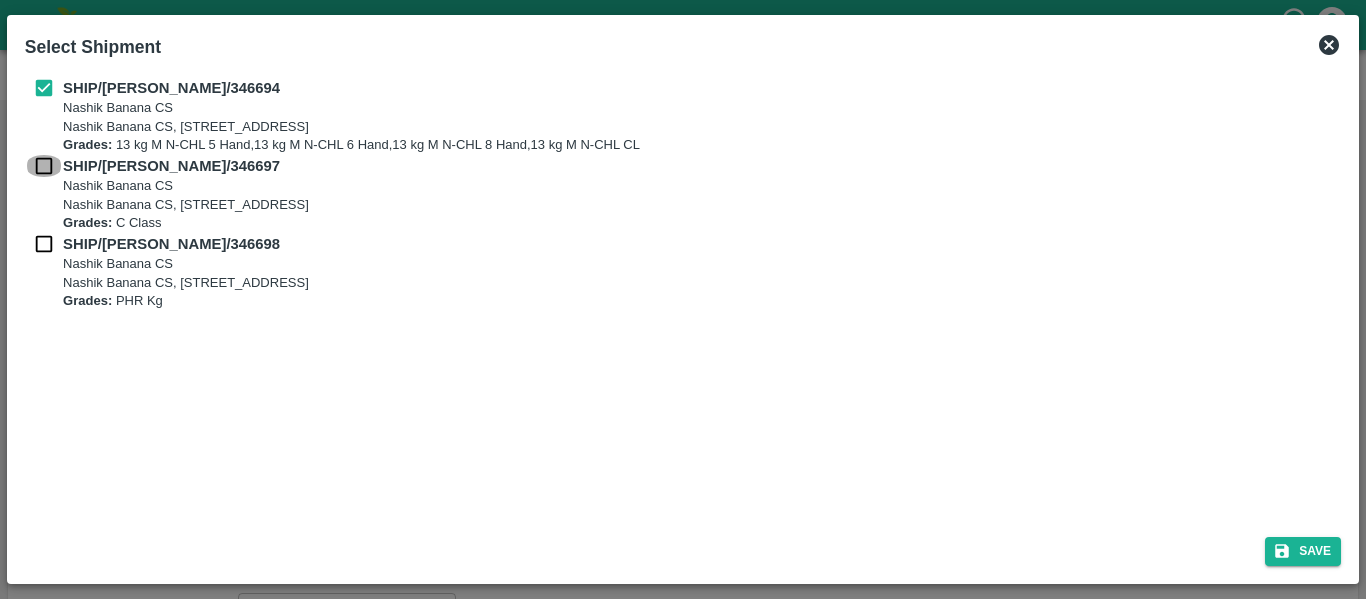 click at bounding box center (44, 166) 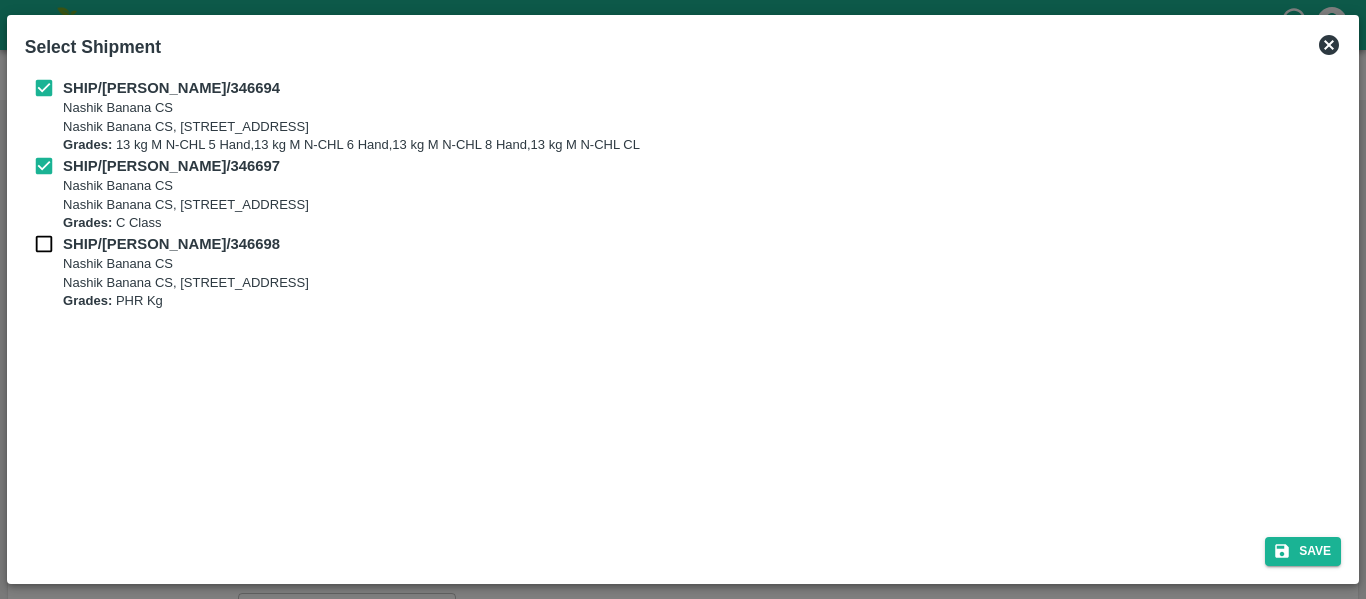 click on "SHIP/NASH/346698" at bounding box center (171, 244) 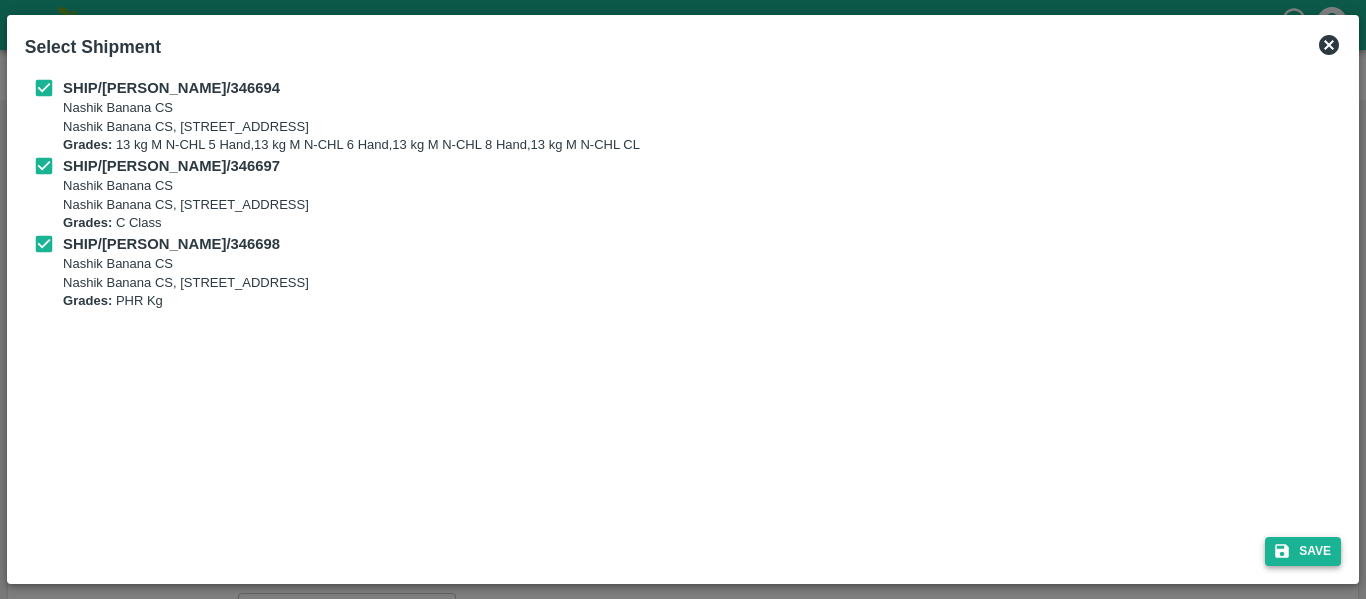 click 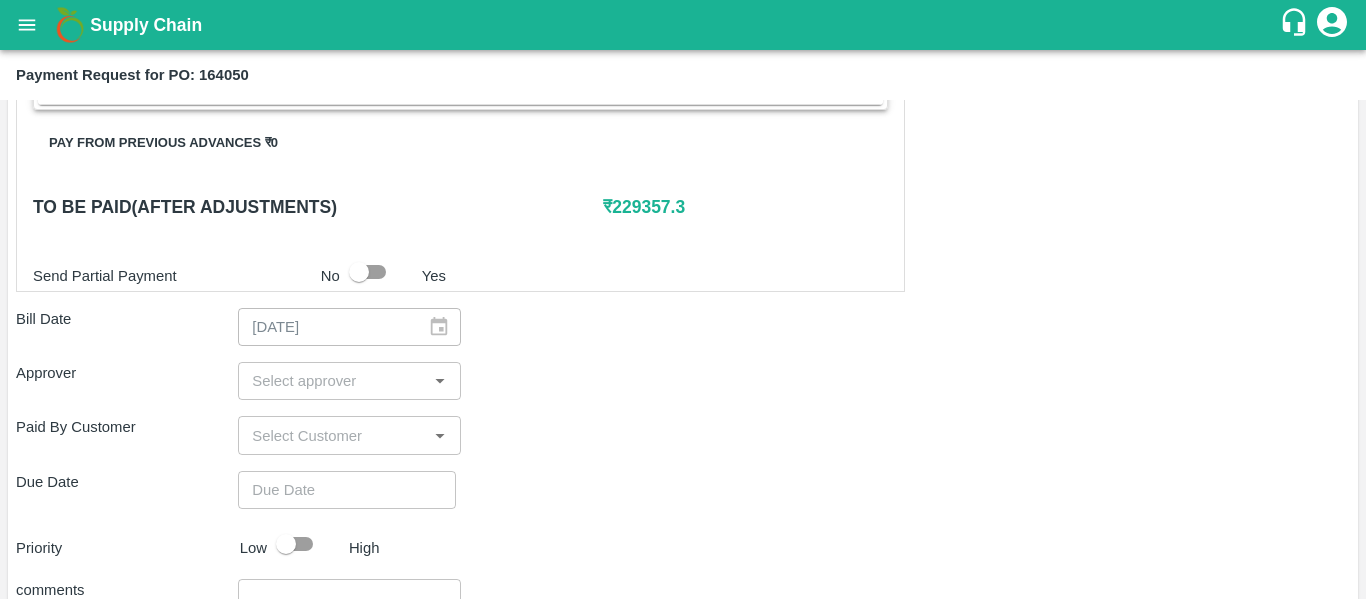 scroll, scrollTop: 892, scrollLeft: 0, axis: vertical 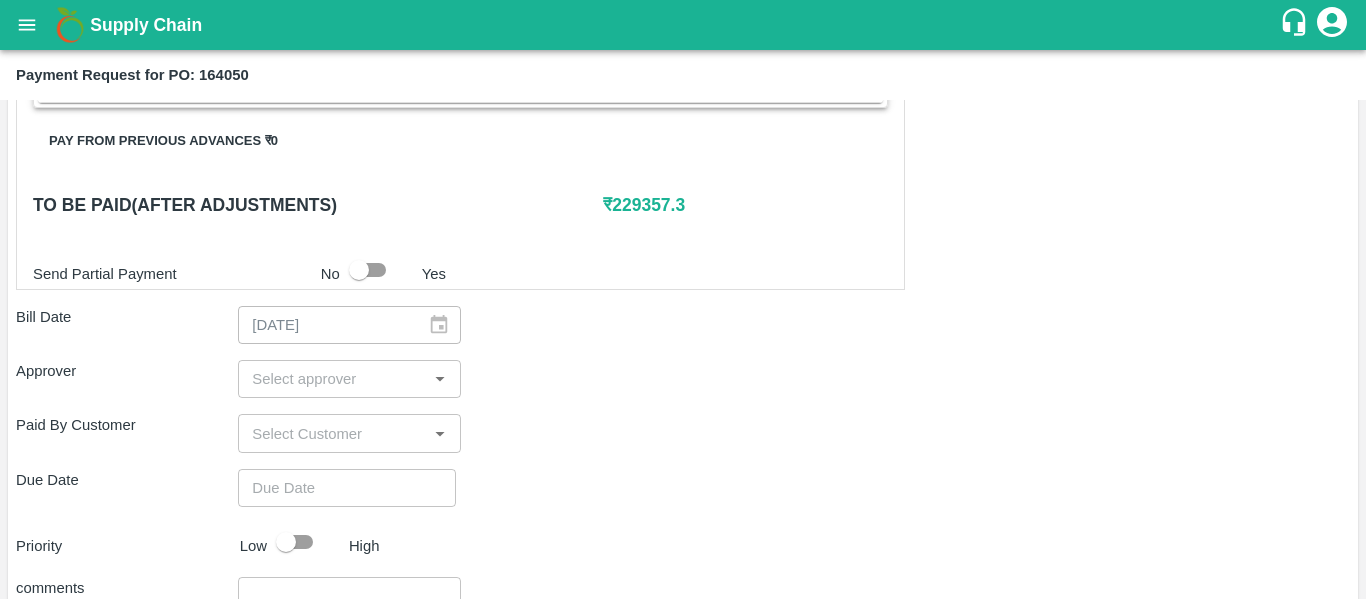 click at bounding box center [332, 379] 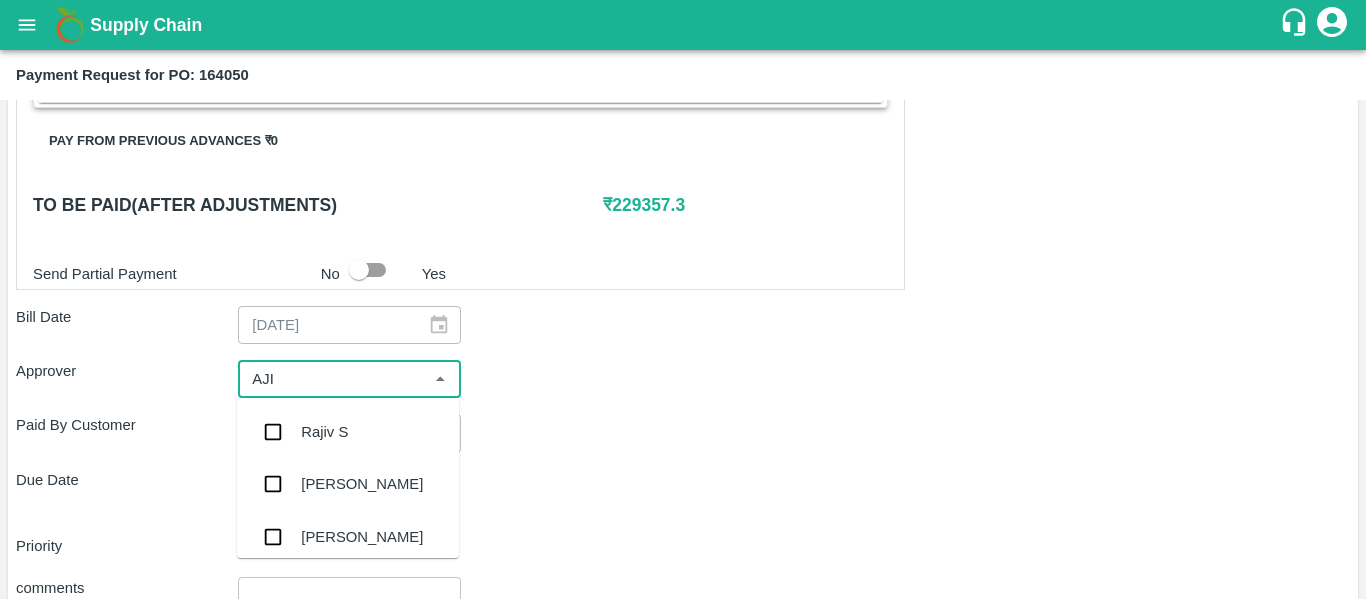 type on "AJIT" 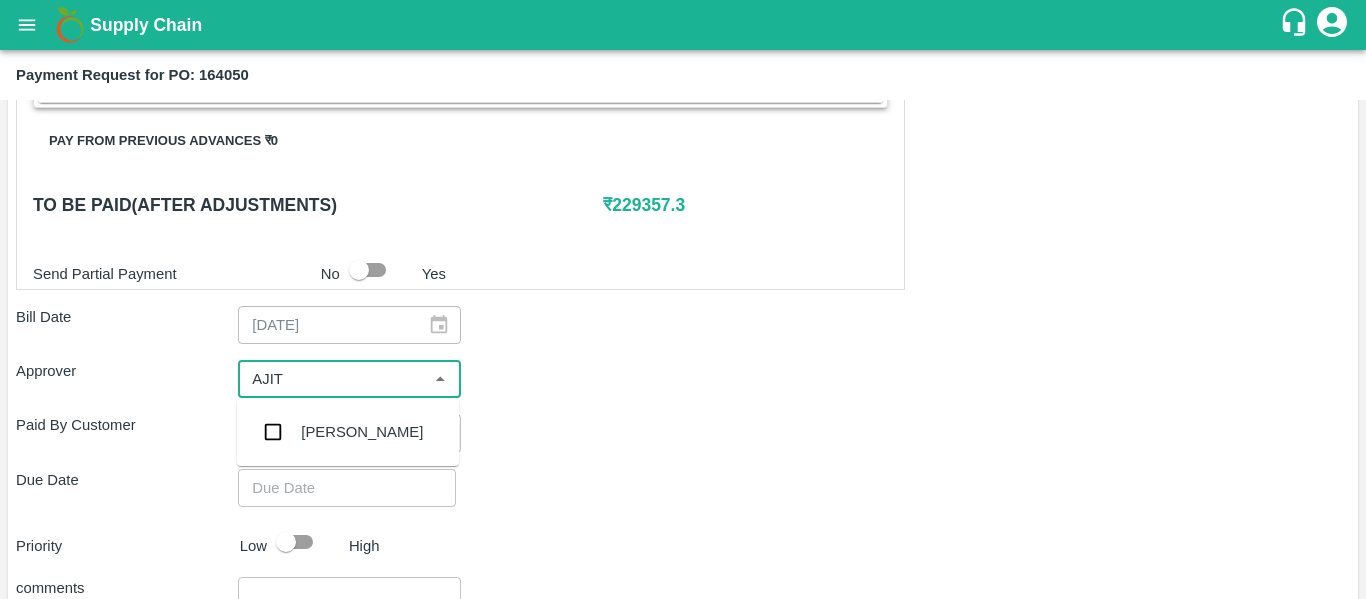 click on "[PERSON_NAME]" at bounding box center [348, 432] 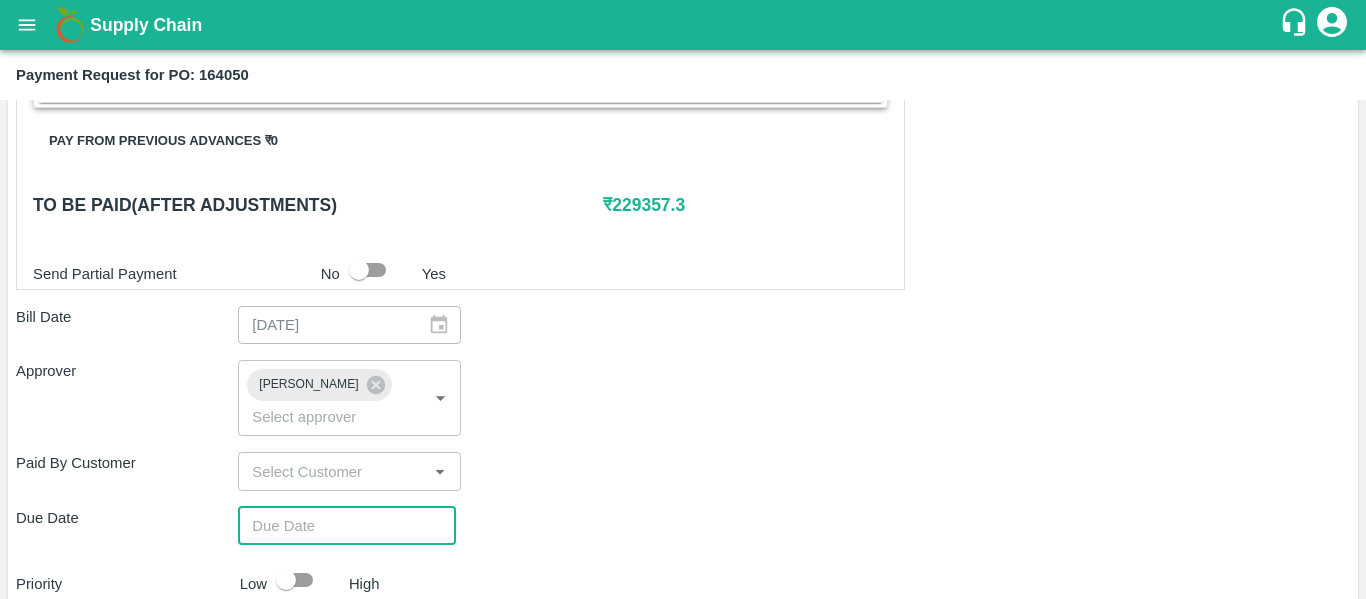 type on "DD/MM/YYYY hh:mm aa" 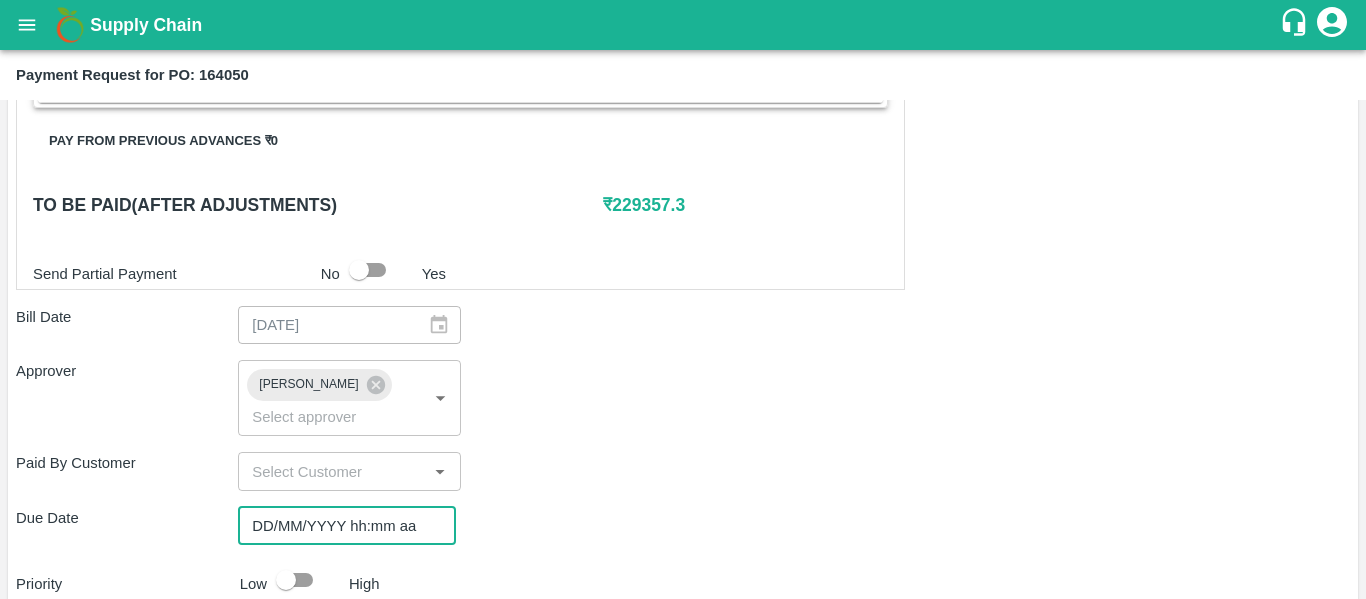click on "DD/MM/YYYY hh:mm aa" at bounding box center [340, 526] 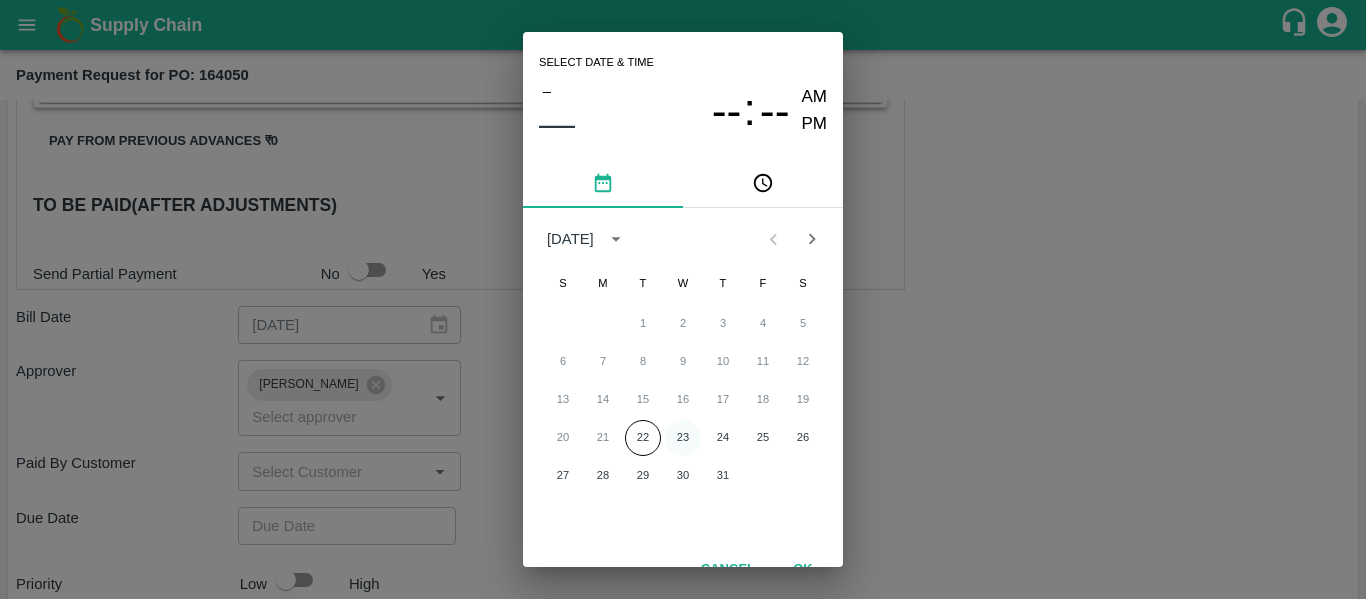 click on "23" at bounding box center [683, 438] 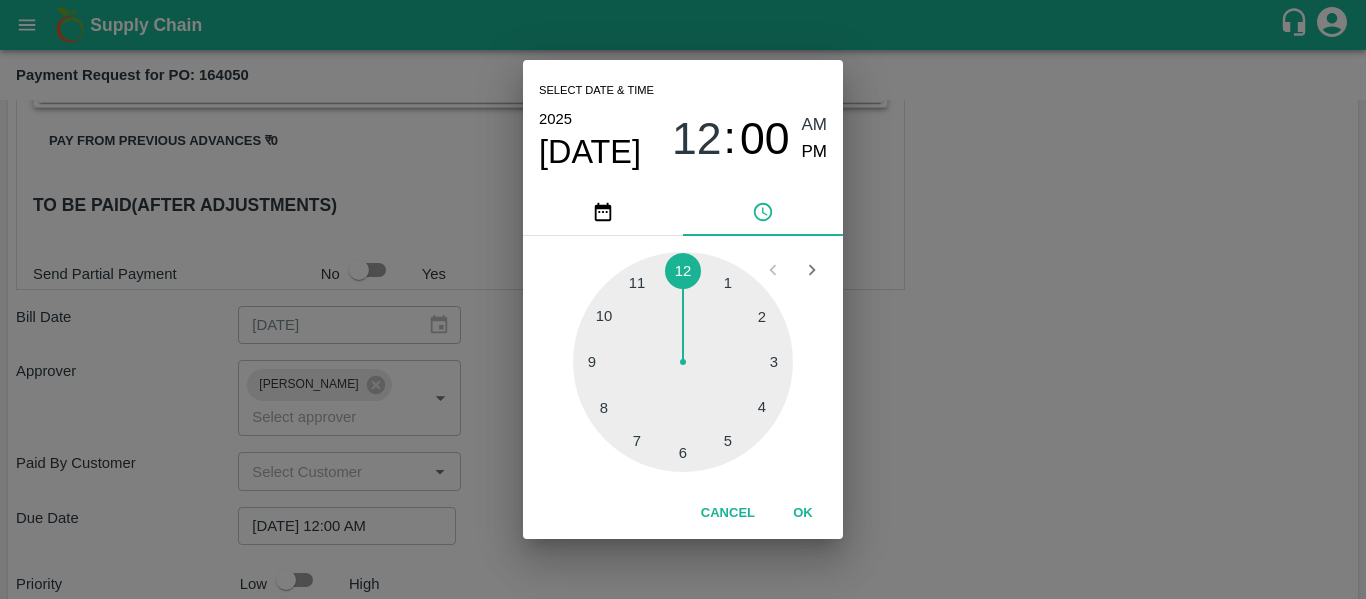 click on "Select date & time [DATE] 12 : 00 AM PM 1 2 3 4 5 6 7 8 9 10 11 12 Cancel OK" at bounding box center (683, 299) 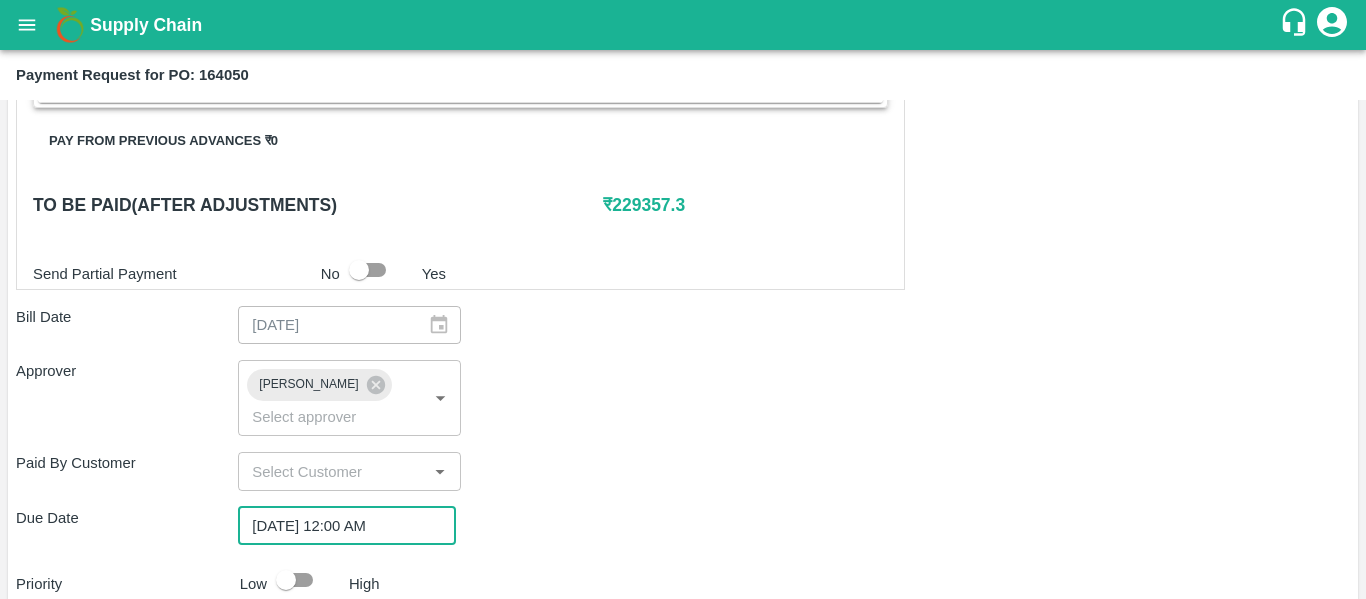 click at bounding box center [286, 580] 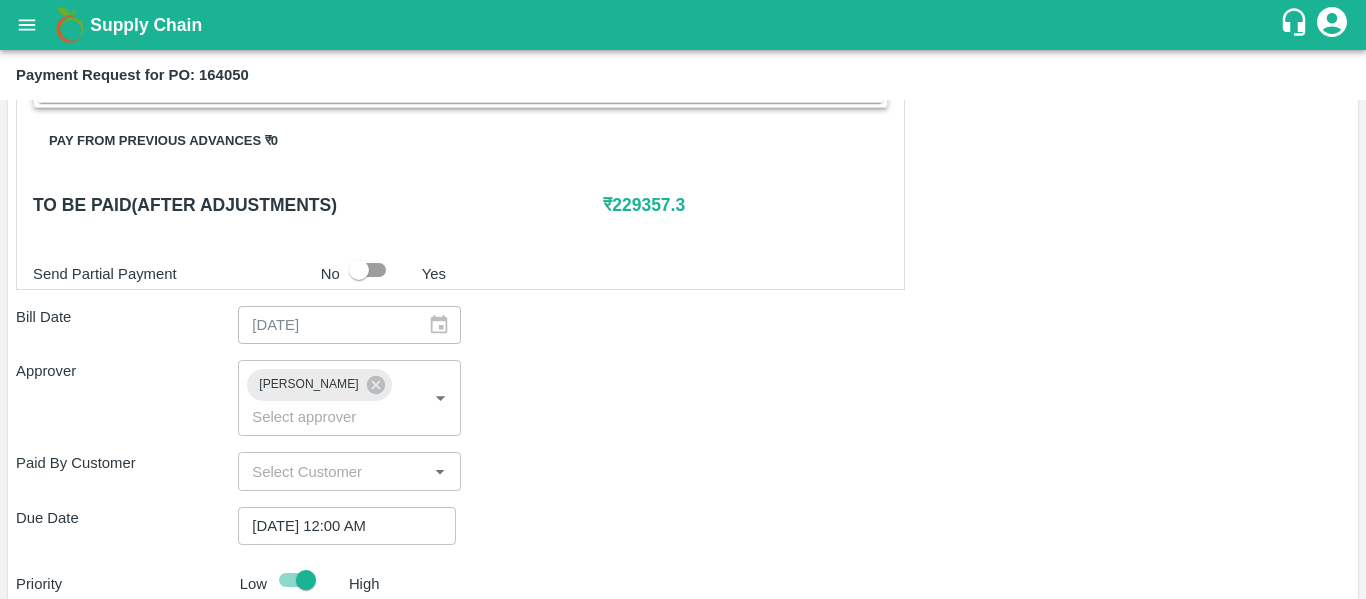scroll, scrollTop: 1082, scrollLeft: 0, axis: vertical 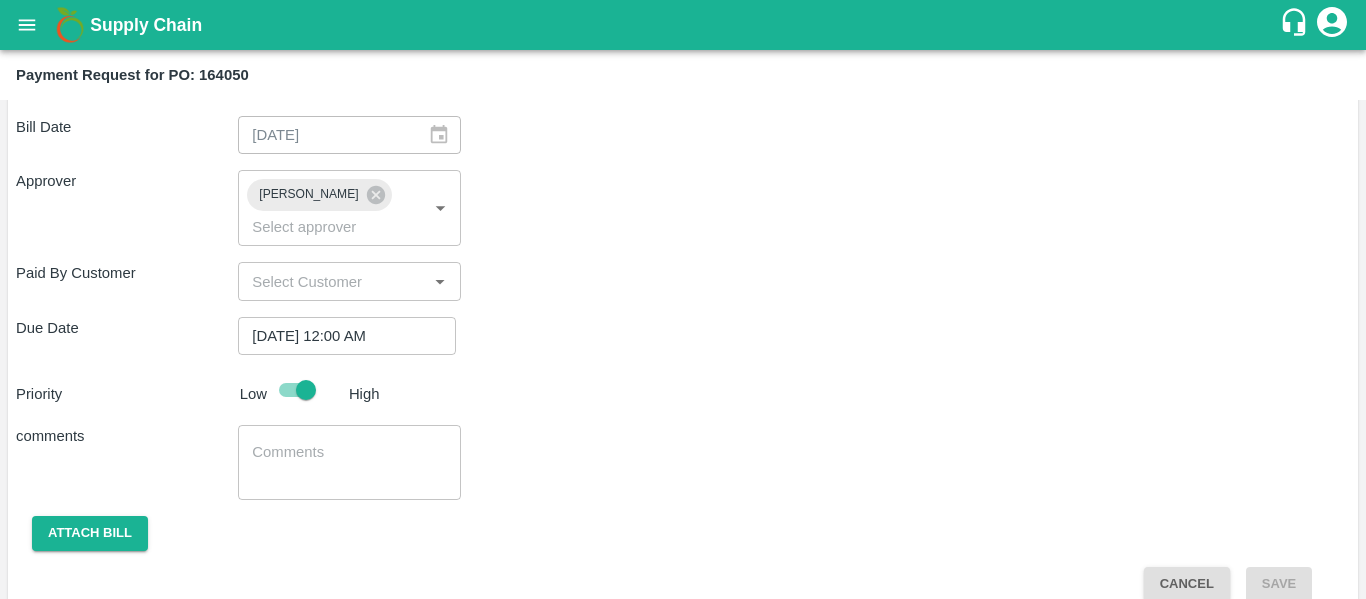 click at bounding box center [349, 463] 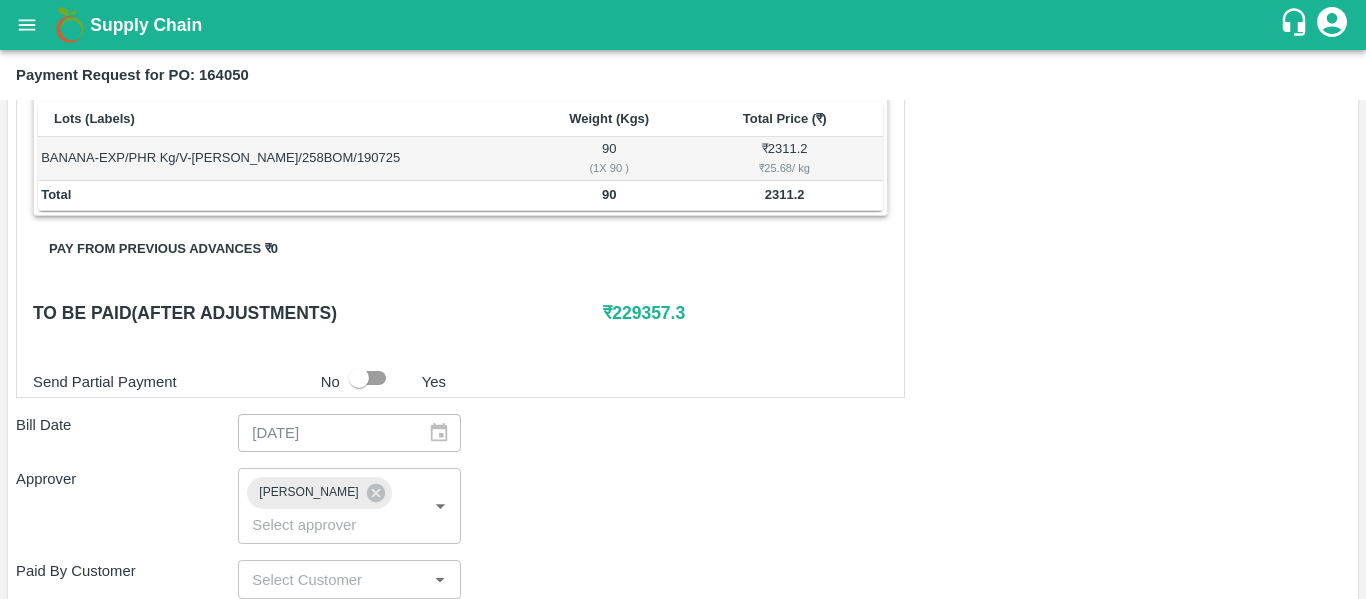 scroll, scrollTop: 756, scrollLeft: 0, axis: vertical 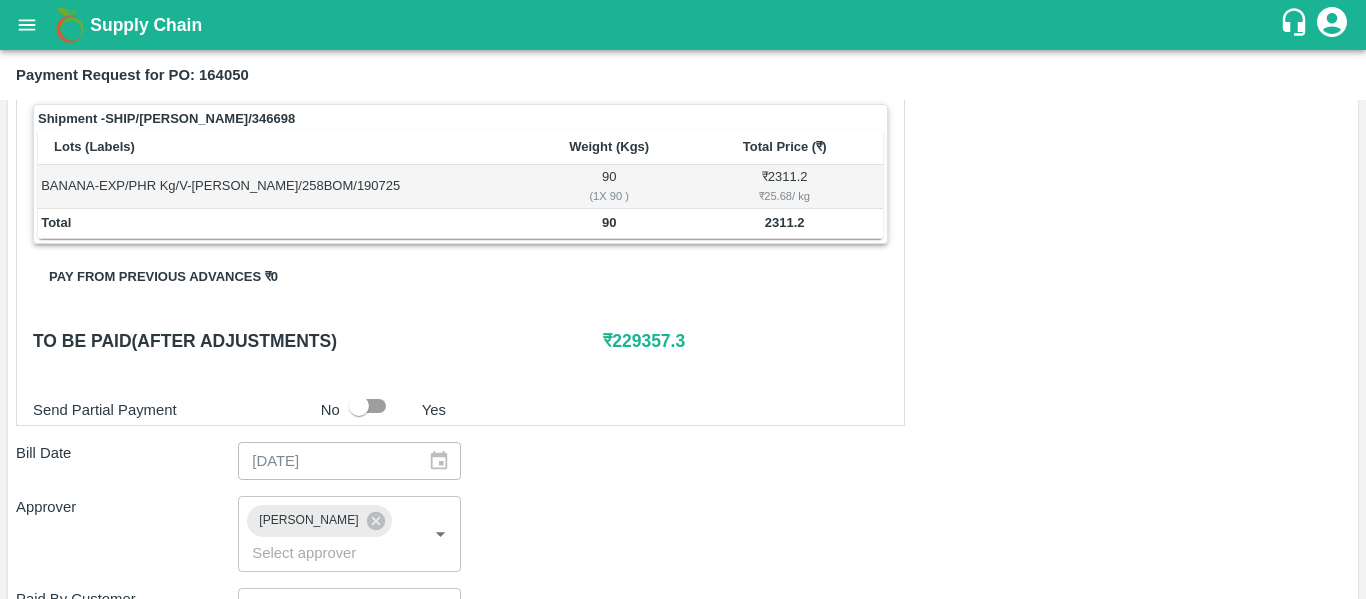type on "Fruit Bill" 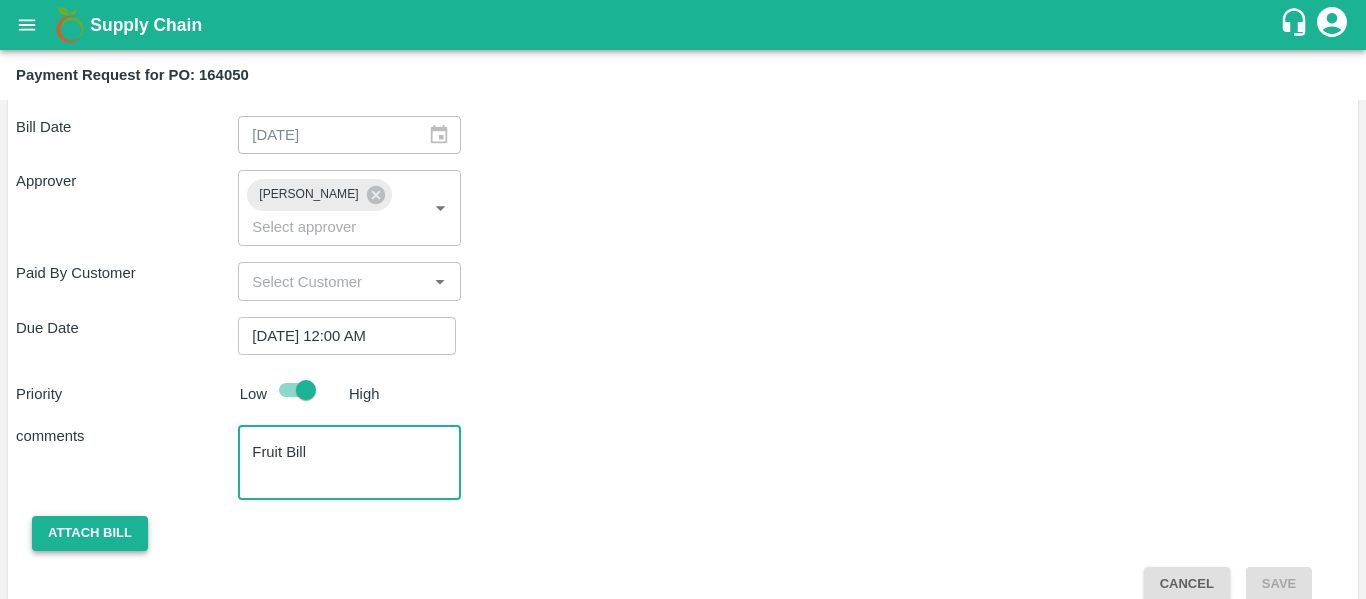 click on "Attach bill" at bounding box center (90, 533) 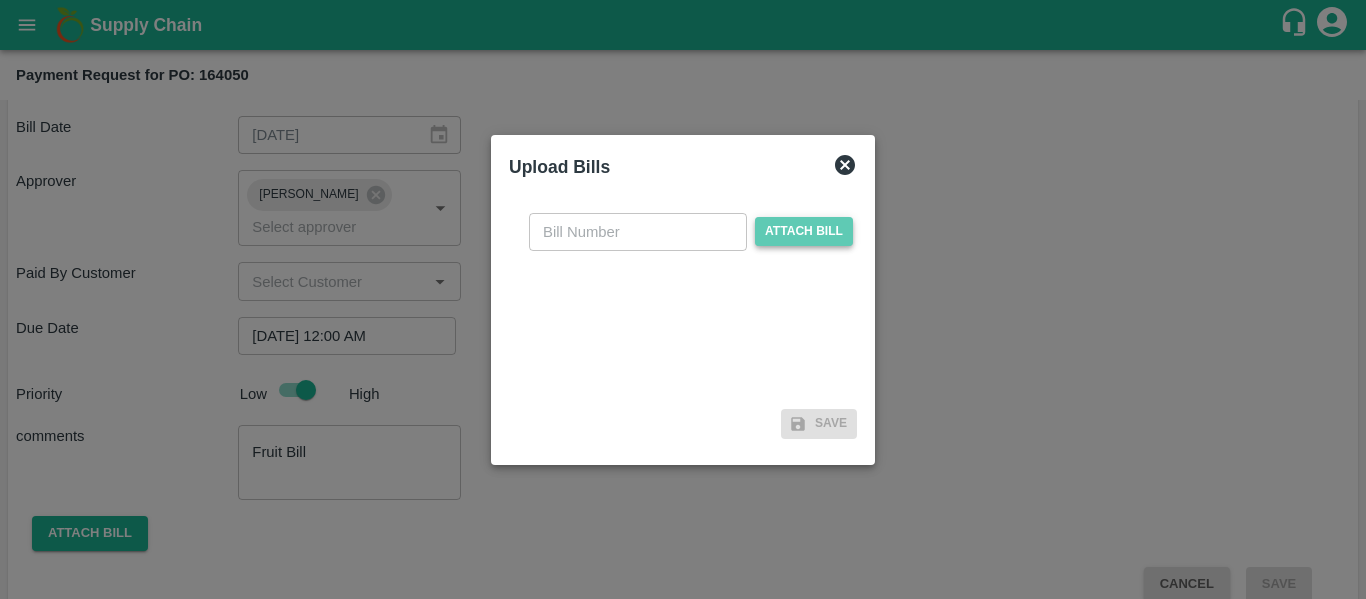 click on "Attach bill" at bounding box center [804, 231] 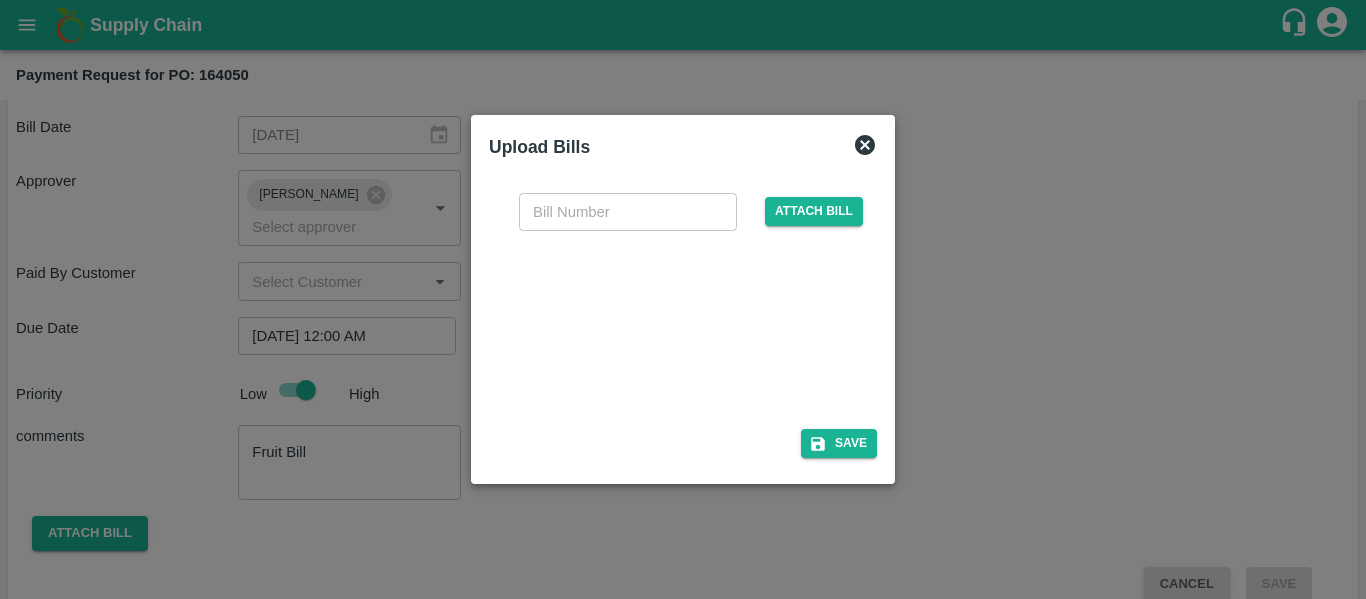 click at bounding box center (628, 212) 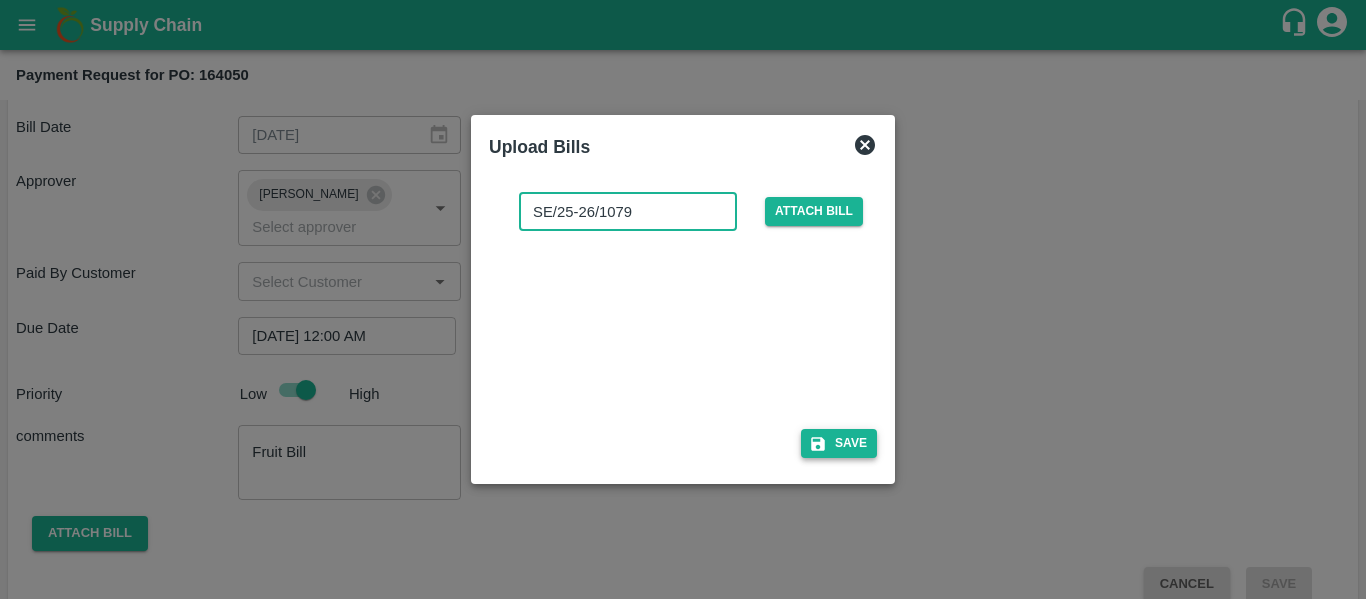 type on "SE/25-26/1079" 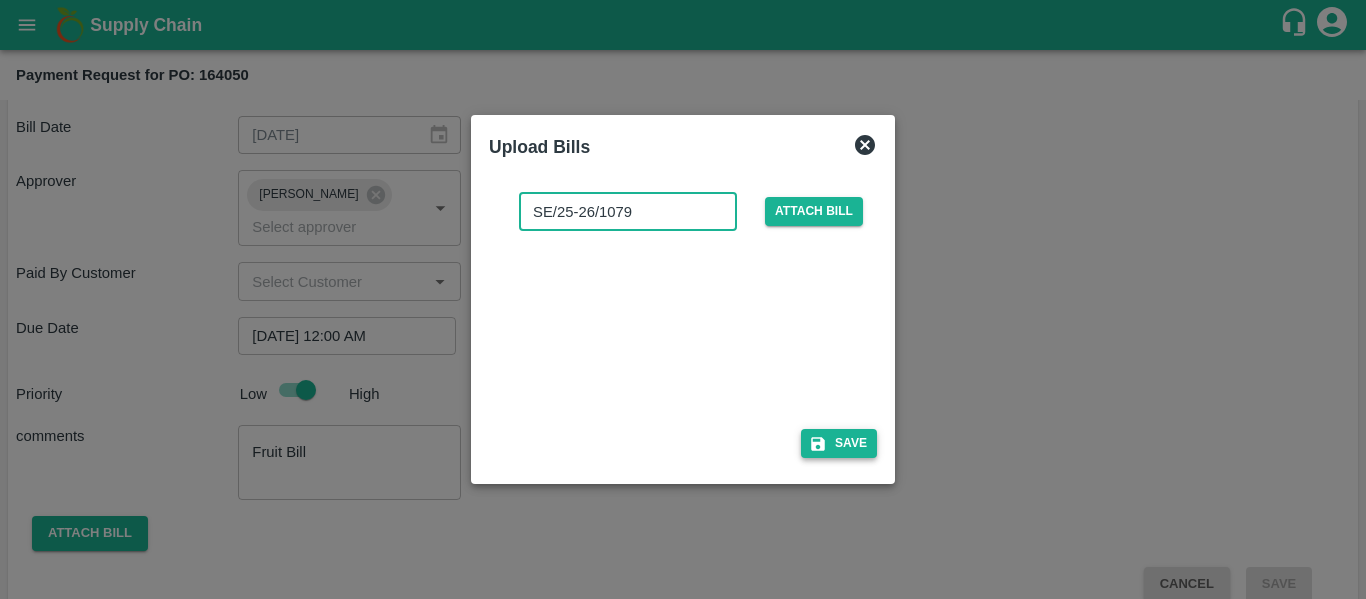 click on "Save" at bounding box center [839, 443] 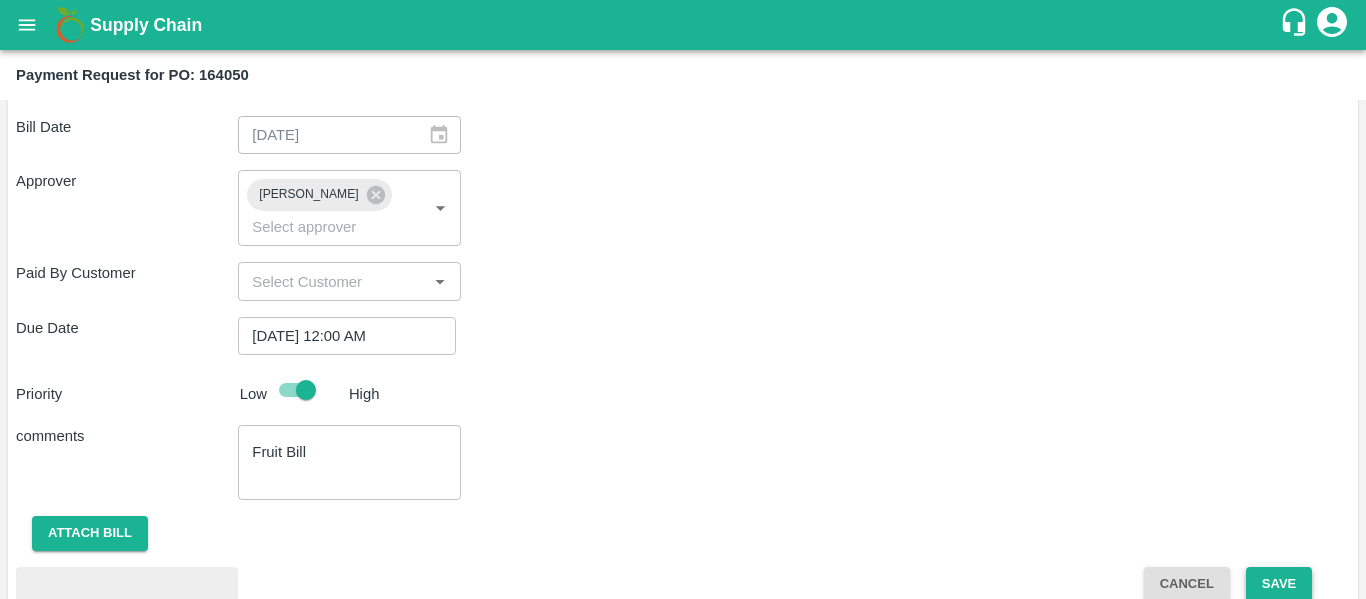 click on "Save" at bounding box center (1279, 584) 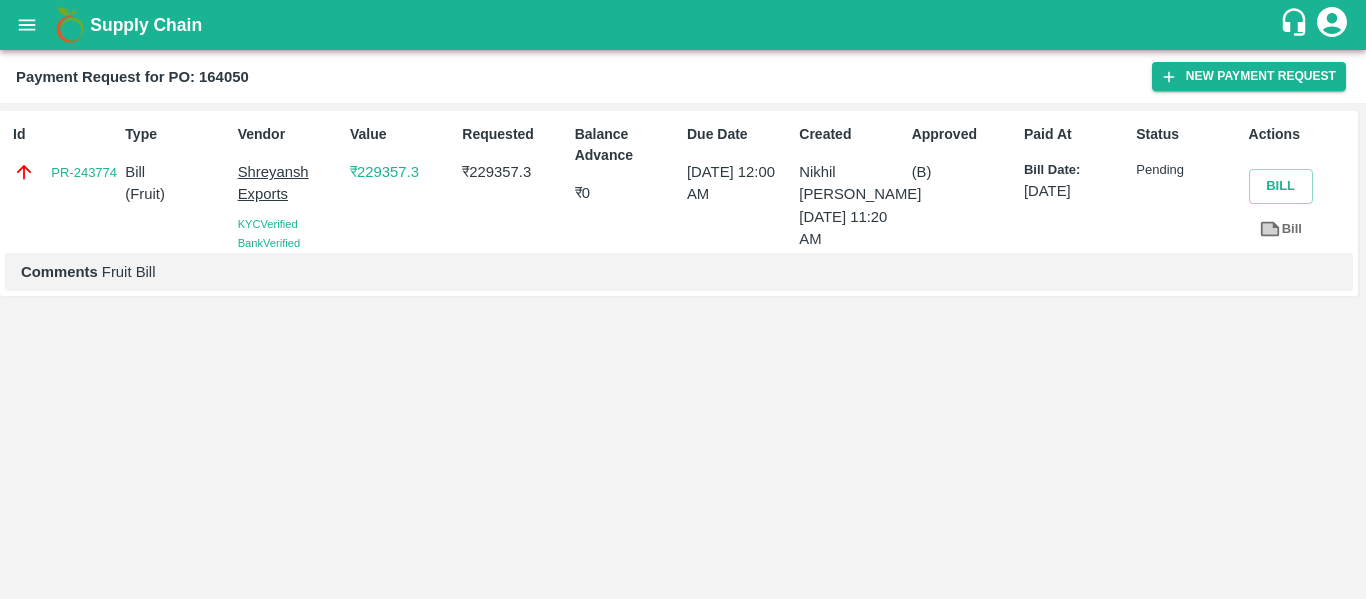 click on "Bill" at bounding box center (1281, 229) 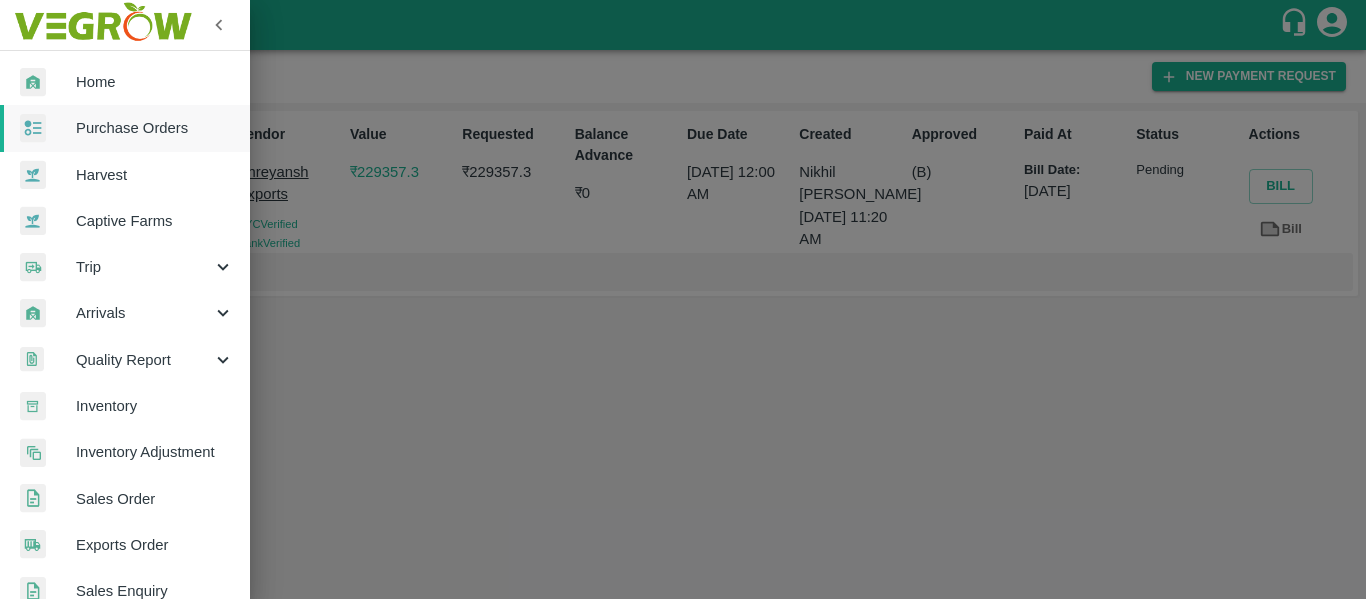 click on "Purchase Orders" at bounding box center (155, 128) 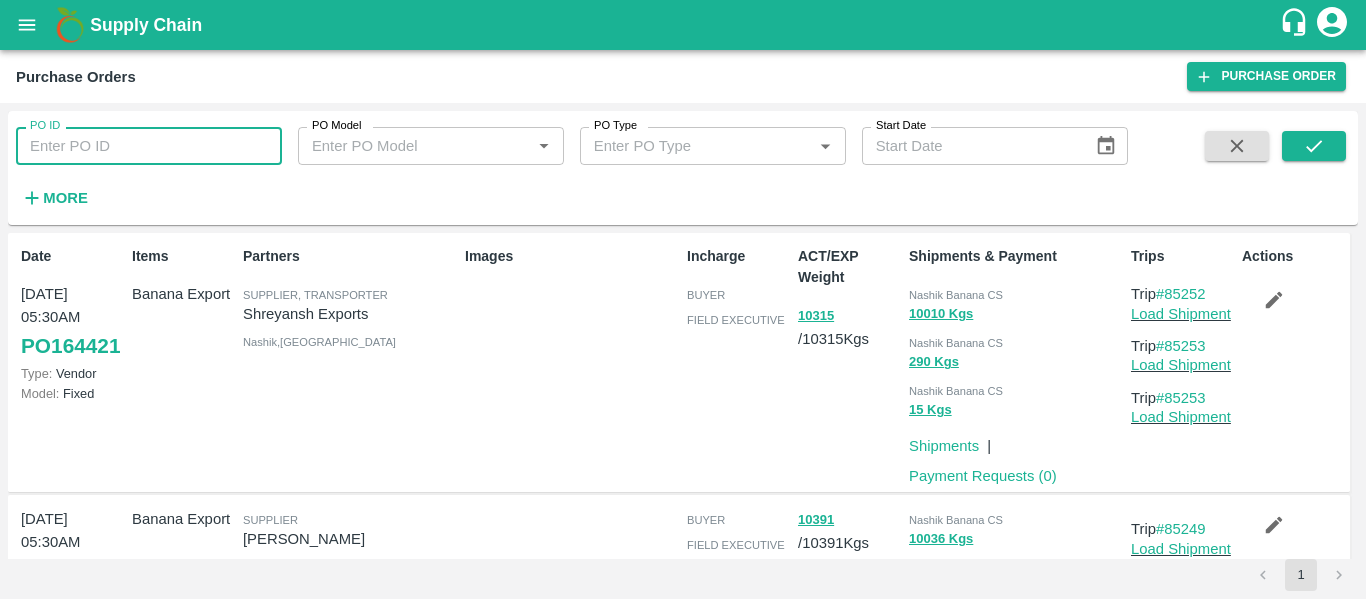 click on "PO ID" at bounding box center (149, 146) 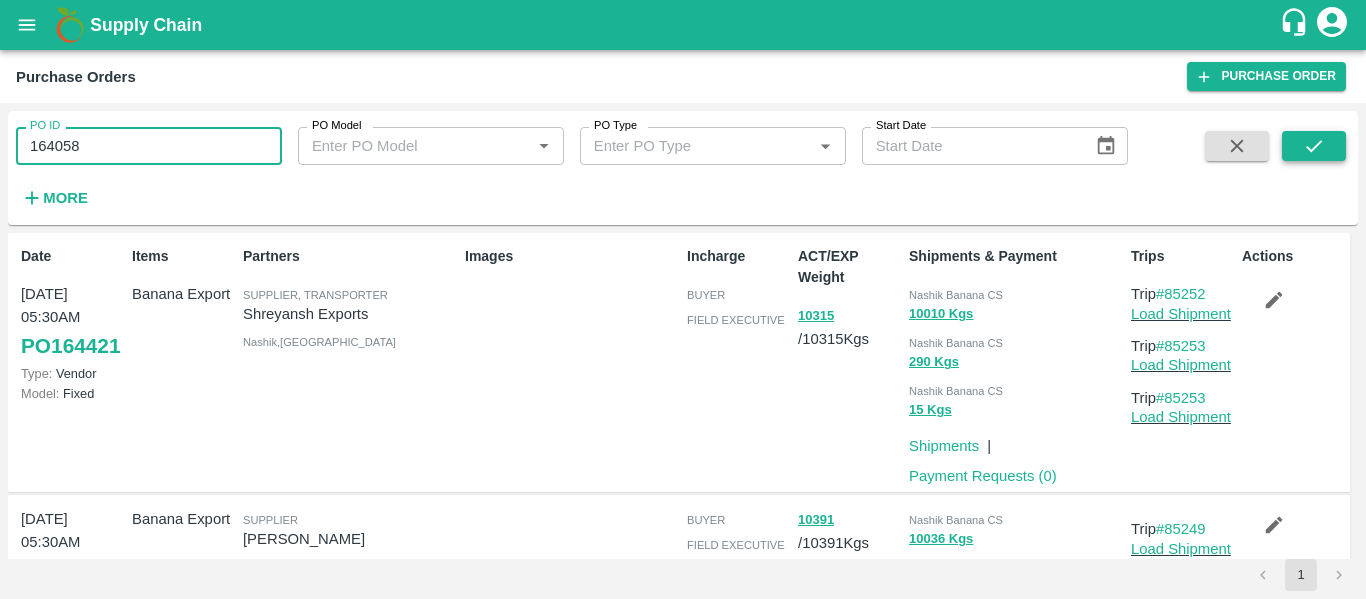 type on "164058" 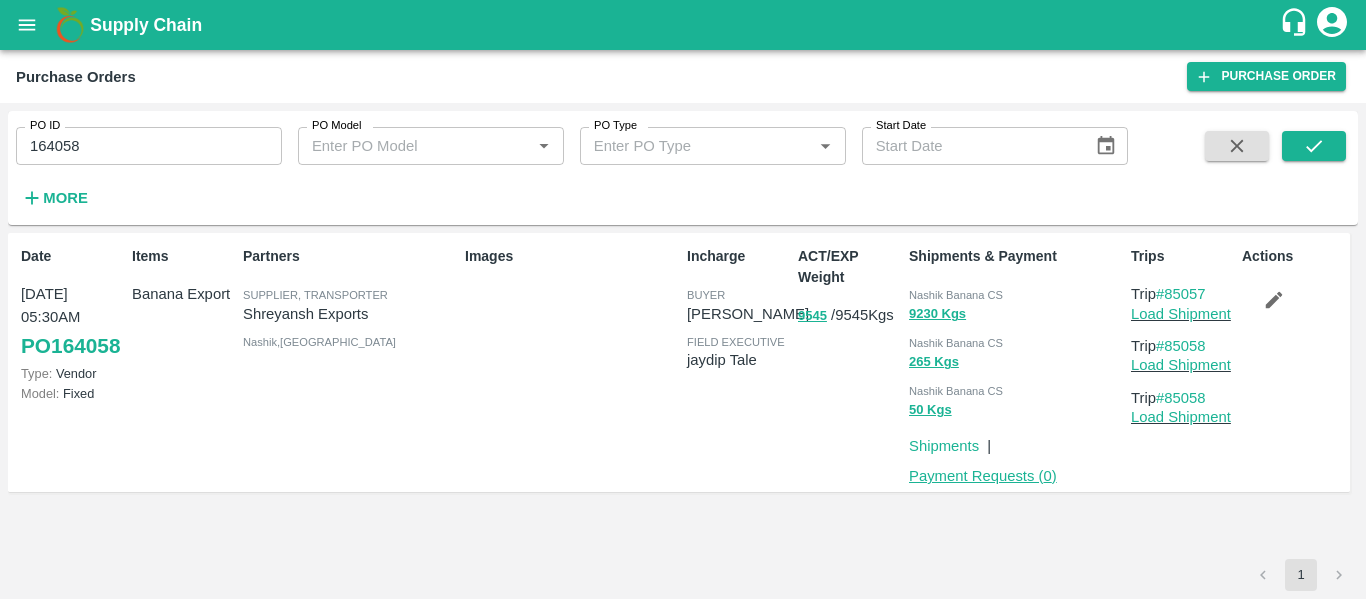 click on "Payment Requests ( 0 )" at bounding box center [983, 476] 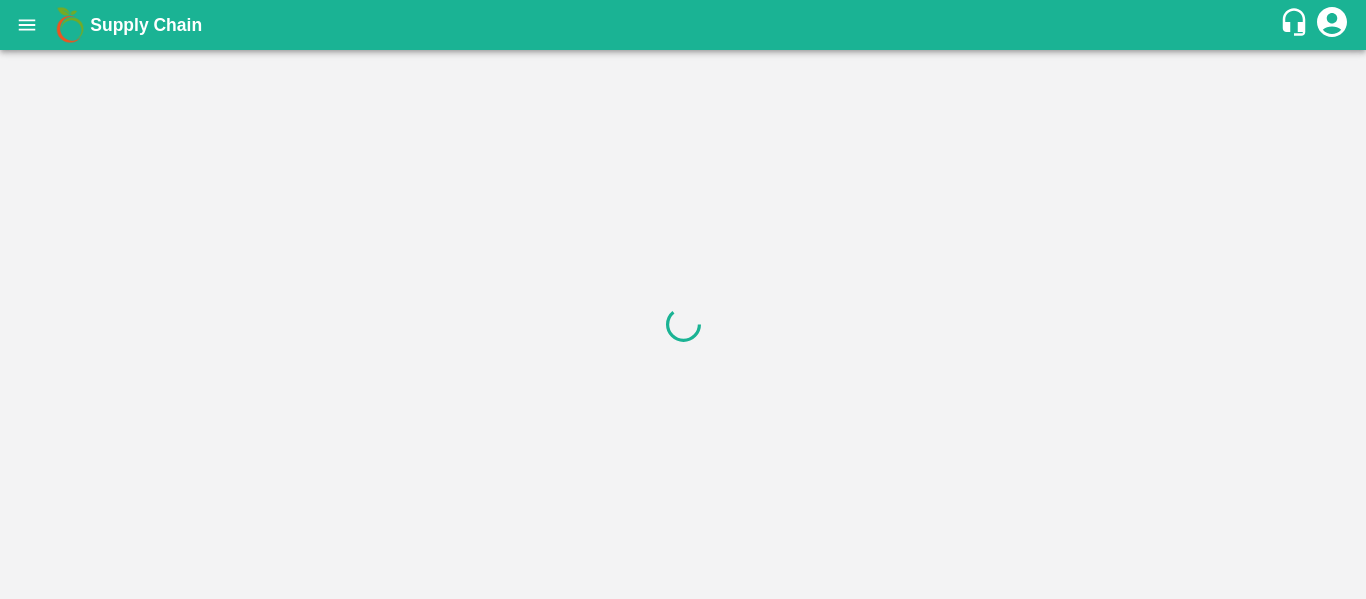 scroll, scrollTop: 0, scrollLeft: 0, axis: both 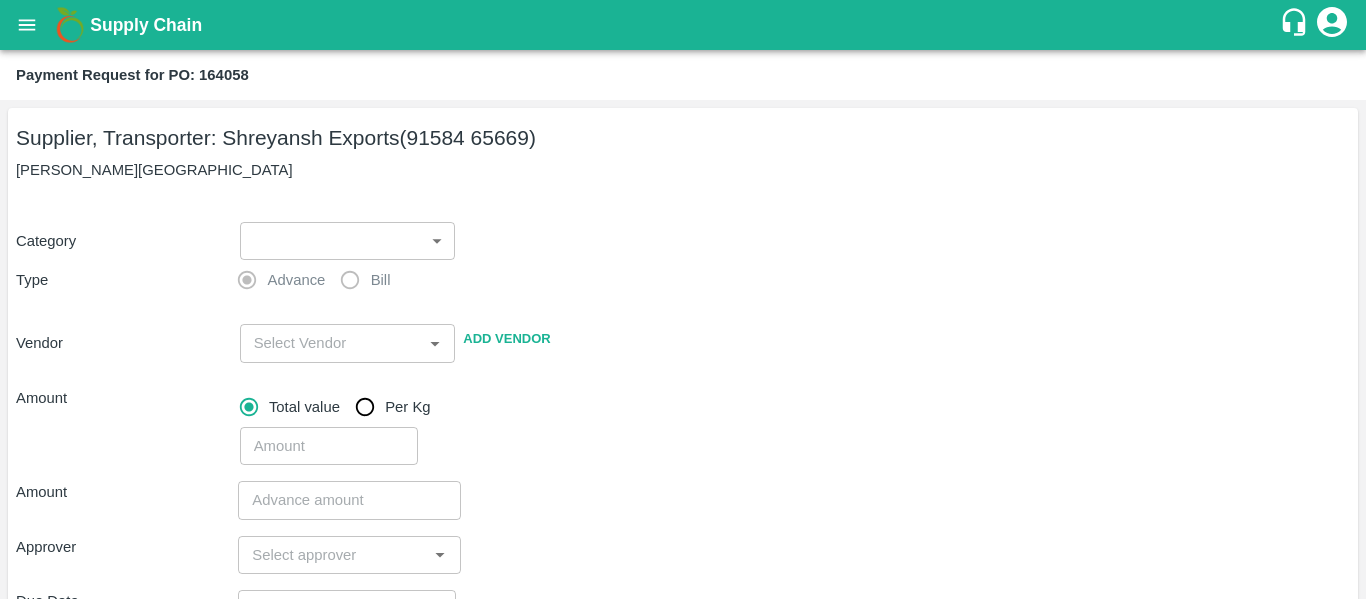 click on "Supply Chain Payment Request for PO: 164058 Supplier, Transporter:    [PERSON_NAME] Exports  (91584 65669) Nashik, [GEOGRAPHIC_DATA] Category ​ ​ Type Advance Bill Vendor ​ Add Vendor Amount Total value Per Kg ​ Amount ​ Approver ​ Due Date ​  Priority  Low  High Comment x ​ Attach bill Cancel Save Tembhurni PH Nashik CC Shahada Banana Export PH Savda Banana Export PH Nashik Banana CS Nikhil Subhash Mangvade Logout" at bounding box center [683, 299] 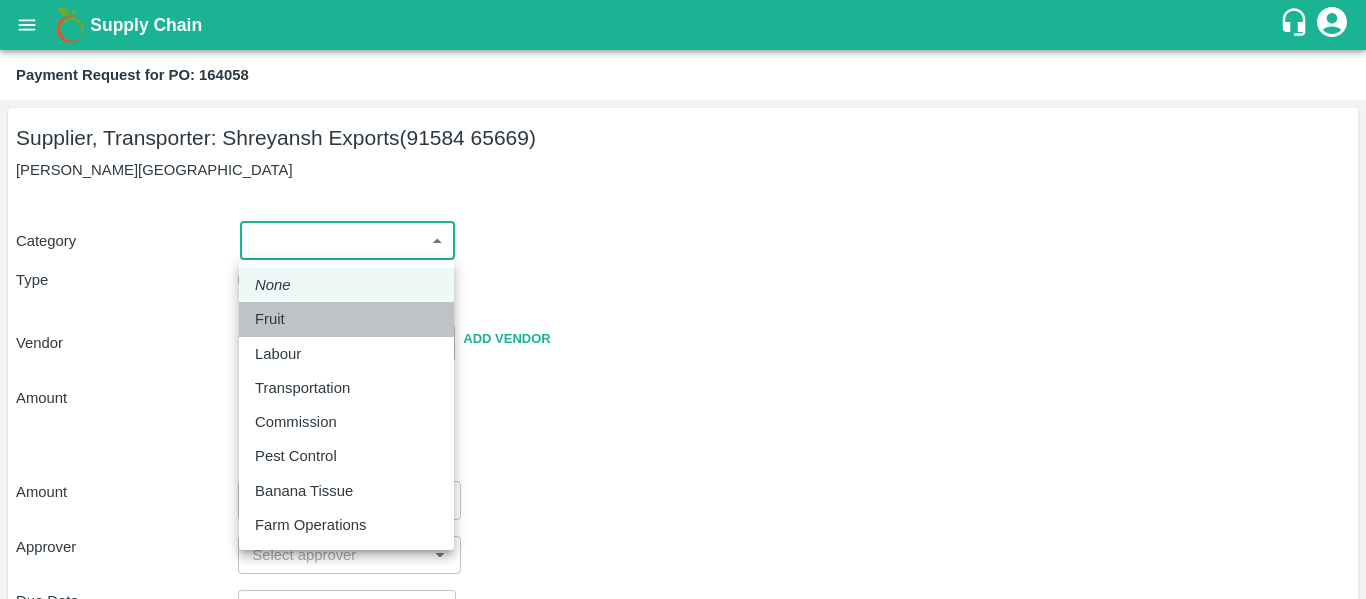 click on "Fruit" at bounding box center [346, 319] 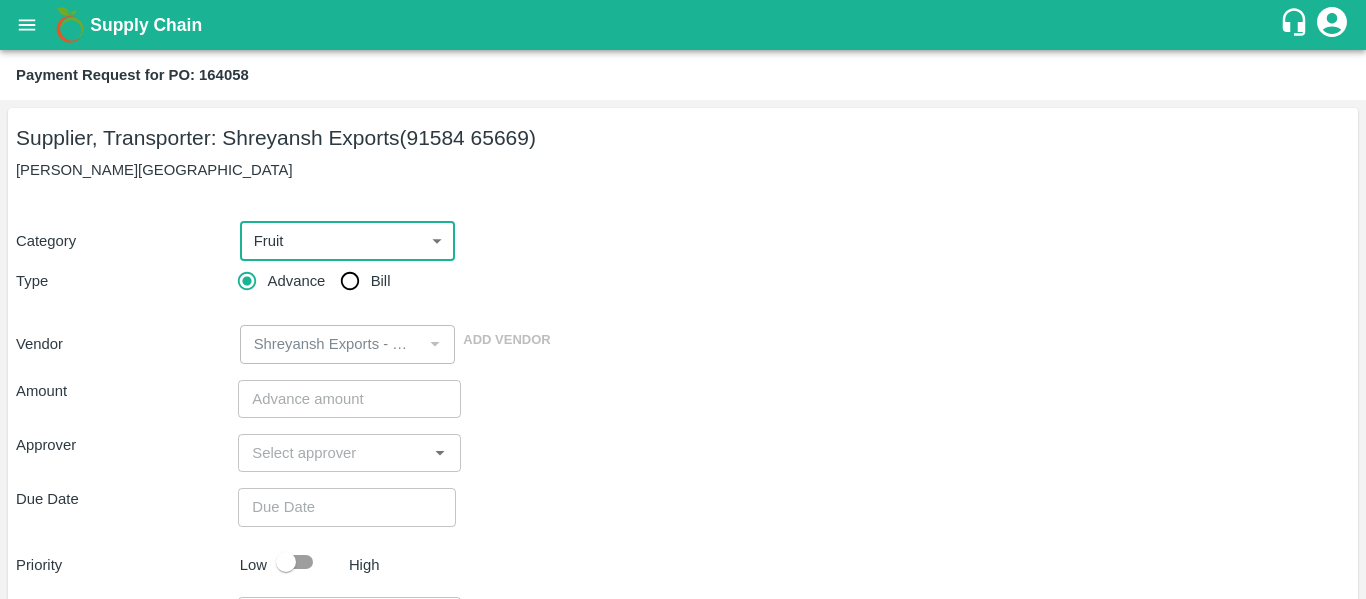 click on "Bill" at bounding box center (350, 281) 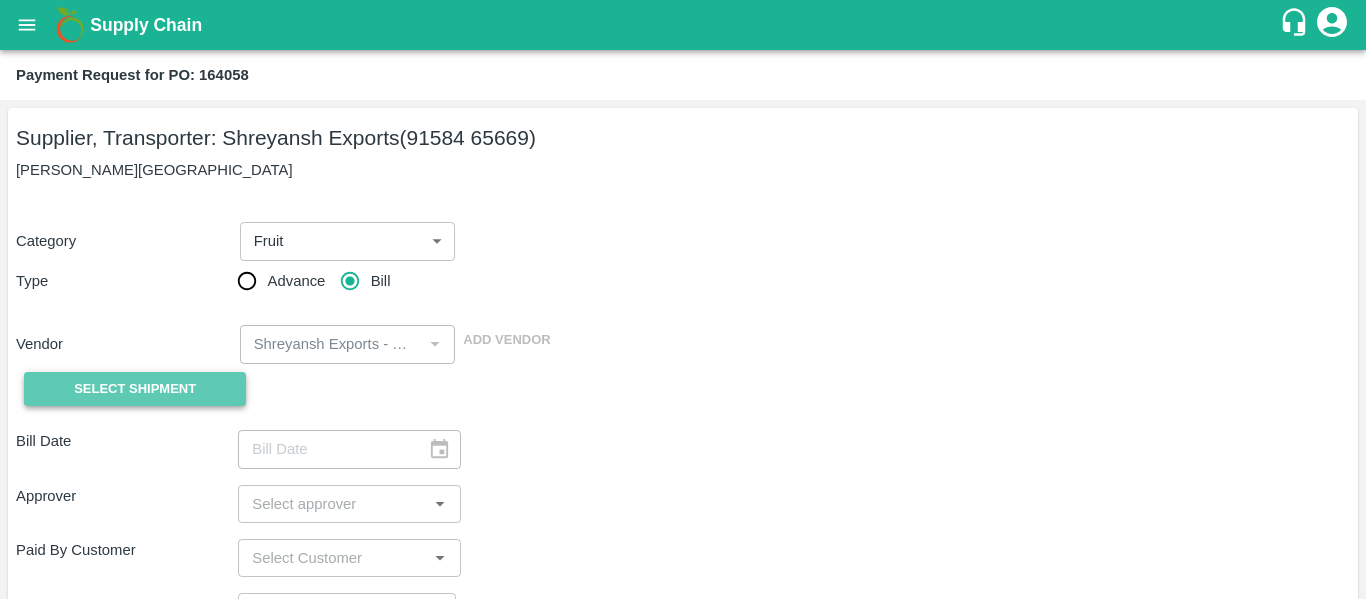 click on "Select Shipment" at bounding box center [135, 389] 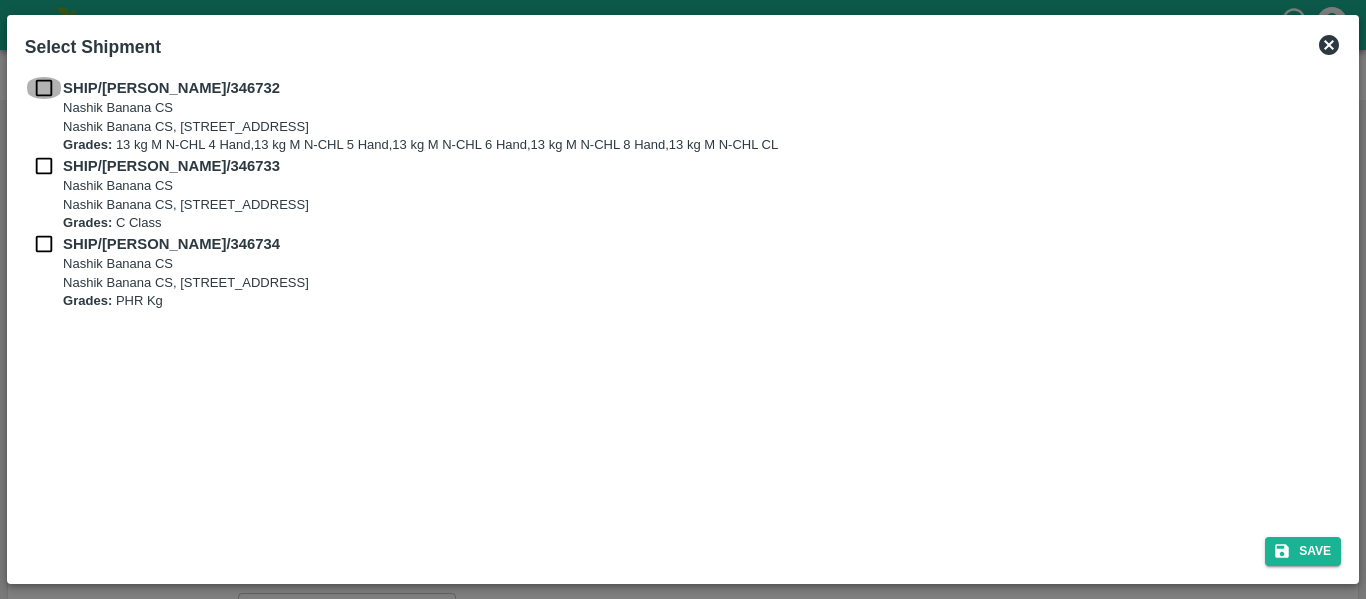 click at bounding box center (44, 88) 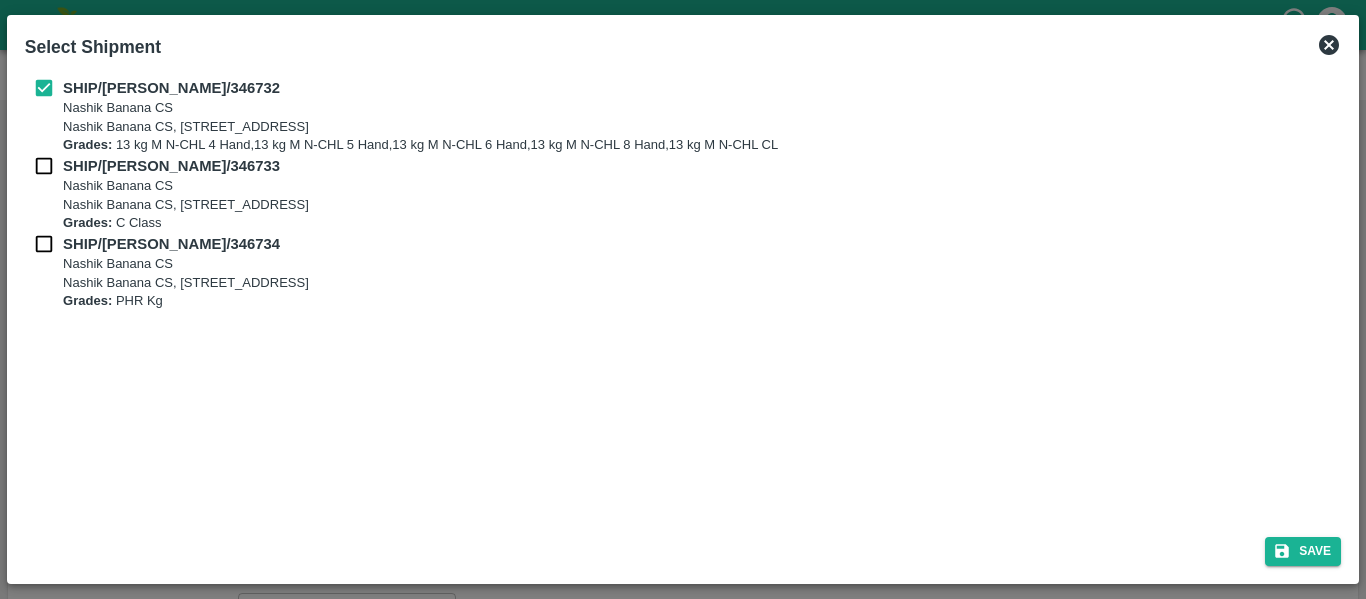 click on "SHIP/[PERSON_NAME]/346733 Nashik Banana CS  [STREET_ADDRESS] Grades:   C Class" at bounding box center (683, 194) 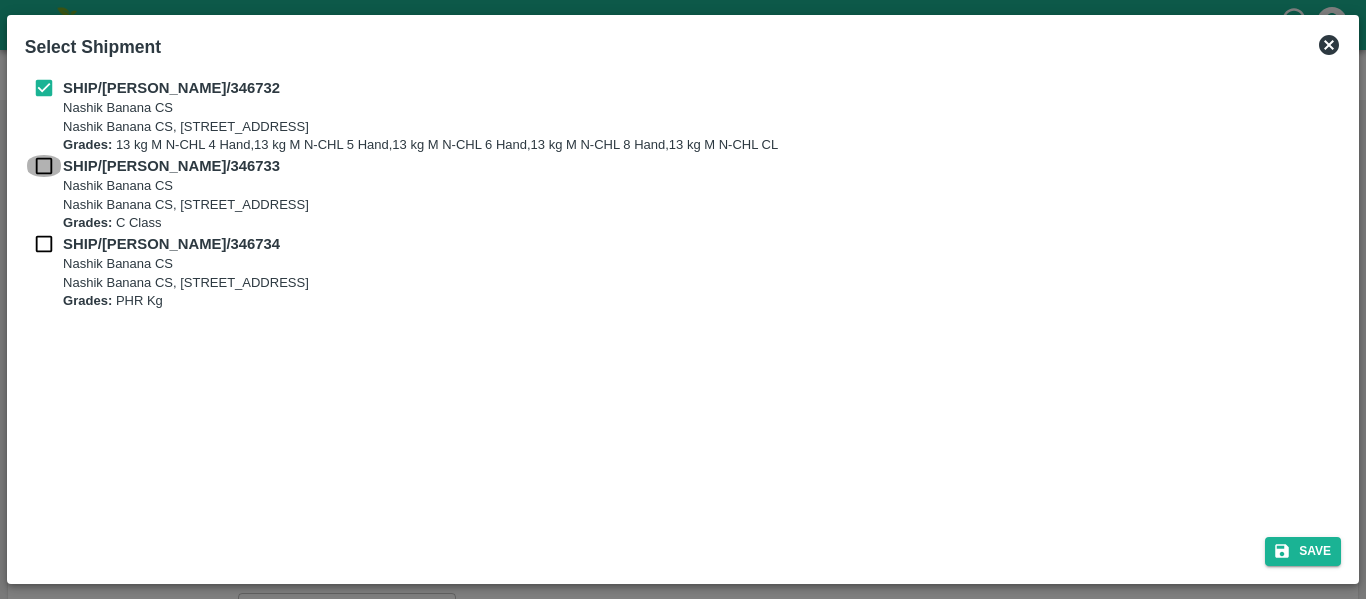 click at bounding box center [44, 166] 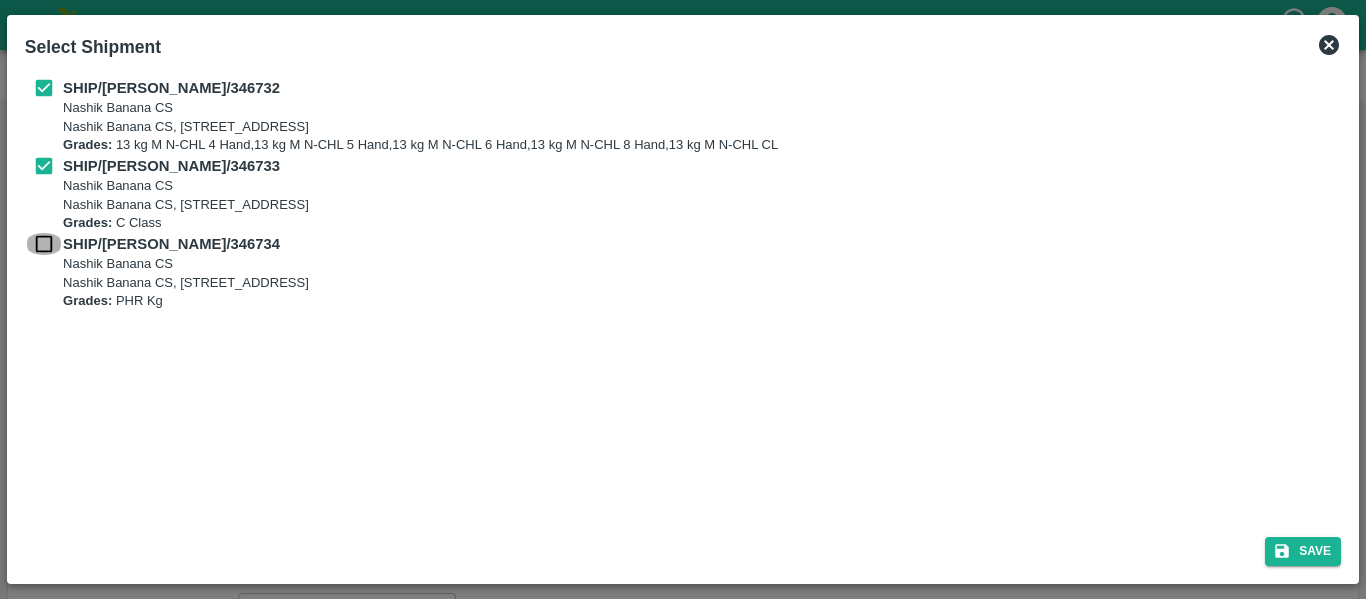 click at bounding box center (44, 244) 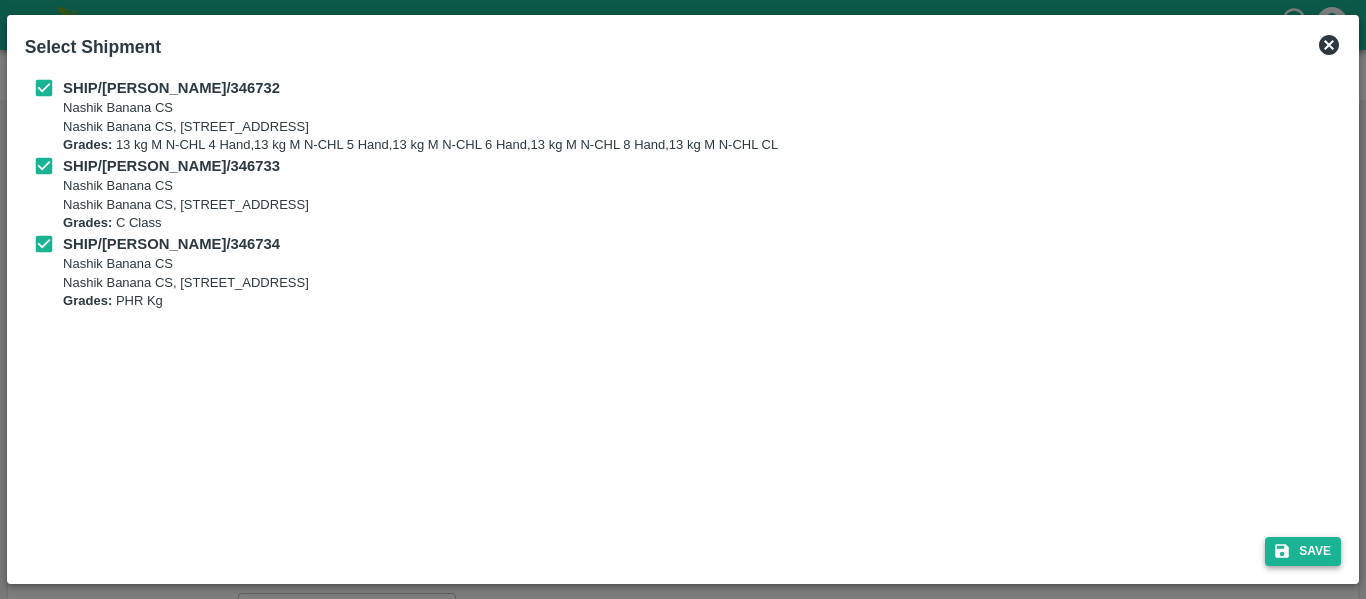 click on "Save" at bounding box center [1303, 551] 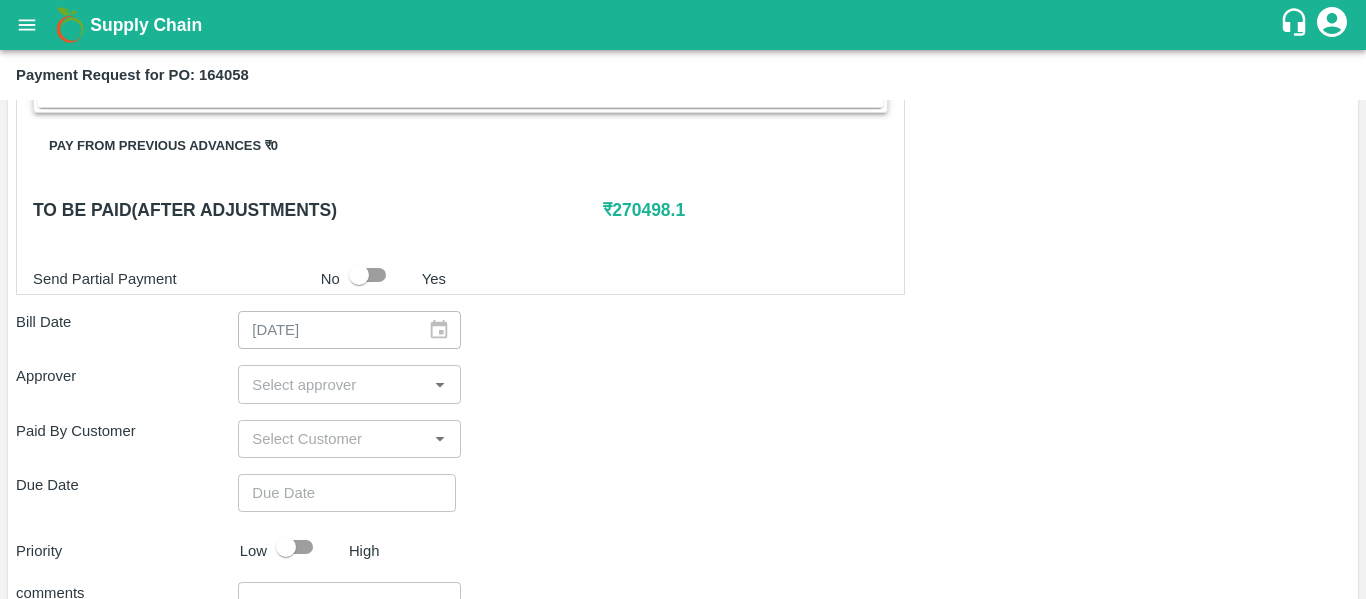 scroll, scrollTop: 936, scrollLeft: 0, axis: vertical 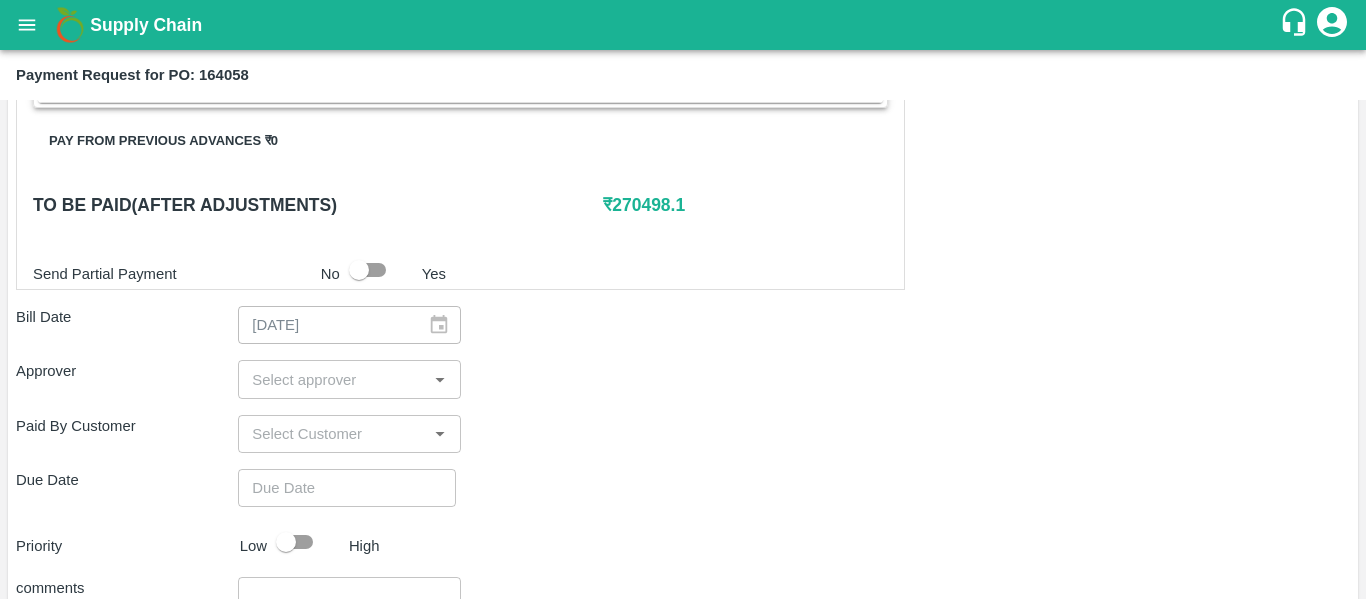 click on "Shipment -  SHIP/[PERSON_NAME]/346732 Lots (Labels) Weight (Kgs) Total Price (₹) BANANA-EXP/13 kg M N-CHL 4 Hand/V-[PERSON_NAME]/468FEX/190725   13 ( 1  X   13   ) ₹ 369.59 ₹ 28.43  / kg BANANA-EXP/13 kg M N-CHL 5 Hand/V-[PERSON_NAME]/468FEX/190725   1014 ( 78  X   13   ) ₹ 28828.02 ₹ 28.43  / kg BANANA-EXP/13 kg M N-CHL 6 Hand/V-[PERSON_NAME]/468FEX/190725   5590 ( 430  X   13   ) ₹ 158923.7 ₹ 28.43  / kg BANANA-EXP/13 kg M N-CHL 8 Hand/V-[PERSON_NAME]/468FEX/190725   2405 ( 185  X   13   ) ₹ 68374.15 ₹ 28.43  / kg BANANA-EXP/13 kg M N-CHL CL/V-[PERSON_NAME]/468FEX/190725   208 ( 16  X   13   ) ₹ 5913.44 ₹ 28.43  / kg Total 9230 262408.9 Shipment -  SHIP/[PERSON_NAME]/346733 Lots (Labels) Weight (Kgs) Total Price (₹) BANANA-EXP/C Class/V-[PERSON_NAME]/258BOM/190725   265 ( 1  X   265   ) ₹ 6805.2 ₹ 25.68  / kg Total 265 6805.2 Shipment -  SHIP/[PERSON_NAME]/346734 Lots (Labels) Weight (Kgs) Total Price (₹) BANANA-EXP/PHR Kg/V-[PERSON_NAME]/258BOM/190725   50 ( 1  X   50   ) ₹ 1284 ₹ 25.68  / kg Total 50 1284 0 ₹  270498.1 No x" at bounding box center [683, 116] 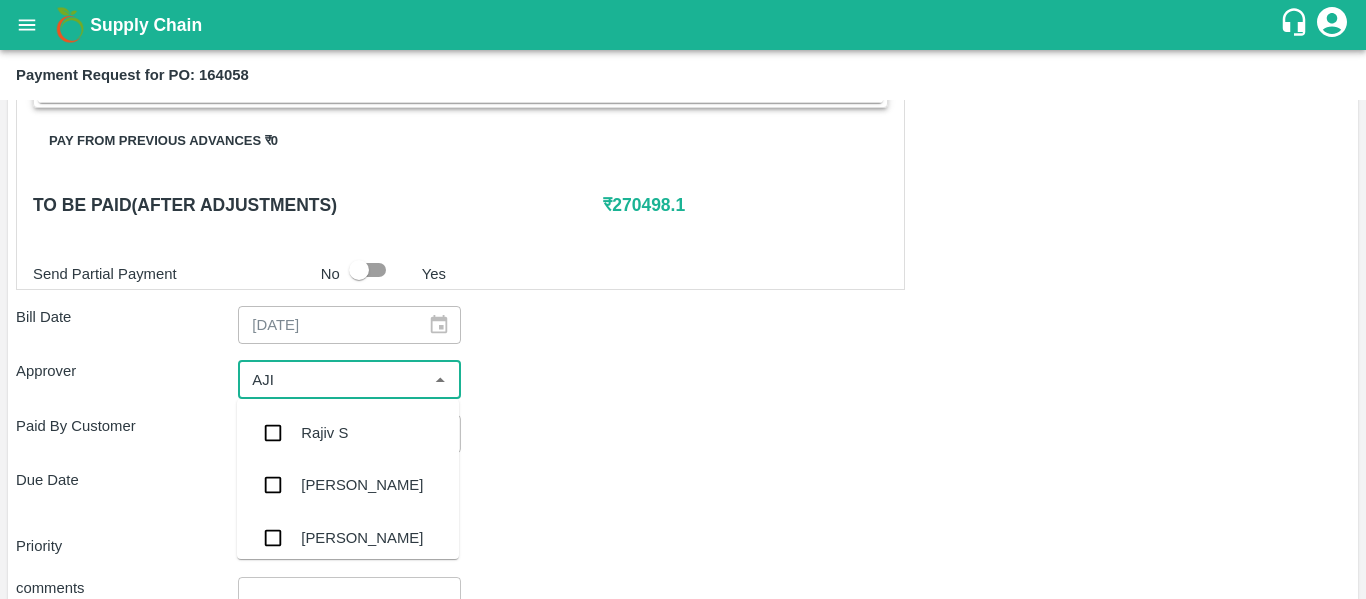type on "AJIT" 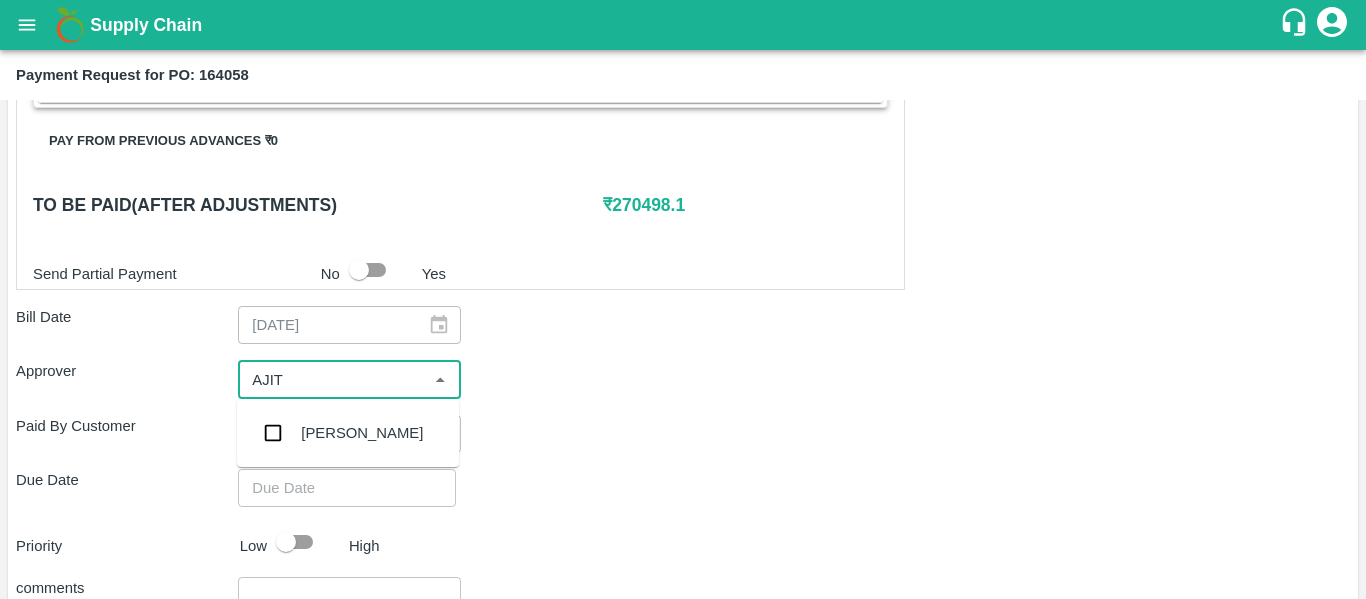 click on "[PERSON_NAME]" at bounding box center [348, 433] 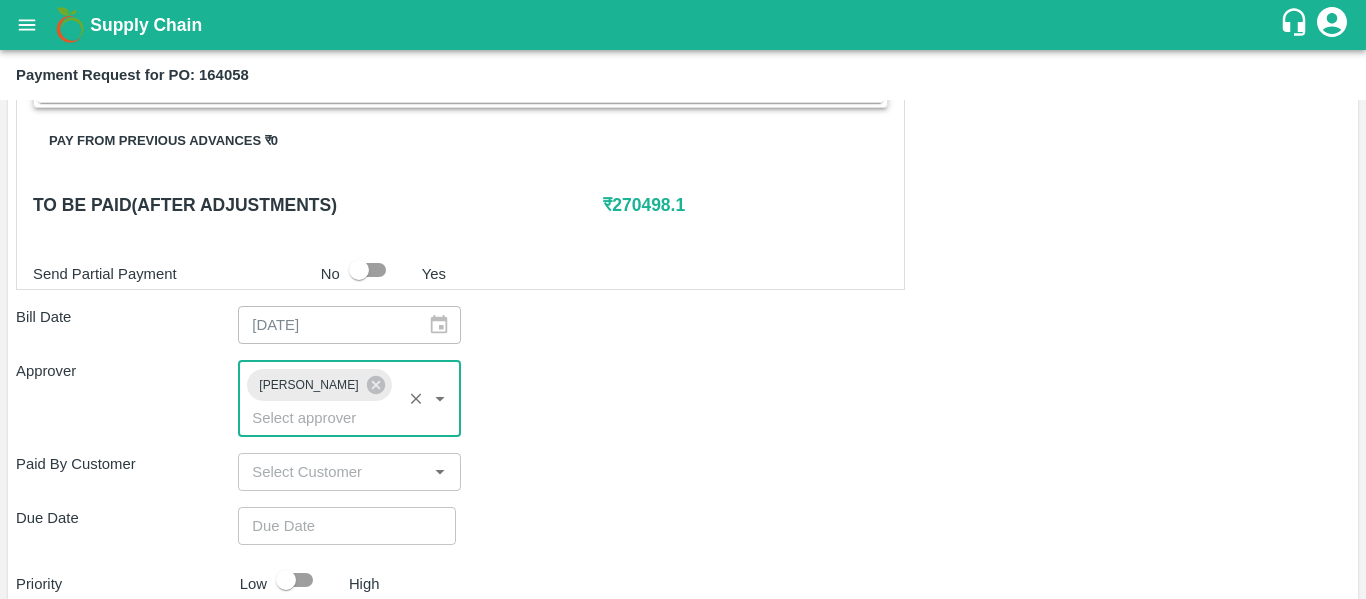 click on "Priority  Low  High" at bounding box center [679, 580] 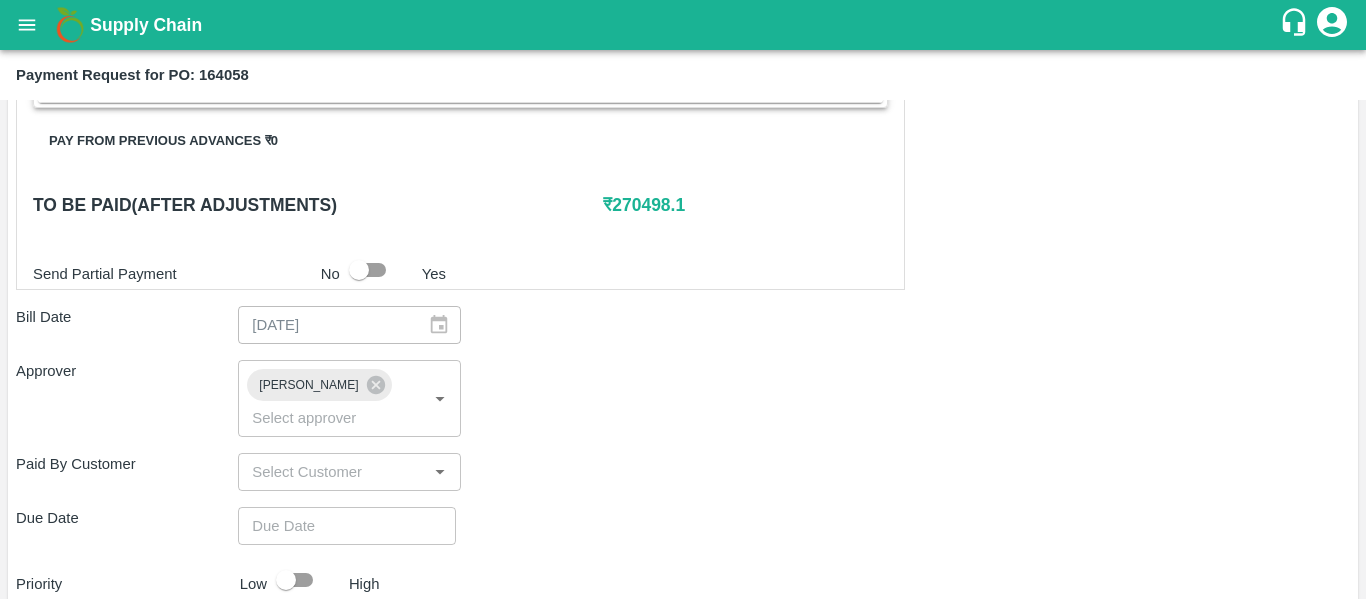 type on "DD/MM/YYYY hh:mm aa" 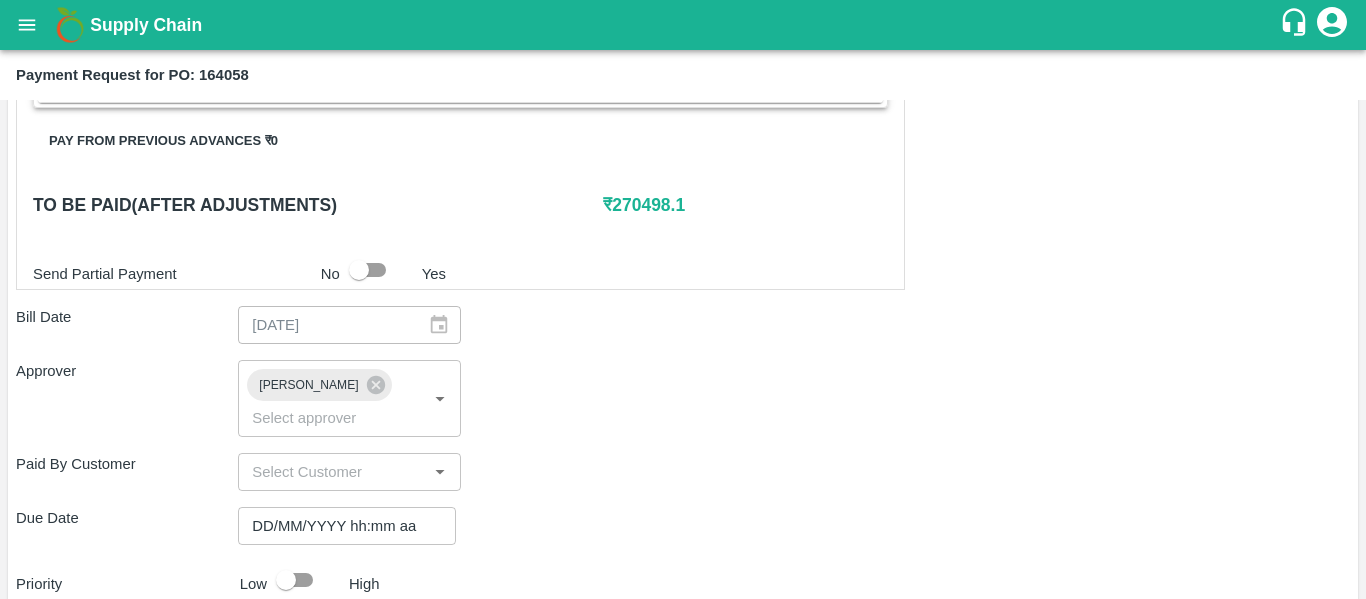 click on "DD/MM/YYYY hh:mm aa" at bounding box center [340, 526] 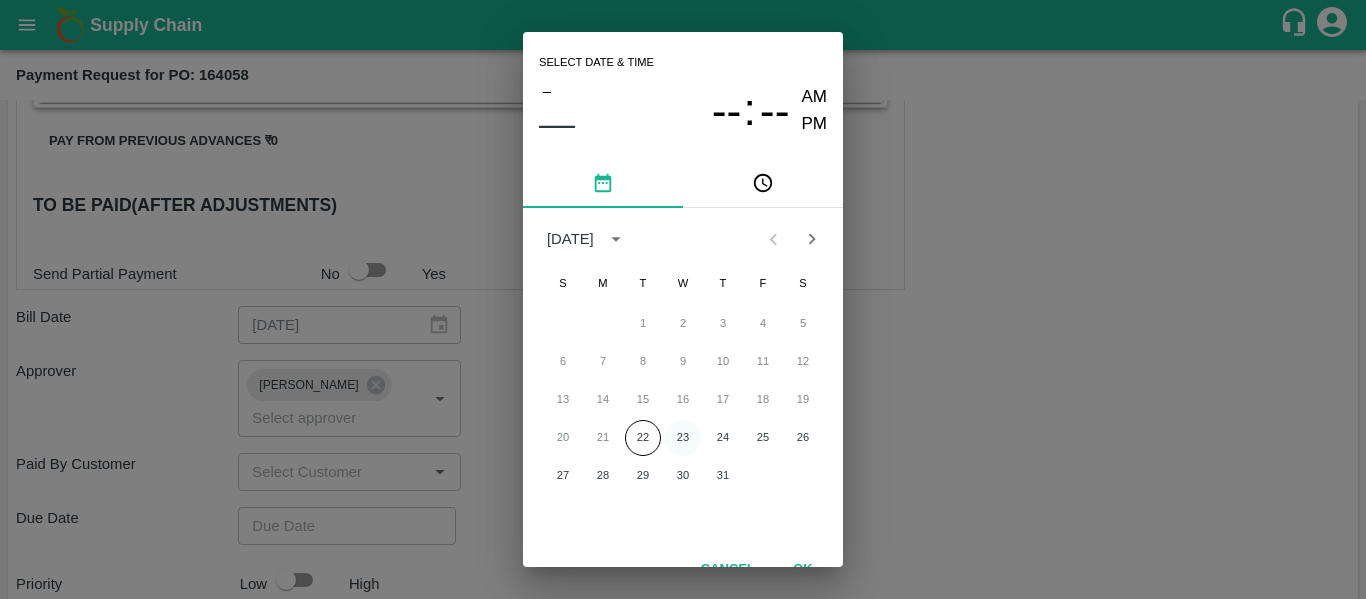 click on "23" at bounding box center [683, 438] 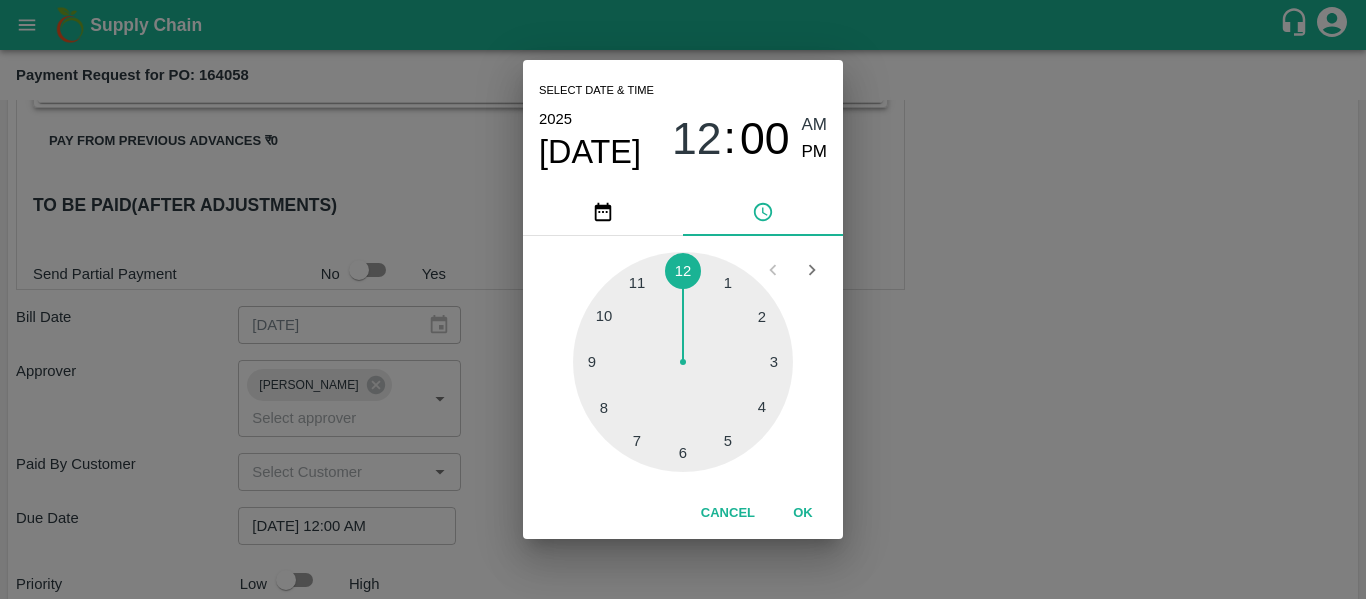 click on "Select date & time [DATE] 12 : 00 AM PM 1 2 3 4 5 6 7 8 9 10 11 12 Cancel OK" at bounding box center (683, 299) 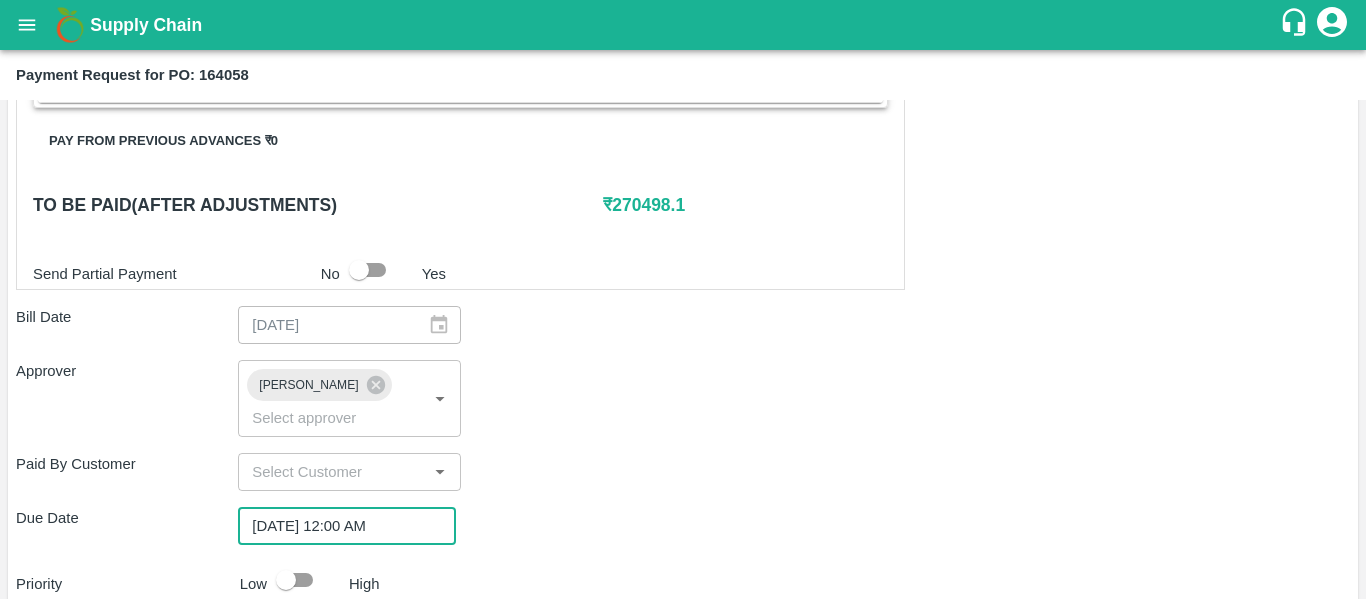 scroll, scrollTop: 1127, scrollLeft: 0, axis: vertical 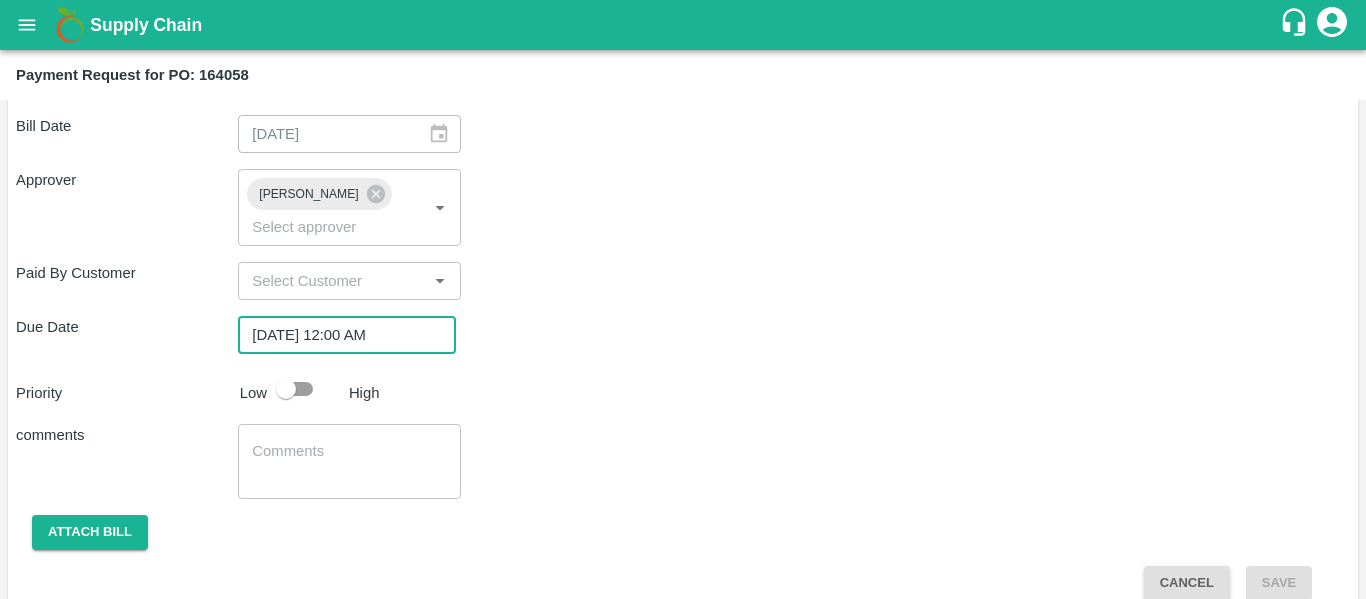 click at bounding box center [286, 389] 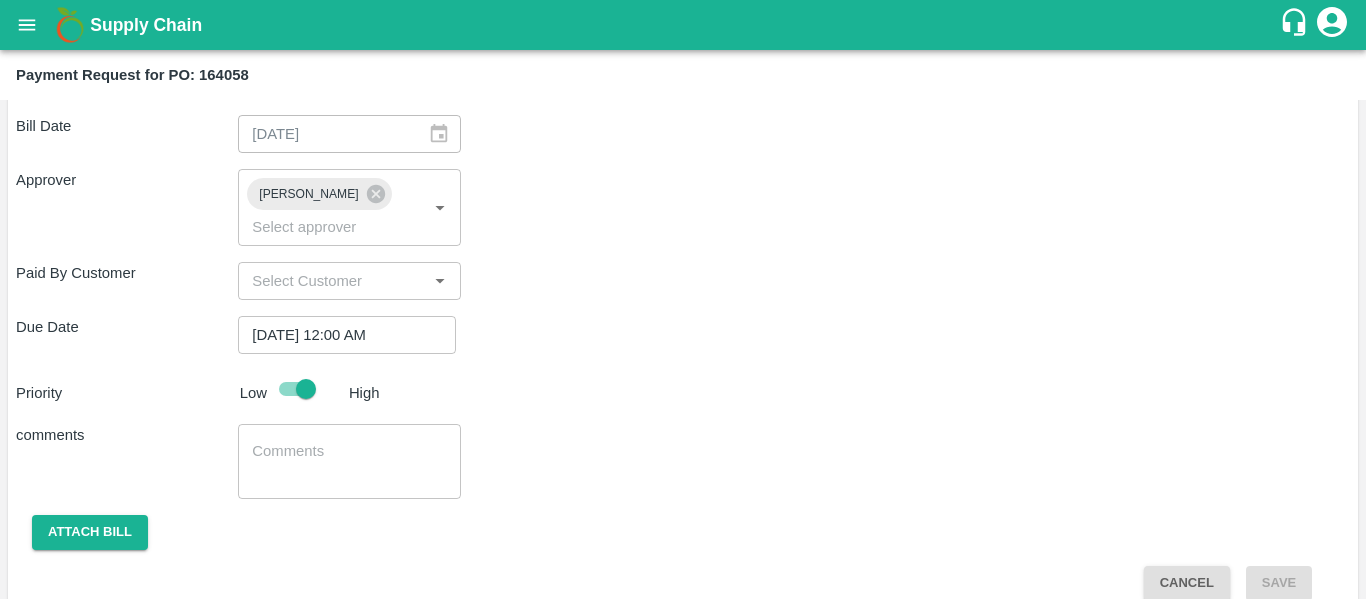 click at bounding box center [349, 462] 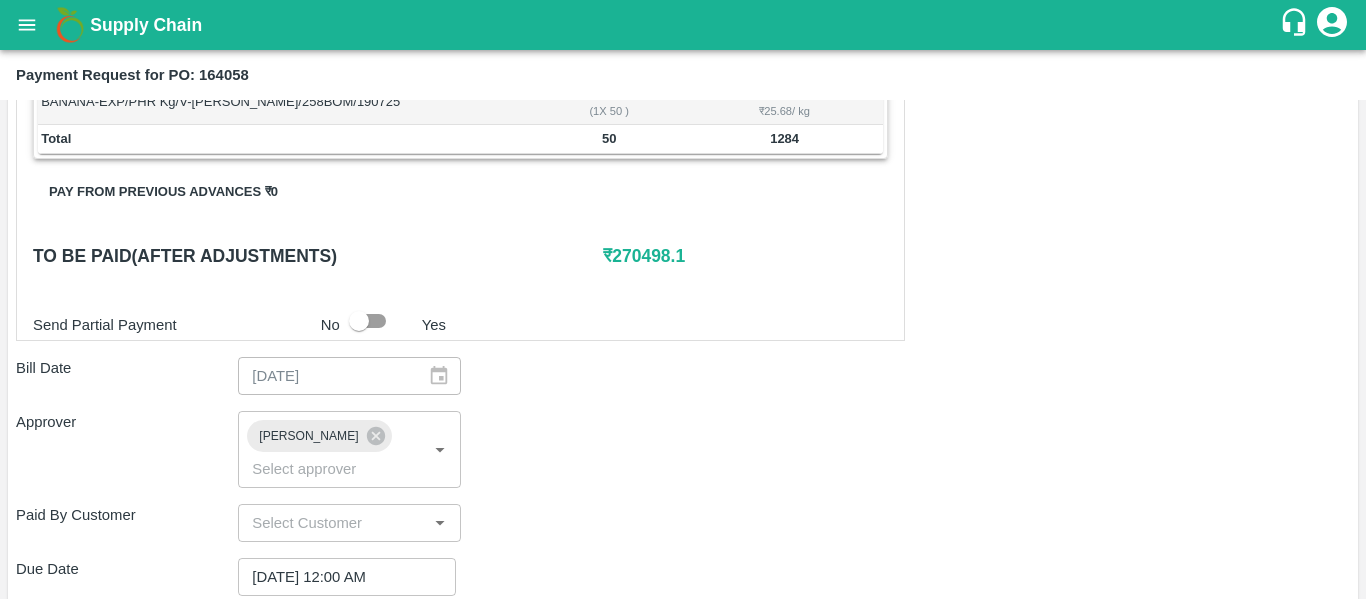 scroll, scrollTop: 884, scrollLeft: 0, axis: vertical 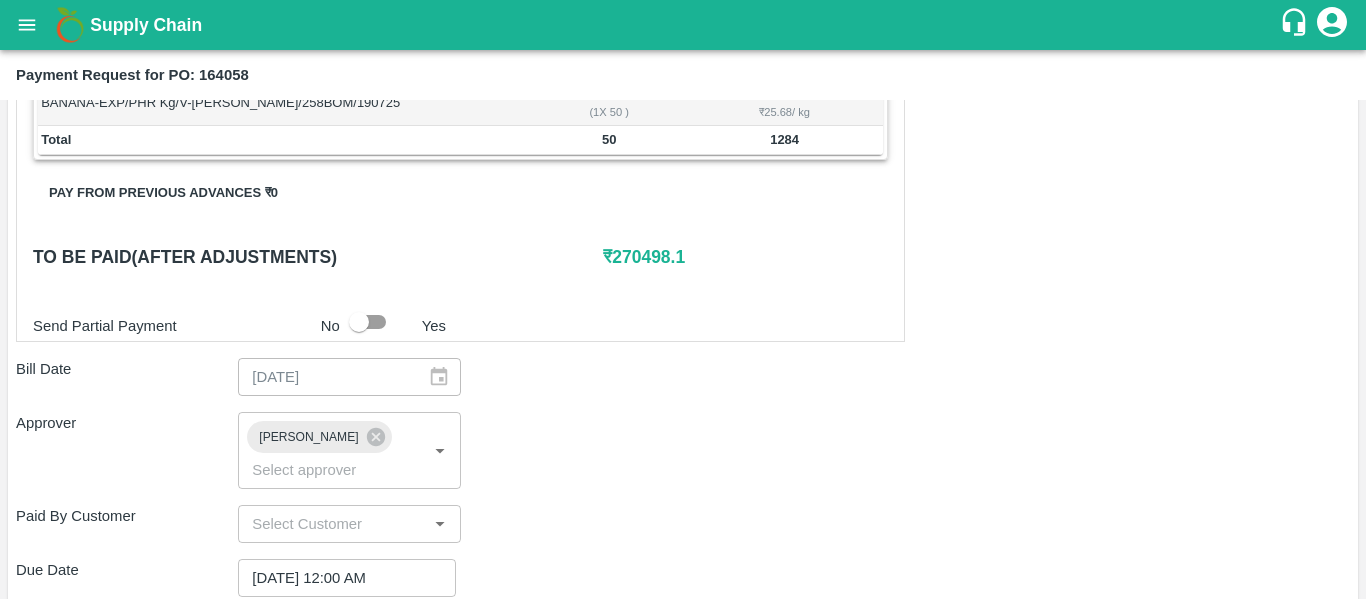 type on "Fruit Bill" 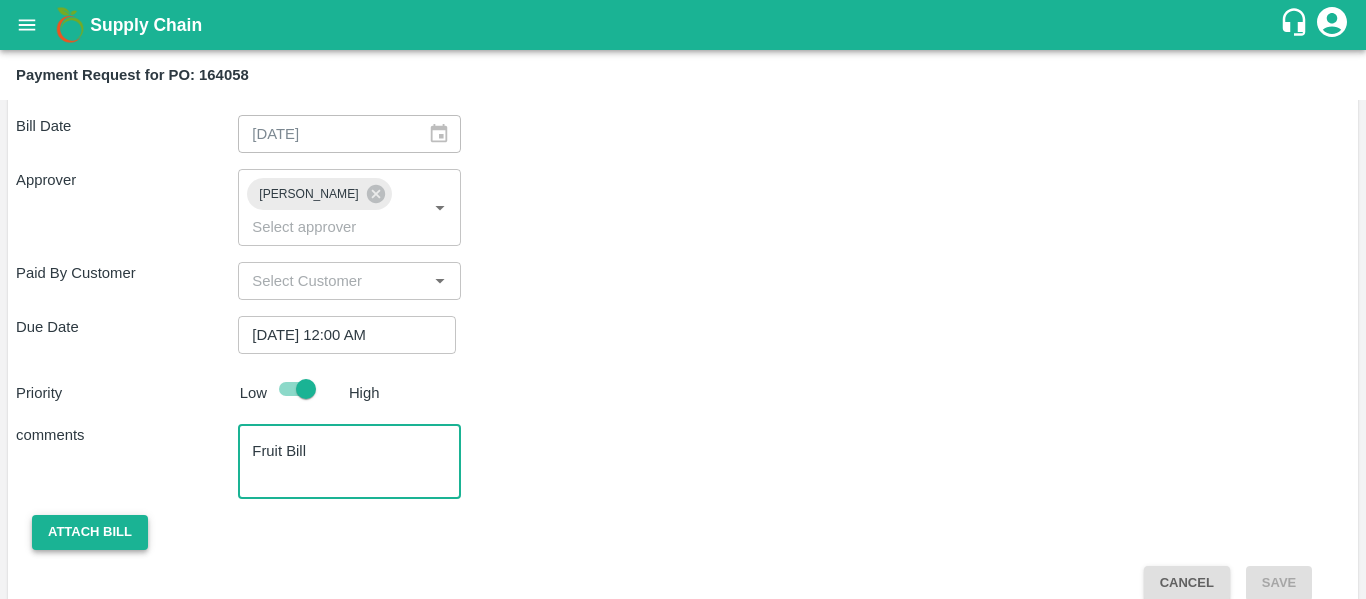 click on "Attach bill" at bounding box center [90, 532] 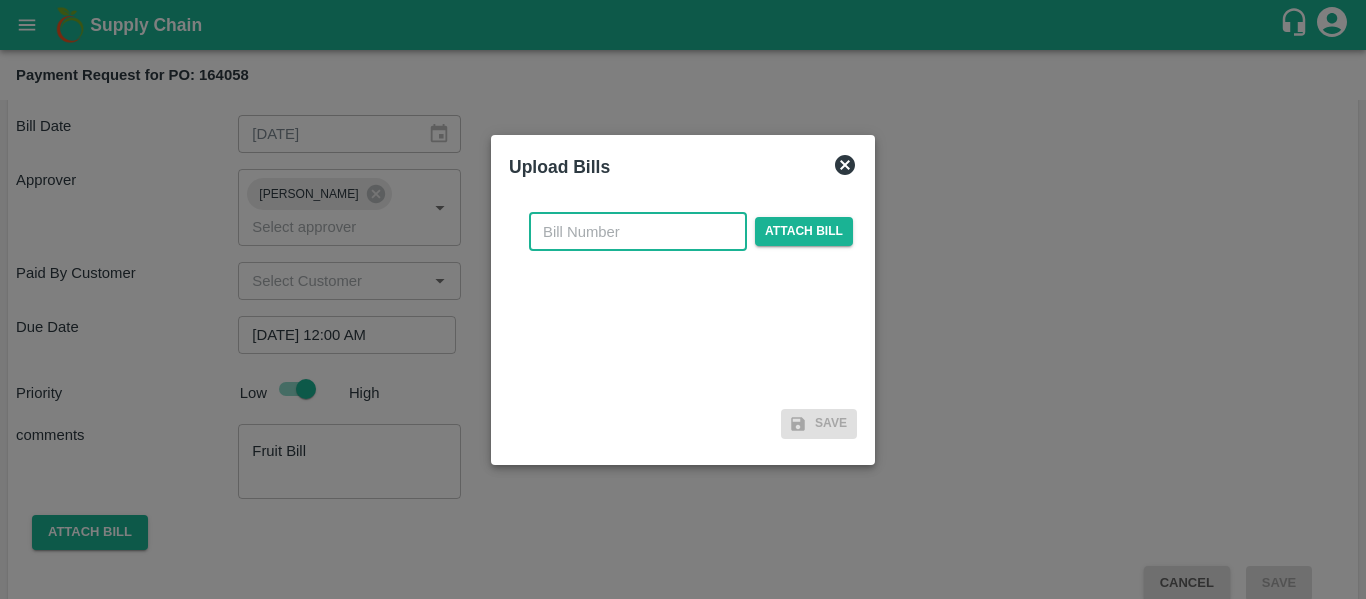 click at bounding box center [638, 232] 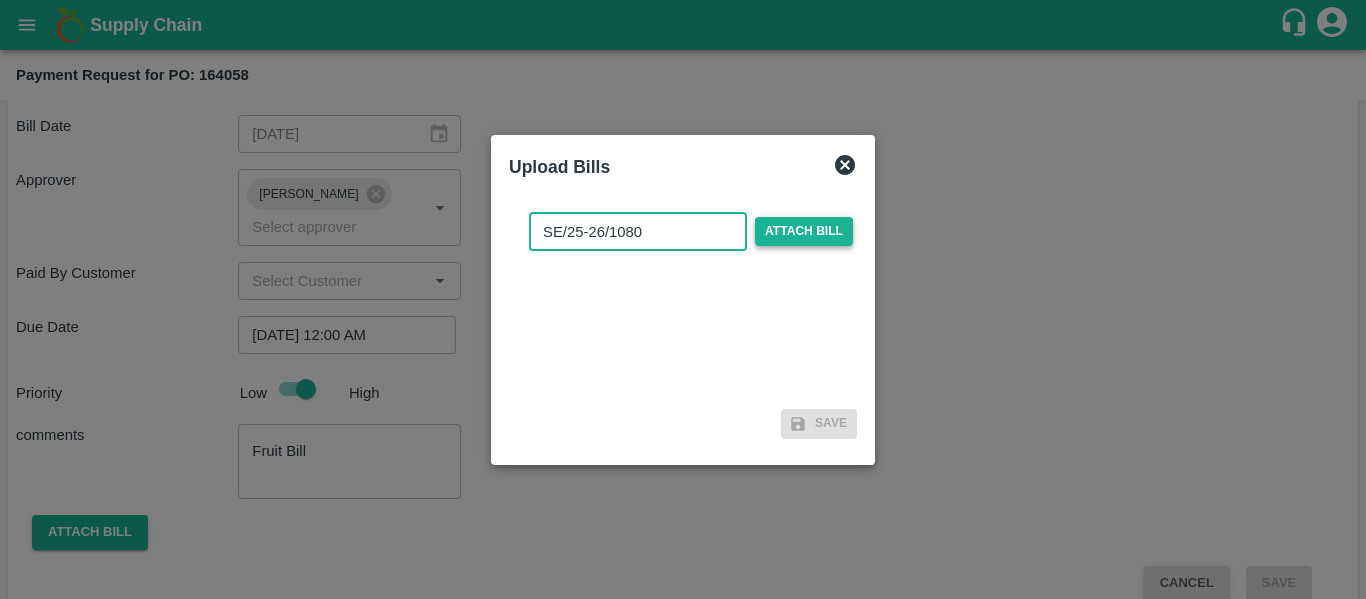 type on "SE/25-26/1080" 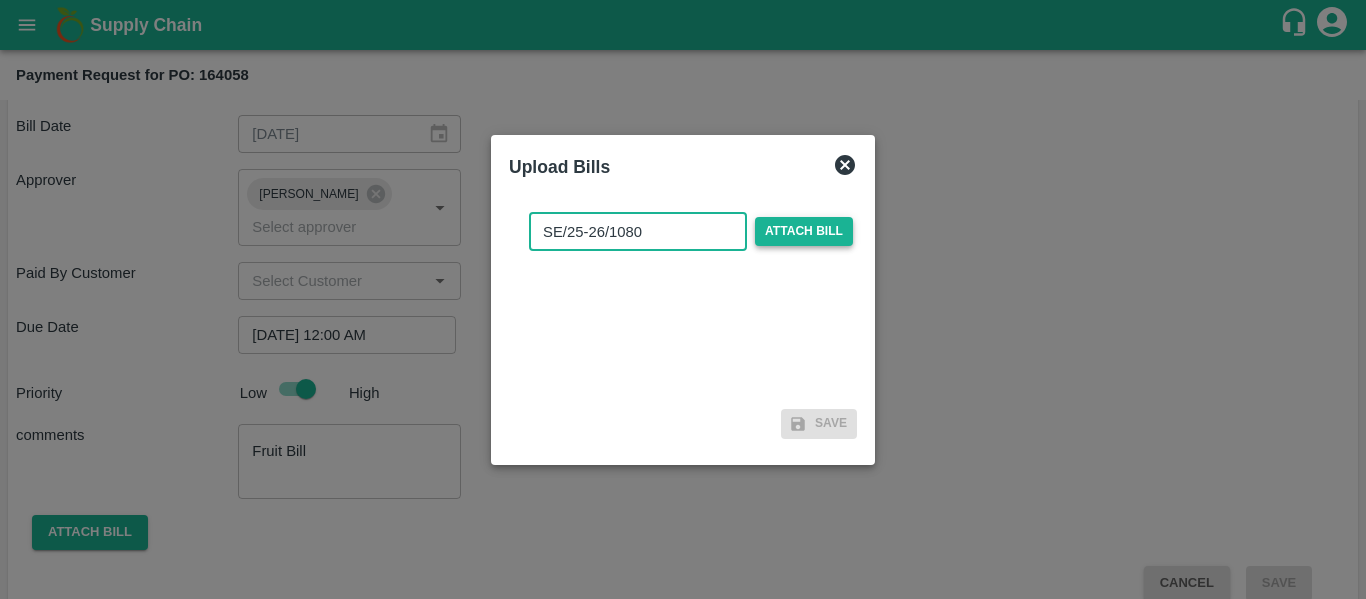 click on "Attach bill" at bounding box center (804, 231) 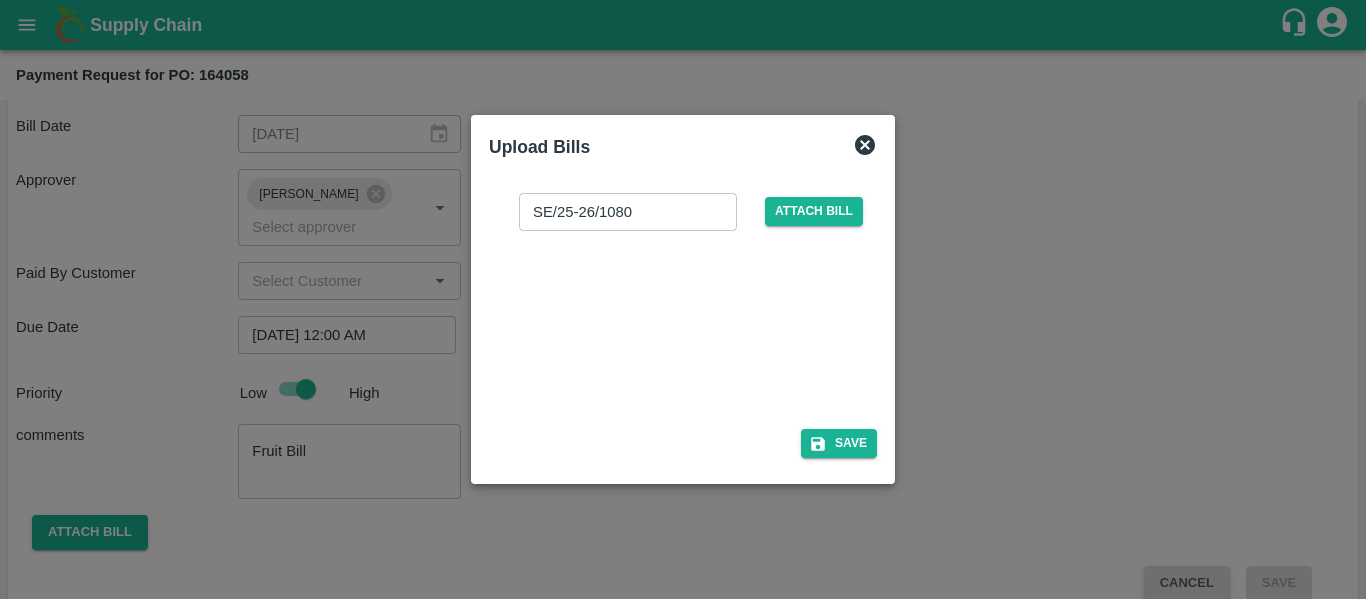 click at bounding box center [679, 324] 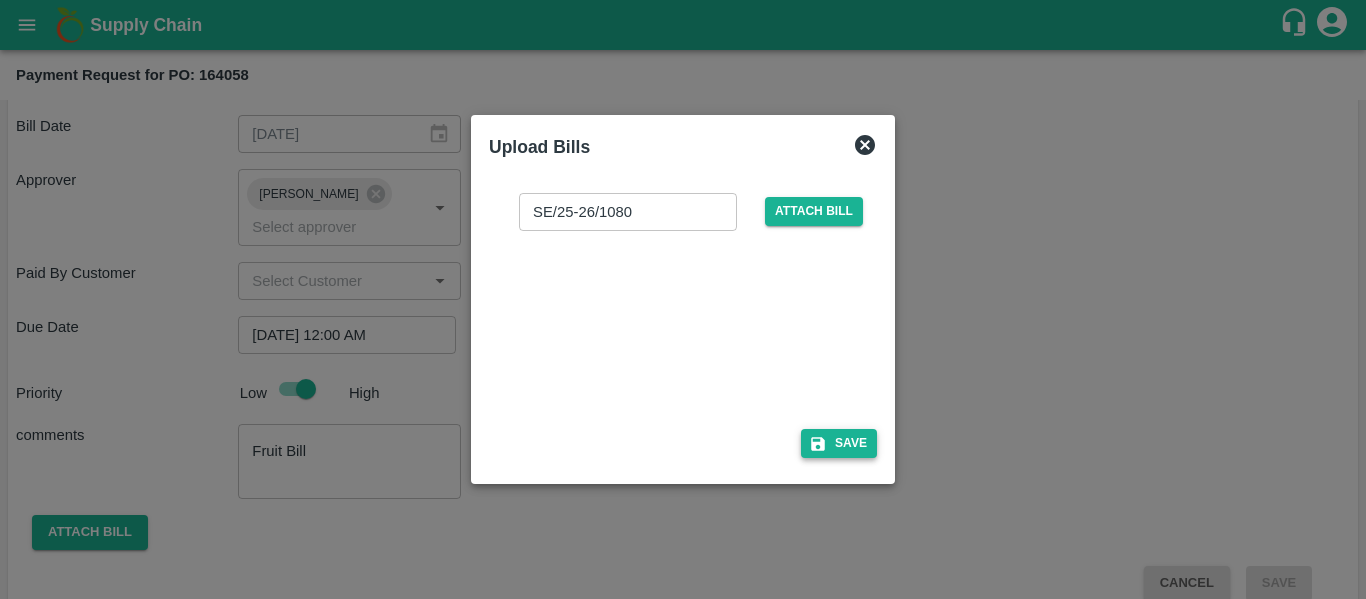 click on "Save" at bounding box center [839, 443] 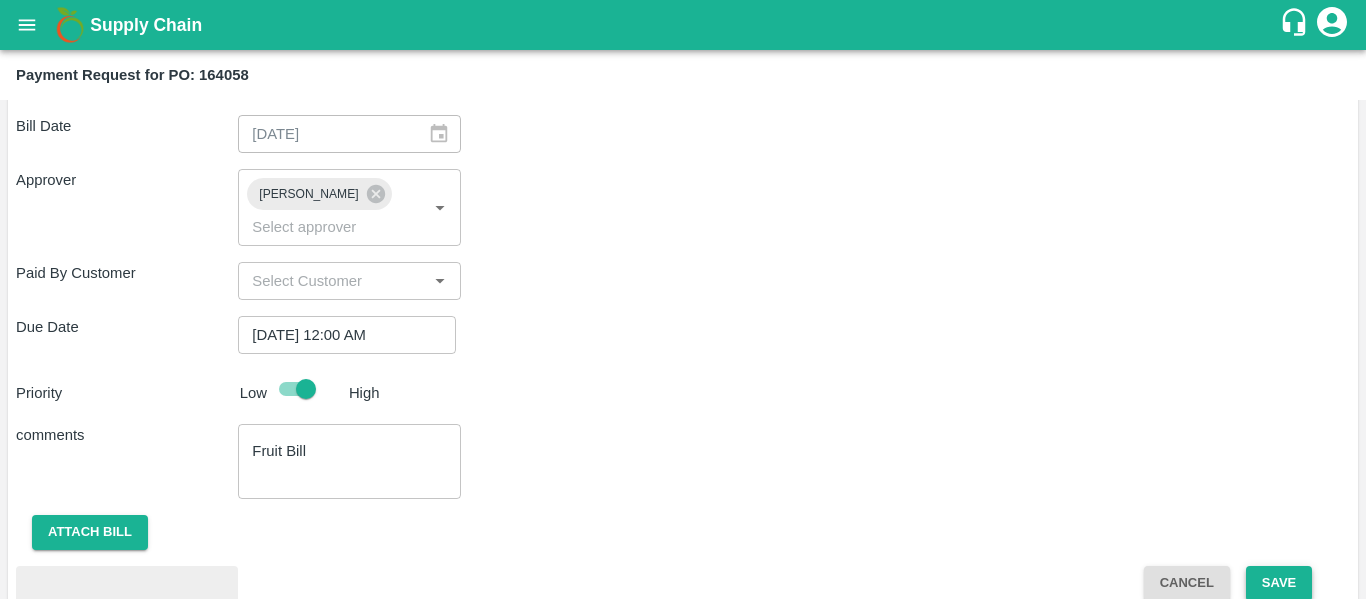click on "Save" at bounding box center [1279, 583] 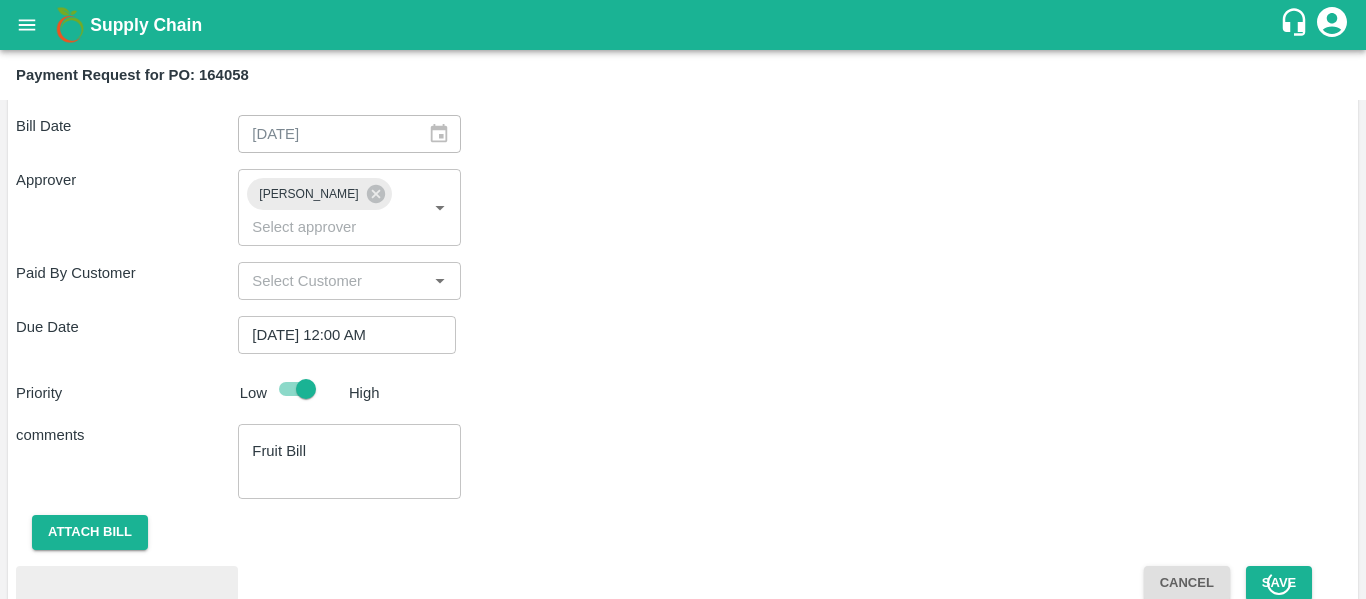 scroll, scrollTop: 1233, scrollLeft: 0, axis: vertical 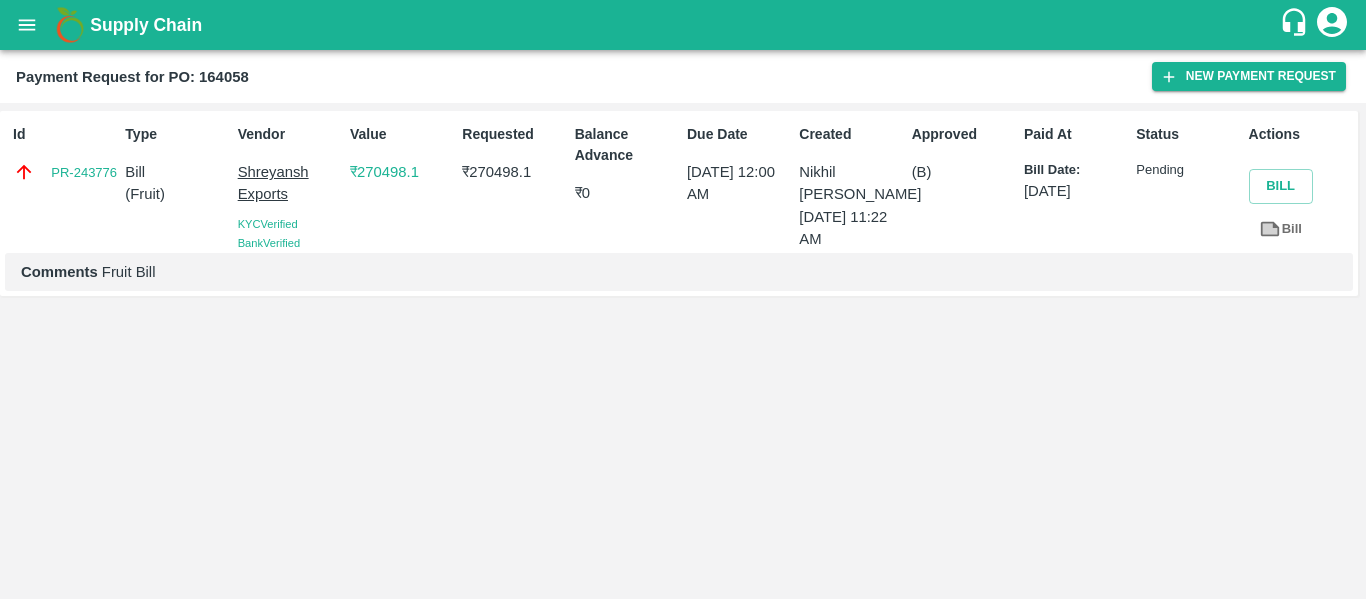 click 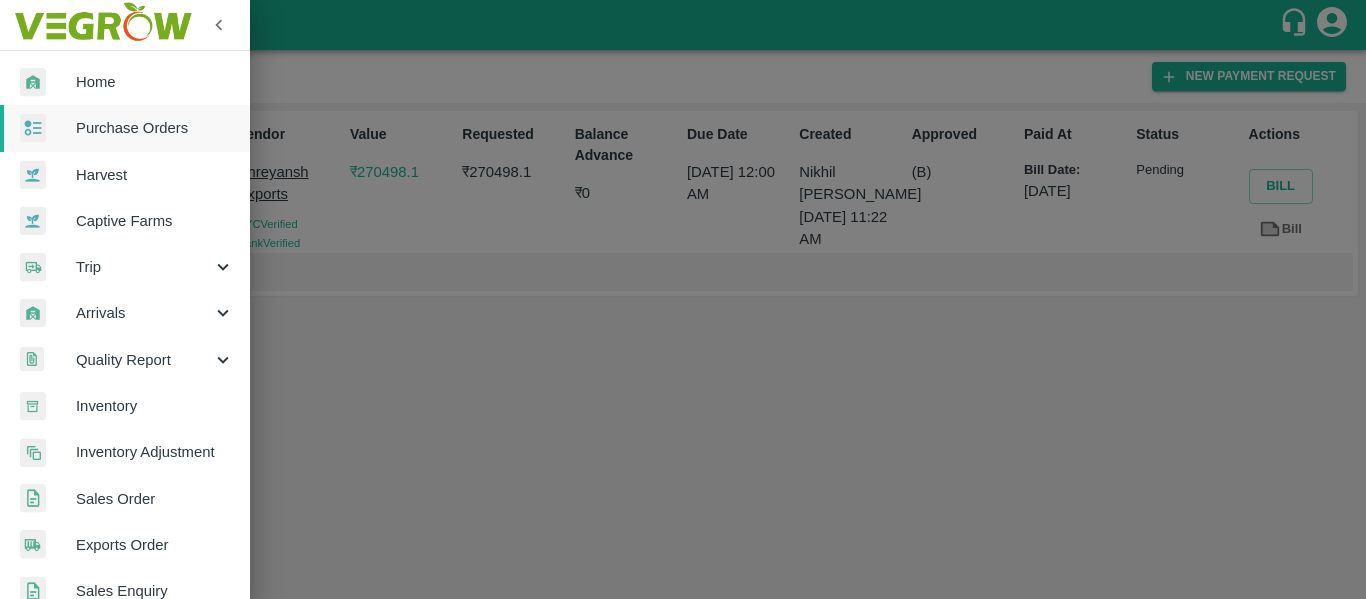 click on "Purchase Orders" at bounding box center (155, 128) 